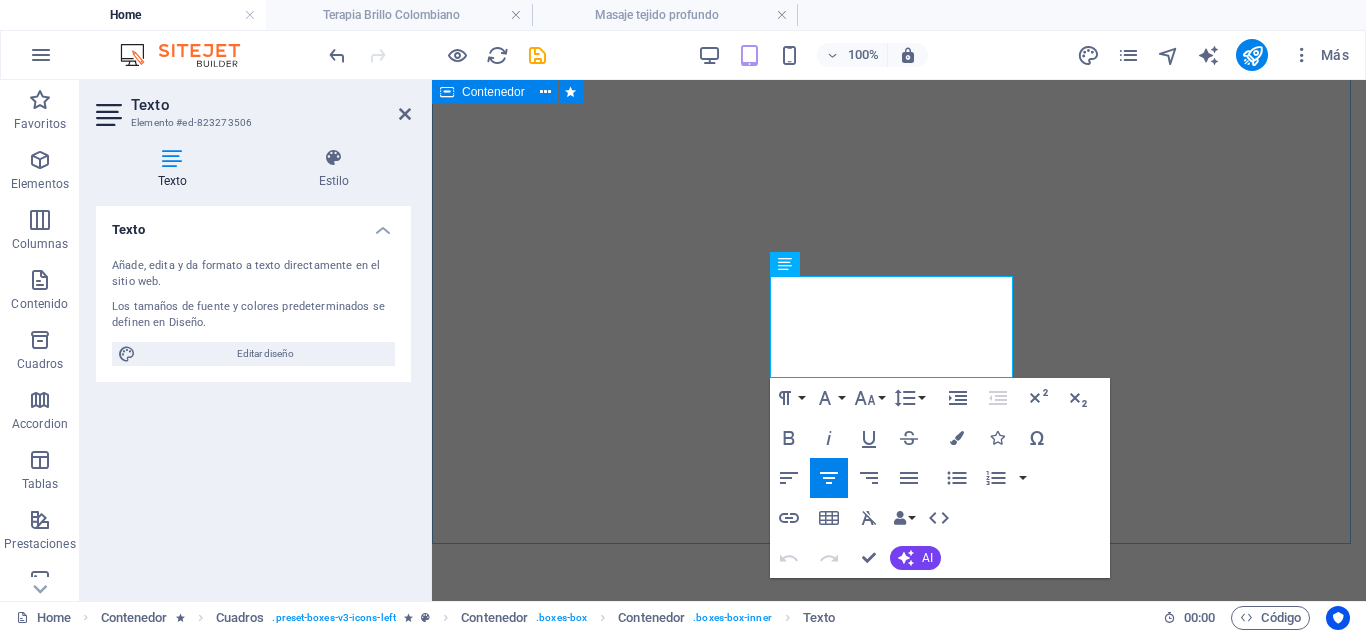 scroll, scrollTop: 0, scrollLeft: 0, axis: both 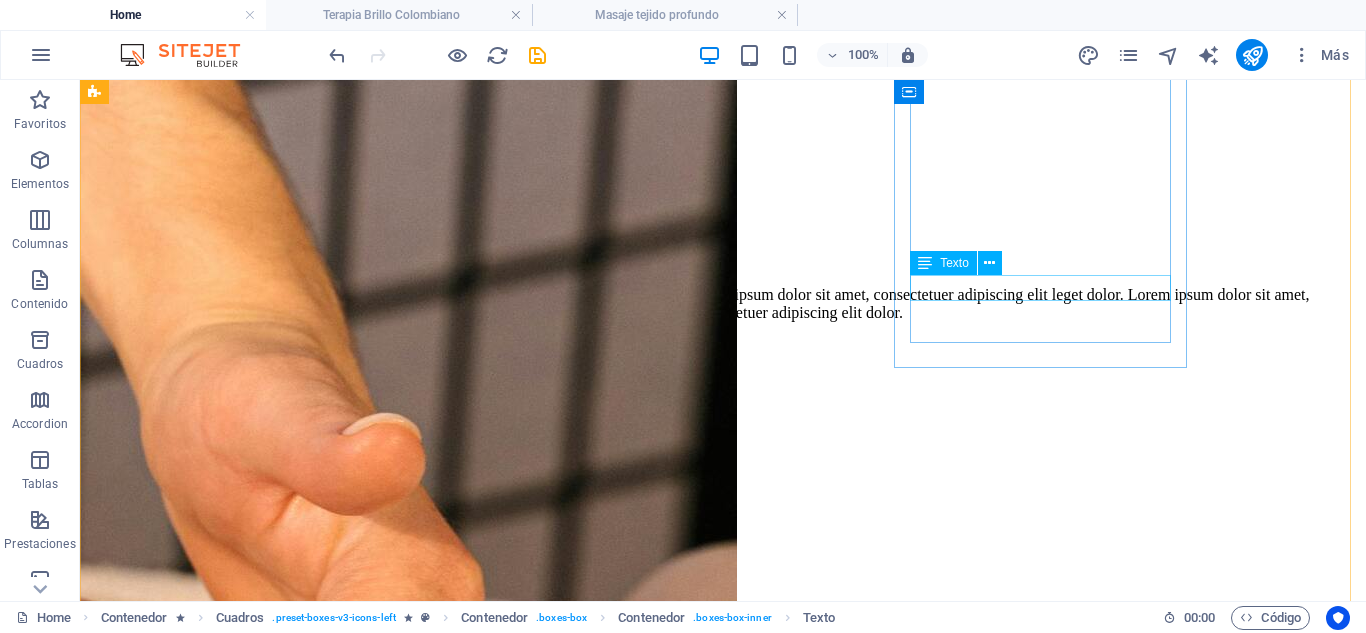 click on "170.000 COP" at bounding box center (723, 34553) 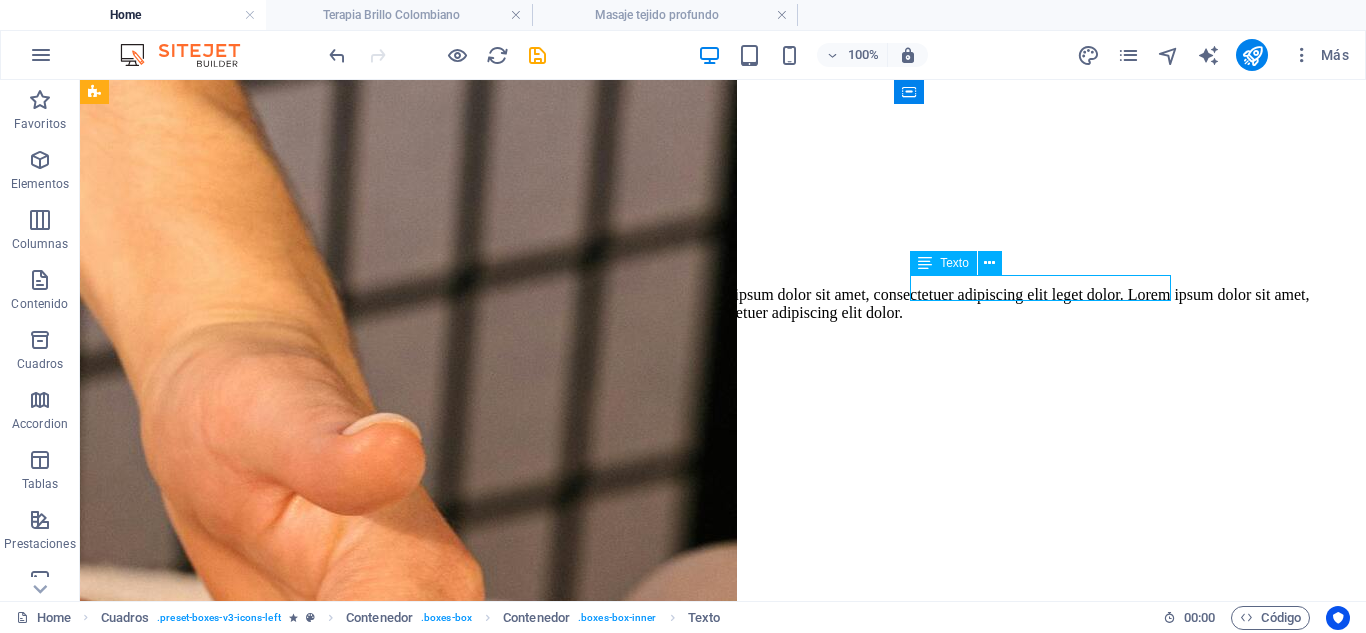 click on "170.000 COP" at bounding box center (723, 34553) 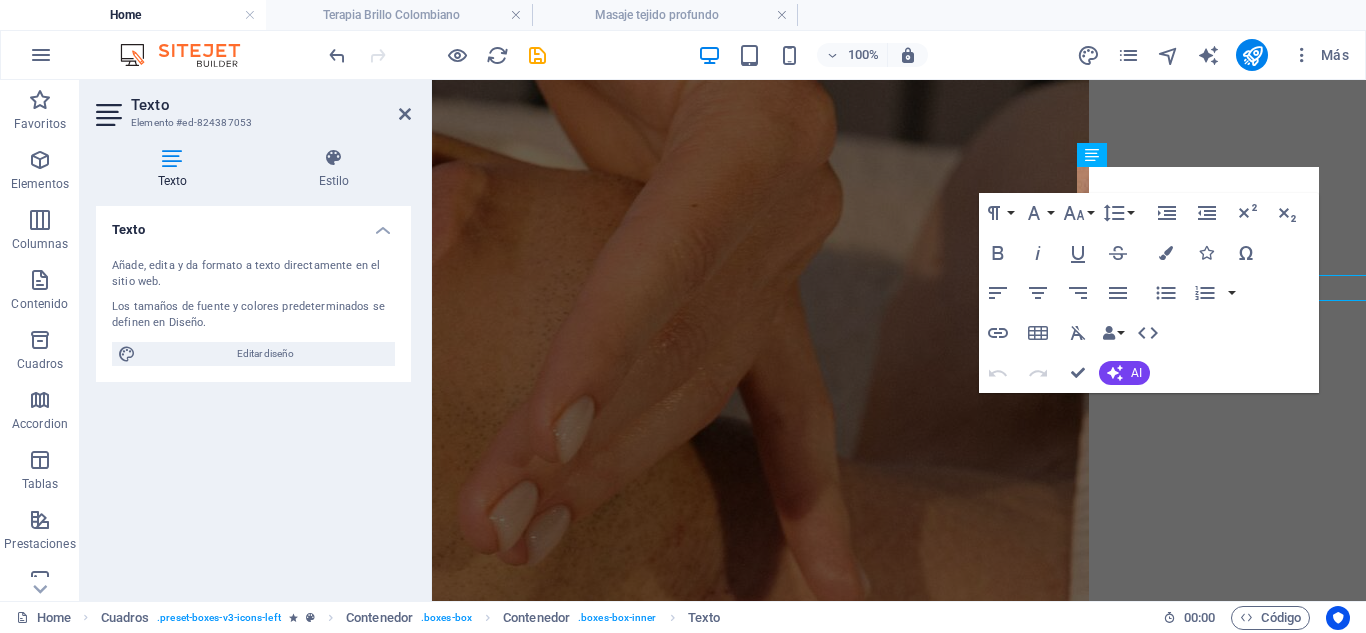 click 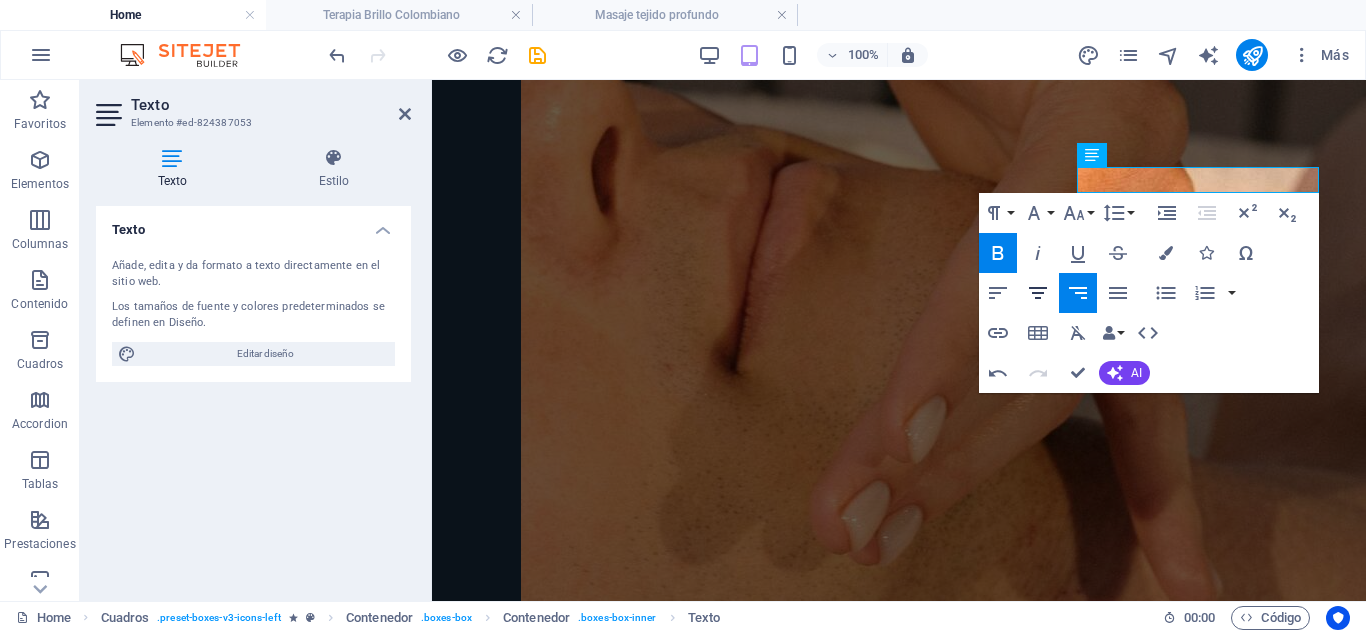 click 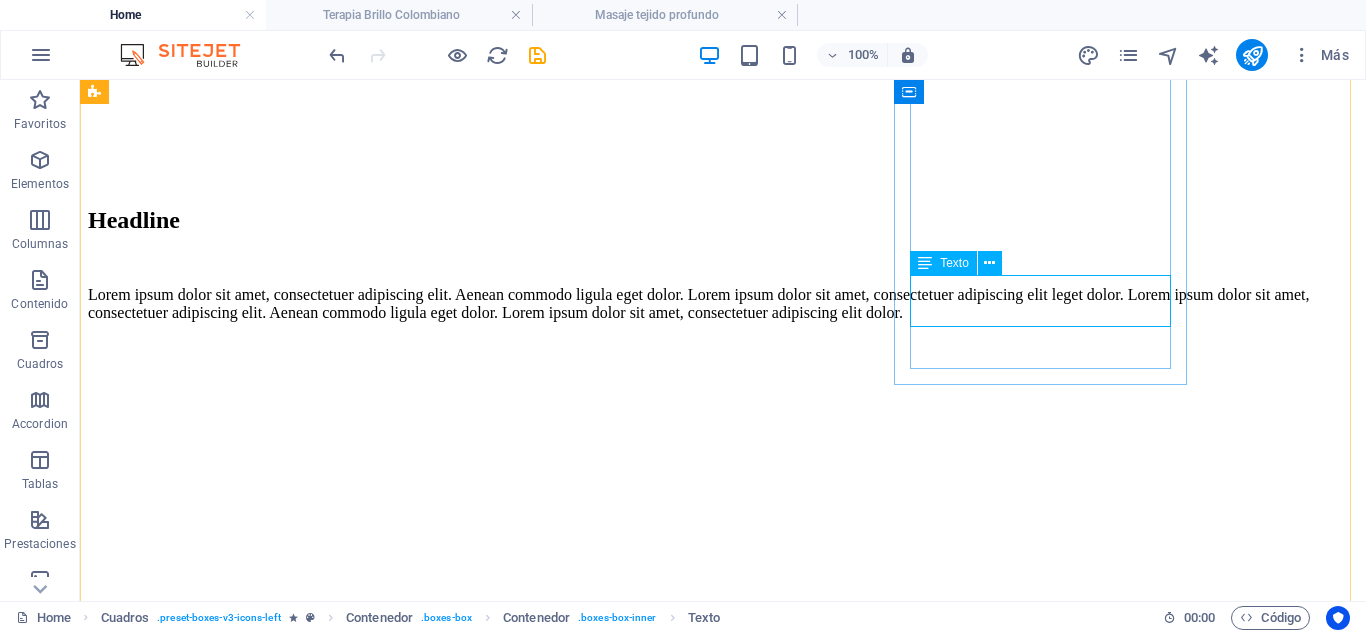 click on "170.000 COP" at bounding box center (723, 34570) 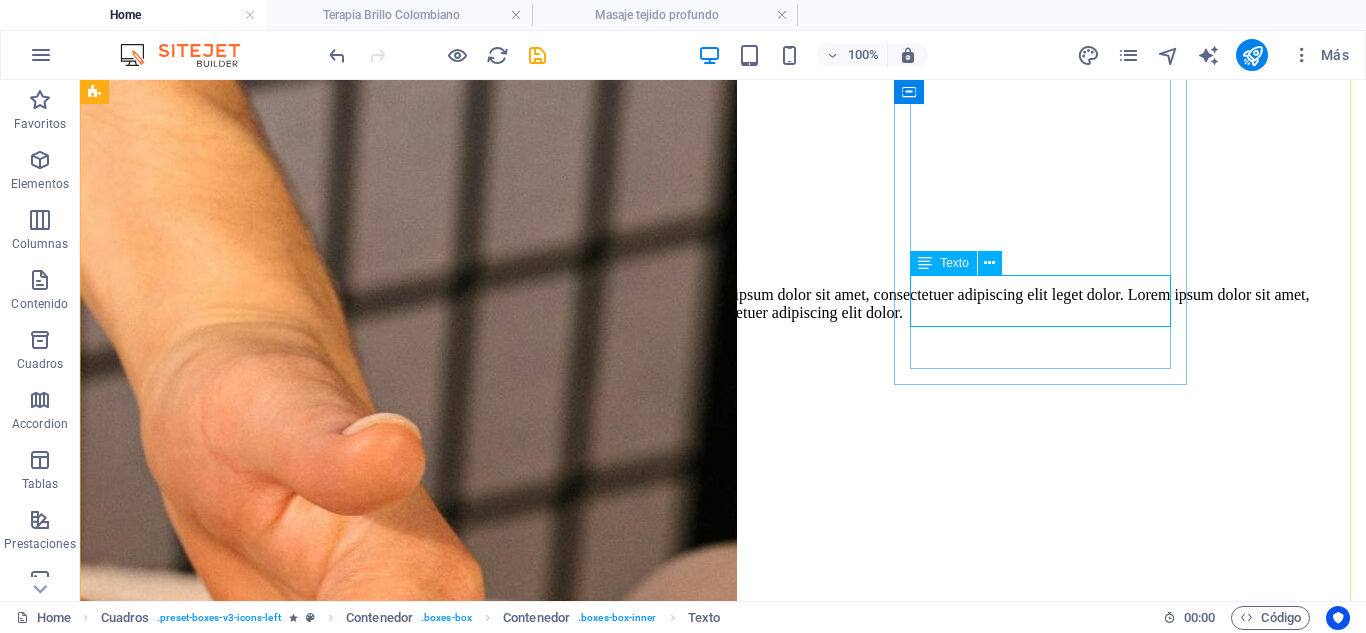 click on "170.000 COP" at bounding box center [723, 34570] 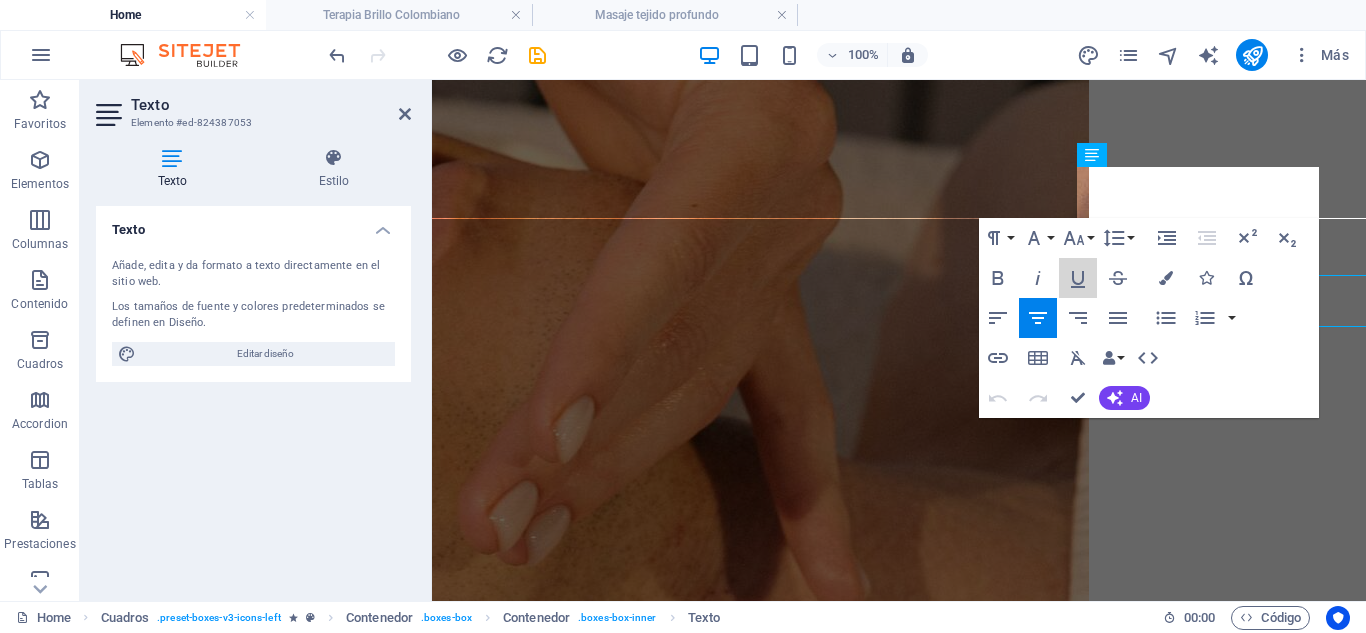 click 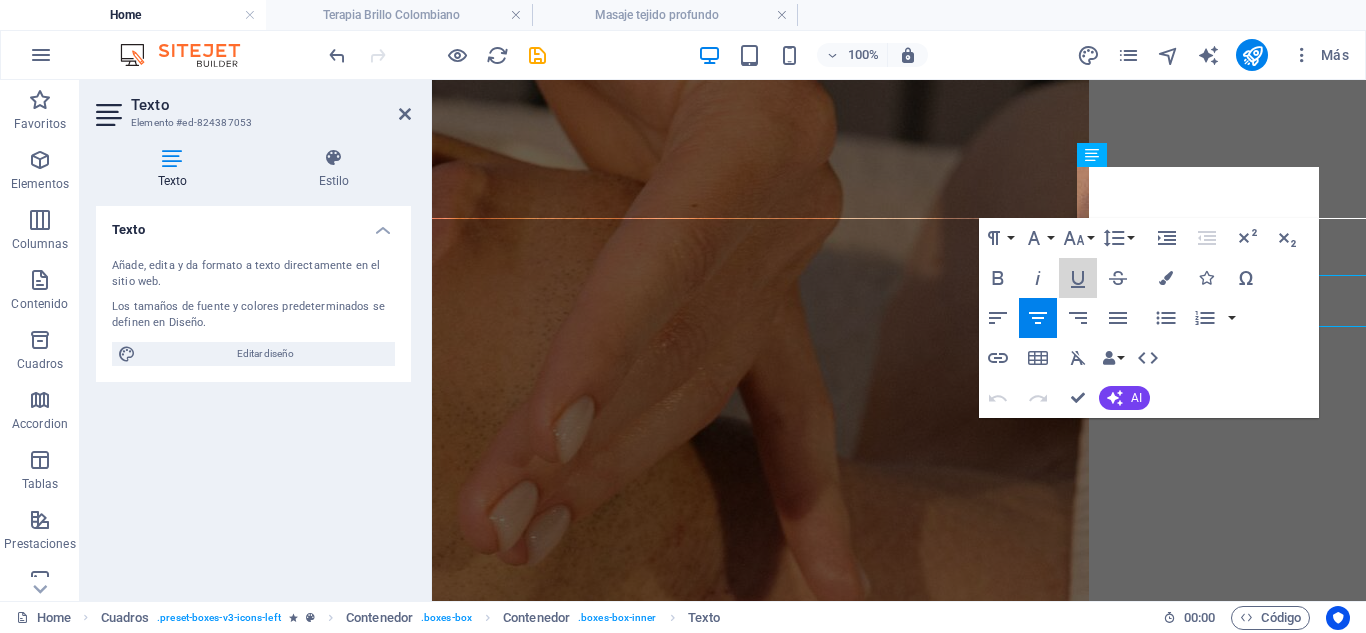 click 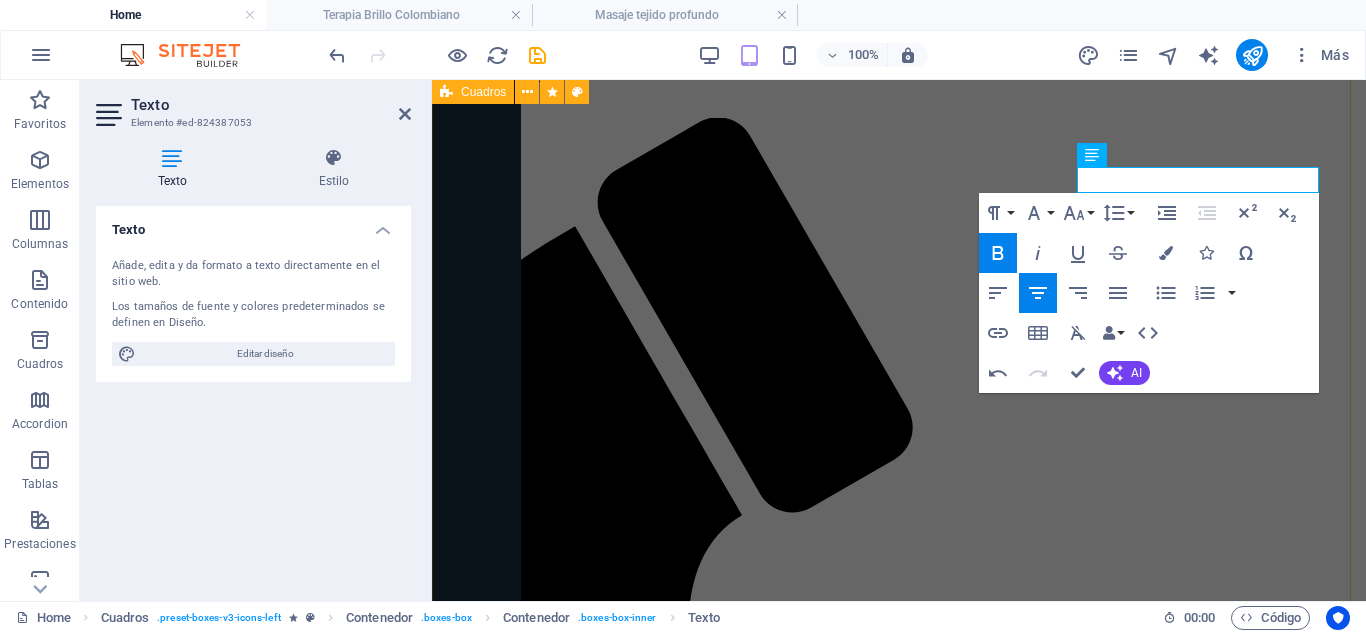 click on "Limpieza Facial Simple Limpieza suave, resultados visibles. Ideal para mantener tu piel saludable y equilibrada. [PRICE] COP  Agregar    Limpieza Facial Simple Limpieza intensiva para un rostro más limpio, suave y renovado.  Elimina puntos negros, células muertas y revive tu piel. [PRICE] COP  Agregar    Alta hidratación facial Hidratación de lujo para tu piel. Recupera suavidad, brillo y firmeza en una sola sesión con productos de alta calidad [PRICE] COP  Agregar    Peeling Químico Renueva tu piel desde adentro. Despídete de manchas, textura irregular y piel opaca.  Exfoliación profunda con ácidos suaves y seguros. [PRICE] COP  Agregar    Dermapen Piel renovada, luminosa y firme. Microneedling con sueros personalizados según tu necesidad. Ideal para acné, líneas finas, manchas y flacidez. [PRICE] COP  Agregar    Facial Reafirmante Tu piel, más firme y luminosa. Con sueros de colágeno y un masaje lifting que estimula tu belleza natural. [PRICE] COP  Agregar" at bounding box center (899, 26535) 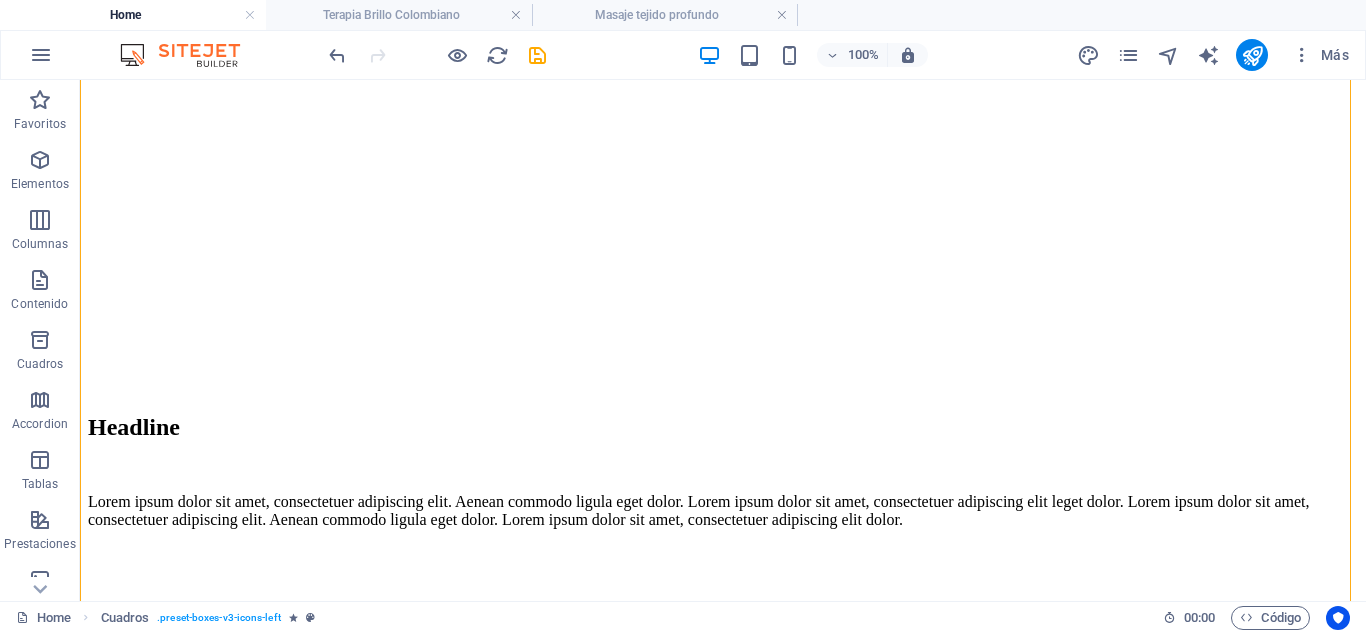 scroll, scrollTop: 4673, scrollLeft: 0, axis: vertical 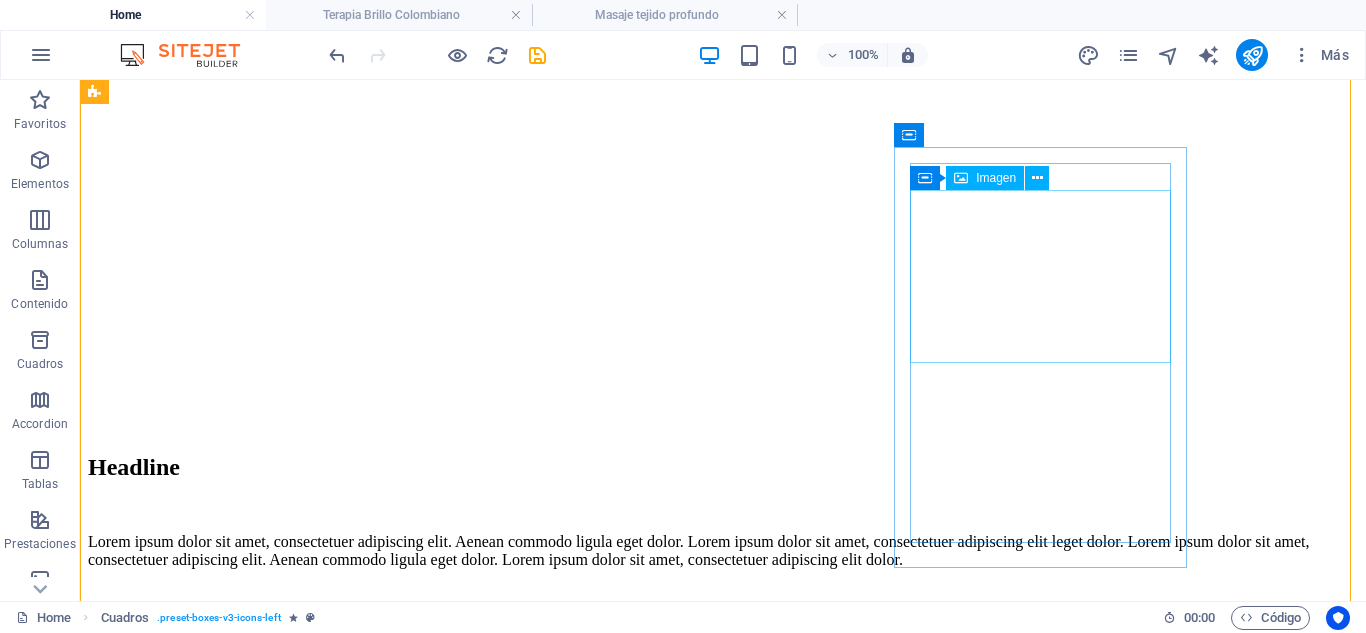 click at bounding box center (723, 34356) 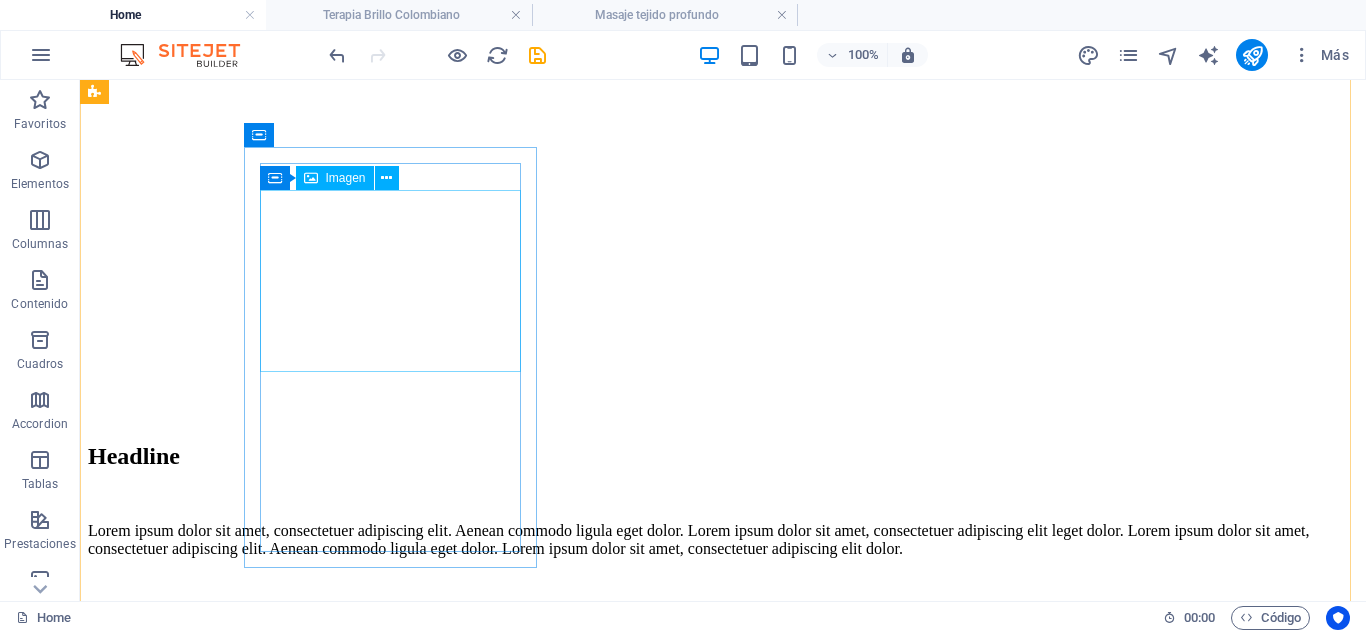 click at bounding box center (723, 29942) 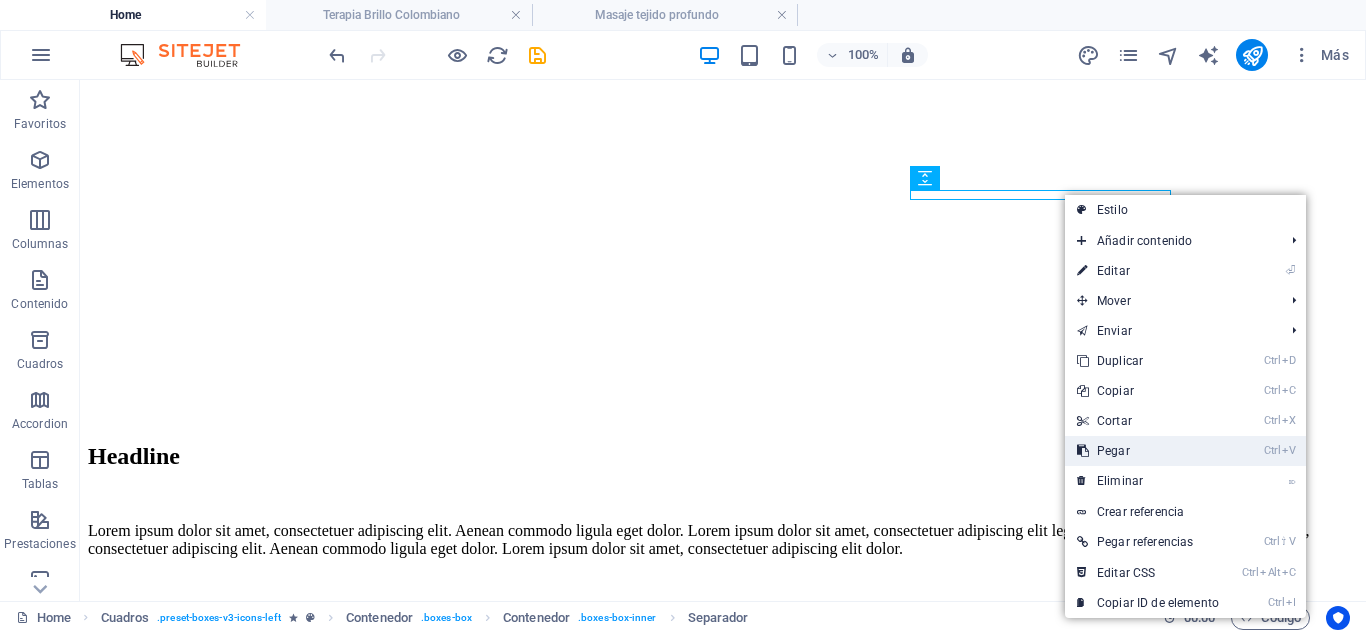 click on "Ctrl V  Pegar" at bounding box center [1148, 451] 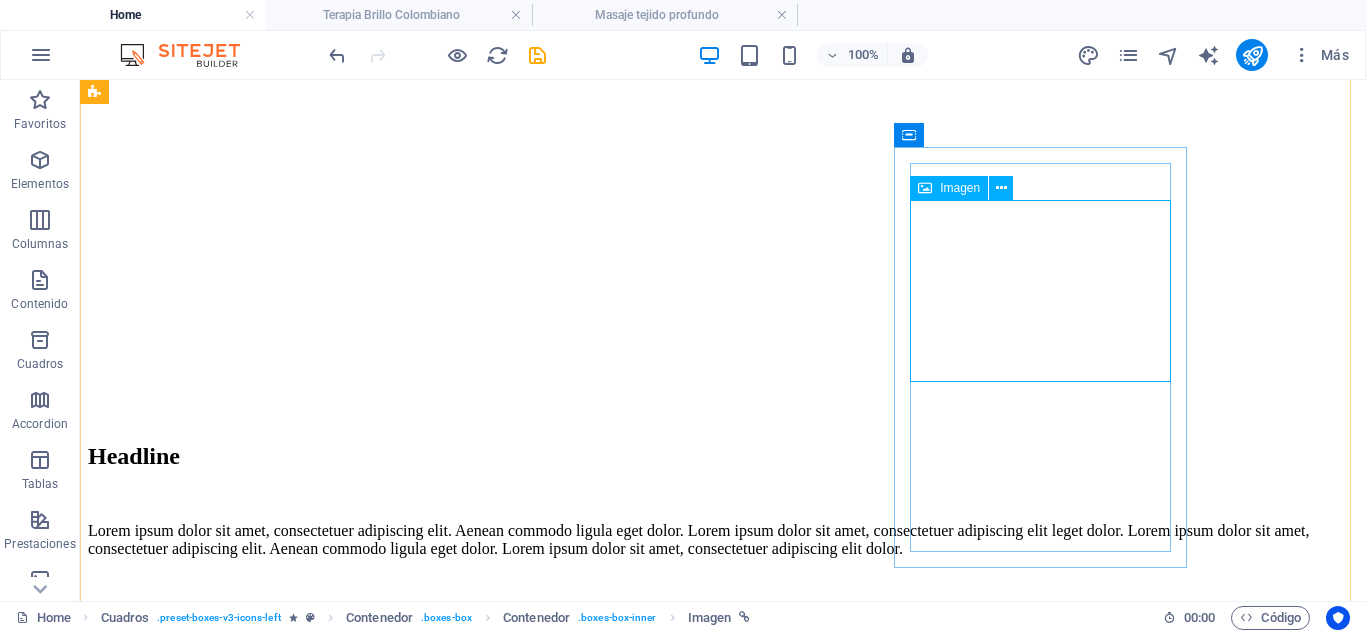 click at bounding box center (723, 34374) 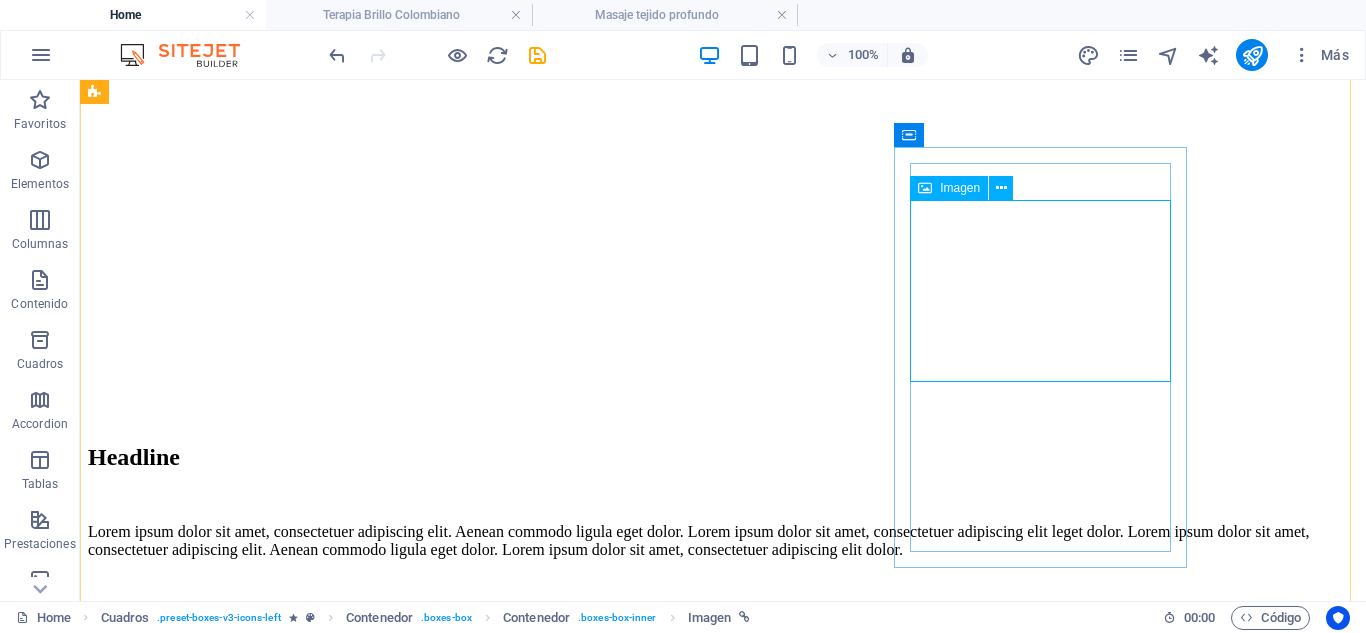 select on "px" 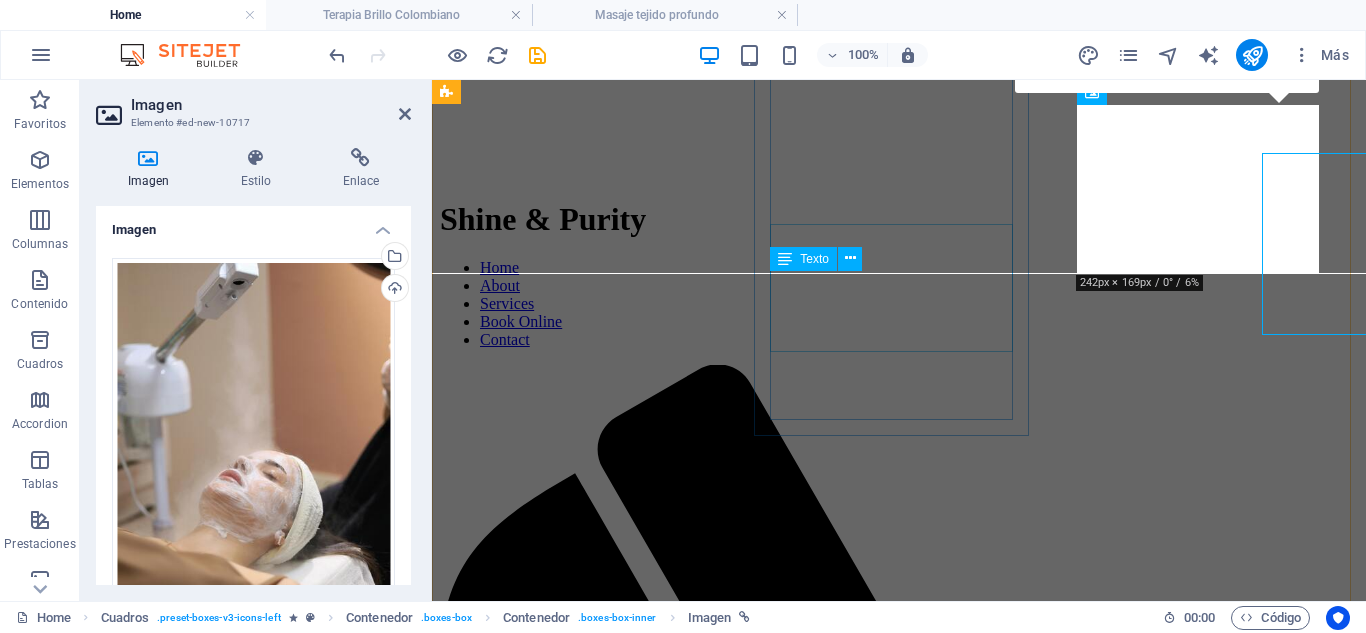 scroll, scrollTop: 4720, scrollLeft: 0, axis: vertical 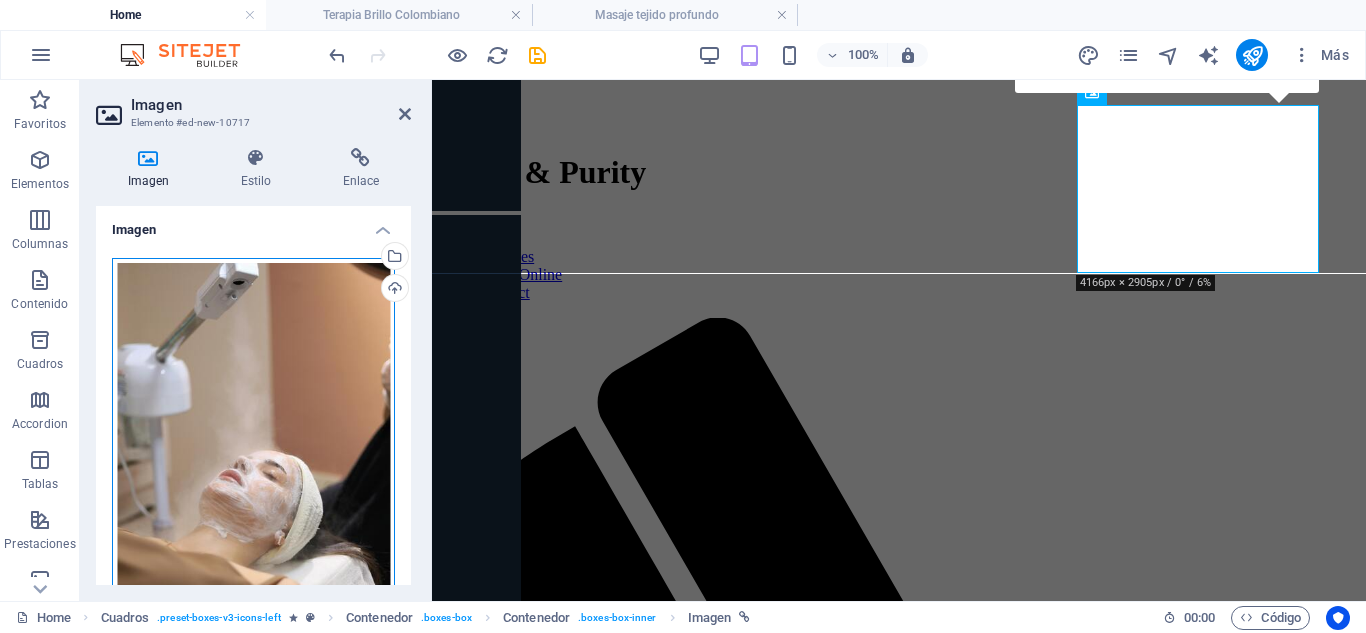 click on "Arrastra archivos aquí, haz clic para escoger archivos o  selecciona archivos de Archivos o de nuestra galería gratuita de fotos y vídeos" at bounding box center (253, 468) 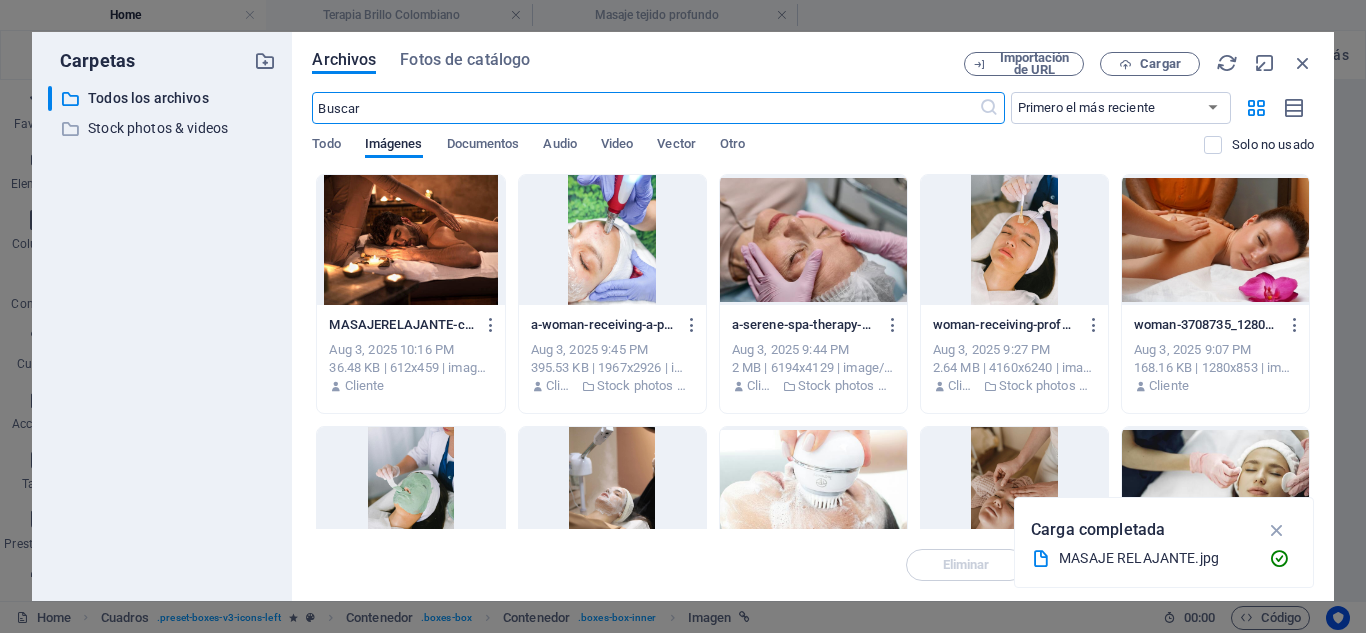 scroll, scrollTop: 8360, scrollLeft: 0, axis: vertical 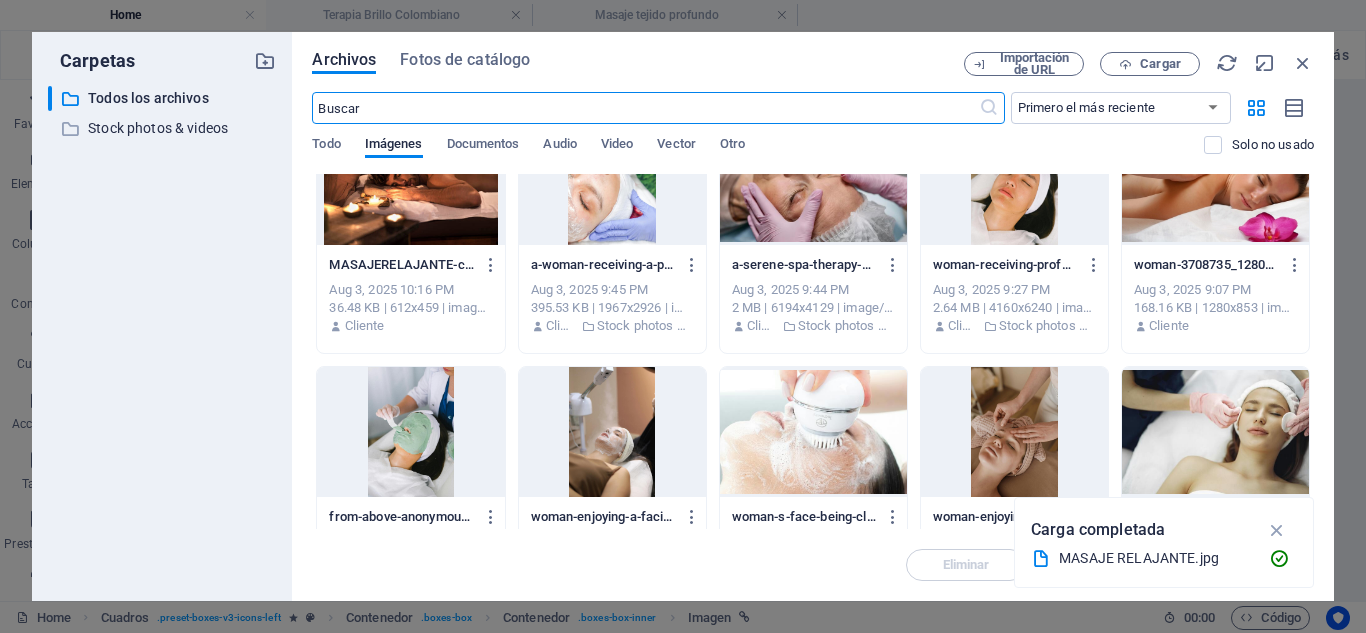 click at bounding box center (410, 432) 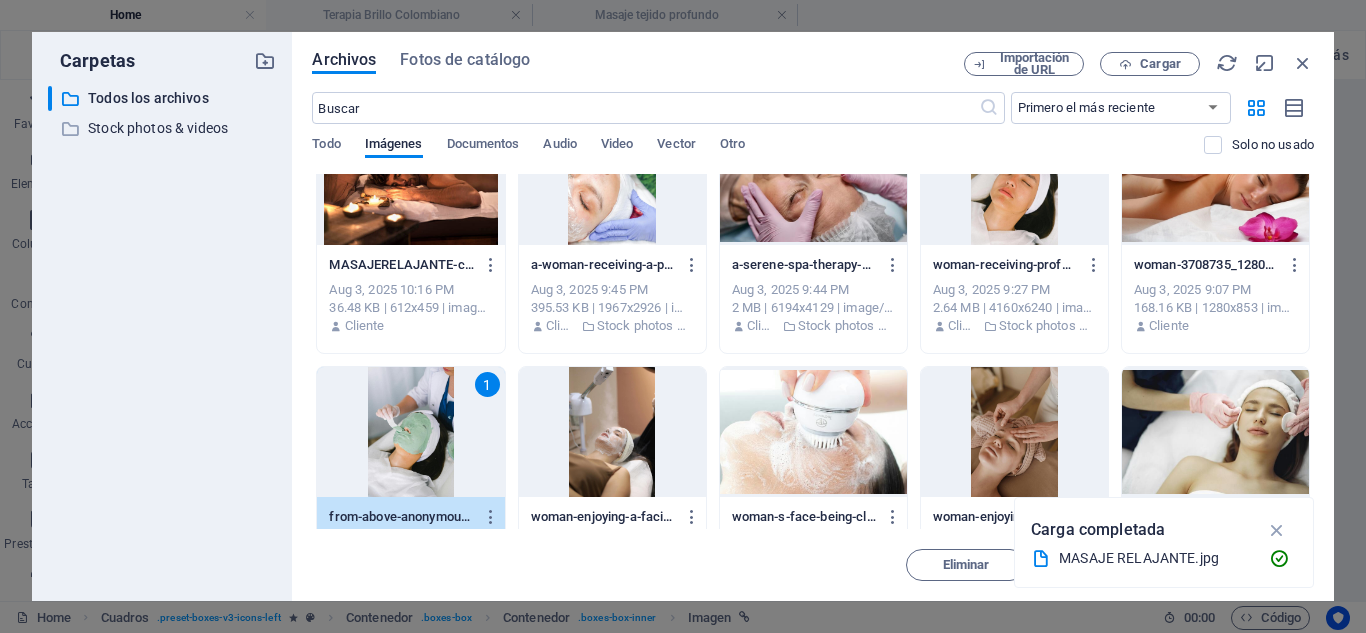 drag, startPoint x: 422, startPoint y: 439, endPoint x: 729, endPoint y: 511, distance: 315.33 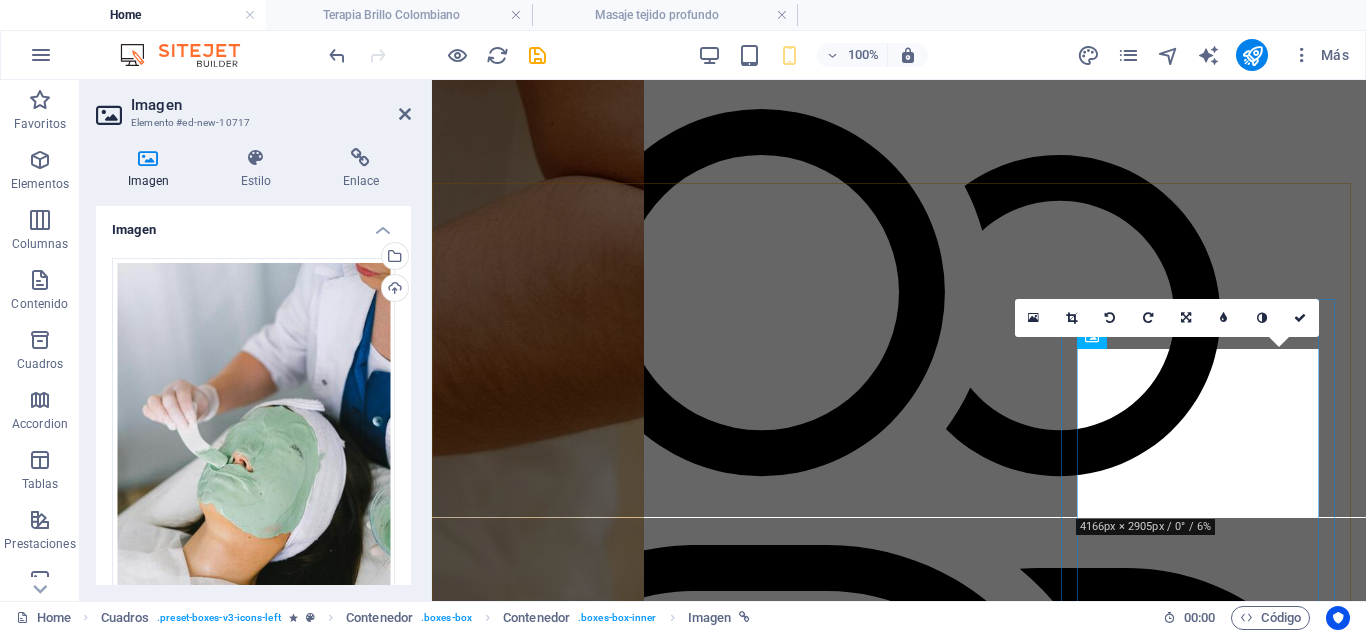 scroll, scrollTop: 4569, scrollLeft: 0, axis: vertical 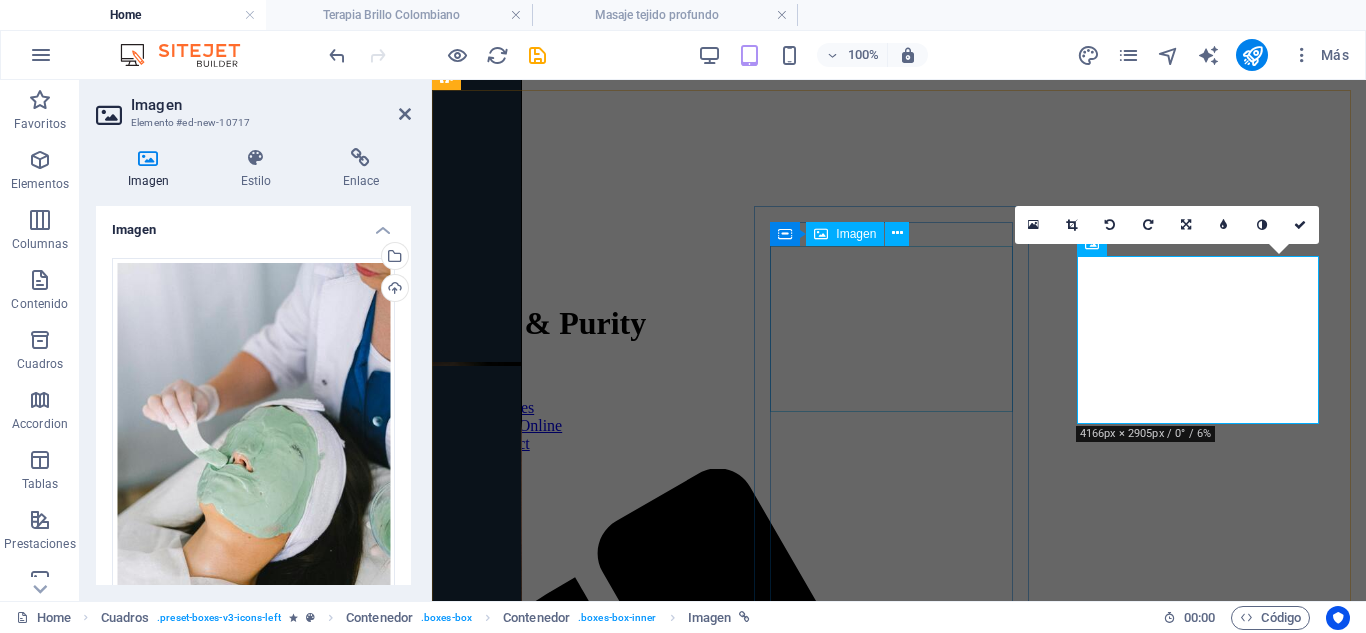 click at bounding box center (899, 23724) 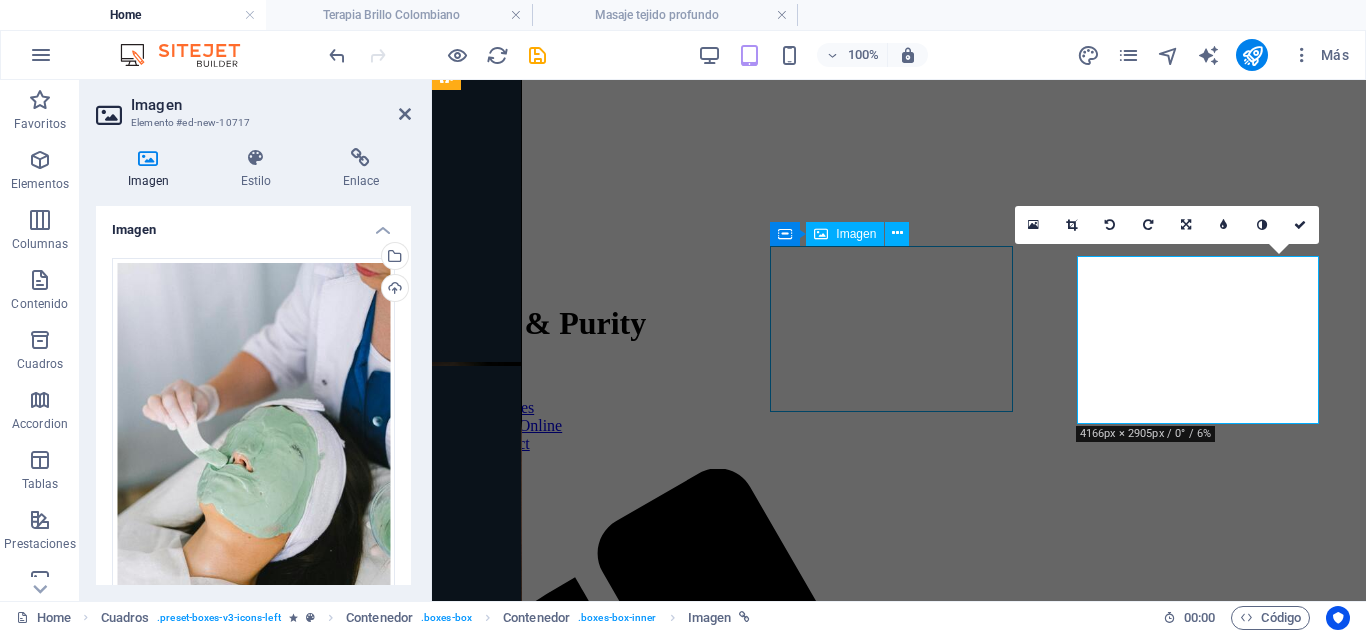 click at bounding box center [899, 23724] 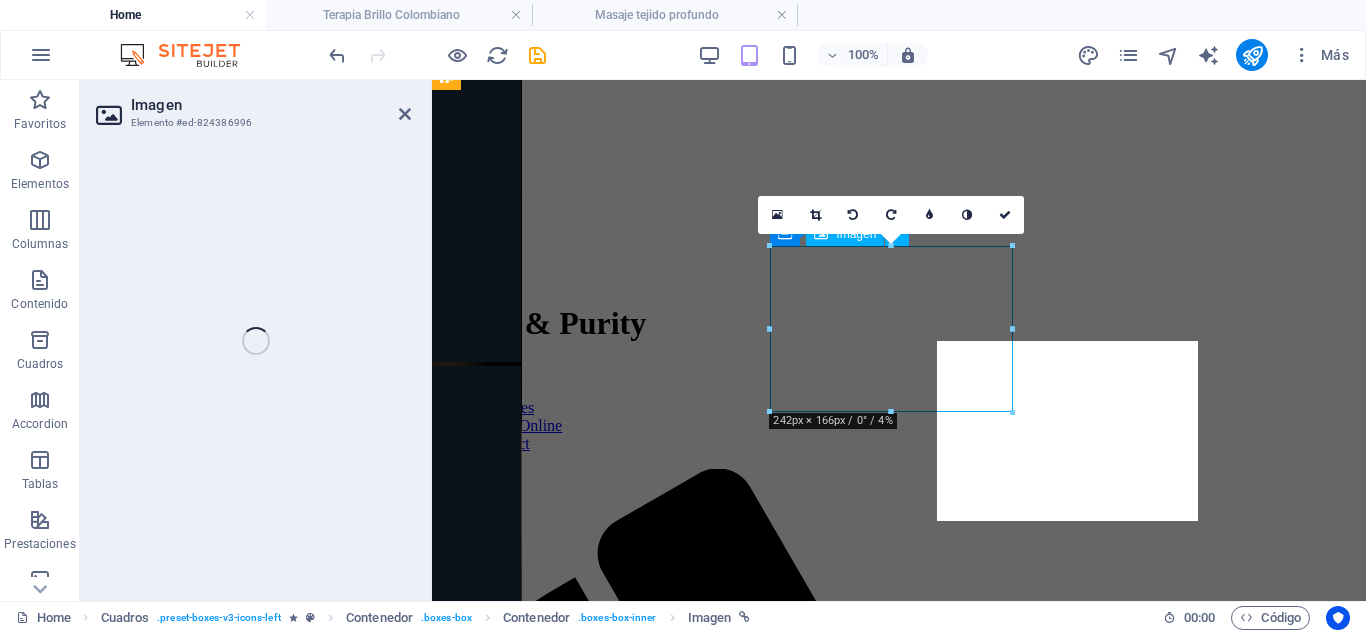 select on "px" 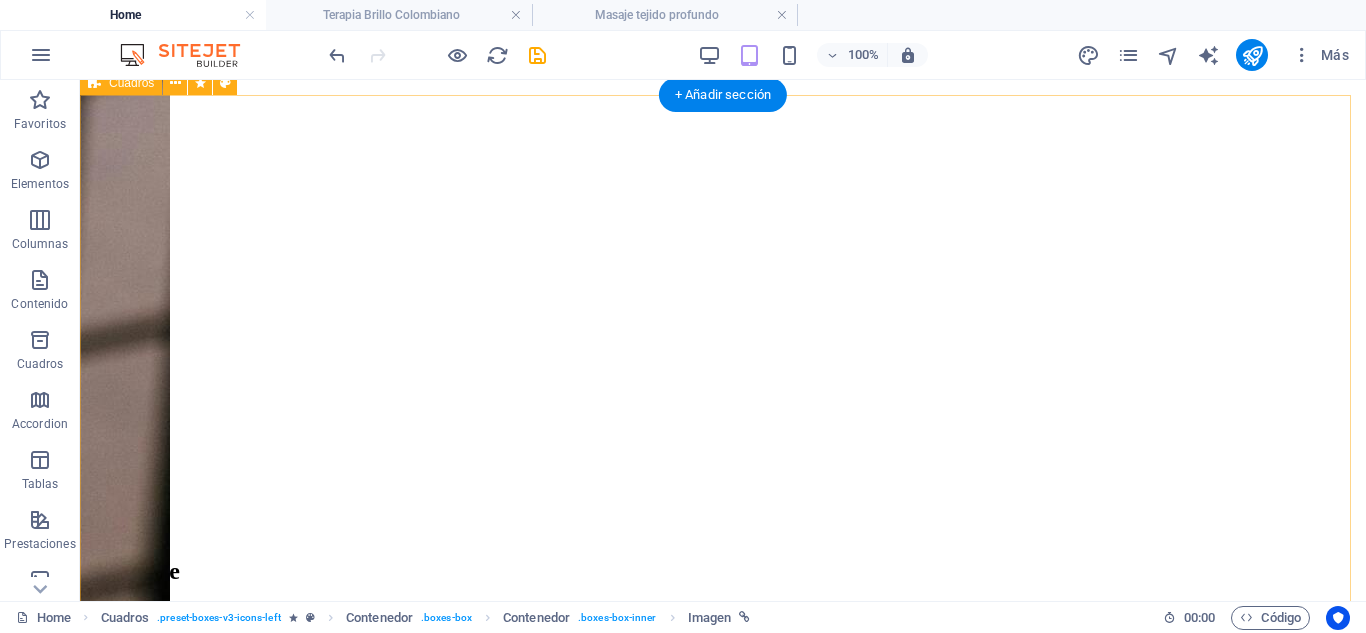 scroll, scrollTop: 4656, scrollLeft: 0, axis: vertical 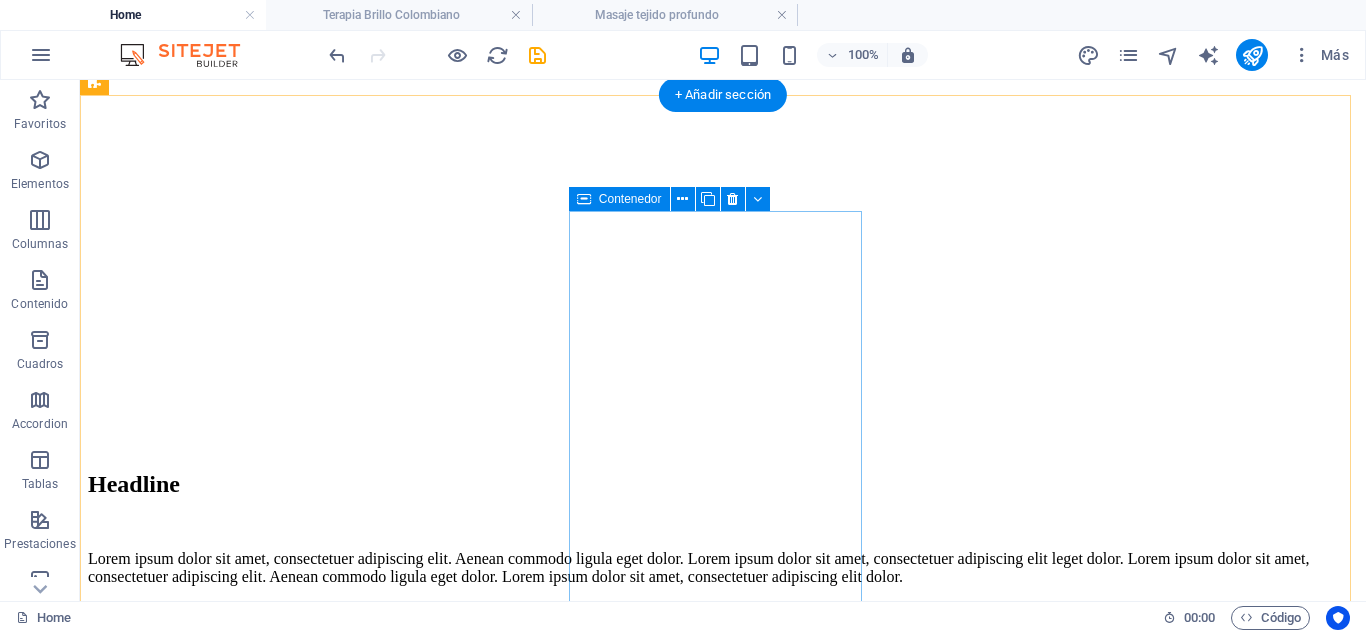 click on "Limpieza Facial Simple Limpieza intensiva para un rostro más limpio, suave y renovado.  Elimina puntos negros, células muertas y revive tu piel. 150.000 COP  Agregar" at bounding box center [723, 32515] 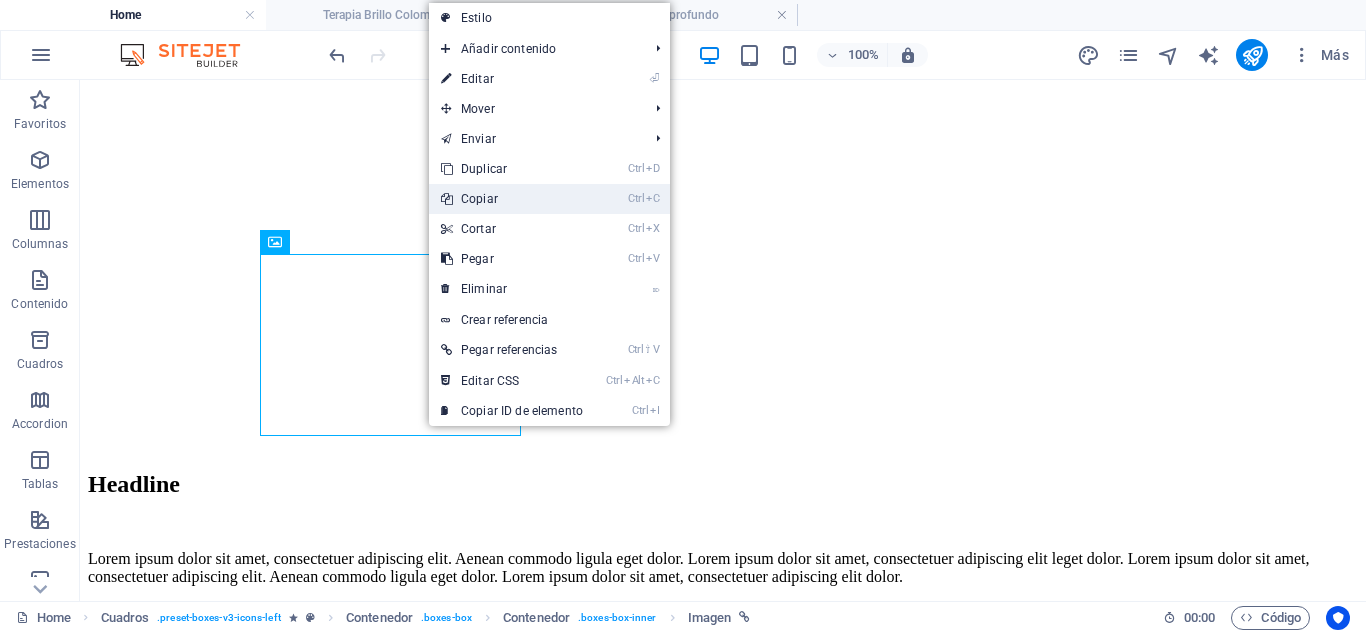 click on "Ctrl C  Copiar" at bounding box center (512, 199) 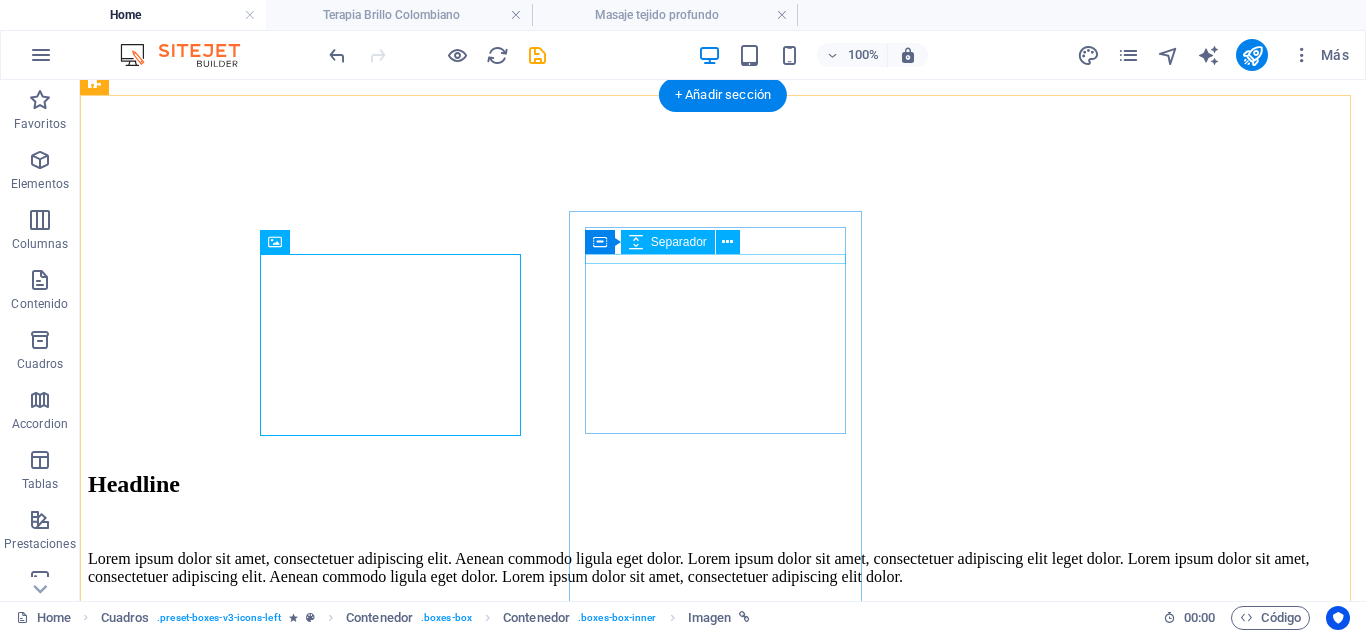 click at bounding box center [723, 31832] 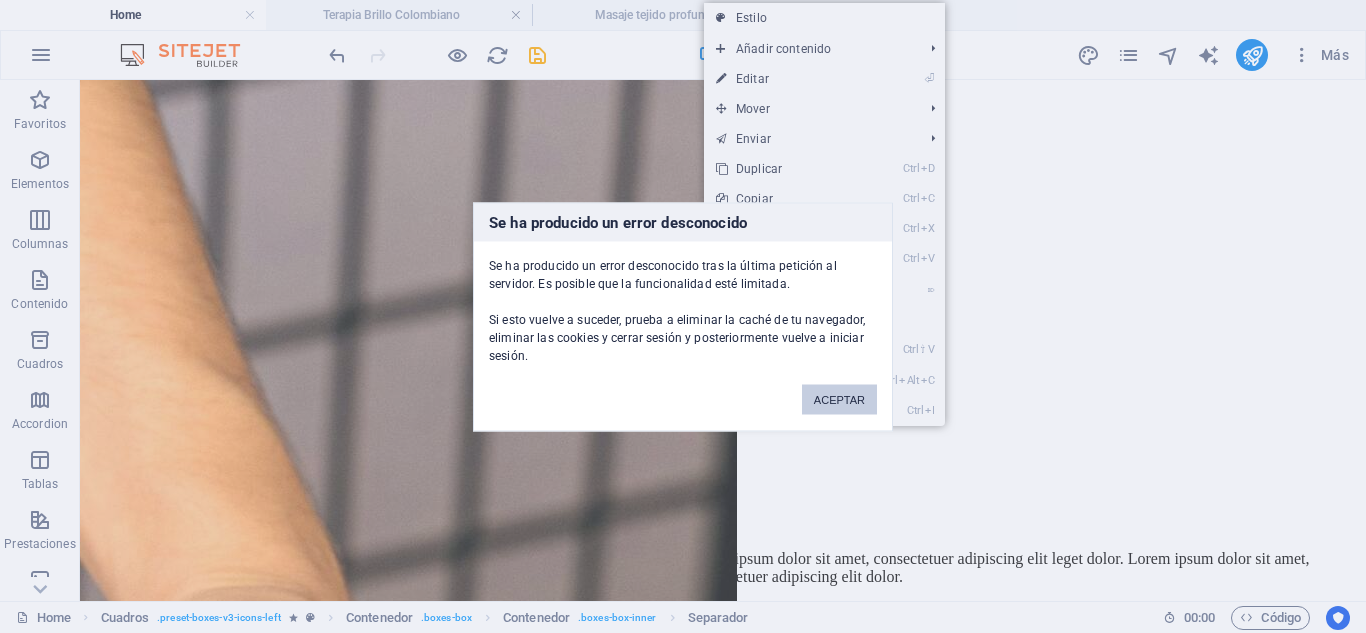 click on "ACEPTAR" at bounding box center (839, 399) 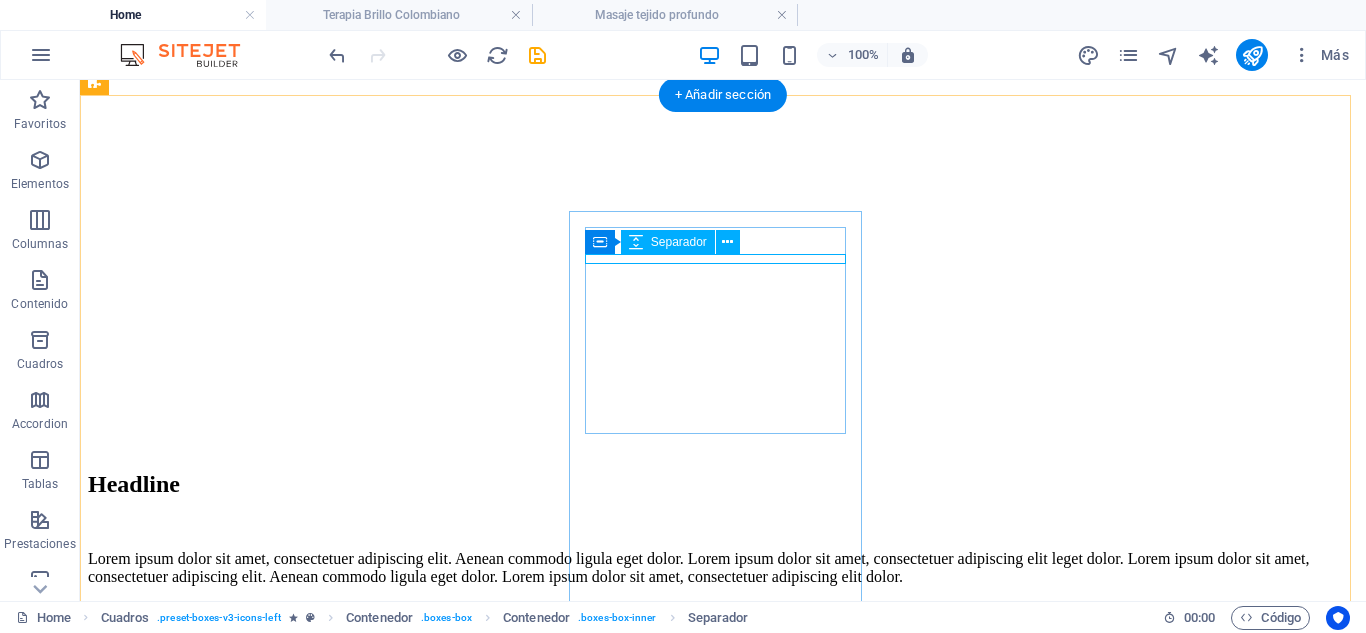 click at bounding box center [723, 31832] 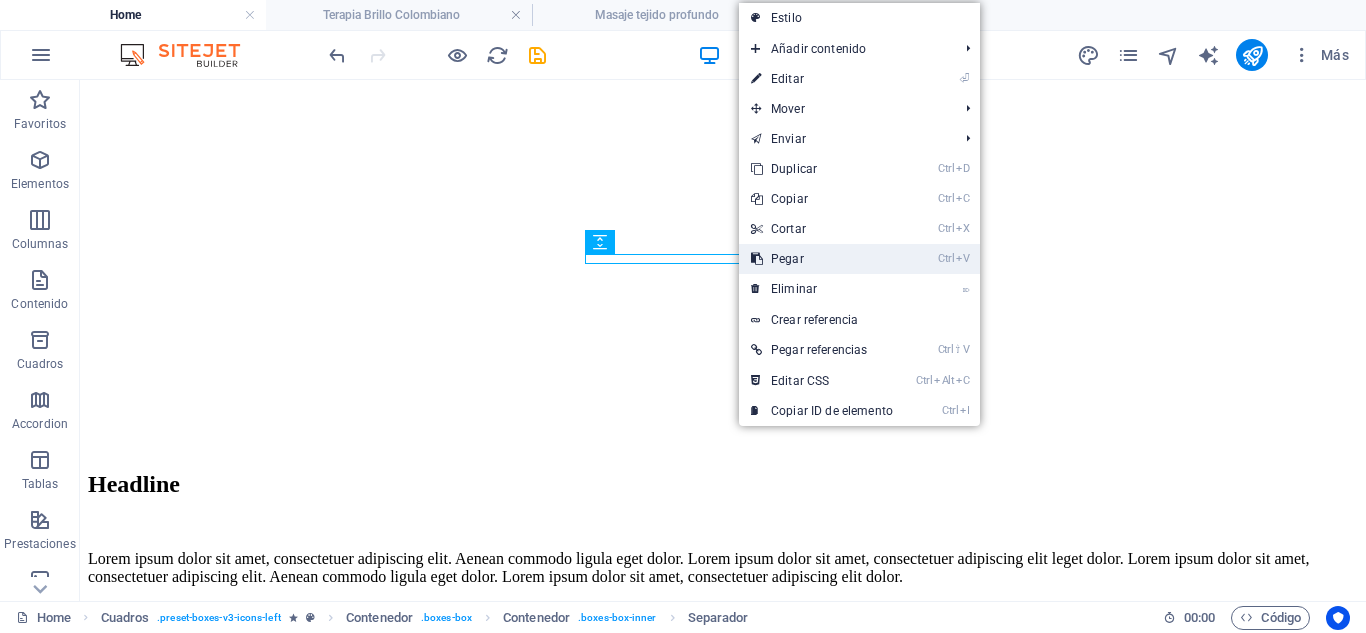 click on "Ctrl V  Pegar" at bounding box center (822, 259) 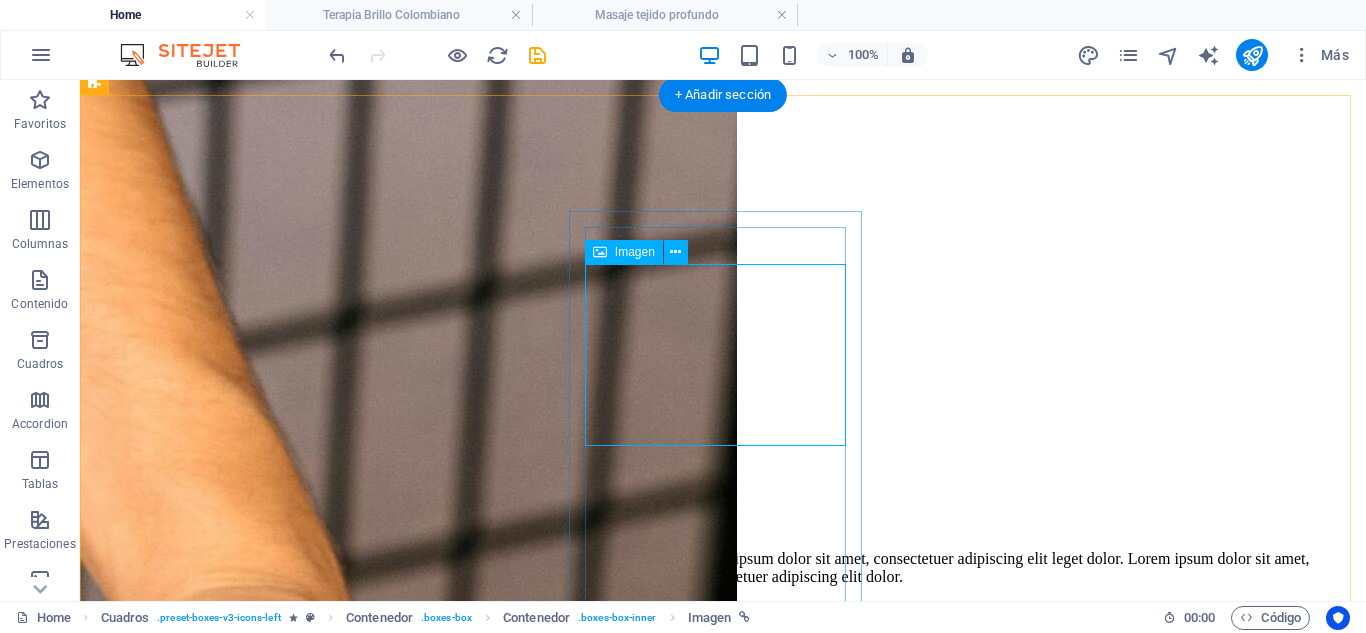 click at bounding box center [723, 32196] 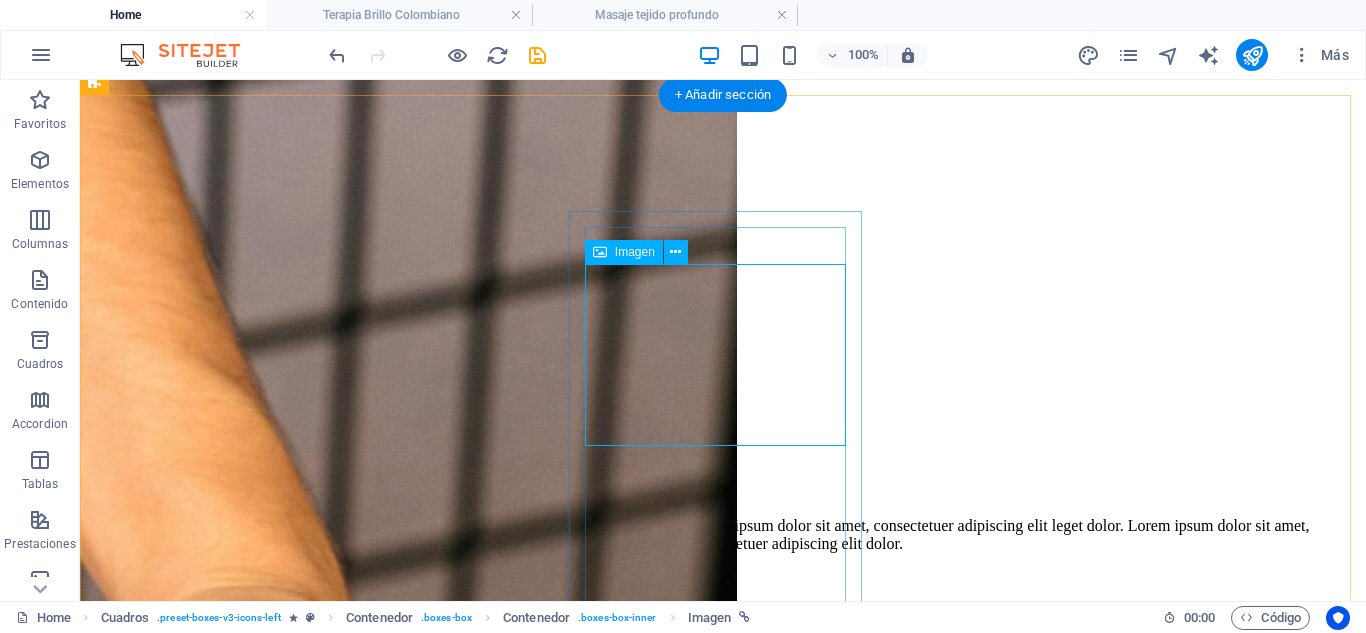 select on "px" 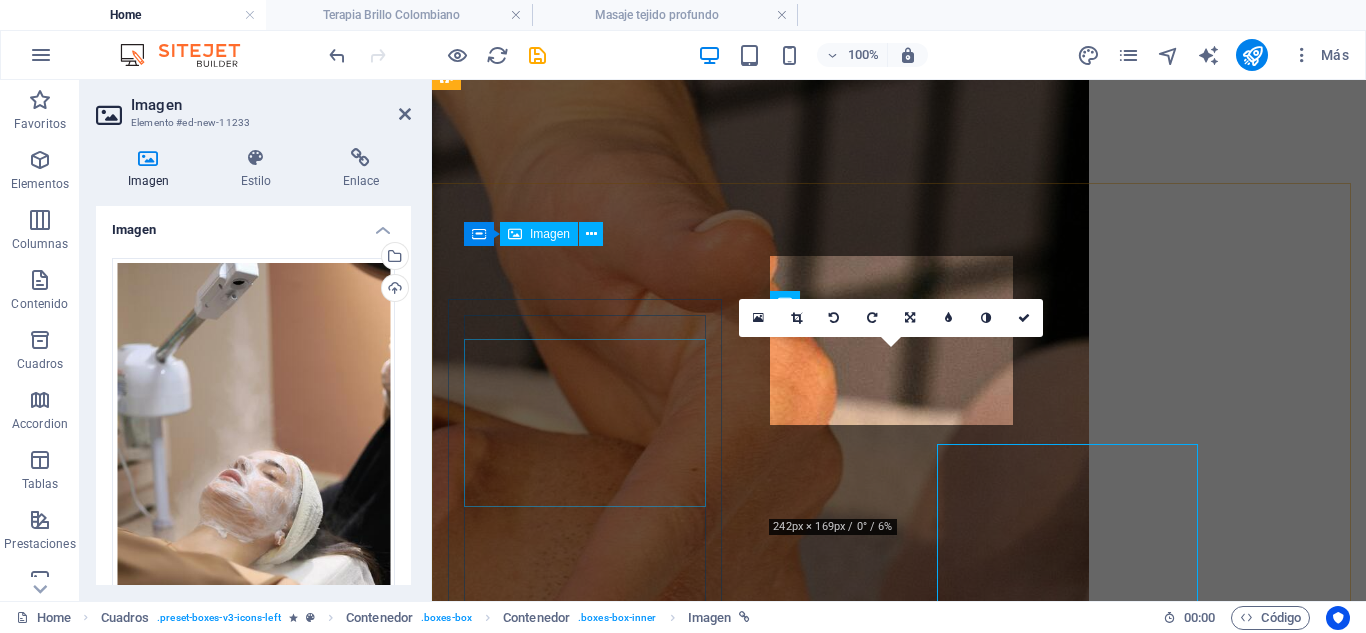 scroll, scrollTop: 4569, scrollLeft: 0, axis: vertical 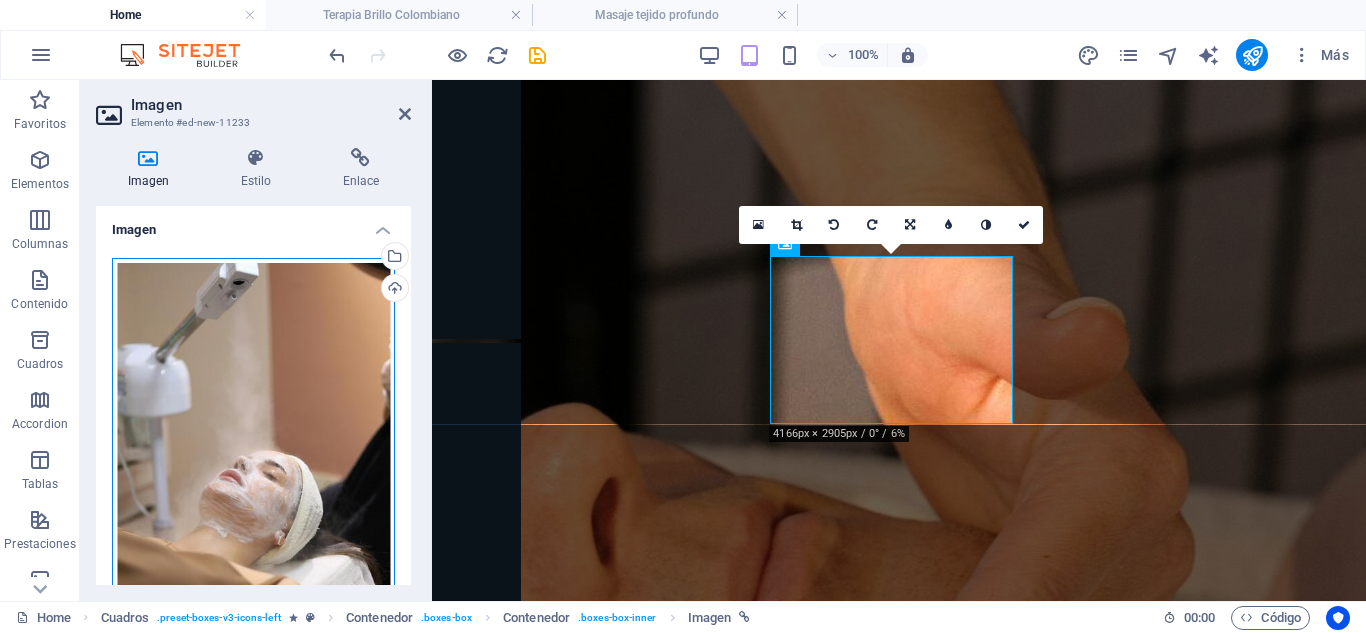 click on "Arrastra archivos aquí, haz clic para escoger archivos o  selecciona archivos de Archivos o de nuestra galería gratuita de fotos y vídeos" at bounding box center (253, 468) 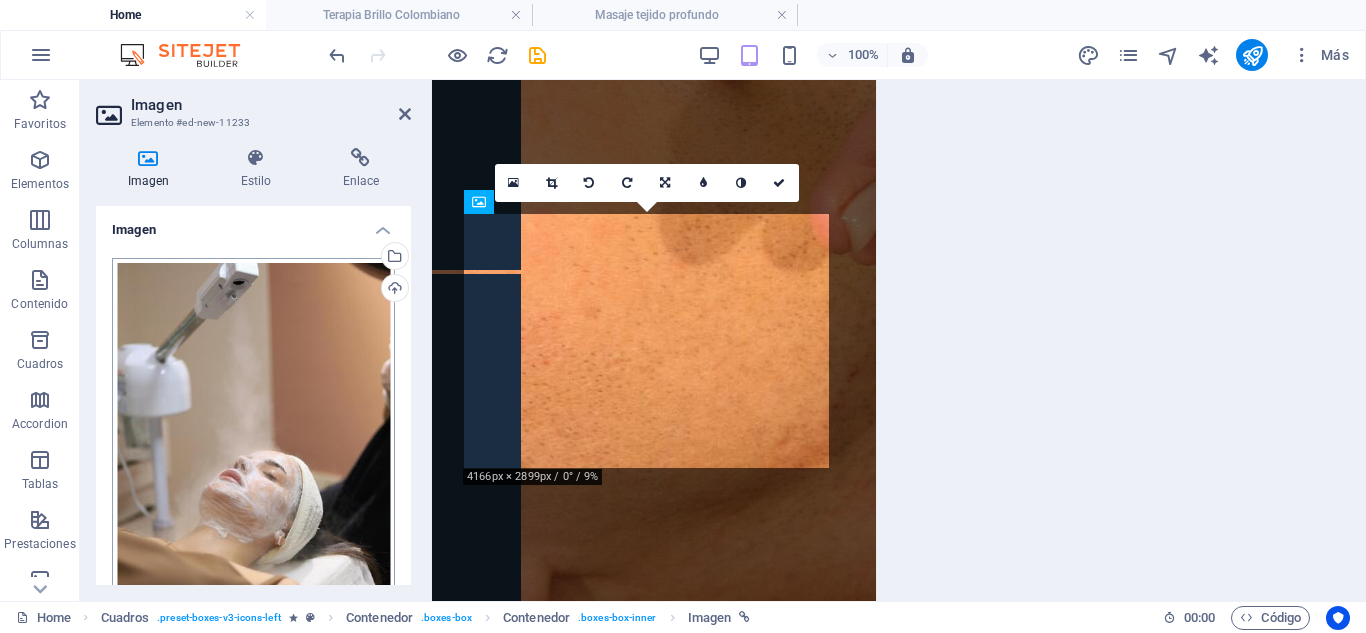 scroll, scrollTop: 7892, scrollLeft: 0, axis: vertical 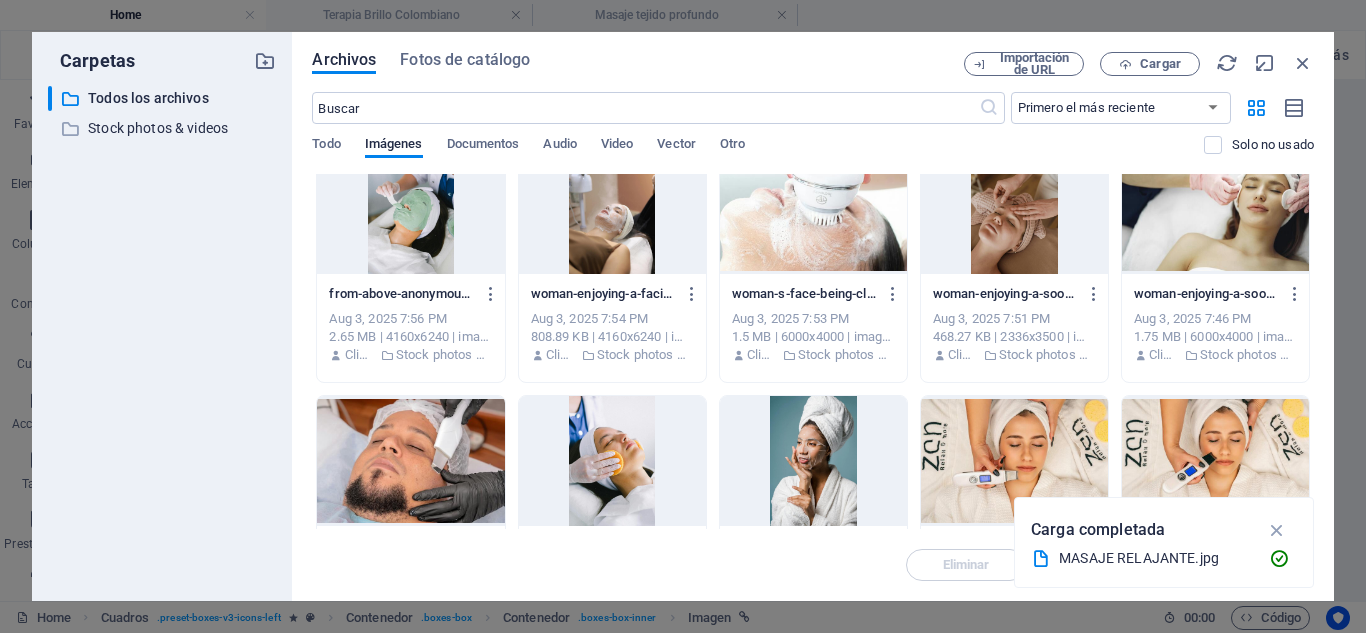 click at bounding box center [410, 461] 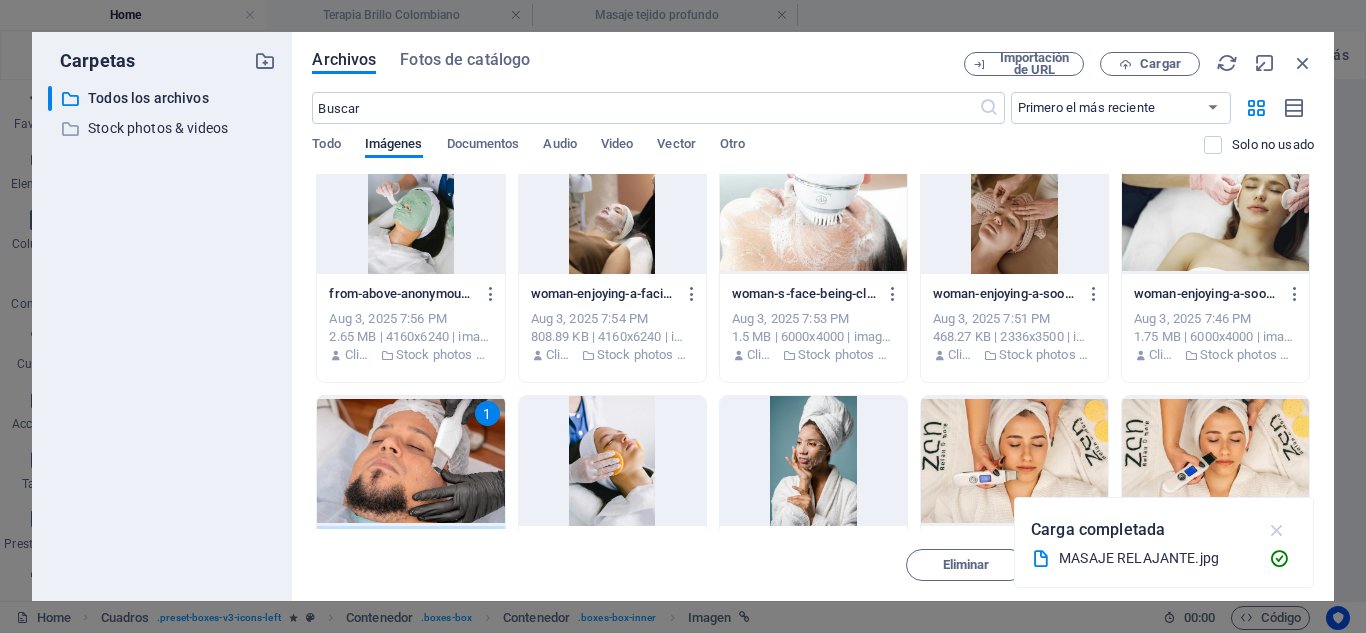 click at bounding box center (1277, 530) 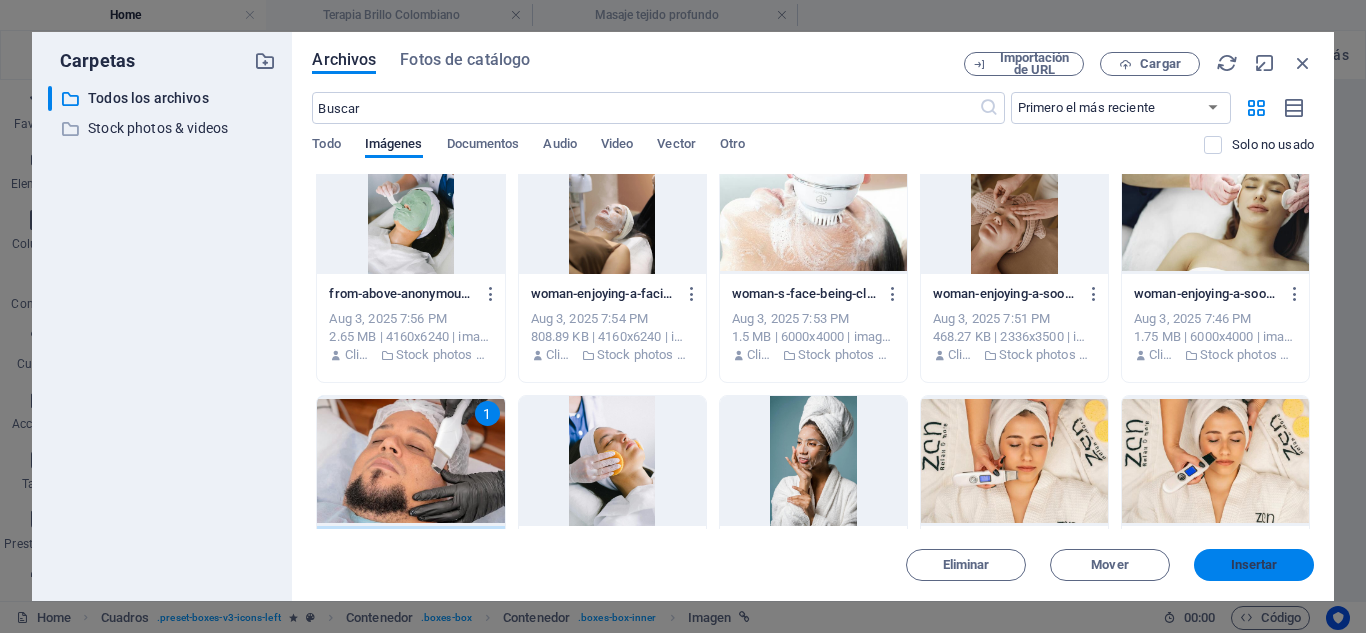 click on "Insertar" at bounding box center (1254, 565) 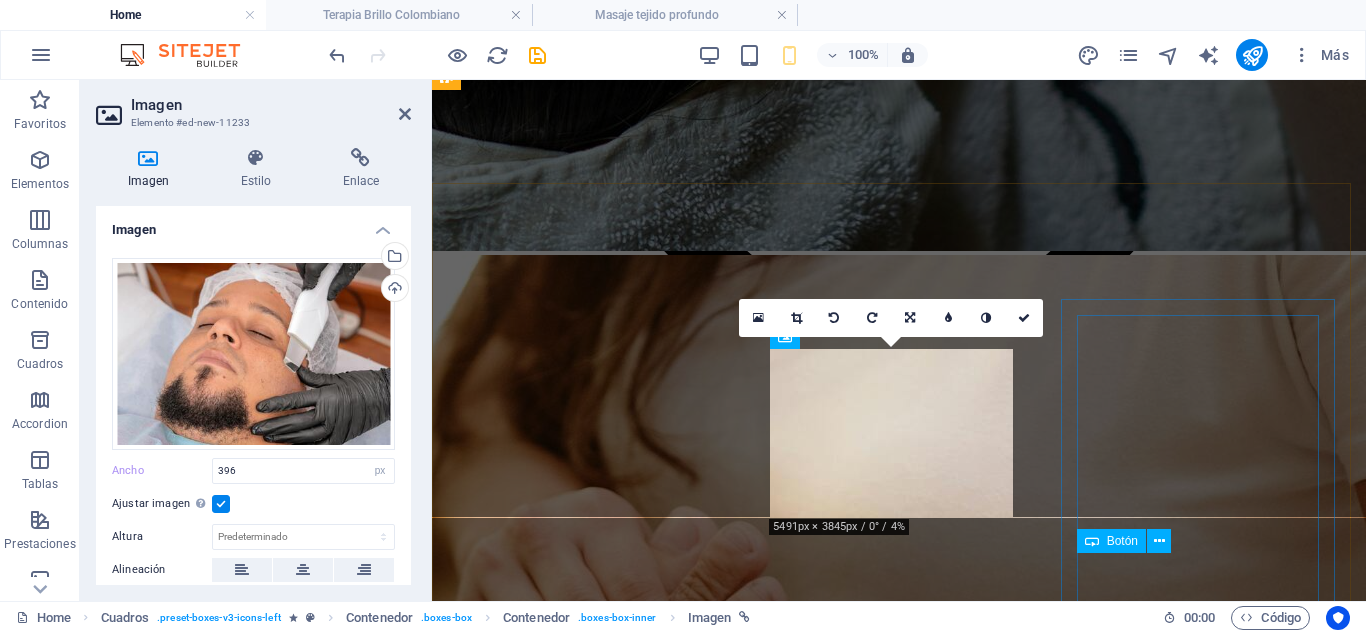 scroll, scrollTop: 4569, scrollLeft: 0, axis: vertical 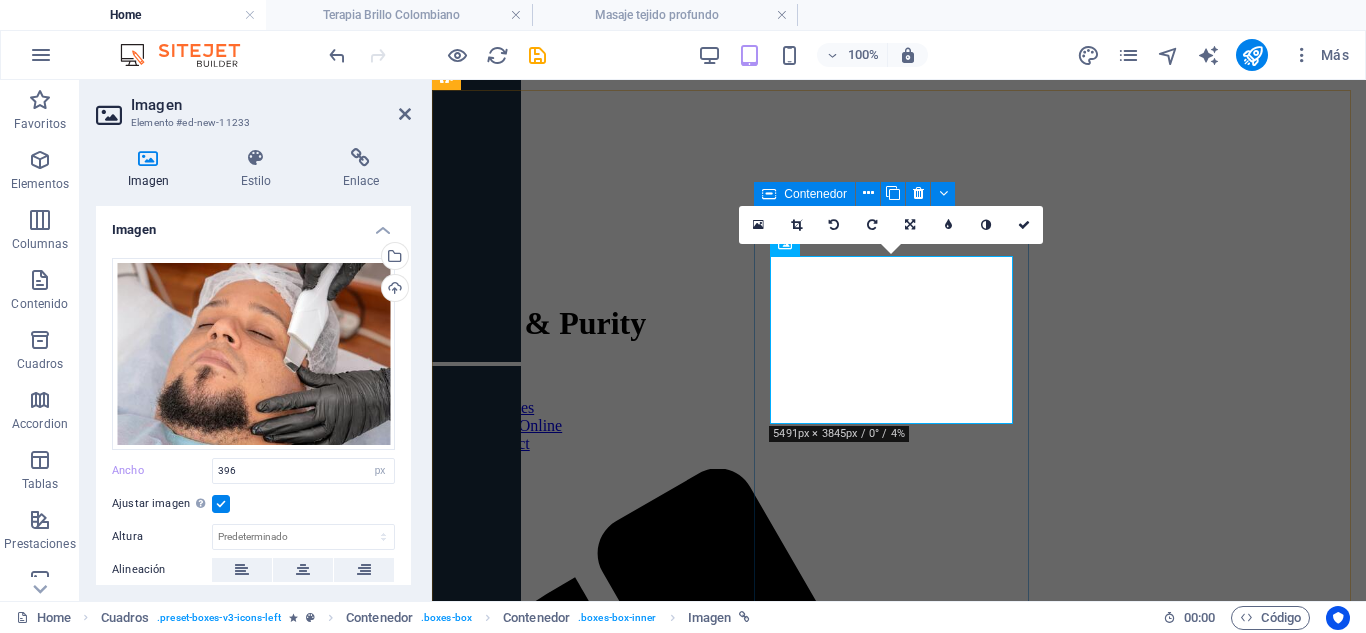 click on "Limpieza Facial Simple Limpieza intensiva para un rostro más limpio, suave y renovado.  Elimina puntos negros, células muertas y revive tu piel. 150.000 COP  Agregar" at bounding box center (899, 24291) 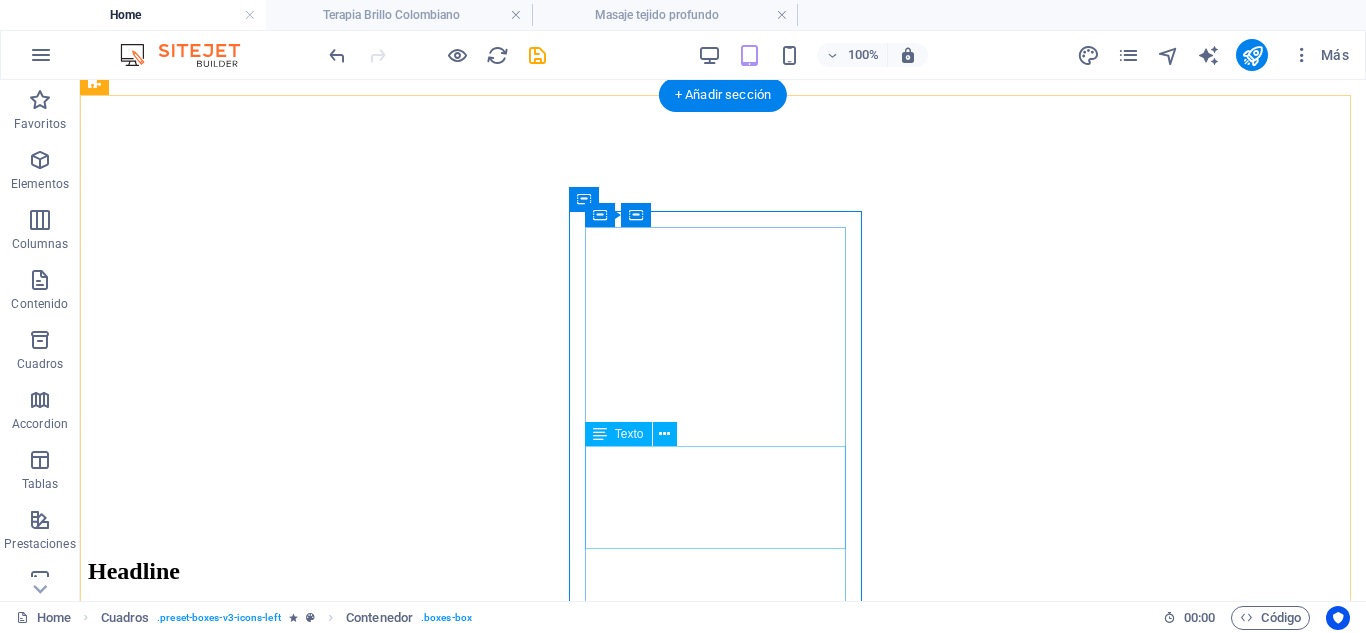 scroll, scrollTop: 4656, scrollLeft: 0, axis: vertical 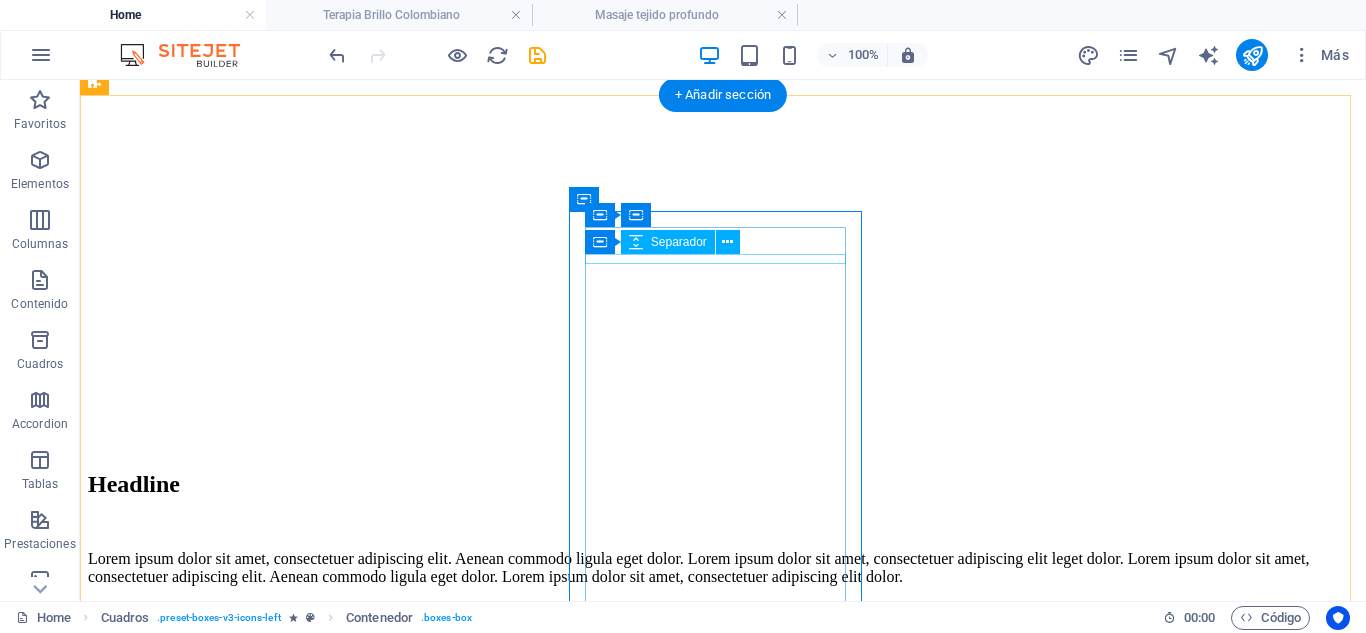 click at bounding box center (723, 31832) 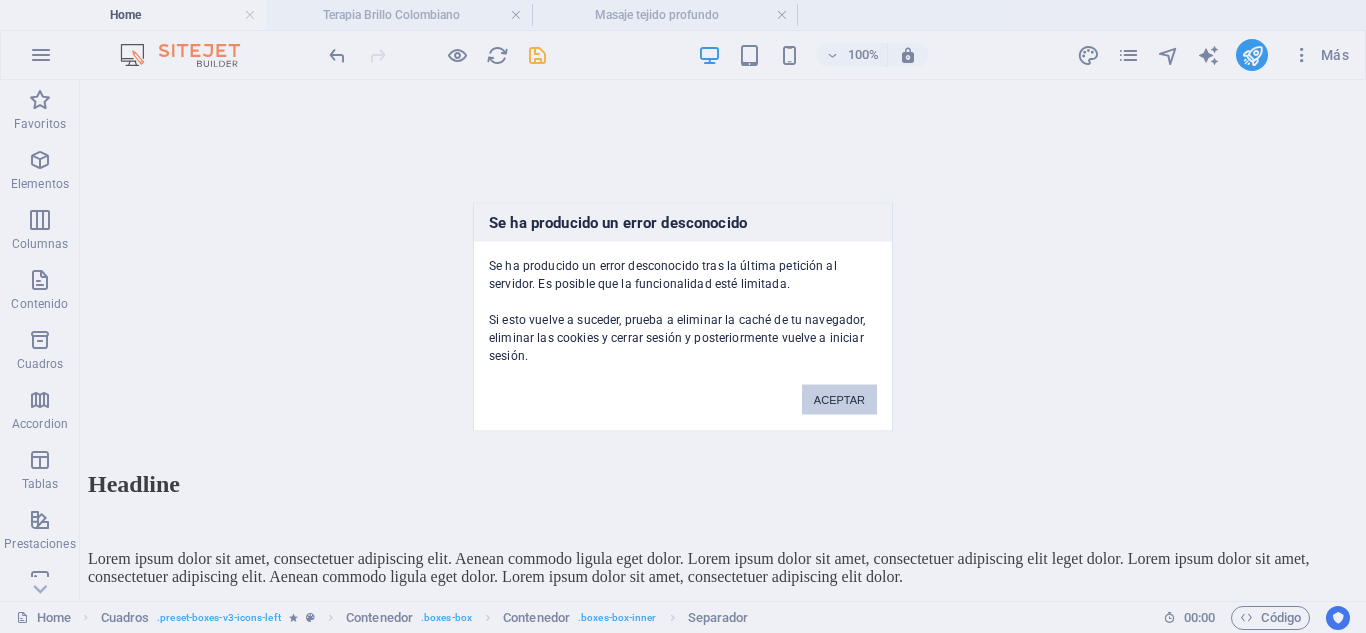 click on "ACEPTAR" at bounding box center (839, 399) 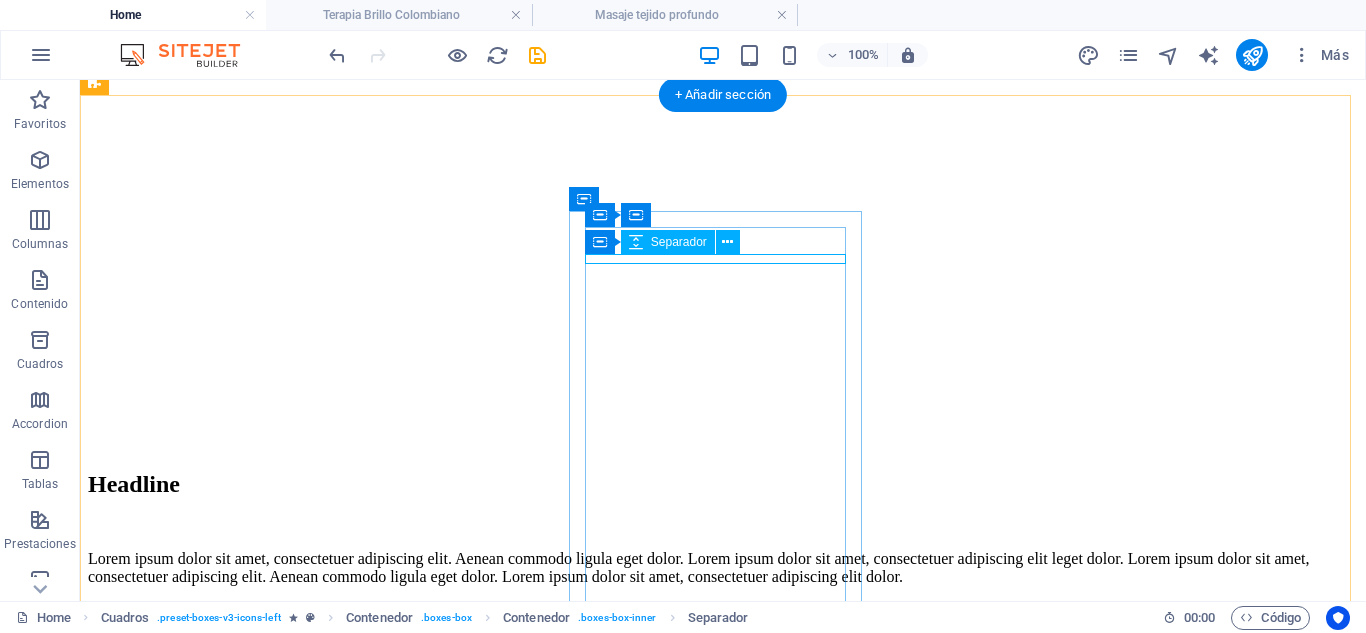 click at bounding box center (723, 31832) 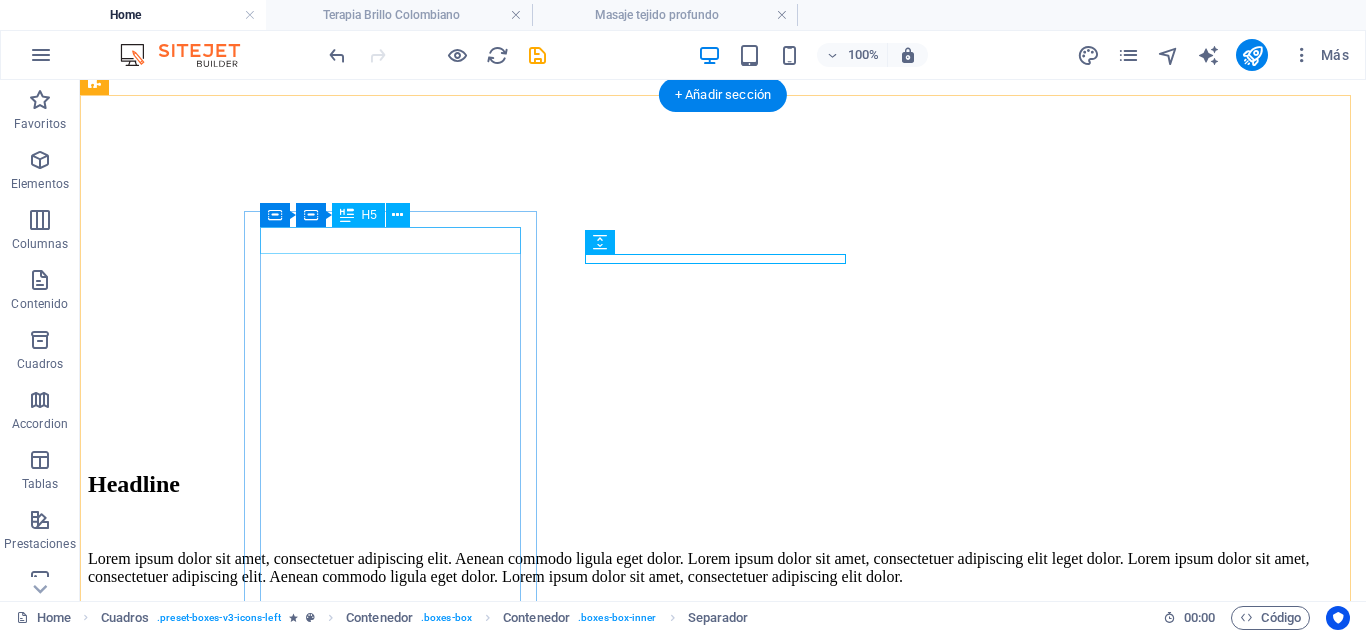 click on "Limpieza Facial Simple" at bounding box center (723, 29581) 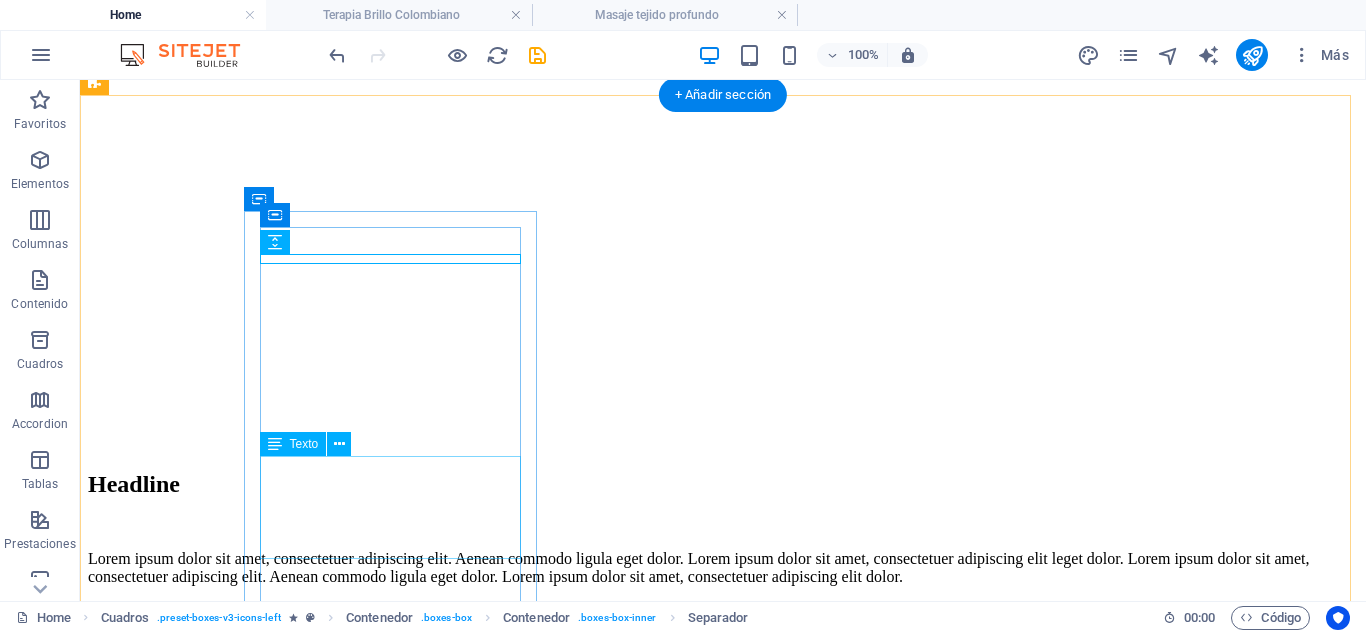 click on "Limpieza suave, resultados visibles. Ideal para mantener tu piel saludable y equilibrada." at bounding box center [723, 30390] 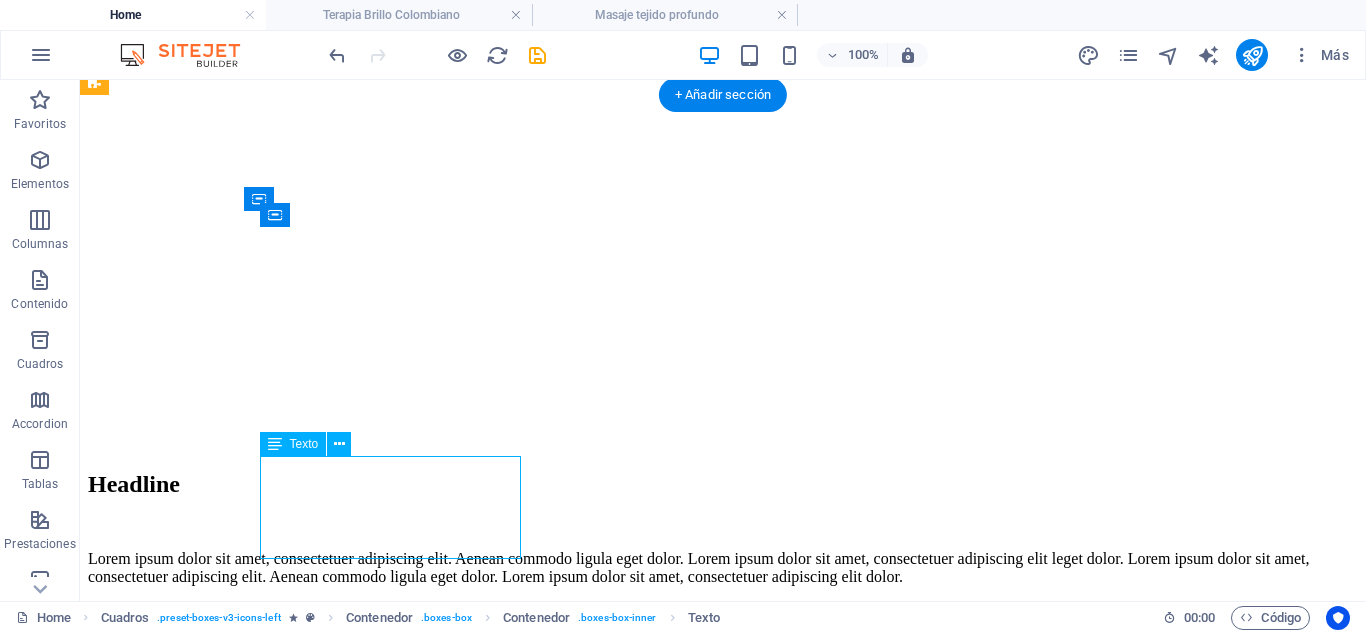 click on "Limpieza suave, resultados visibles. Ideal para mantener tu piel saludable y equilibrada." at bounding box center [723, 30390] 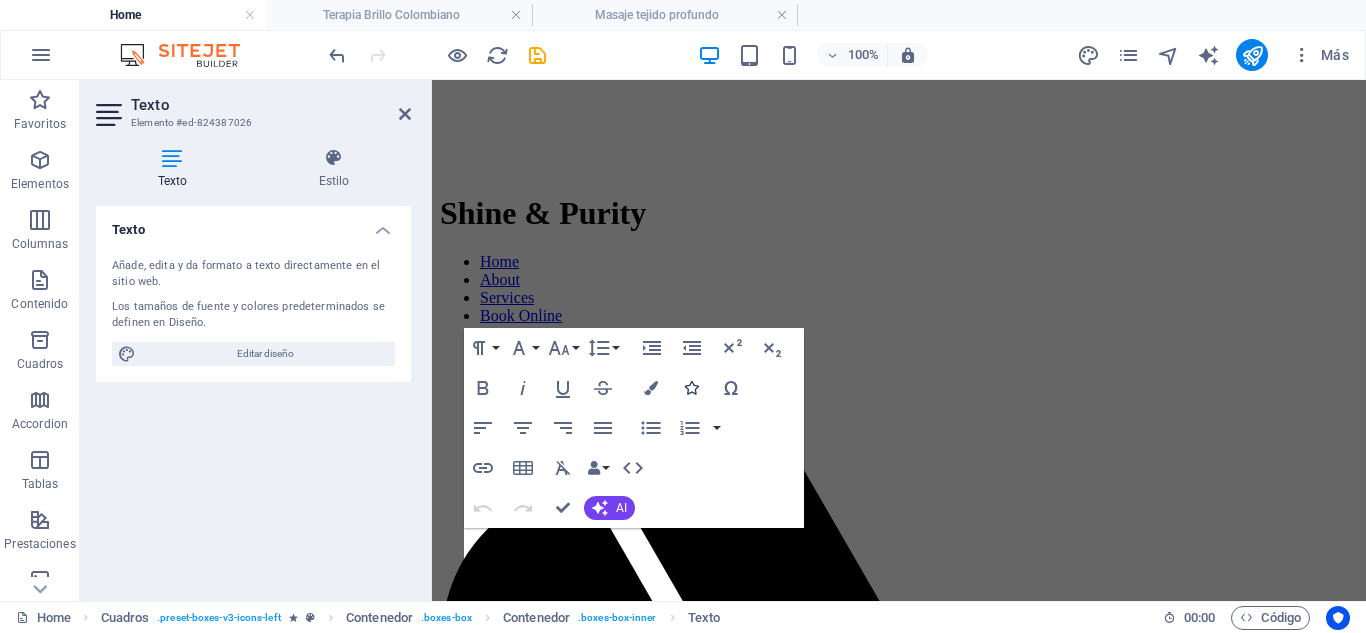 scroll, scrollTop: 4569, scrollLeft: 0, axis: vertical 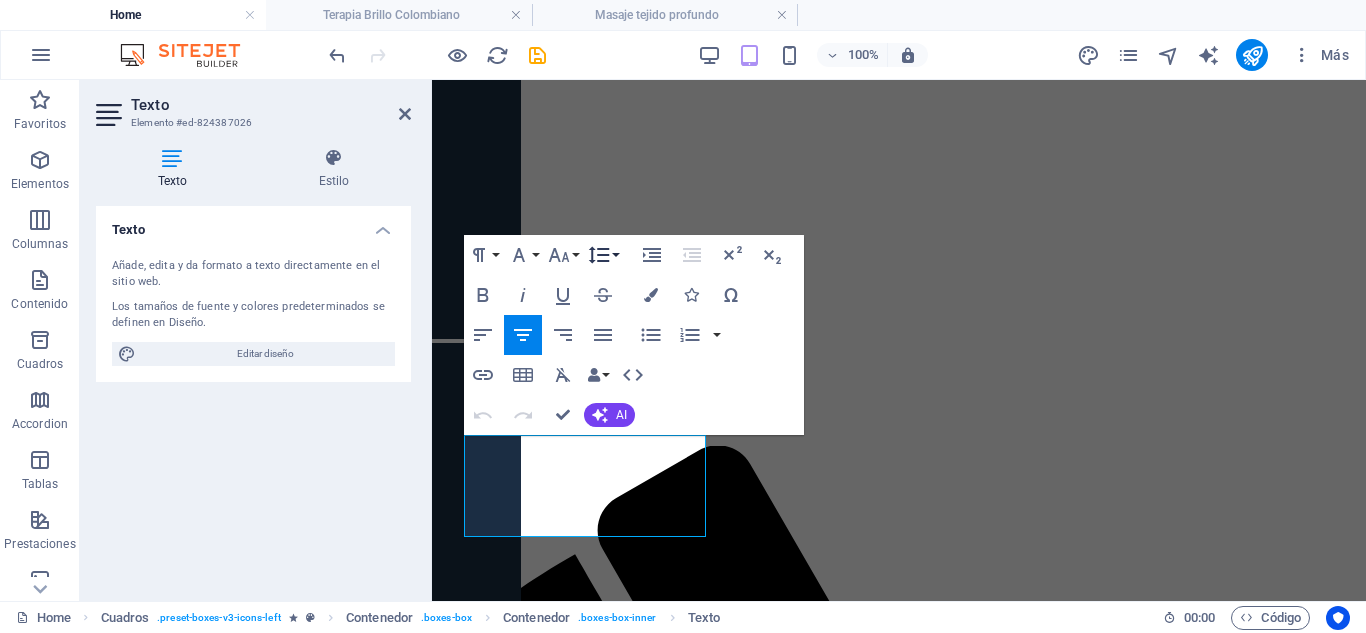 click on "Line Height" at bounding box center [603, 255] 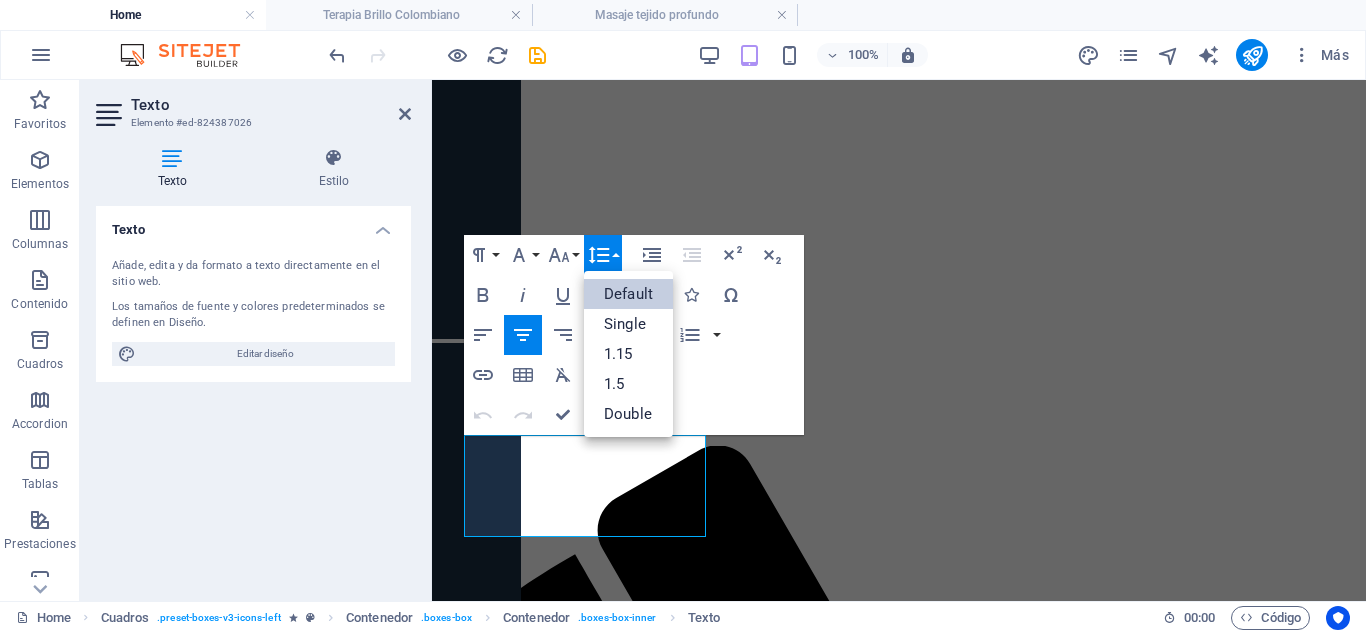 scroll, scrollTop: 0, scrollLeft: 0, axis: both 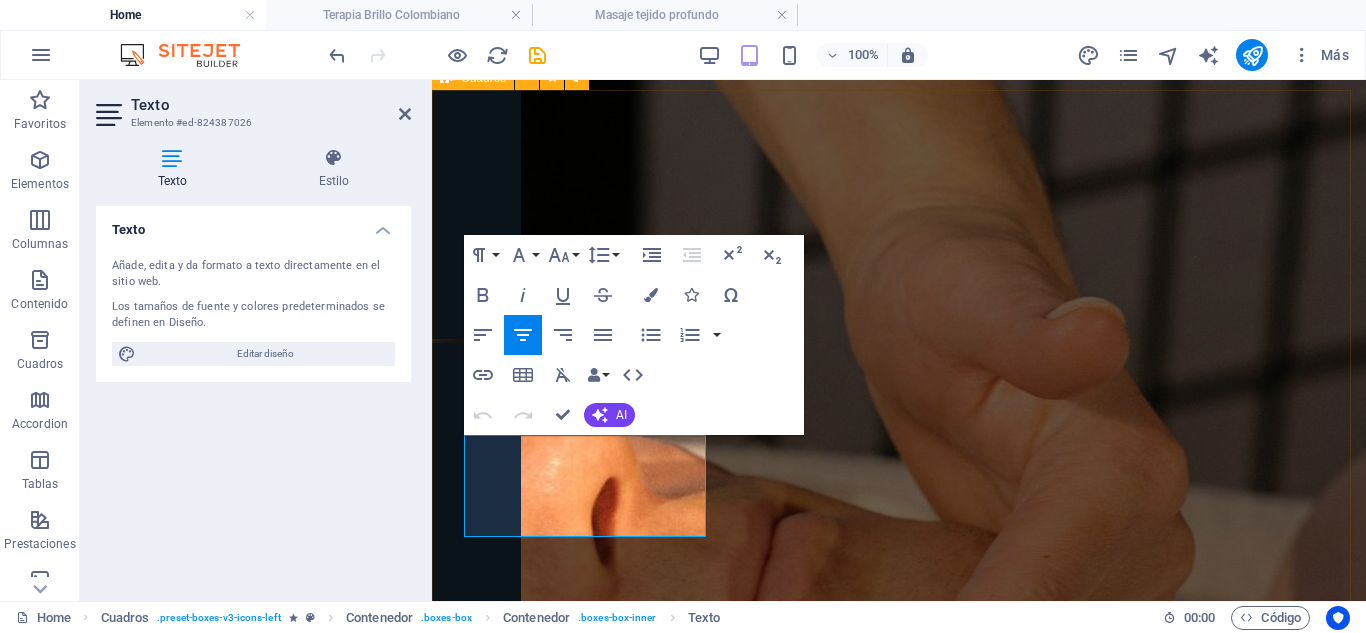 click on "Limpieza Facial Simple Limpieza suave, resultados visibles. Ideal para mantener tu piel saludable y equilibrada. [PRICE] COP  Agregar    Limpieza Facial Simple Limpieza intensiva para un rostro más limpio, suave y renovado.  Elimina puntos negros, células muertas y revive tu piel. [PRICE] COP  Agregar    Alta hidratación facial Hidratación de lujo para tu piel. Recupera suavidad, brillo y firmeza en una sola sesión con productos de alta calidad [PRICE] COP  Agregar    Peeling Químico Renueva tu piel desde adentro. Despídete de manchas, textura irregular y piel opaca.  Exfoliación profunda con ácidos suaves y seguros. [PRICE] COP  Agregar    Dermapen Piel renovada, luminosa y firme. Microneedling con sueros personalizados según tu necesidad. Ideal para acné, líneas finas, manchas y flacidez. [PRICE] COP  Agregar    Facial Reafirmante Tu piel, más firme y luminosa. Con sueros de colágeno y un masaje lifting que estimula tu belleza natural. [PRICE] COP  Agregar" at bounding box center (899, 26840) 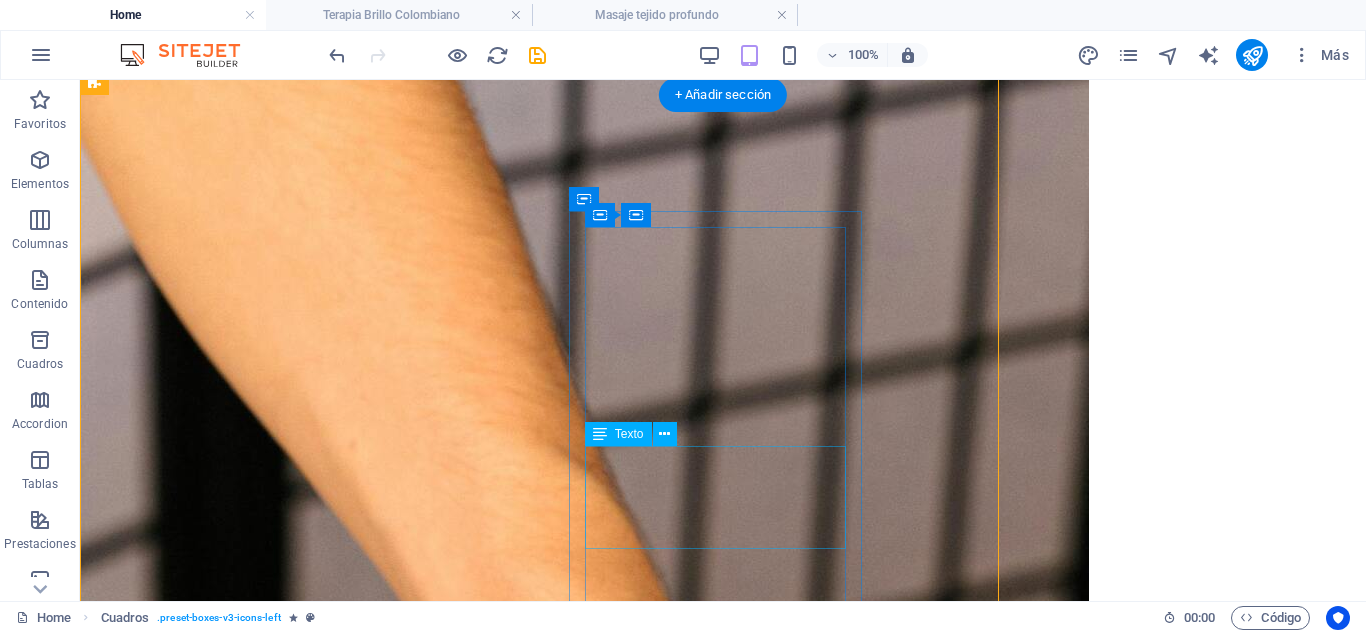 scroll, scrollTop: 4656, scrollLeft: 0, axis: vertical 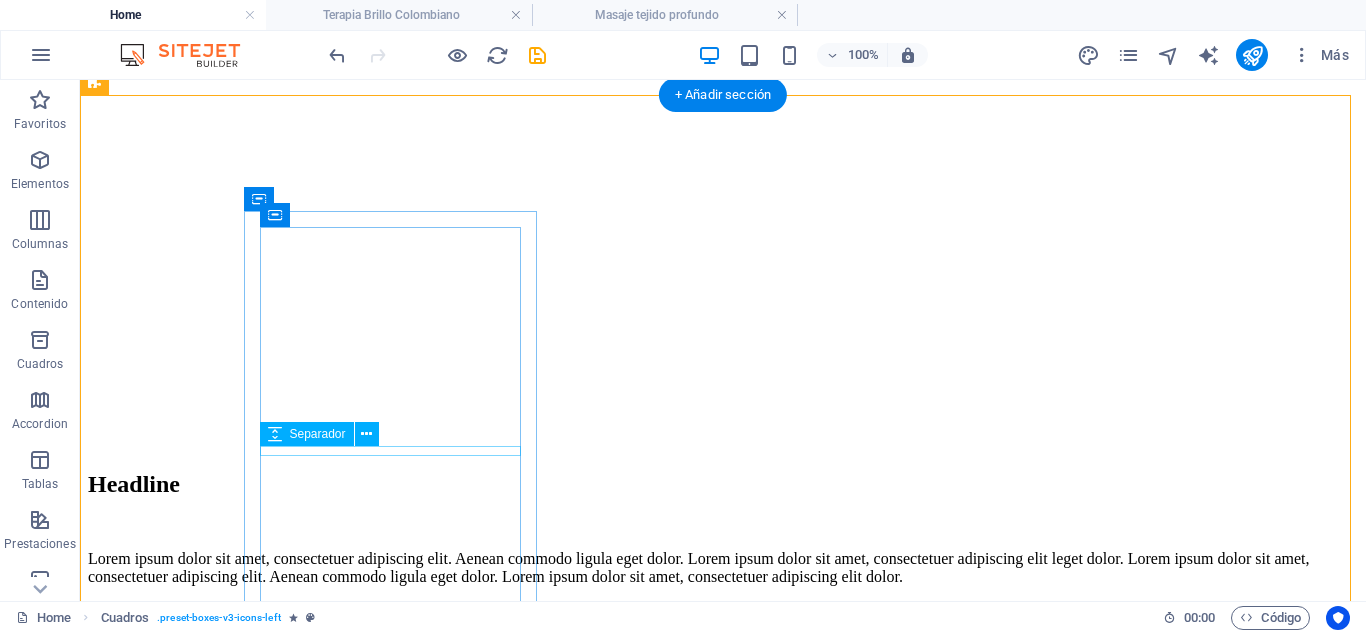 click at bounding box center [723, 30343] 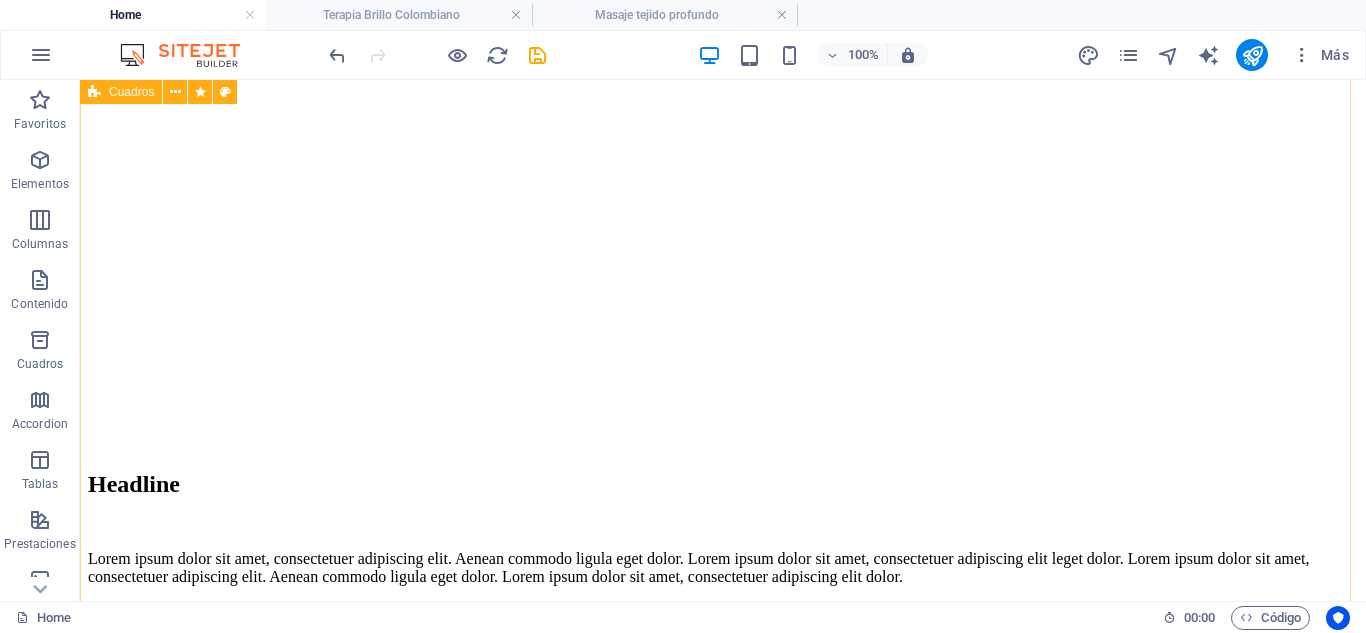 scroll, scrollTop: 4775, scrollLeft: 0, axis: vertical 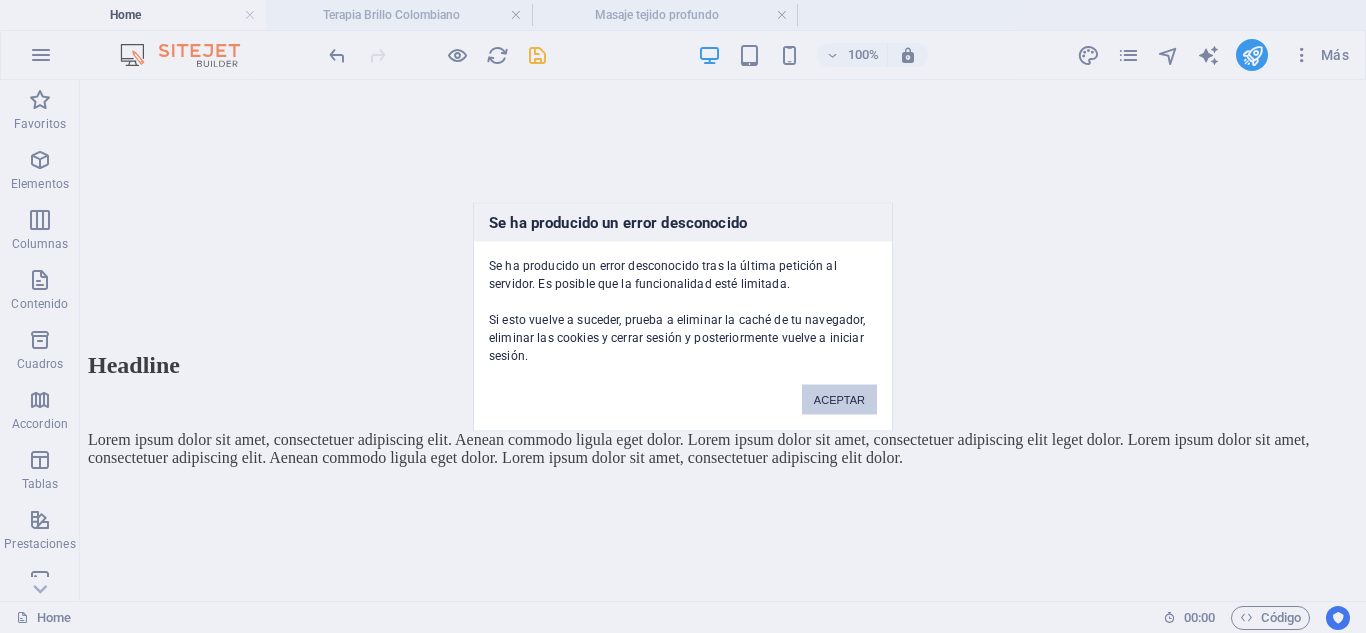click on "ACEPTAR" at bounding box center [839, 399] 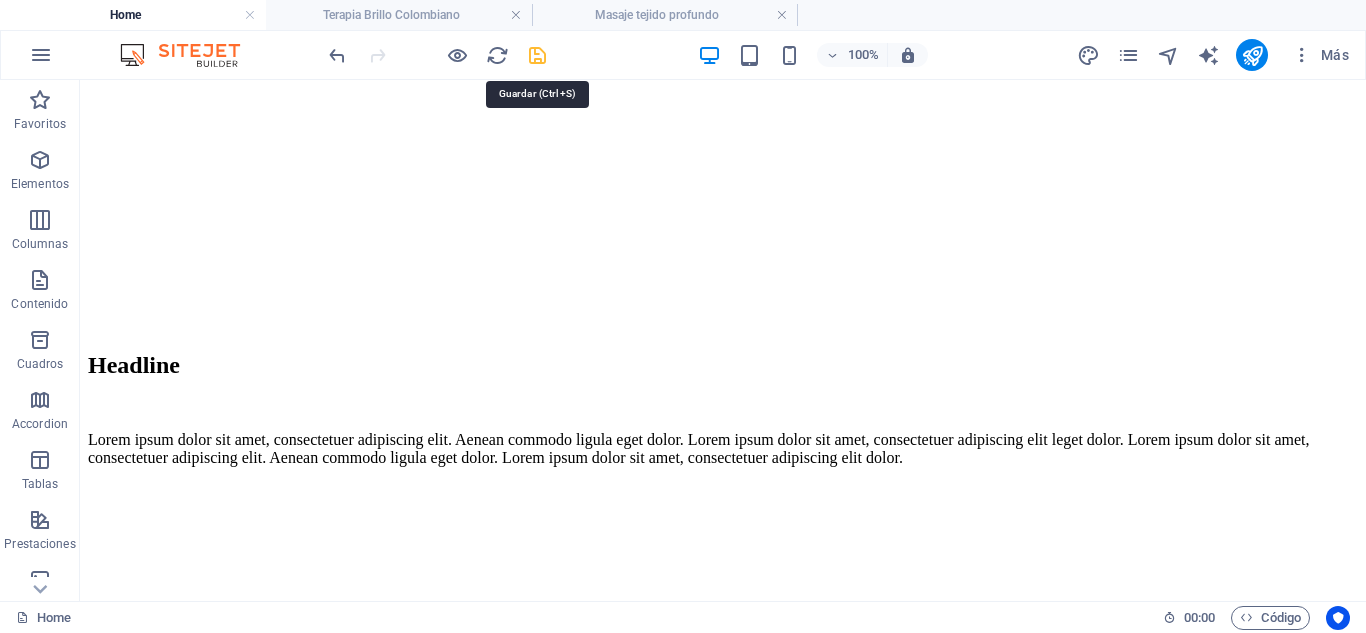 click at bounding box center (537, 55) 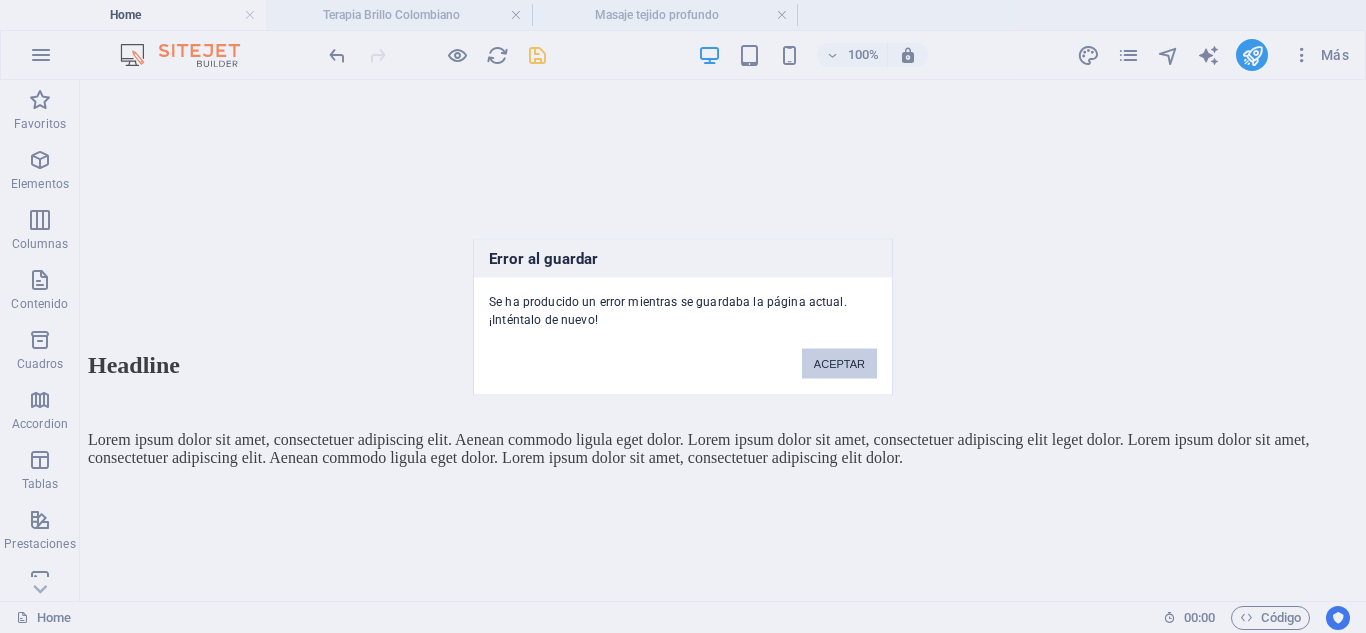 click on "ACEPTAR" at bounding box center (839, 363) 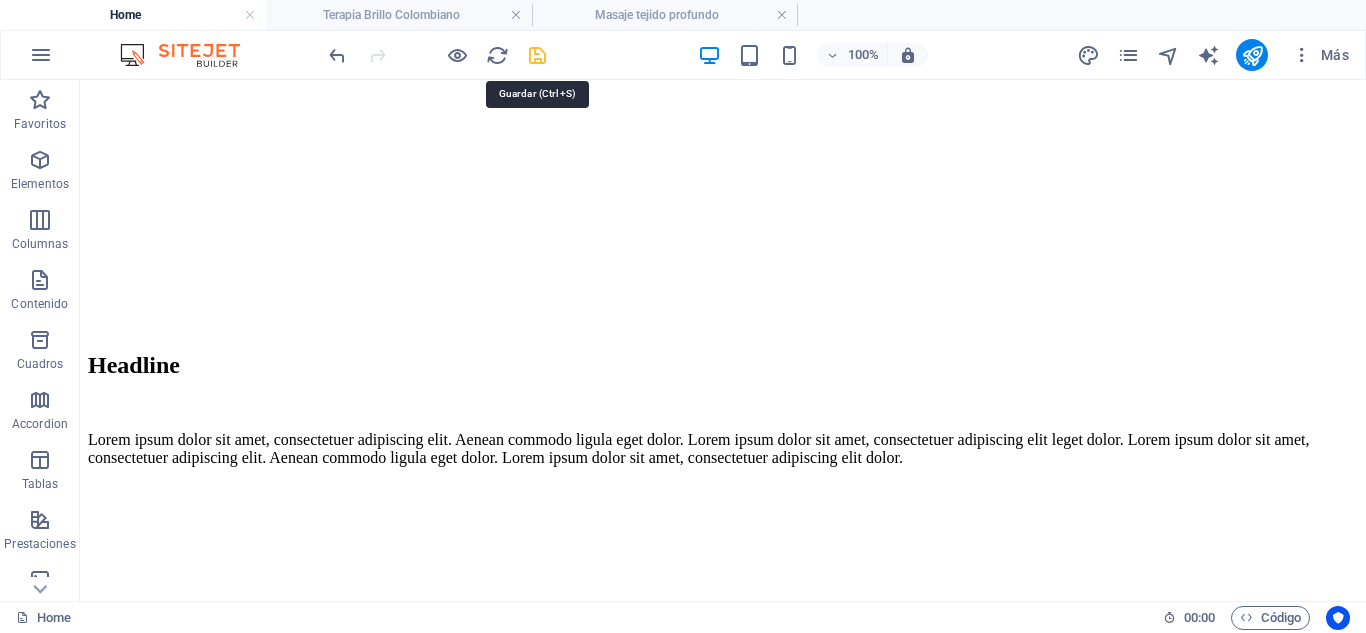 click at bounding box center [537, 55] 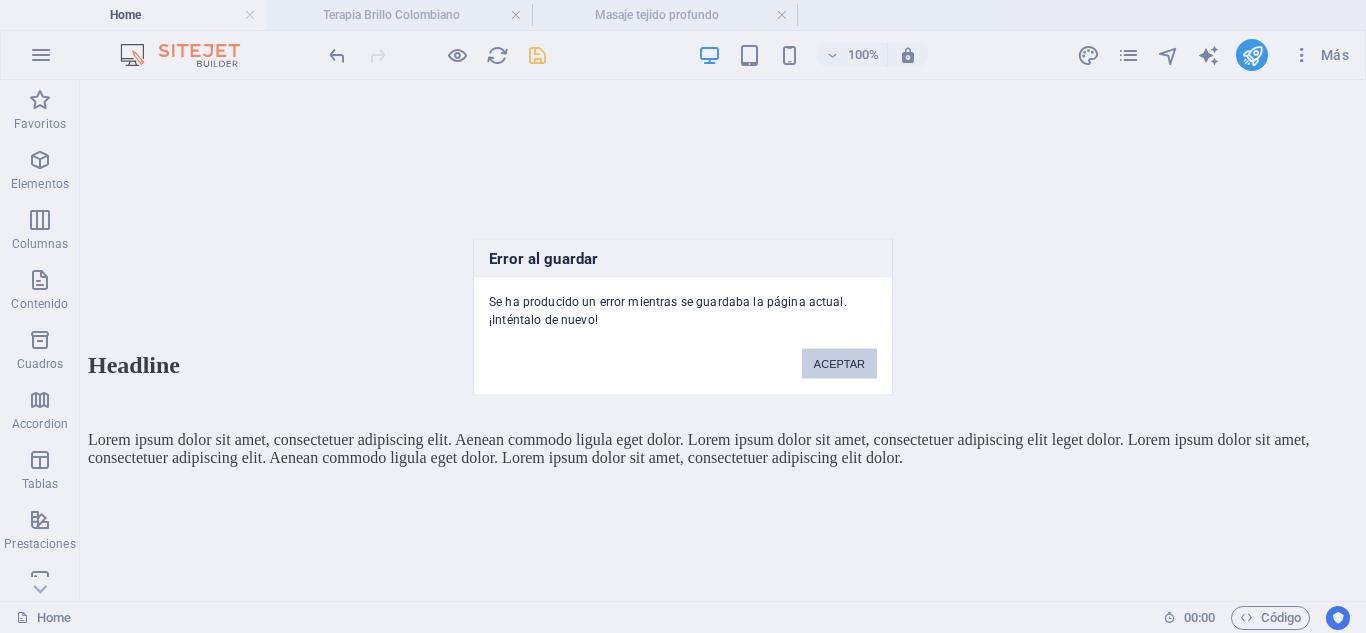 click on "ACEPTAR" at bounding box center (839, 363) 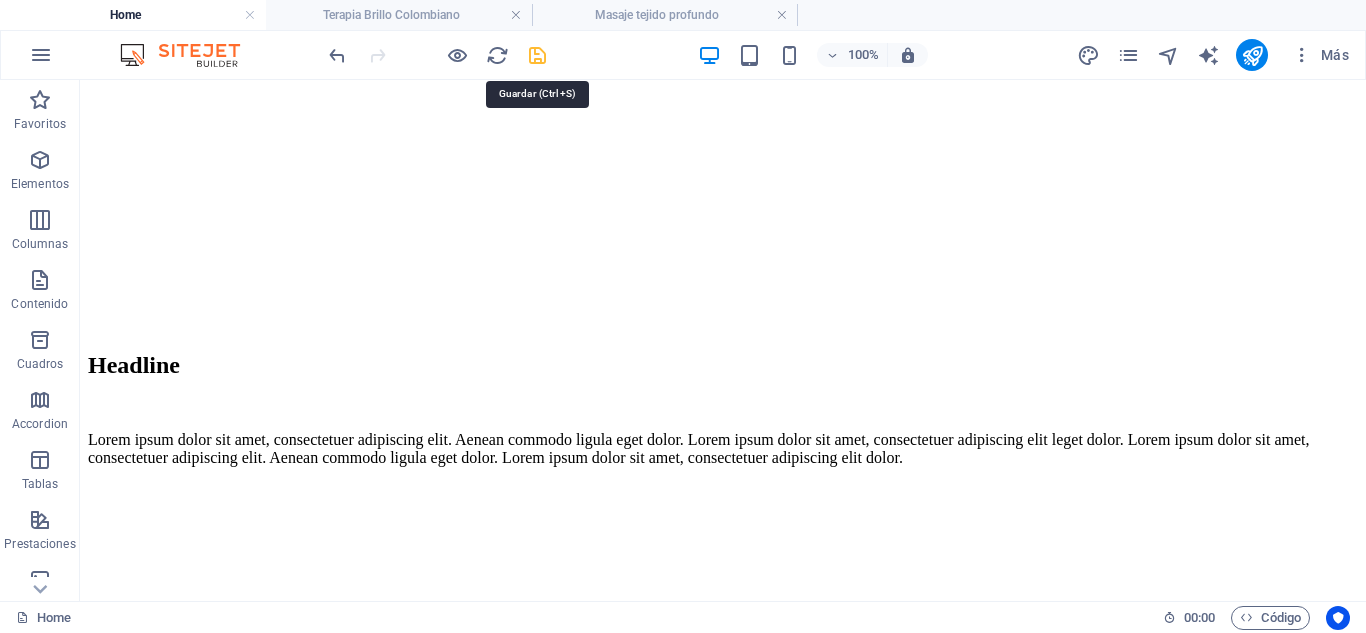 click at bounding box center (537, 55) 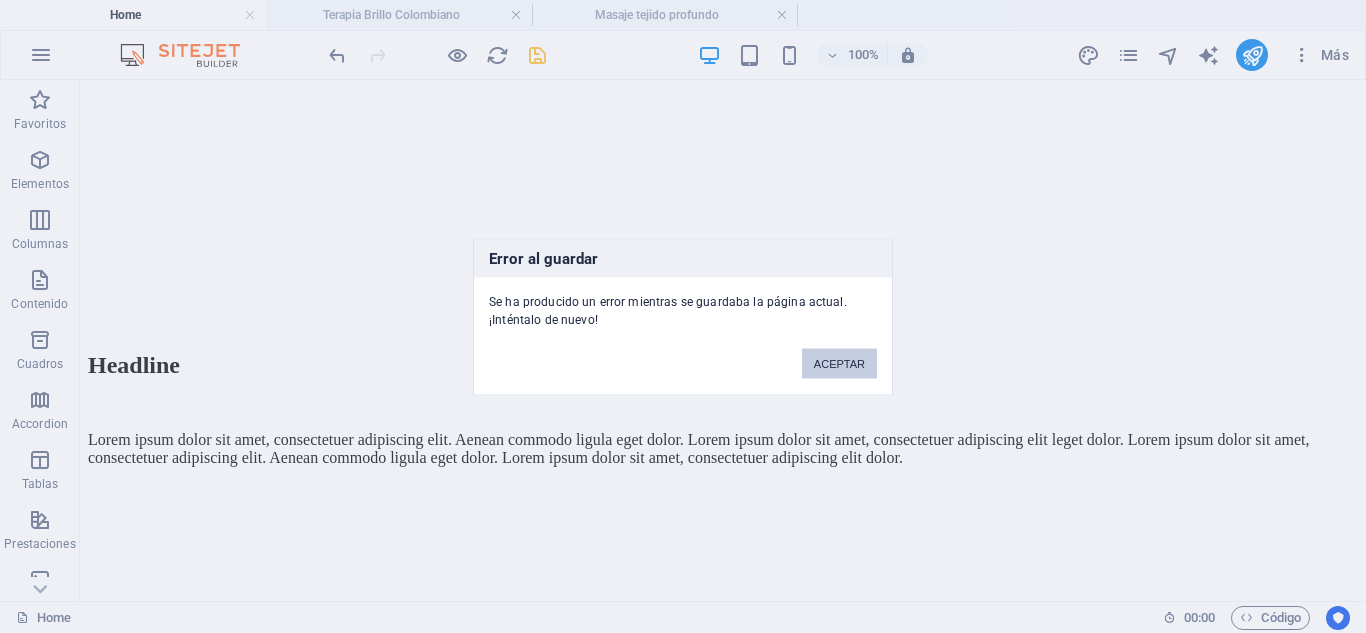 click on "ACEPTAR" at bounding box center (839, 363) 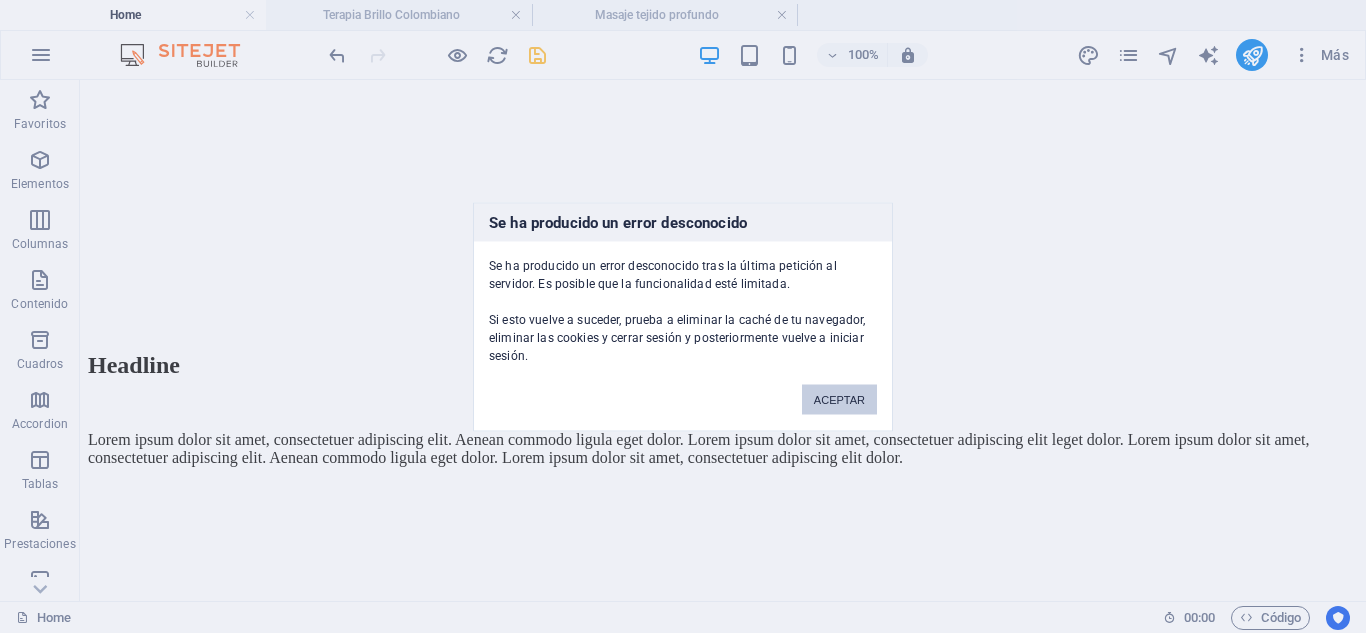 click on "ACEPTAR" at bounding box center (839, 399) 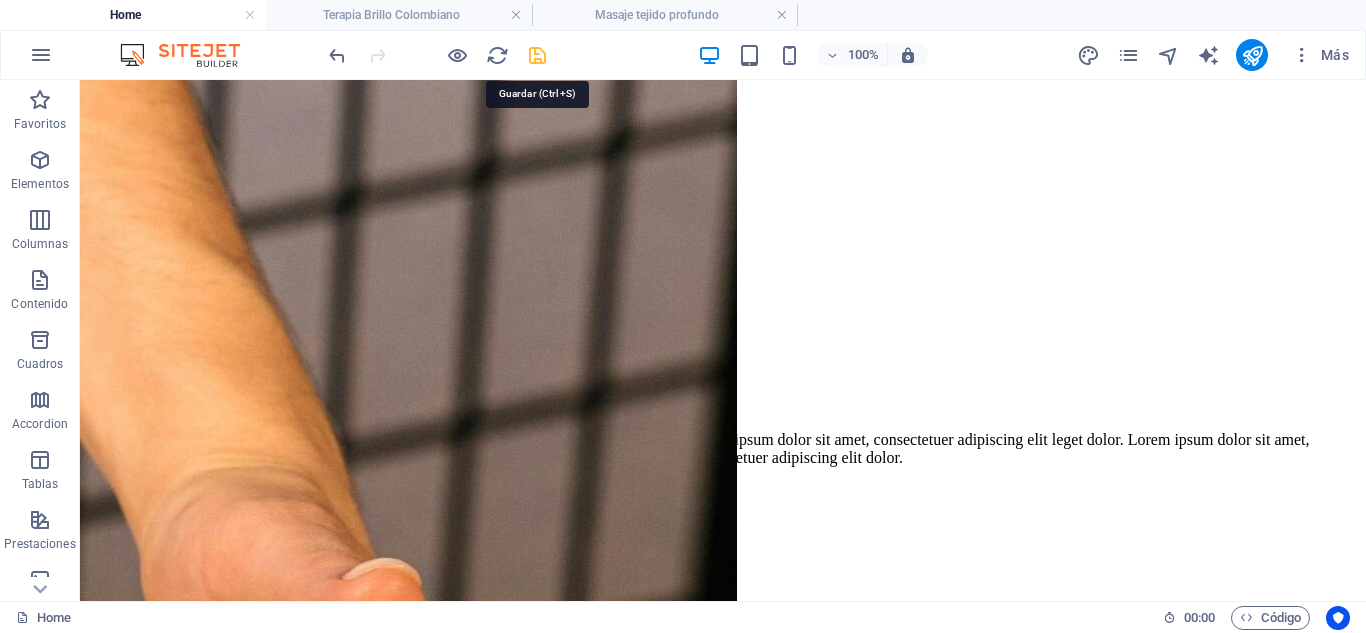 click at bounding box center [537, 55] 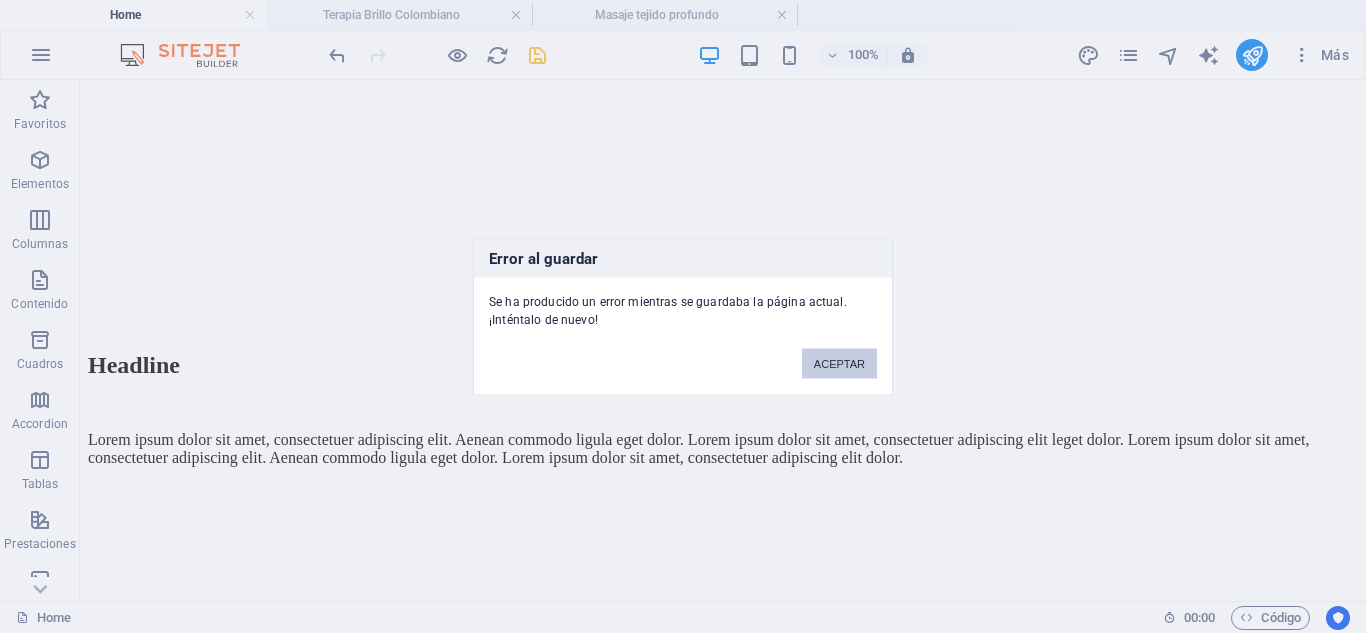 click on "ACEPTAR" at bounding box center (839, 363) 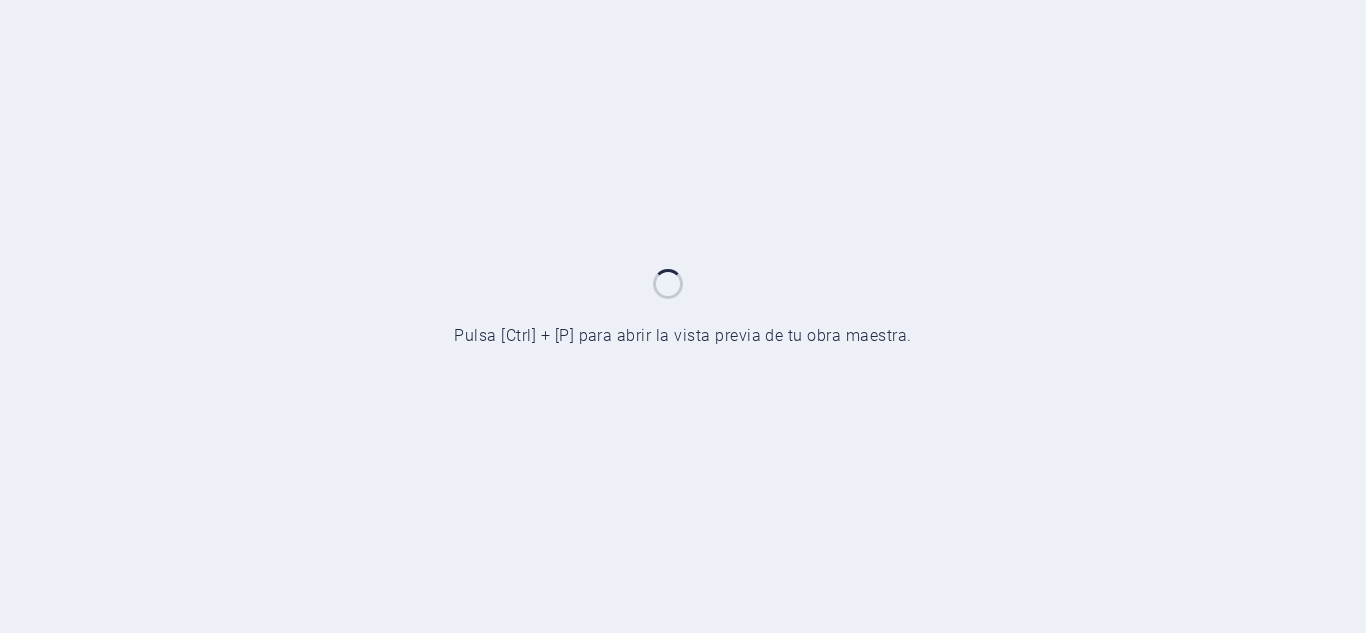 scroll, scrollTop: 0, scrollLeft: 0, axis: both 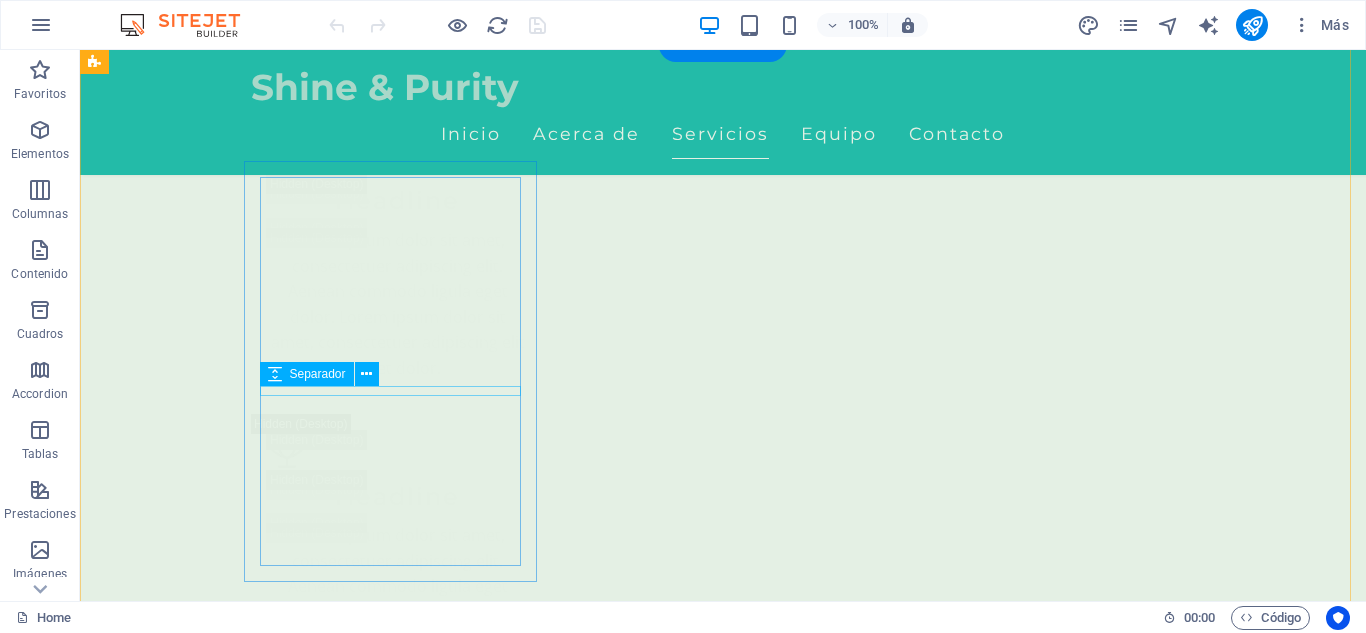 click at bounding box center [242, 9490] 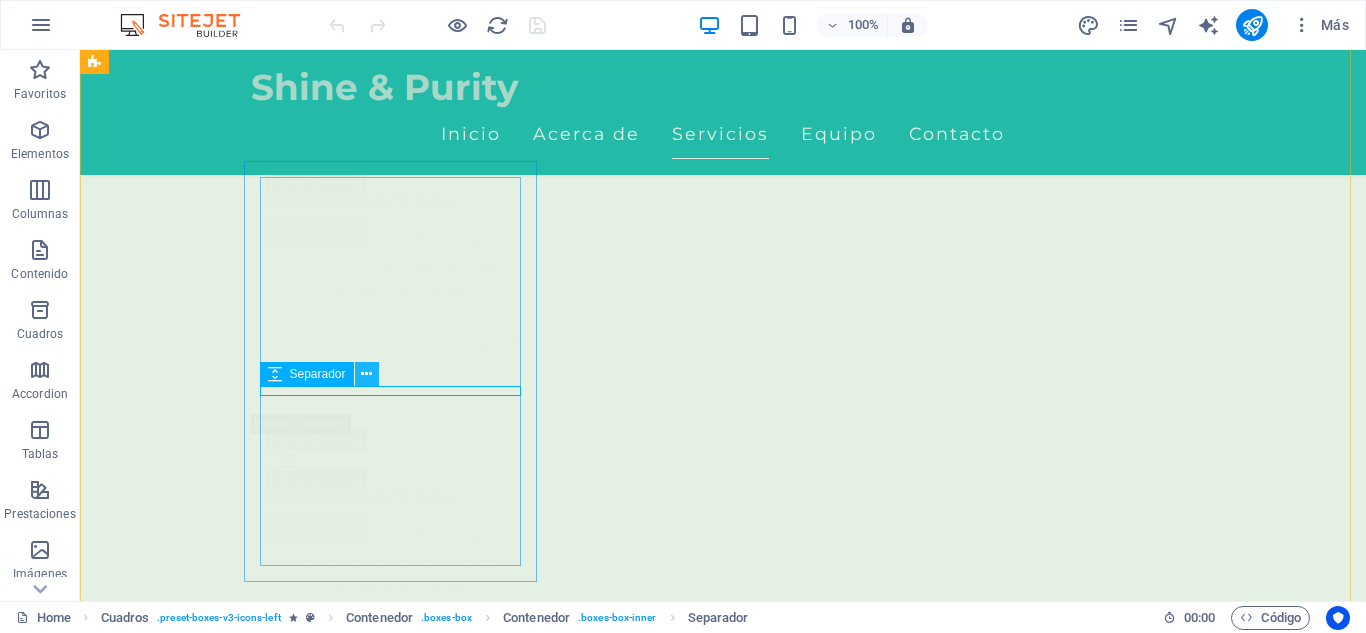 click at bounding box center (366, 374) 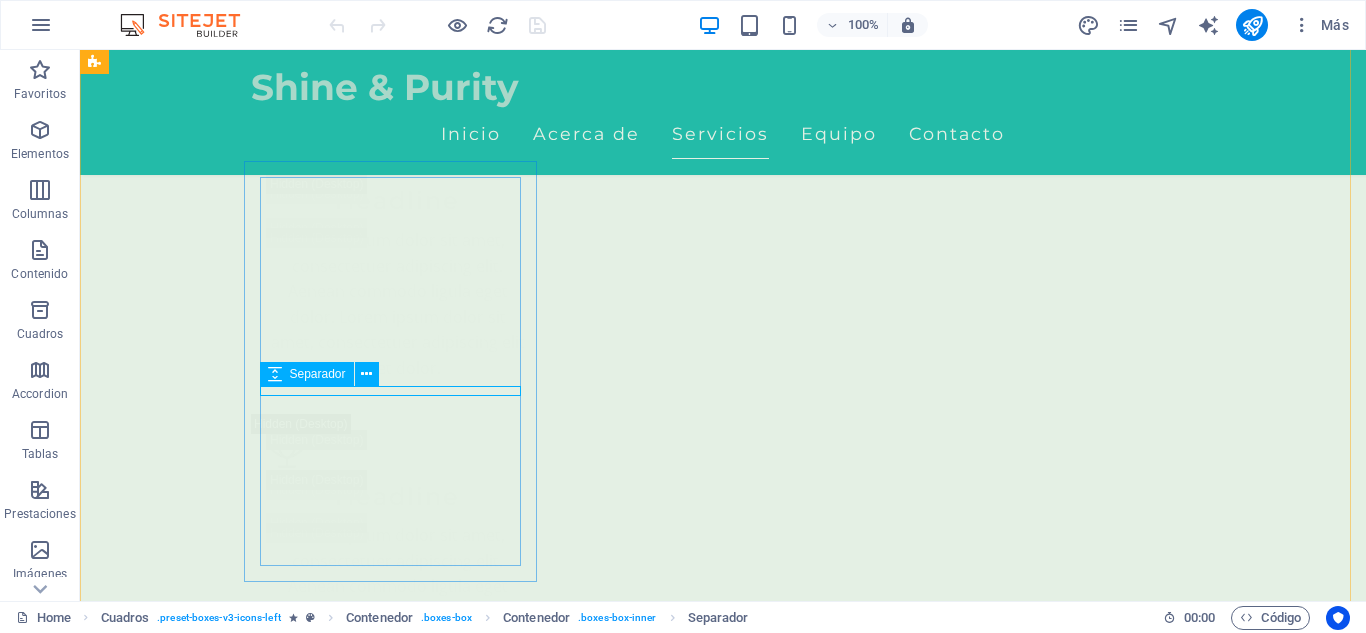 click at bounding box center [275, 374] 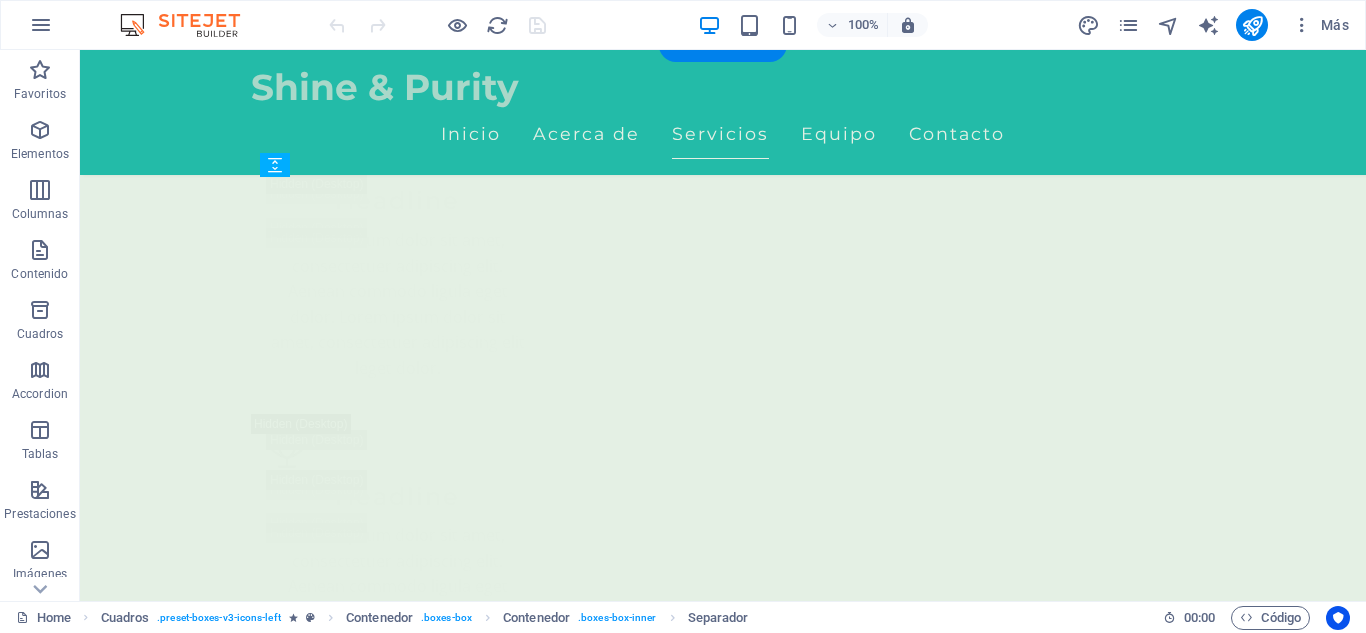 drag, startPoint x: 355, startPoint y: 426, endPoint x: 277, endPoint y: 218, distance: 222.1441 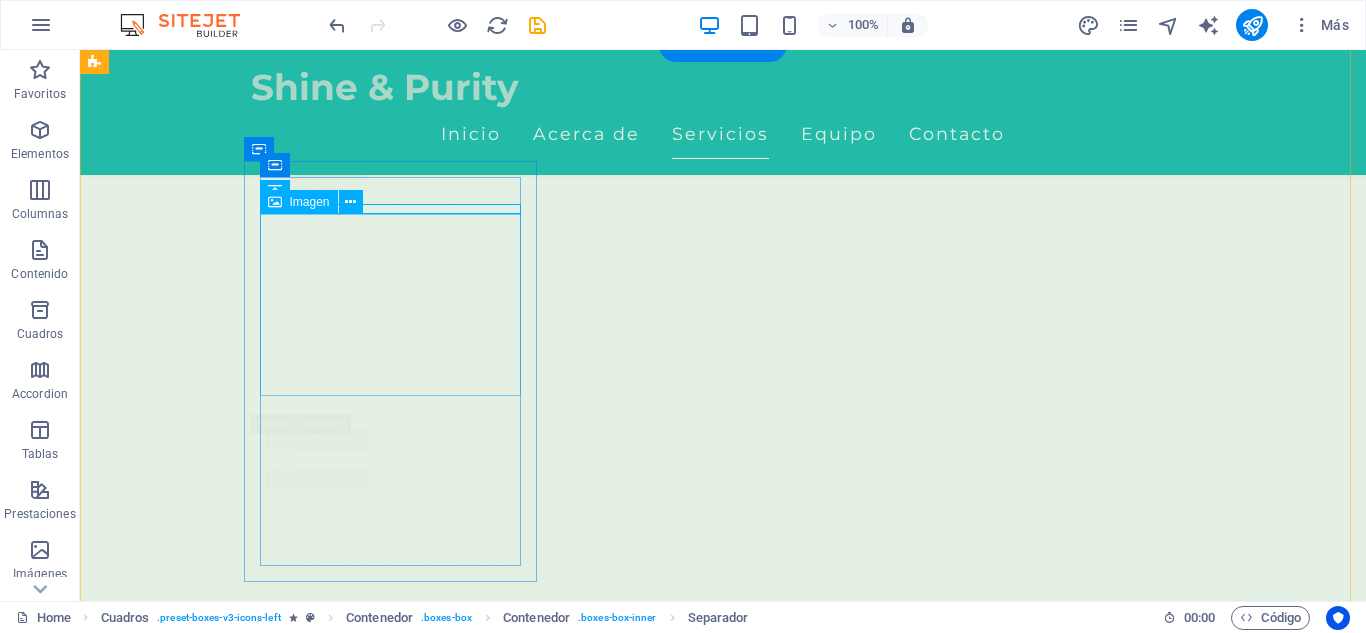 click at bounding box center [242, 9139] 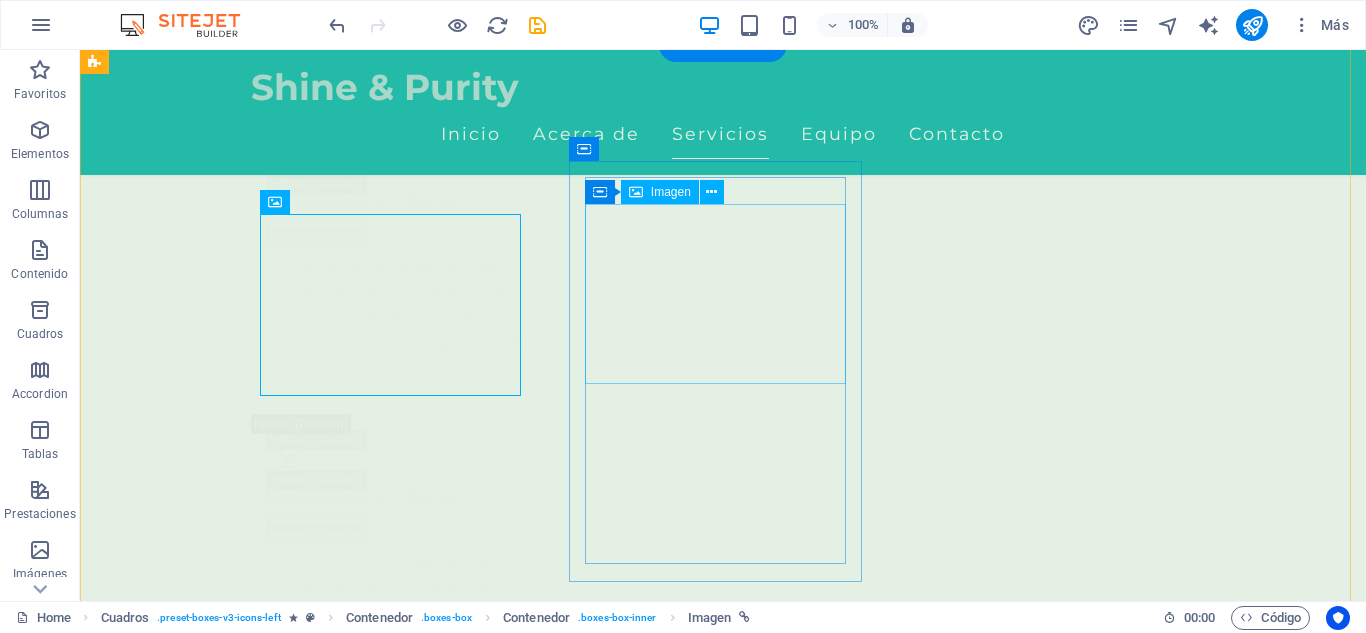 click at bounding box center (242, 10213) 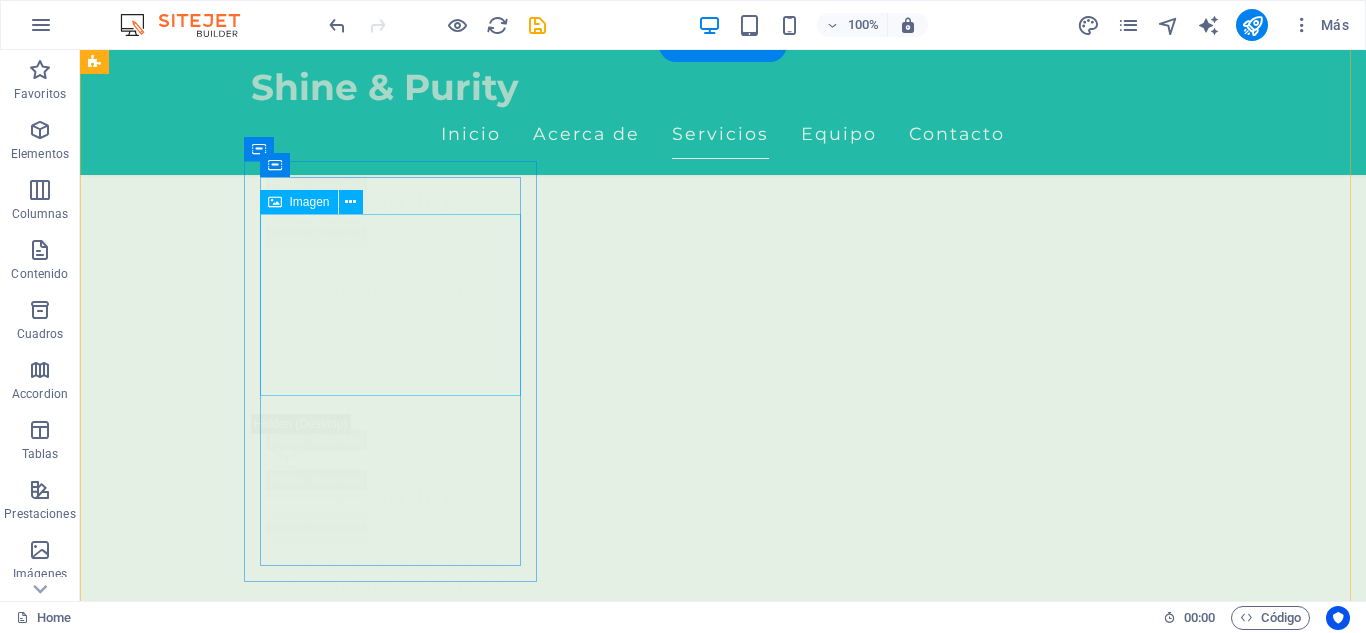 click at bounding box center (242, 9139) 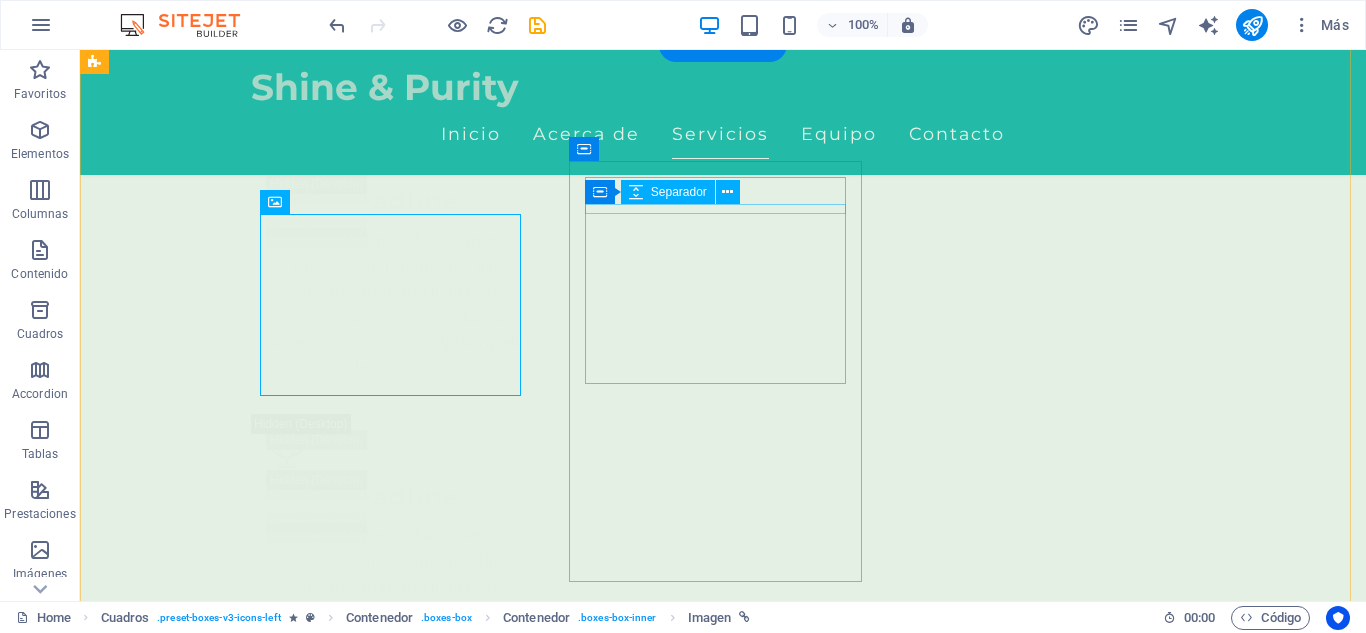 click at bounding box center [242, 9866] 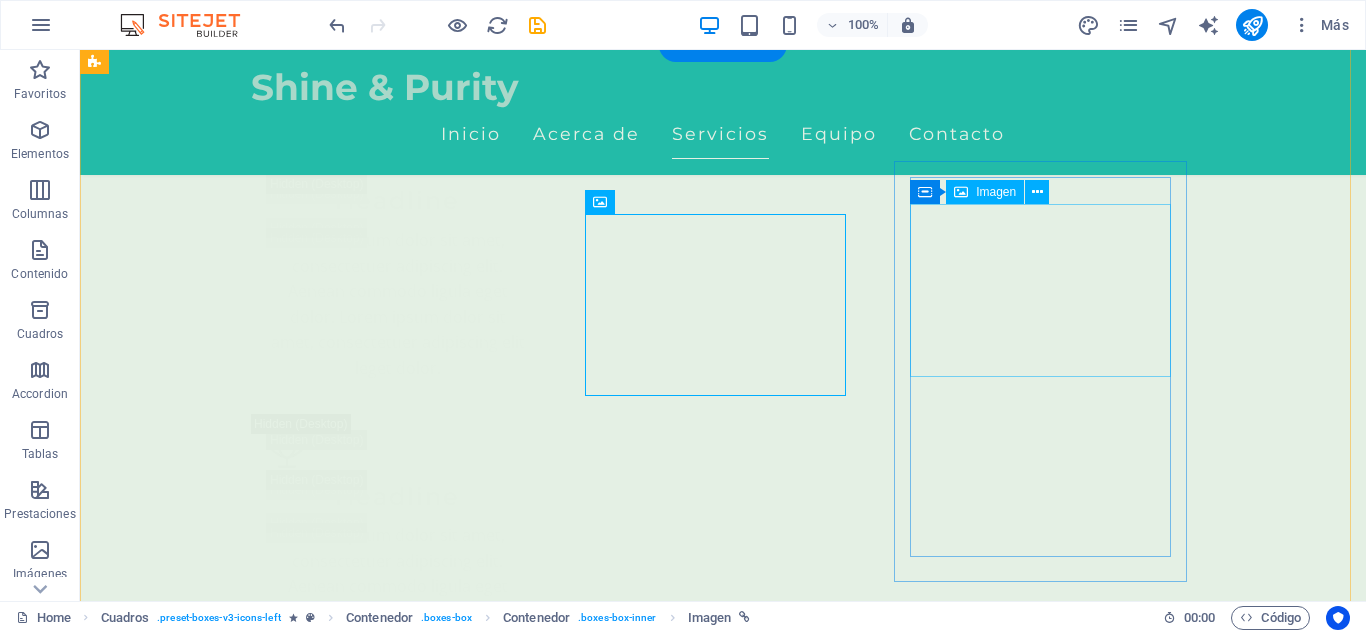 click at bounding box center (242, 11289) 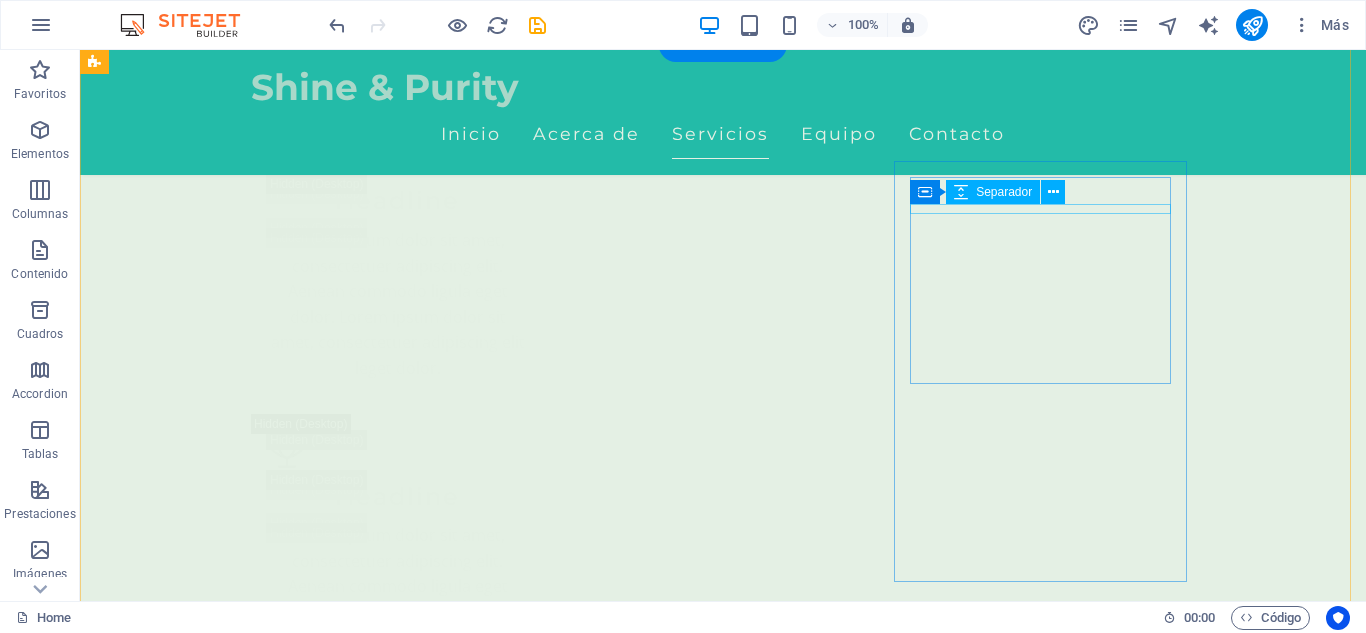 click at bounding box center [242, 10956] 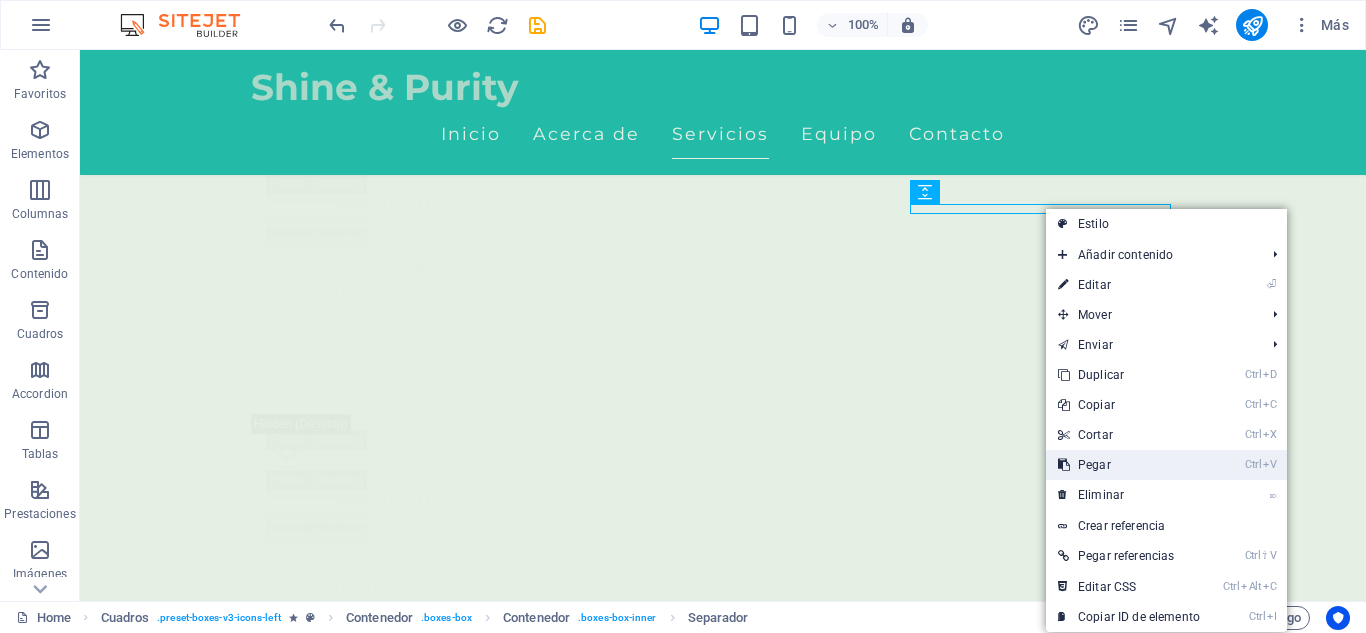 click on "Ctrl V  Pegar" at bounding box center (1129, 465) 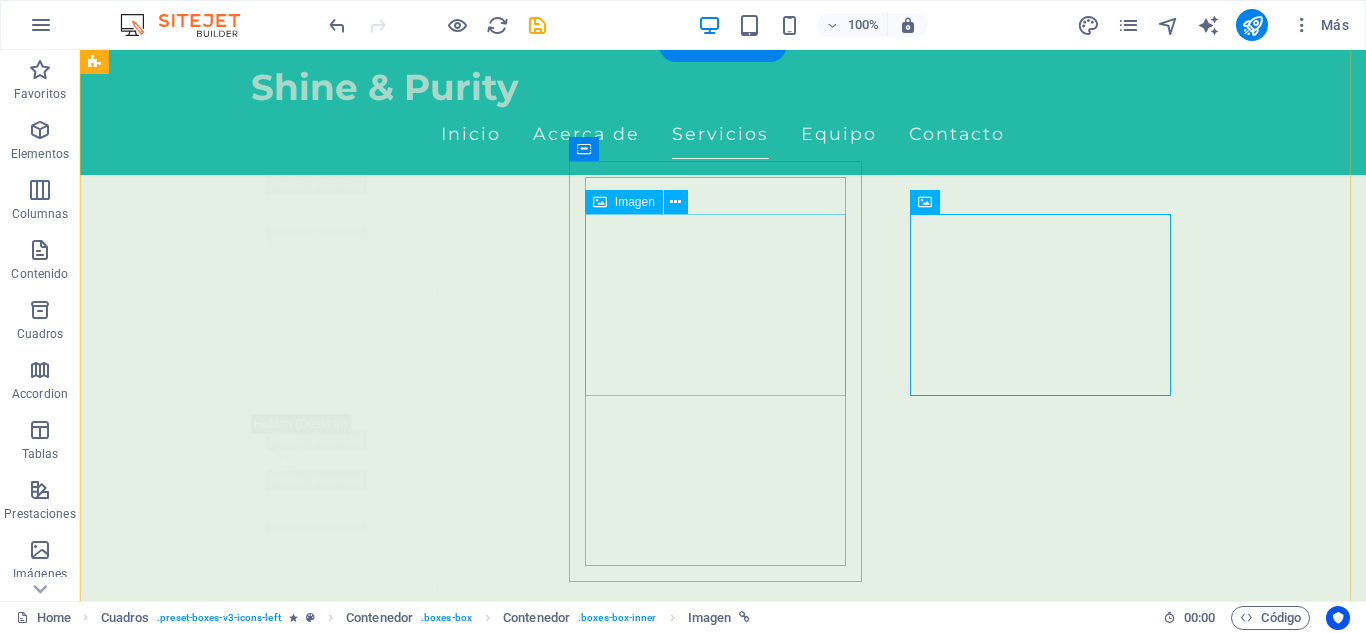 click at bounding box center [242, 10228] 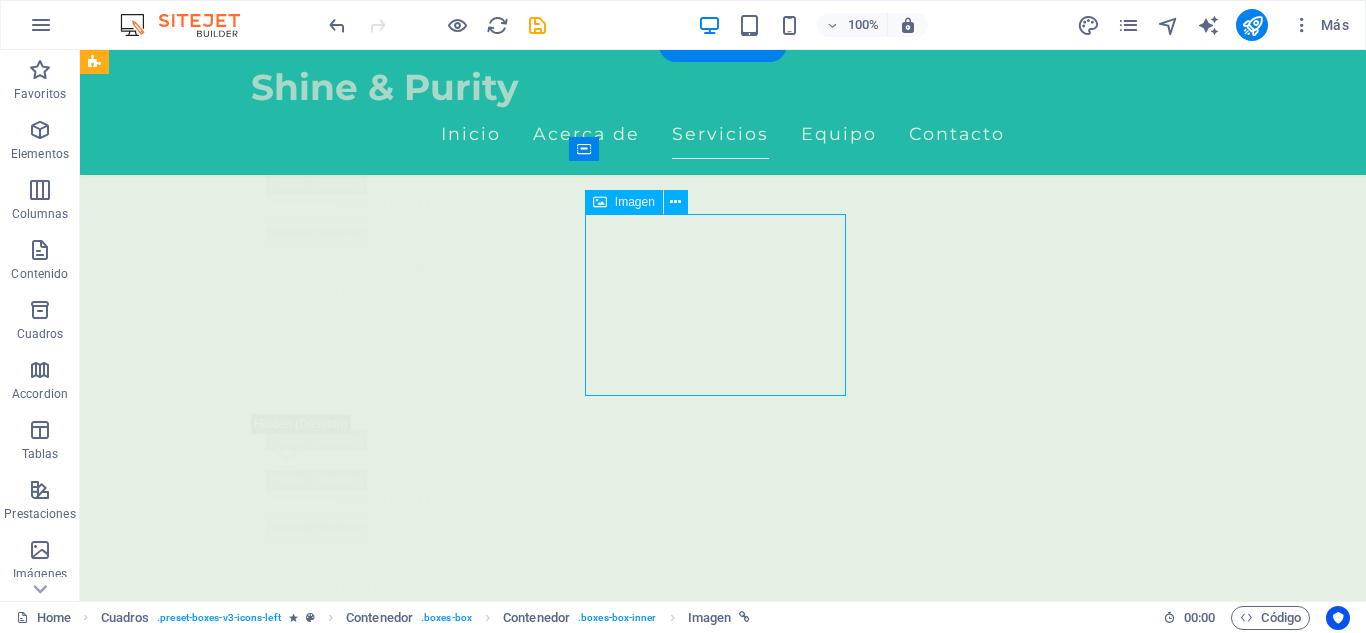 click at bounding box center (242, 10228) 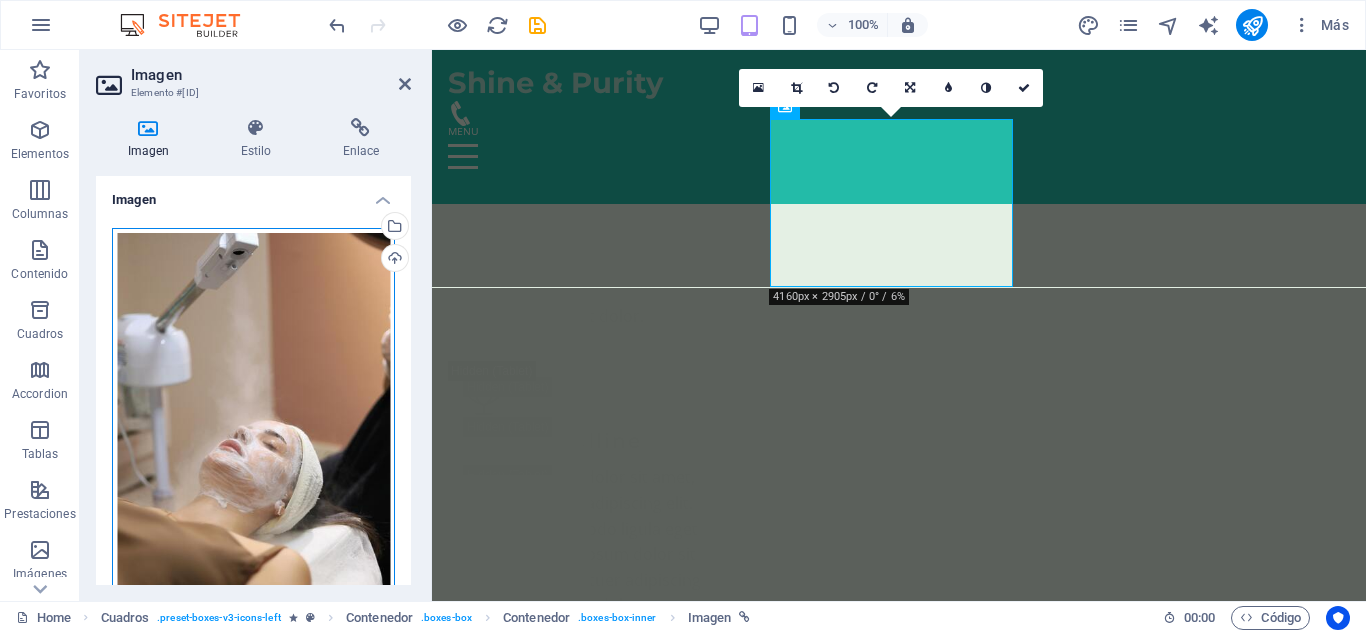 click on "Arrastra archivos aquí, haz clic para escoger archivos o  selecciona archivos de Archivos o de nuestra galería gratuita de fotos y vídeos" at bounding box center (253, 438) 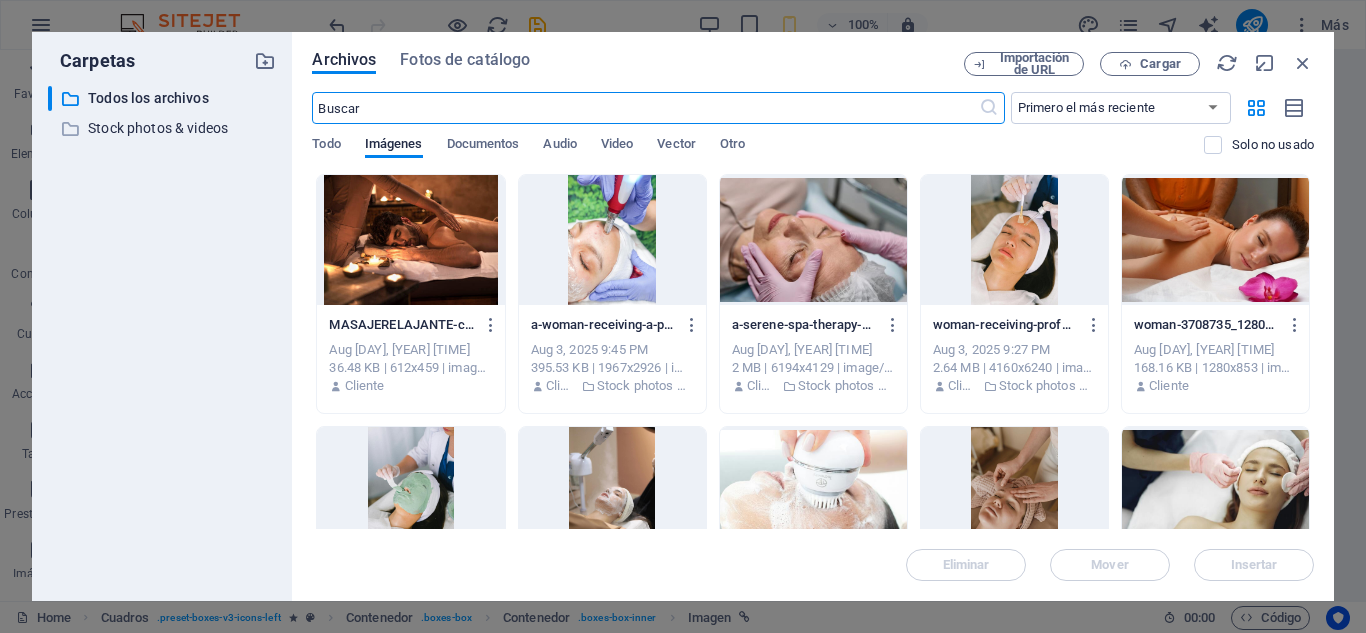 scroll, scrollTop: 7907, scrollLeft: 0, axis: vertical 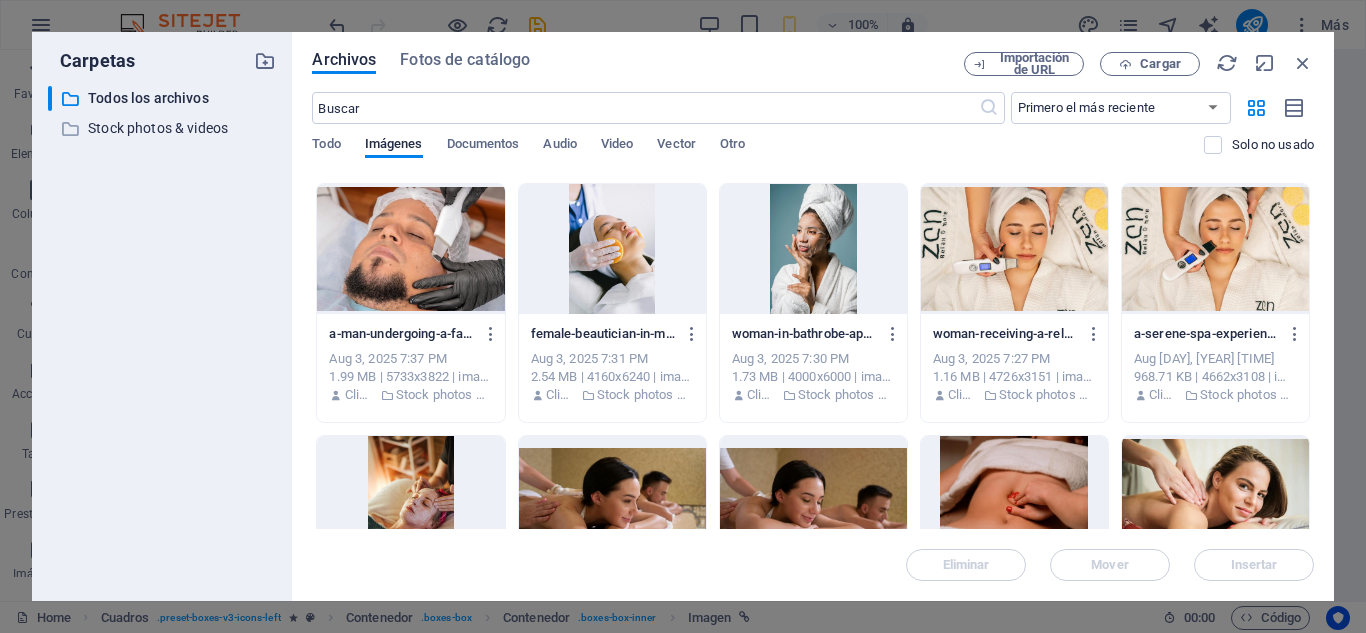 click at bounding box center (410, 249) 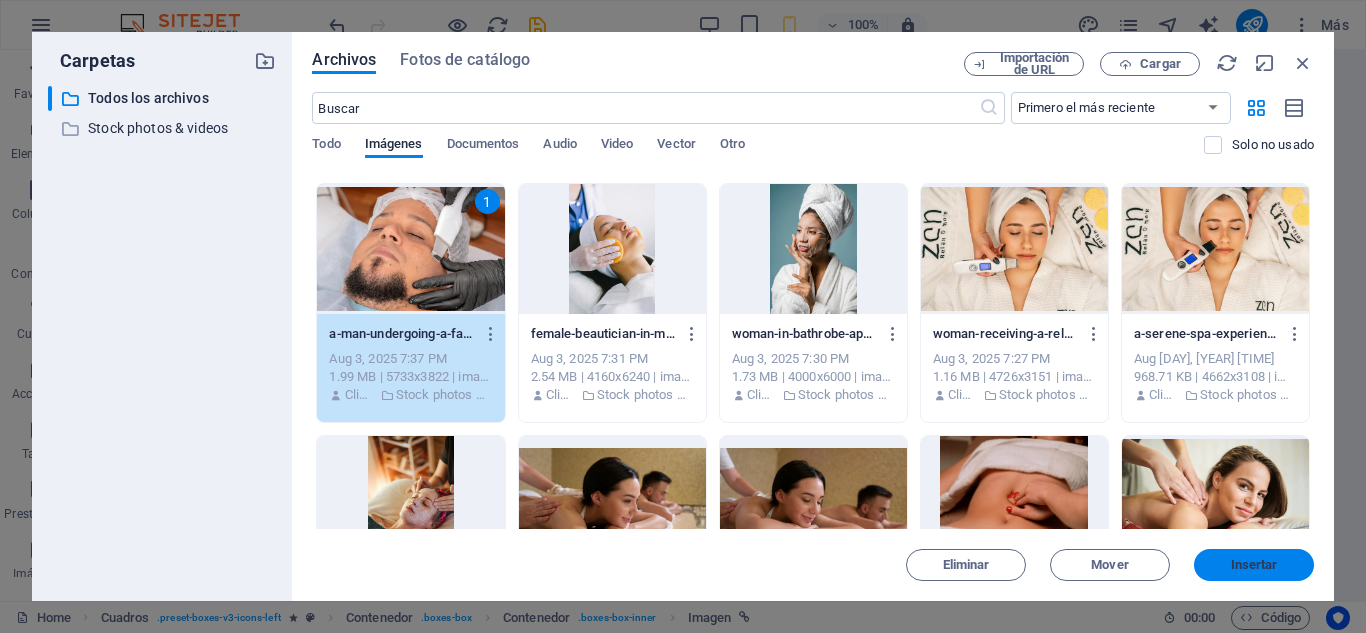 click on "Insertar" at bounding box center (1254, 565) 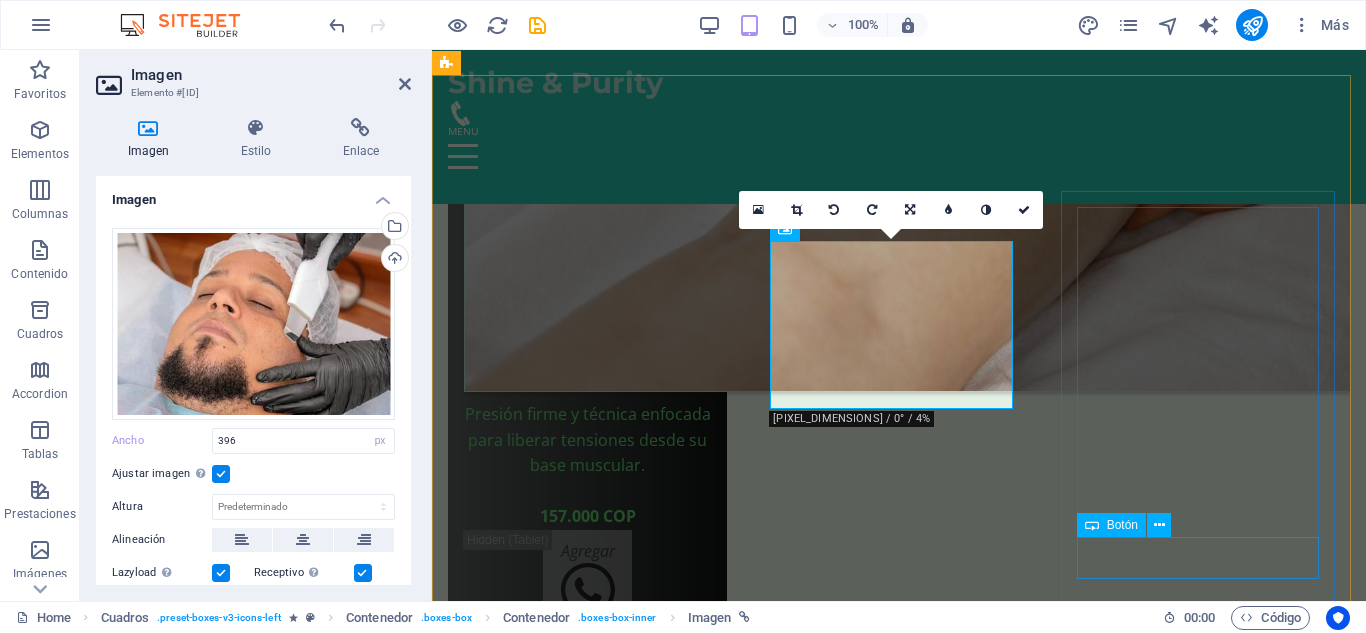 scroll, scrollTop: 4584, scrollLeft: 0, axis: vertical 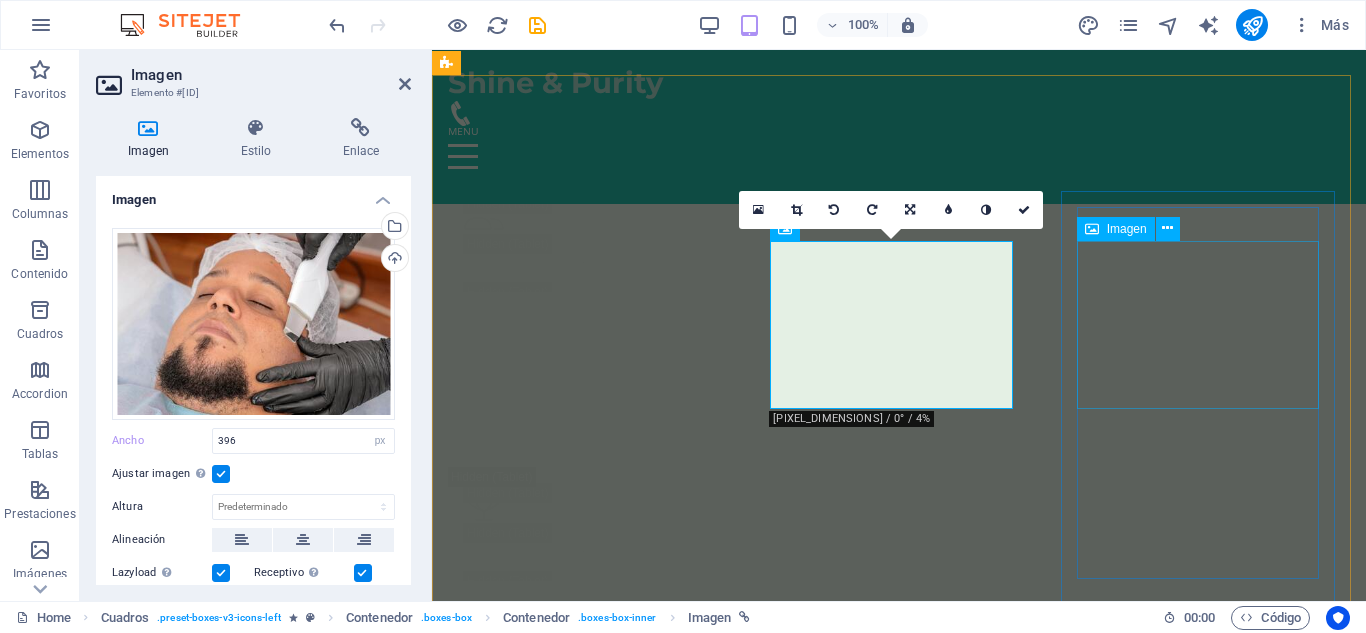 click at bounding box center [587, 9285] 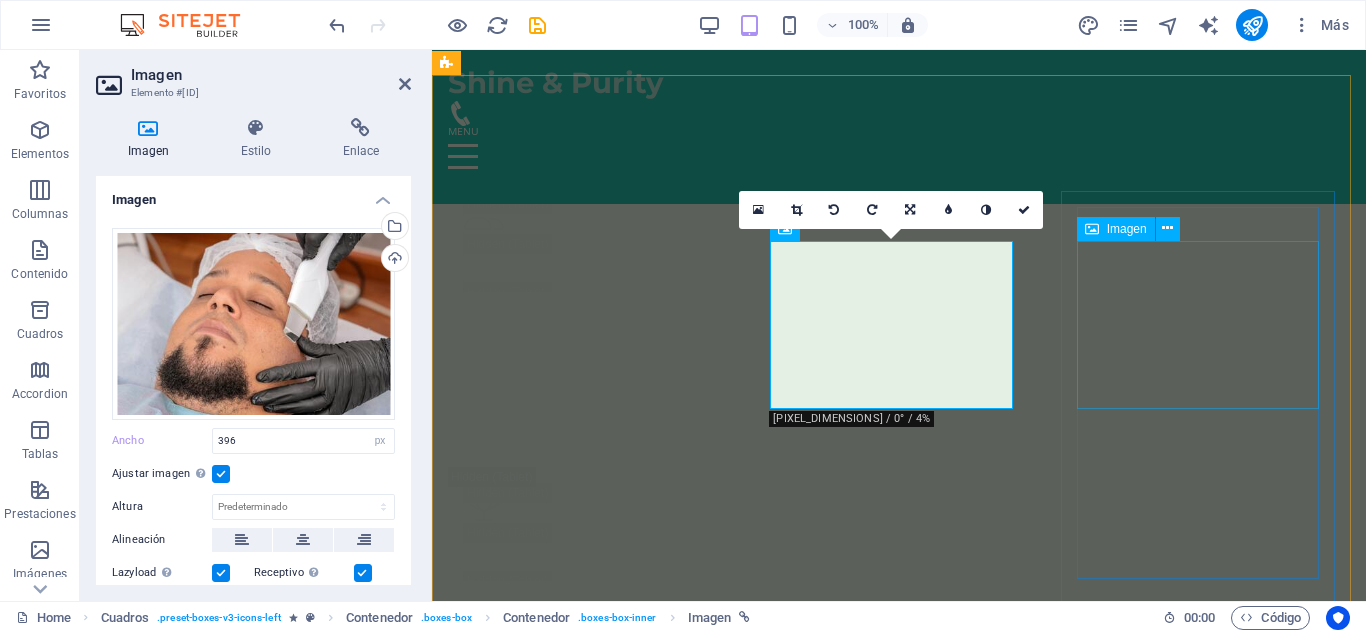 click at bounding box center [587, 9285] 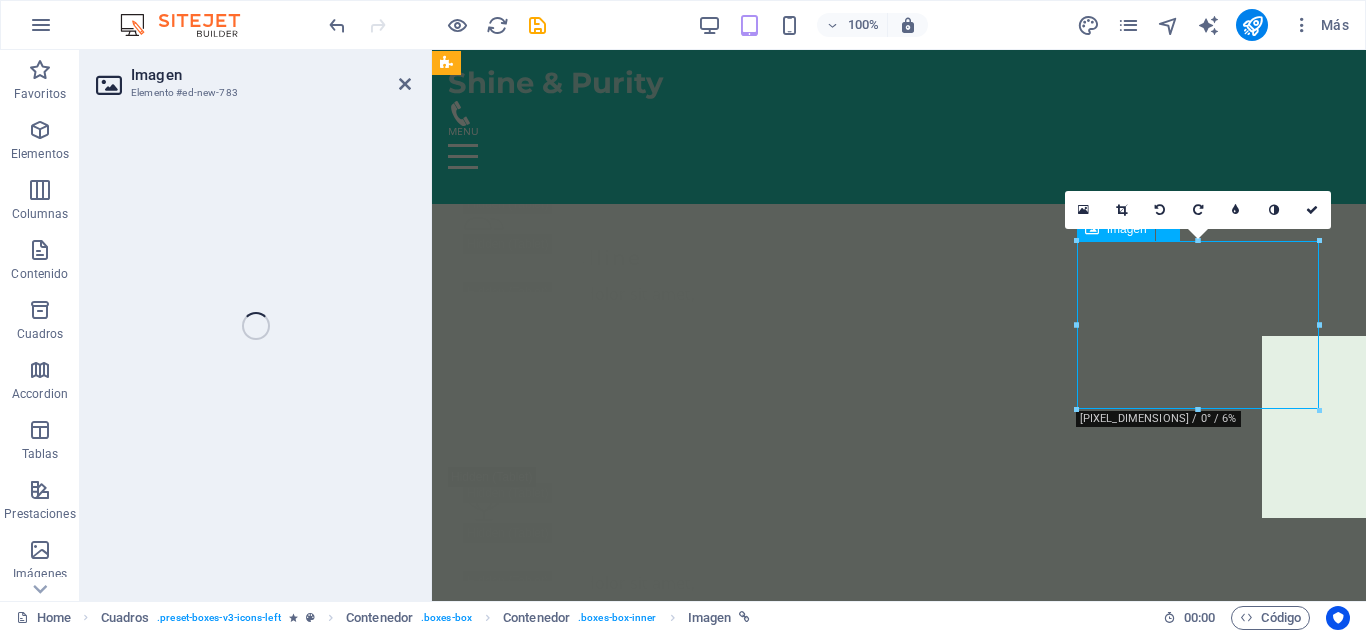 select on "px" 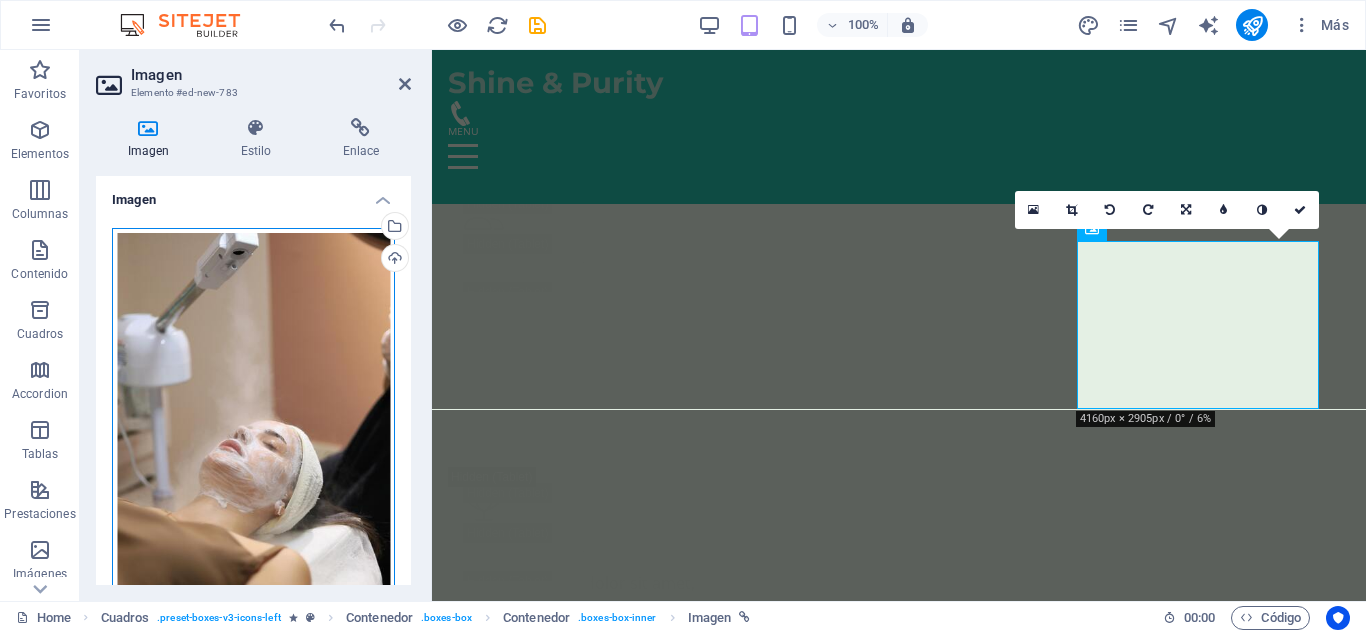 click on "Arrastra archivos aquí, haz clic para escoger archivos o  selecciona archivos de Archivos o de nuestra galería gratuita de fotos y vídeos" at bounding box center [253, 438] 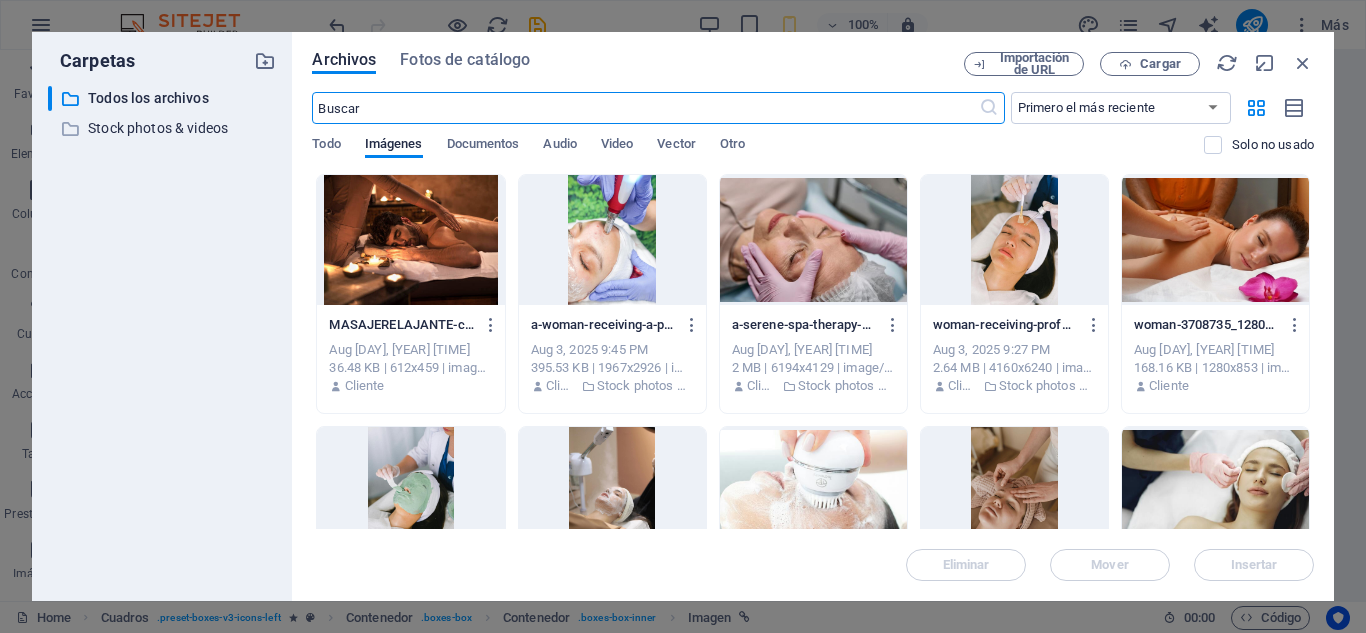 scroll, scrollTop: 8463, scrollLeft: 0, axis: vertical 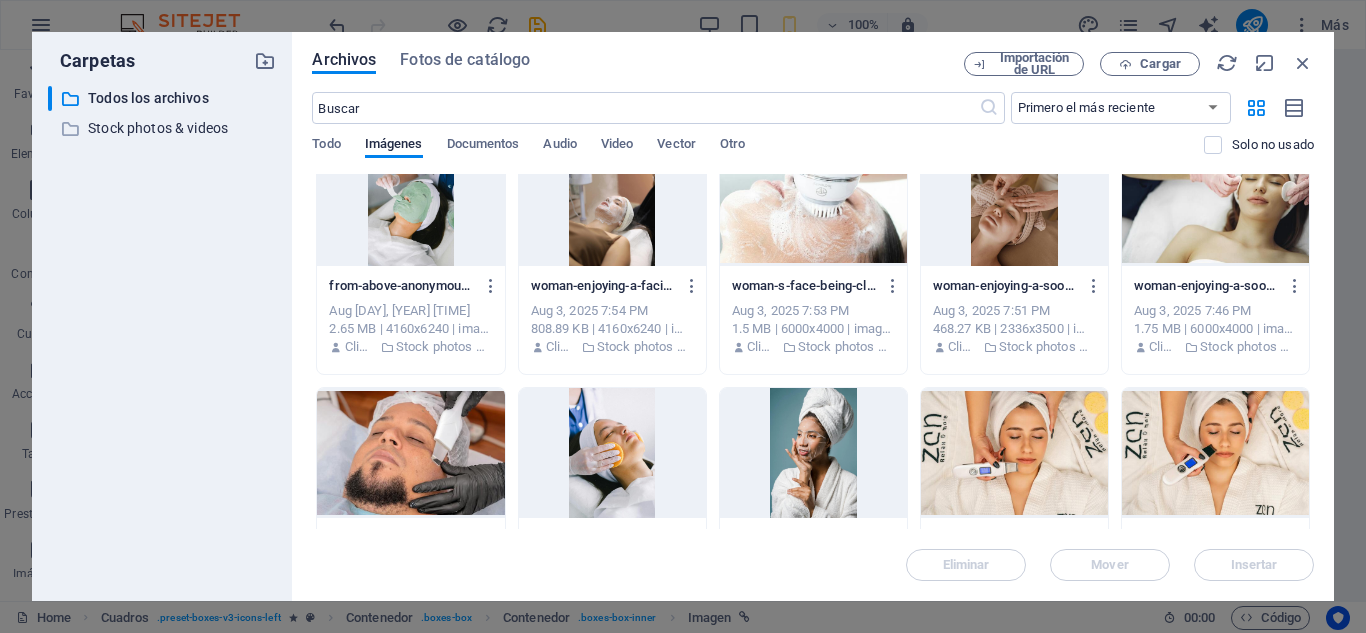 click at bounding box center (410, 201) 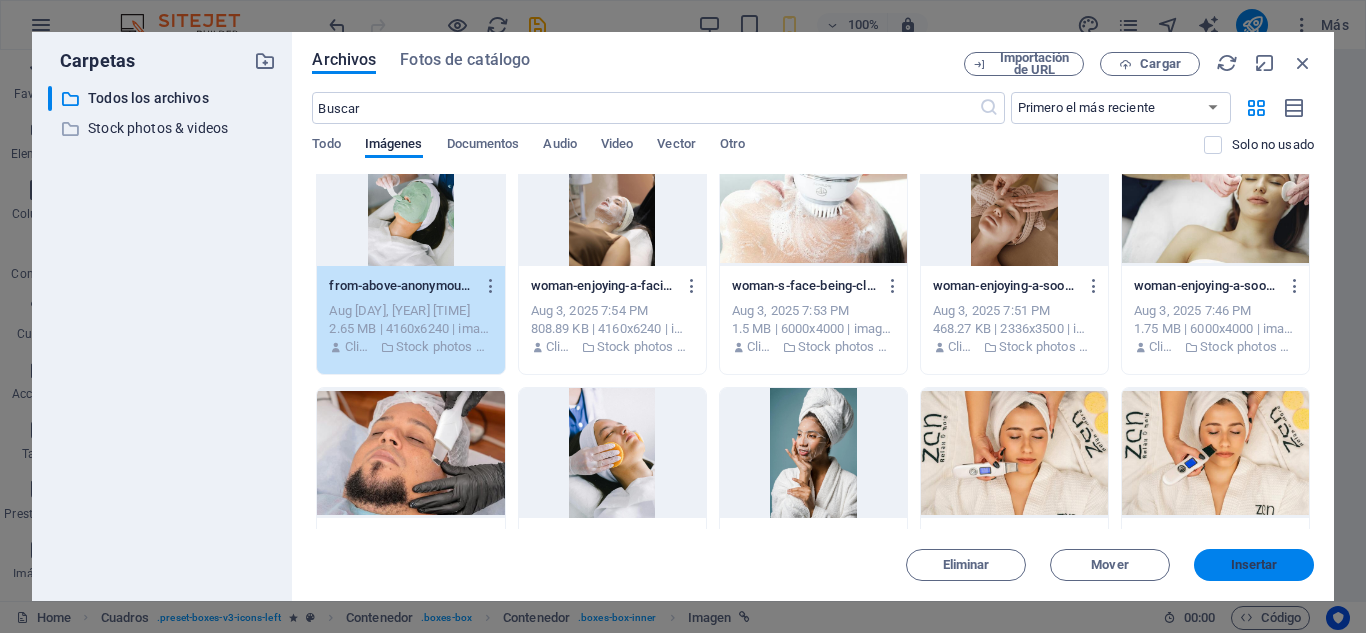 click on "Insertar" at bounding box center (1254, 565) 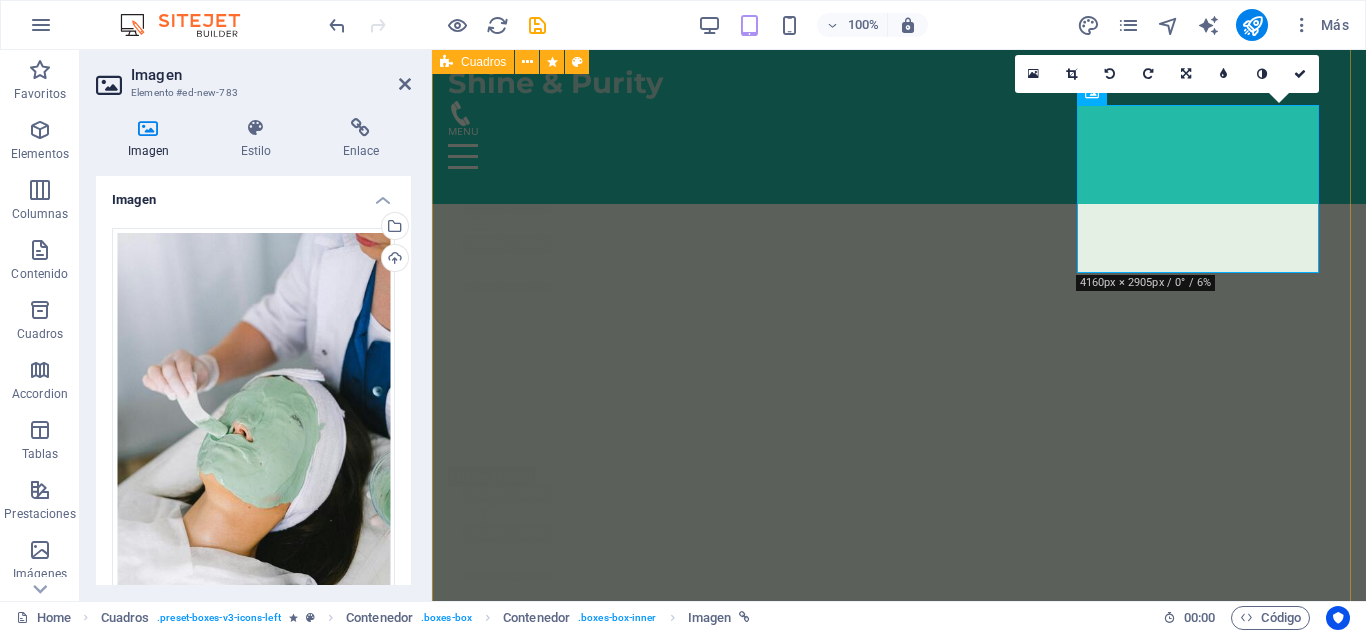 scroll, scrollTop: 4720, scrollLeft: 0, axis: vertical 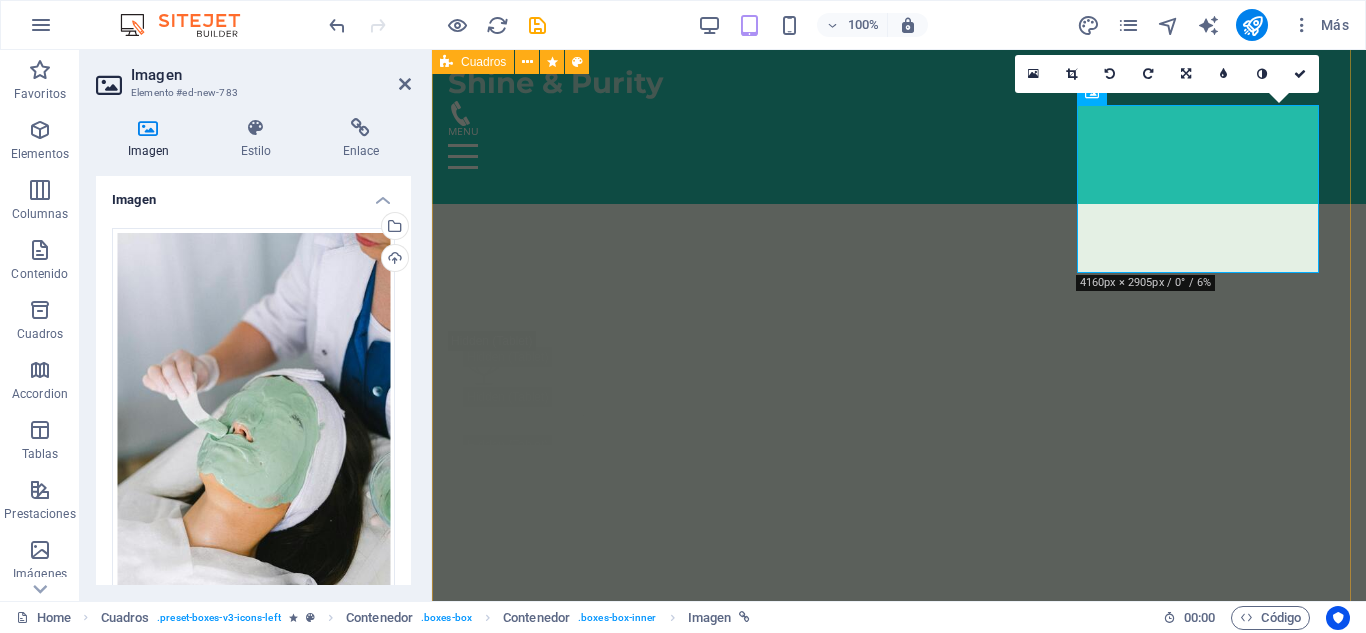click on "Limpieza Facial Simple Limpieza suave, resultados visibles. Ideal para mantener tu piel saludable y equilibrada. [PRICE] COP  Agregar    Limpieza Facial Simple Limpieza intensiva para un rostro más limpio, suave y renovado.  Elimina puntos negros, células muertas y revive tu piel. [PRICE] COP  Agregar    Alta hidratación facial Hidratación de lujo para tu piel. Recupera suavidad, brillo y firmeza en una sola sesión con productos de alta calidad [PRICE] COP  Agregar    Peeling Químico Renueva tu piel desde adentro. Despídete de manchas, textura irregular y piel opaca.  Exfoliación profunda con ácidos suaves y seguros. [PRICE] COP  Agregar    Dermapen Piel renovada, luminosa y firme. Microneedling con sueros personalizados según tu necesidad. Ideal para acné, líneas finas, manchas y flacidez. [PRICE] COP  Agregar    Facial Reafirmante Tu piel, más firme y luminosa. Con sueros de colágeno y un masaje lifting que estimula tu belleza natural. [PRICE] COP  Agregar" at bounding box center (899, 9967) 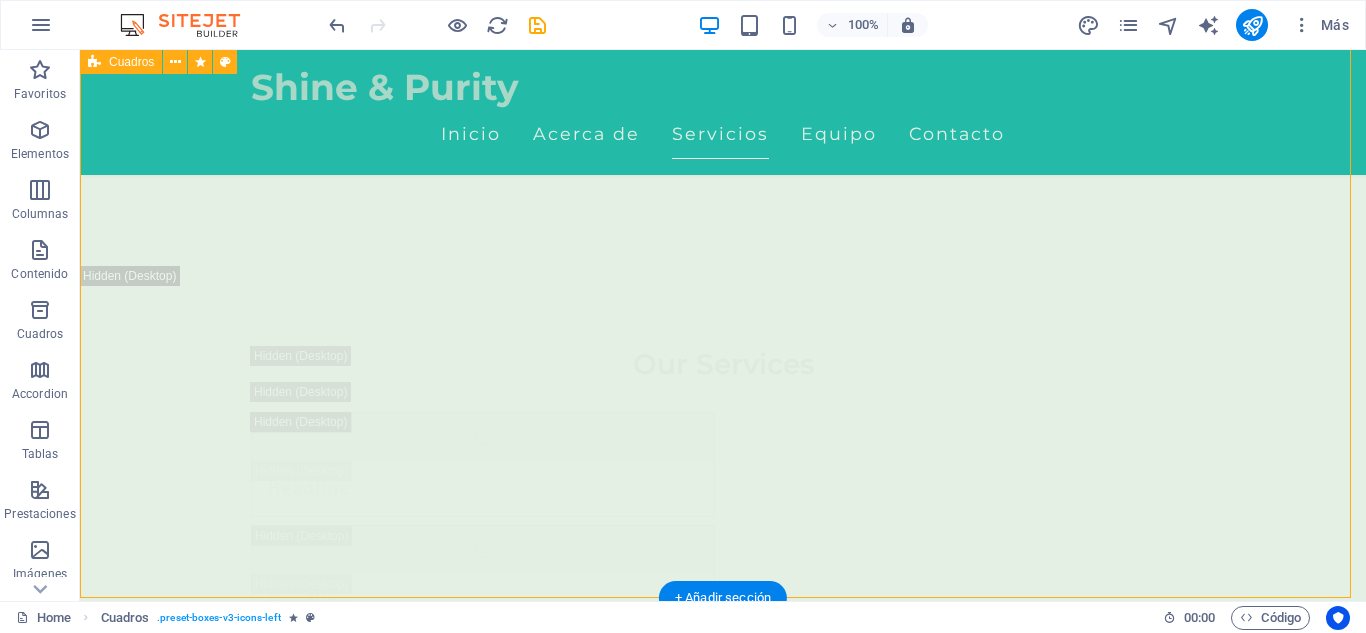 scroll, scrollTop: 5303, scrollLeft: 0, axis: vertical 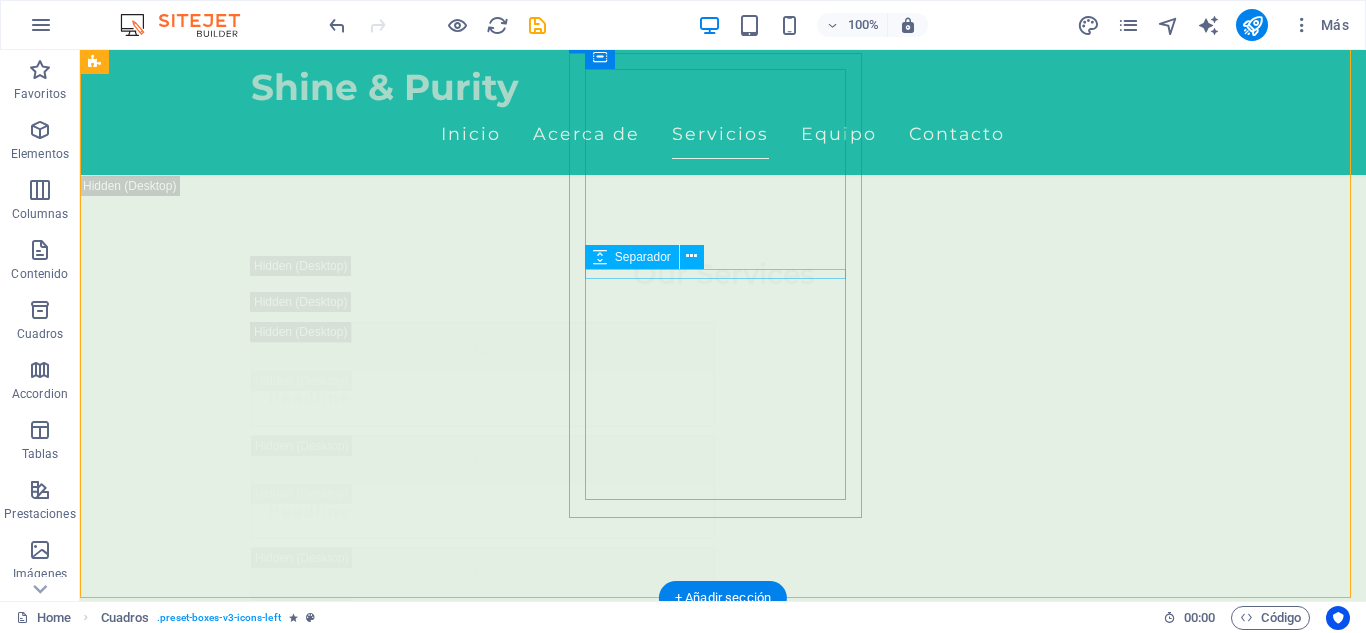 click at bounding box center [242, 13388] 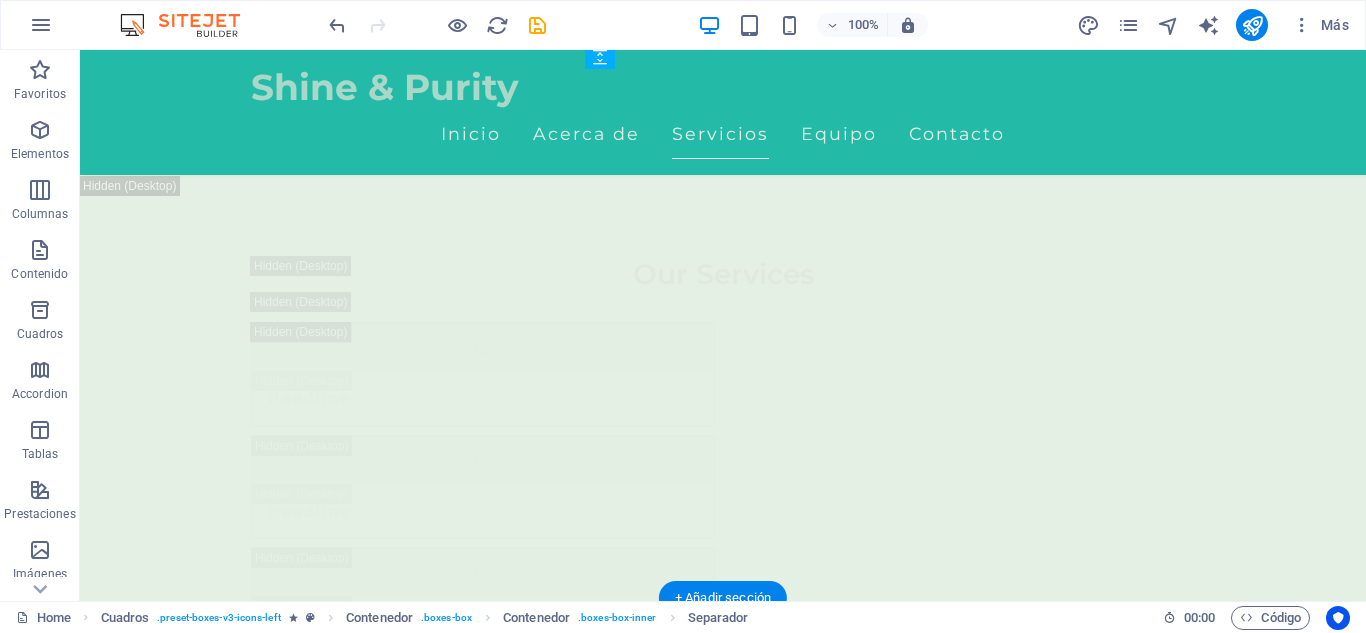 drag, startPoint x: 711, startPoint y: 311, endPoint x: 619, endPoint y: 161, distance: 175.96591 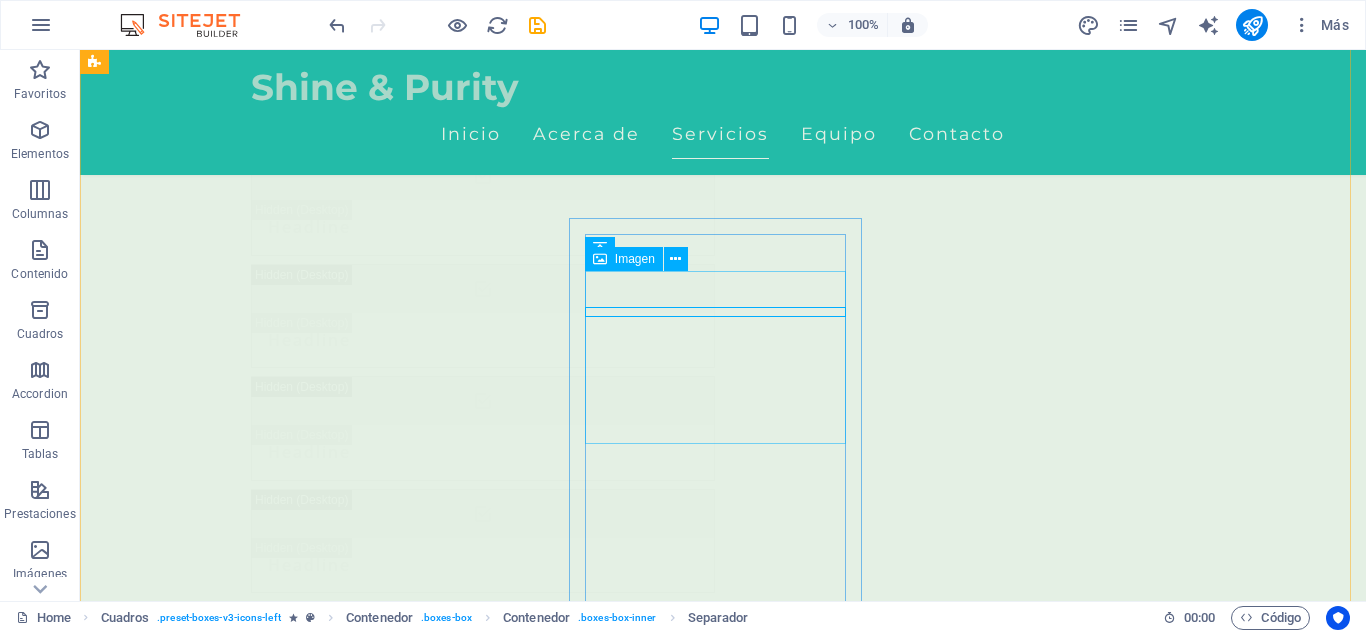 scroll, scrollTop: 5092, scrollLeft: 0, axis: vertical 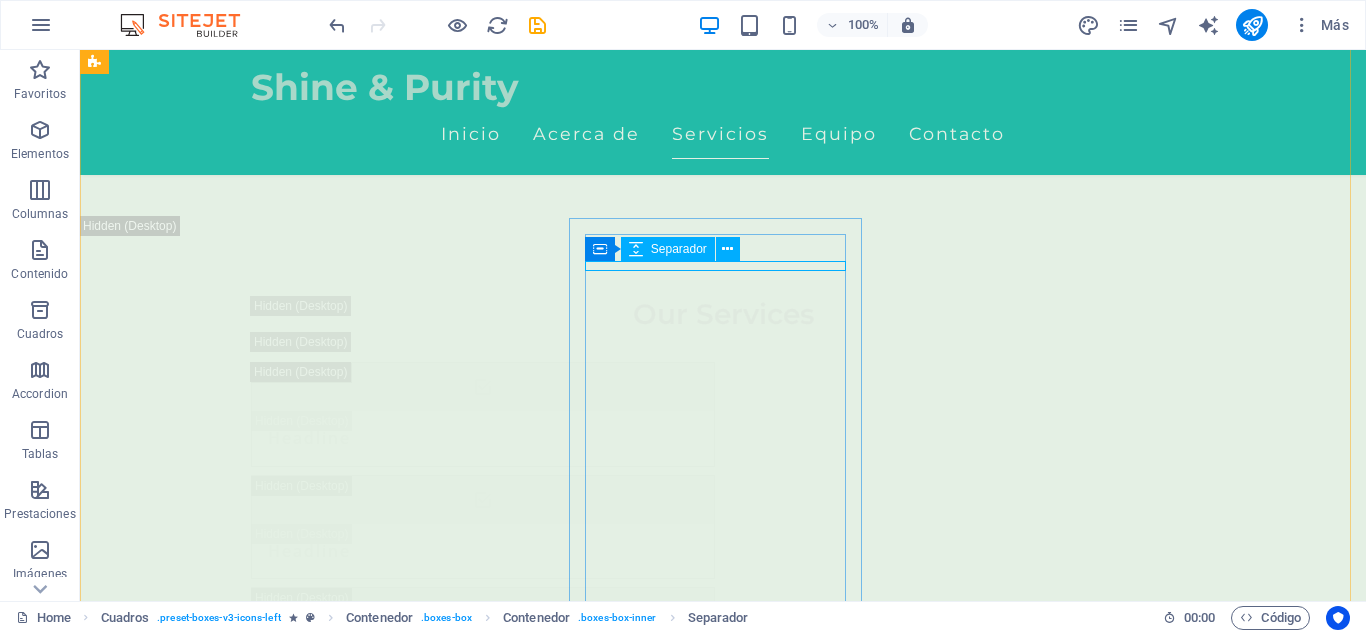 click at bounding box center (242, 12579) 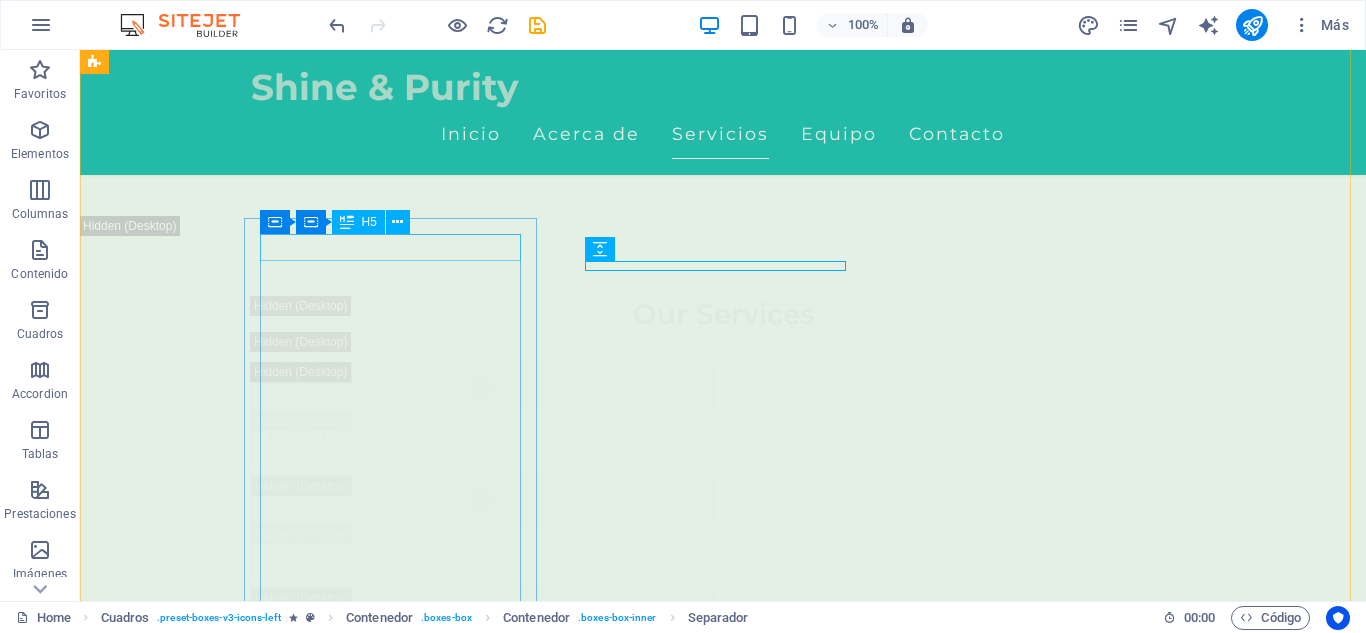 click on "Peeling Químico" at bounding box center [242, 11469] 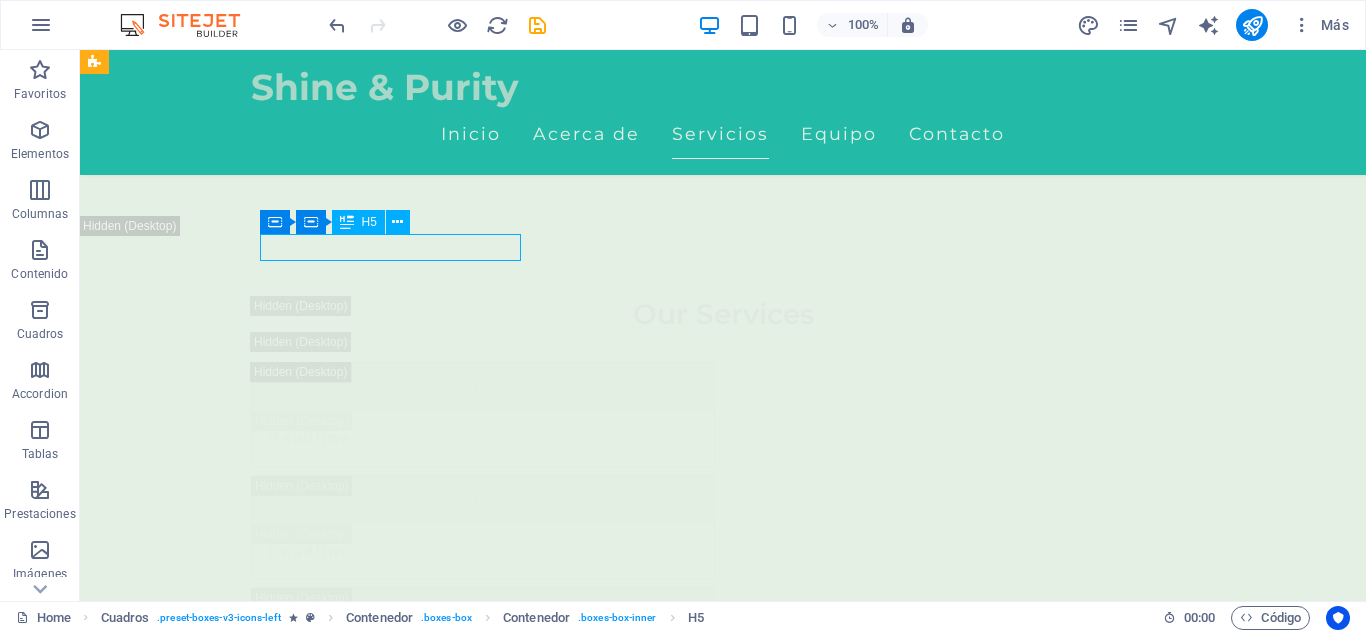 click on "Peeling Químico" at bounding box center [242, 11469] 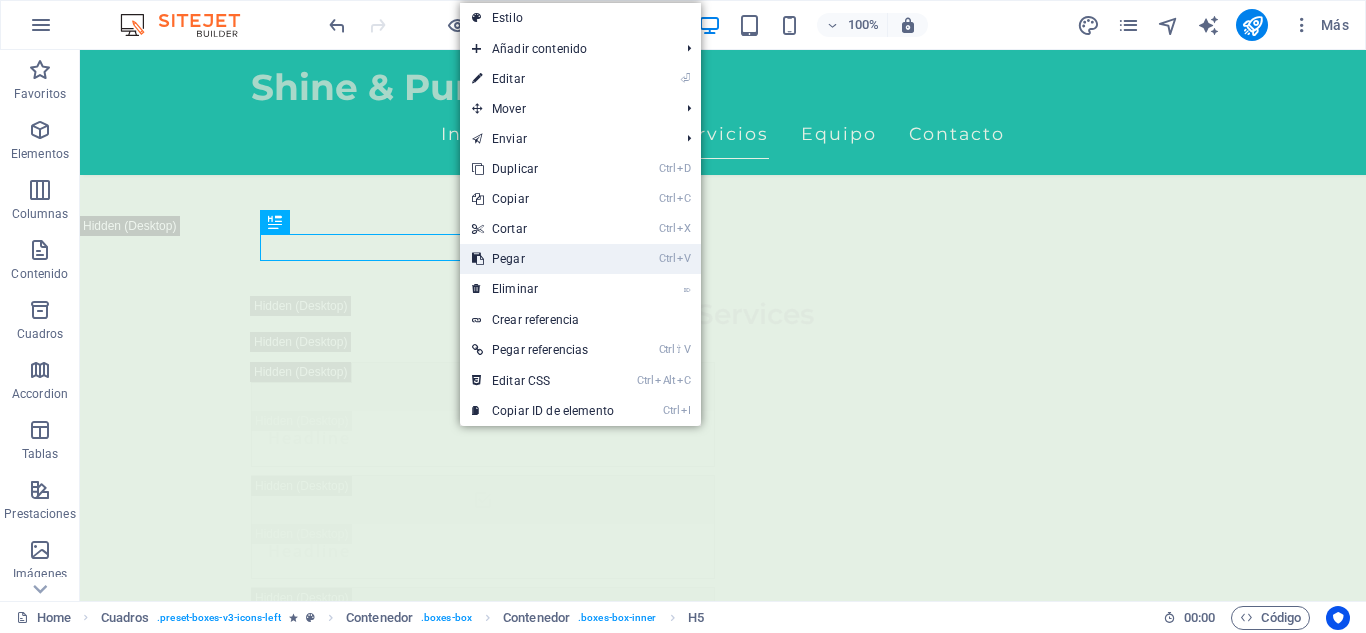 click on "Ctrl V  Pegar" at bounding box center (543, 259) 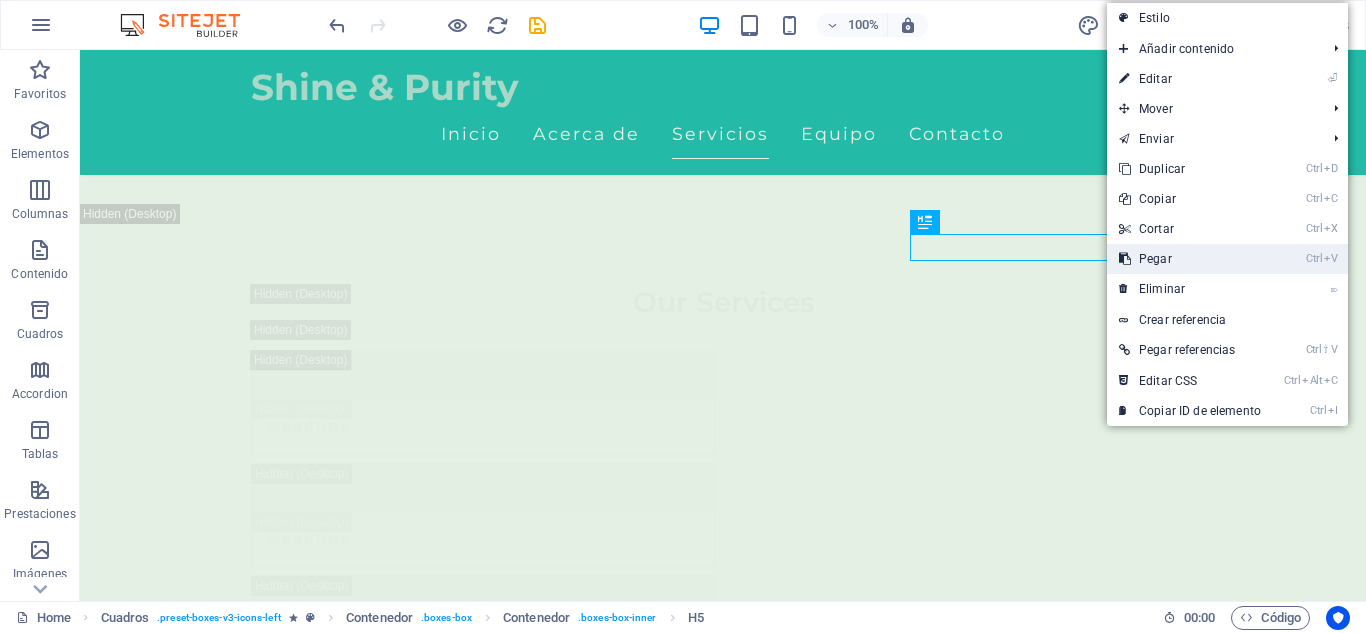 click on "Ctrl V  Pegar" at bounding box center [1190, 259] 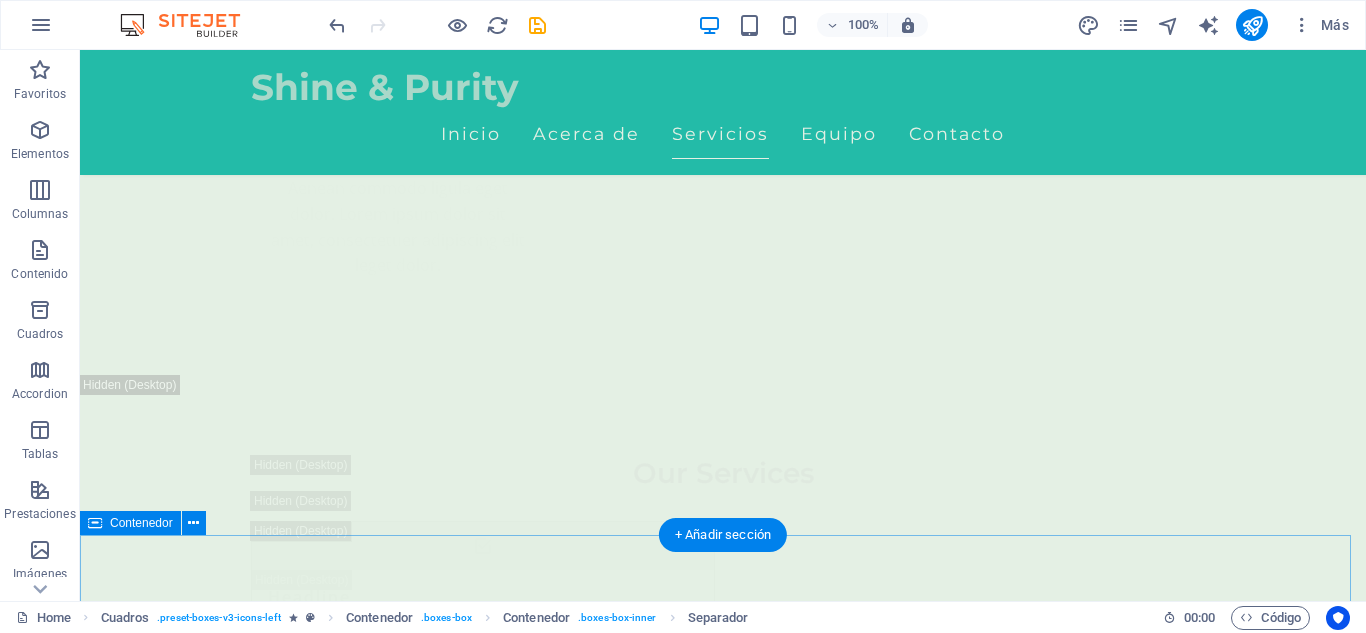 scroll, scrollTop: 5376, scrollLeft: 0, axis: vertical 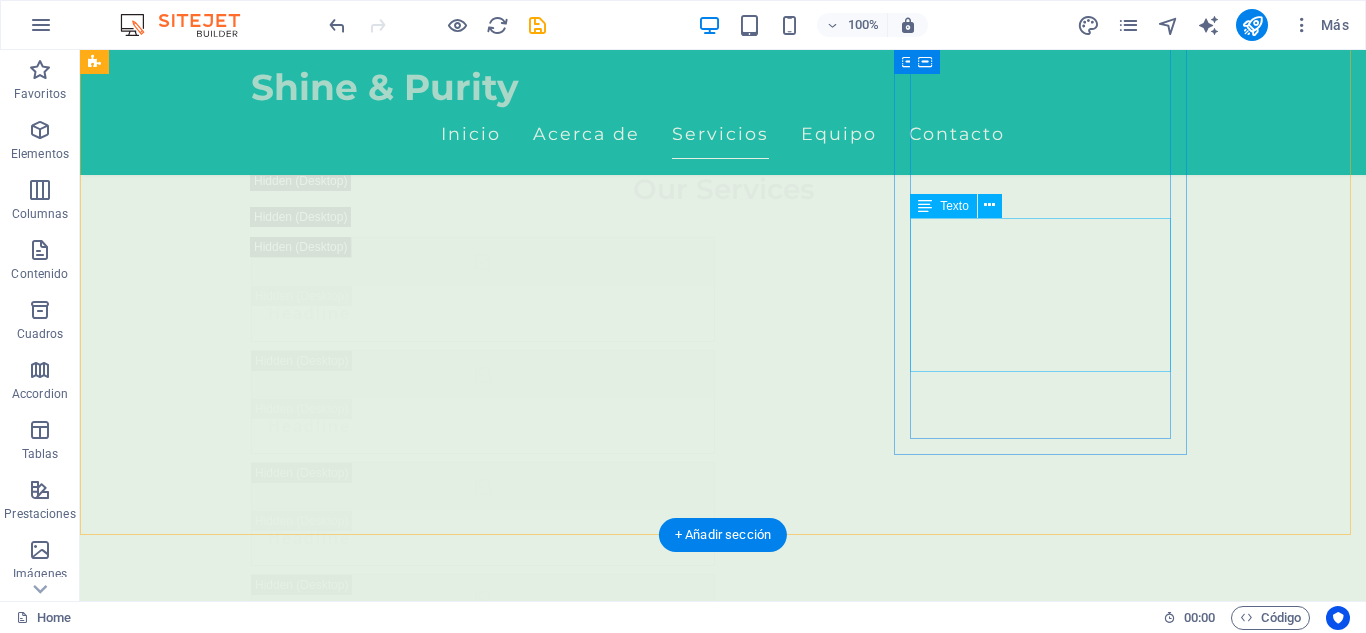 click on "Tu piel, más firme y luminosa. Con sueros de colágeno y un masaje lifting que estimula tu belleza natural." at bounding box center [242, 14516] 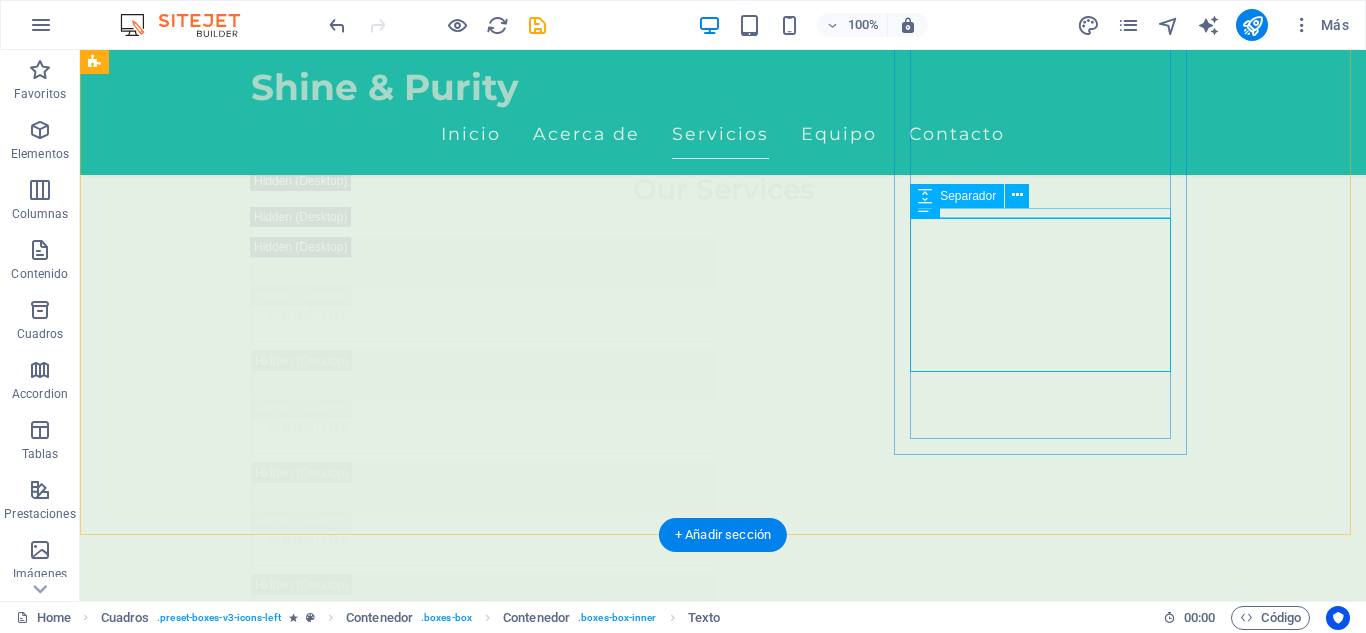 click at bounding box center [242, 14434] 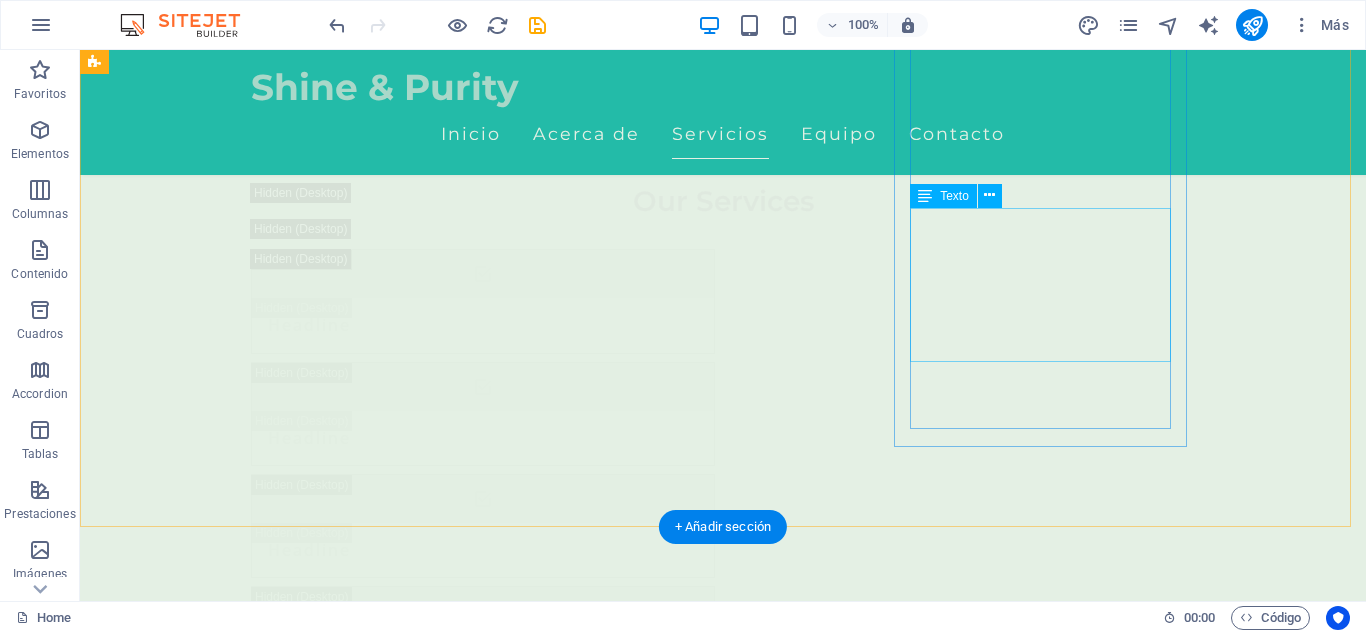 click on "Tu piel, más firme y luminosa. Con sueros de colágeno y un masaje lifting que estimula tu belleza natural." at bounding box center (242, 14518) 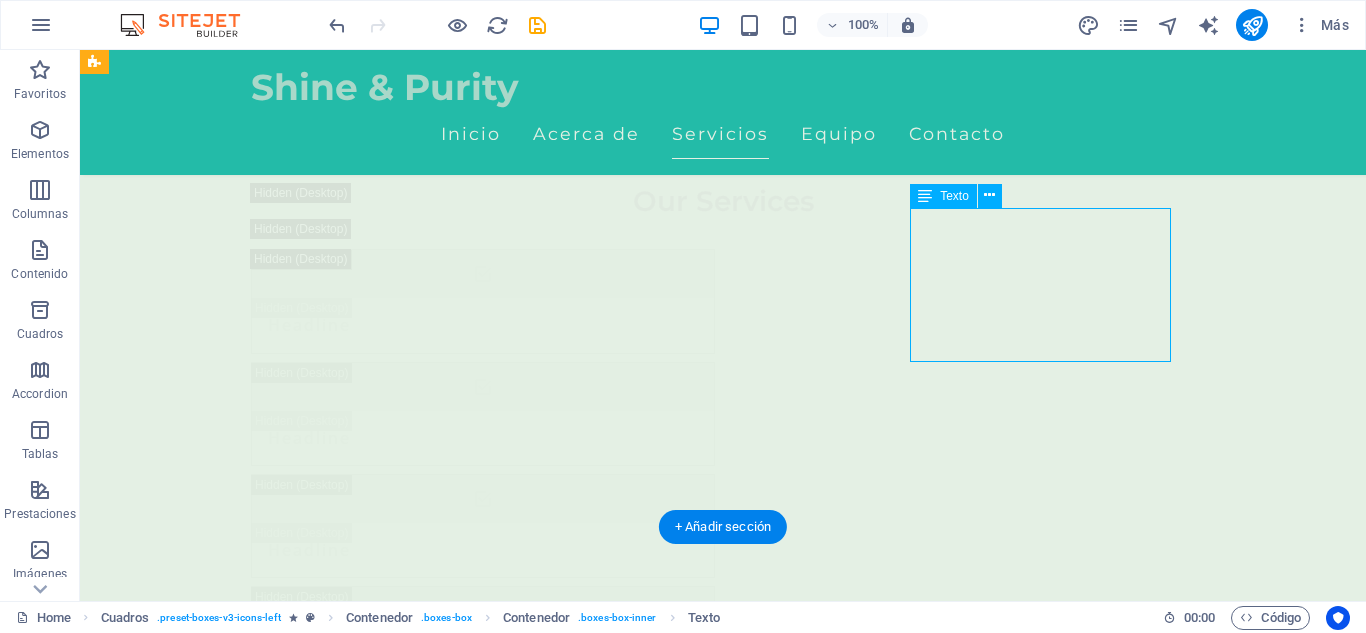 click on "Tu piel, más firme y luminosa. Con sueros de colágeno y un masaje lifting que estimula tu belleza natural." at bounding box center (242, 14518) 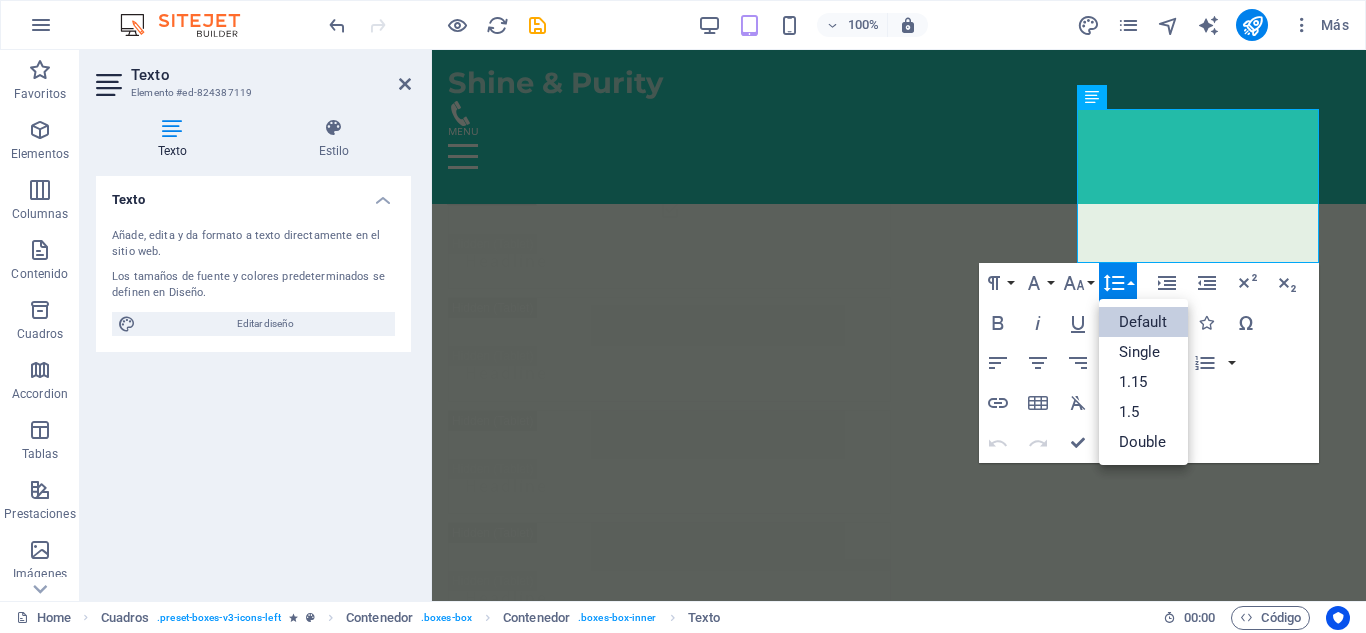scroll, scrollTop: 0, scrollLeft: 0, axis: both 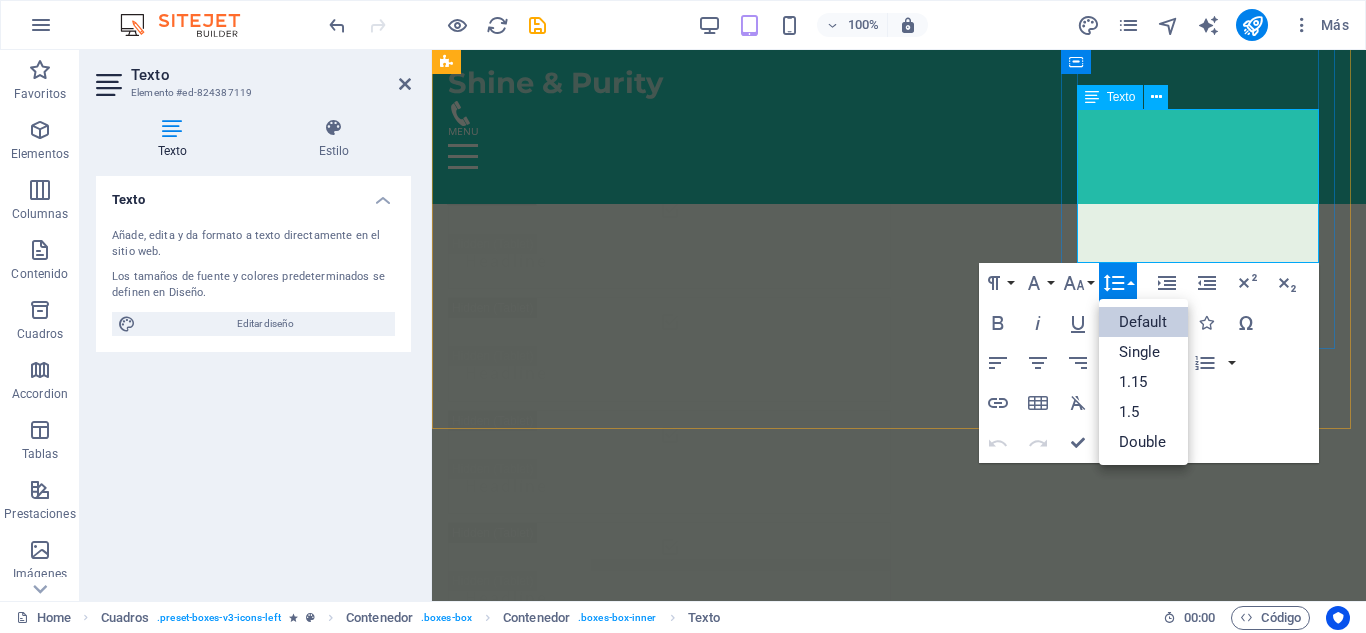click on "Con sueros de colágeno y un masaje lifting que estimula tu belleza natural." at bounding box center [587, 11443] 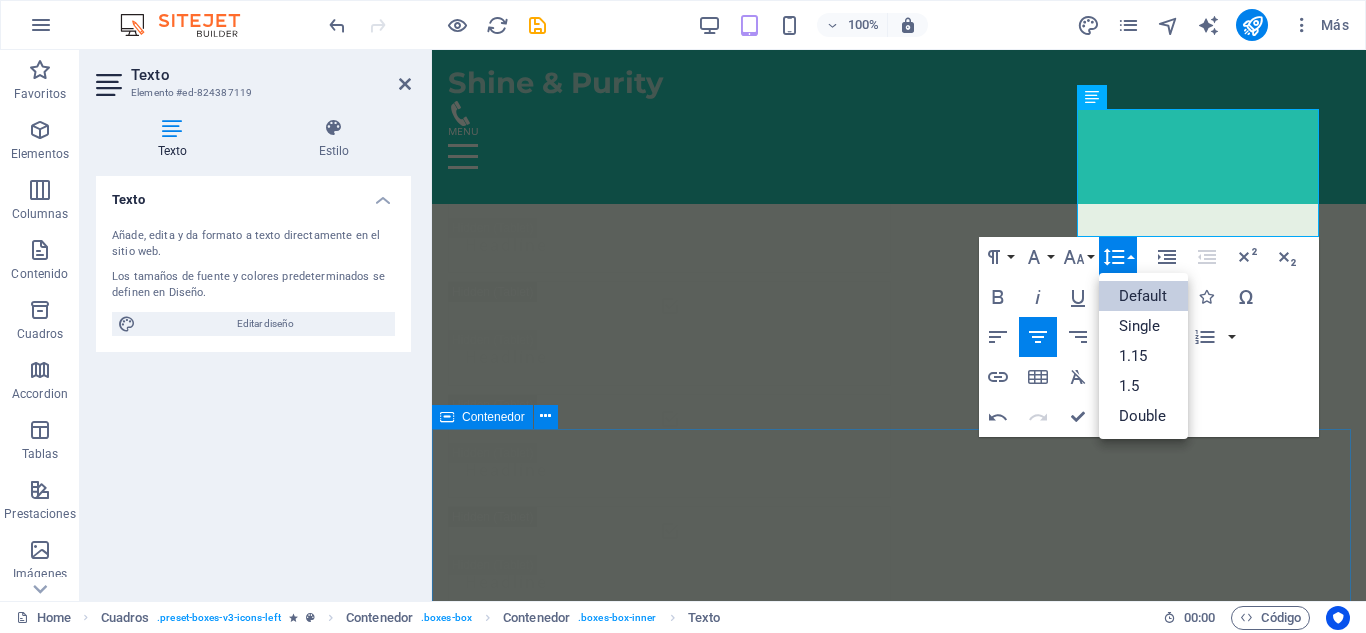 click on "Our Services Headline Lorem ipsum dolor sit amet, consectetuer adipiscing elit. Aenean commodo ligula eget dolor. Lorem ipsum dolor sit amet. Headline Lorem ipsum dolor sit amet, consectetuer adipiscing elit. Aenean commodo ligula eget dolor. Lorem ipsum dolor sit amet. Headline Lorem ipsum dolor sit amet, consectetuer adipiscing elit. Aenean commodo ligula eget dolor. Lorem ipsum dolor sit amet. Headline Lorem ipsum dolor sit amet, consectetuer adipiscing elit. Aenean commodo ligula eget dolor. Lorem ipsum dolor sit amet. Headline Lorem ipsum dolor sit amet, consectetuer adipiscing elit. Aenean commodo ligula eget dolor. Lorem ipsum dolor sit amet. Headline Lorem ipsum dolor sit amet, consectetuer adipiscing elit. Aenean commodo ligula eget dolor. Lorem ipsum dolor sit amet." at bounding box center (899, 13216) 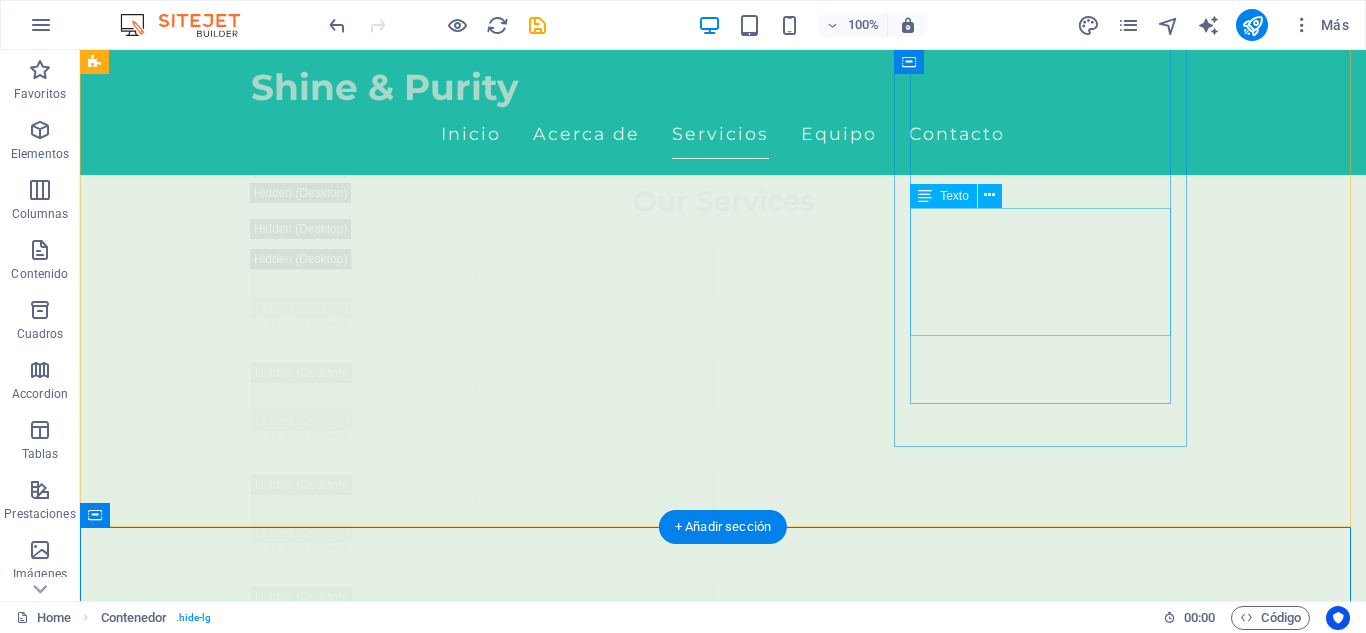 click on "Tu piel, más firme y luminosa. Con sueros de colágeno y un masaje lifting que estimula tu belleza natural." at bounding box center [242, 14505] 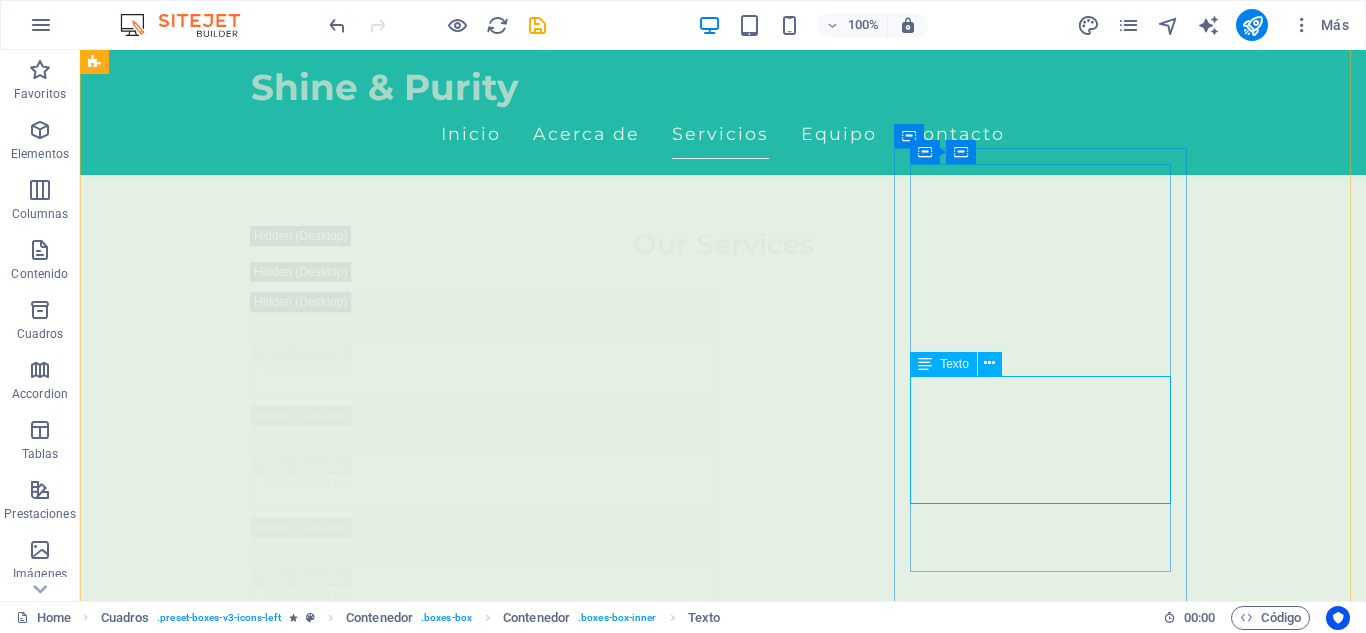 scroll, scrollTop: 5115, scrollLeft: 0, axis: vertical 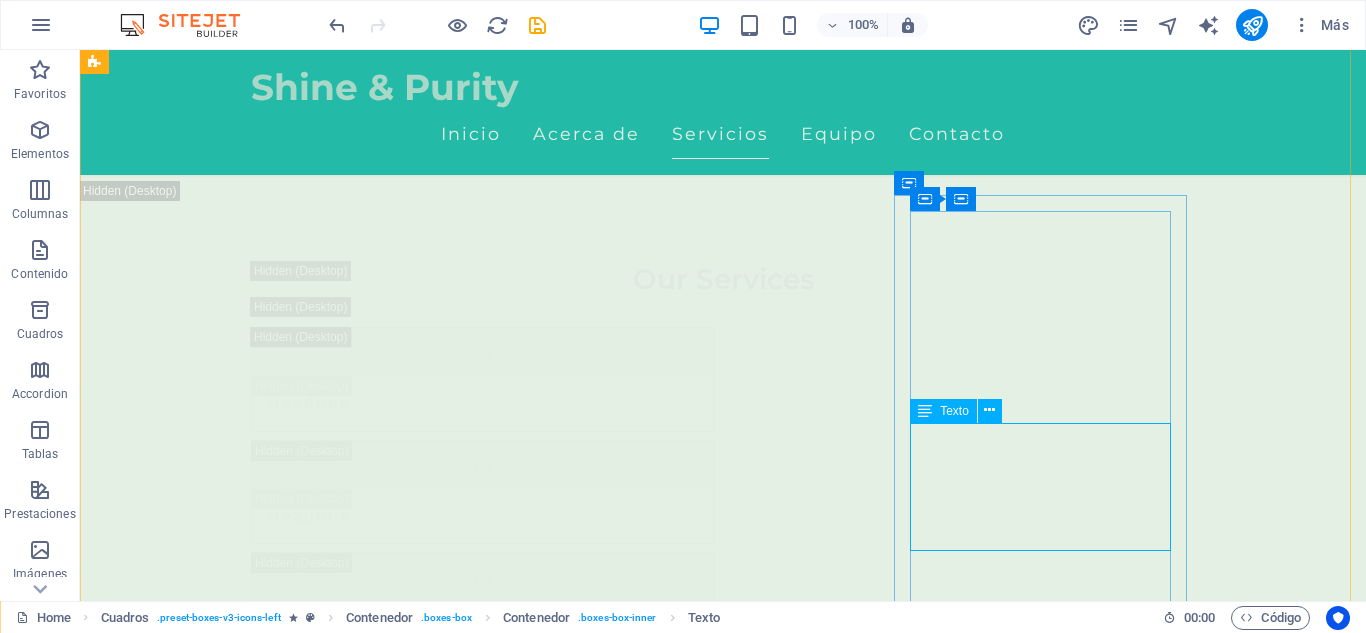 click on "Tu piel, más firme y luminosa. Con sueros de colágeno y un masaje lifting que estimula tu belleza natural." at bounding box center [242, 14584] 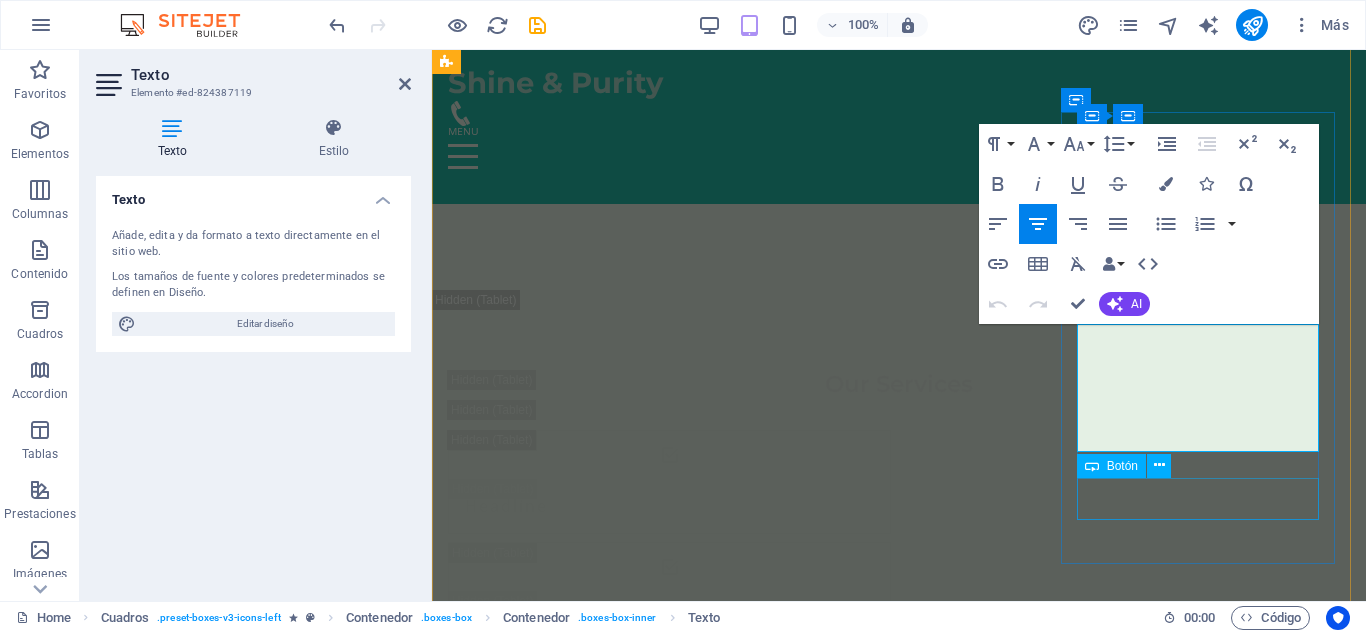 scroll, scrollTop: 5161, scrollLeft: 0, axis: vertical 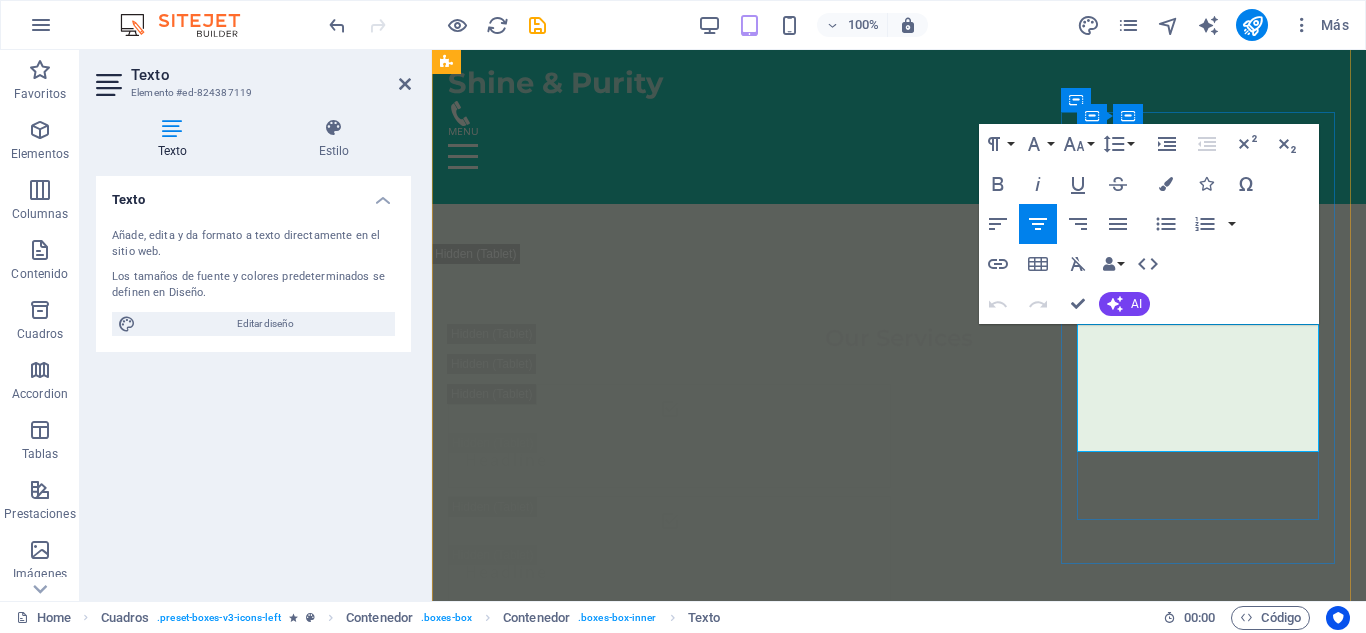 click on "Con sueros de colágeno y un masaje lifting que estimula tu belleza natural." at bounding box center [587, 11642] 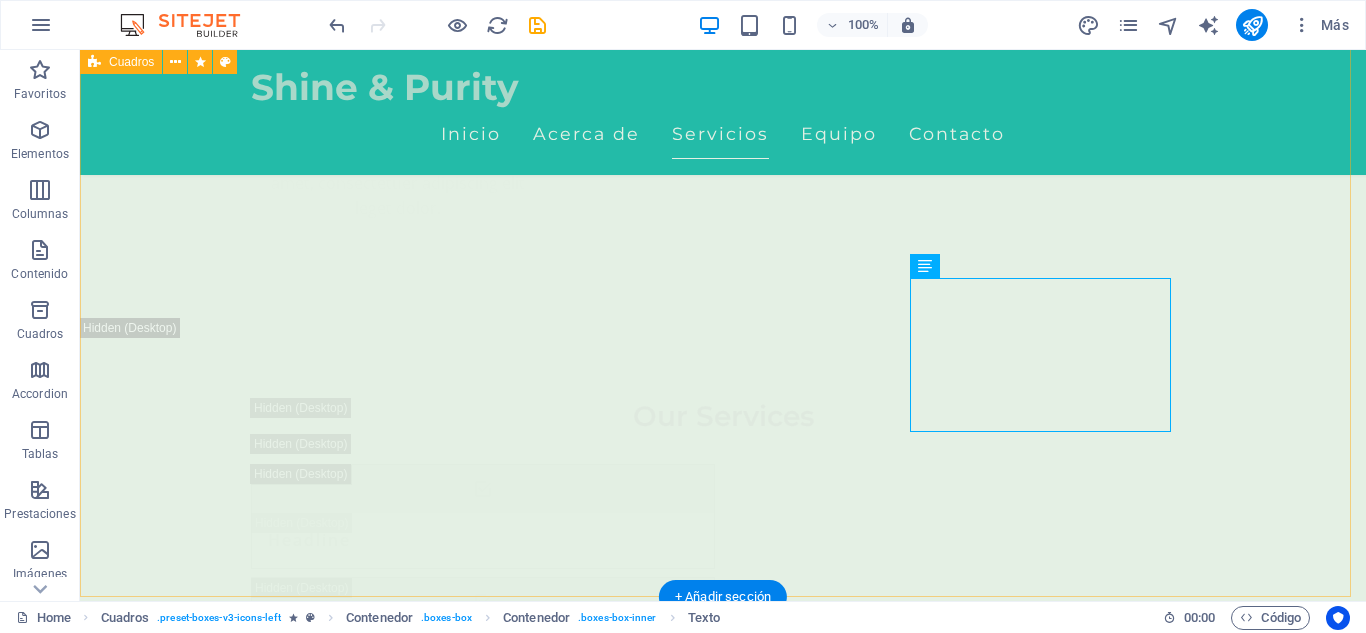 scroll, scrollTop: 5306, scrollLeft: 0, axis: vertical 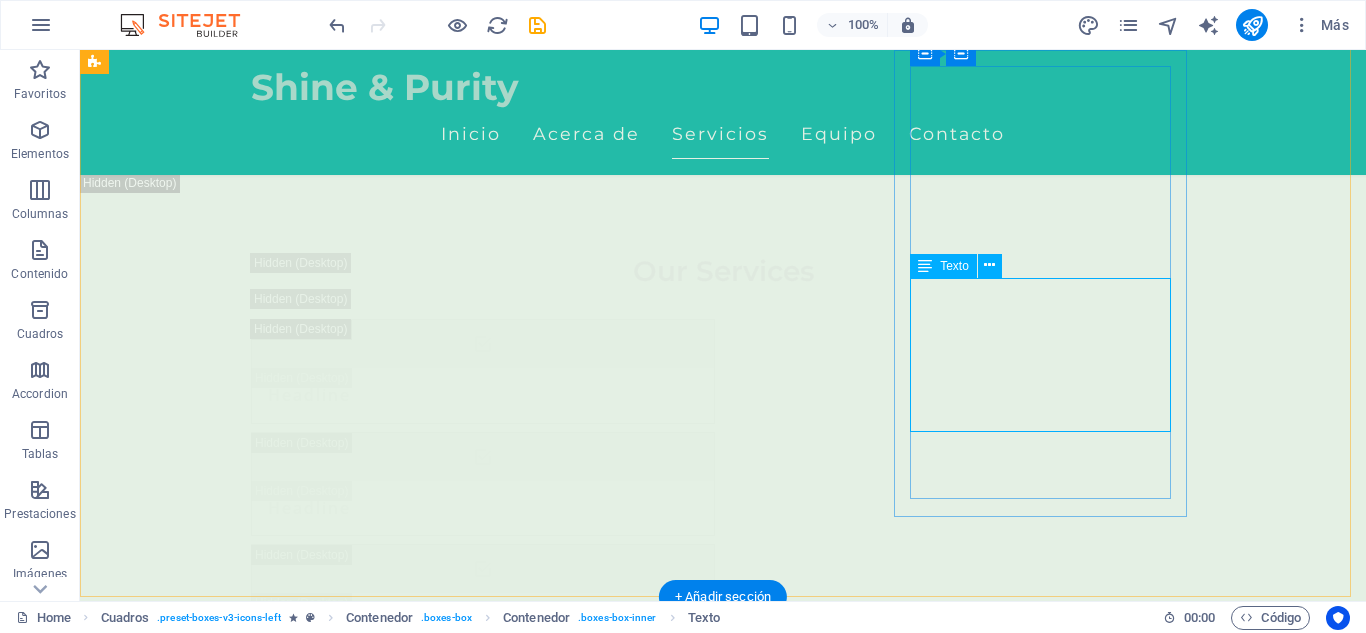 click on "Tu piel, más firme y luminosa. Con sueros de colágeno y un masaje lifting que estimula tu belleza natural." at bounding box center (242, 14588) 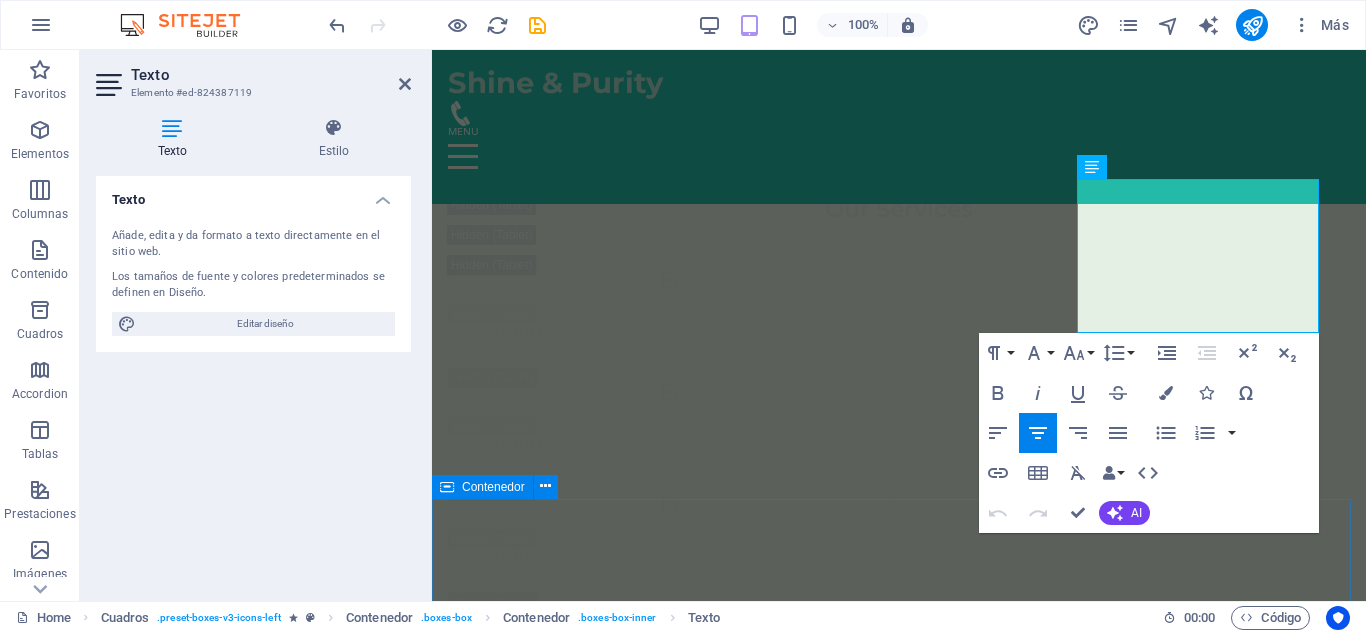 click on "Our Services Headline Lorem ipsum dolor sit amet, consectetuer adipiscing elit. Aenean commodo ligula eget dolor. Lorem ipsum dolor sit amet. Headline Lorem ipsum dolor sit amet, consectetuer adipiscing elit. Aenean commodo ligula eget dolor. Lorem ipsum dolor sit amet. Headline Lorem ipsum dolor sit amet, consectetuer adipiscing elit. Aenean commodo ligula eget dolor. Lorem ipsum dolor sit amet. Headline Lorem ipsum dolor sit amet, consectetuer adipiscing elit. Aenean commodo ligula eget dolor. Lorem ipsum dolor sit amet. Headline Lorem ipsum dolor sit amet, consectetuer adipiscing elit. Aenean commodo ligula eget dolor. Lorem ipsum dolor sit amet. Headline Lorem ipsum dolor sit amet, consectetuer adipiscing elit. Aenean commodo ligula eget dolor. Lorem ipsum dolor sit amet." at bounding box center [899, 13328] 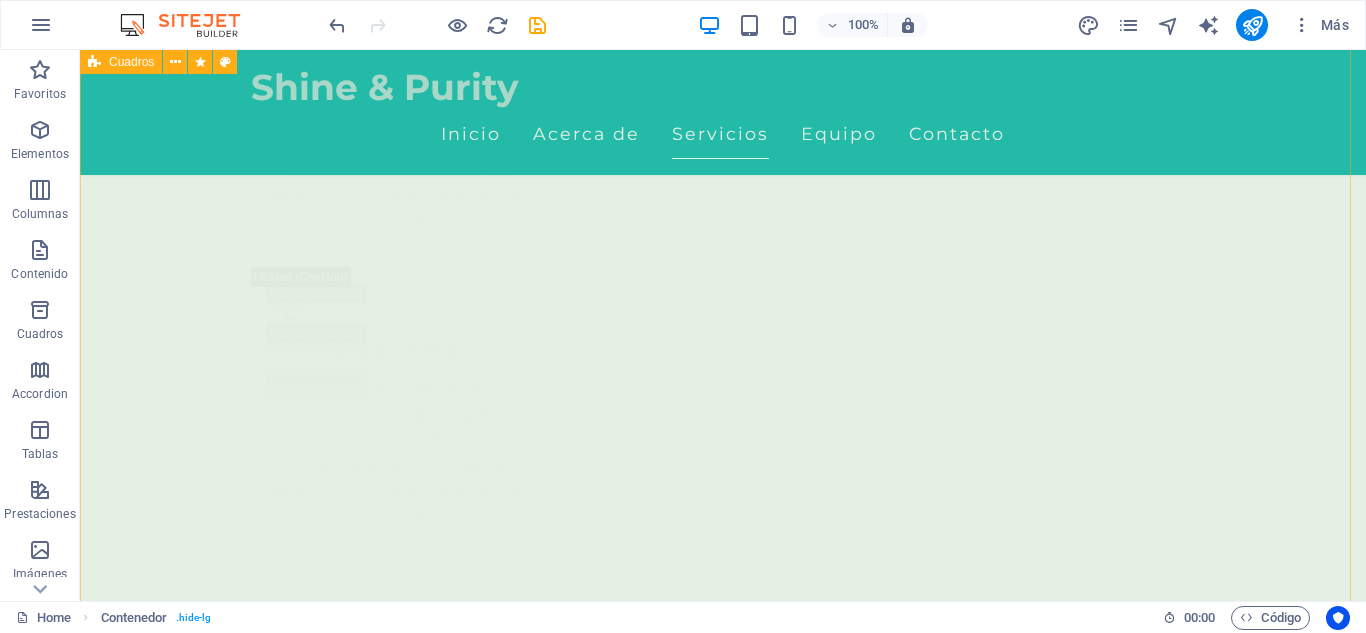 scroll, scrollTop: 4867, scrollLeft: 0, axis: vertical 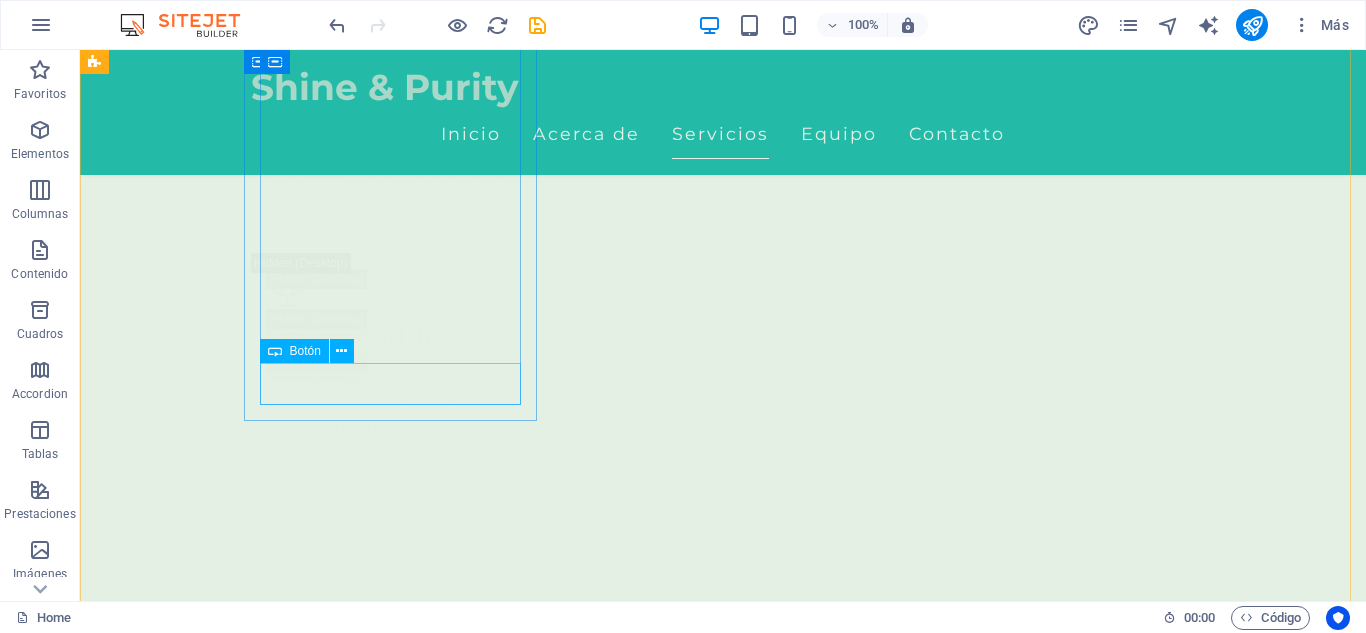 click on "Agregar" at bounding box center (242, 9525) 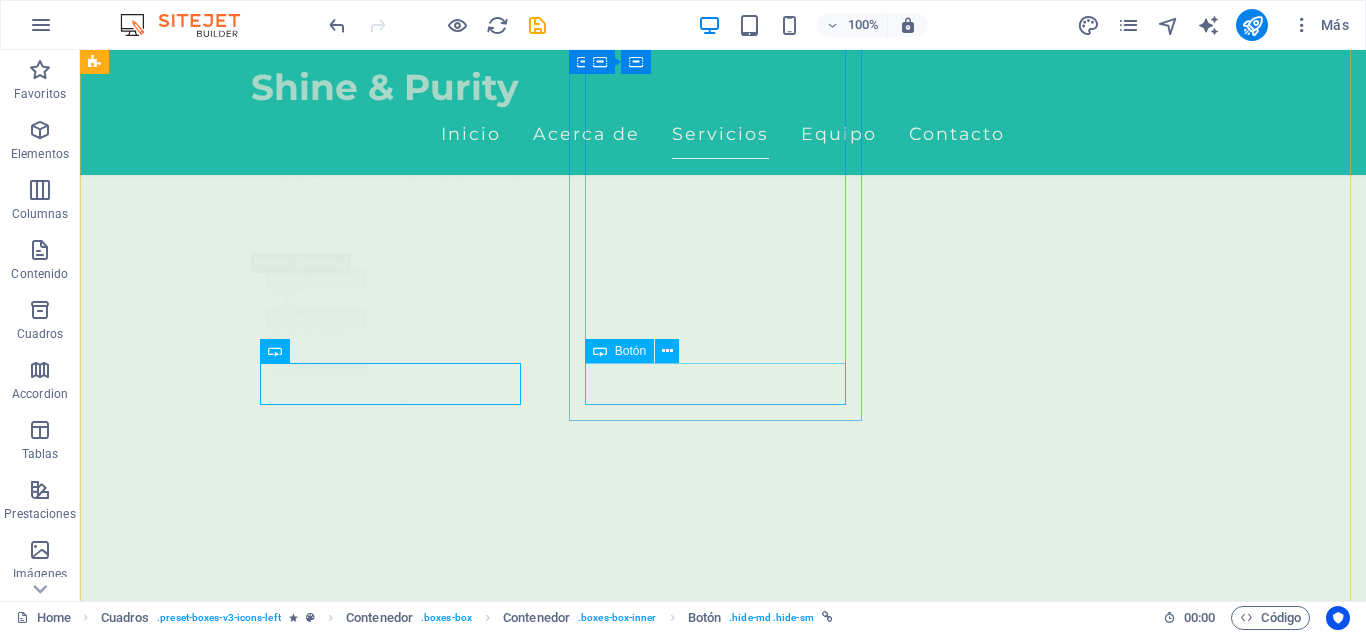 click on "Agregar" at bounding box center (242, 10615) 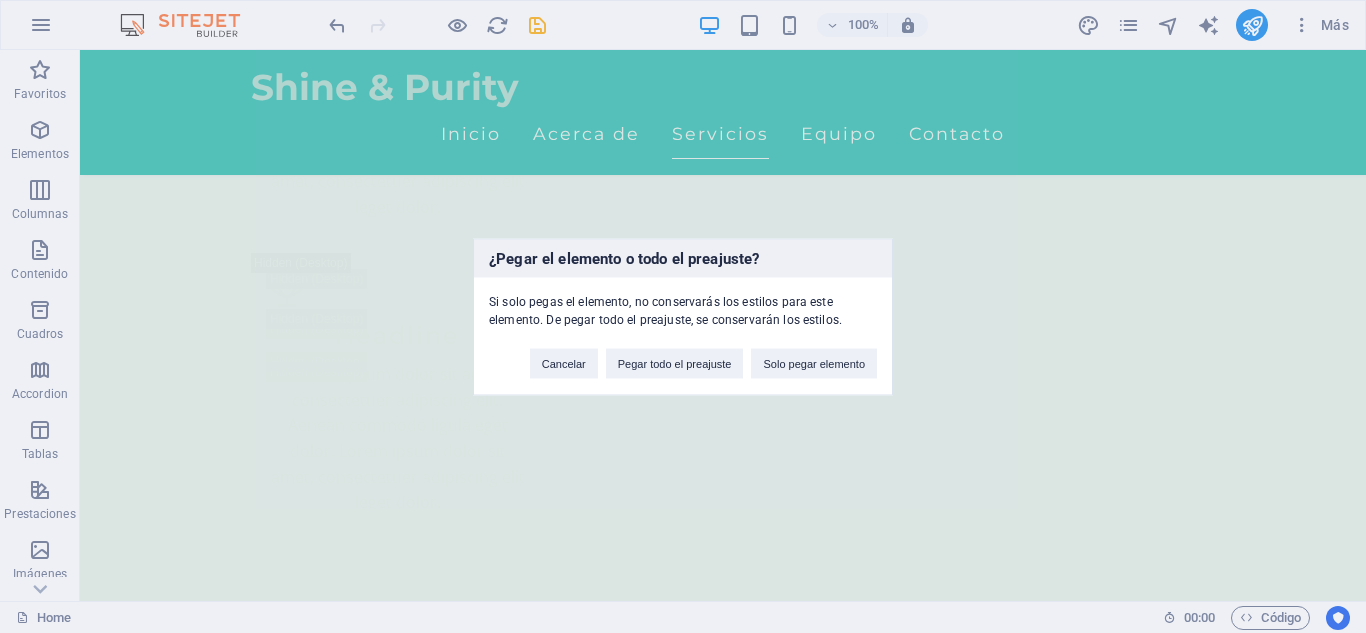 type 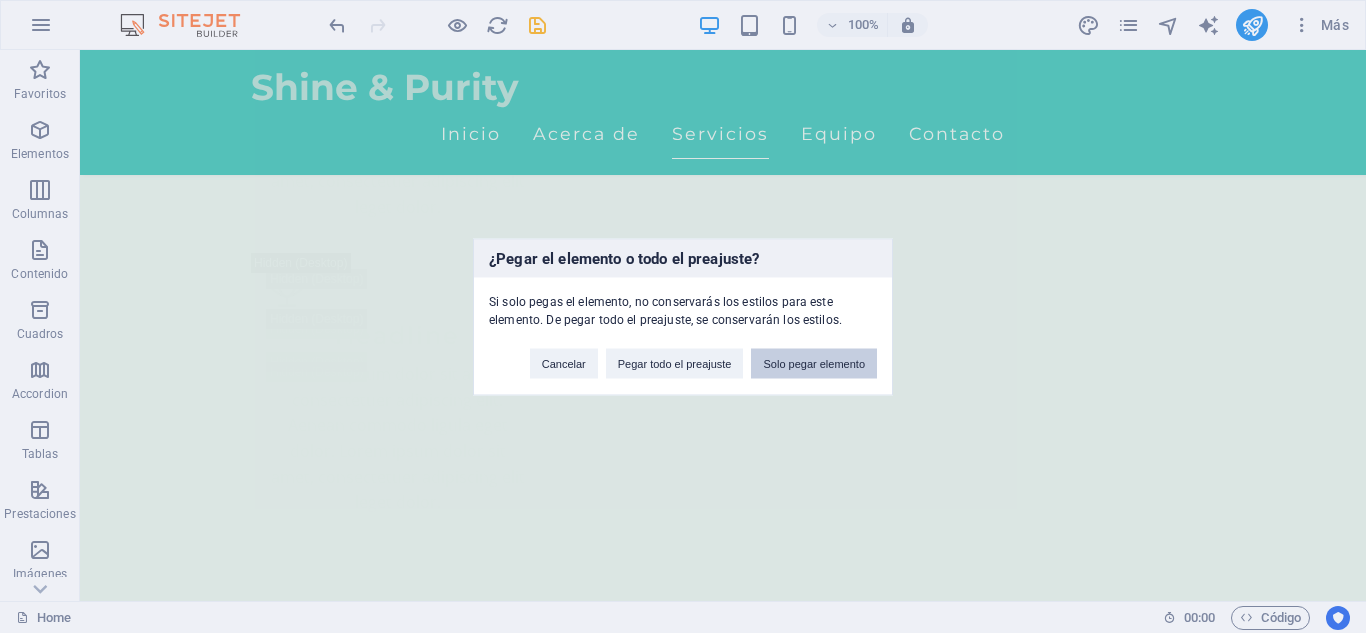 click on "Solo pegar elemento" at bounding box center [814, 363] 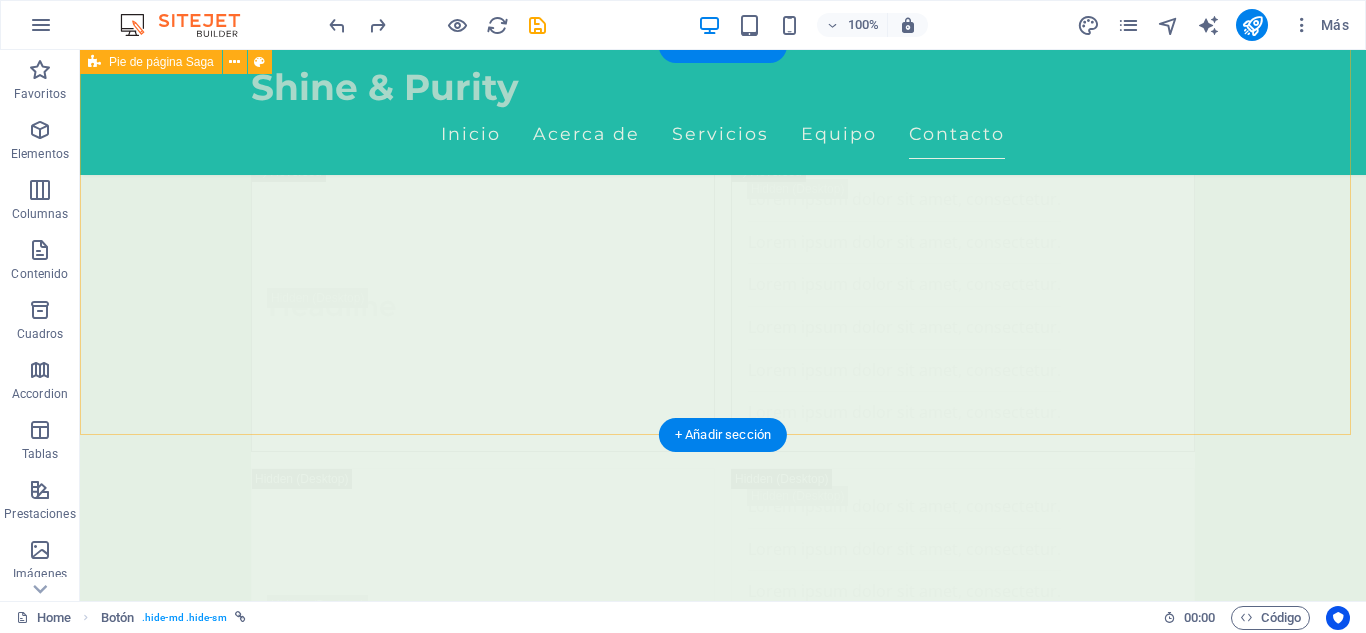 scroll, scrollTop: 28229, scrollLeft: 0, axis: vertical 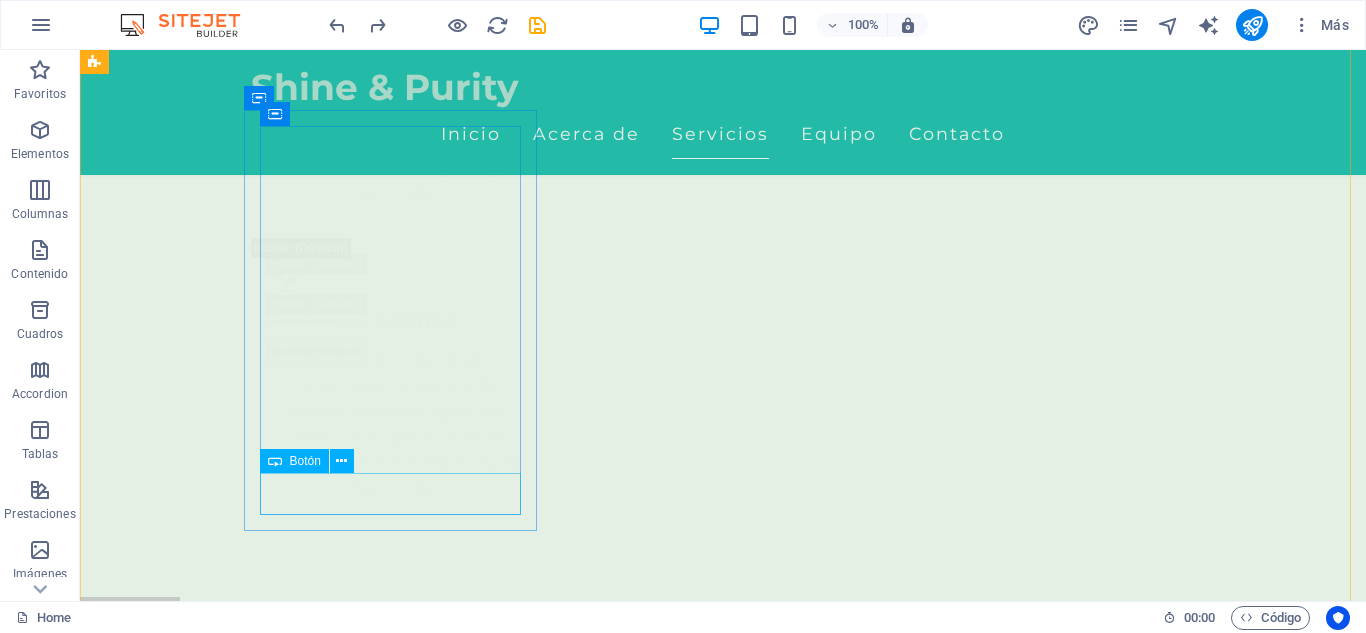 click on "Agregar" at bounding box center [242, 9510] 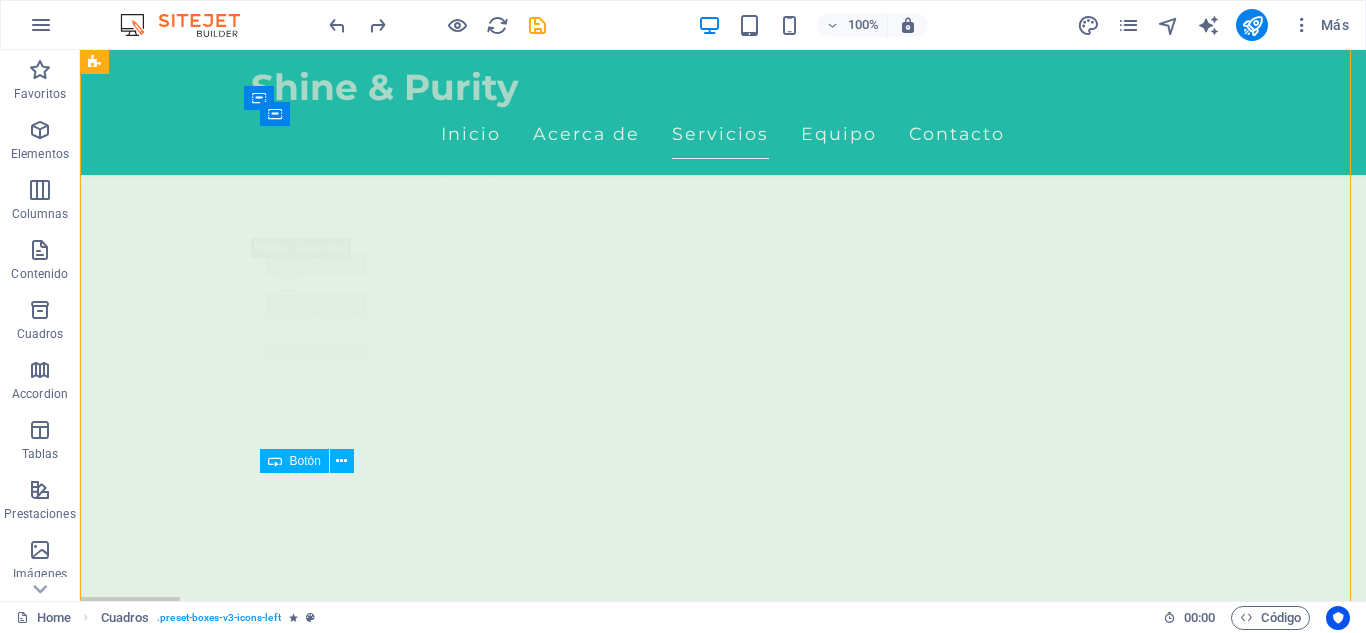 click on "Agregar" at bounding box center (242, 9510) 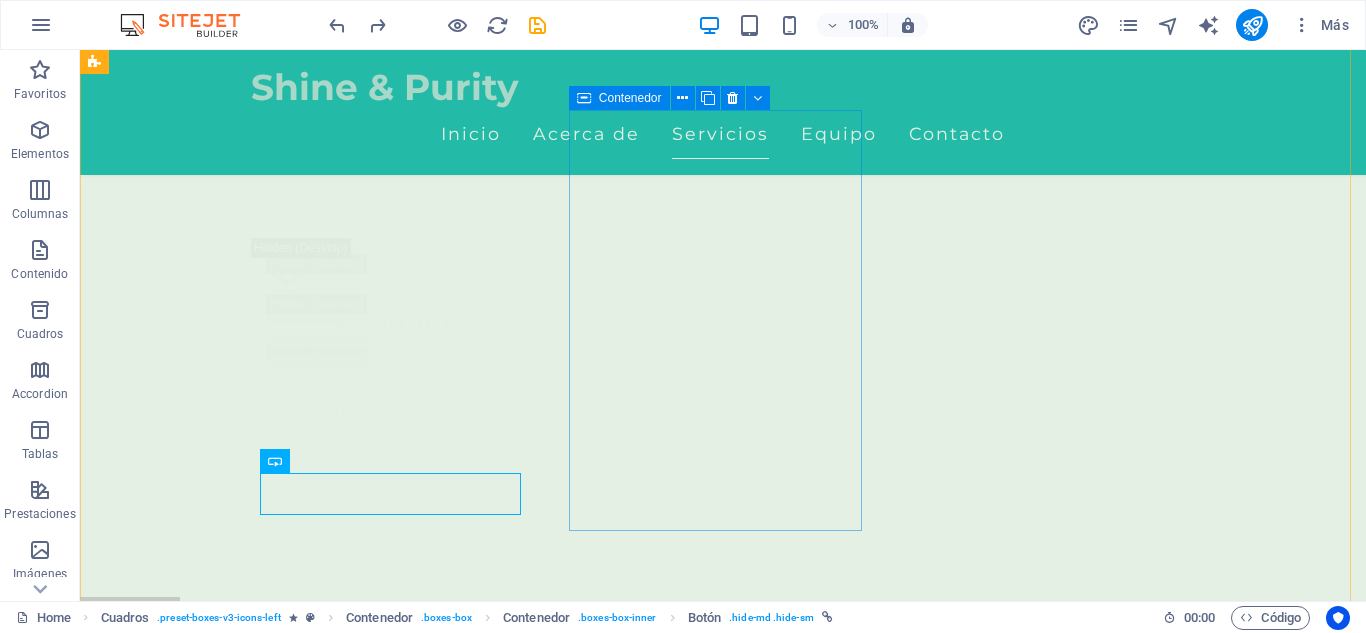 click on "Limpieza Facial Simple Limpieza intensiva para un rostro más limpio, suave y renovado.  Elimina puntos negros, células muertas y revive tu piel. [PRICE] COP" at bounding box center [242, 10097] 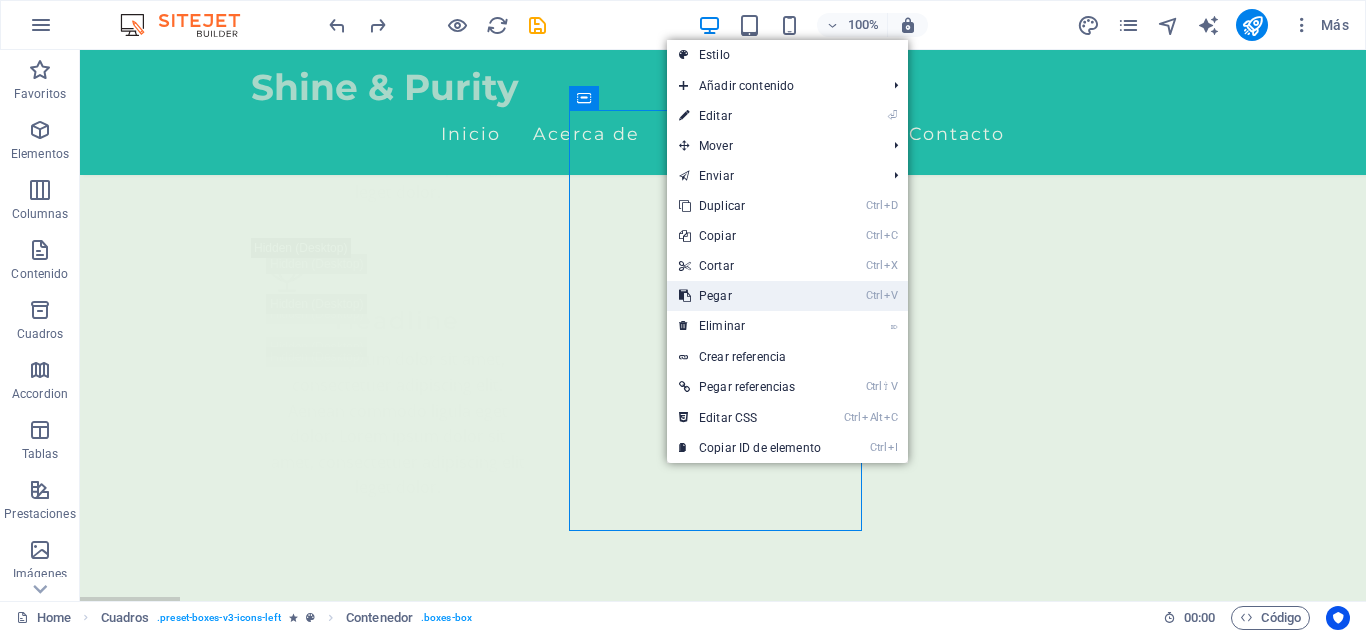 click on "Ctrl V  Pegar" at bounding box center (750, 296) 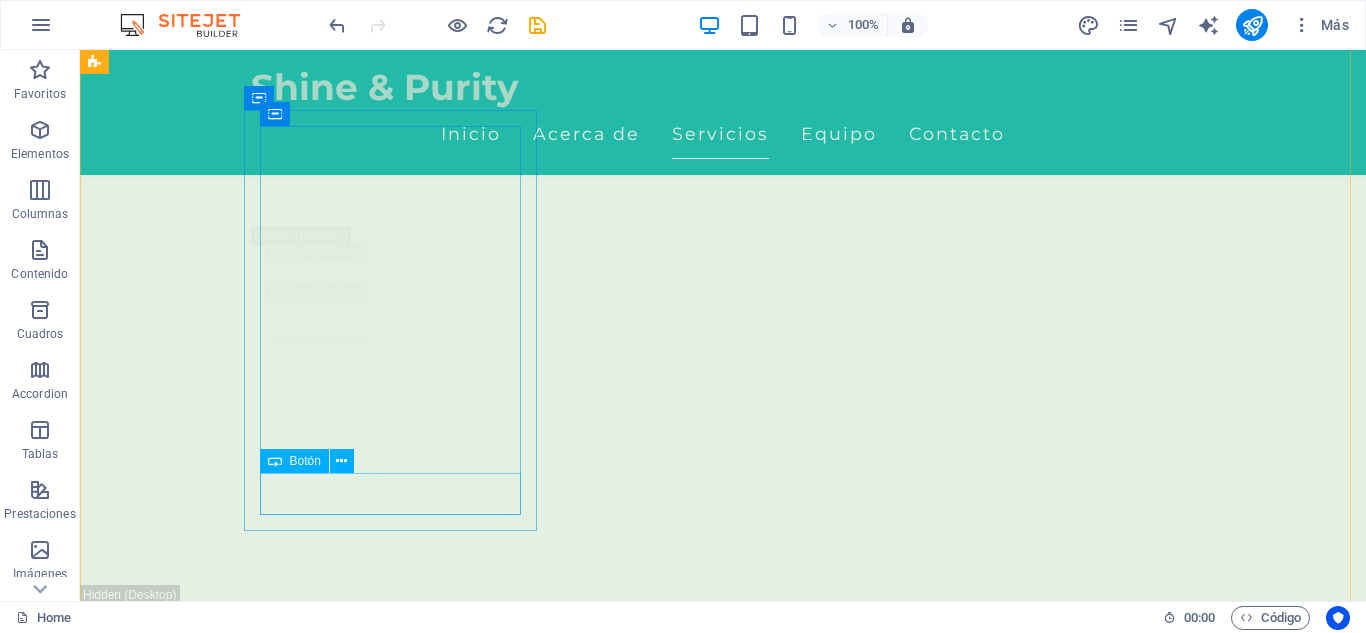 click on "Agregar" at bounding box center [242, 9498] 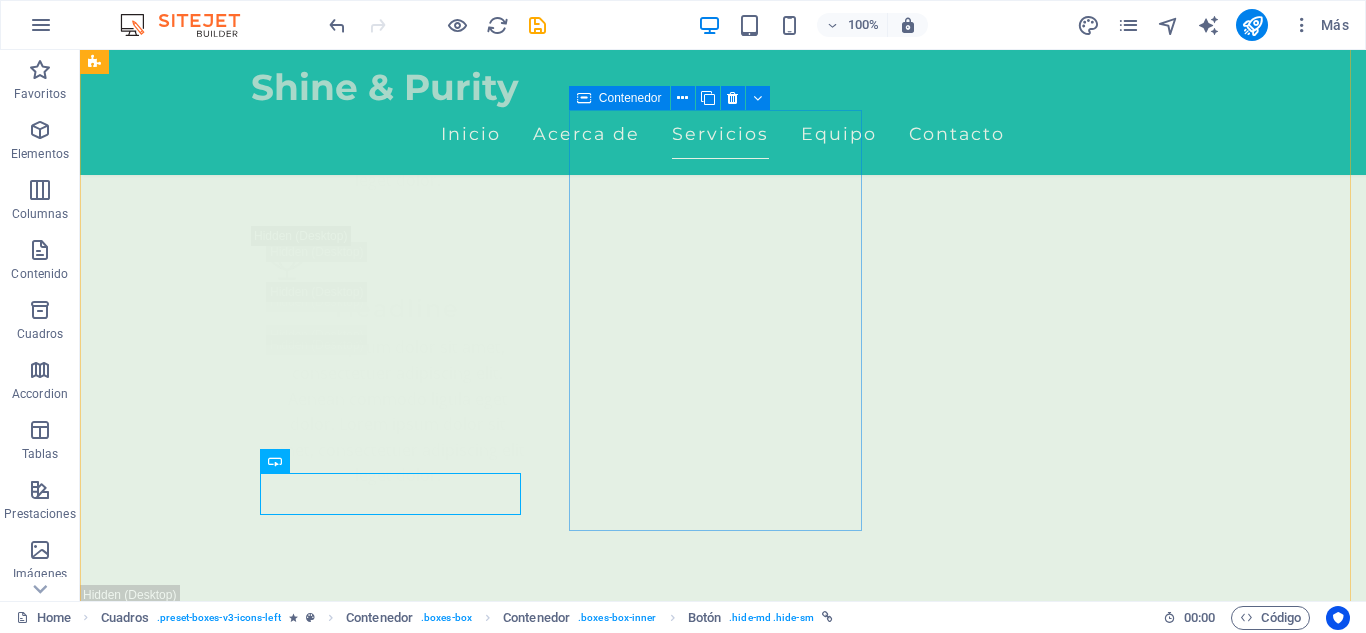 click on "Limpieza Facial Simple Limpieza intensiva para un rostro más limpio, suave y renovado.  Elimina puntos negros, células muertas y revive tu piel. [PRICE] COP" at bounding box center [242, 10085] 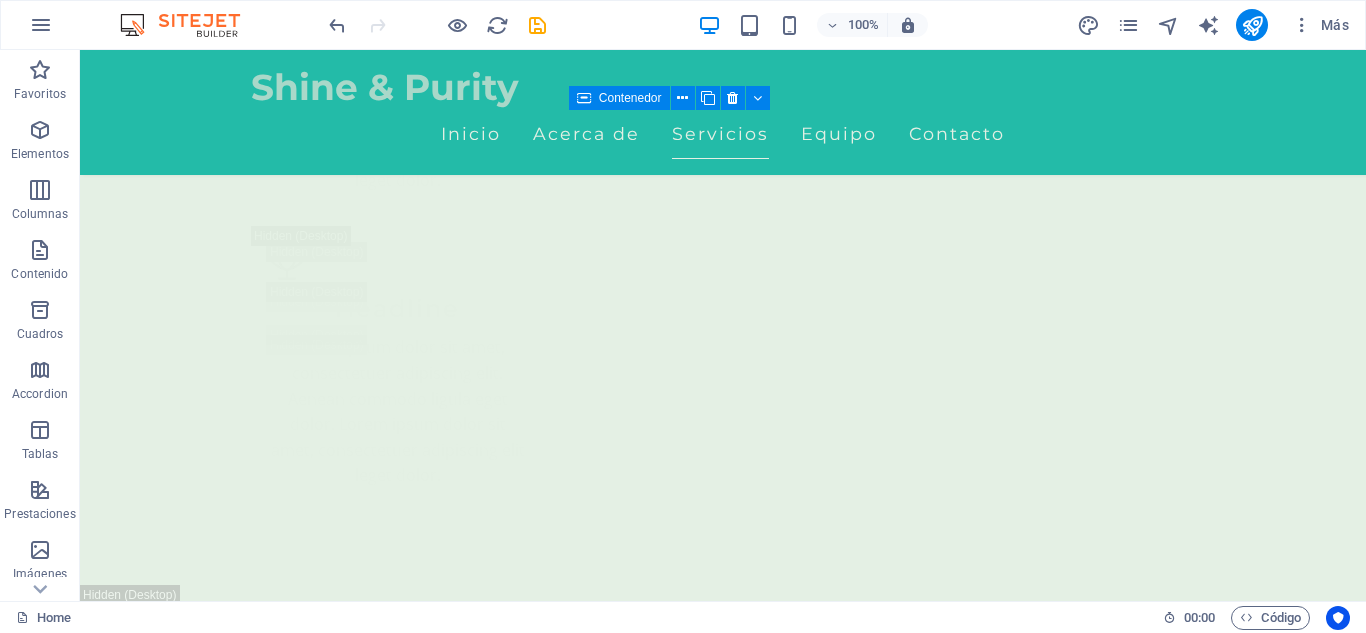 click on "Limpieza Facial Simple Limpieza intensiva para un rostro más limpio, suave y renovado.  Elimina puntos negros, células muertas y revive tu piel. [PRICE] COP" at bounding box center (242, 10085) 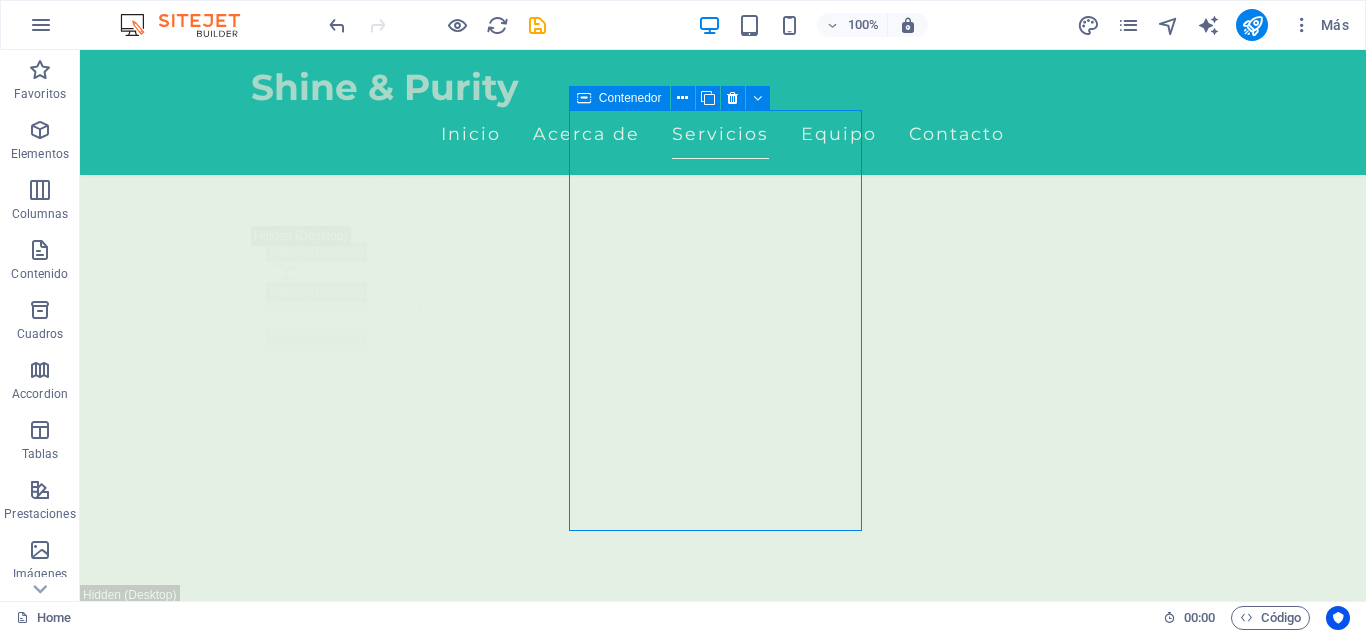click on "Limpieza Facial Simple Limpieza intensiva para un rostro más limpio, suave y renovado.  Elimina puntos negros, células muertas y revive tu piel. [PRICE] COP" at bounding box center (242, 10085) 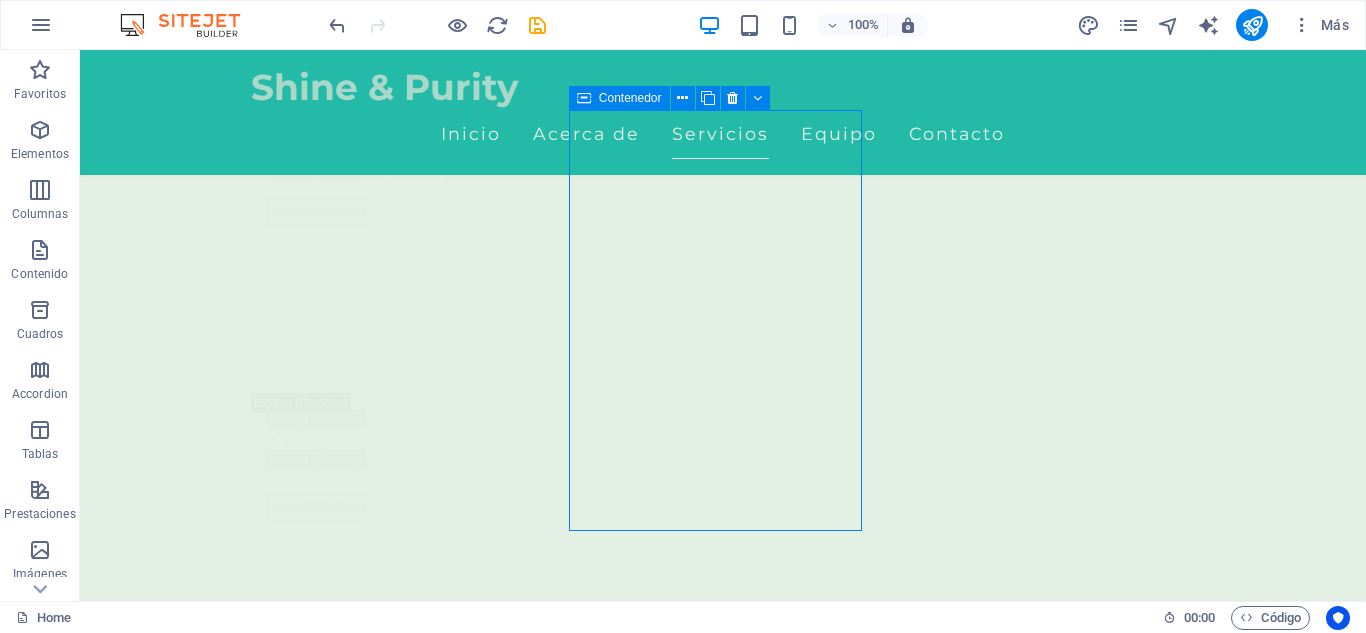 click on "Limpieza Facial Simple Limpieza suave, resultados visibles. Ideal para mantener tu piel saludable y equilibrada. [PRICE] COP  Agregar    Limpieza Facial Simple Limpieza intensiva para un rostro más limpio, suave y renovado.  Elimina puntos negros, células muertas y revive tu piel. [PRICE] COP Alta hidratación facial Hidratación de lujo para tu piel. Recupera suavidad, brillo y firmeza en una sola sesión con productos de alta calidad [PRICE] COP  Agregar    Peeling Químico Renueva tu piel desde adentro. Despídete de manchas, textura irregular y piel opaca.  Exfoliación profunda con ácidos suaves y seguros. [PRICE] COP  Agregar    Dermapen Piel renovada, luminosa y firme. Microneedling con sueros personalizados según tu necesidad. Ideal para acné, líneas finas, manchas y flacidez. [PRICE] COP  Agregar    Facial Reafirmante Tu piel, más firme y luminosa. Con sueros de colágeno y un masaje lifting que estimula tu belleza natural. [PRICE] COP  Agregar" at bounding box center (723, 11979) 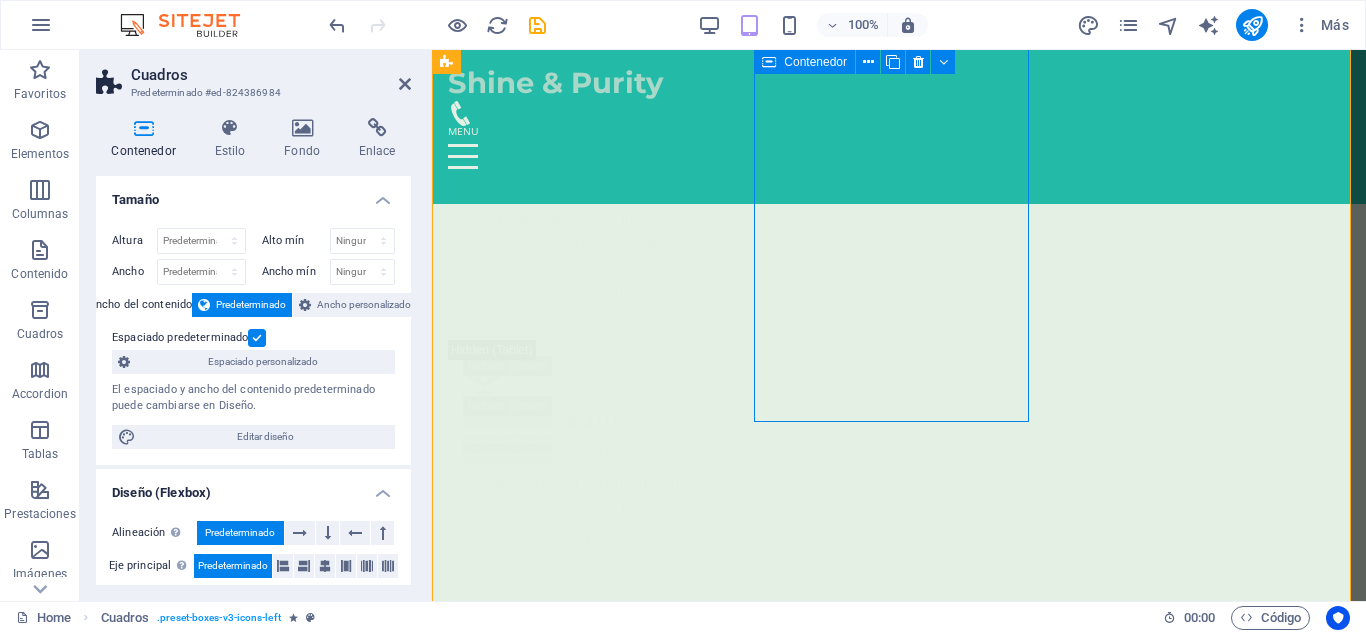 scroll, scrollTop: 4757, scrollLeft: 0, axis: vertical 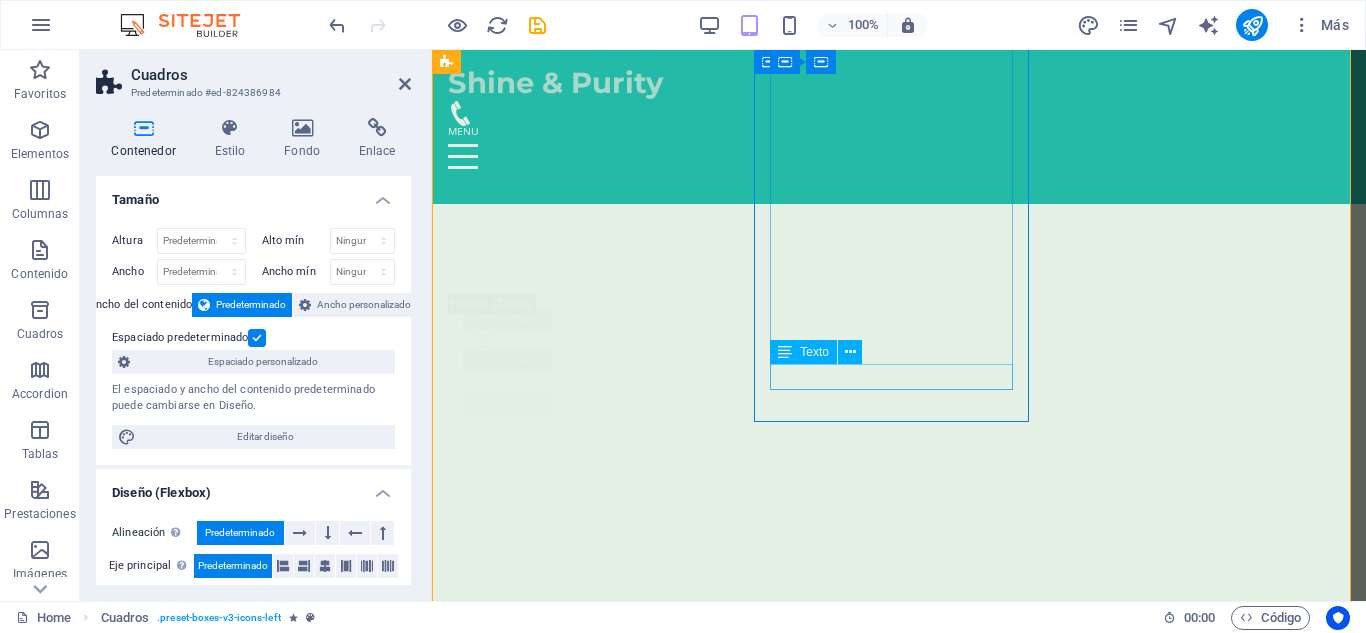click on "150.000 COP" at bounding box center (587, 8716) 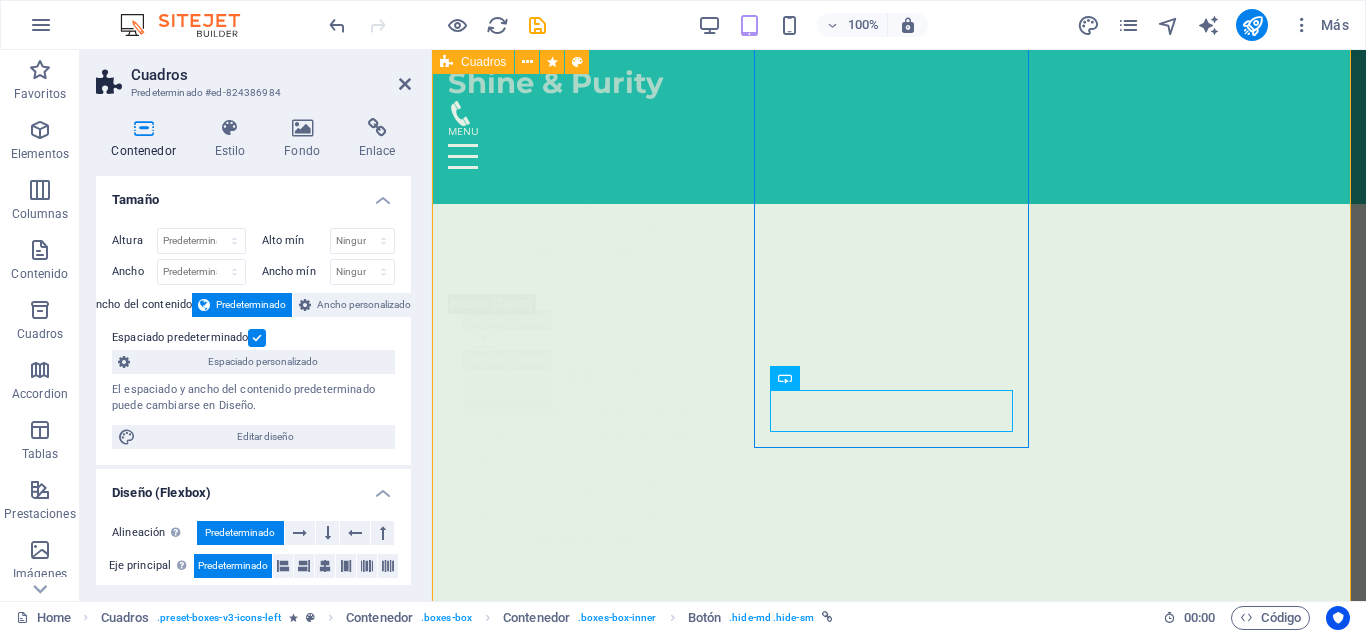 click on "Limpieza Facial Simple Limpieza suave, resultados visibles. Ideal para mantener tu piel saludable y equilibrada. [PRICE] COP  Agregar    Limpieza Facial Simple Limpieza intensiva para un rostro más limpio, suave y renovado.  Elimina puntos negros, células muertas y revive tu piel. [PRICE] COP  Agregar    Alta hidratación facial Hidratación de lujo para tu piel. Recupera suavidad, brillo y firmeza en una sola sesión con productos de alta calidad [PRICE] COP  Agregar    Peeling Químico Renueva tu piel desde adentro. Despídete de manchas, textura irregular y piel opaca.  Exfoliación profunda con ácidos suaves y seguros. [PRICE] COP  Agregar    Dermapen Piel renovada, luminosa y firme. Microneedling con sueros personalizados según tu necesidad. Ideal para acné, líneas finas, manchas y flacidez. [PRICE] COP  Agregar    Facial Reafirmante Tu piel, más firme y luminosa. Con sueros de colágeno y un masaje lifting que estimula tu belleza natural. [PRICE] COP  Agregar" at bounding box center (899, 9935) 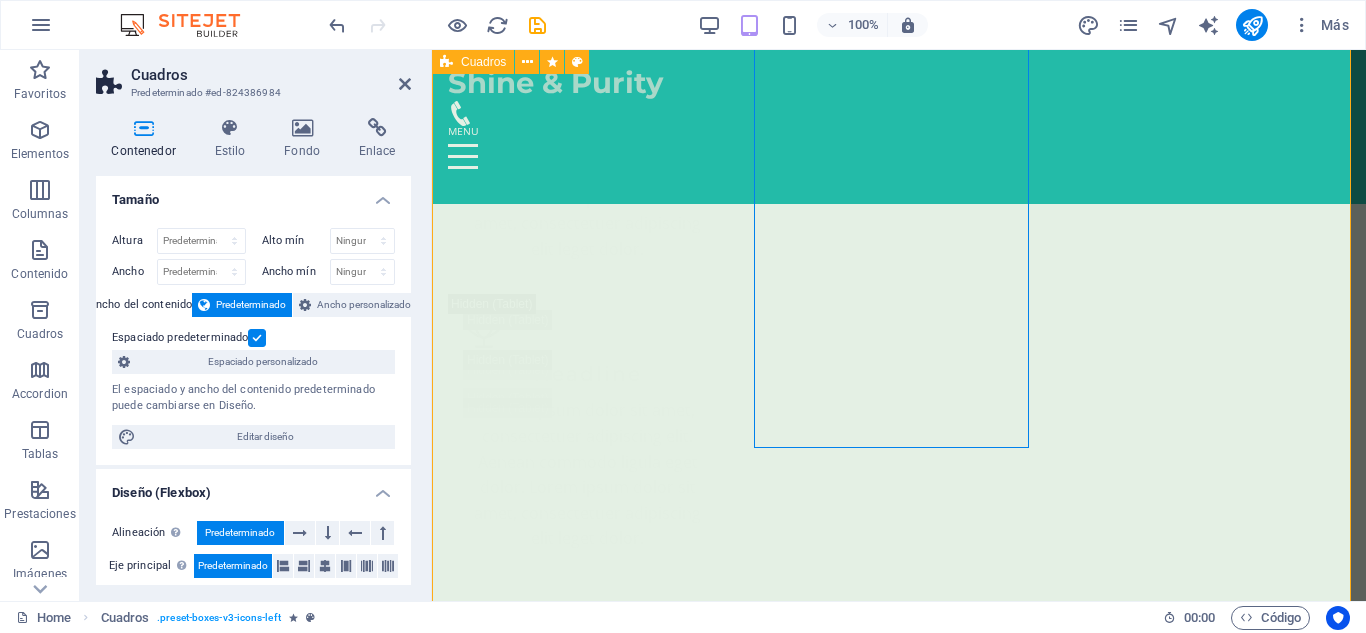 click on "Limpieza Facial Simple Limpieza suave, resultados visibles. Ideal para mantener tu piel saludable y equilibrada. [PRICE] COP  Agregar    Limpieza Facial Simple Limpieza intensiva para un rostro más limpio, suave y renovado.  Elimina puntos negros, células muertas y revive tu piel. [PRICE] COP  Agregar    Alta hidratación facial Hidratación de lujo para tu piel. Recupera suavidad, brillo y firmeza en una sola sesión con productos de alta calidad [PRICE] COP  Agregar    Peeling Químico Renueva tu piel desde adentro. Despídete de manchas, textura irregular y piel opaca.  Exfoliación profunda con ácidos suaves y seguros. [PRICE] COP  Agregar    Dermapen Piel renovada, luminosa y firme. Microneedling con sueros personalizados según tu necesidad. Ideal para acné, líneas finas, manchas y flacidez. [PRICE] COP  Agregar    Facial Reafirmante Tu piel, más firme y luminosa. Con sueros de colágeno y un masaje lifting que estimula tu belleza natural. [PRICE] COP  Agregar" at bounding box center [899, 9935] 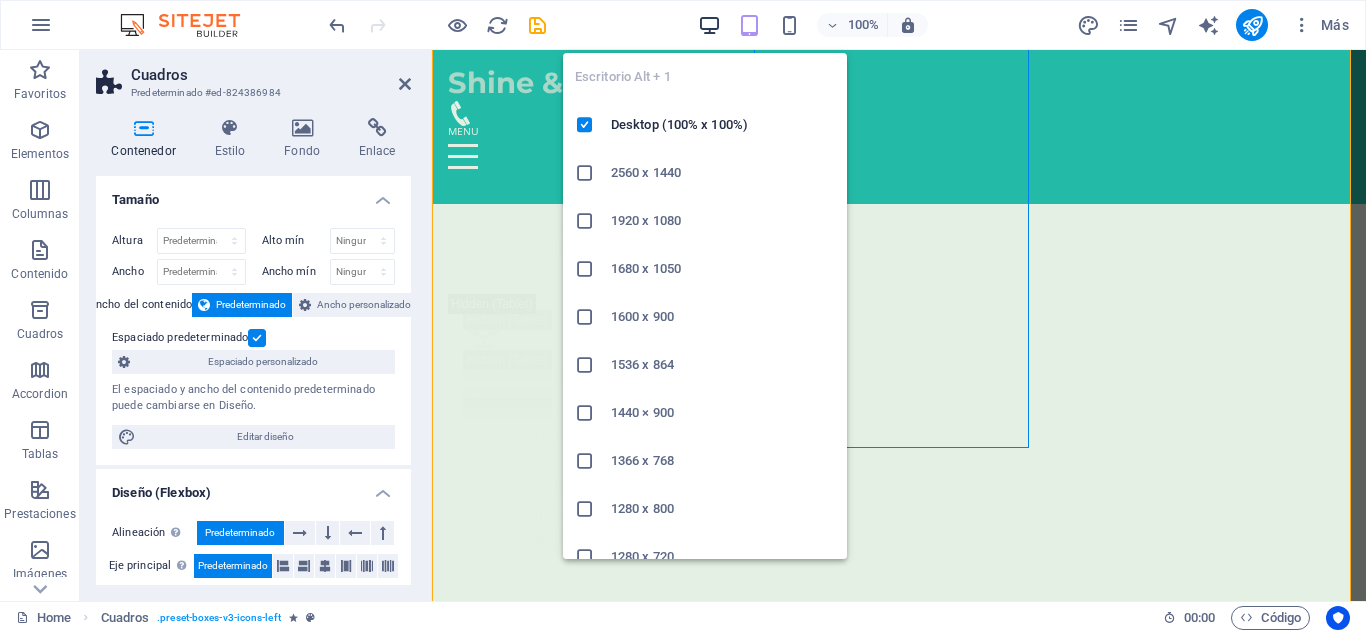 click at bounding box center (709, 25) 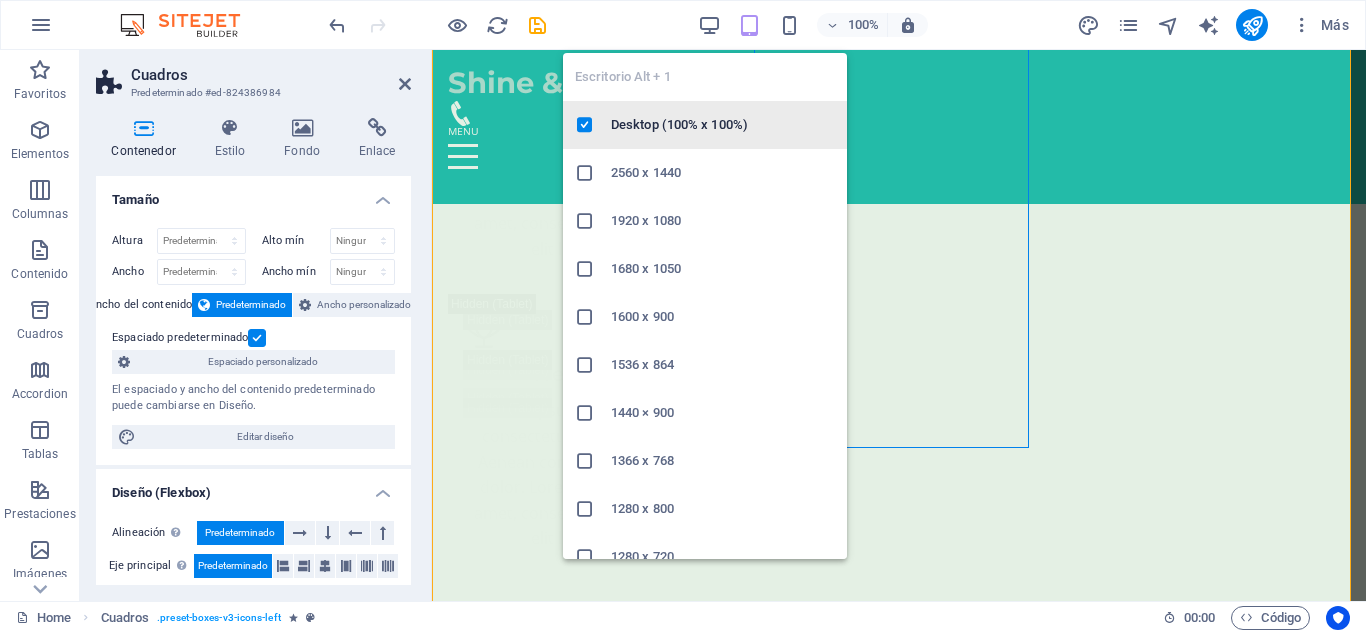 click on "Desktop (100% x 100%)" at bounding box center [705, 125] 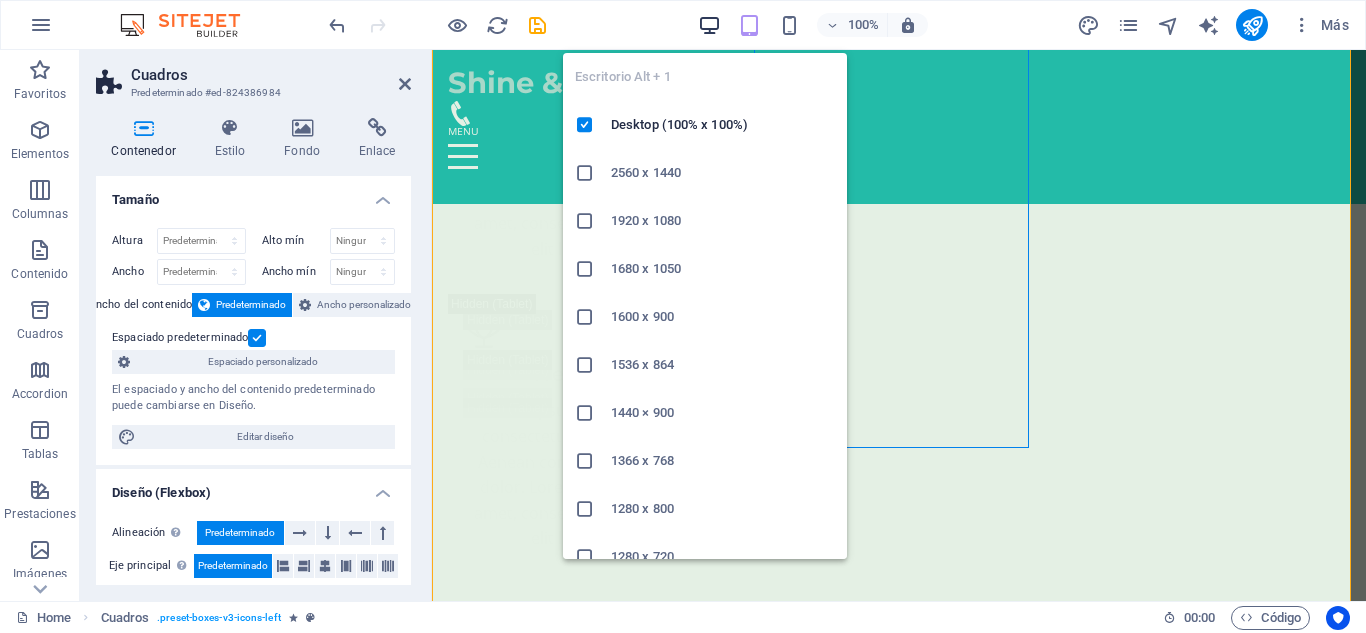click at bounding box center [709, 25] 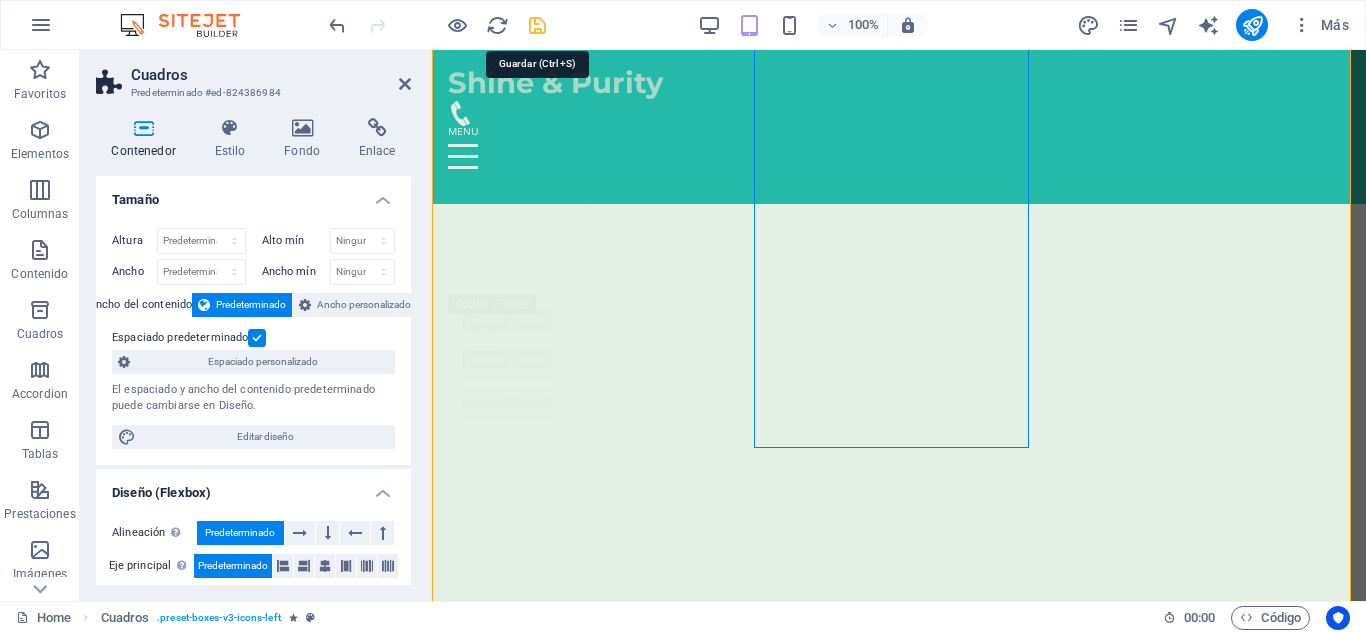 click at bounding box center [537, 25] 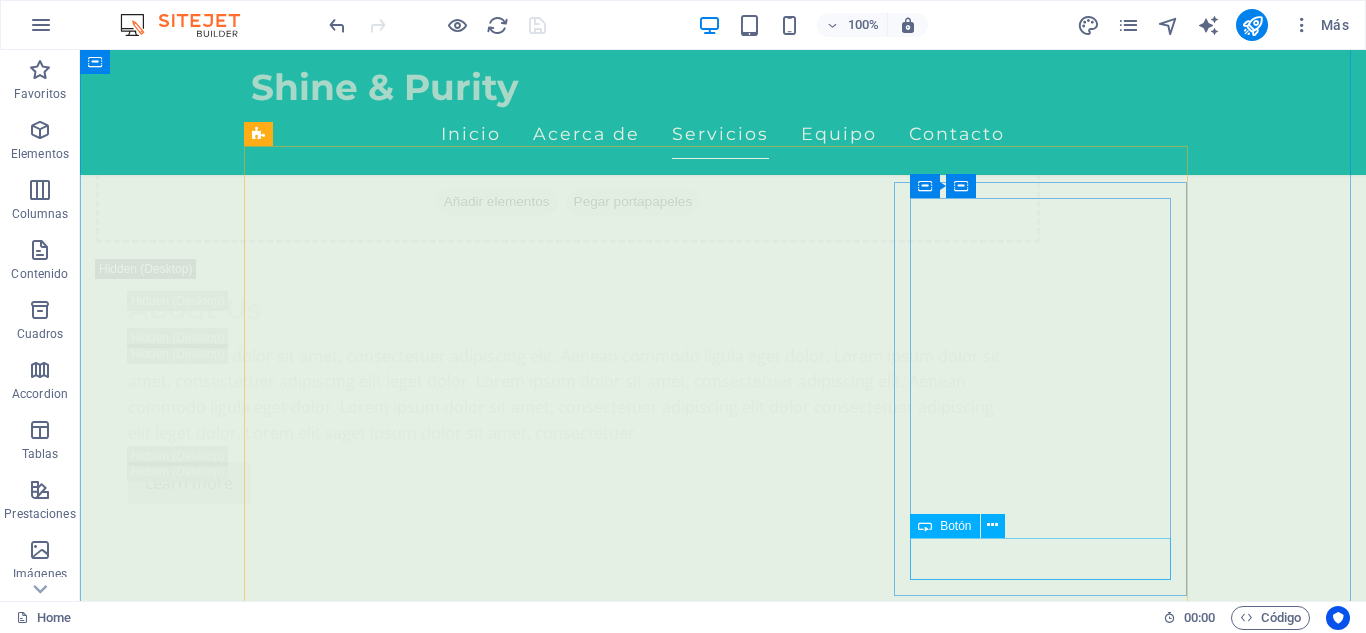 scroll, scrollTop: 3559, scrollLeft: 0, axis: vertical 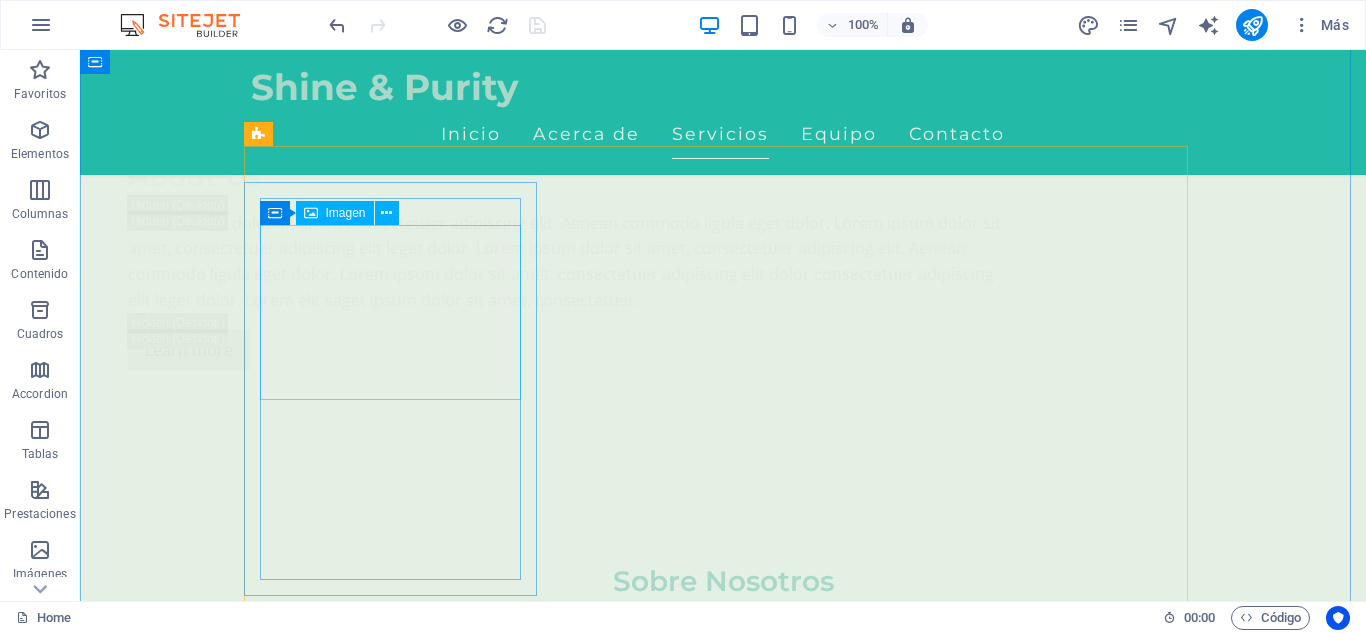 click at bounding box center (397, 3418) 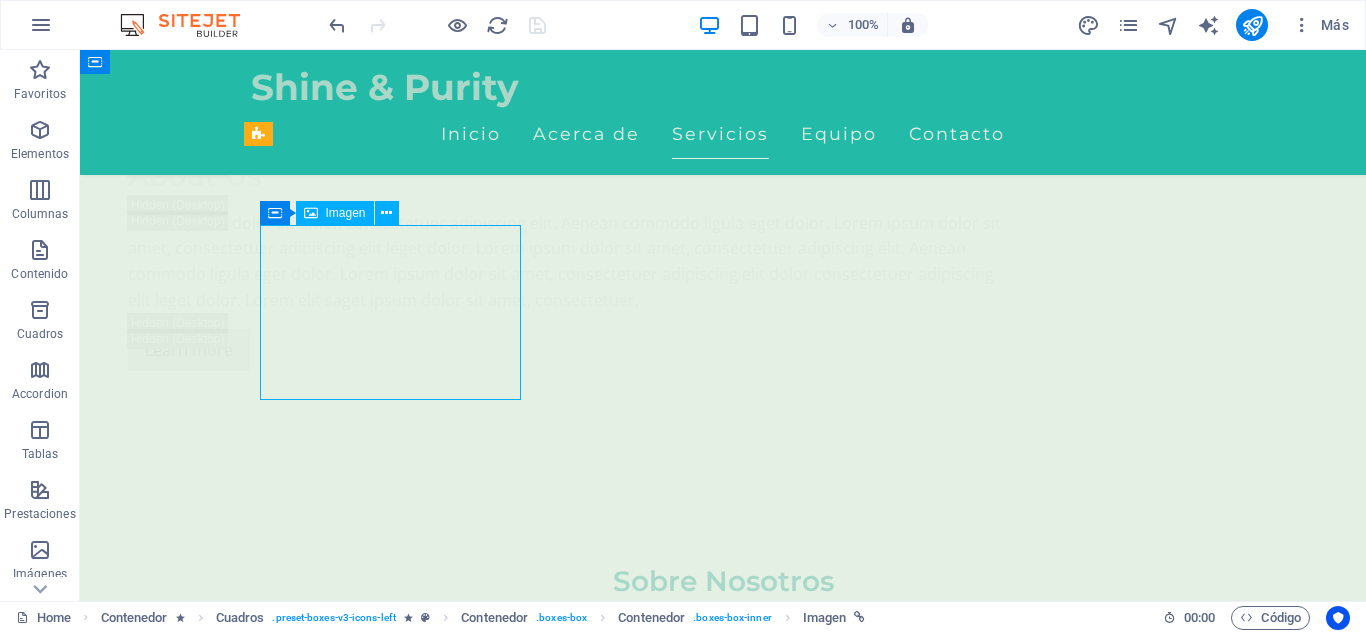 click at bounding box center (397, 3418) 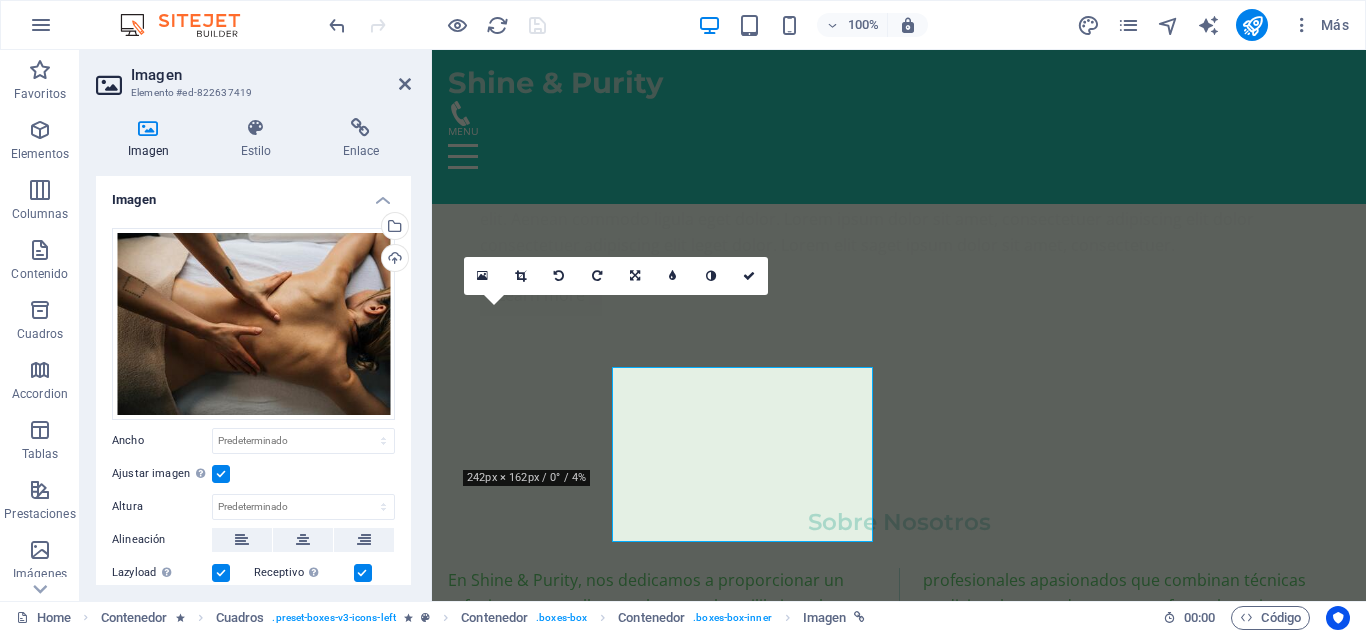 scroll, scrollTop: 3509, scrollLeft: 0, axis: vertical 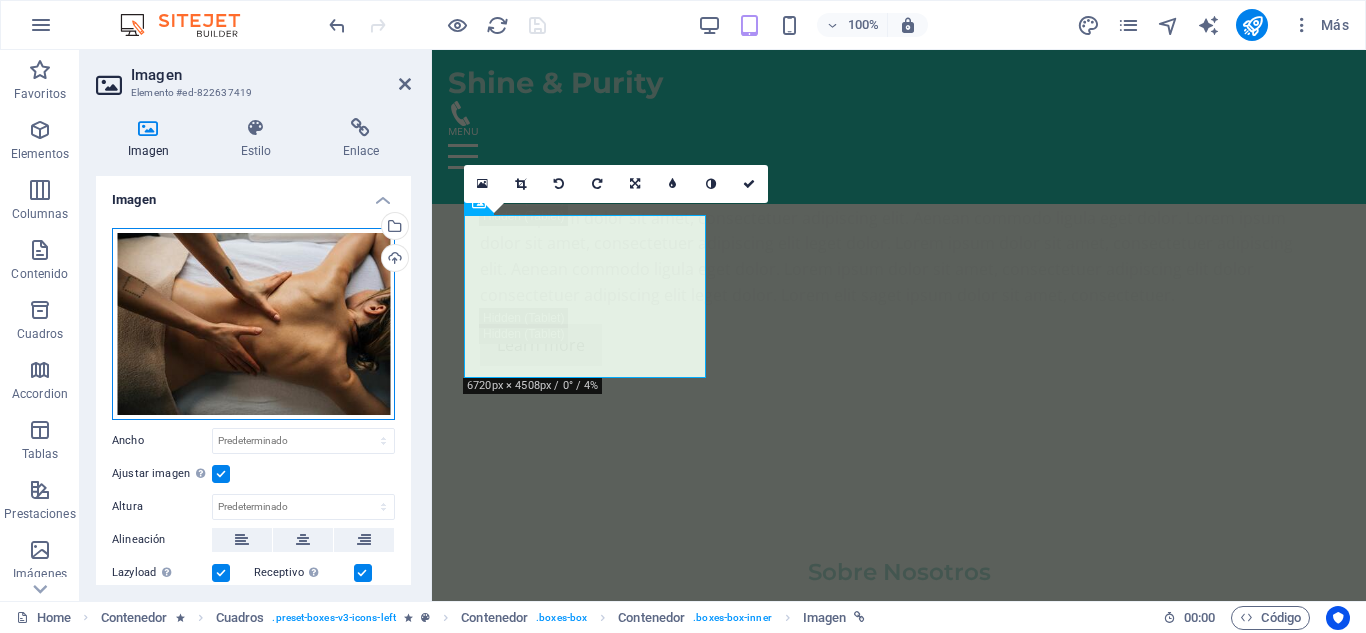 click on "Arrastra archivos aquí, haz clic para escoger archivos o  selecciona archivos de Archivos o de nuestra galería gratuita de fotos y vídeos" at bounding box center [253, 324] 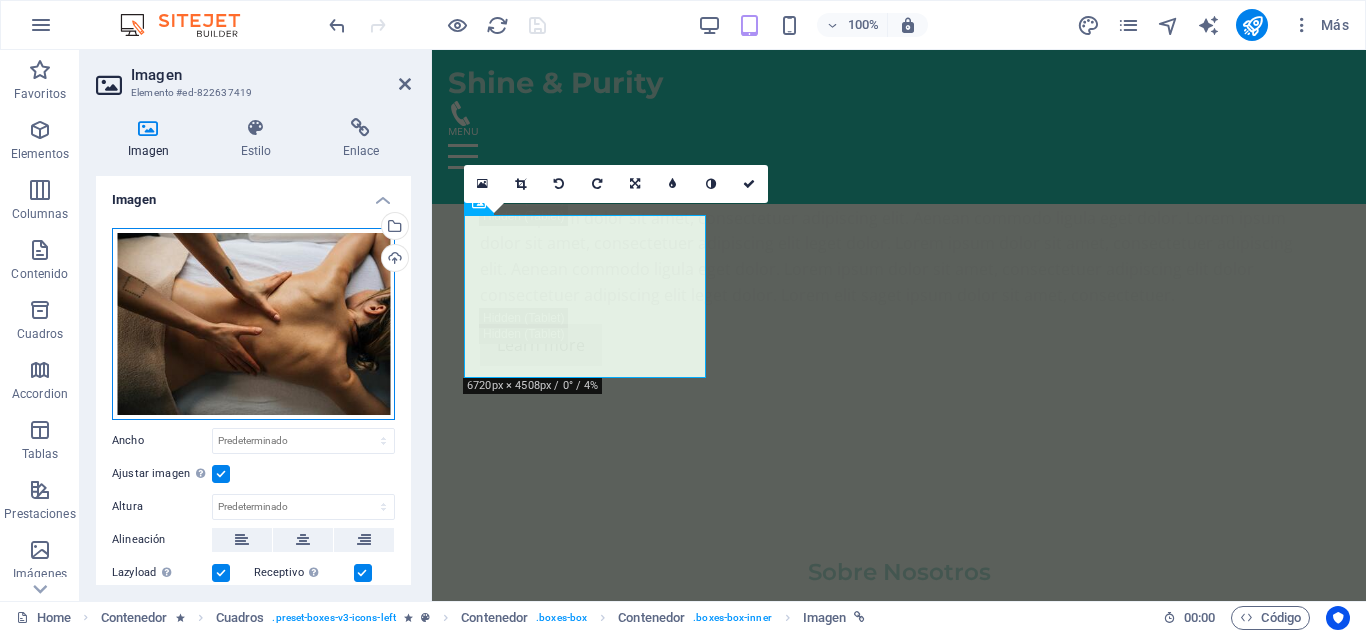 click on "Arrastra archivos aquí, haz clic para escoger archivos o  selecciona archivos de Archivos o de nuestra galería gratuita de fotos y vídeos" at bounding box center (253, 324) 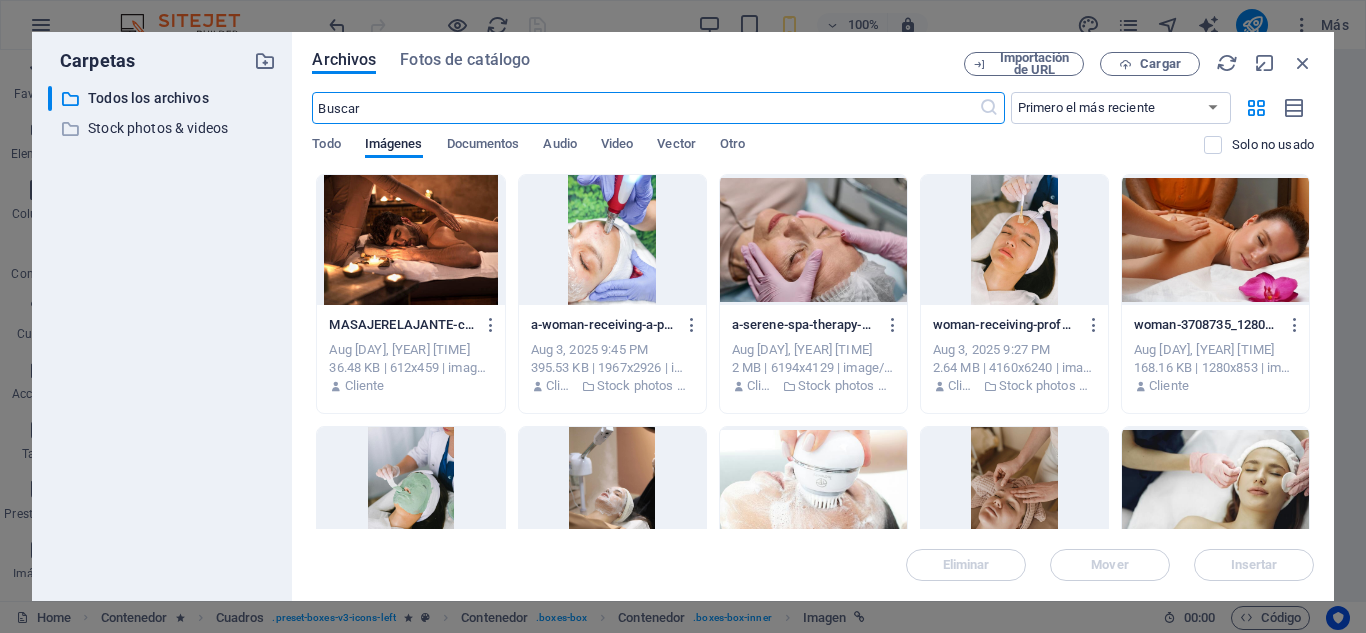 scroll, scrollTop: 4147, scrollLeft: 0, axis: vertical 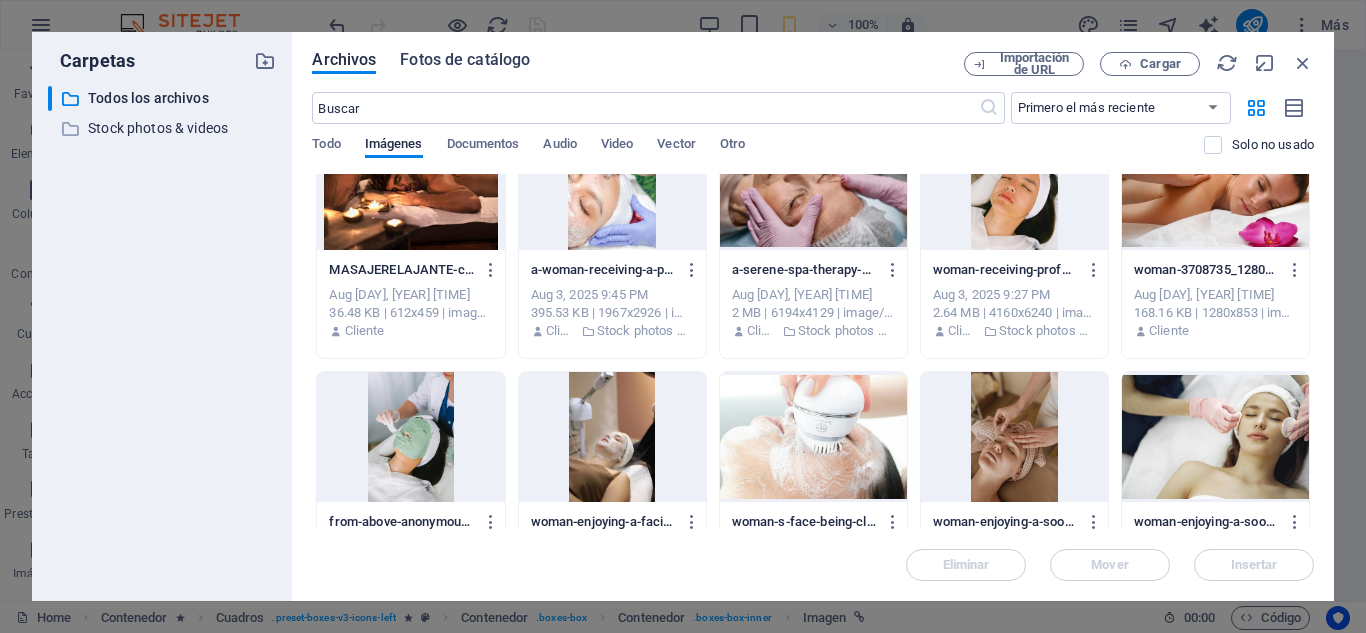 click on "Fotos de catálogo" at bounding box center [465, 60] 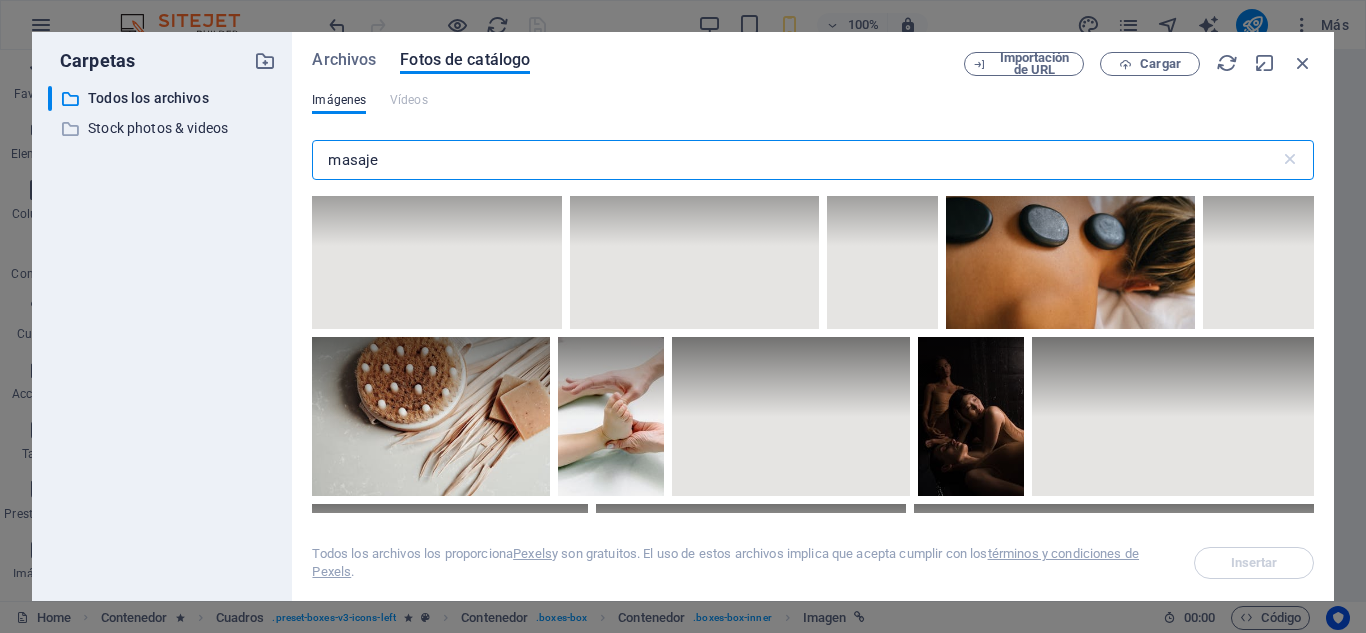 scroll, scrollTop: 11246, scrollLeft: 0, axis: vertical 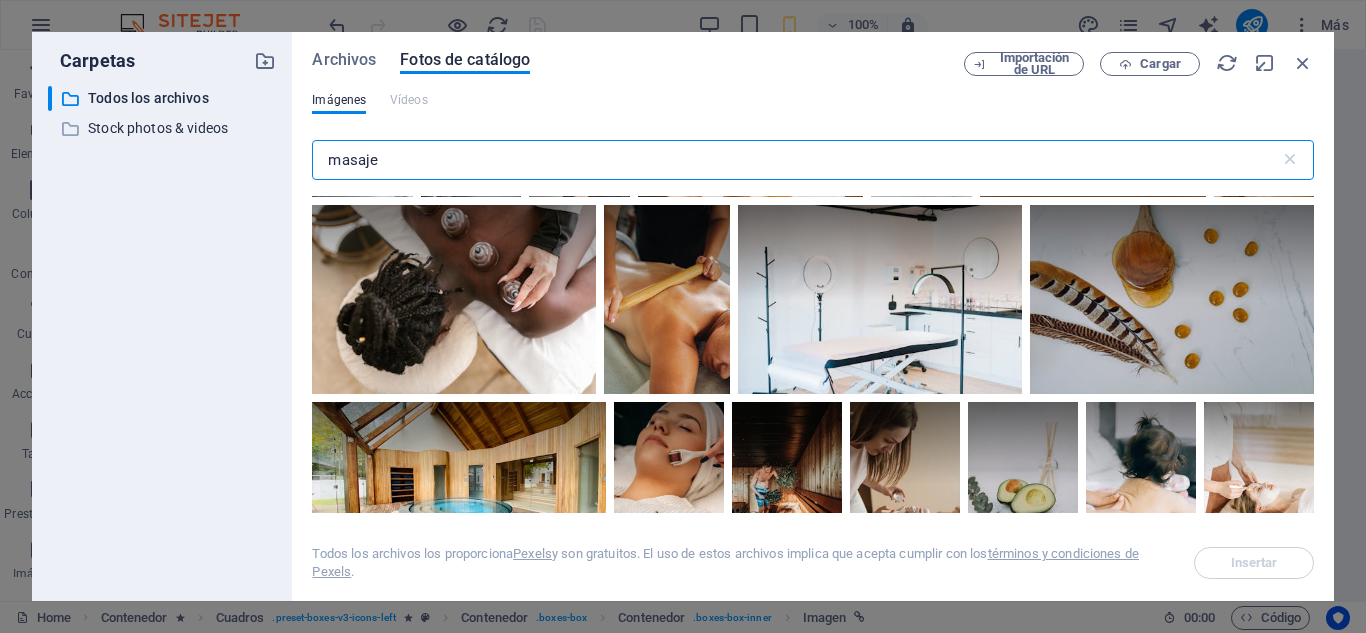 type on "masaje" 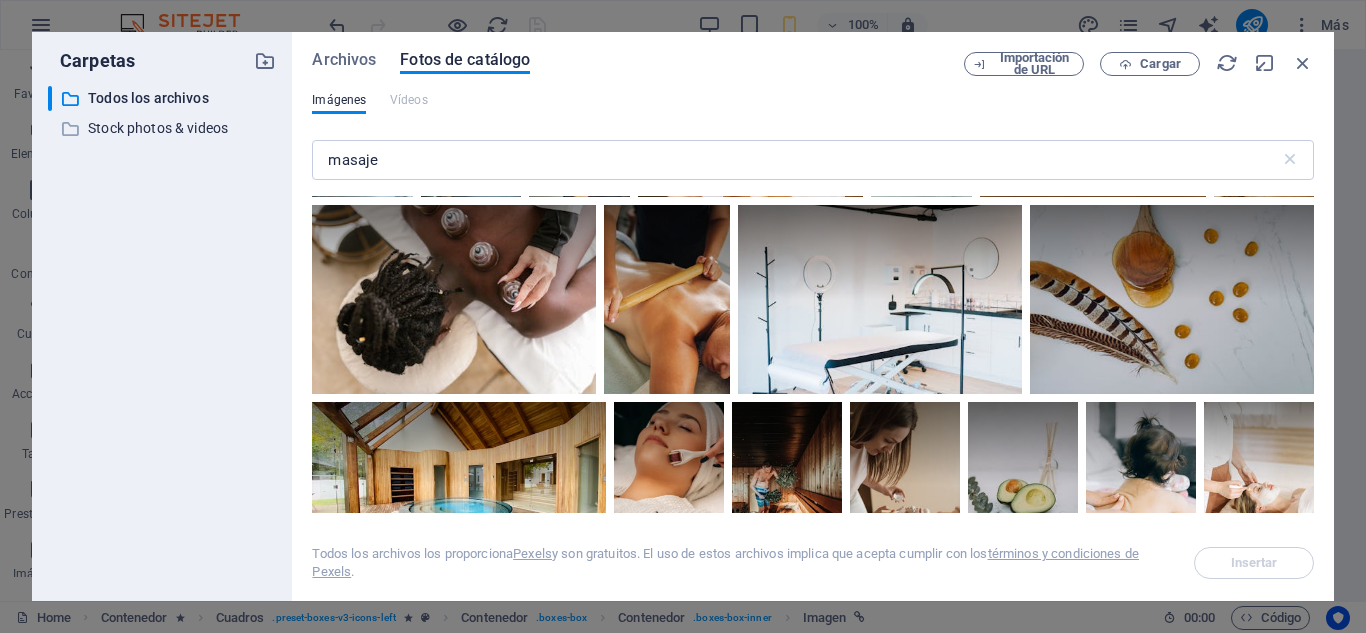 click at bounding box center (1172, -230) 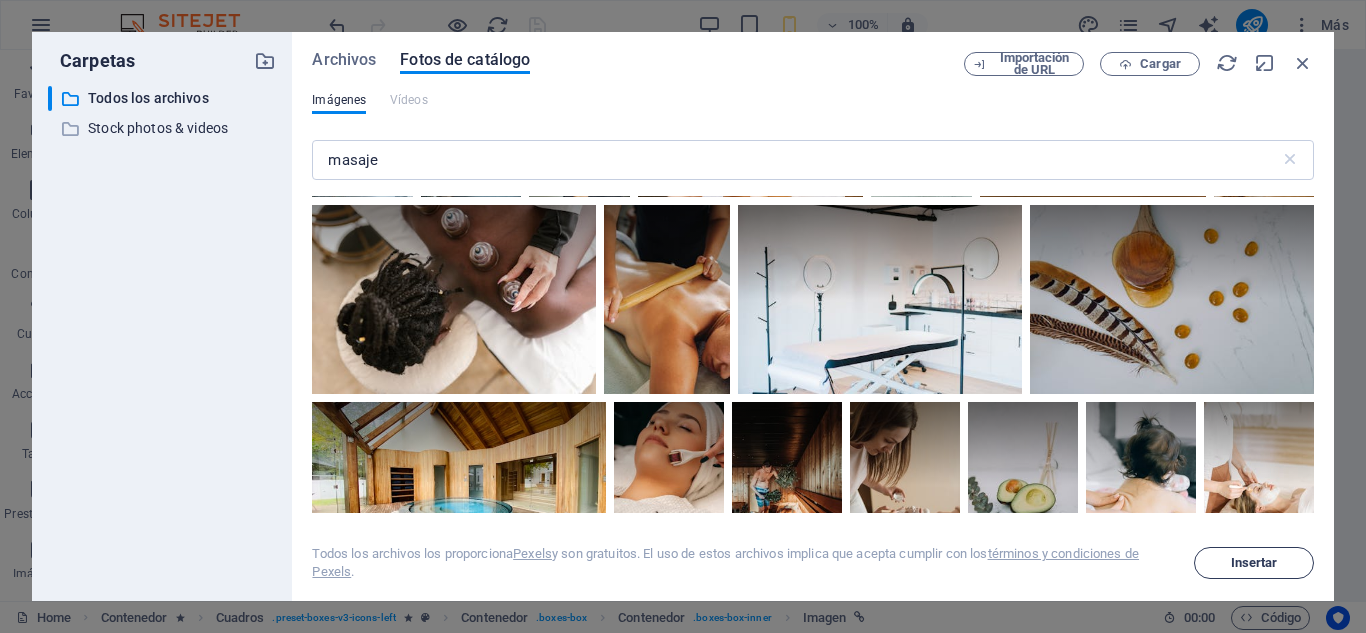 click on "Insertar" at bounding box center (1254, 563) 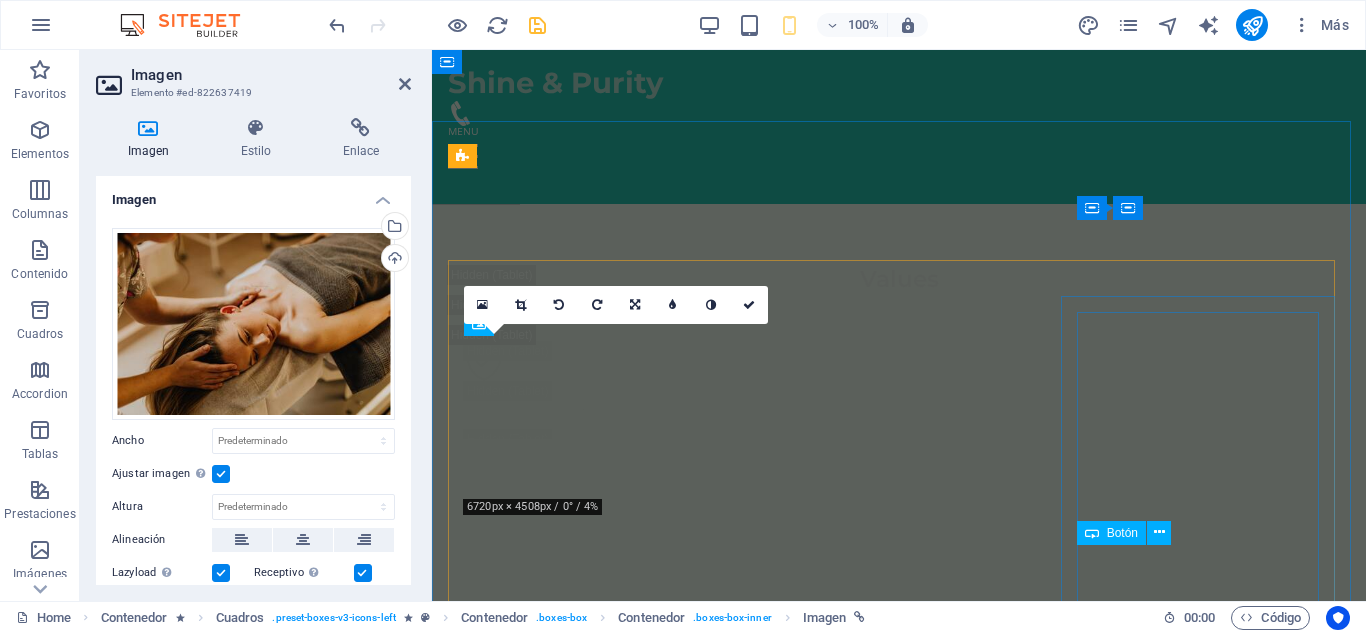 scroll, scrollTop: 3480, scrollLeft: 0, axis: vertical 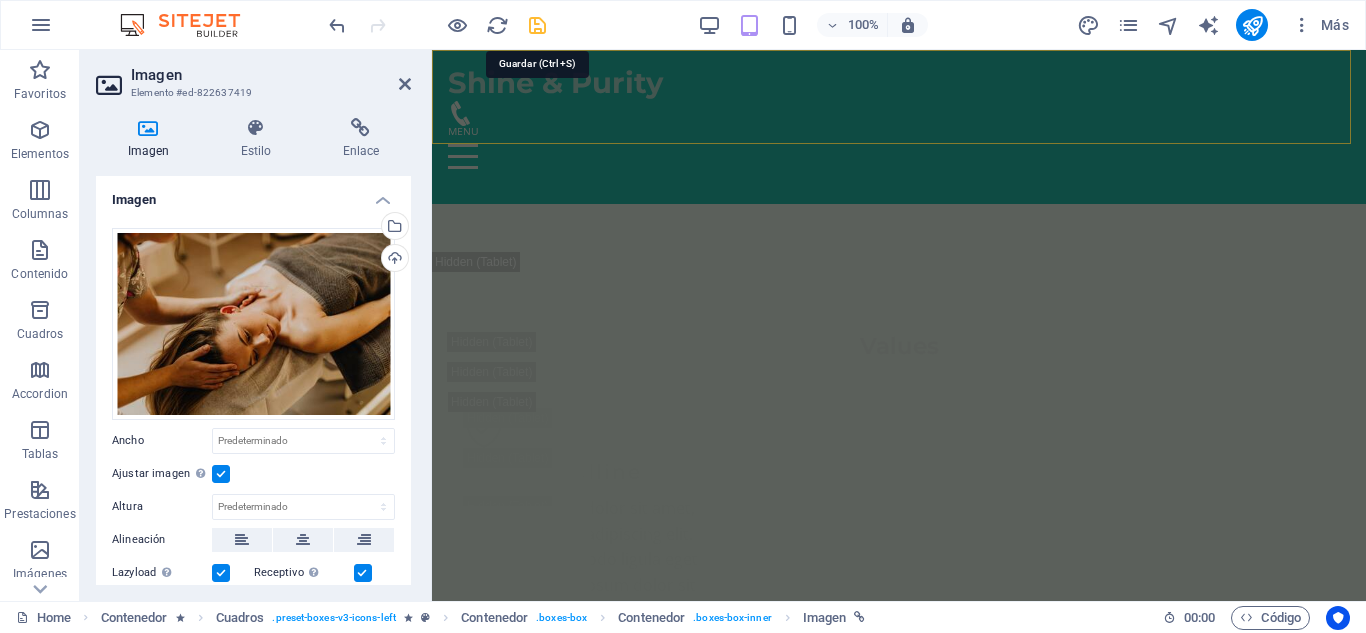click at bounding box center [537, 25] 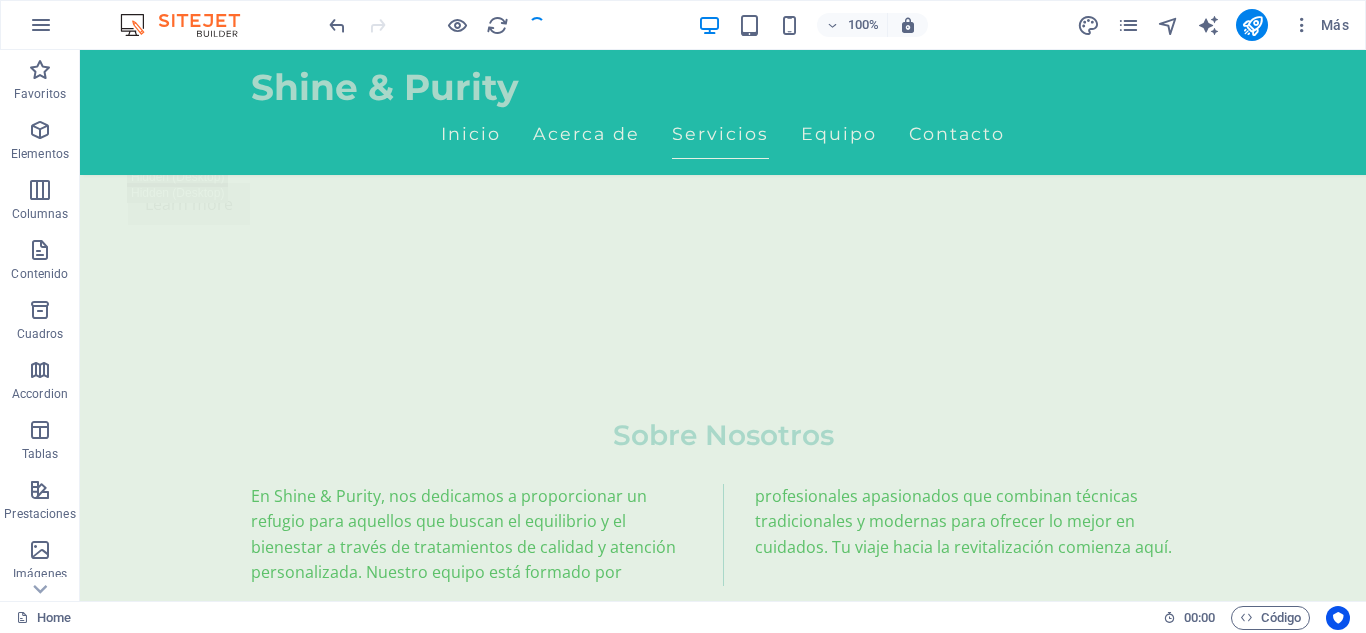 scroll, scrollTop: 3300, scrollLeft: 0, axis: vertical 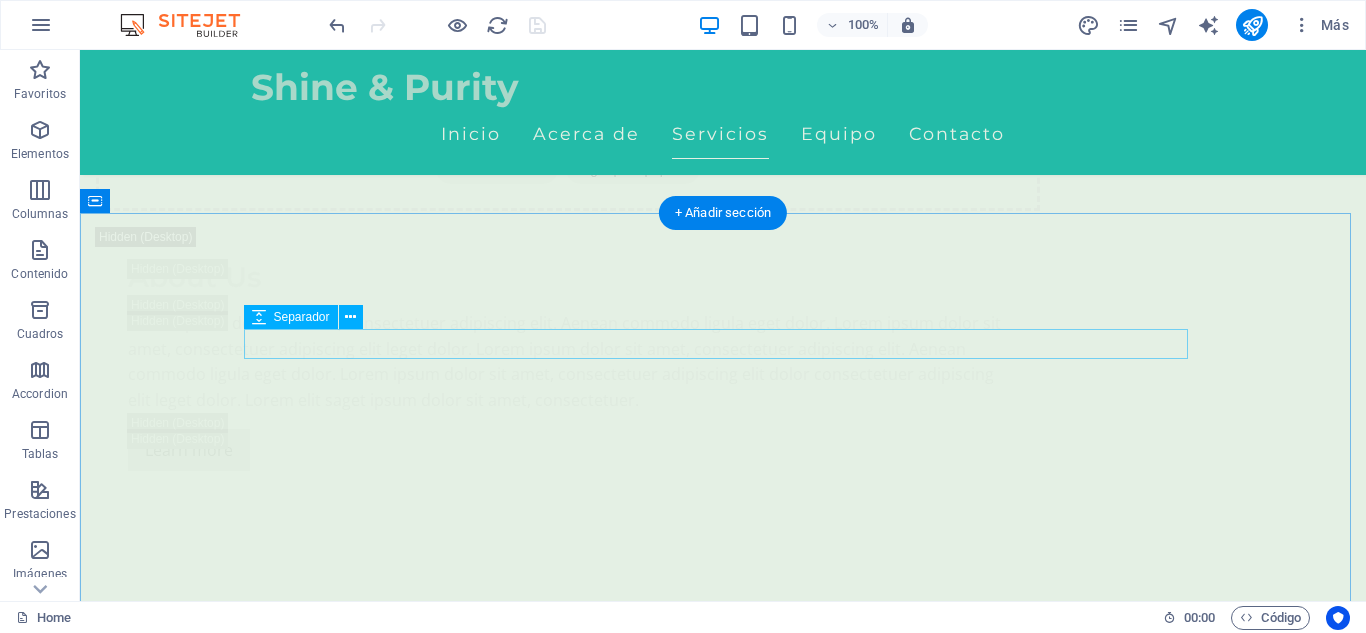 click at bounding box center (723, 3082) 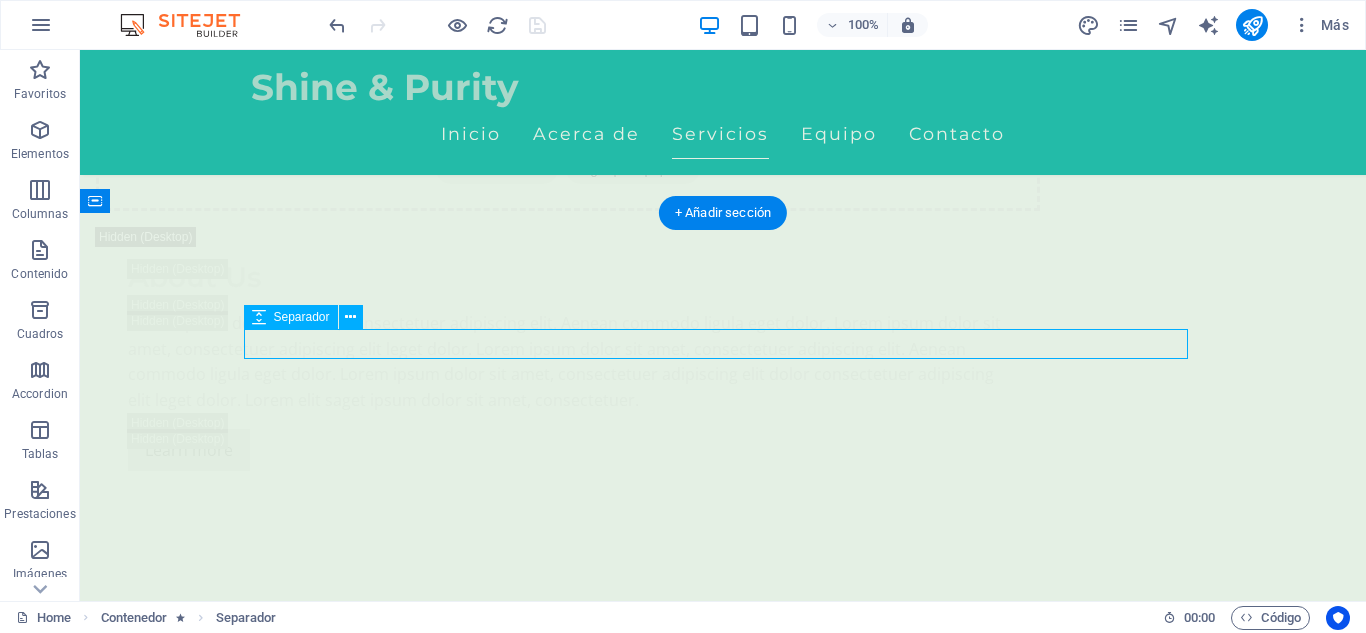 click at bounding box center (723, 3082) 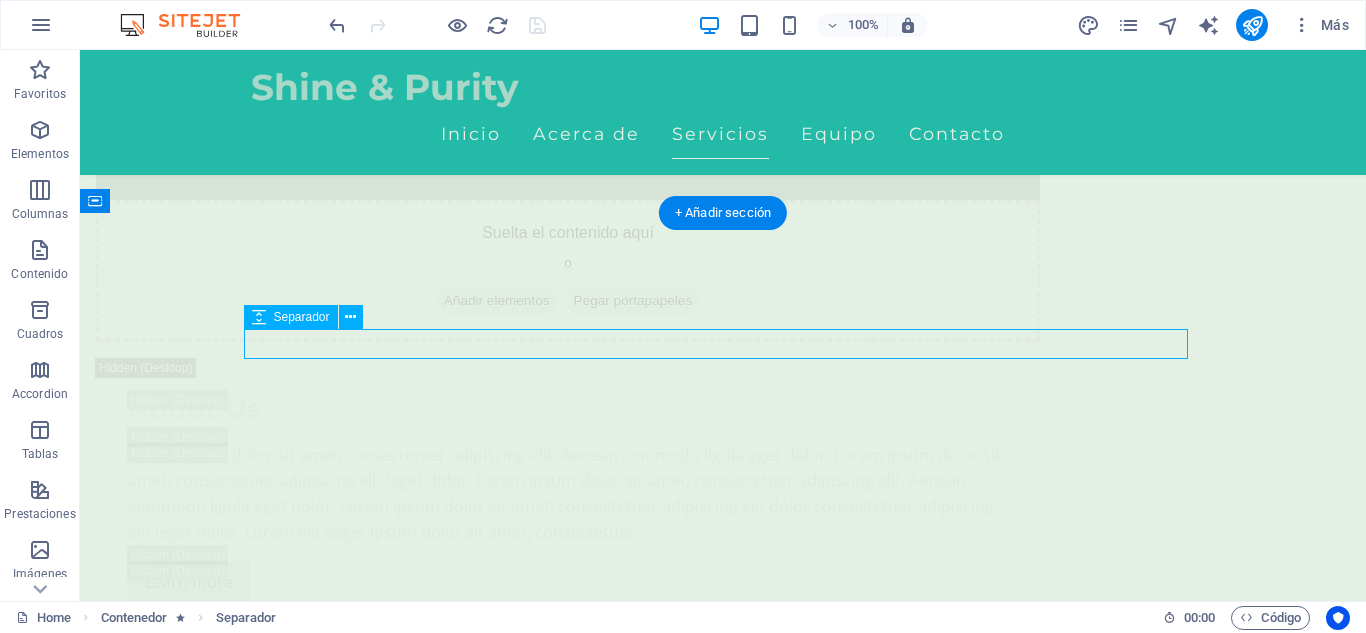 select on "px" 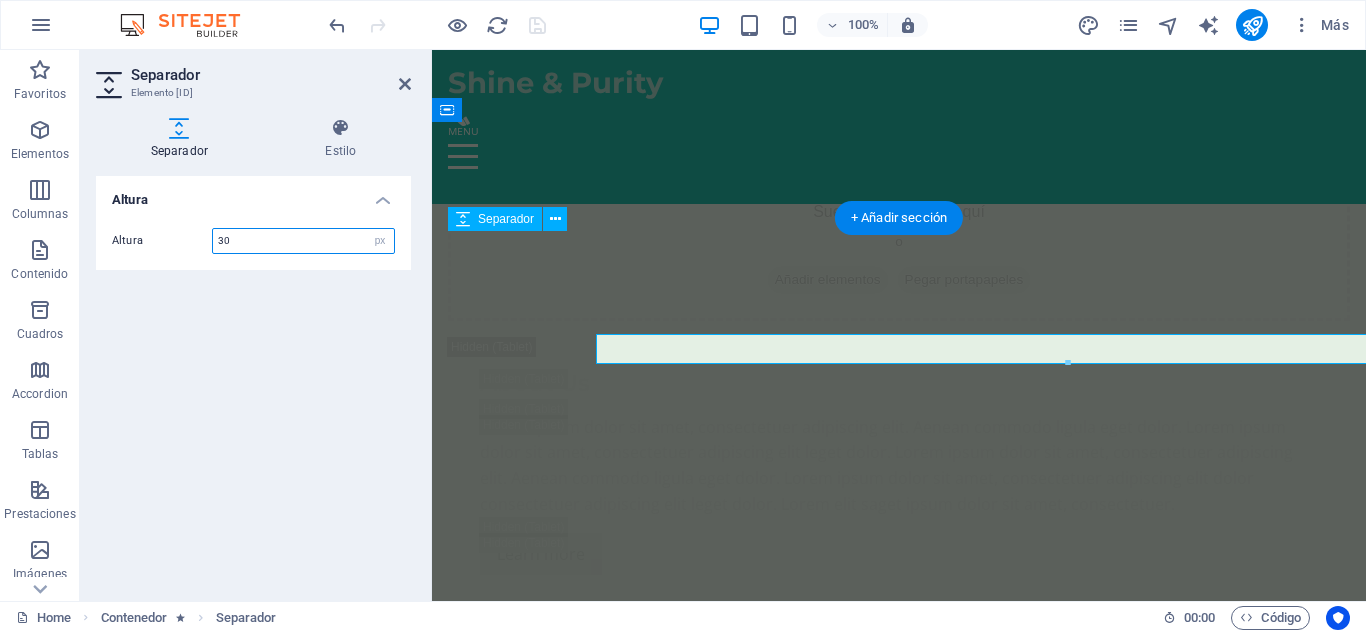 scroll, scrollTop: 3295, scrollLeft: 0, axis: vertical 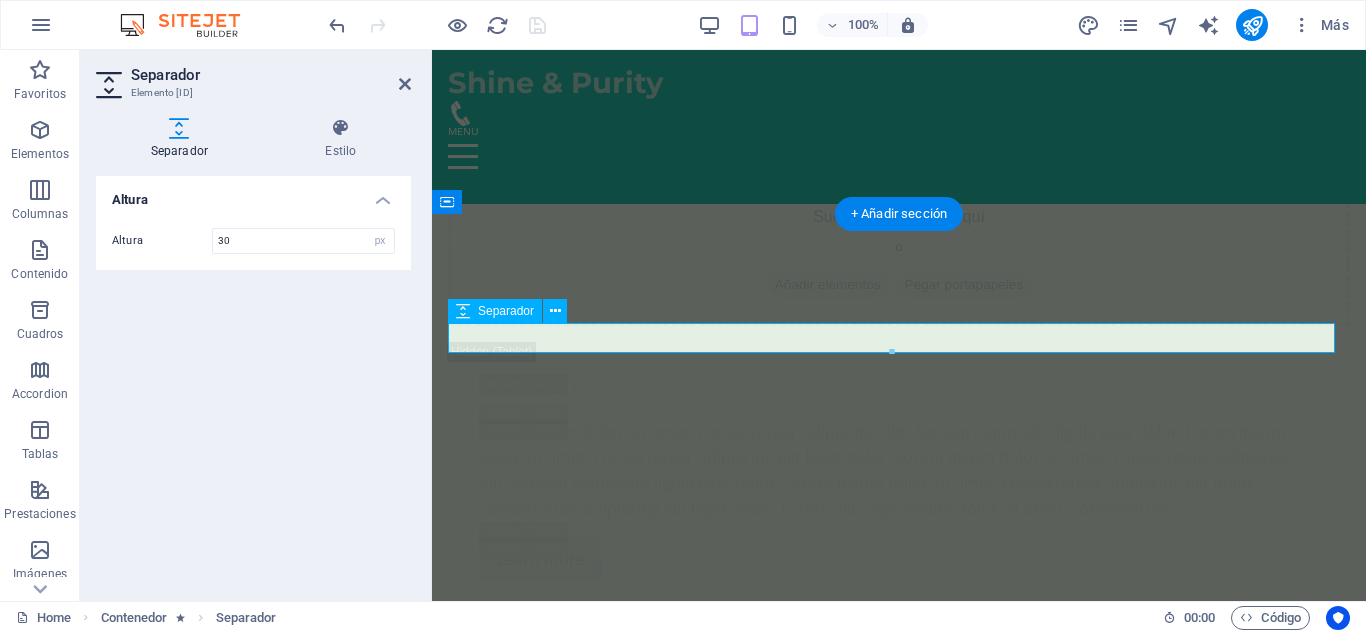 click at bounding box center [899, 3148] 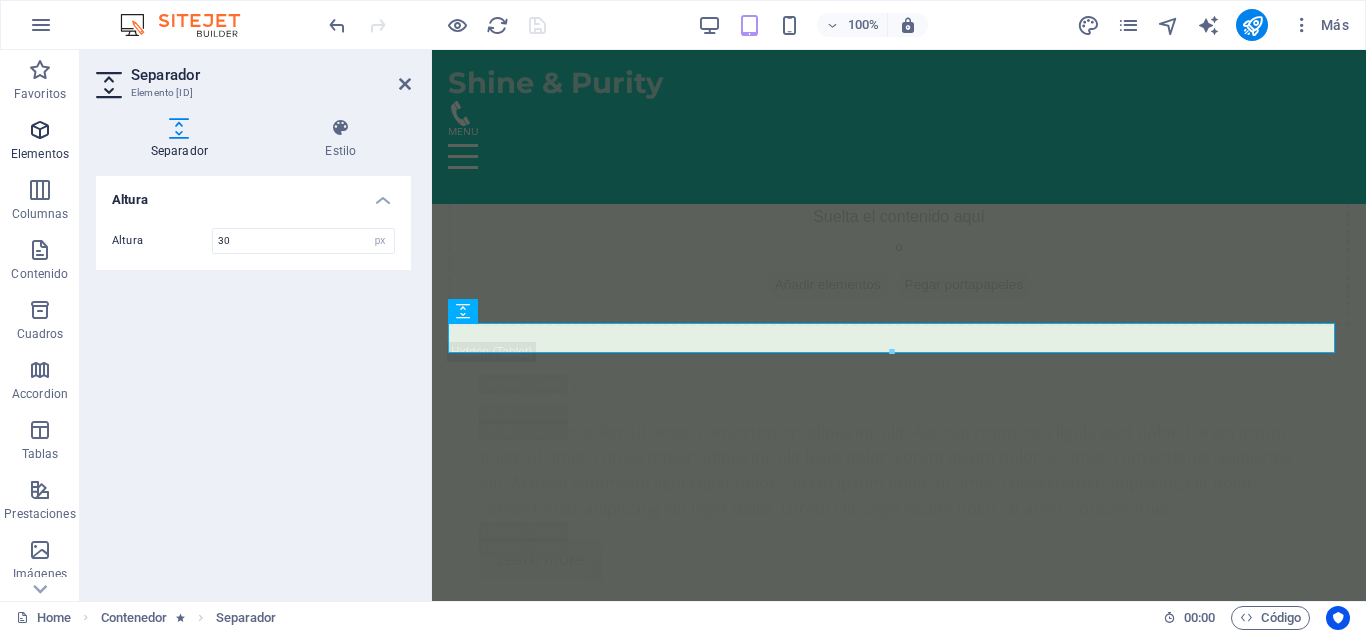 click at bounding box center [40, 130] 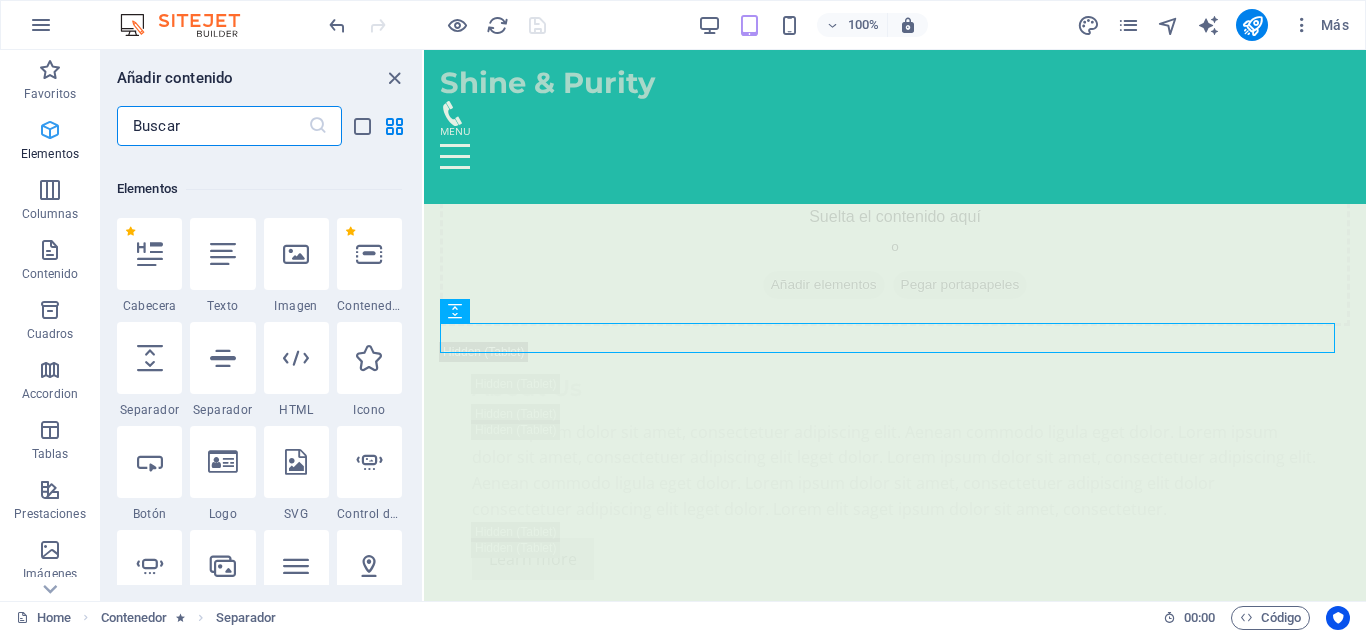 scroll, scrollTop: 377, scrollLeft: 0, axis: vertical 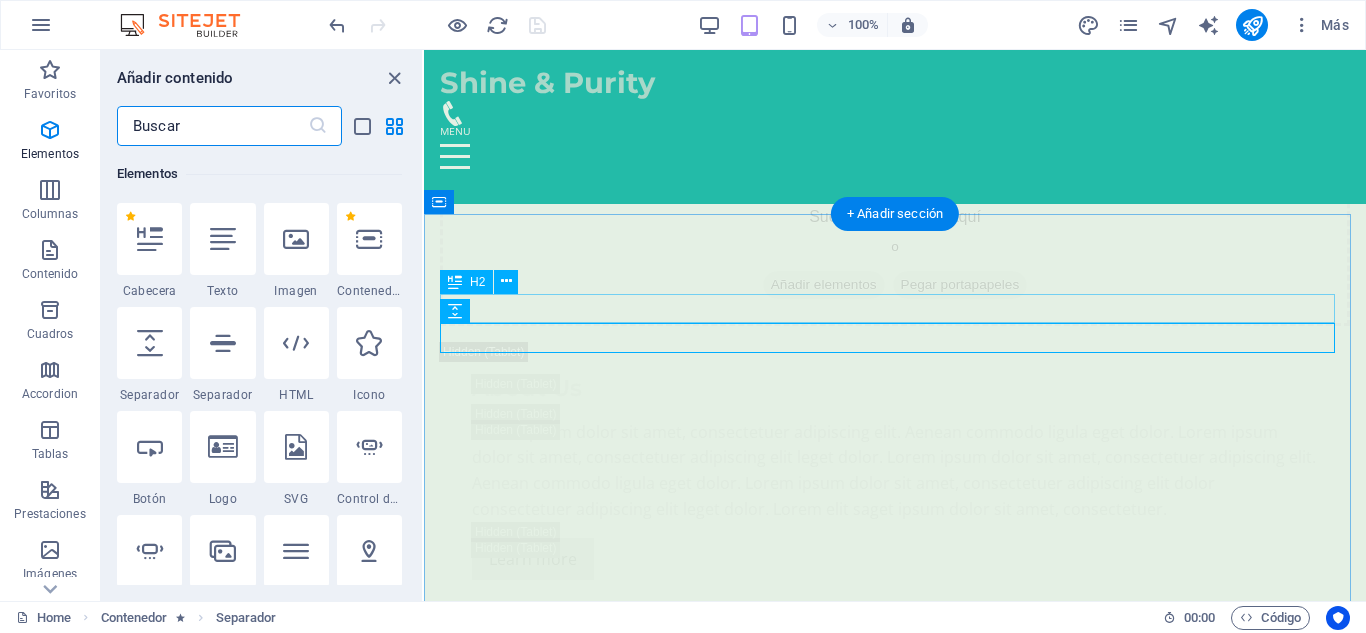 click on "Nuestros Servicios" at bounding box center [895, 3118] 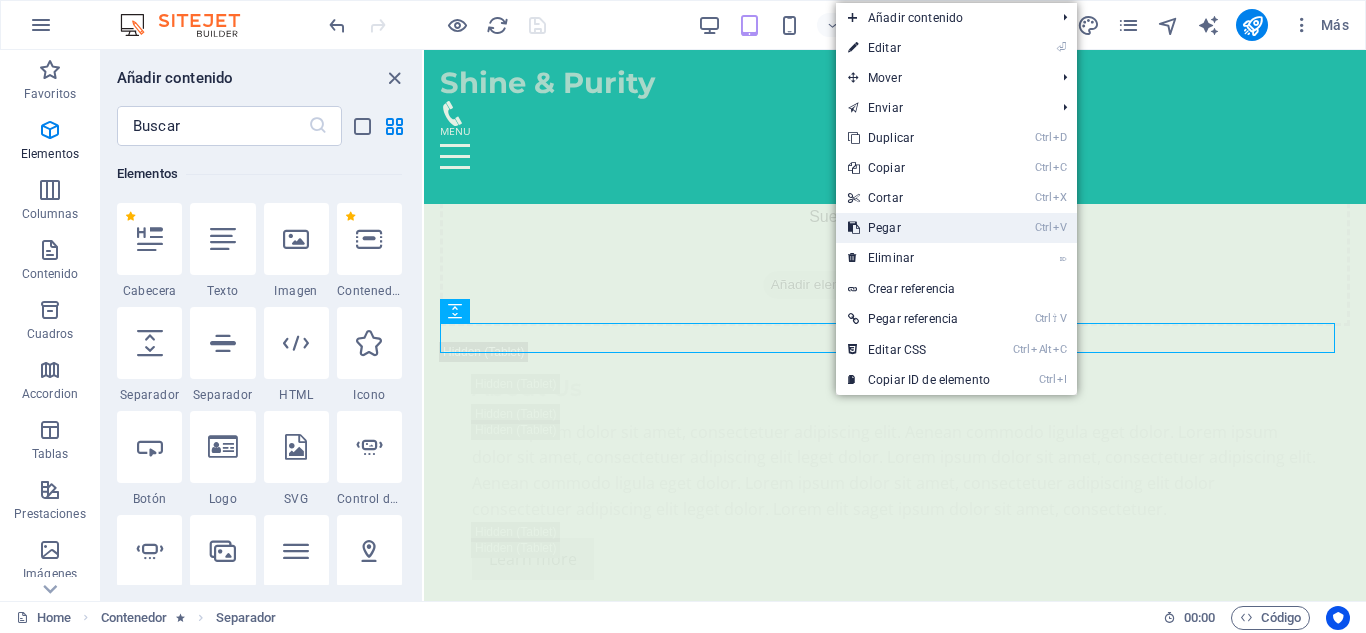 click on "Ctrl V  Pegar" at bounding box center [919, 228] 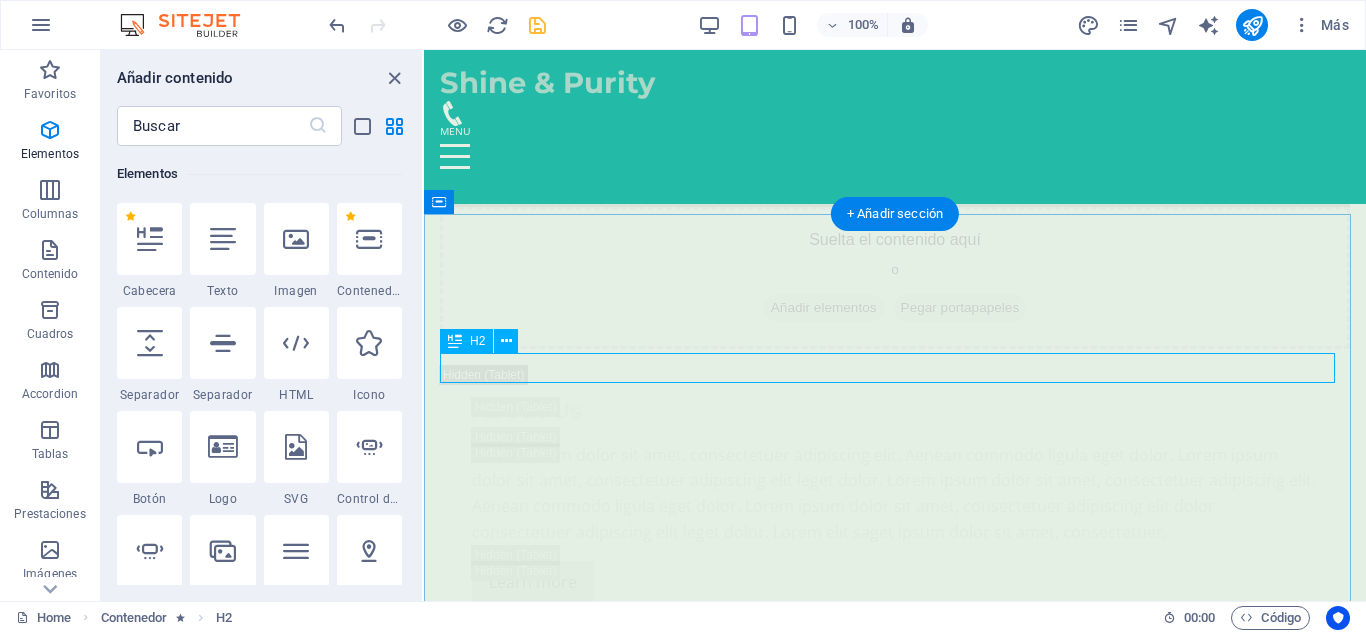 click on "Nuestros Servicios" at bounding box center (895, 3201) 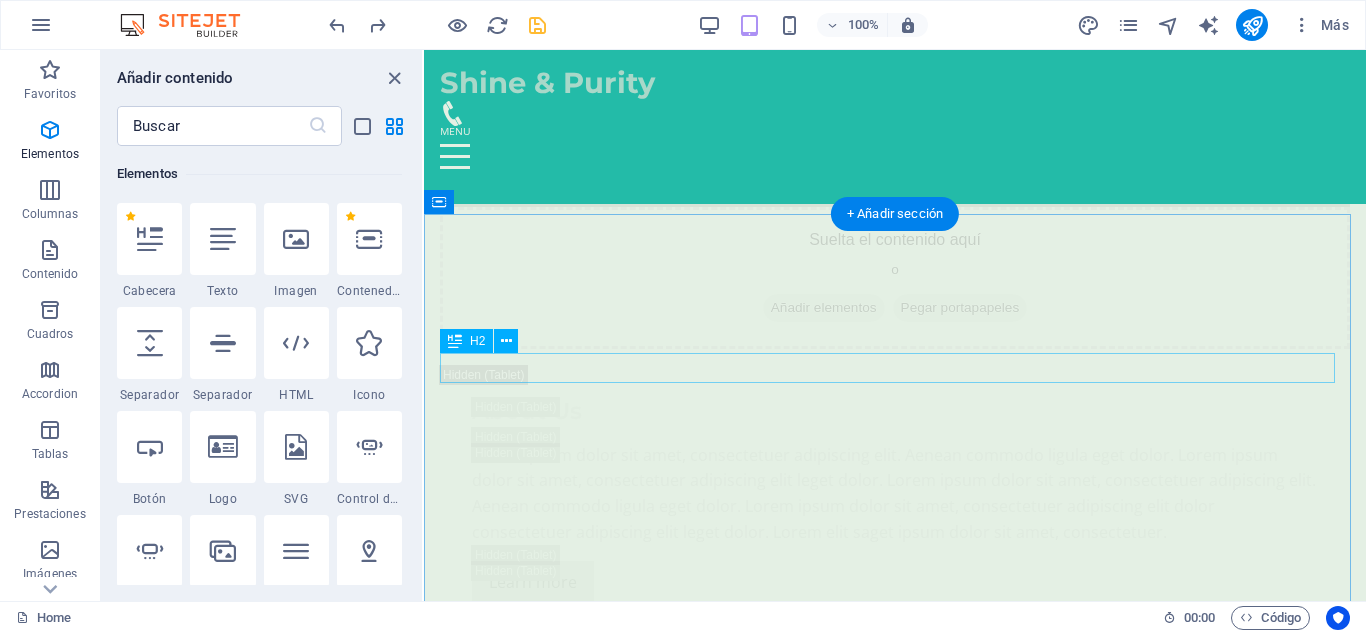 click on "Nuestros Servicios" at bounding box center (895, 3201) 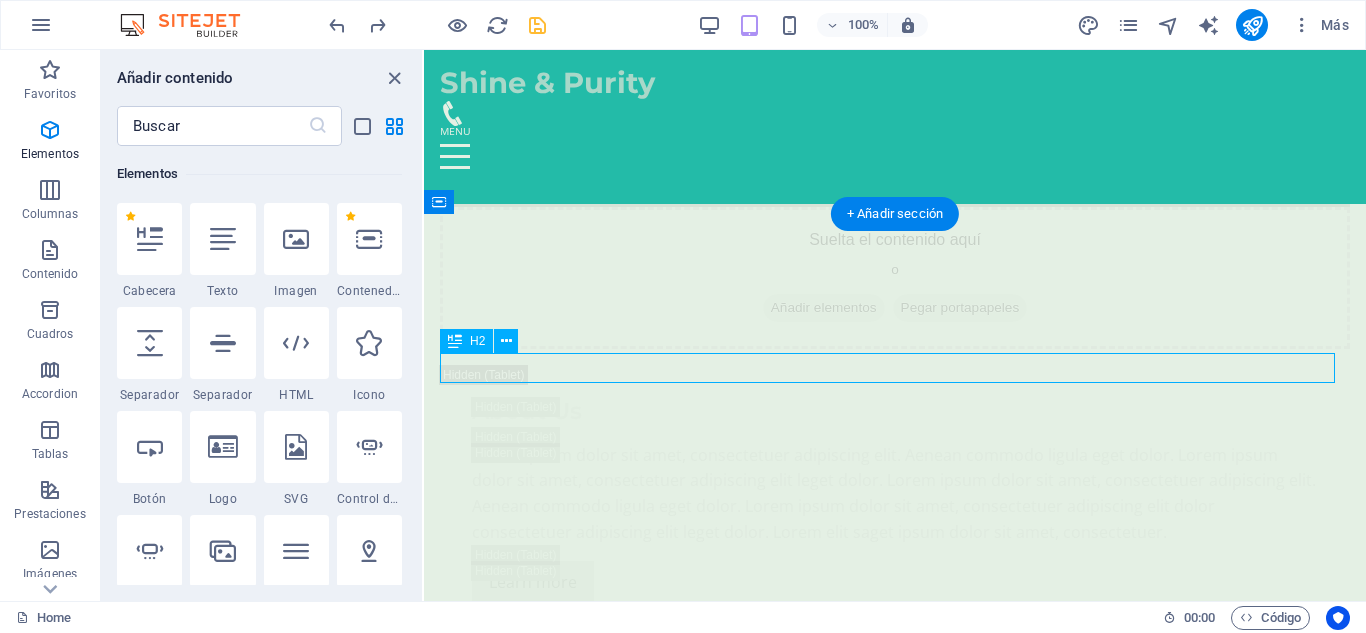 click on "Nuestros Servicios" at bounding box center (895, 3201) 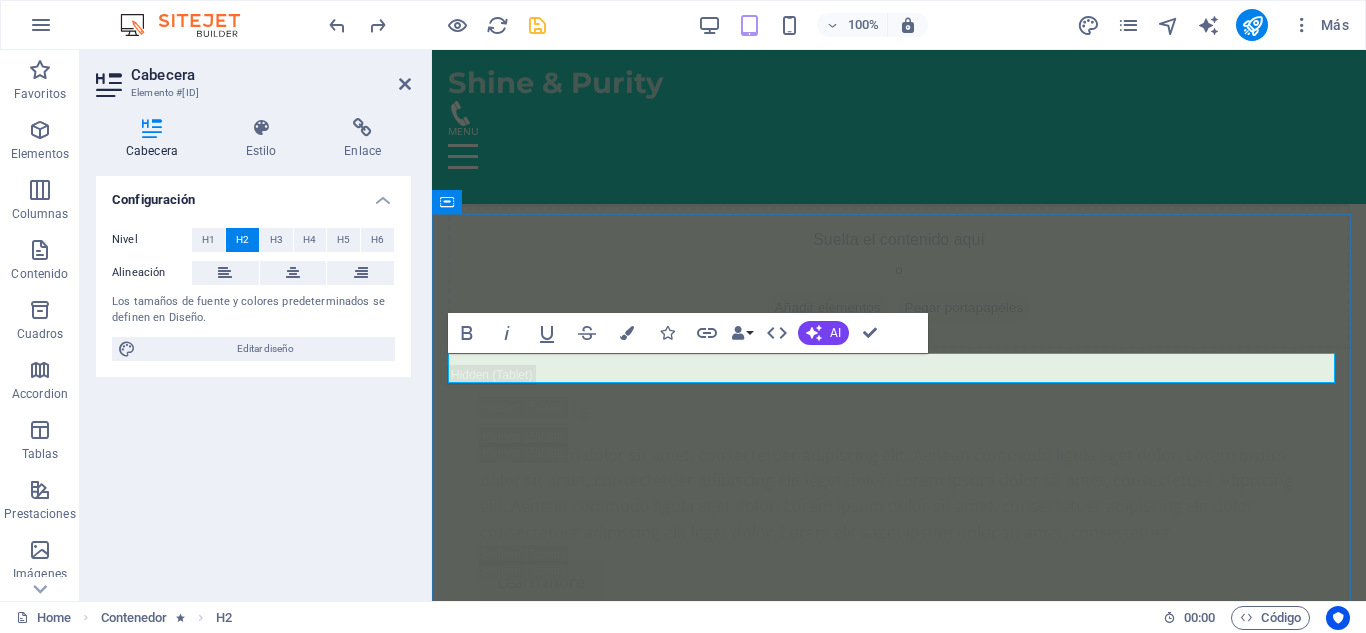 type 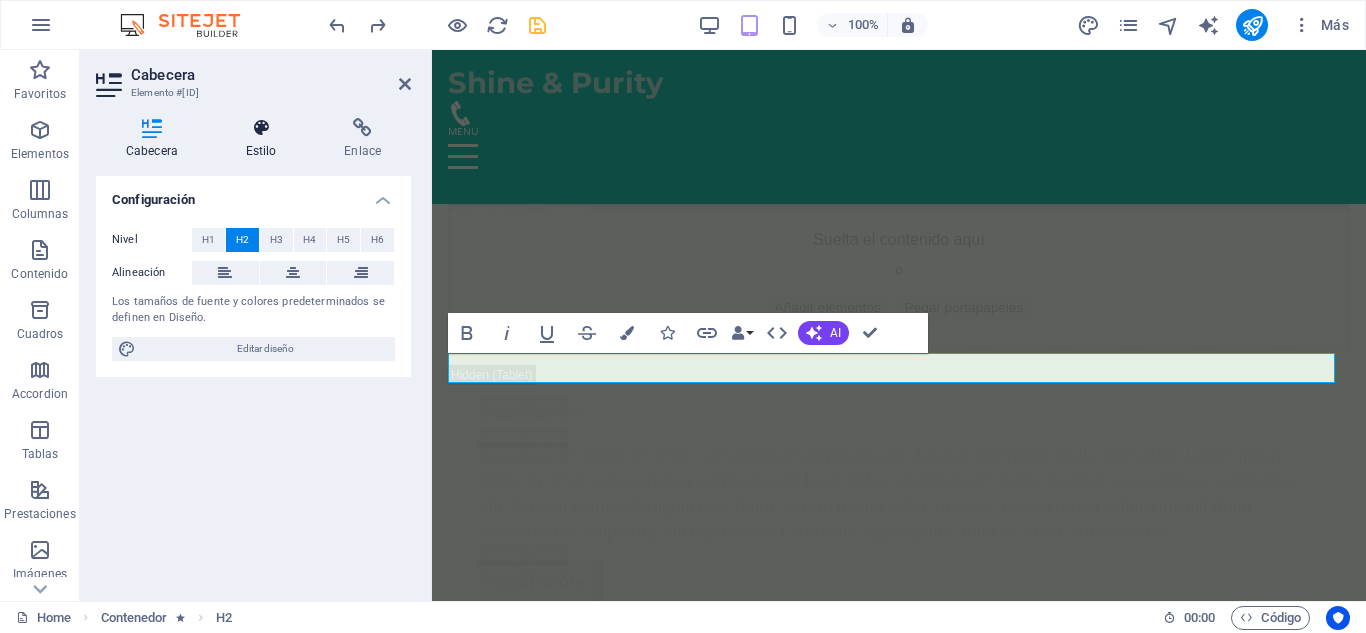 click on "Estilo" at bounding box center (265, 139) 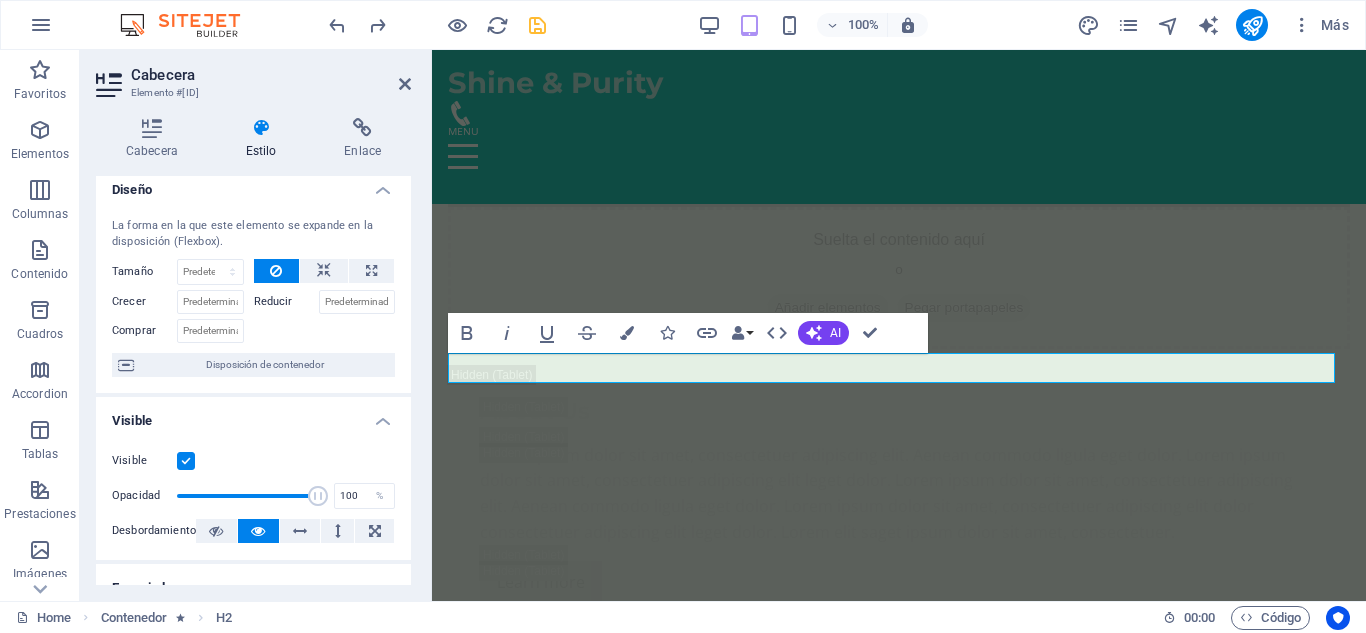 scroll, scrollTop: 0, scrollLeft: 0, axis: both 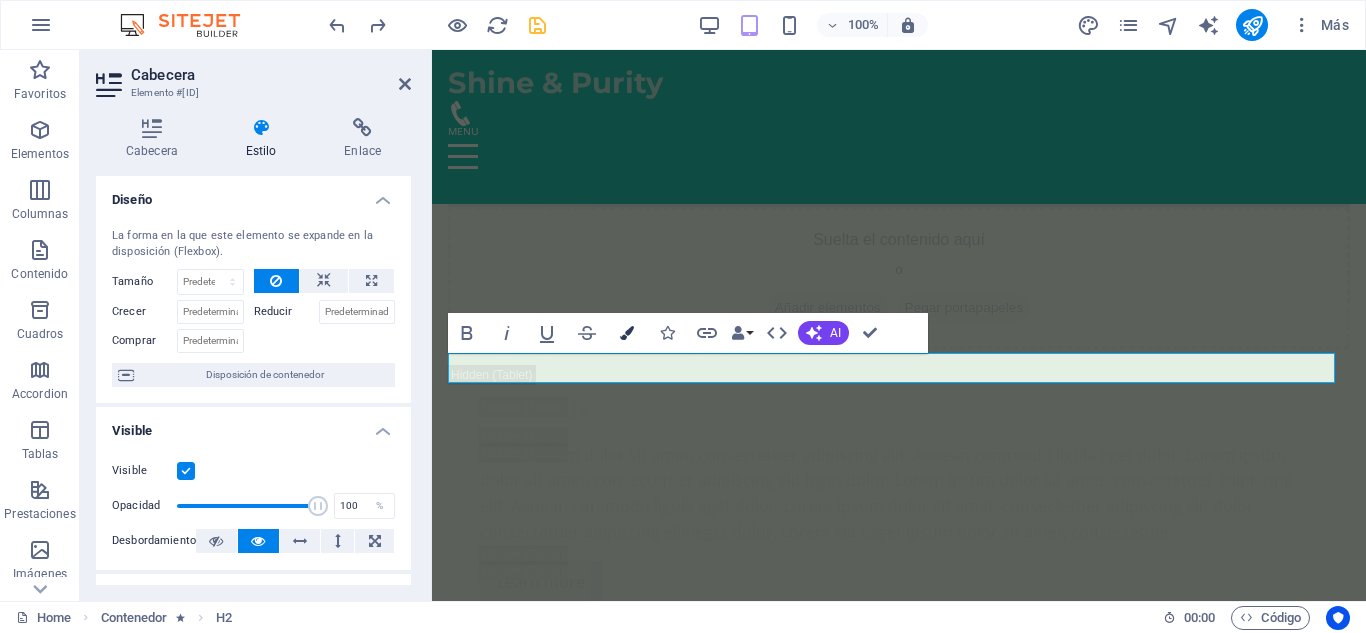 click at bounding box center [627, 333] 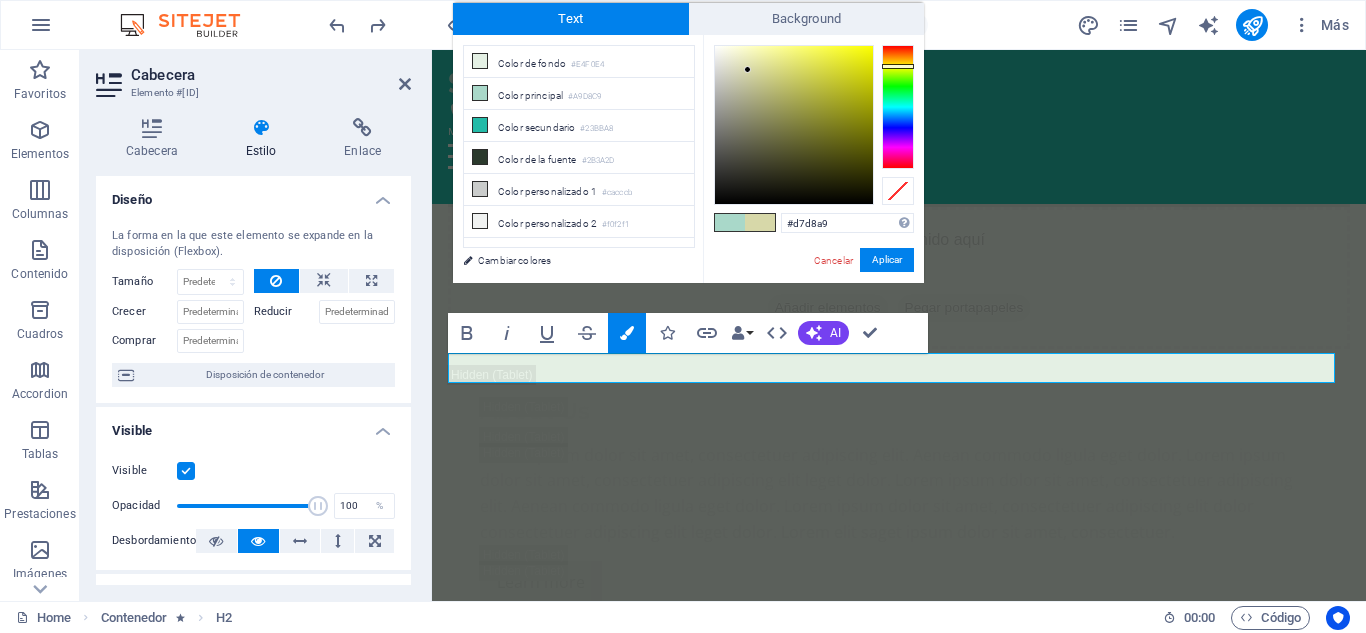 drag, startPoint x: 902, startPoint y: 96, endPoint x: 895, endPoint y: 66, distance: 30.805843 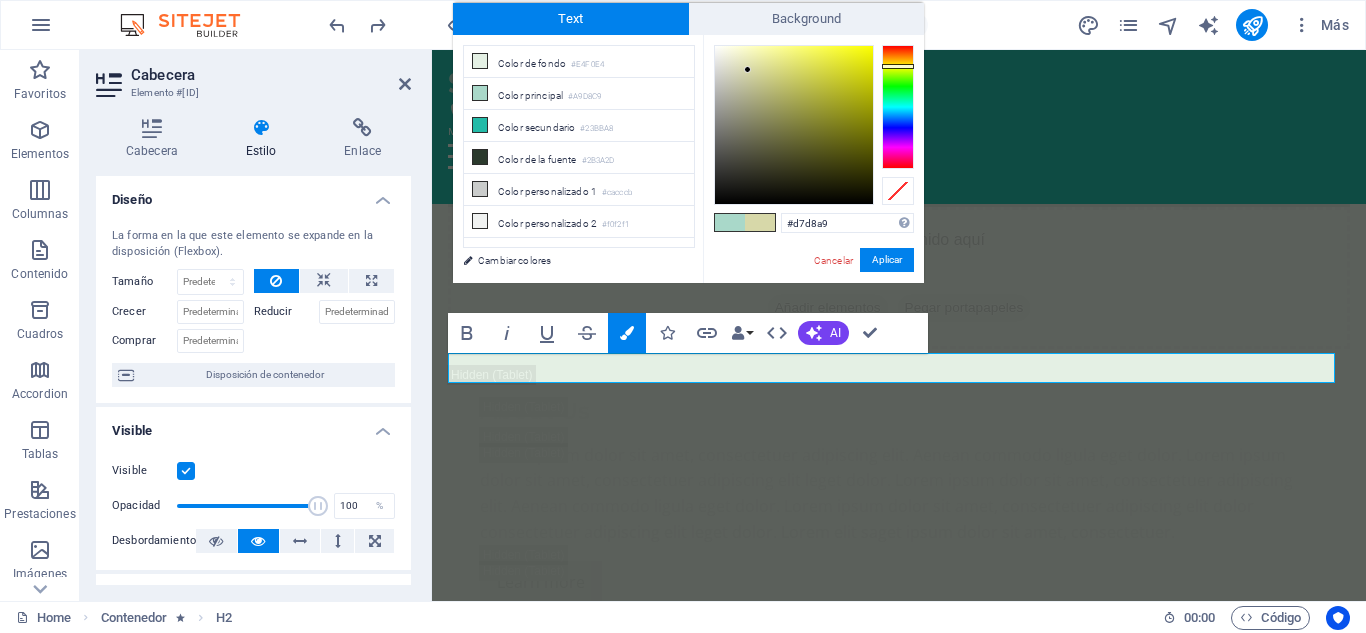 click at bounding box center [898, 107] 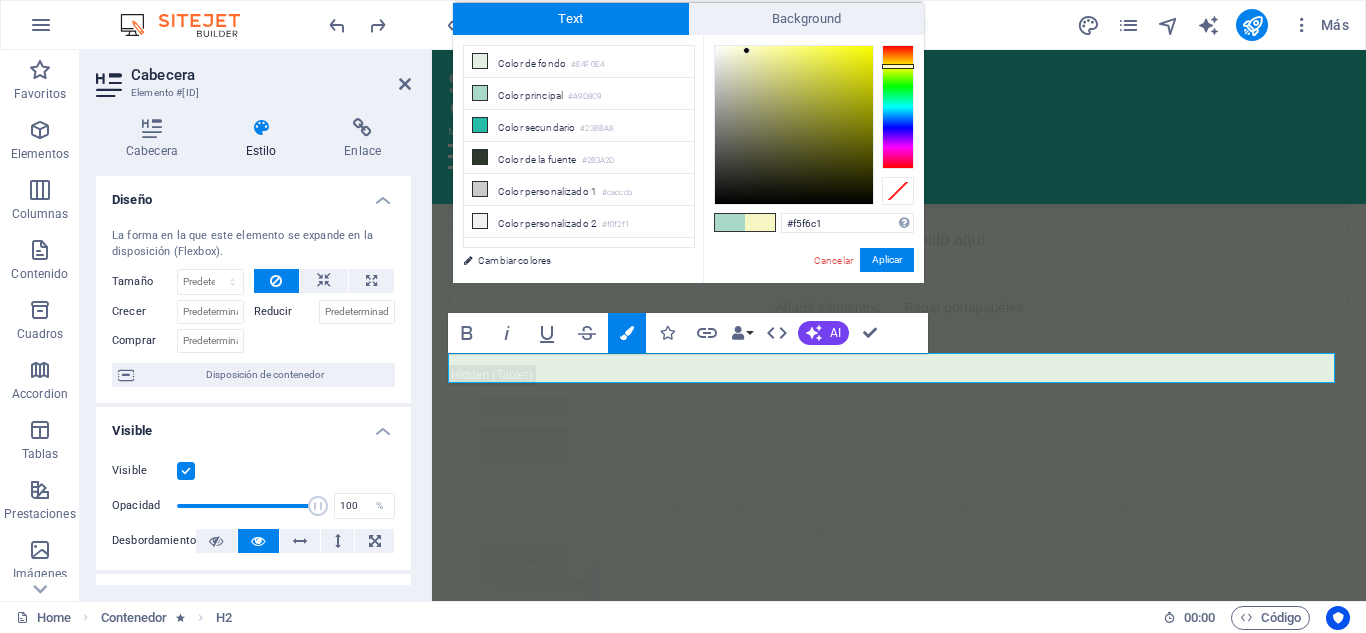 type on "#f4f4c0" 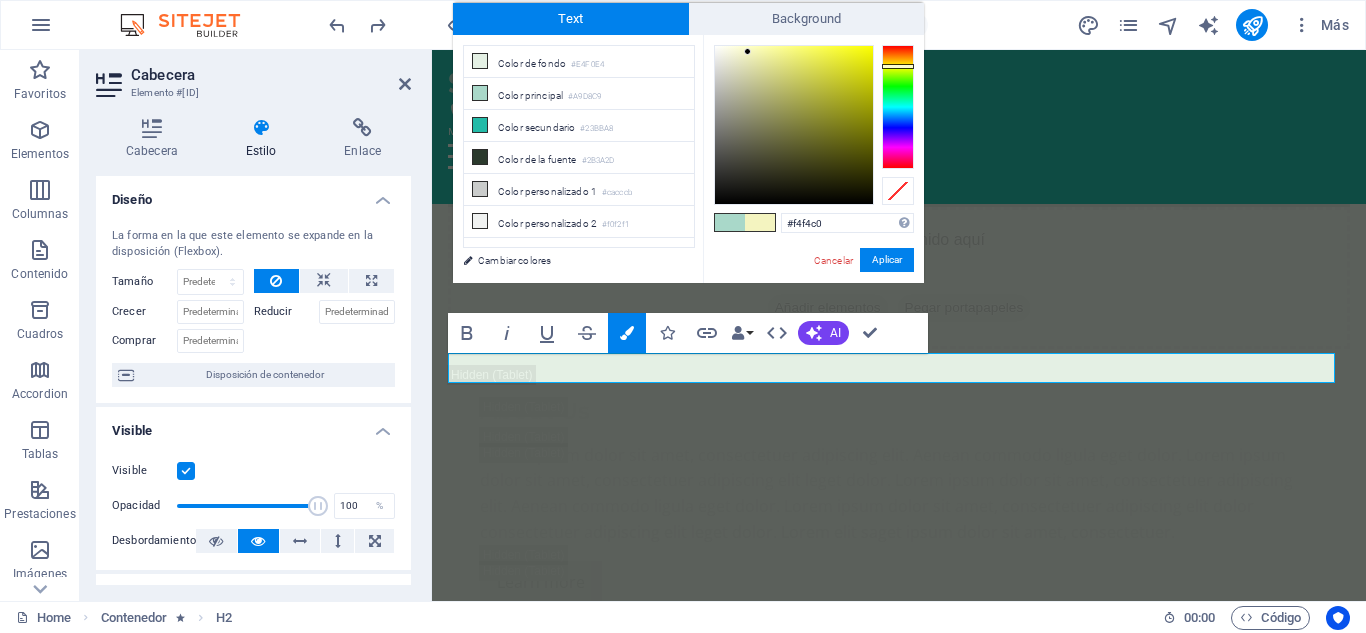 drag, startPoint x: 751, startPoint y: 73, endPoint x: 748, endPoint y: 52, distance: 21.213203 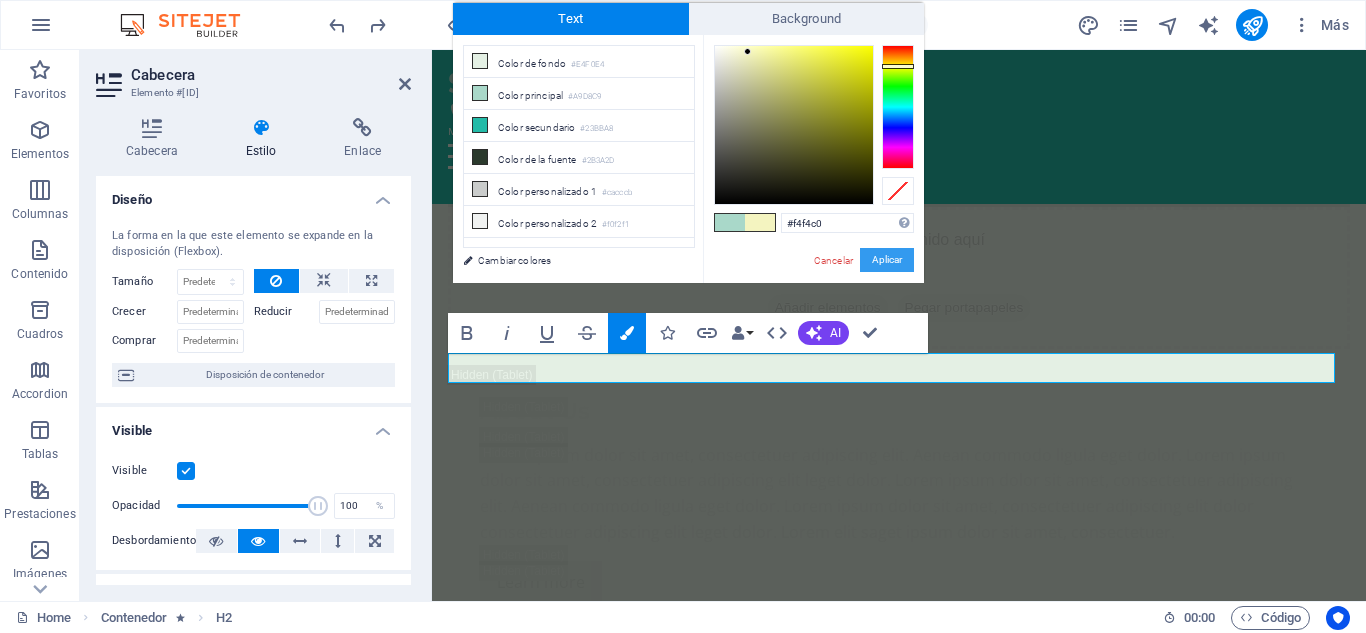 click on "Aplicar" at bounding box center [887, 260] 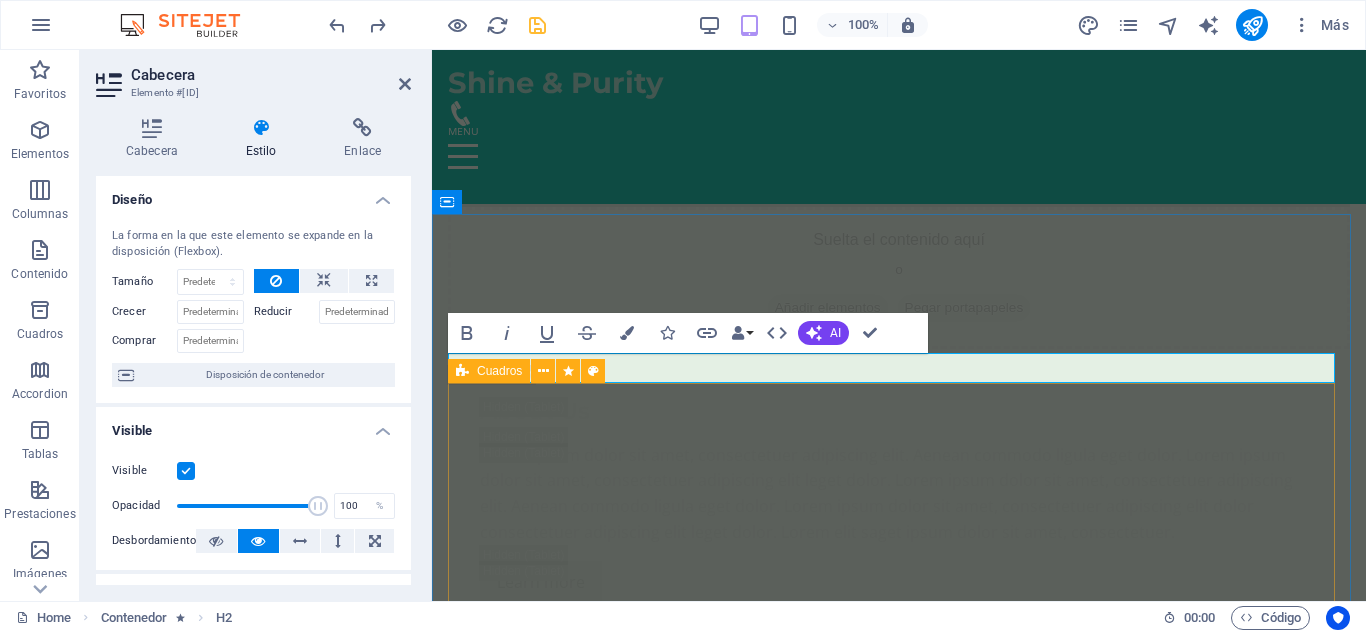 scroll, scrollTop: 3346, scrollLeft: 0, axis: vertical 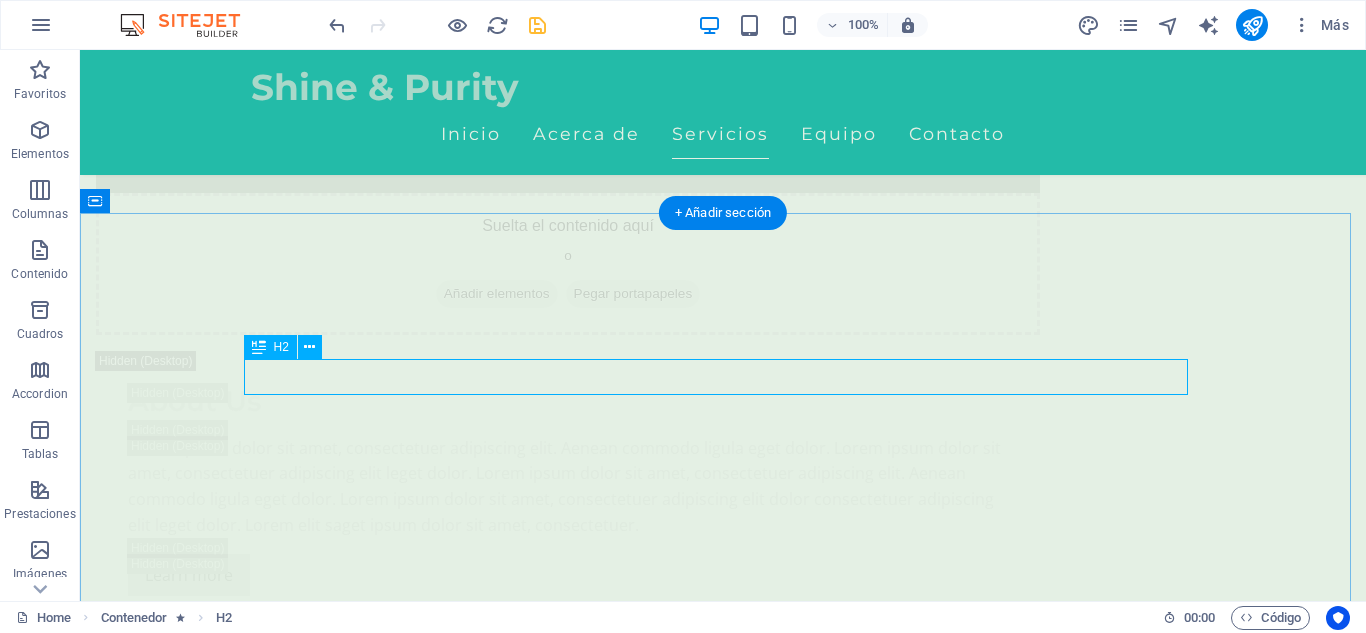 click on "Masajes" at bounding box center [723, 3240] 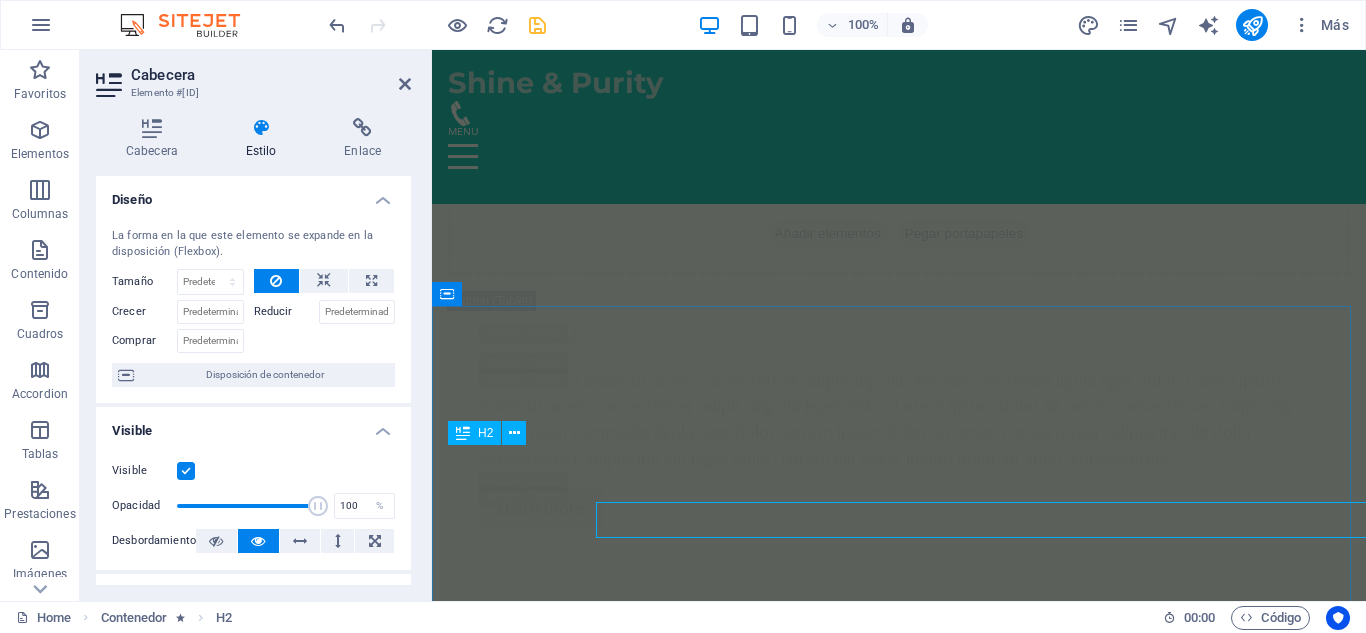 scroll, scrollTop: 3295, scrollLeft: 0, axis: vertical 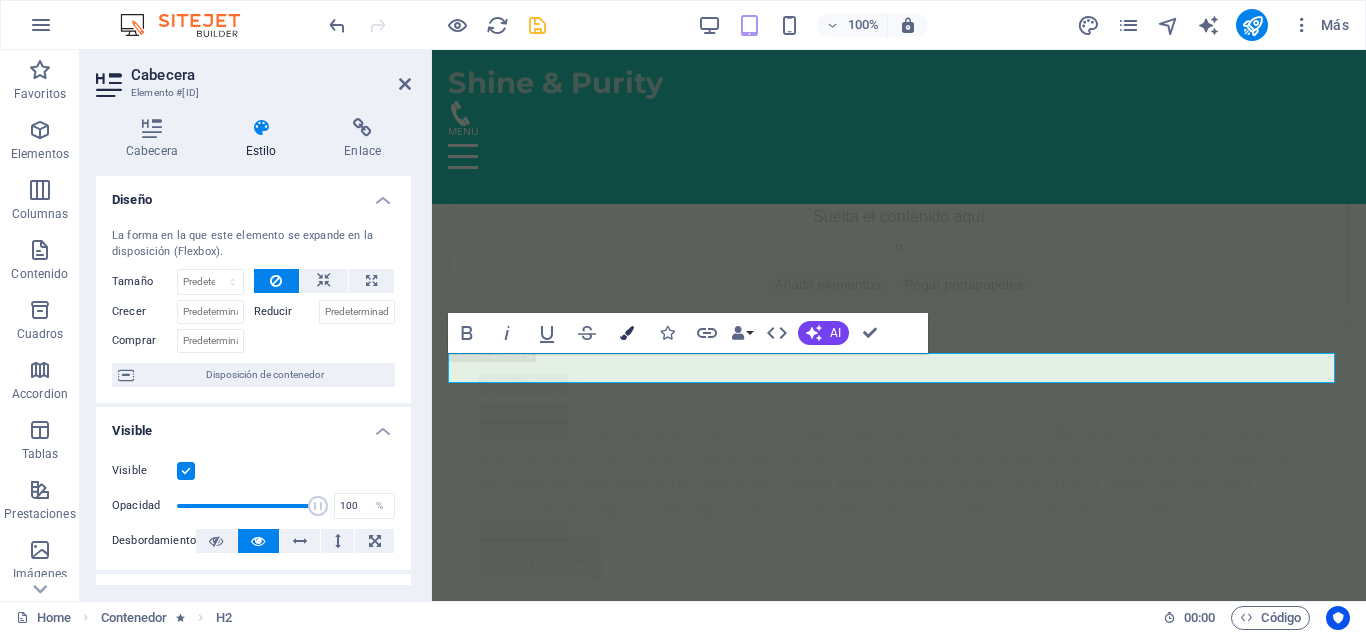 click at bounding box center [627, 333] 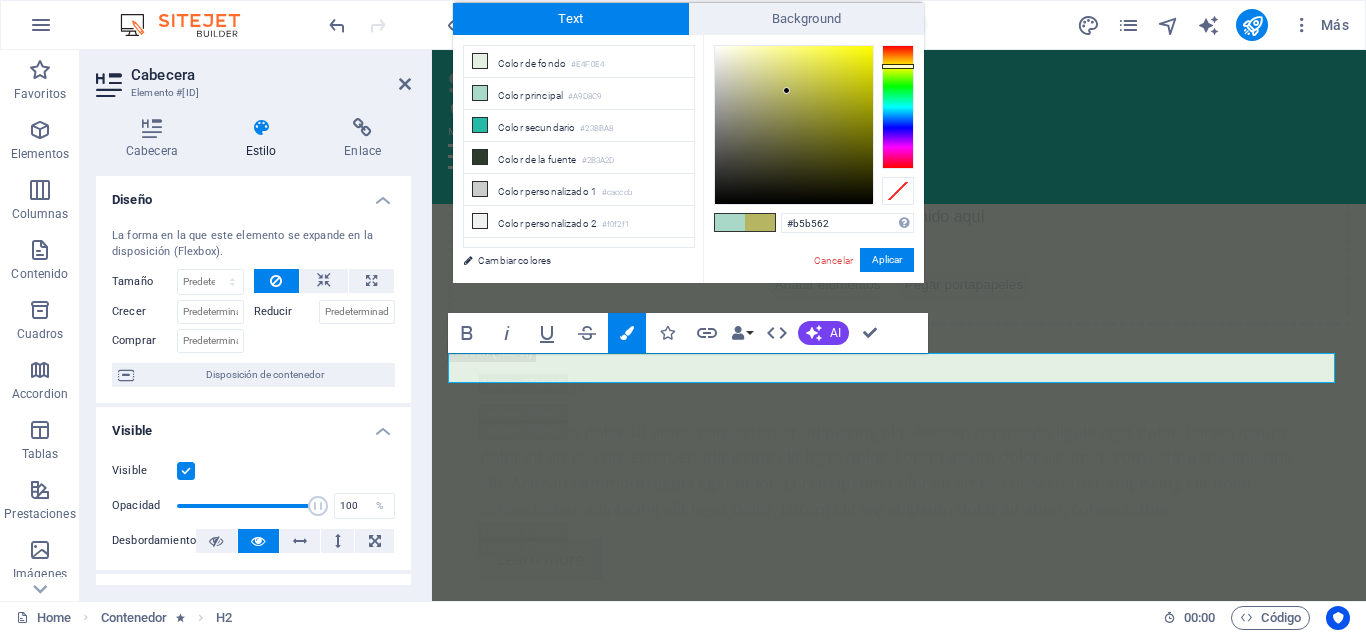 type on "#b7b762" 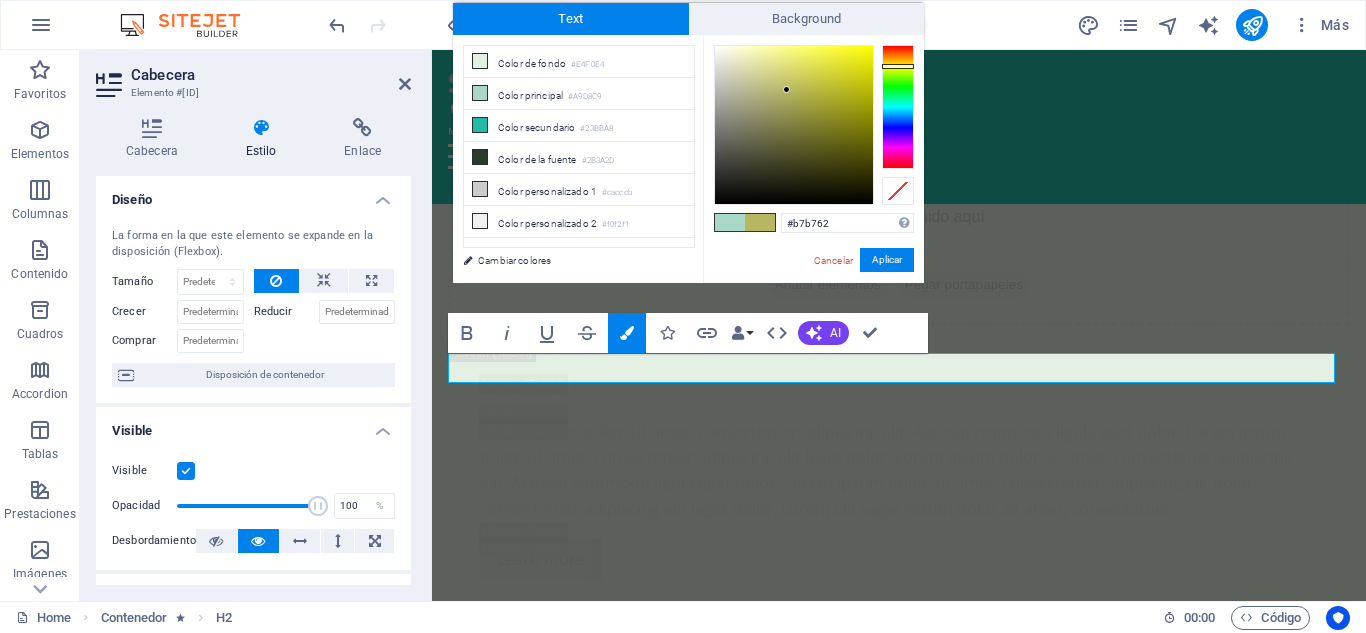 drag, startPoint x: 749, startPoint y: 51, endPoint x: 787, endPoint y: 90, distance: 54.451813 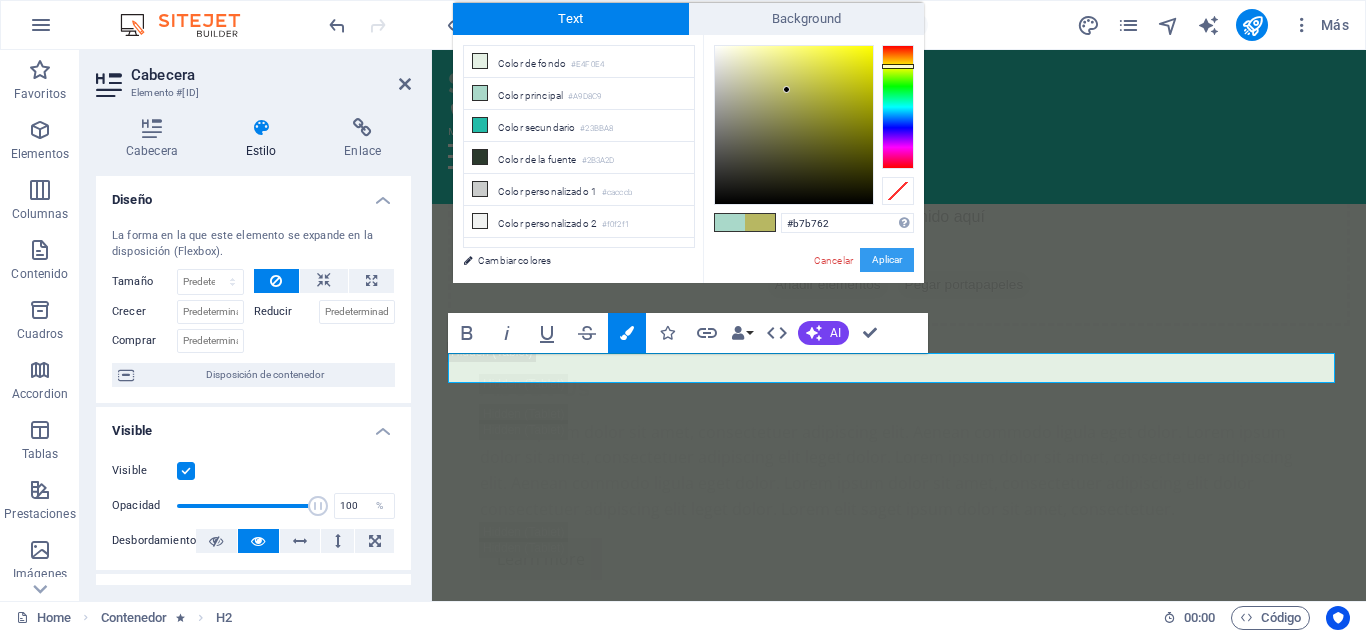 click on "Aplicar" at bounding box center (887, 260) 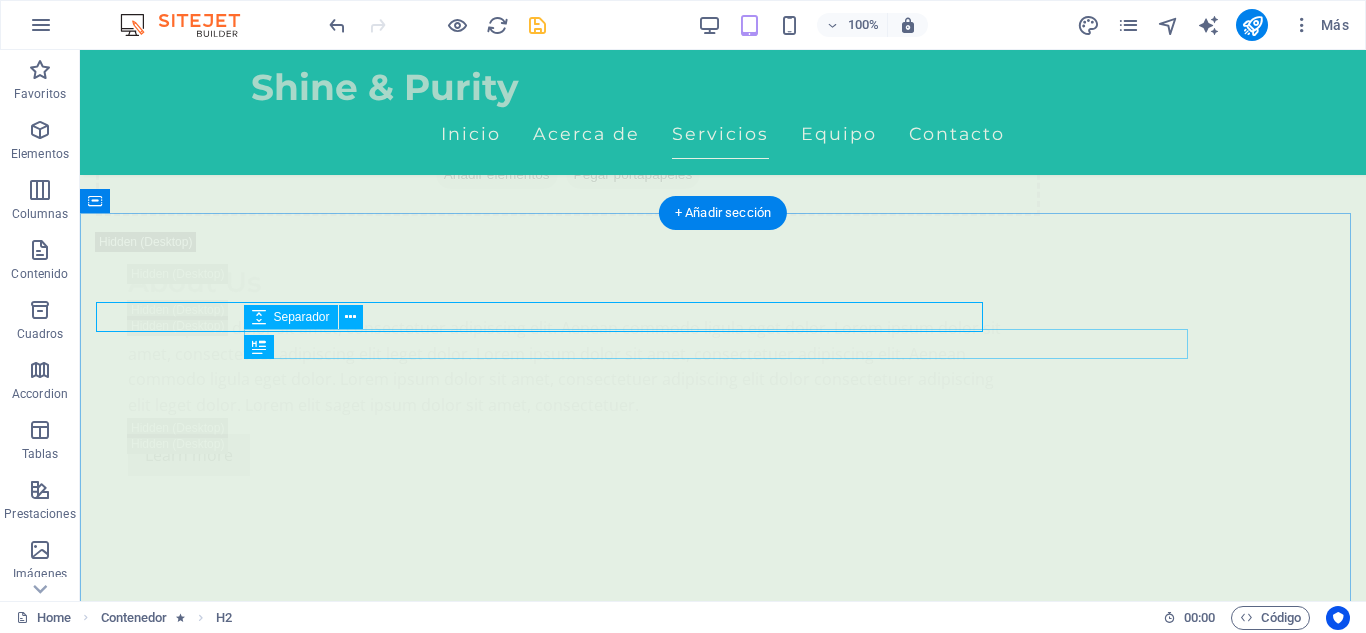 scroll, scrollTop: 3346, scrollLeft: 0, axis: vertical 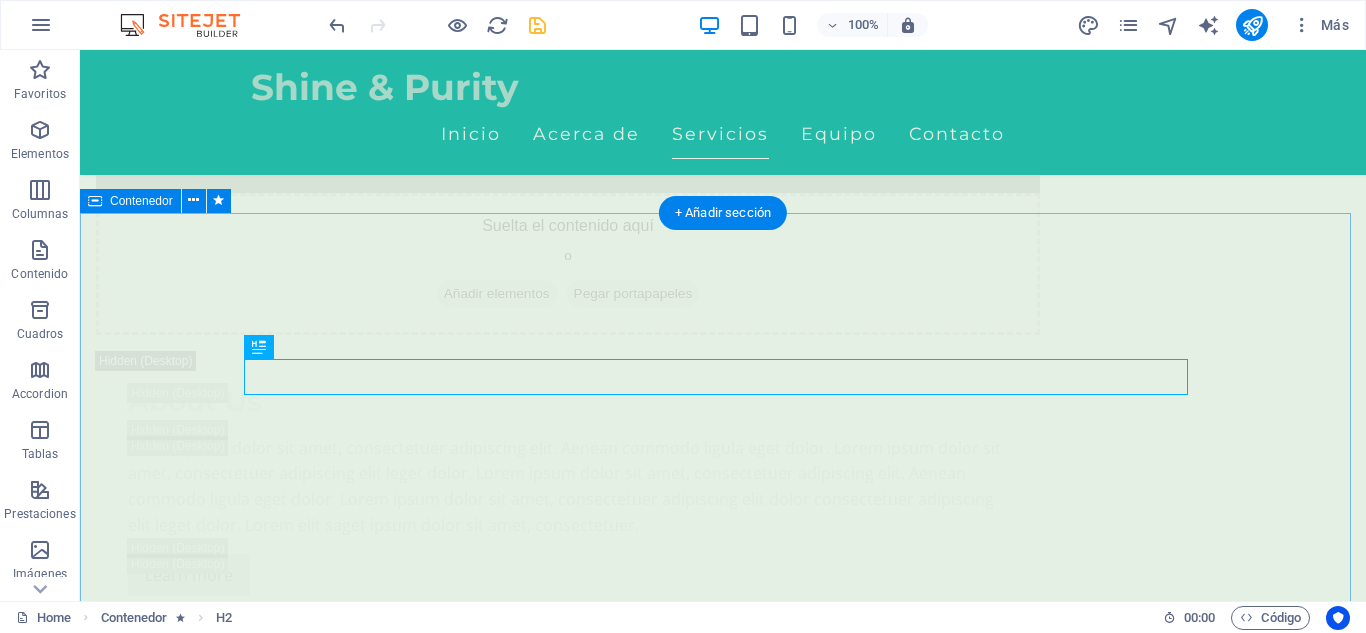 click on "Nuestros Servicios Masajes Masaje Relajante Ideal para soltar tensiones acumuladas y reconectar contigo mismo. Ritmo lento, toques suaves, paz profunda . [PRICE] COP  Agregar    Masaje Tejido profundo Presión firme y técnica enfocada para liberar tensiones desde su base muscular. [PRICE] COP  Agregar    Masaje Deportivo Perfecto para acompañar tu rutina de entrenamiento. Disminuye el riesgo de lesiones y mejora tu movilidad. [PRICE] COP  Agregar    Masaje en Pareja Relajación y conexión, ideal para fortalecer el vínculo emocional en un ambiente armonioso y terapéutico [PRICE] COP  Agregar    Drenaje Línfatico Masaje suave que estimula el sistema linfático, ideal para desinflamar, depurar y mejorar la circulación. [PRICE] COP  Agregar    Masaje Cuatro Manos Relájate el doble. Cuatro manos que trabajan juntas para desconectar cuerpo y mente. [PRICE] COP  Agregar" at bounding box center (723, 6523) 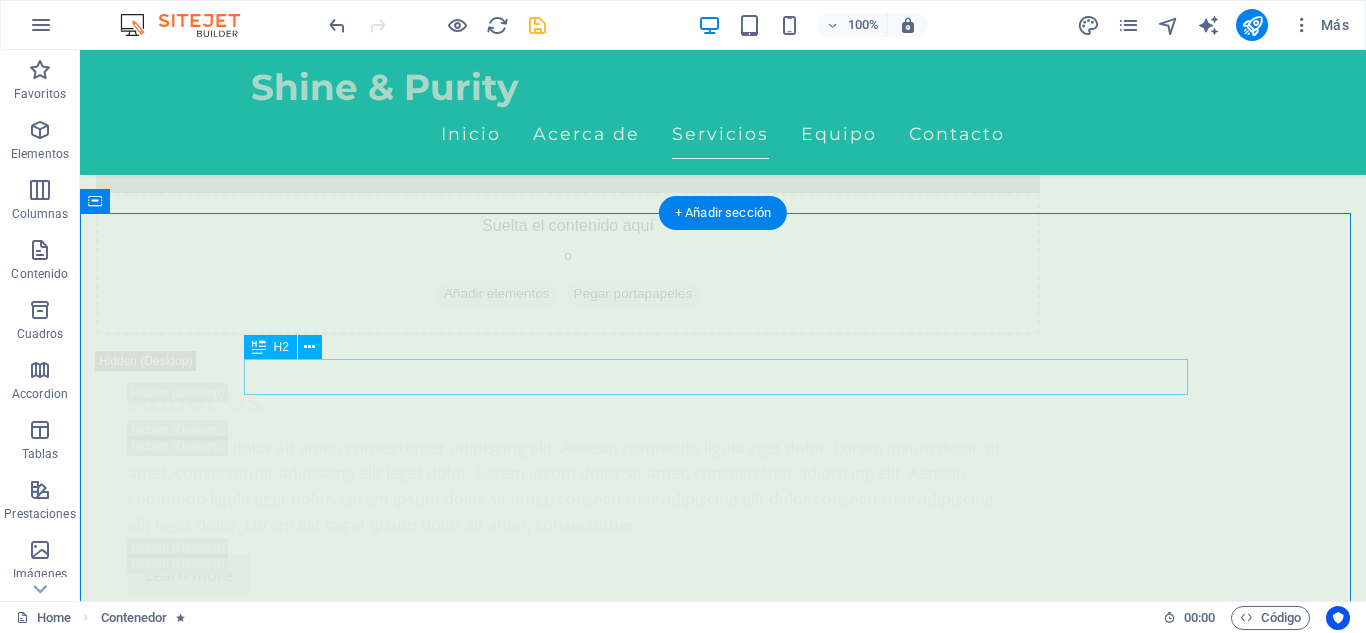 click on "Masajes" at bounding box center [723, 3240] 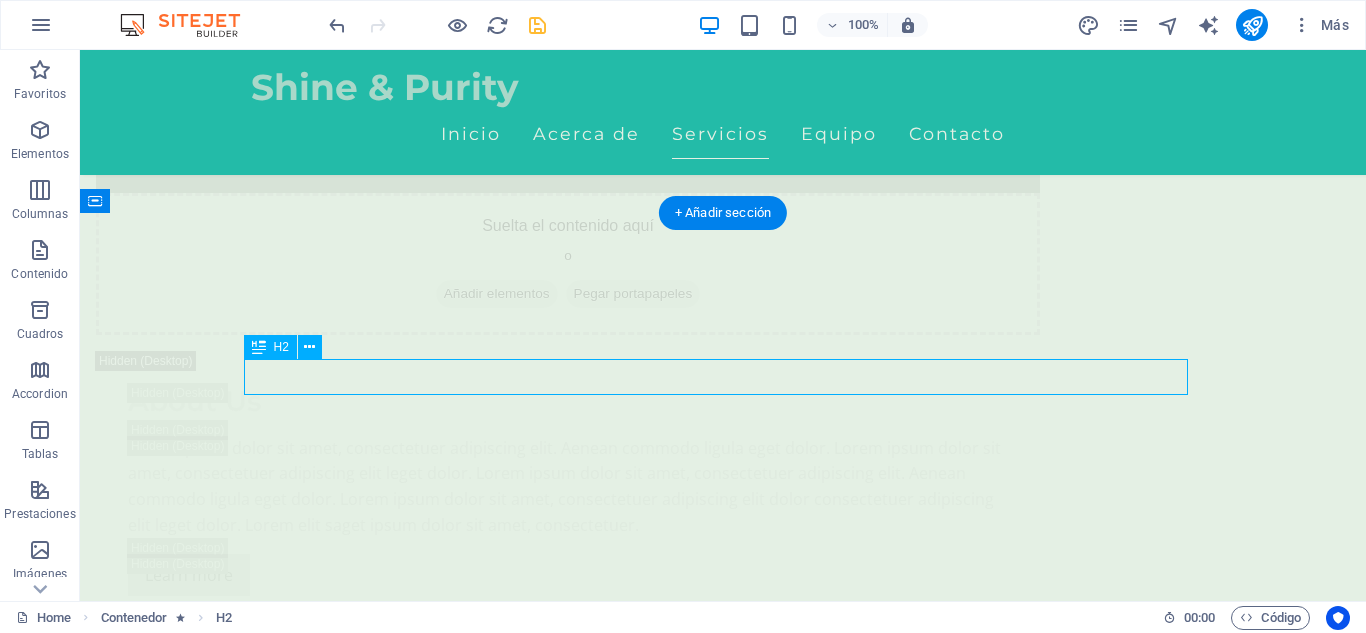 click on "Masajes" at bounding box center (723, 3240) 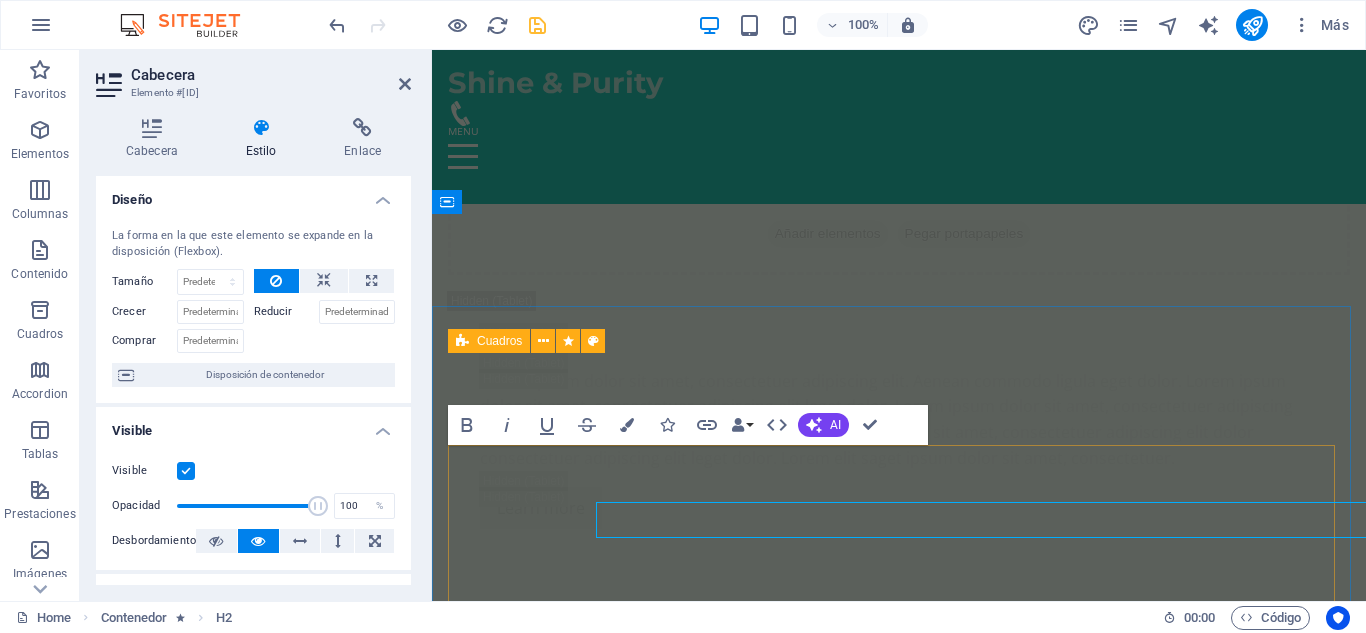 scroll, scrollTop: 3295, scrollLeft: 0, axis: vertical 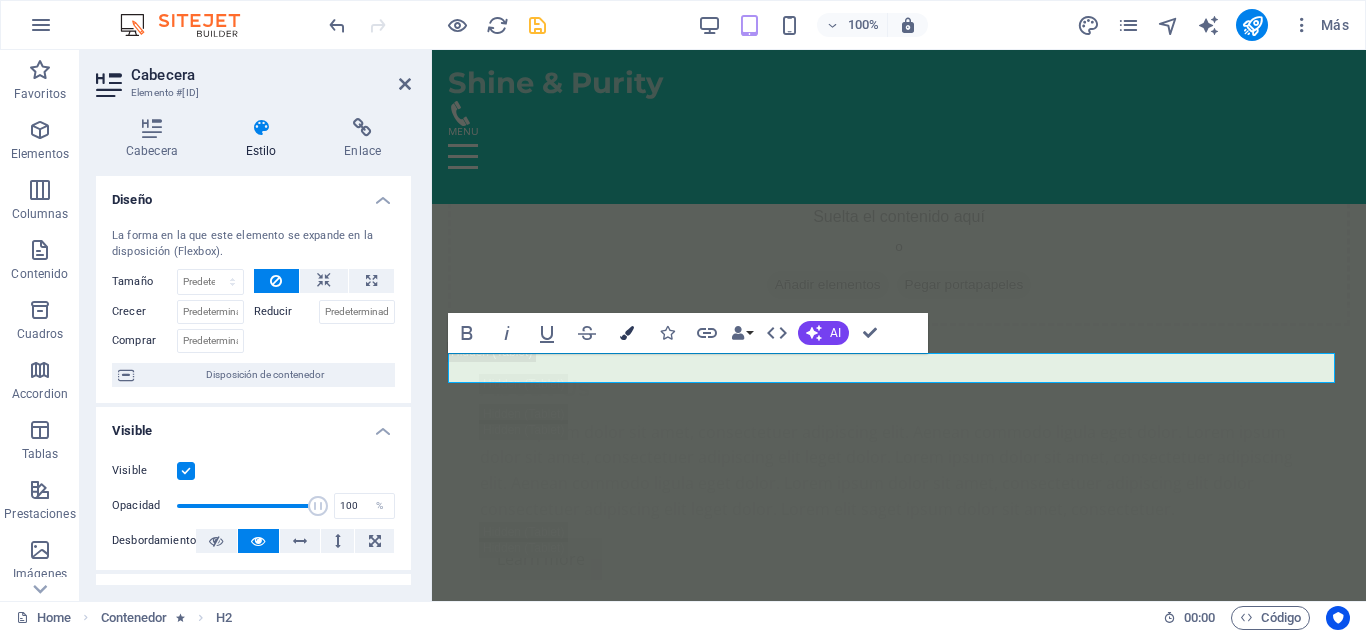 click on "Colors" at bounding box center (627, 333) 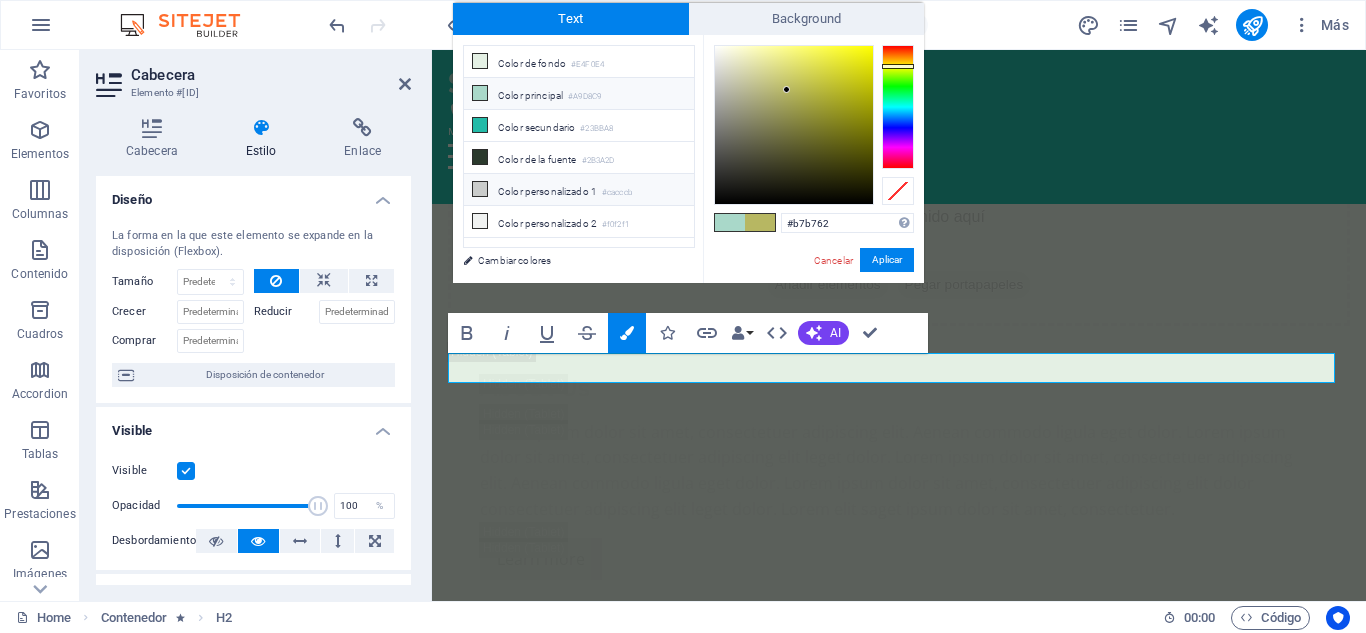 click at bounding box center (480, 189) 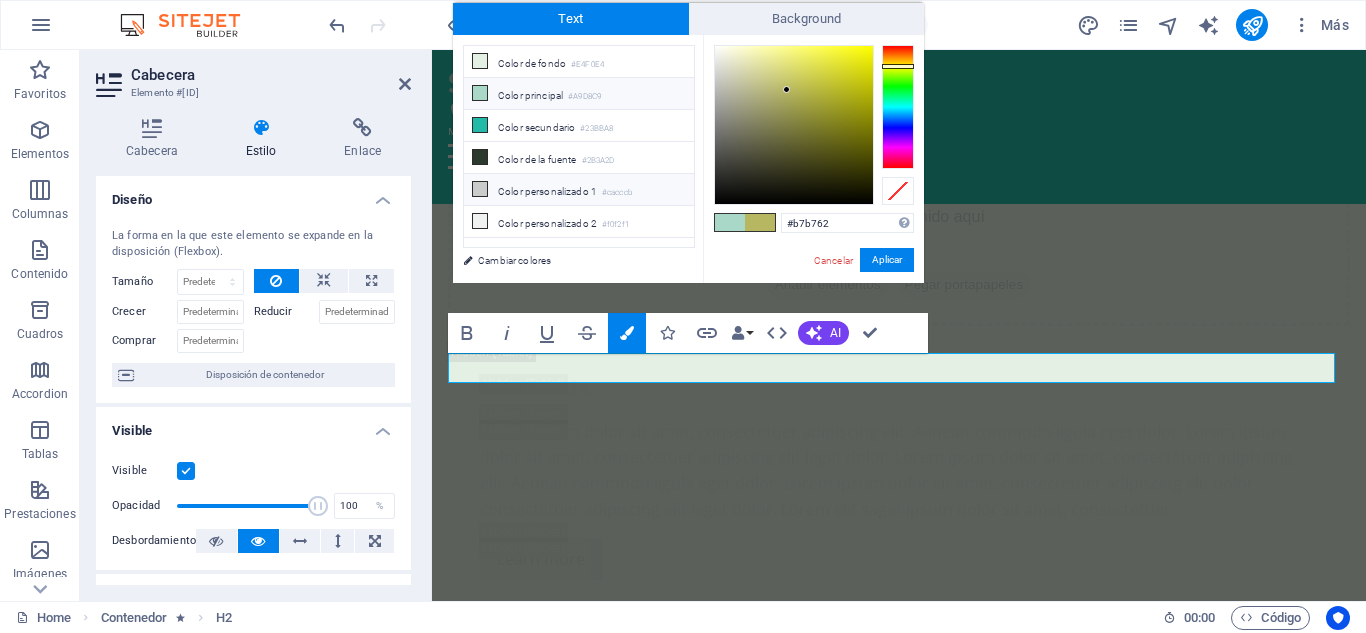 type on "#cacccb" 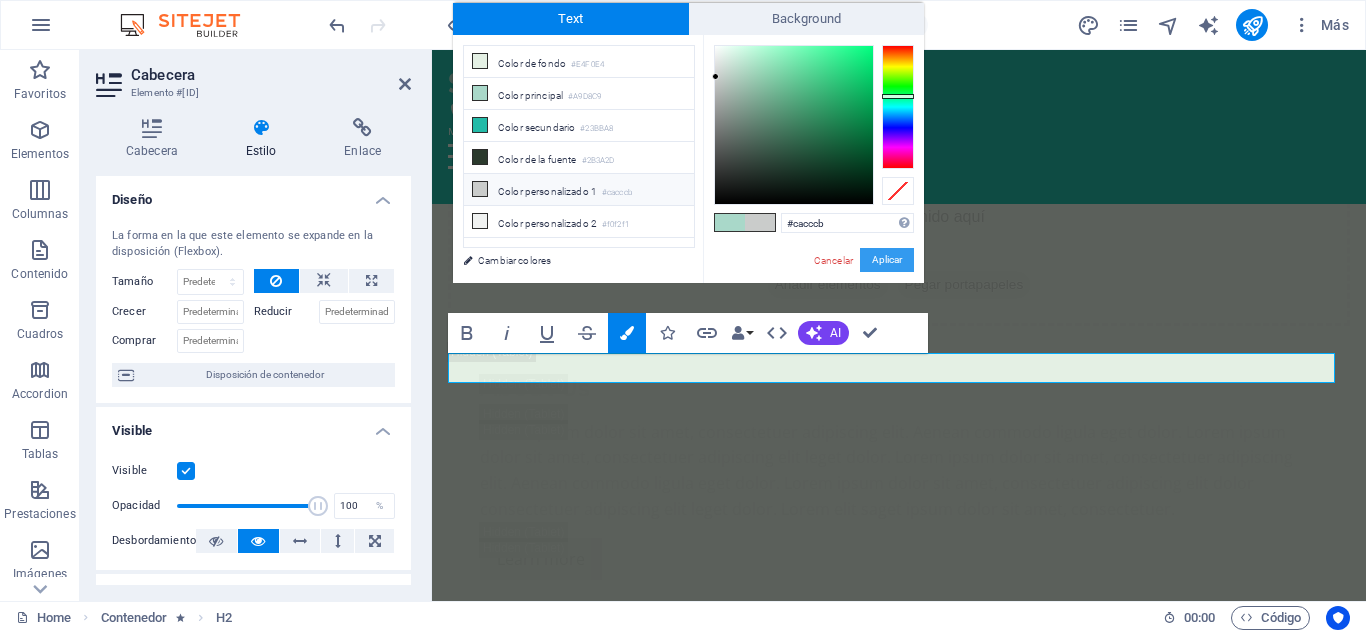 click on "Aplicar" at bounding box center [887, 260] 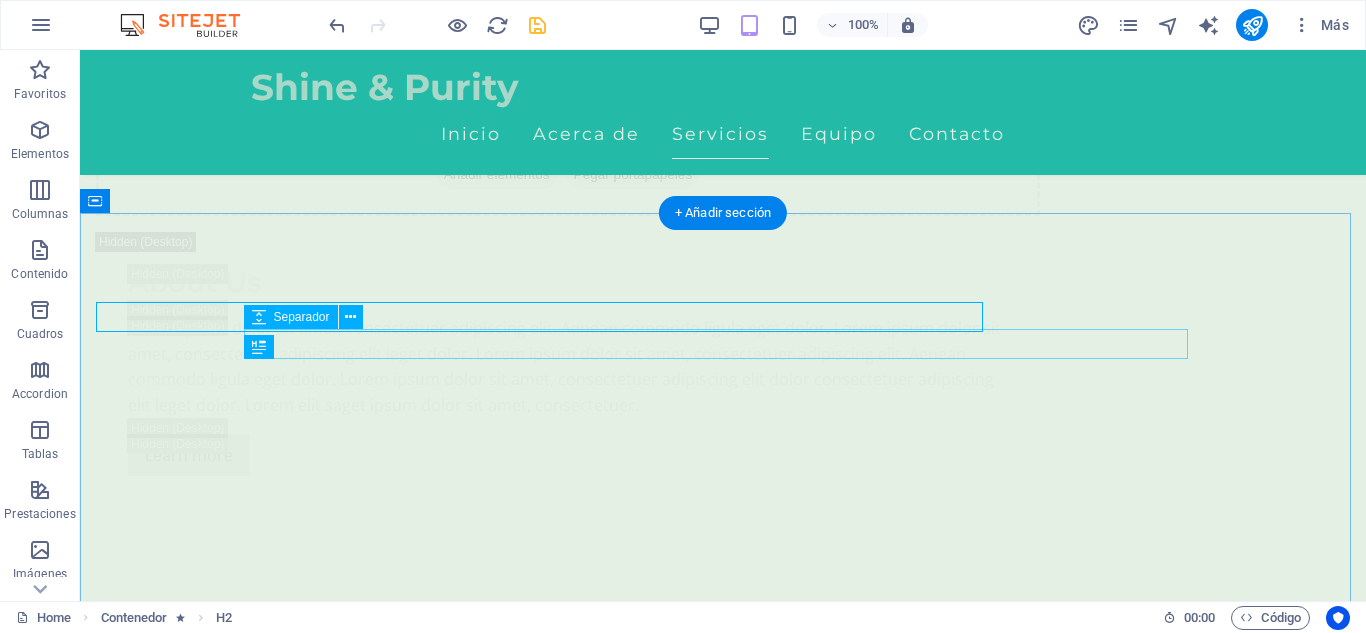 scroll, scrollTop: 3346, scrollLeft: 0, axis: vertical 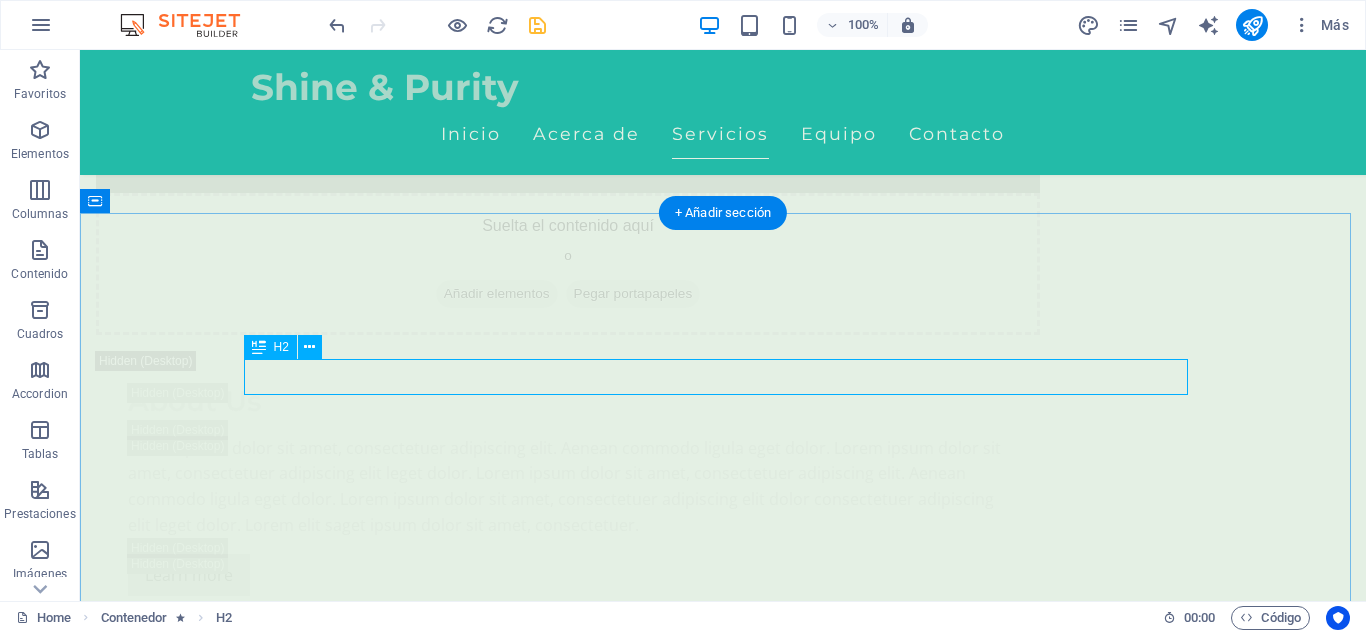 click on "Masajes" at bounding box center [723, 3240] 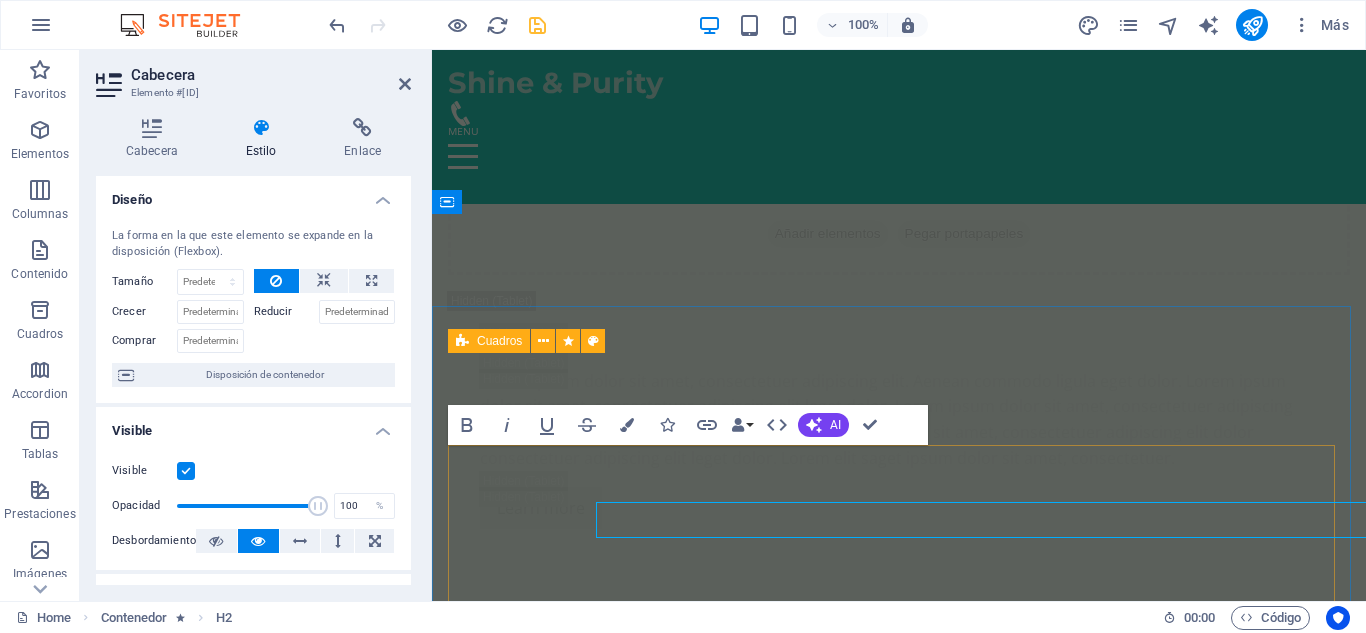 scroll, scrollTop: 3295, scrollLeft: 0, axis: vertical 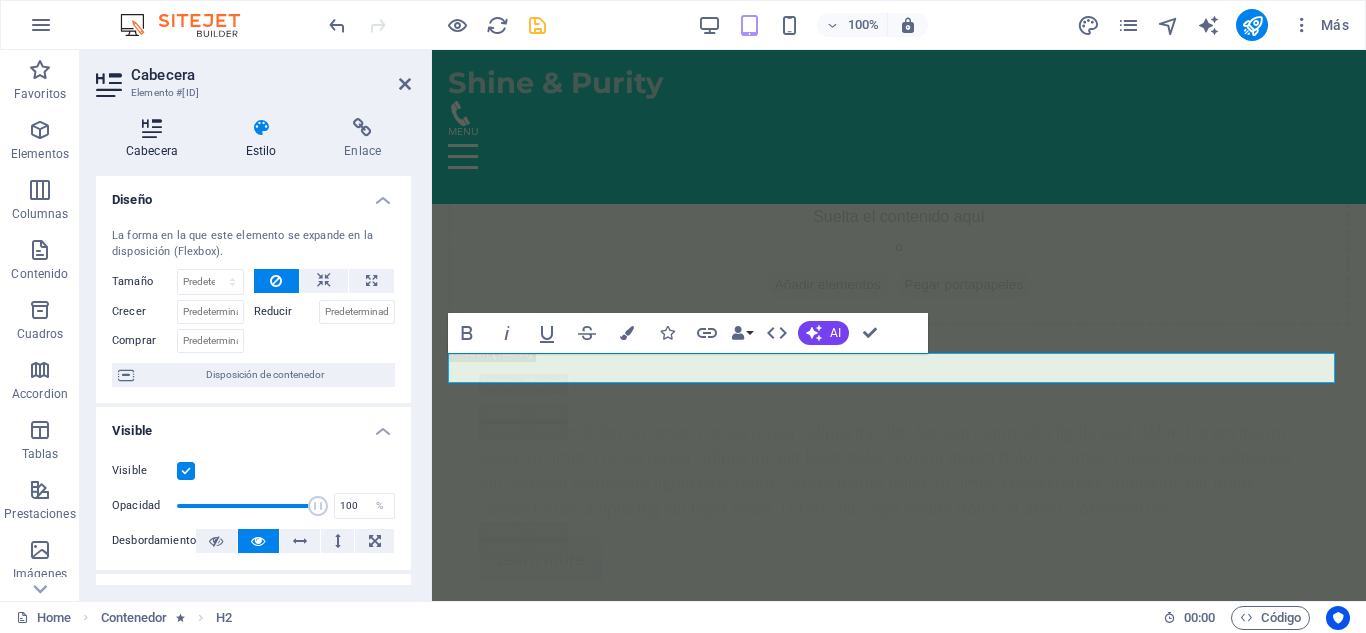 click at bounding box center (152, 128) 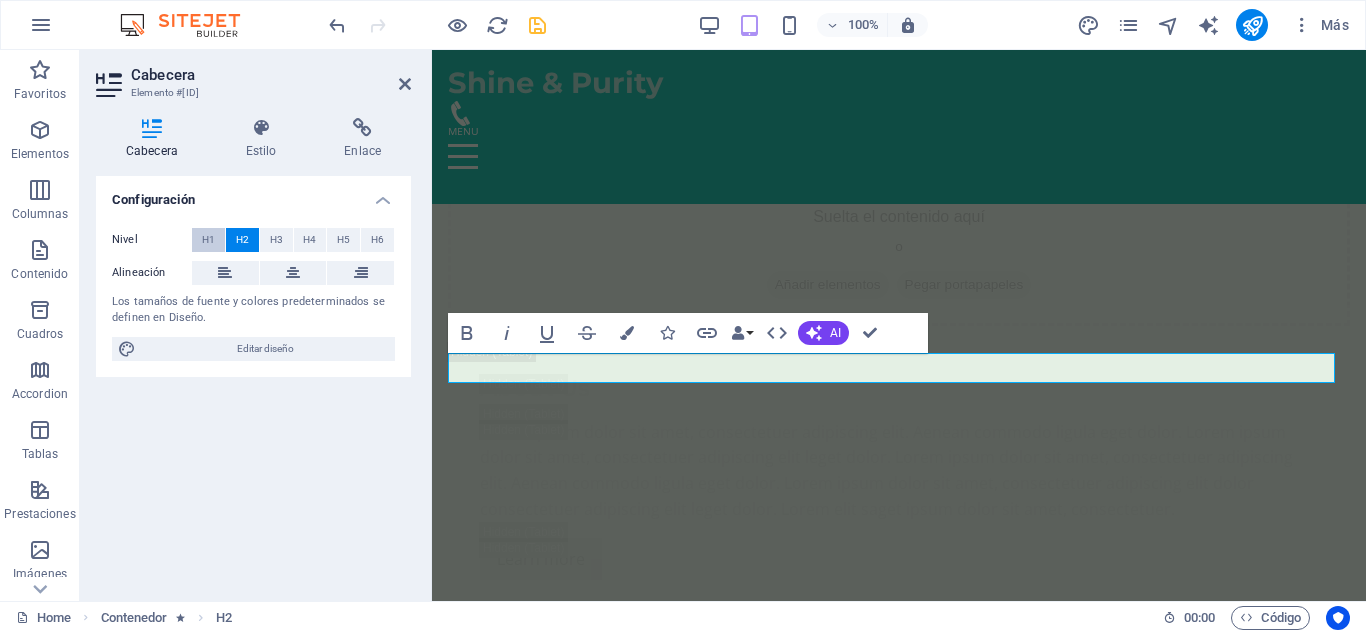 click on "H1" at bounding box center (208, 240) 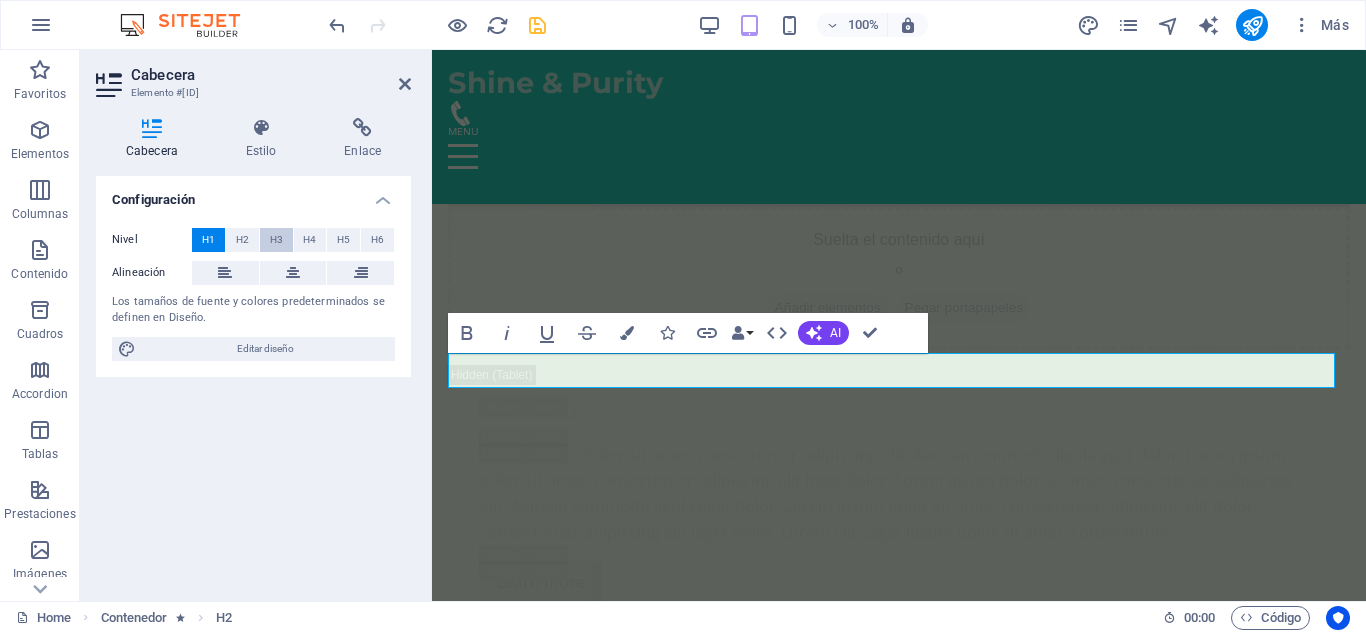 click on "H3" at bounding box center (276, 240) 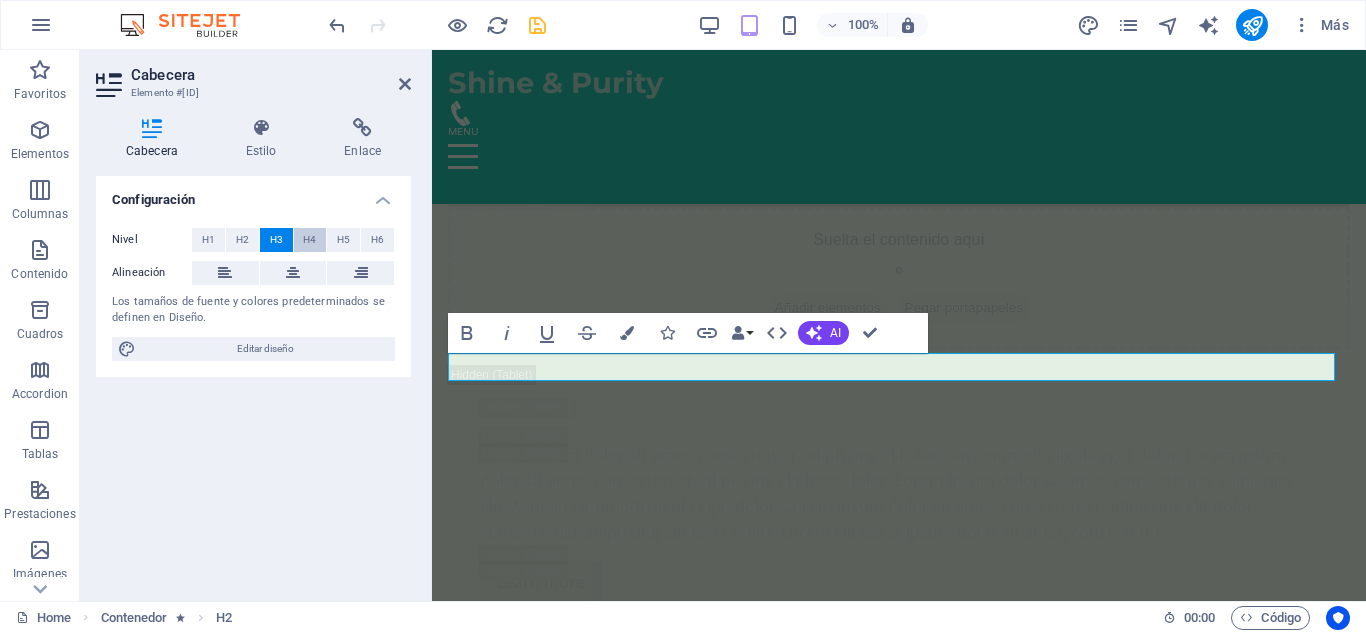 click on "H4" at bounding box center [309, 240] 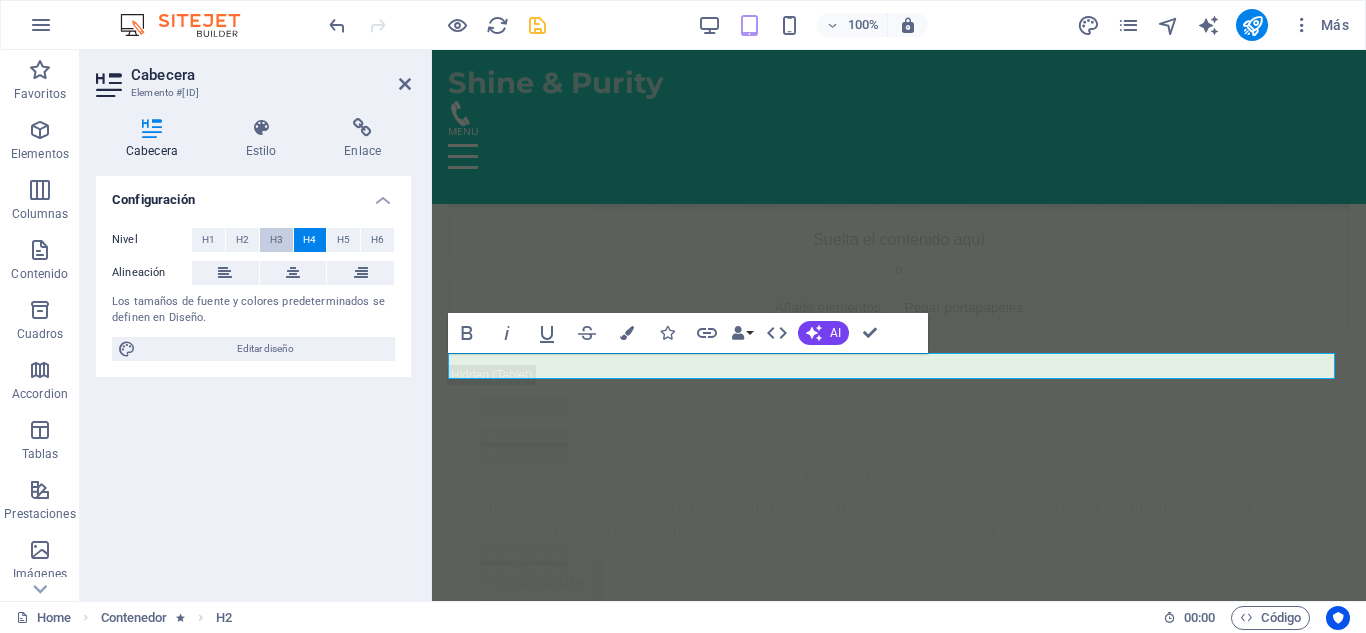 click on "H3" at bounding box center [276, 240] 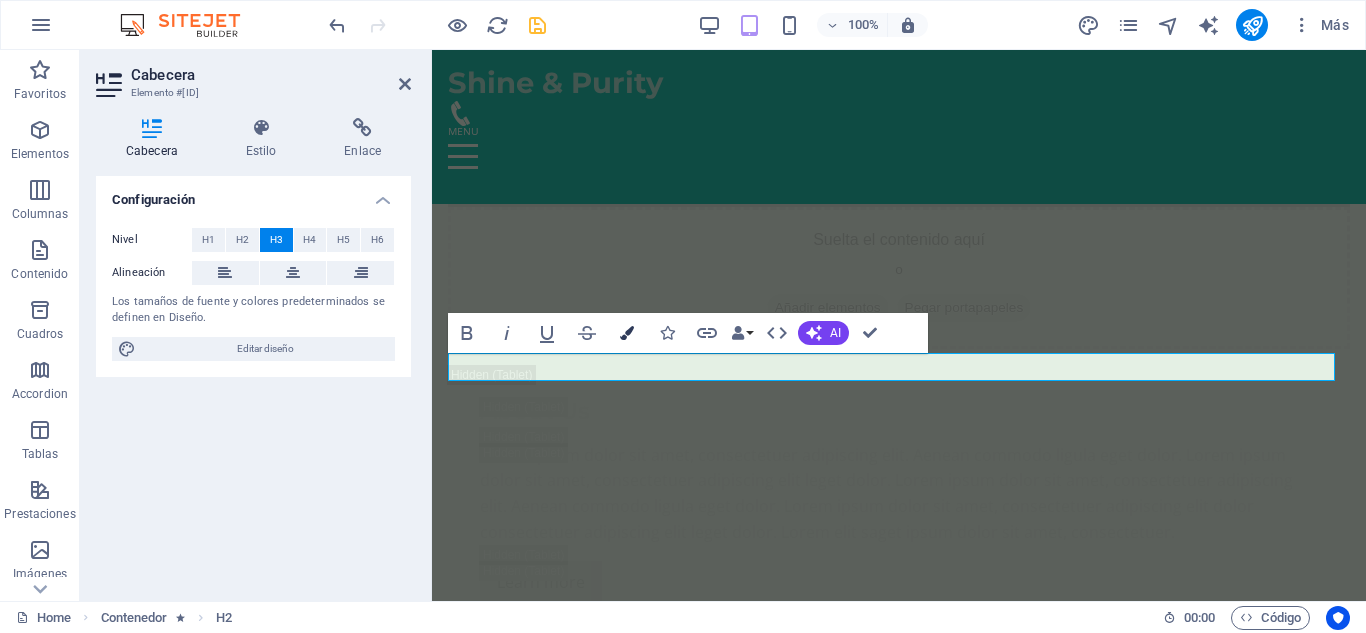 click at bounding box center [627, 333] 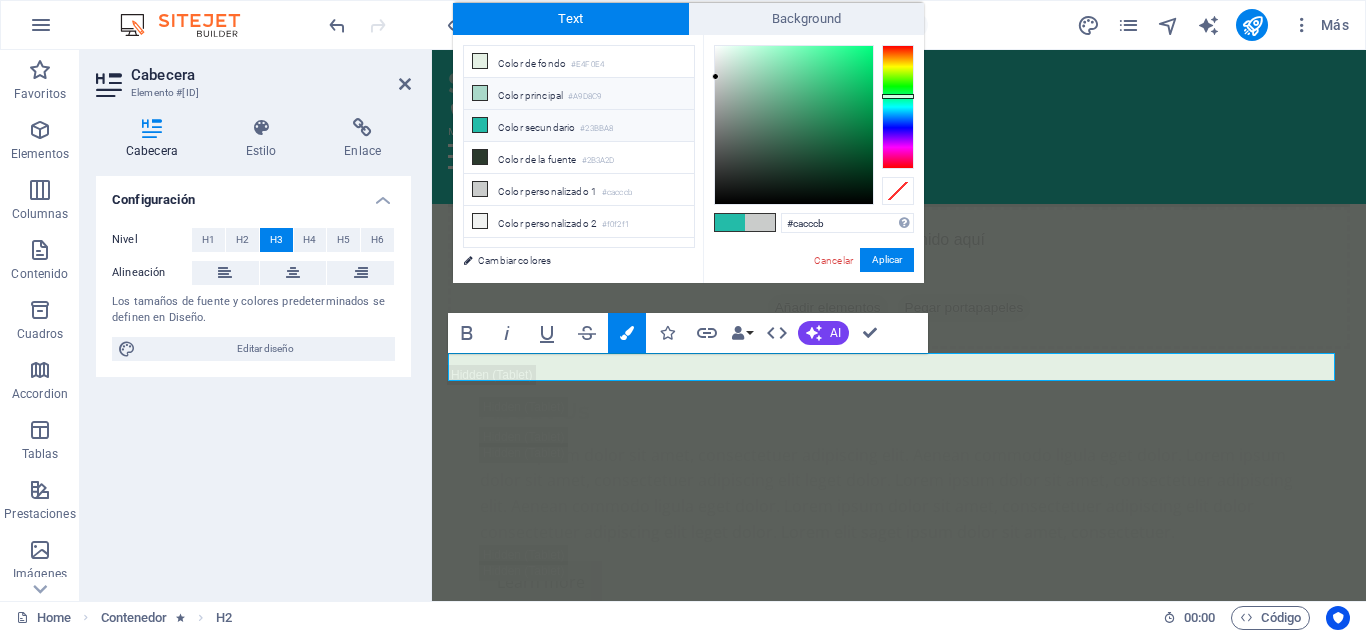 click at bounding box center (480, 93) 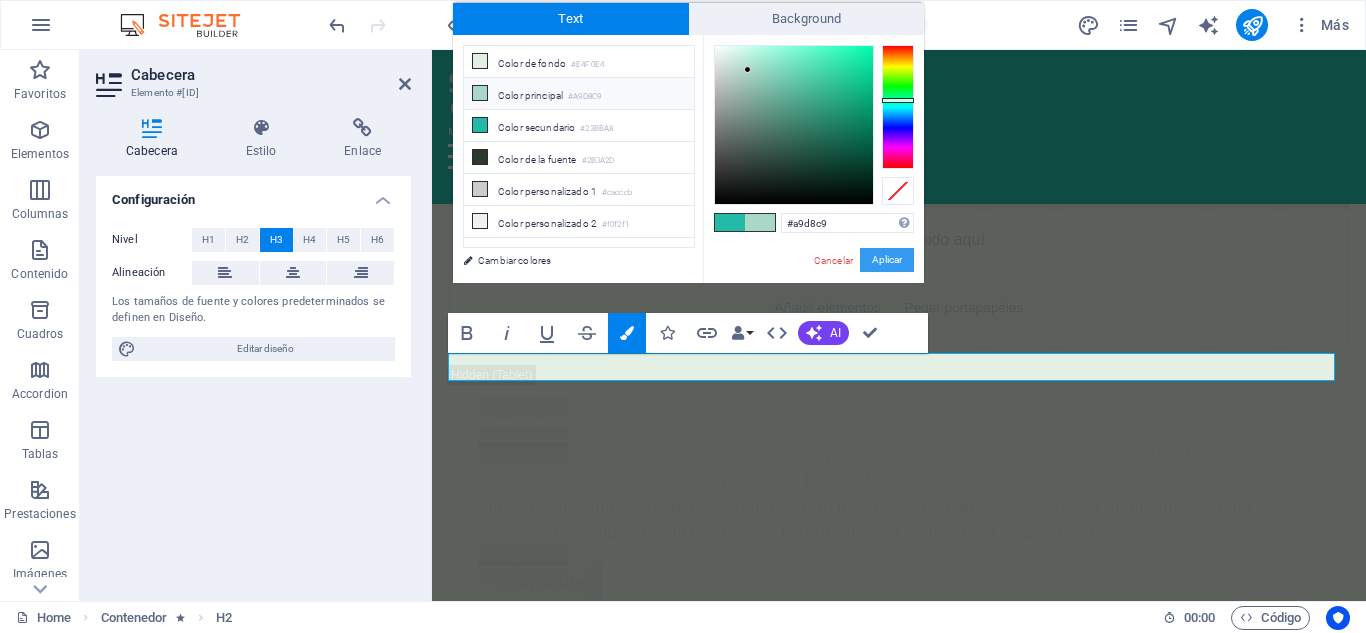 click on "Aplicar" at bounding box center [887, 260] 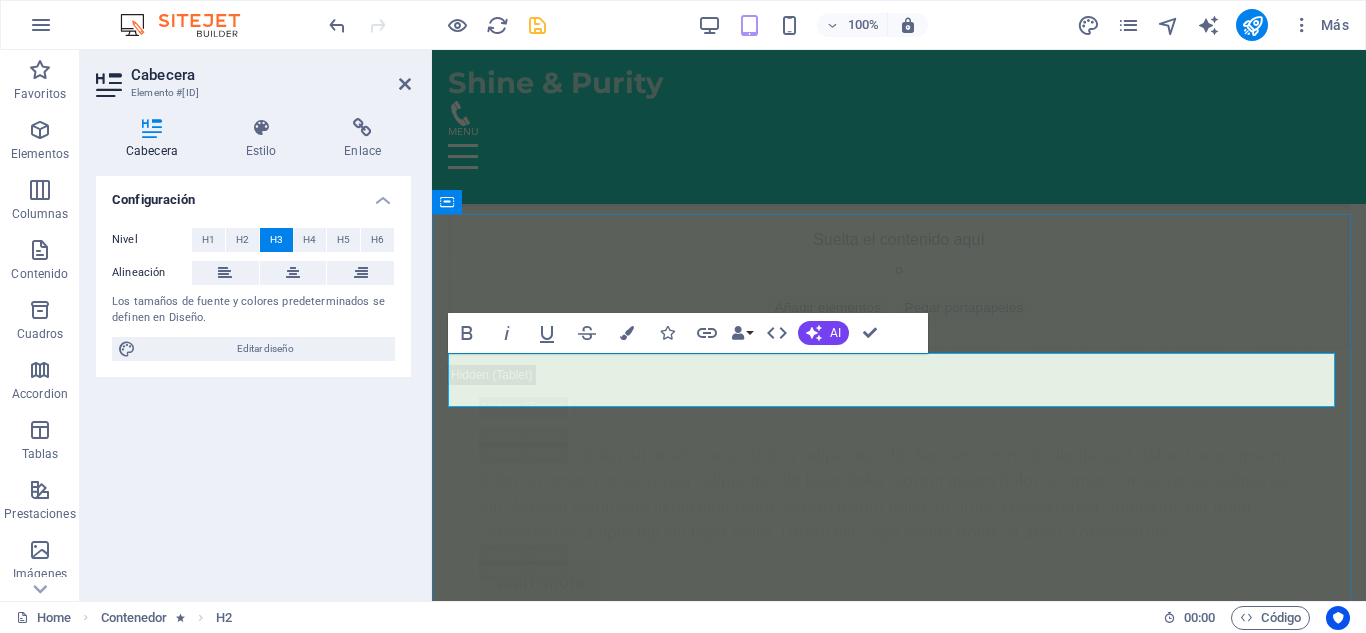 click on "​ ​ ​​ Masajes" at bounding box center [899, 3213] 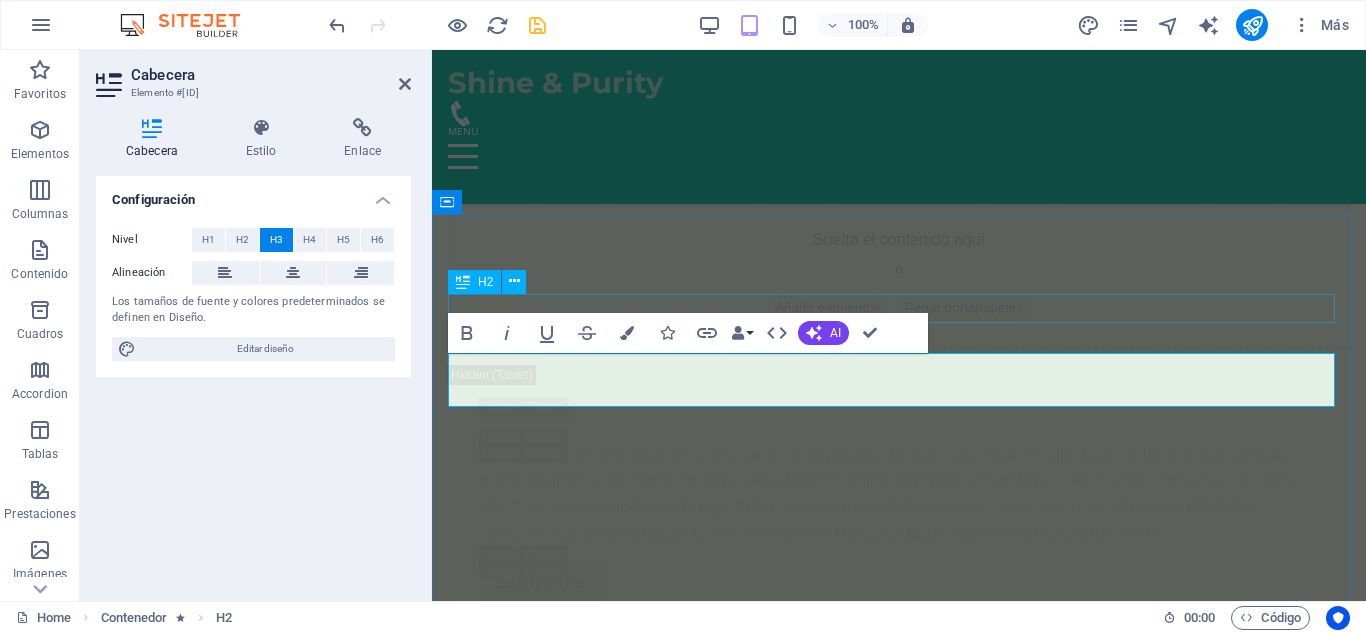 click on "Nuestros Servicios" at bounding box center [899, 3141] 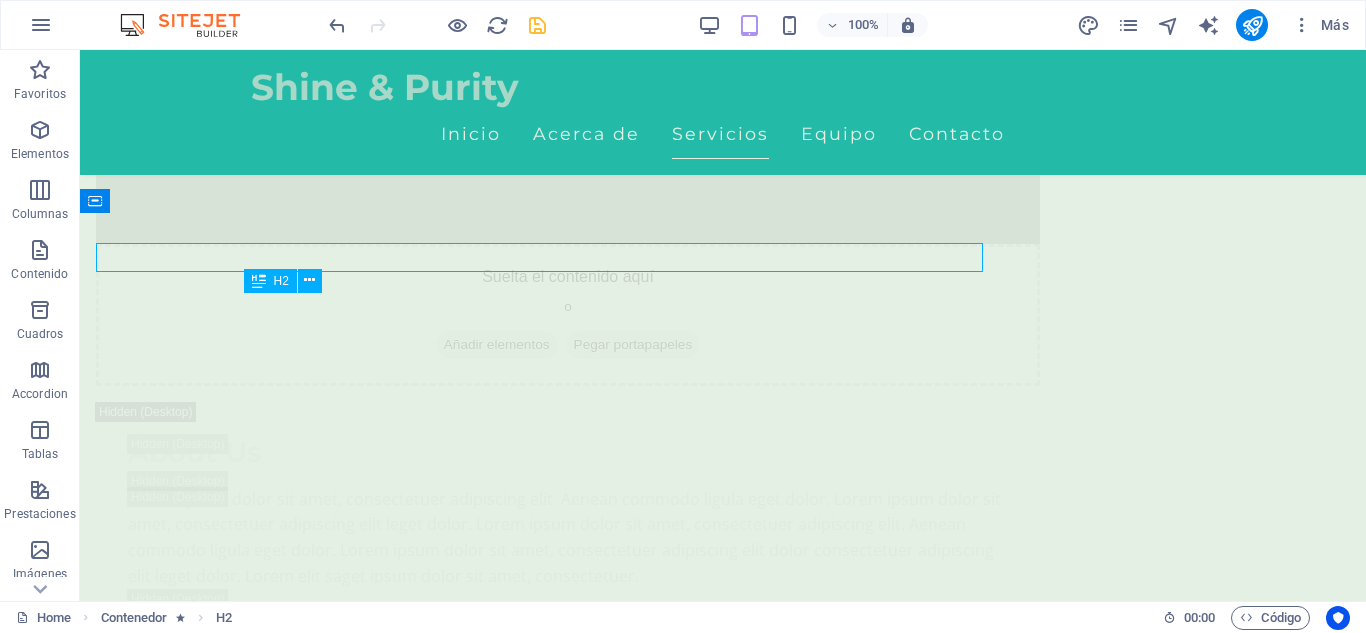 scroll, scrollTop: 3346, scrollLeft: 0, axis: vertical 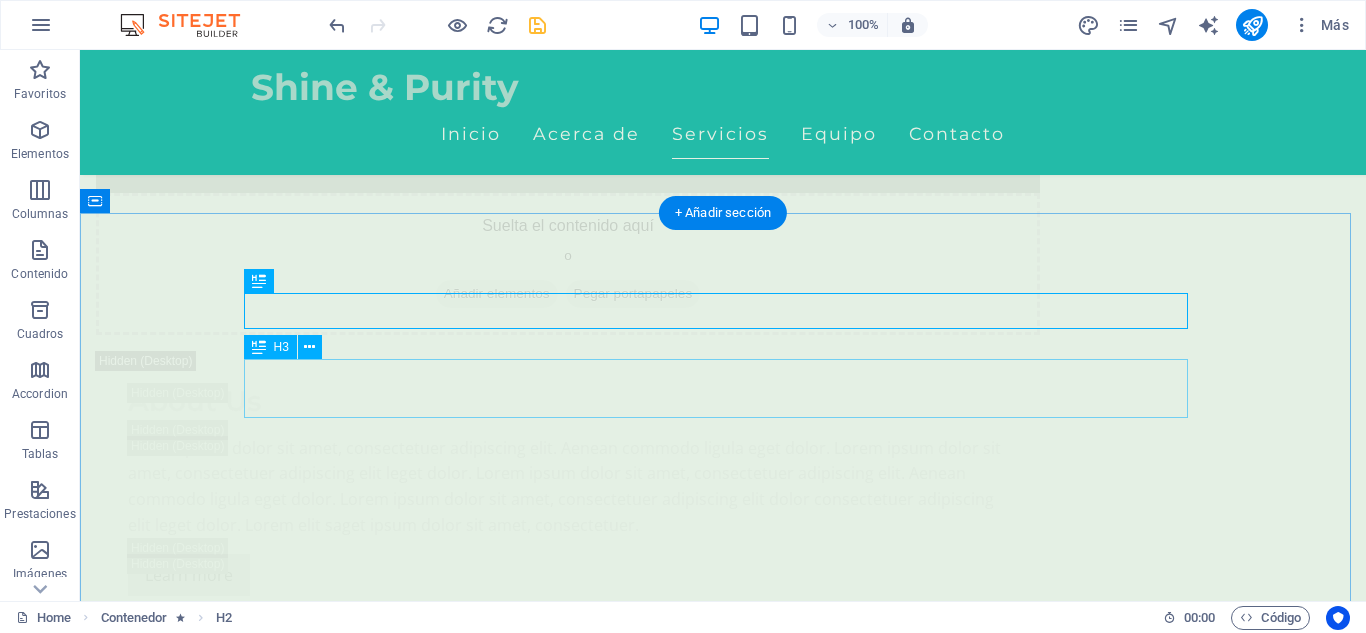 click on "​​​ Masajes" at bounding box center (723, 3251) 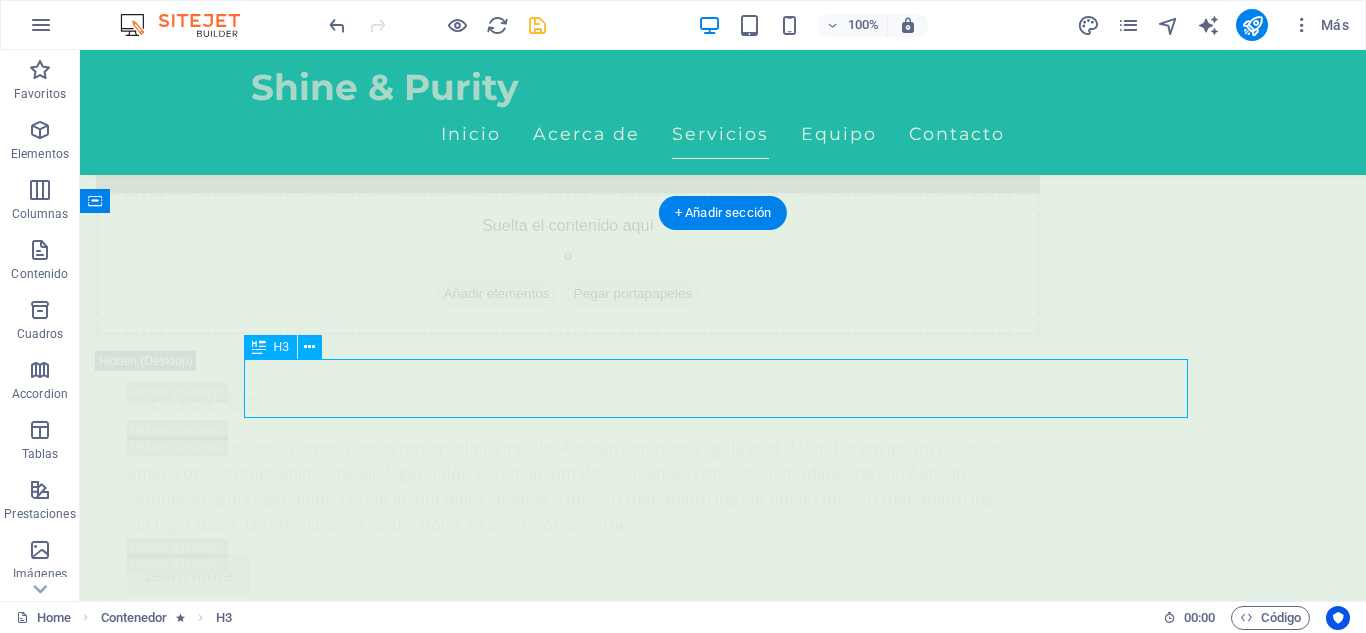 click on "​​​ Masajes" at bounding box center (723, 3251) 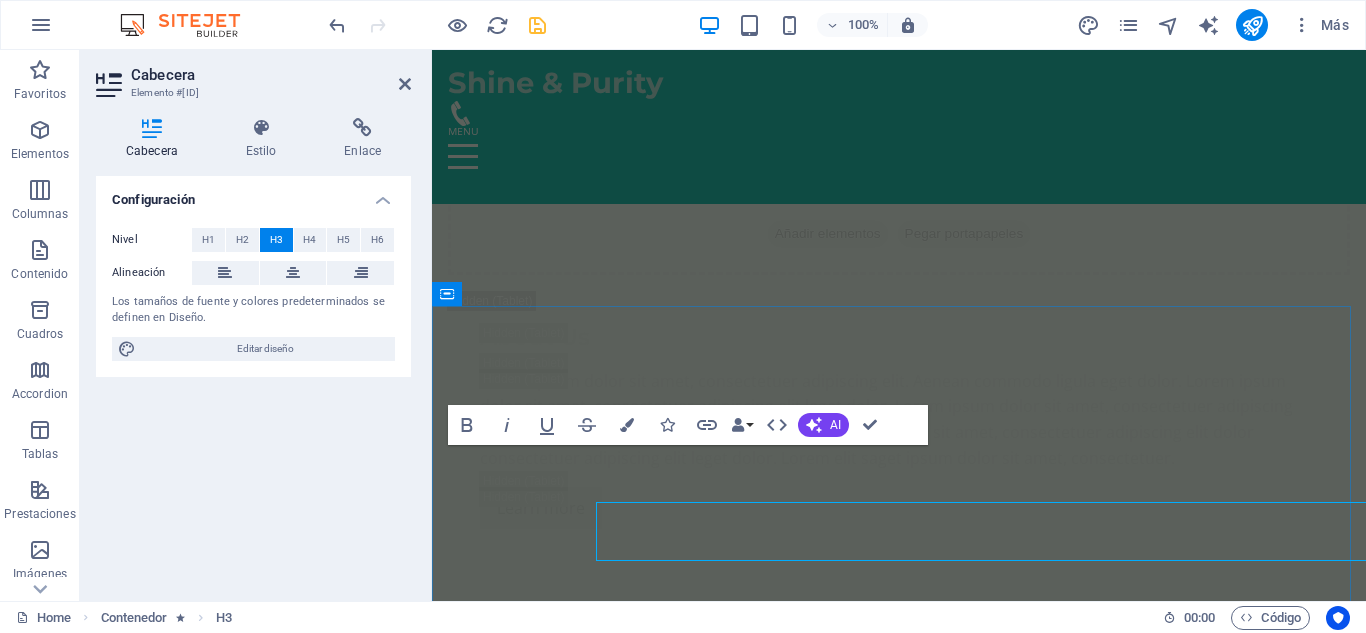scroll, scrollTop: 3295, scrollLeft: 0, axis: vertical 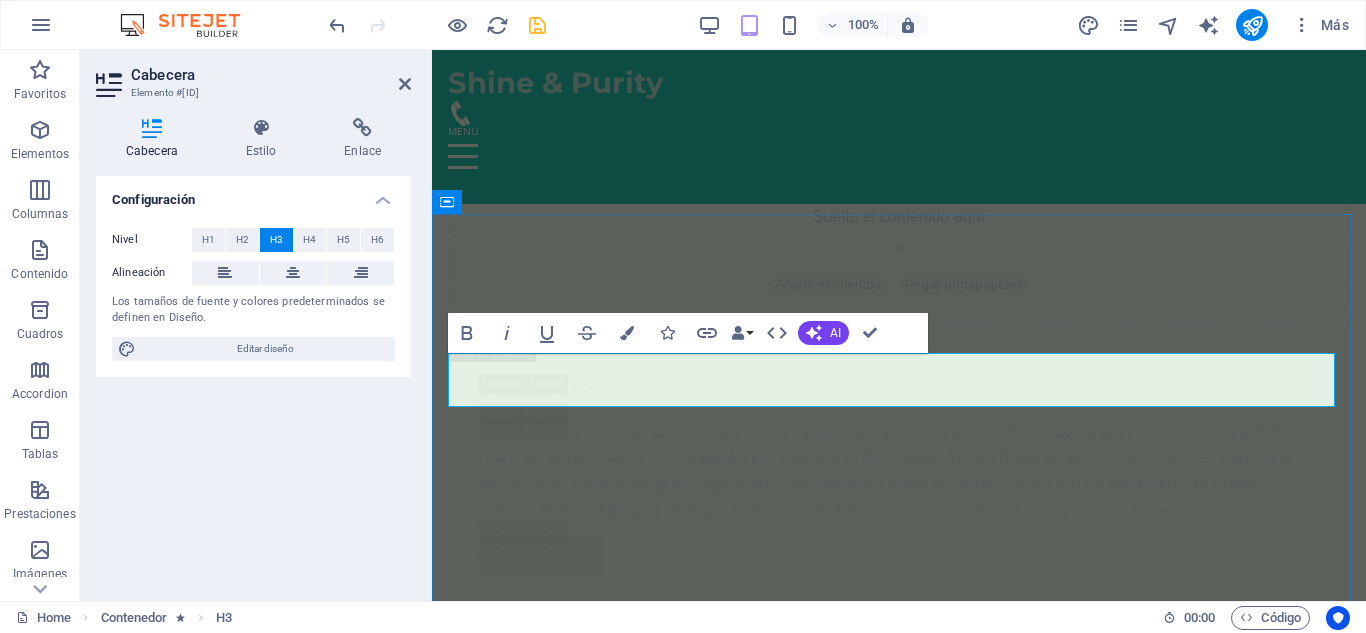 click on "Masajes" at bounding box center (899, 3203) 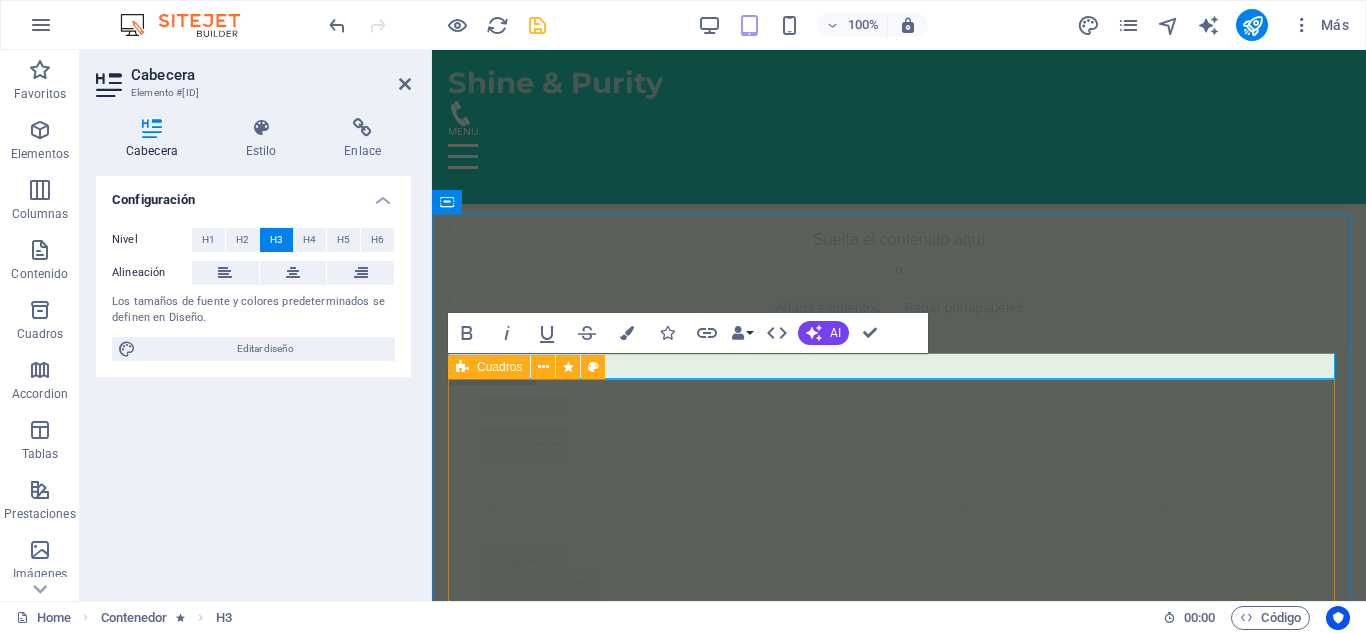 click on "Nuestros Servicios ​​​ Masajes Masaje Relajante Ideal para soltar tensiones acumuladas y reconectar contigo mismo. Ritmo lento, toques suaves, paz profunda . [PRICE] COP  Agregar    Masaje Tejido profundo Presión firme y técnica enfocada para liberar tensiones desde su base muscular. [PRICE] COP  Agregar    Masaje Deportivo Perfecto para acompañar tu rutina de entrenamiento. Disminuye el riesgo de lesiones y mejora tu movilidad. [PRICE] COP  Agregar    Masaje en Pareja Relajación y conexión, ideal para fortalecer el vínculo emocional en un ambiente armonioso y terapéutico [PRICE] COP  Agregar    Drenaje Línfatico Masaje suave que estimula el sistema linfático, ideal para desinflamar, depurar y mejorar la circulación. [PRICE] COP  Agregar    Masaje Cuatro Manos Relájate el doble. Cuatro manos que trabajan juntas para desconectar cuerpo y mente. [PRICE] COP  Agregar" at bounding box center [899, 5994] 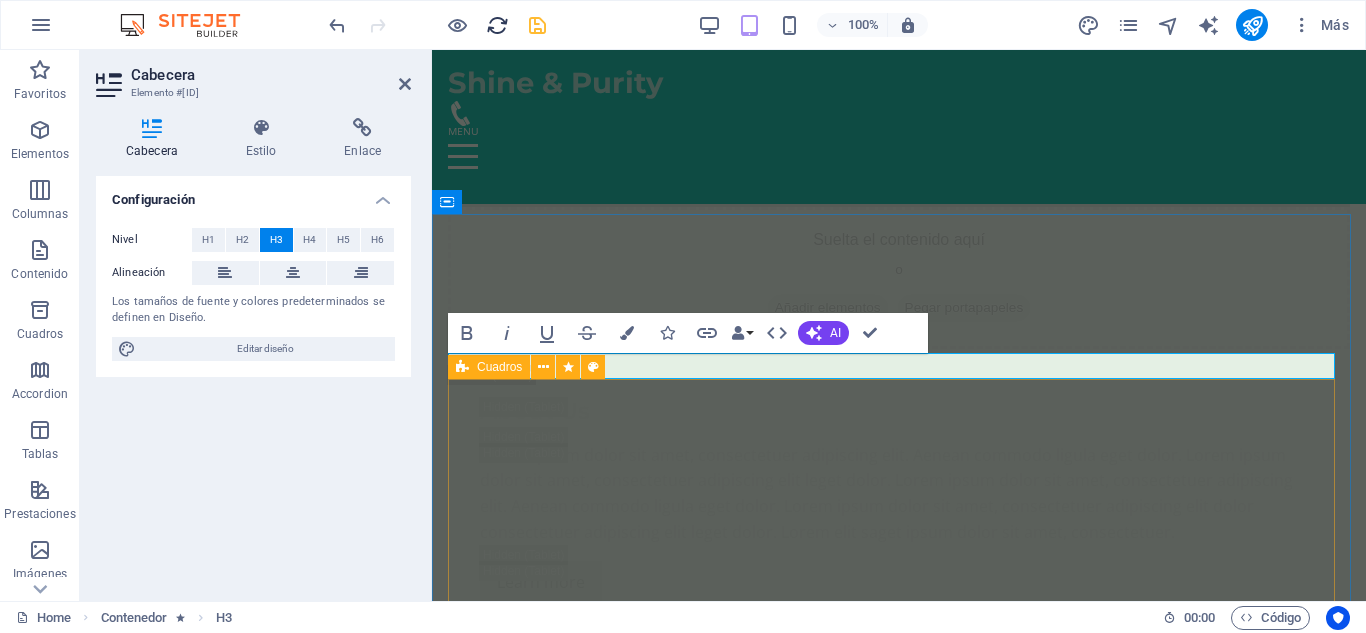 click at bounding box center (497, 25) 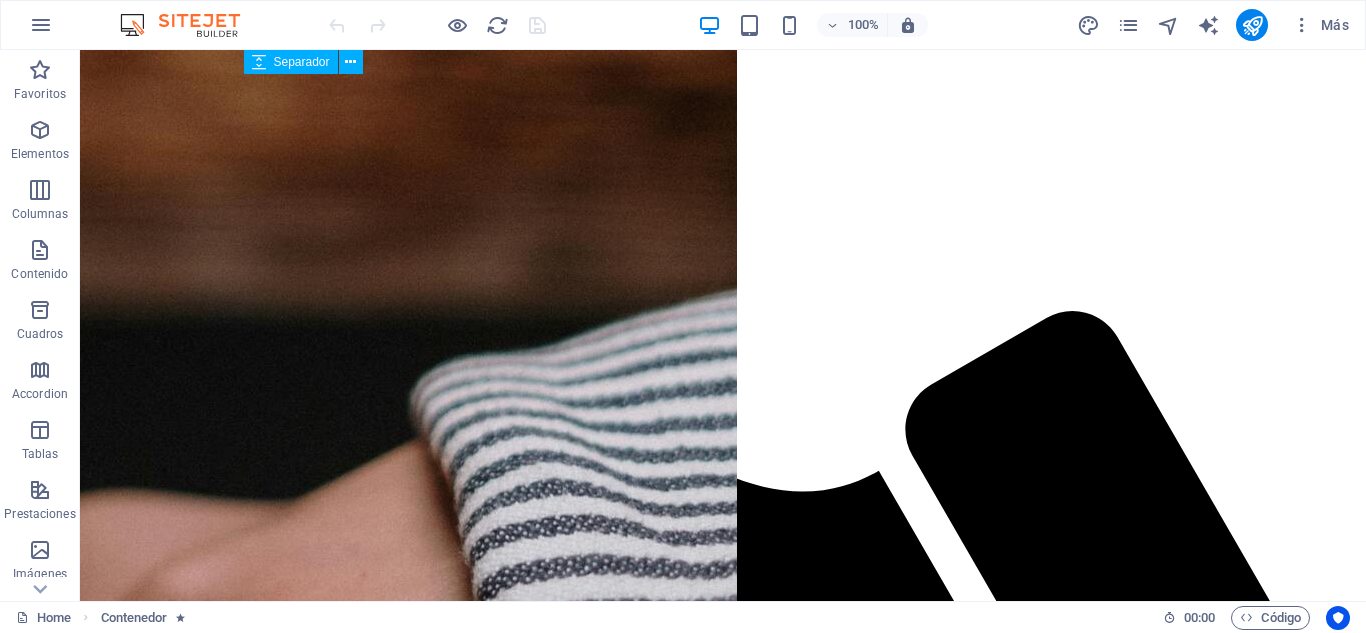 scroll, scrollTop: 3427, scrollLeft: 0, axis: vertical 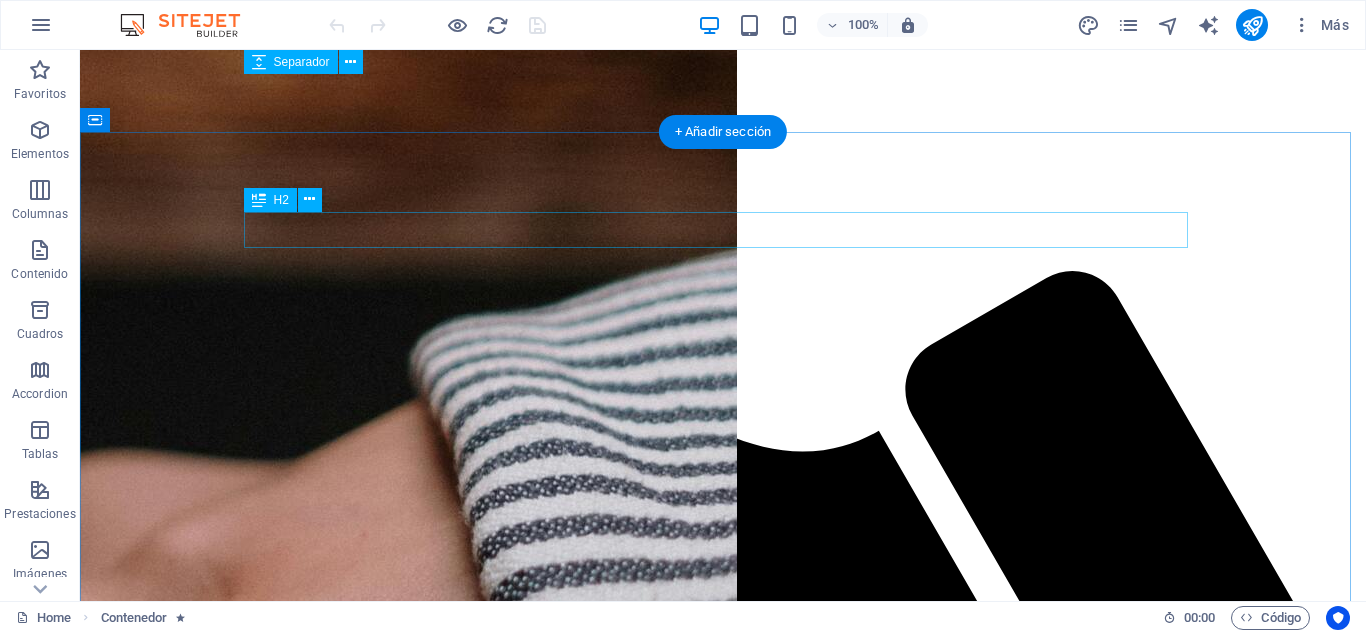 click on "Nuestros Servicios" at bounding box center (723, 17374) 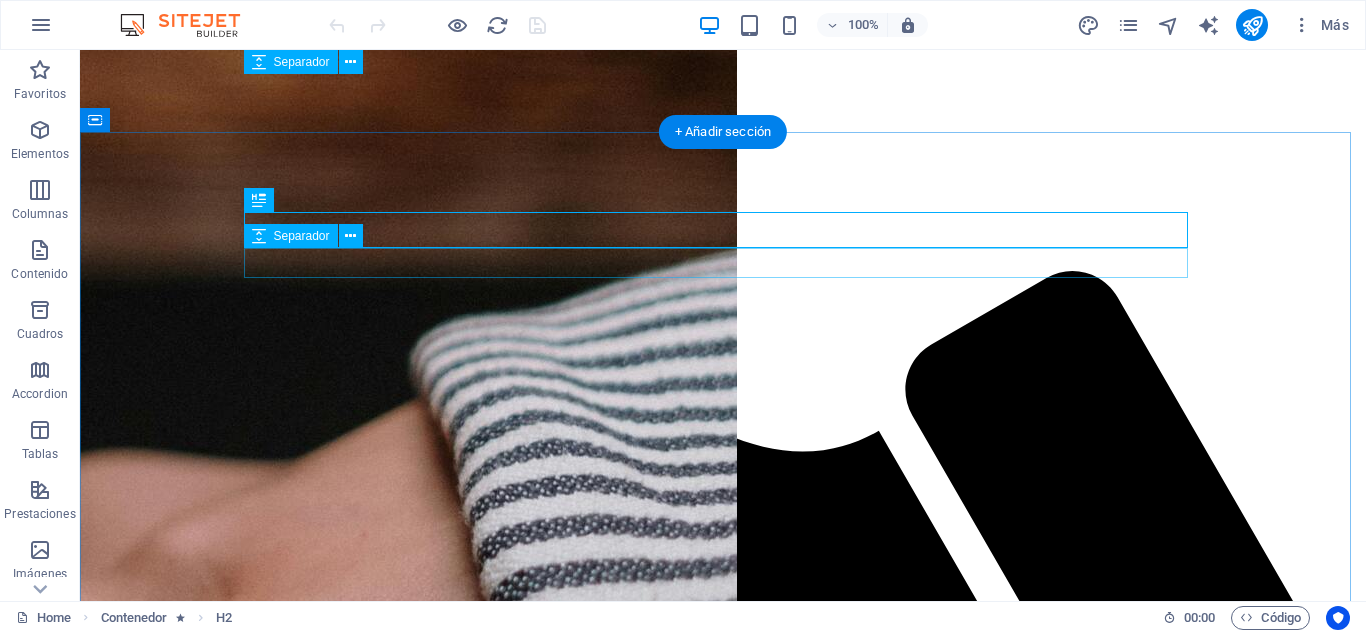 click at bounding box center [723, 17422] 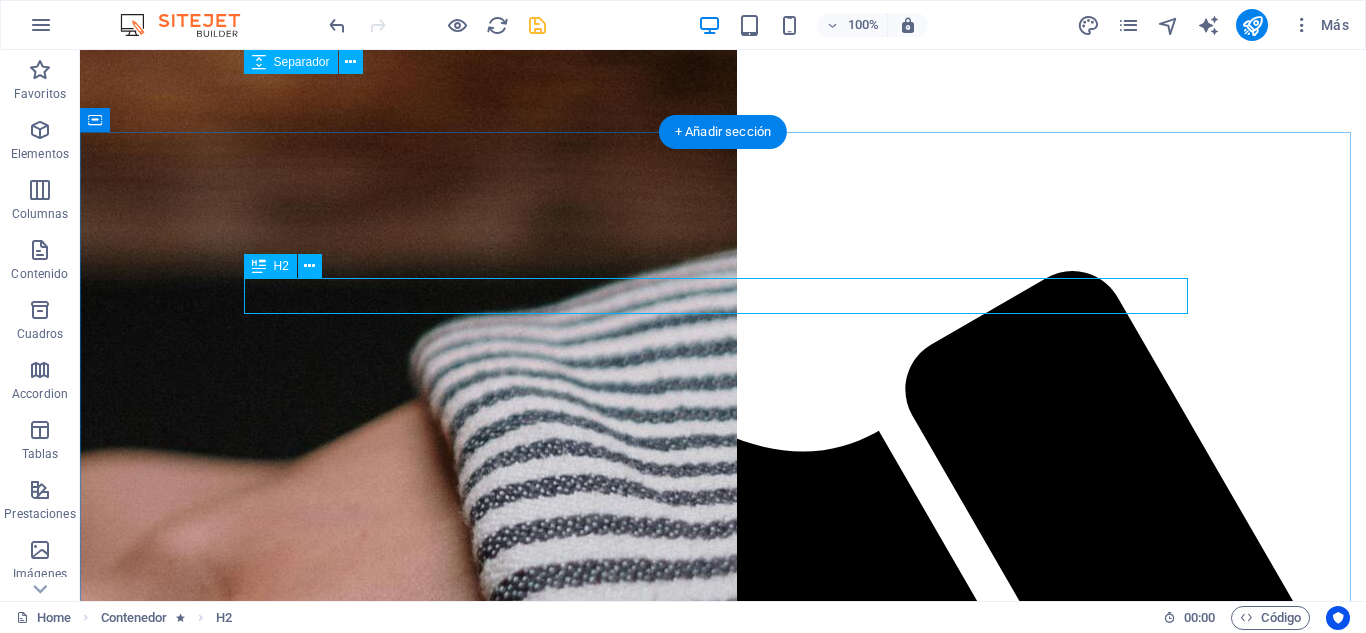click on "Nuestros Servicios" at bounding box center [723, 17470] 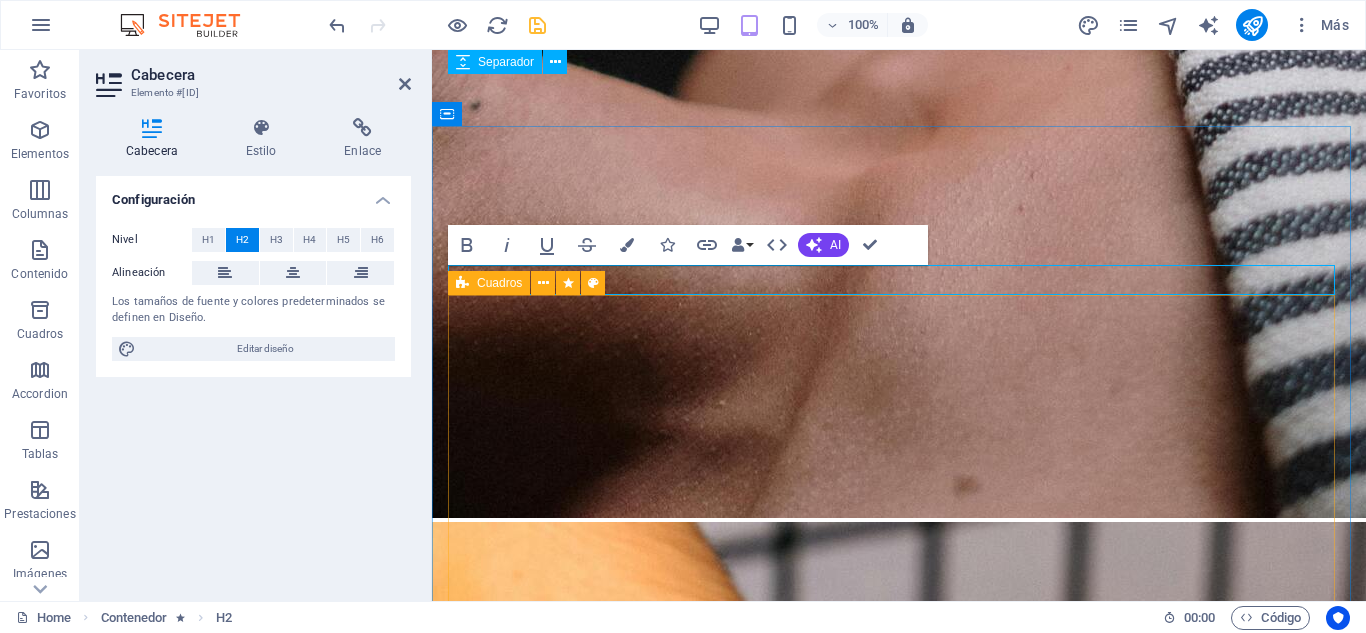 scroll, scrollTop: 3383, scrollLeft: 0, axis: vertical 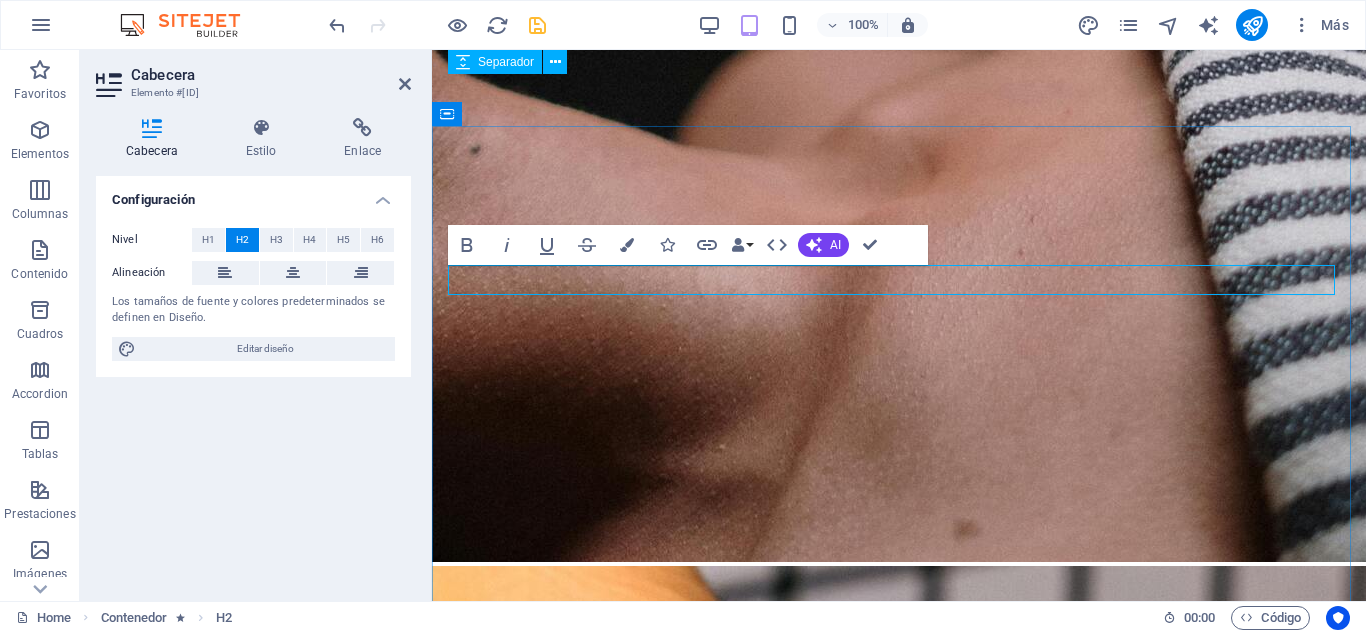 type 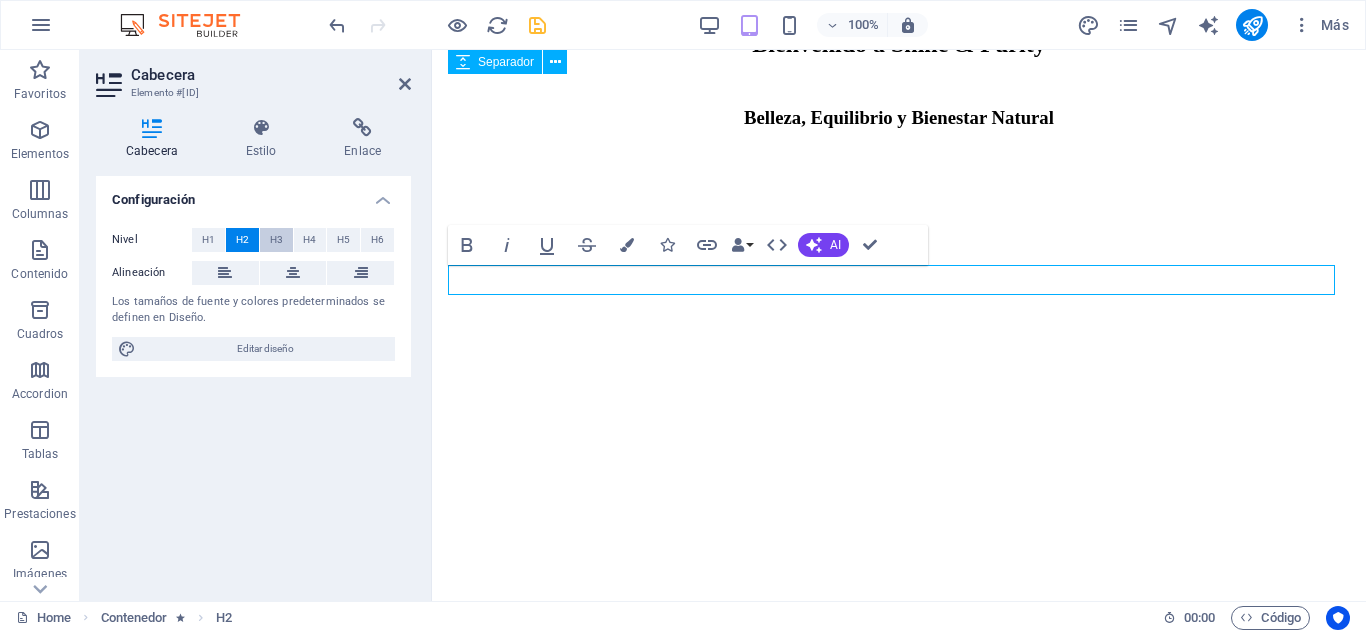 click on "H3" at bounding box center (276, 240) 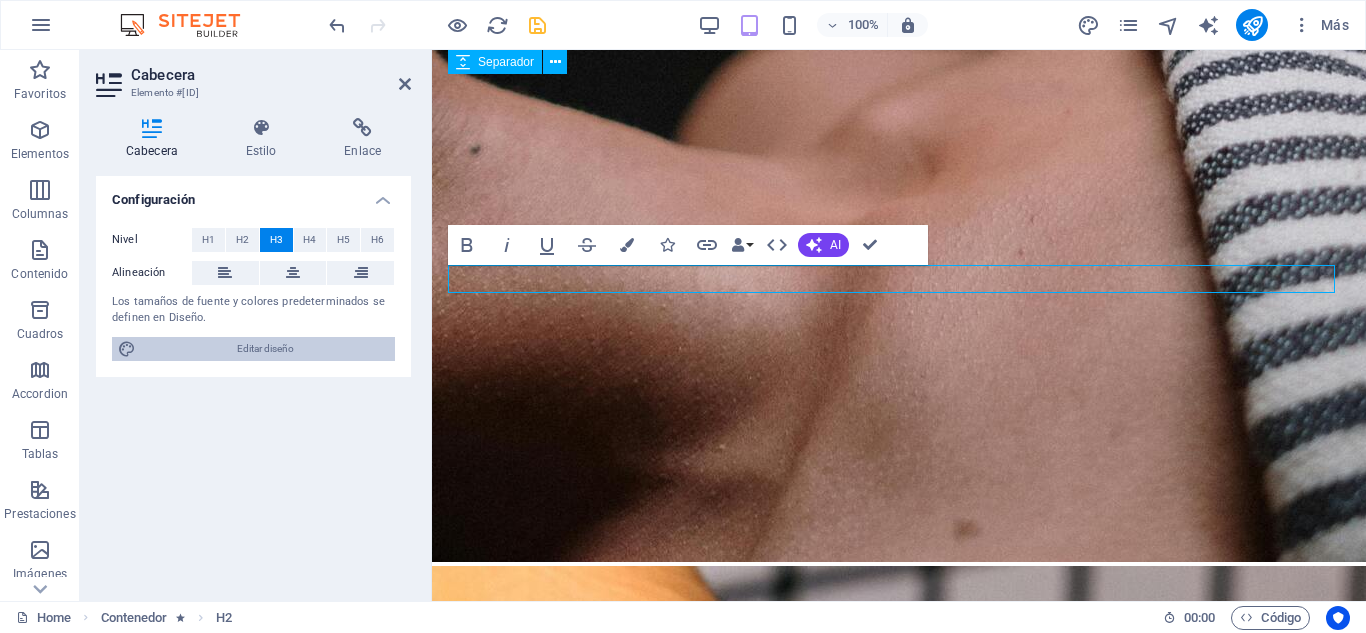 click on "Editar diseño" at bounding box center [265, 349] 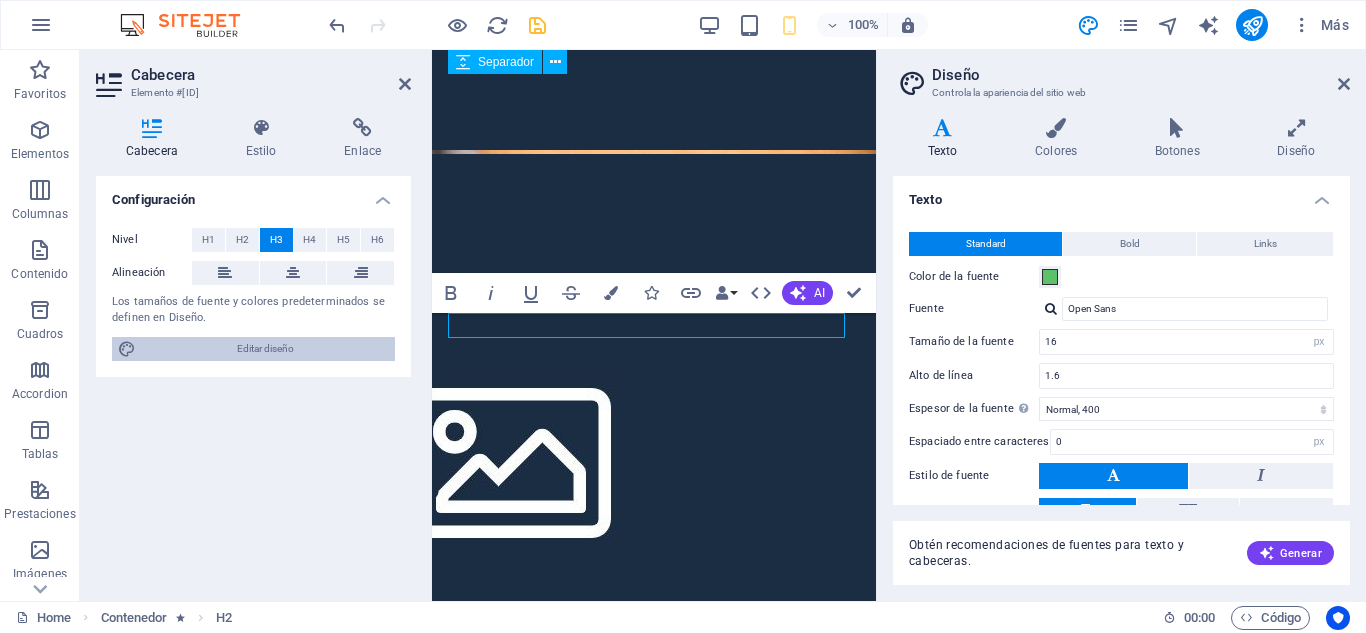 scroll, scrollTop: 3964, scrollLeft: 0, axis: vertical 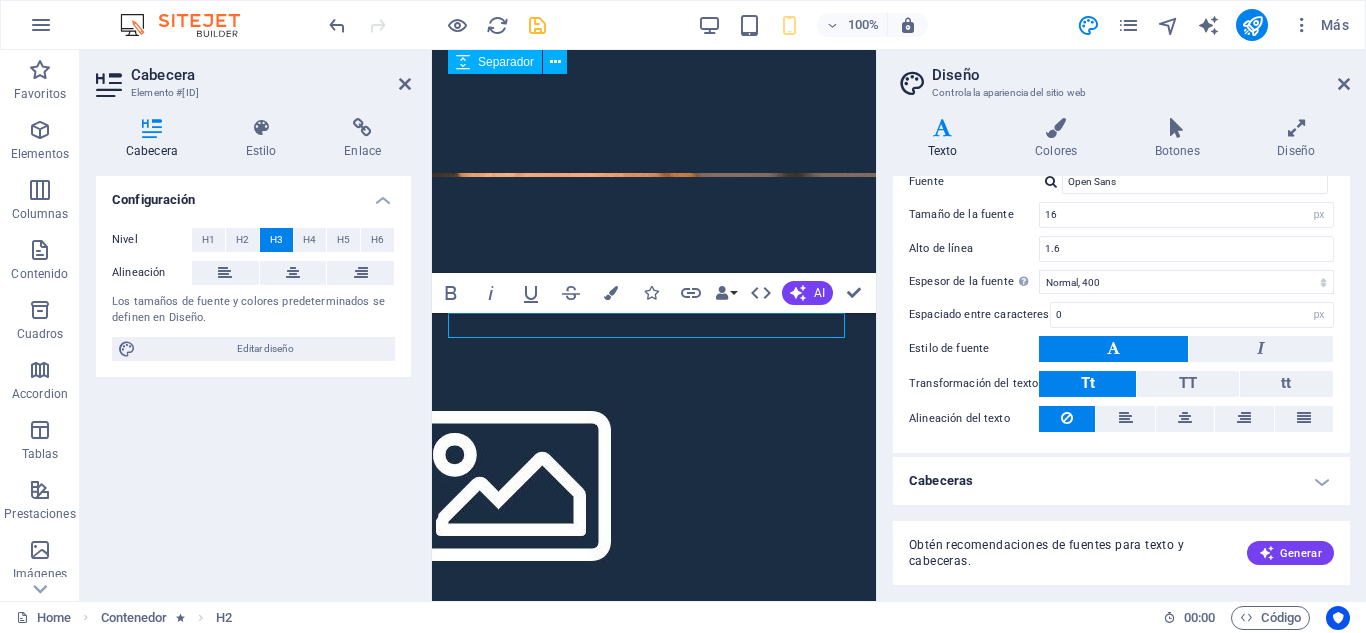 click on "Cabeceras" at bounding box center (1121, 481) 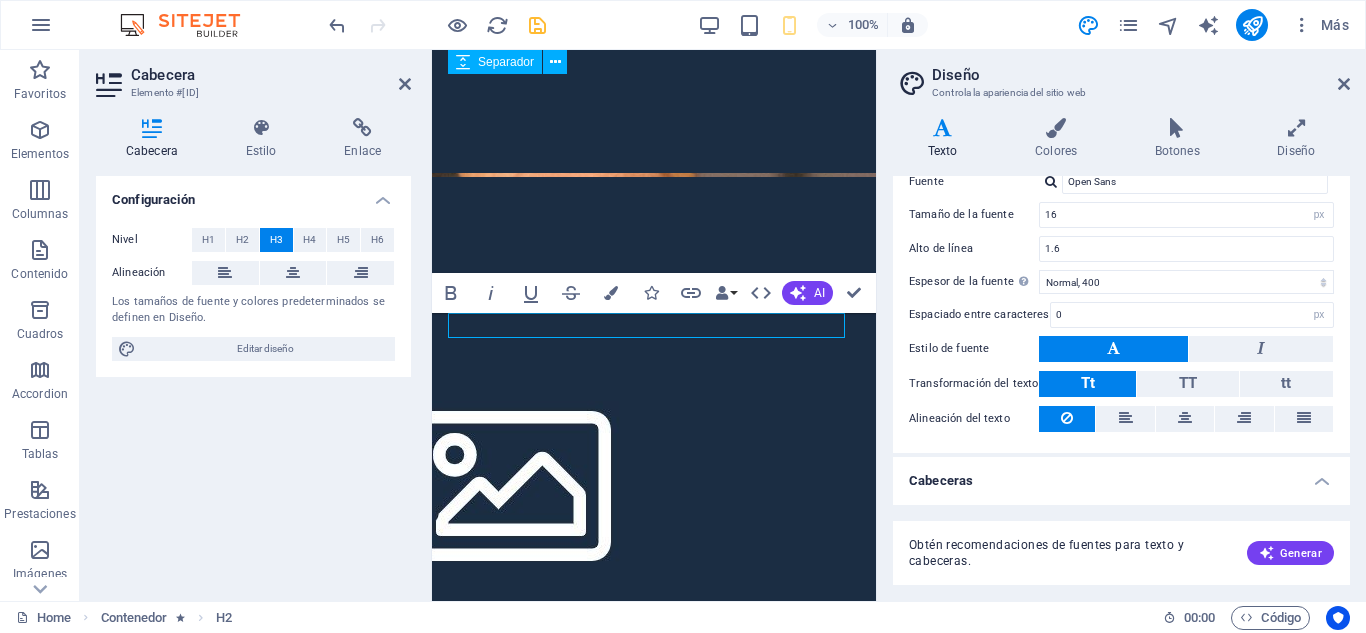 drag, startPoint x: 1216, startPoint y: 472, endPoint x: 1246, endPoint y: 466, distance: 30.594116 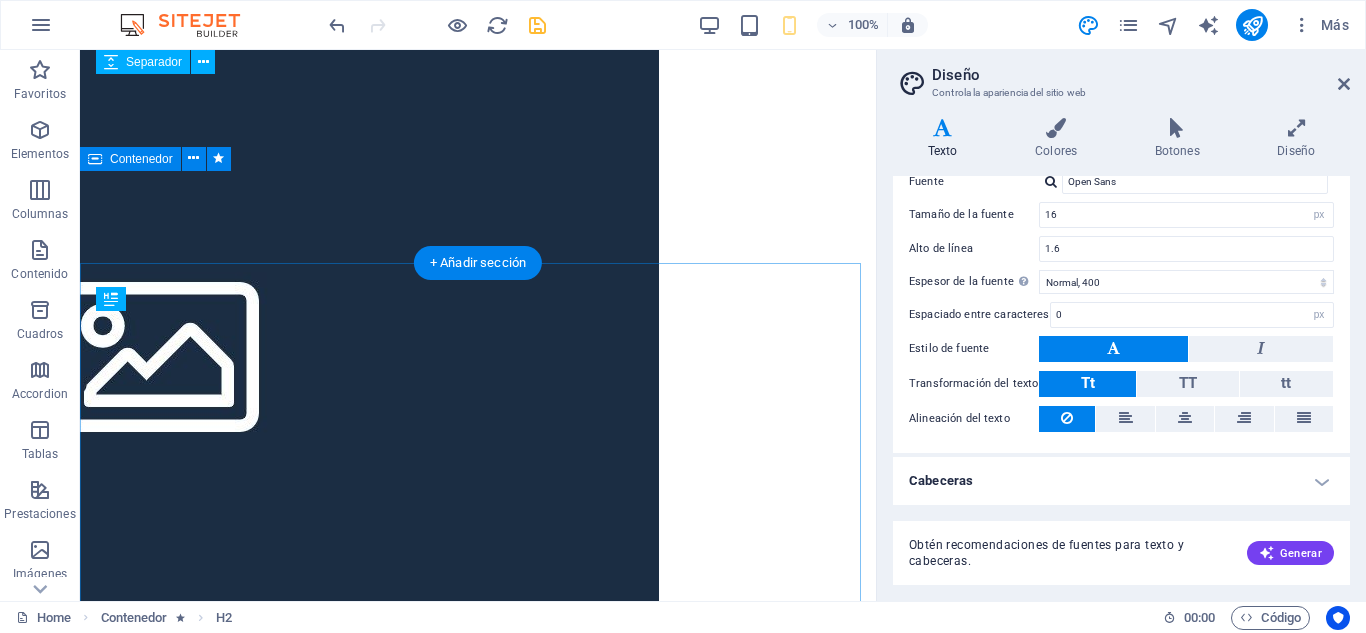 scroll, scrollTop: 3542, scrollLeft: 0, axis: vertical 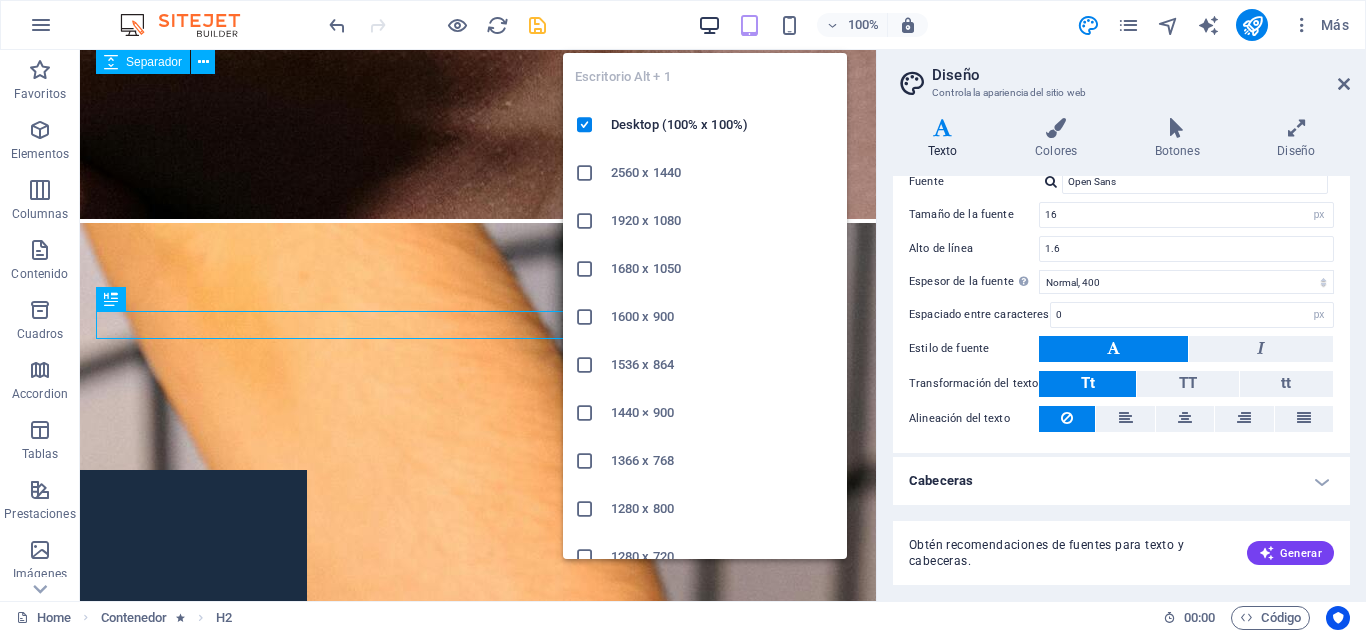 click at bounding box center [709, 25] 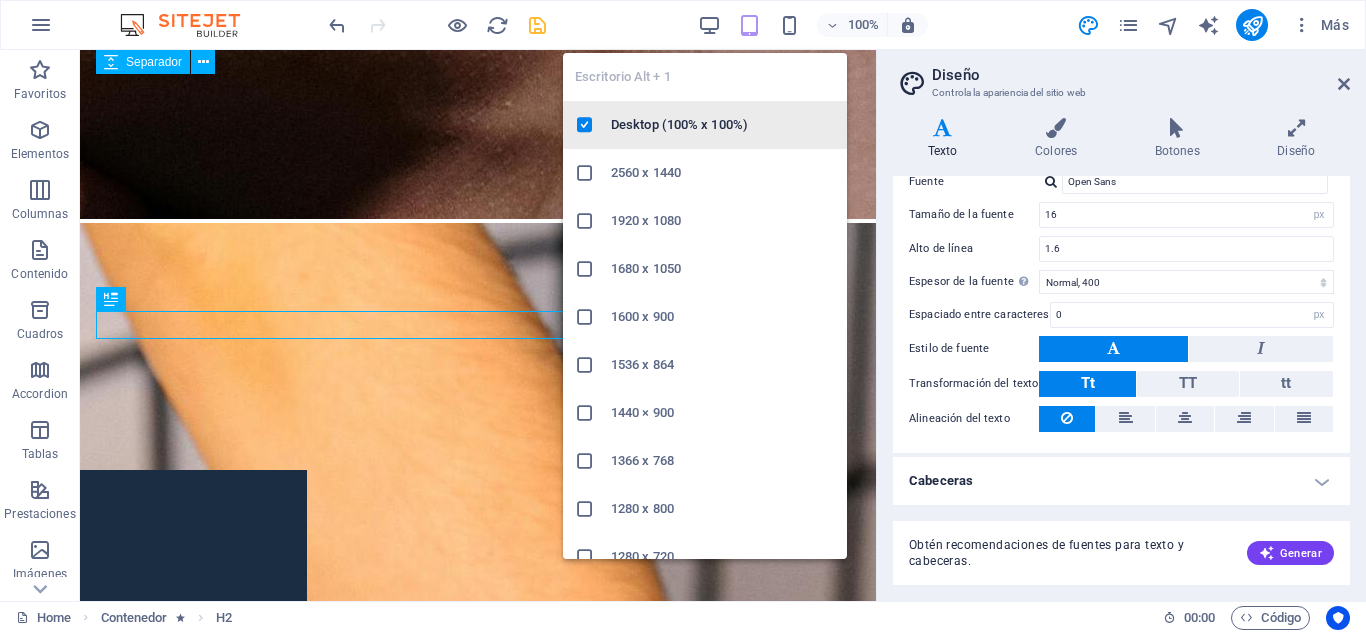 click on "Desktop (100% x 100%)" at bounding box center [723, 125] 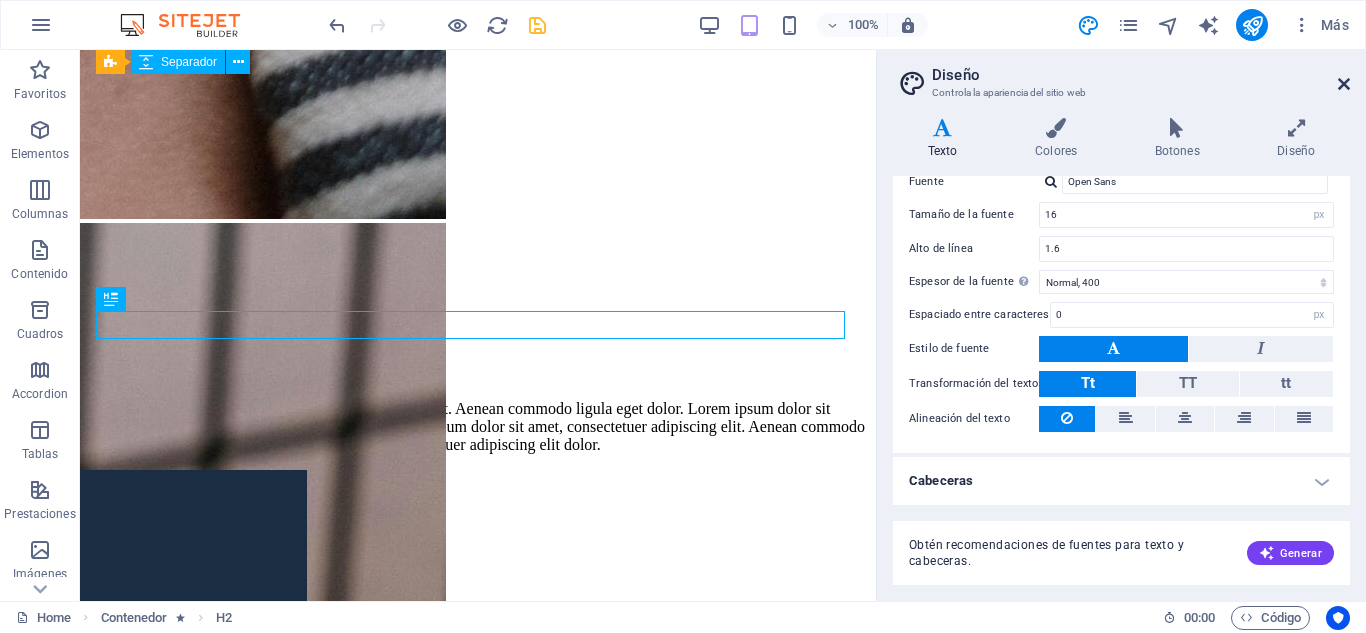 click at bounding box center (1344, 84) 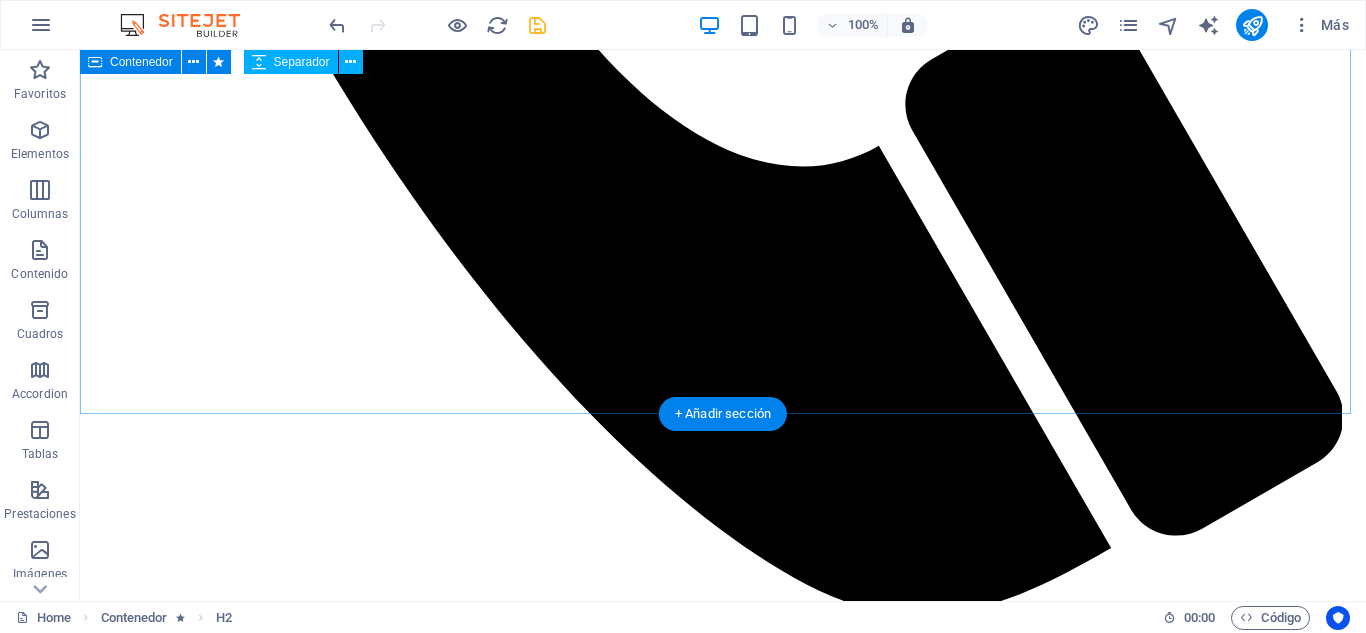 scroll, scrollTop: 4404, scrollLeft: 0, axis: vertical 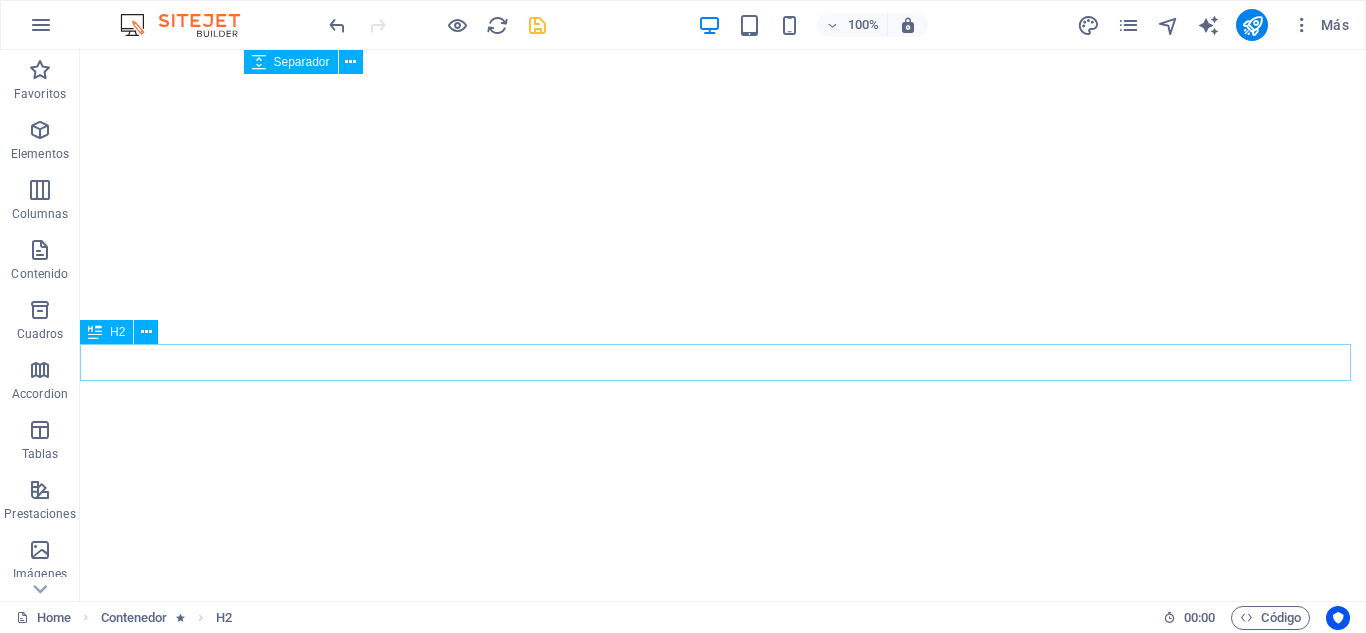 click on "Nuestros Servicios" at bounding box center (723, 29839) 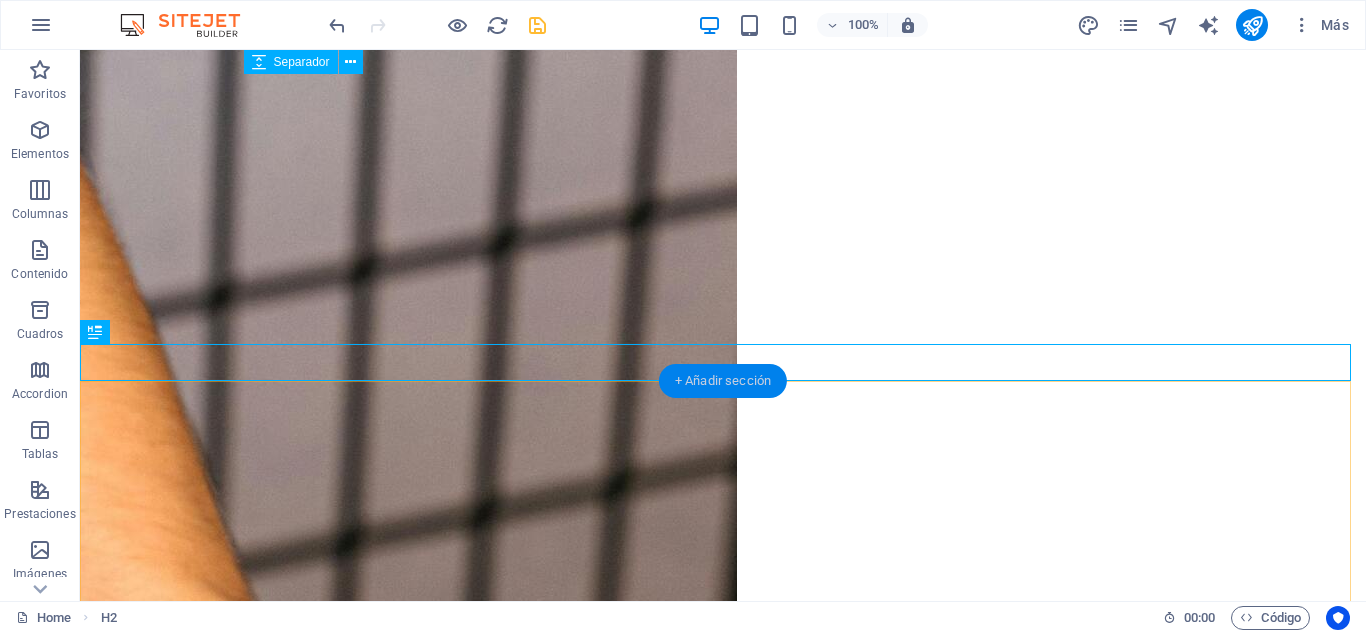 drag, startPoint x: 732, startPoint y: 394, endPoint x: 465, endPoint y: 355, distance: 269.83328 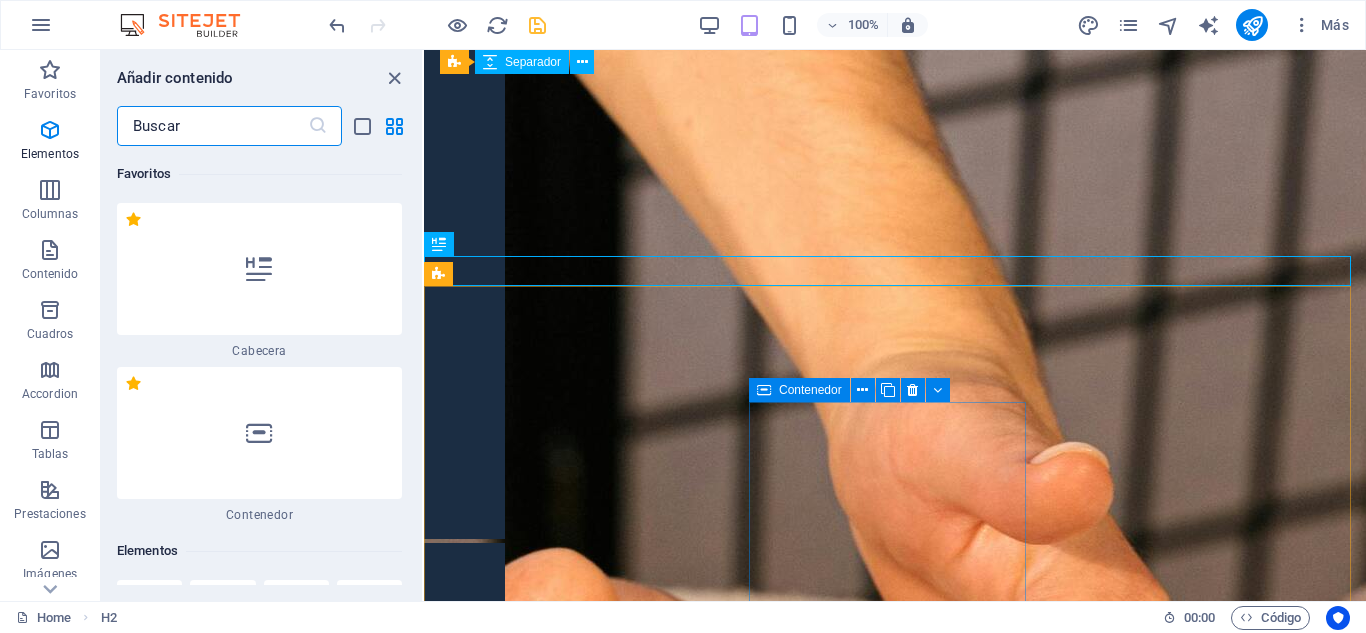 scroll, scrollTop: 6808, scrollLeft: 0, axis: vertical 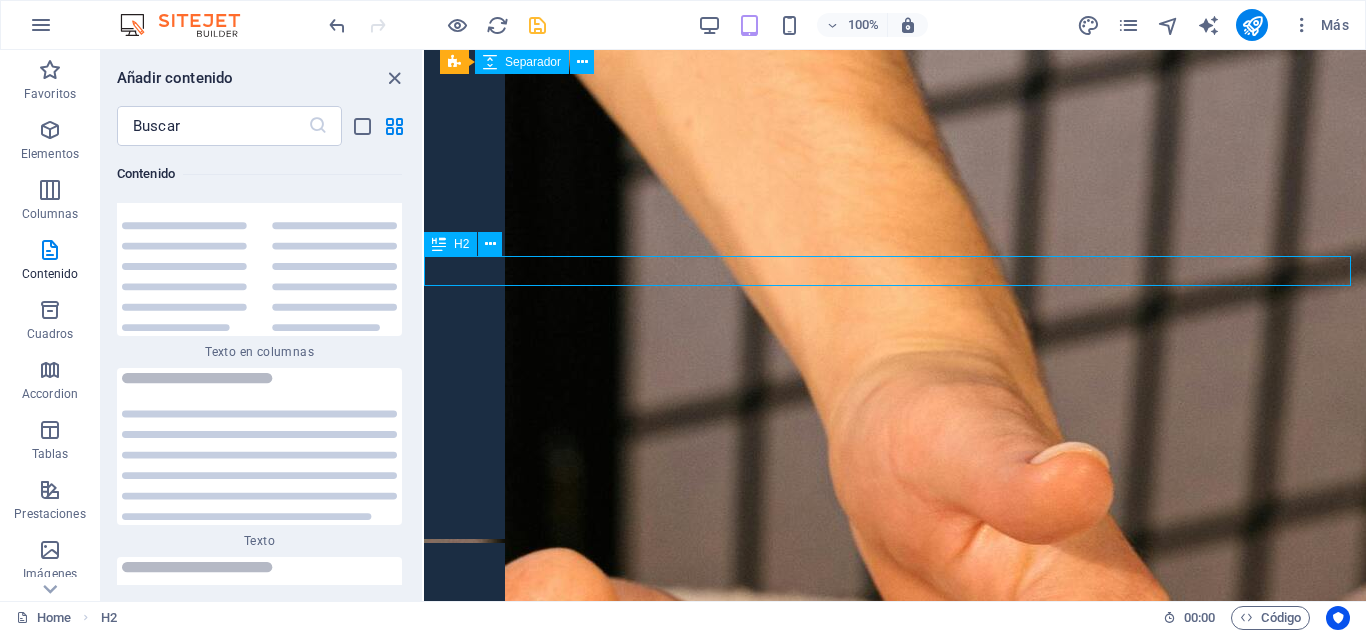 click on "Nuestros Servicios" at bounding box center [895, 22528] 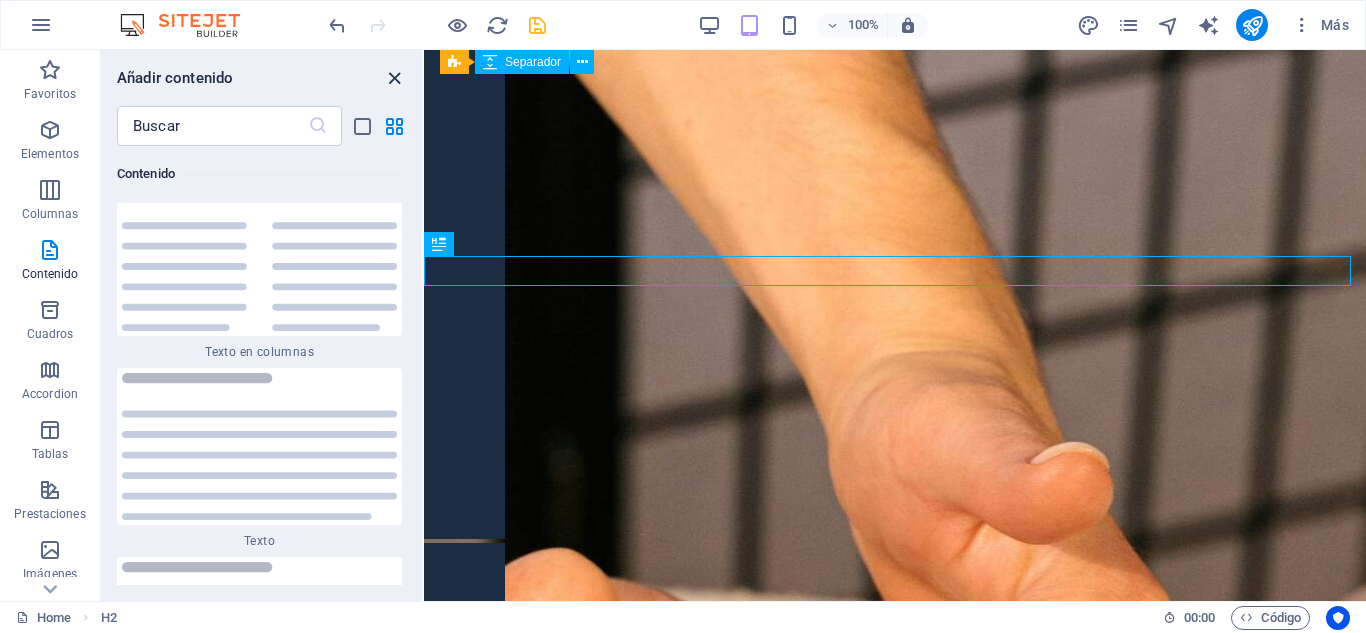 click at bounding box center [394, 78] 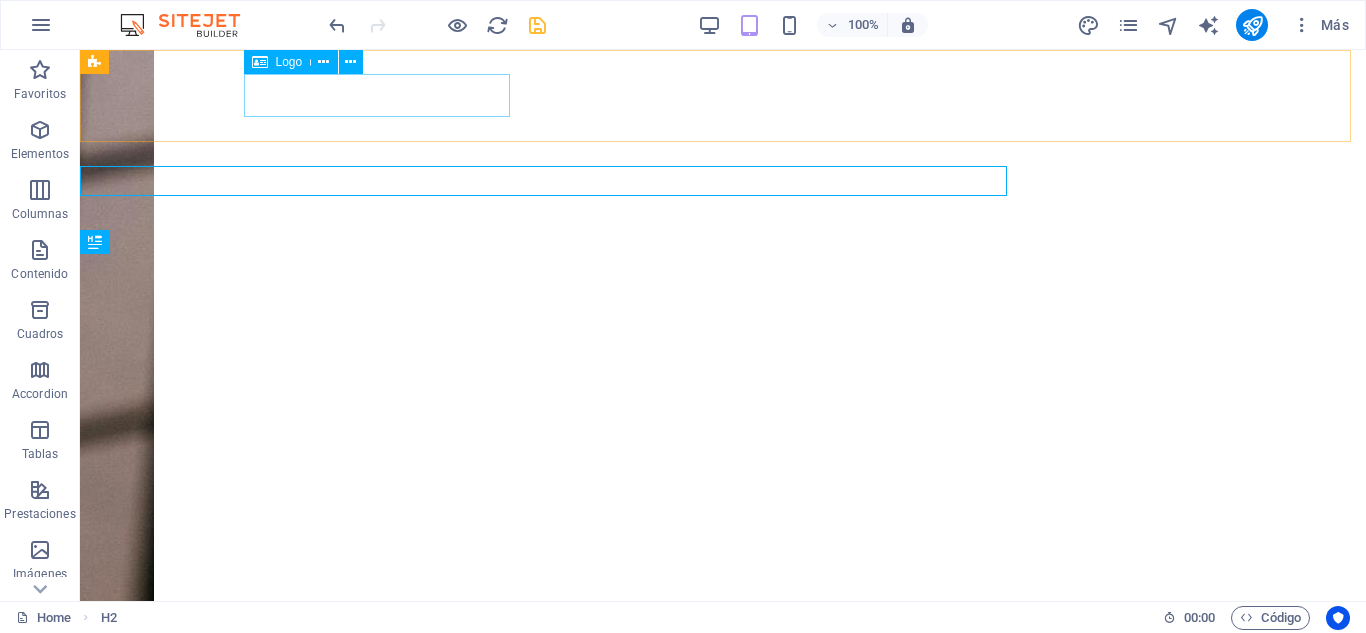 scroll, scrollTop: 4494, scrollLeft: 0, axis: vertical 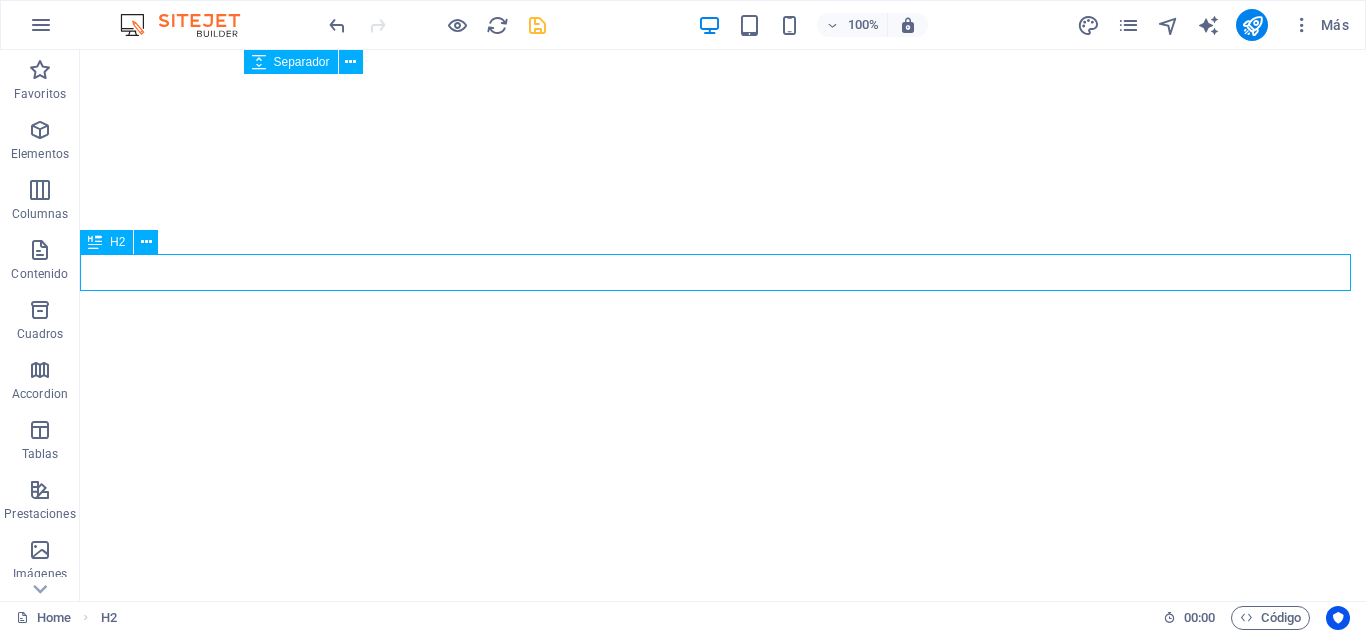 click on "Nuestros Servicios" at bounding box center (723, 29761) 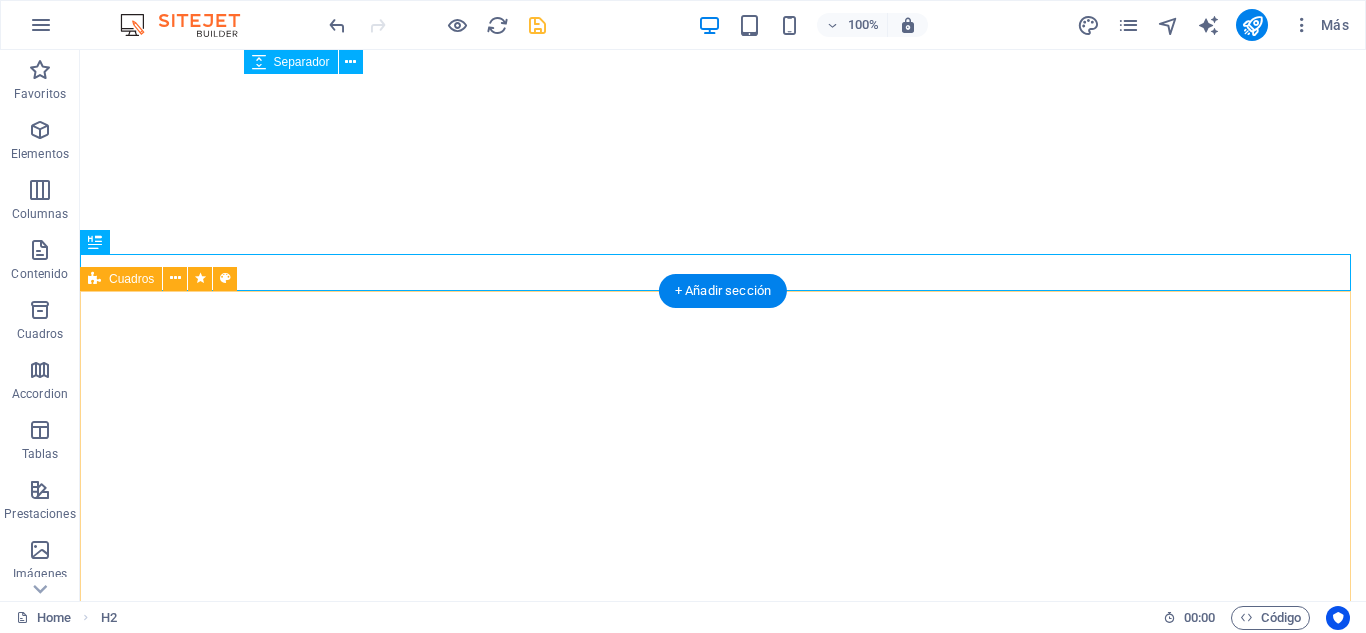 click on "Limpieza Facial Simple Limpieza suave, resultados visibles. Ideal para mantener tu piel saludable y equilibrada. [PRICE] COP  Agregar    Limpieza Facial Simple Limpieza intensiva para un rostro más limpio, suave y renovado.  Elimina puntos negros, células muertas y revive tu piel. [PRICE] COP  Agregar    Alta hidratación facial Hidratación de lujo para tu piel. Recupera suavidad, brillo y firmeza en una sola sesión con productos de alta calidad [PRICE] COP  Agregar    Peeling Químico Renueva tu piel desde adentro. Despídete de manchas, textura irregular y piel opaca.  Exfoliación profunda con ácidos suaves y seguros. [PRICE] COP  Agregar    Dermapen Piel renovada, luminosa y firme. Microneedling con sueros personalizados según tu necesidad. Ideal para acné, líneas finas, manchas y flacidez. [PRICE] COP  Agregar    Facial Reafirmante Tu piel, más firme y luminosa. Con sueros de colágeno y un masaje lifting que estimula tu belleza natural. [PRICE] COP  Agregar" at bounding box center [723, 36564] 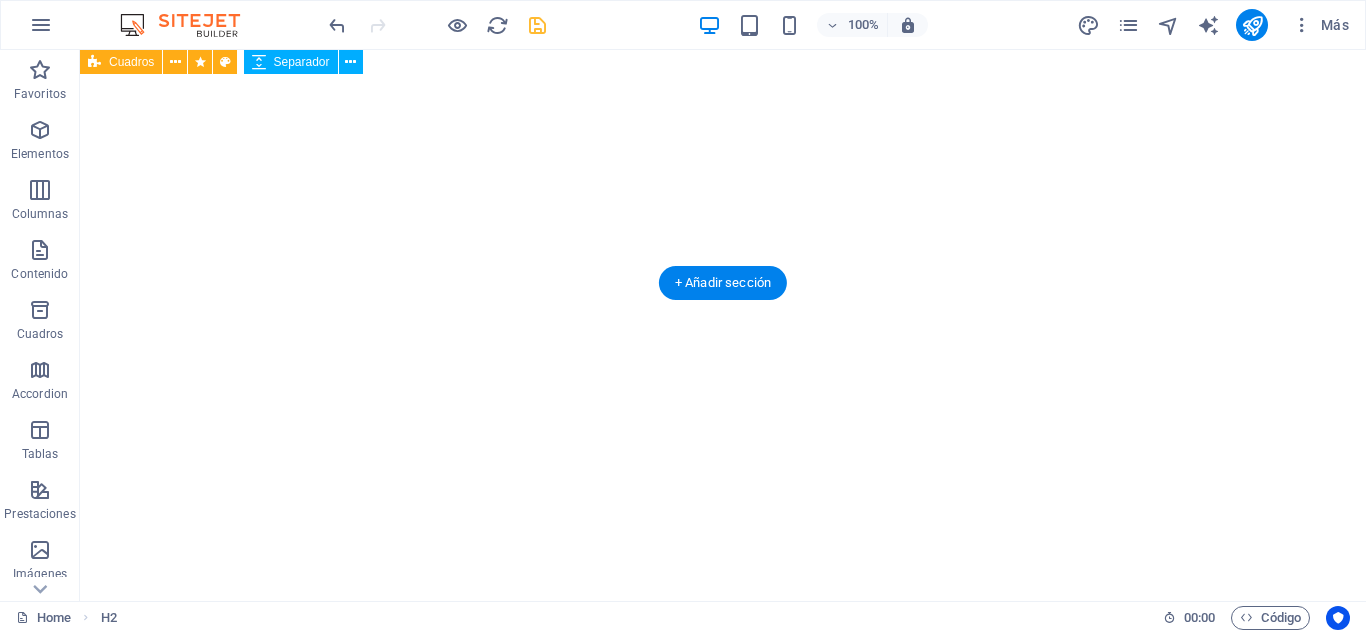 scroll, scrollTop: 5630, scrollLeft: 0, axis: vertical 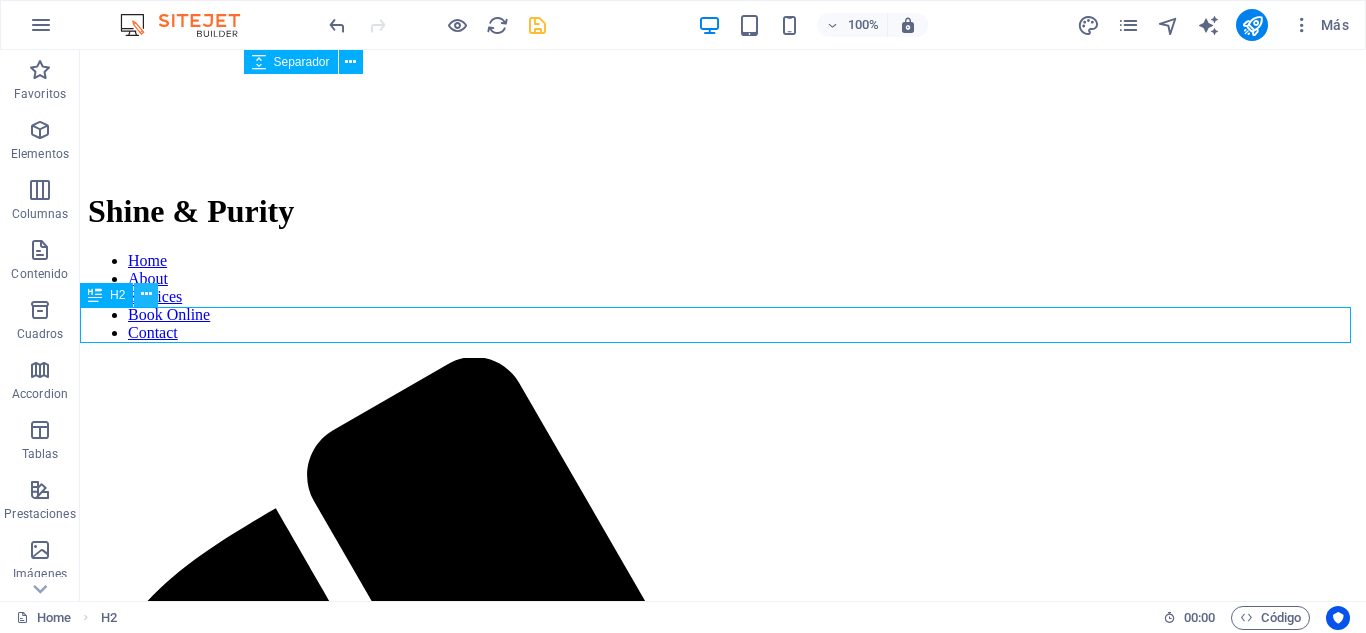 click at bounding box center (146, 294) 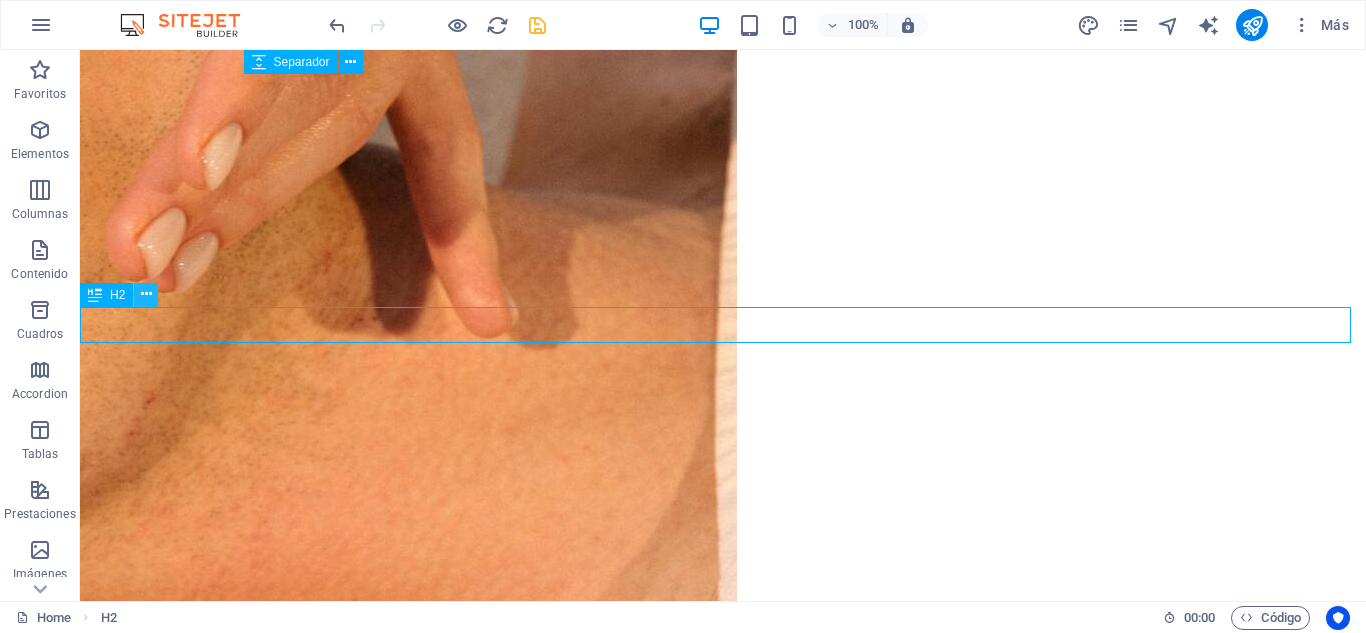 click at bounding box center (146, 294) 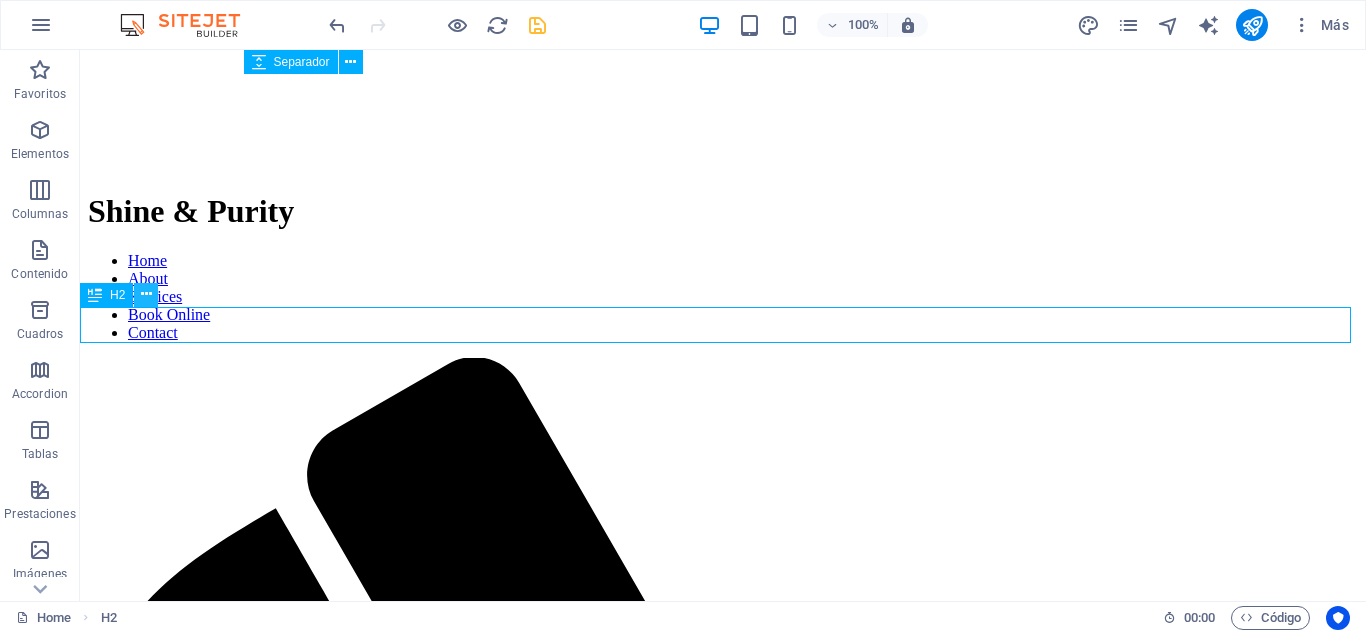 click at bounding box center (146, 294) 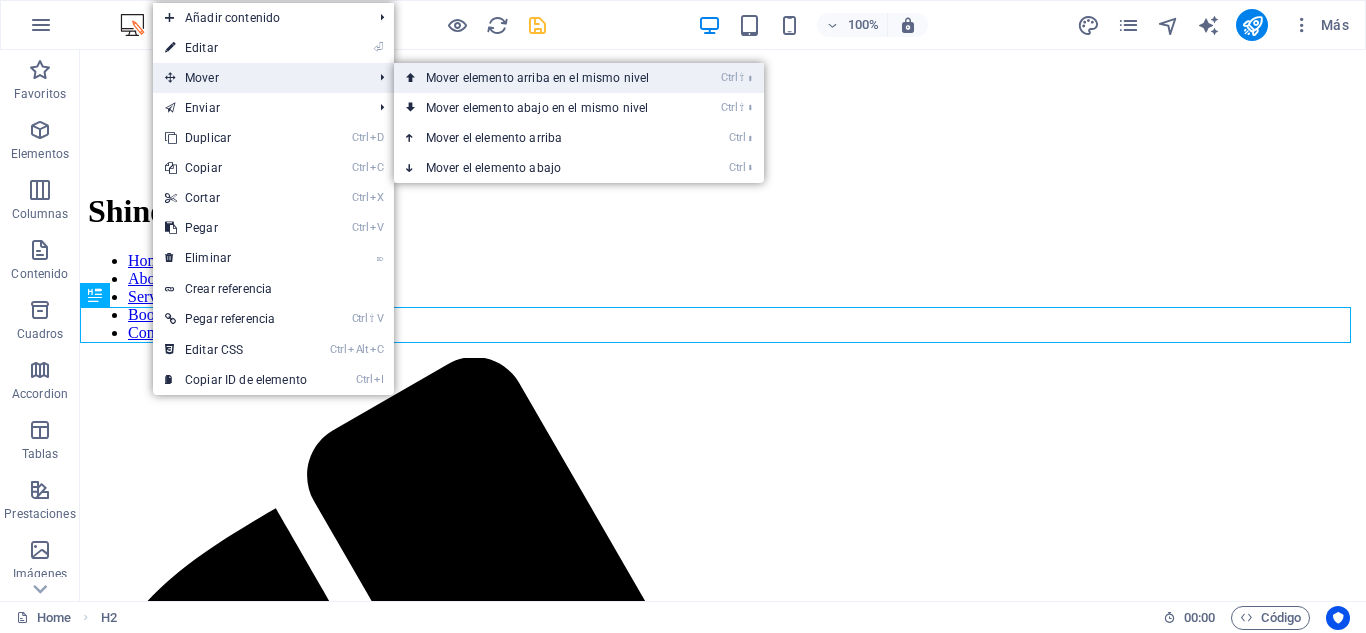 click on "Ctrl ⇧ ⬆  Mover elemento arriba en el mismo nivel" at bounding box center (541, 78) 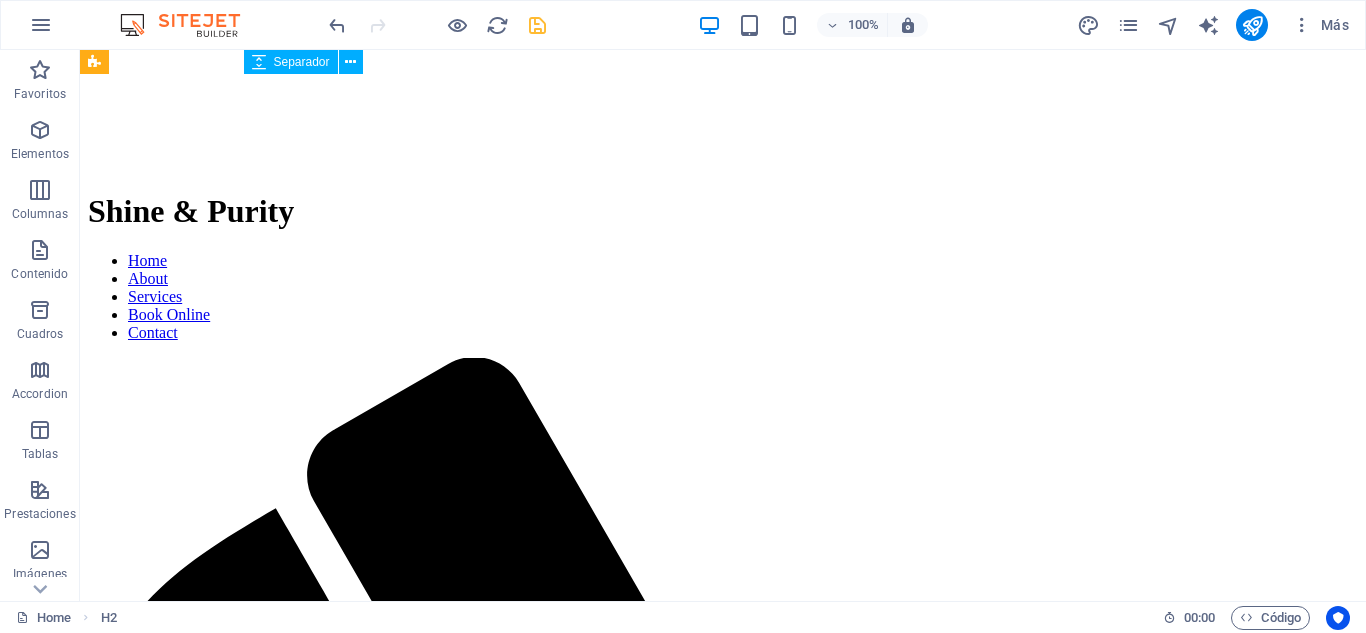 scroll, scrollTop: 4430, scrollLeft: 0, axis: vertical 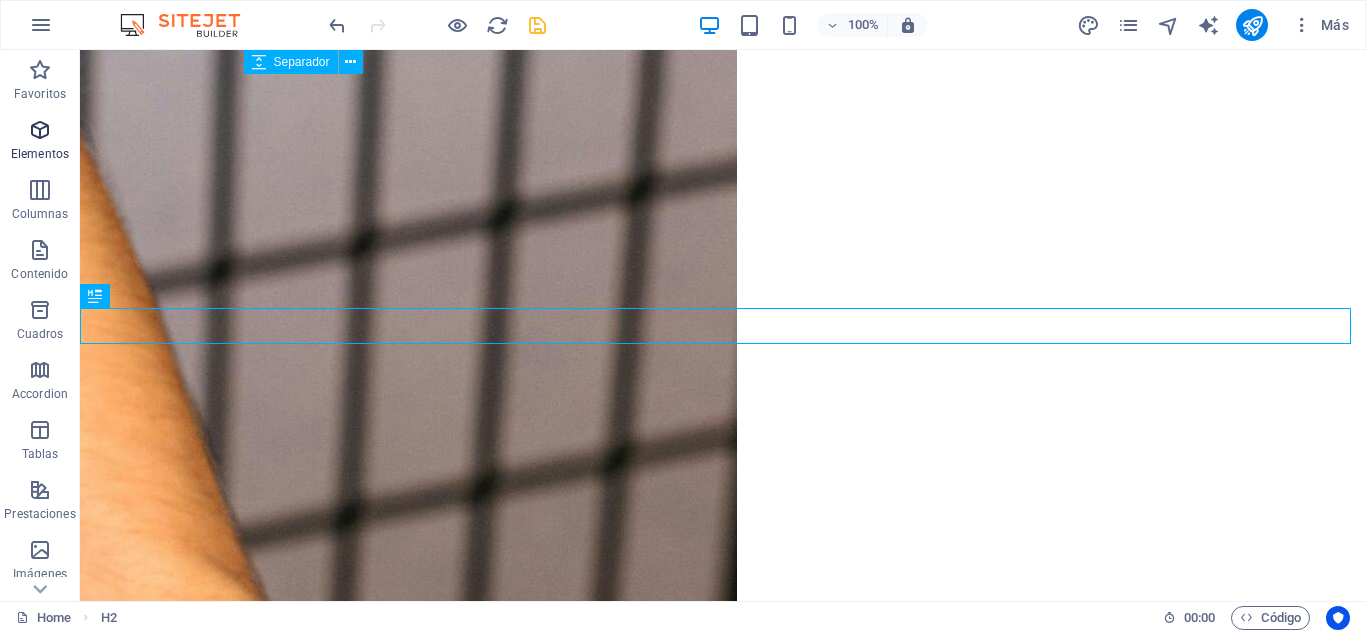 click at bounding box center (40, 130) 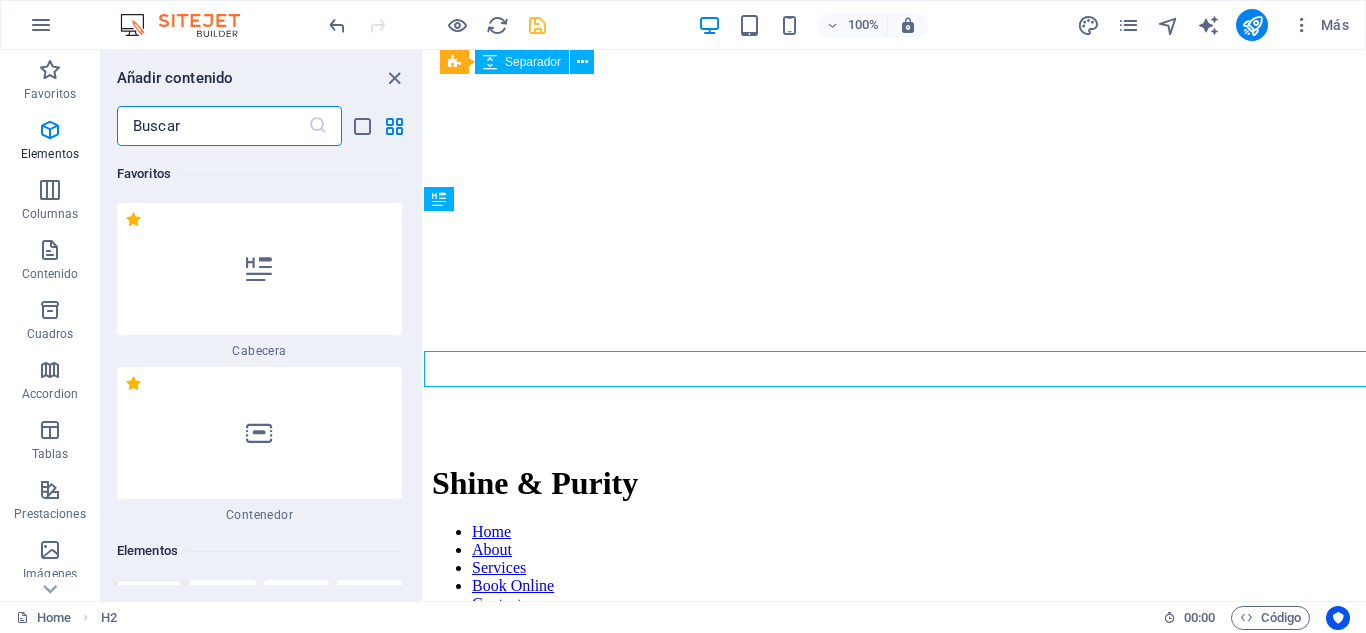 scroll, scrollTop: 4387, scrollLeft: 0, axis: vertical 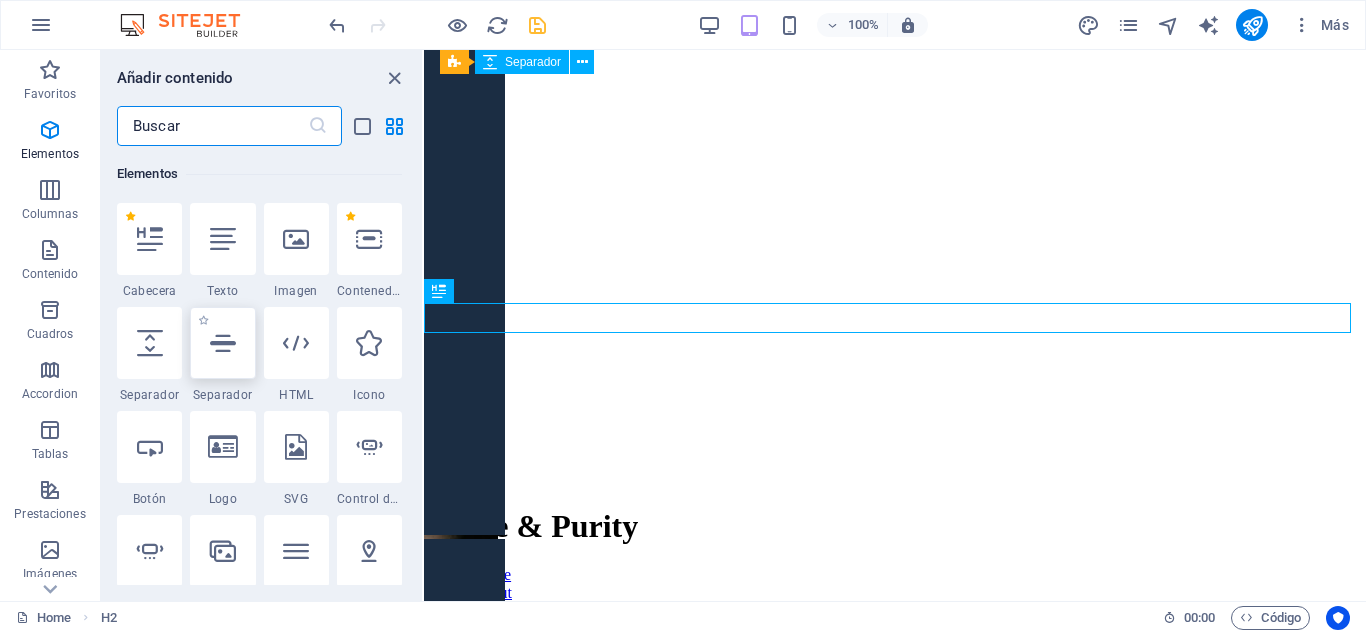 click at bounding box center [223, 343] 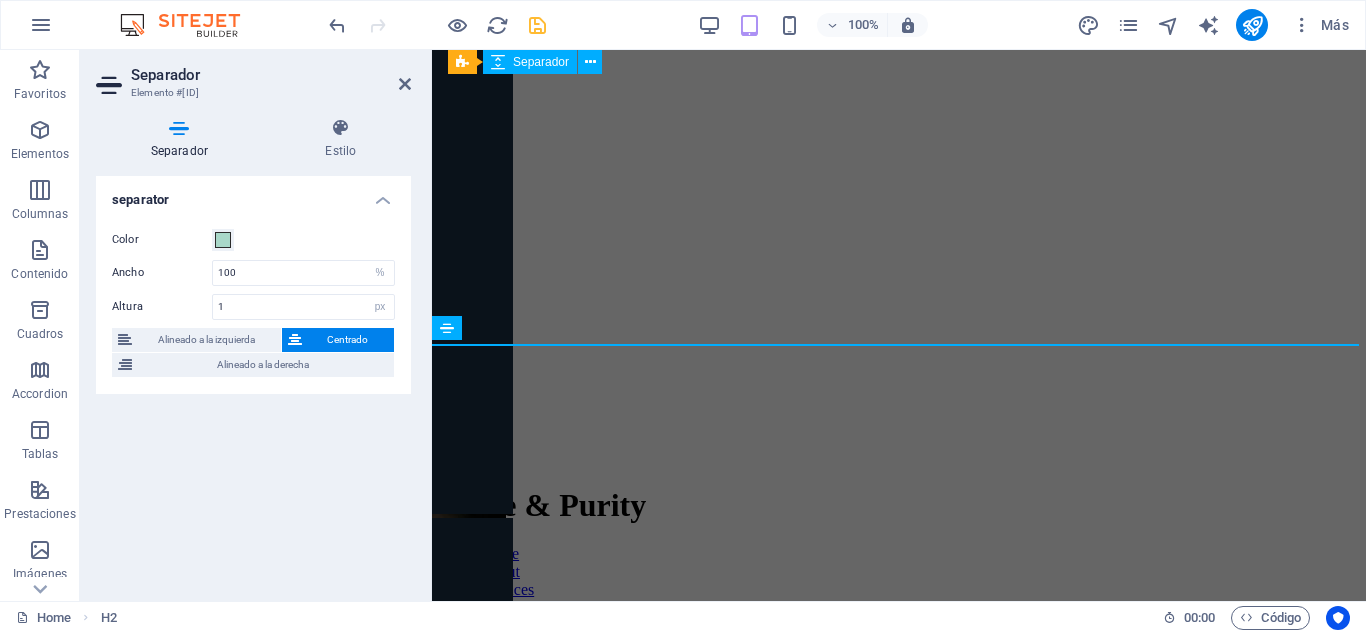 scroll, scrollTop: 4384, scrollLeft: 0, axis: vertical 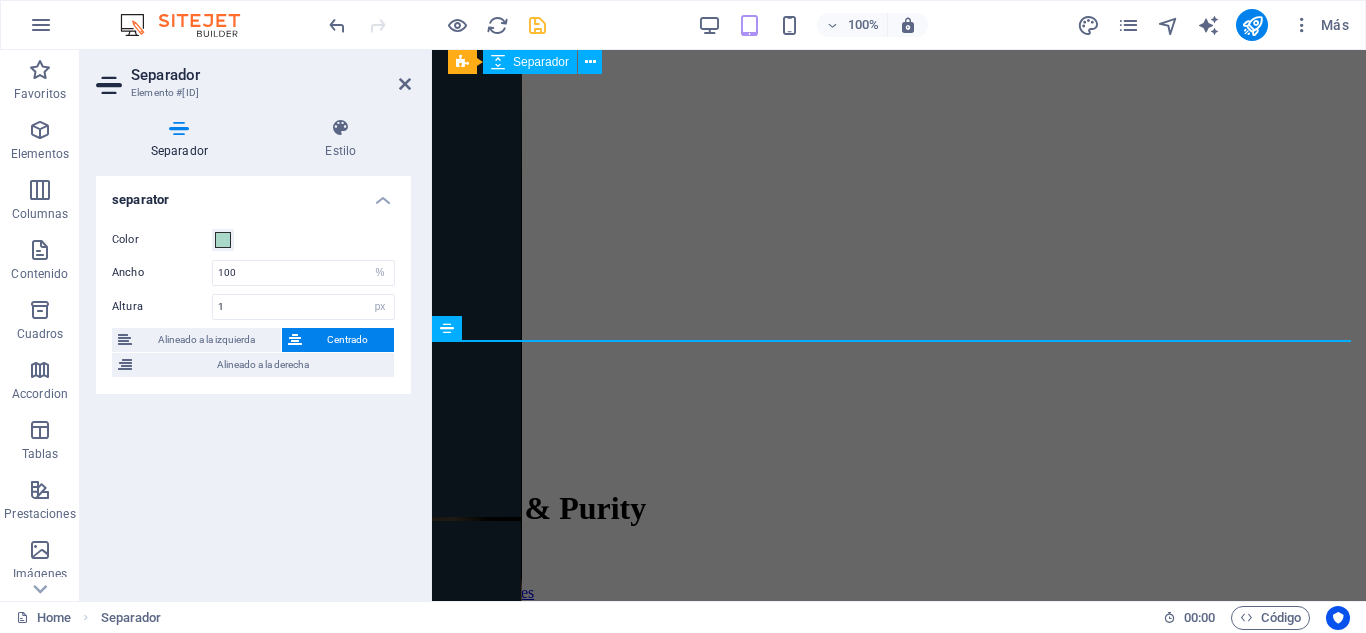 click on "Alineado a la izquierda" at bounding box center (206, 340) 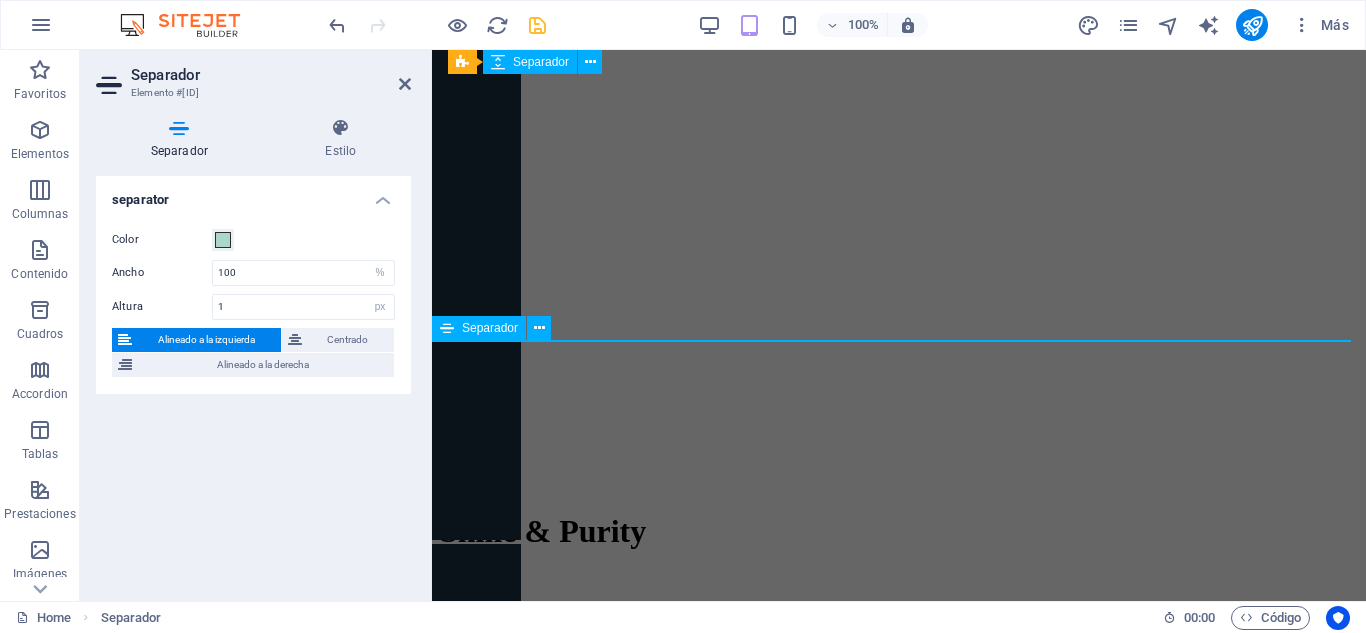 click on "Separador" at bounding box center [490, 328] 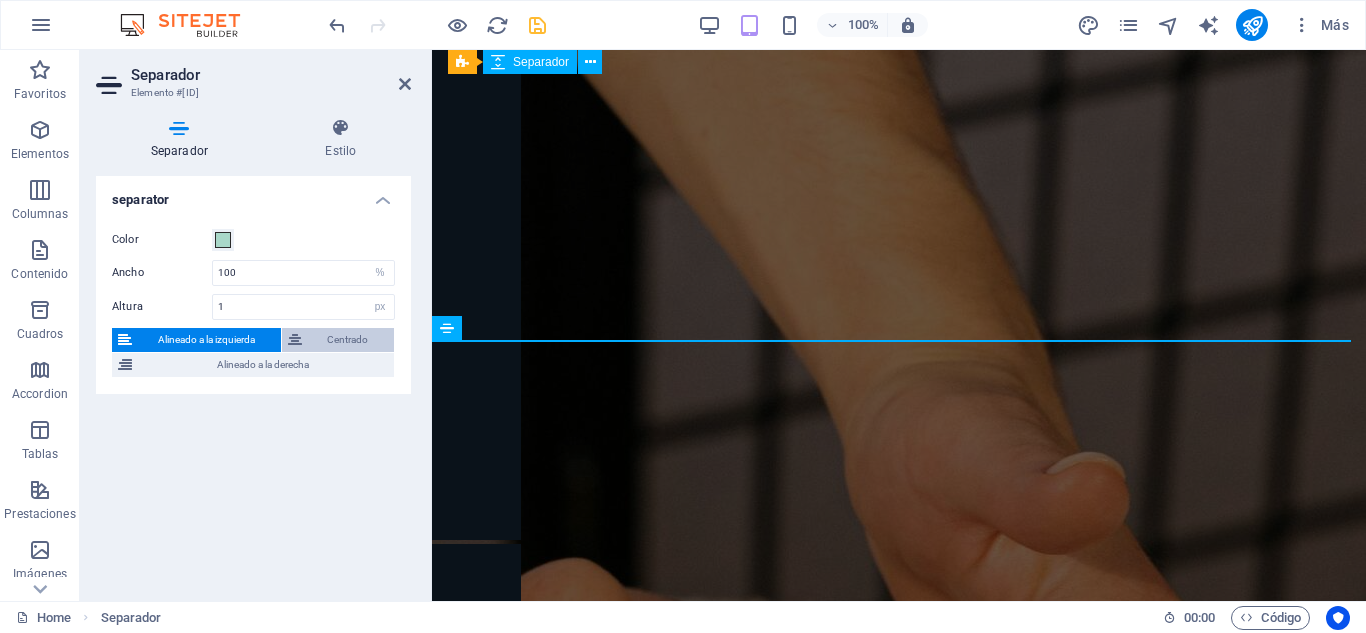 click on "Centrado" at bounding box center (348, 340) 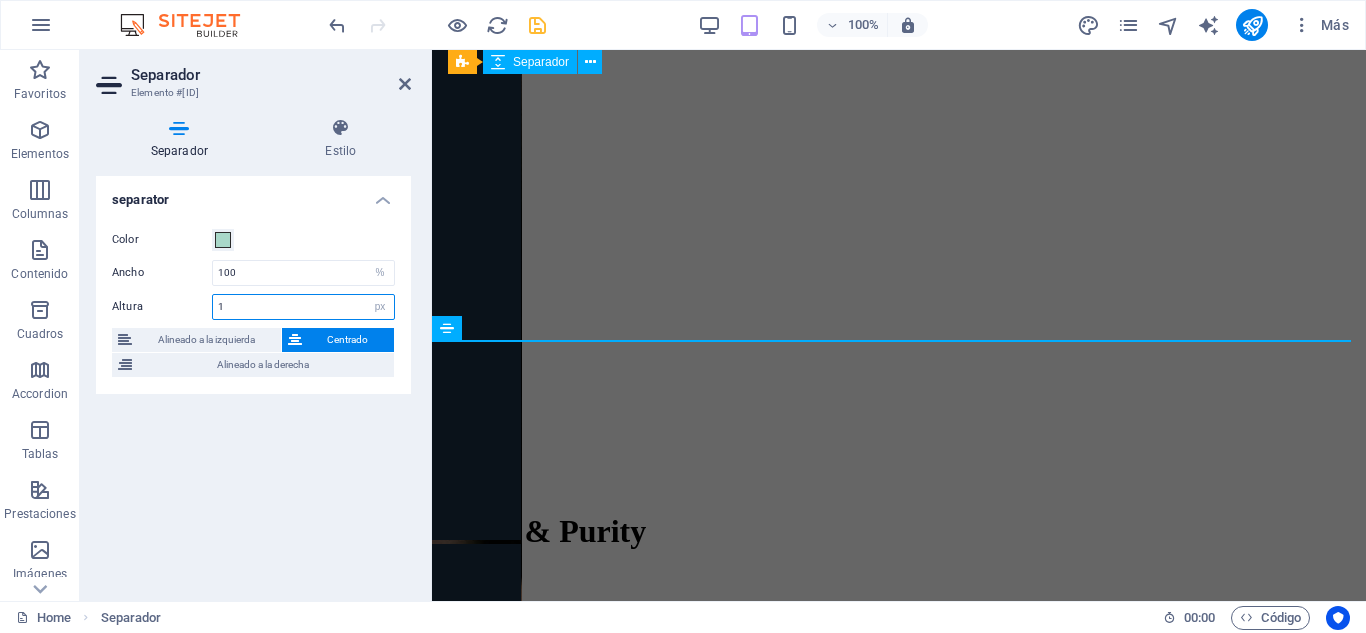 click on "1" at bounding box center [303, 307] 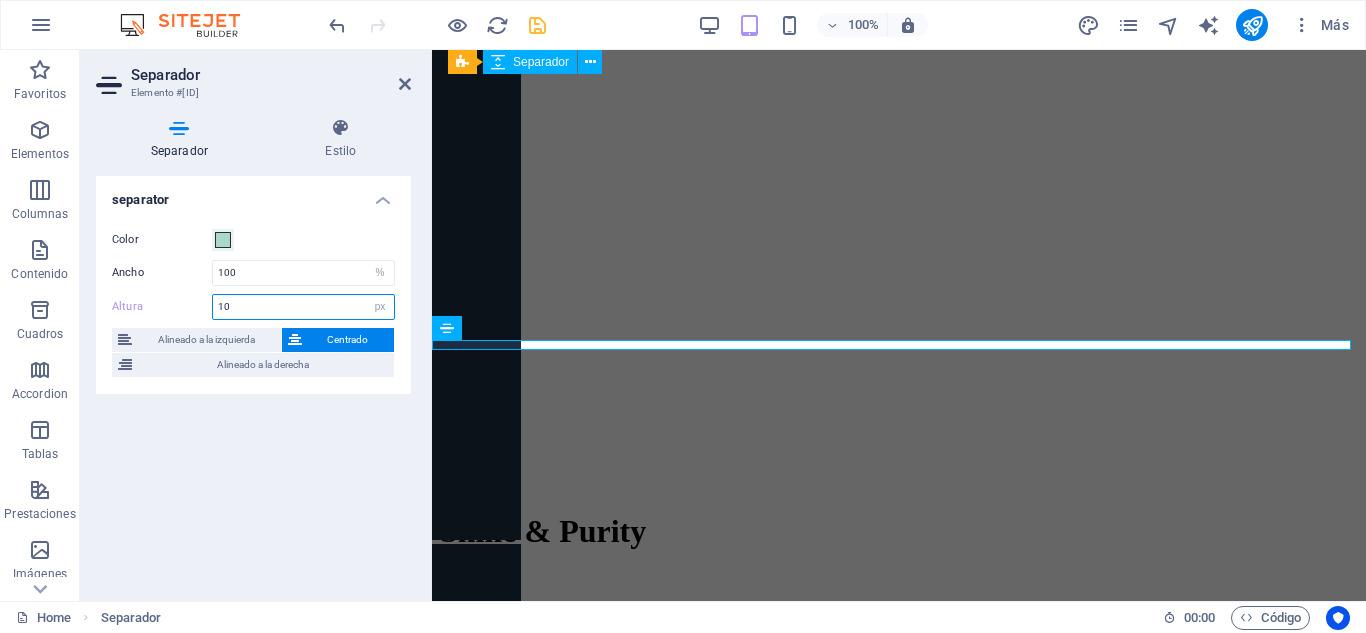 type on "1" 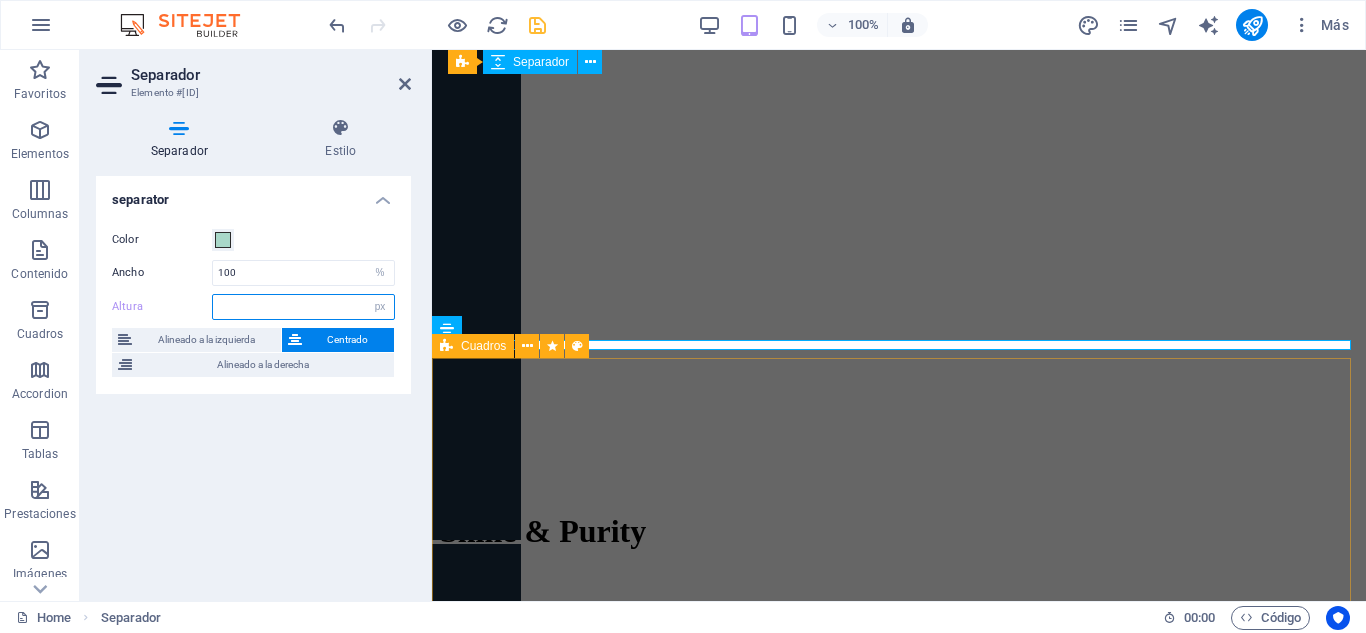 type 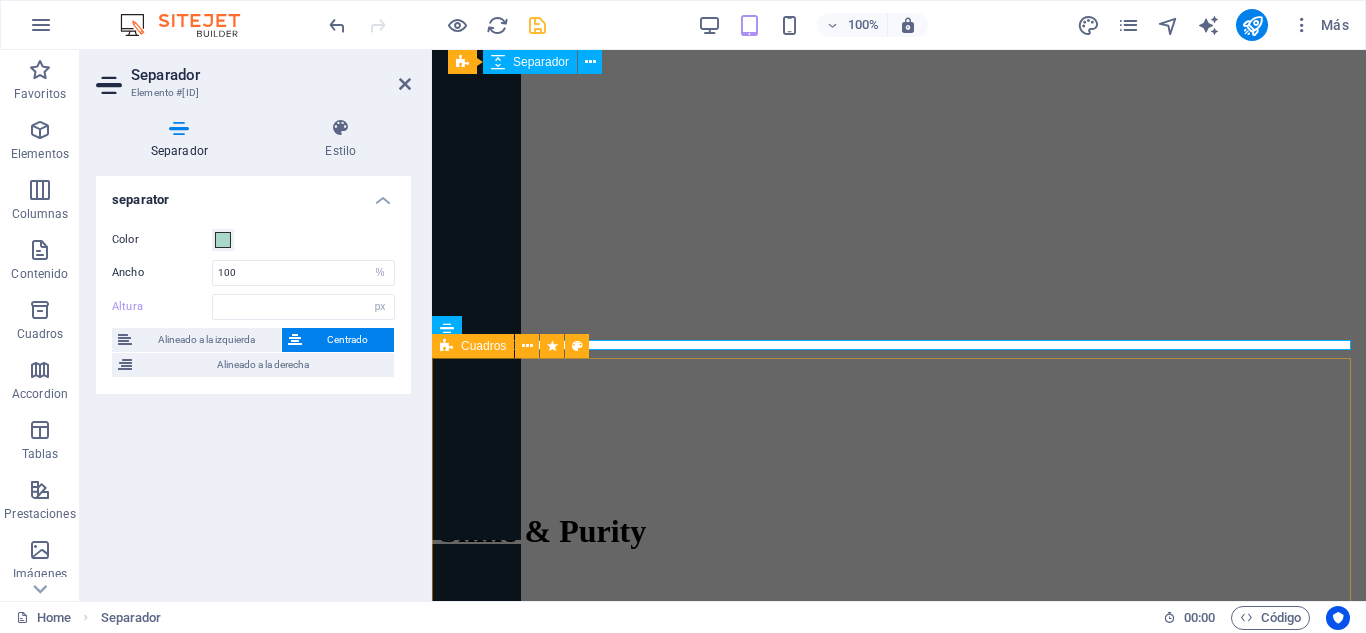 click on "Limpieza Facial Simple Limpieza suave, resultados visibles. Ideal para mantener tu piel saludable y equilibrada. [PRICE] COP  Agregar    Limpieza Facial Simple Limpieza intensiva para un rostro más limpio, suave y renovado.  Elimina puntos negros, células muertas y revive tu piel. [PRICE] COP  Agregar    Alta hidratación facial Hidratación de lujo para tu piel. Recupera suavidad, brillo y firmeza en una sola sesión con productos de alta calidad [PRICE] COP  Agregar    Peeling Químico Renueva tu piel desde adentro. Despídete de manchas, textura irregular y piel opaca.  Exfoliación profunda con ácidos suaves y seguros. [PRICE] COP  Agregar    Dermapen Piel renovada, luminosa y firme. Microneedling con sueros personalizados según tu necesidad. Ideal para acné, líneas finas, manchas y flacidez. [PRICE] COP  Agregar    Facial Reafirmante Tu piel, más firme y luminosa. Con sueros de colágeno y un masaje lifting que estimula tu belleza natural. [PRICE] COP  Agregar" at bounding box center (899, 27197) 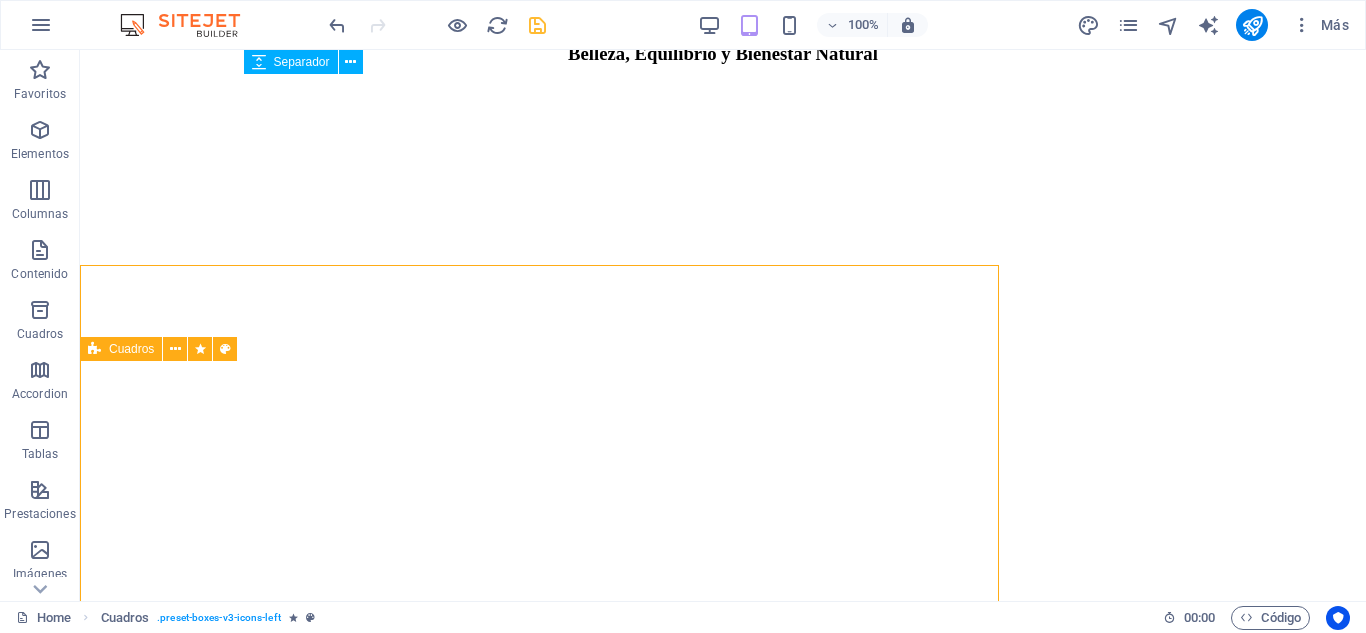 scroll, scrollTop: 4477, scrollLeft: 0, axis: vertical 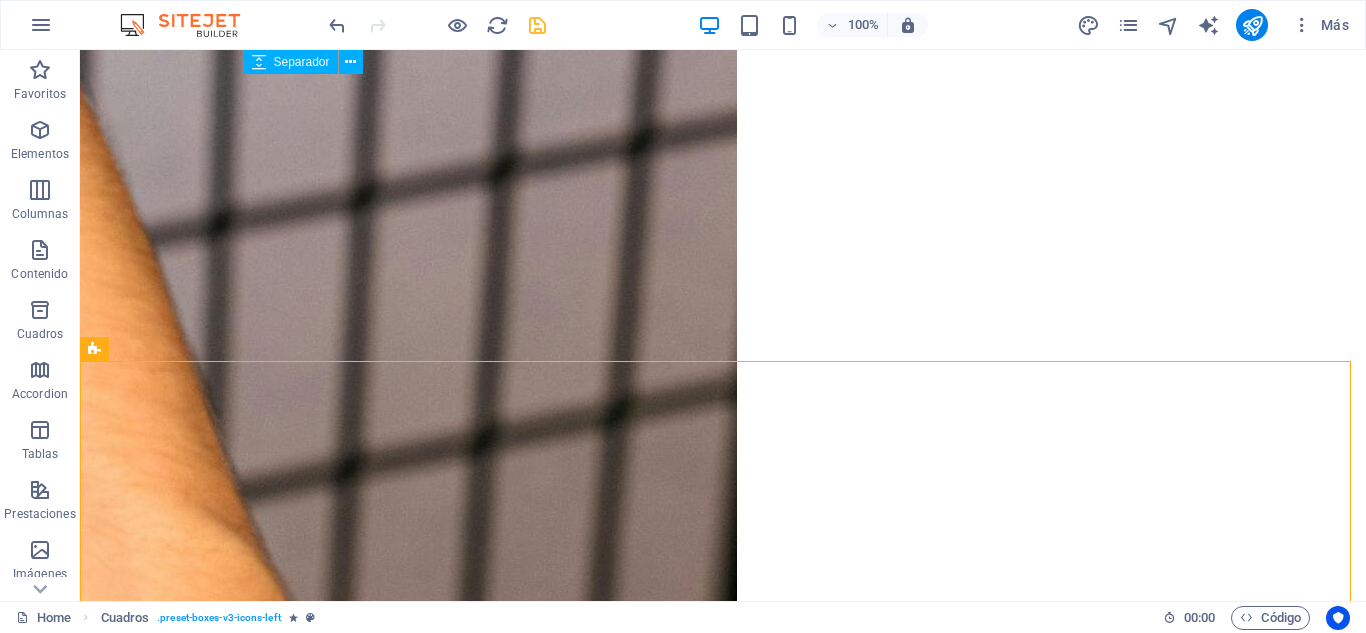 click on "Shine & Purity Home About Service Contact 1 2 3 4 Shine & Purity Inicio Acerca de Servicios Equipo Contacto Bienvenido a Shine & Purity Belleza, Equilibrio y Bienestar Natural Headline Lorem ipsum dolor sit amet, consectetuer adipiscing elit. Aenean commodo ligula eget dolor. Lorem ipsum dolor sit amet, consectetuer adipiscing elit leget dolor. Lorem ipsum dolor sit amet, consectetuer adipiscing elit. Aenean commodo ligula eget dolor. Lorem ipsum dolor sit amet, consectetuer adipiscing elit dolor. Shine & Purity Home About Services Book Online Contact This is a very cool headline Suelta el contenido aquí o  Añadir elementos  Pegar portapapeles About Us Learn more Sobre Nosotros Values Headline Lorem ipsum dolor sit amet, consectetuer adipiscing elit. Aenean commodo ligula eget dolor. Lorem ipsum dolor sit amet, consectetuer adipiscing elit leget dolor. Headline Headline Our Services Headline Headline Headline Headline Headline Headline Nuestros Servicios Masajes Masaje Relajante [PRICE] COP  Agregar" at bounding box center [723, 50854] 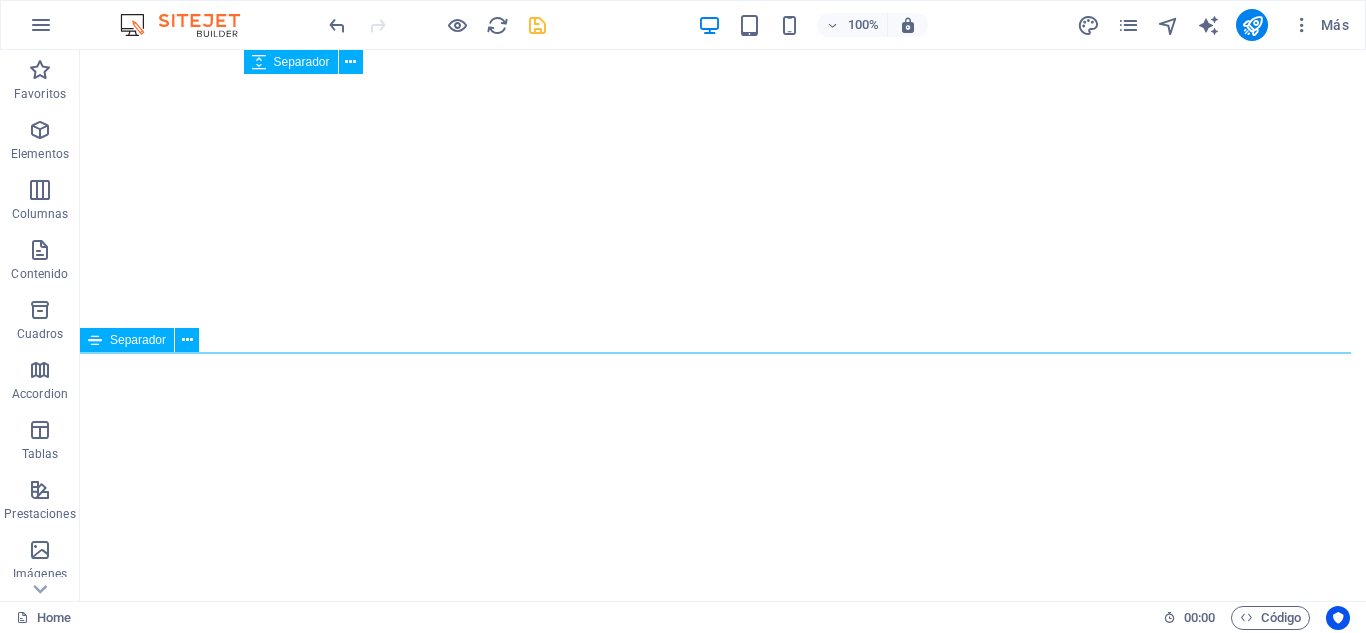 click at bounding box center (723, 29860) 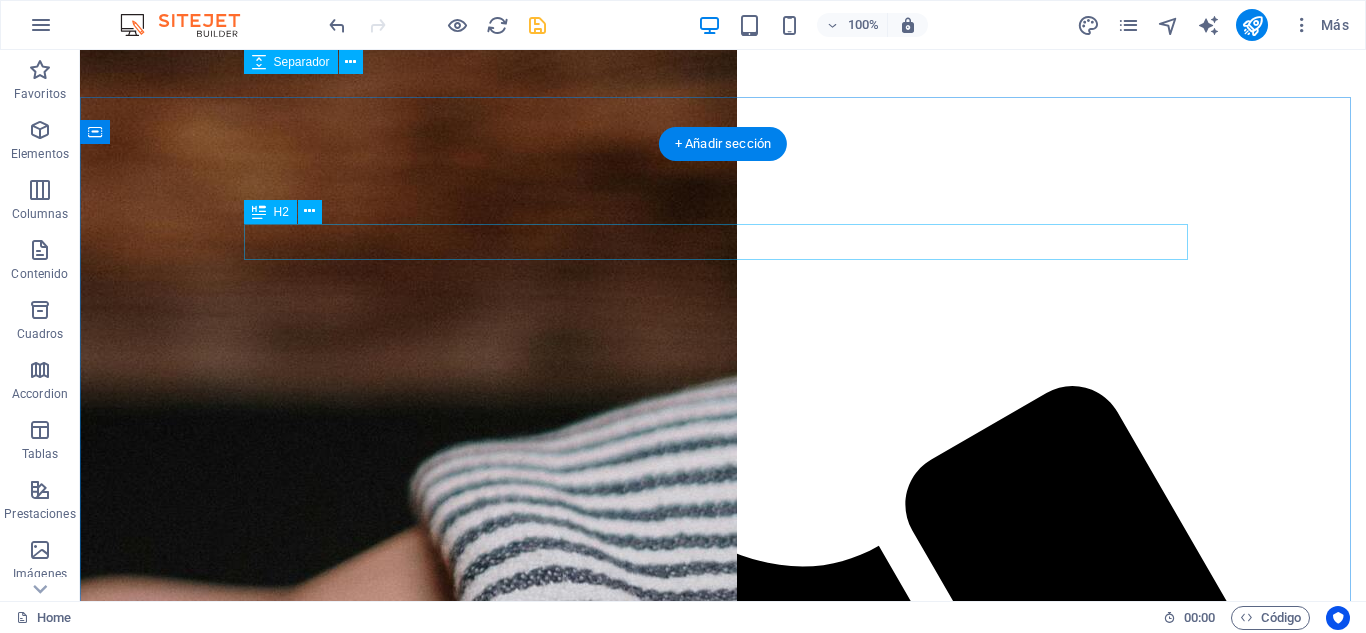 scroll, scrollTop: 3418, scrollLeft: 0, axis: vertical 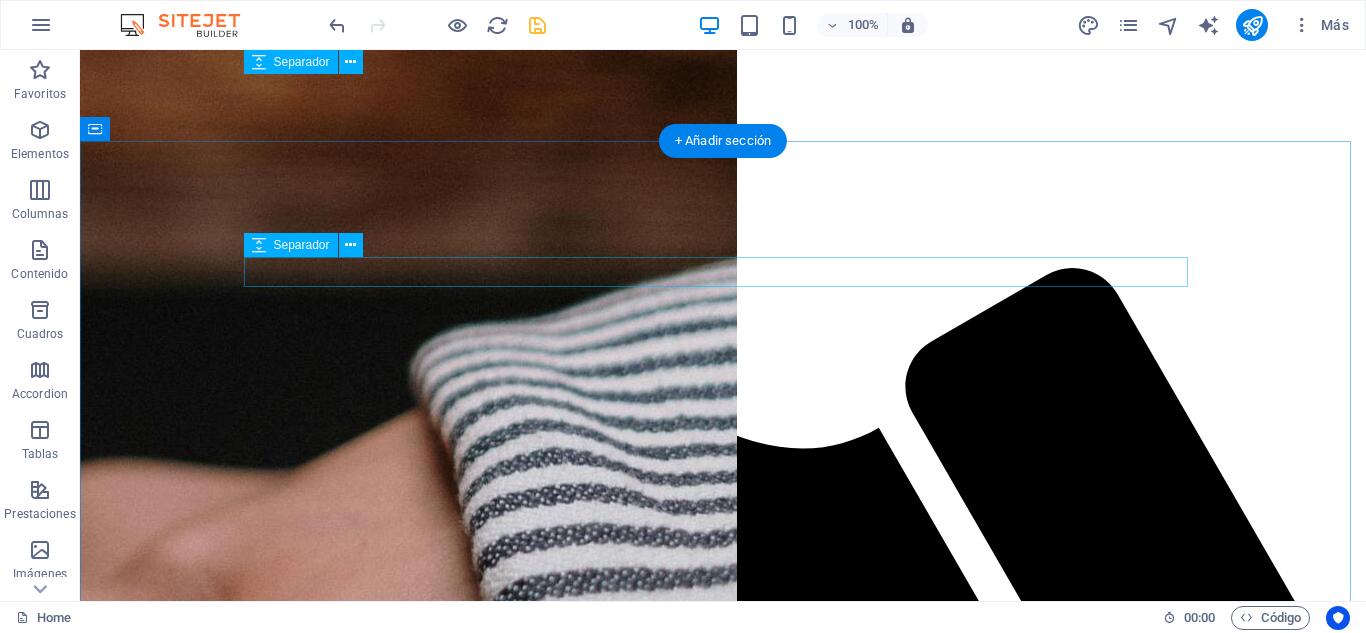 click at bounding box center [723, 17419] 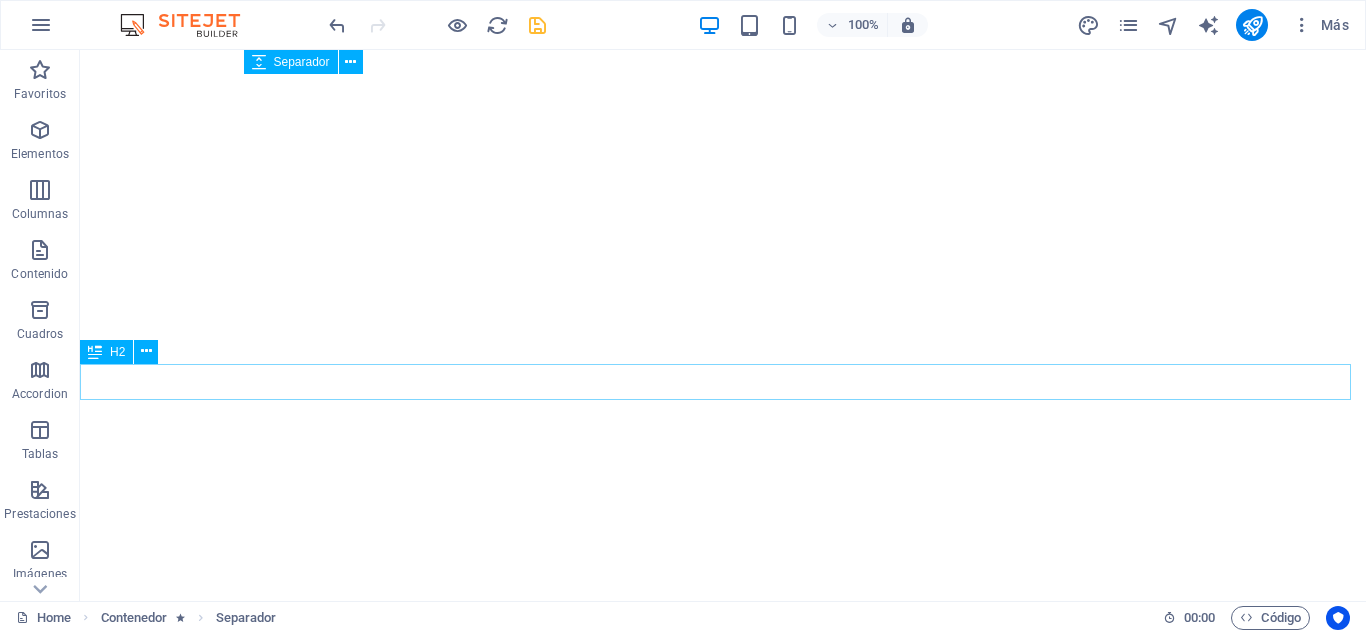 scroll, scrollTop: 4421, scrollLeft: 0, axis: vertical 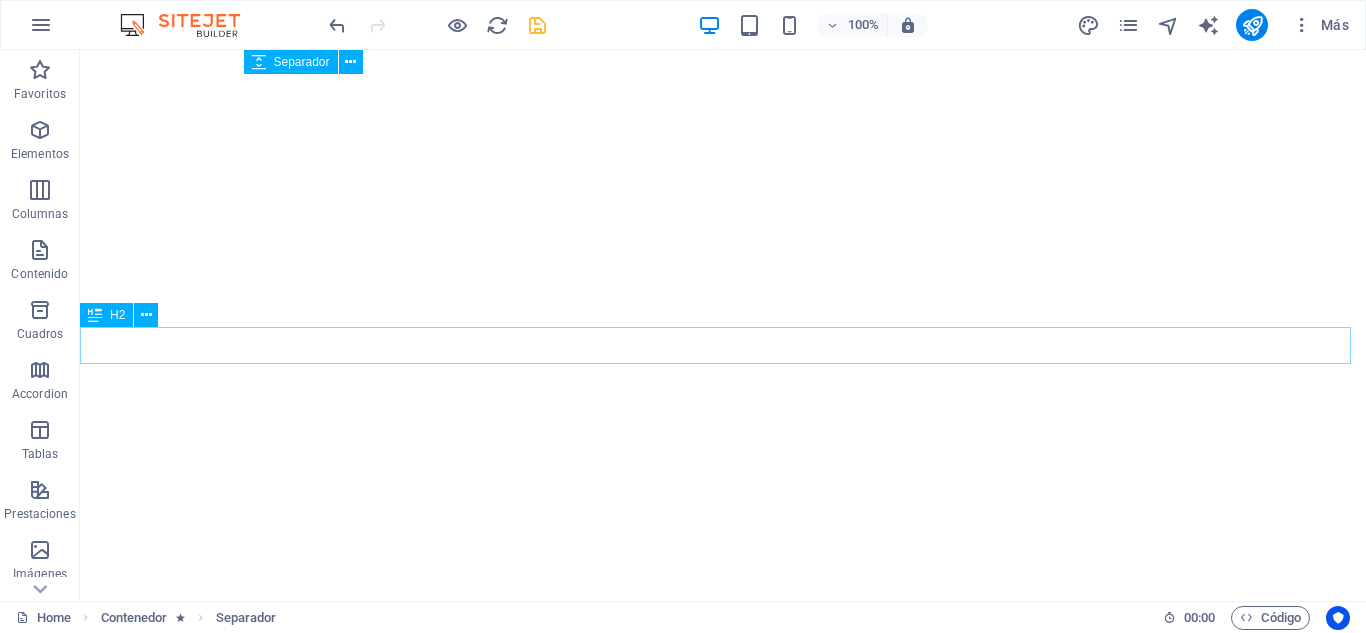 click on "Nuestros Servicios" at bounding box center (723, 29834) 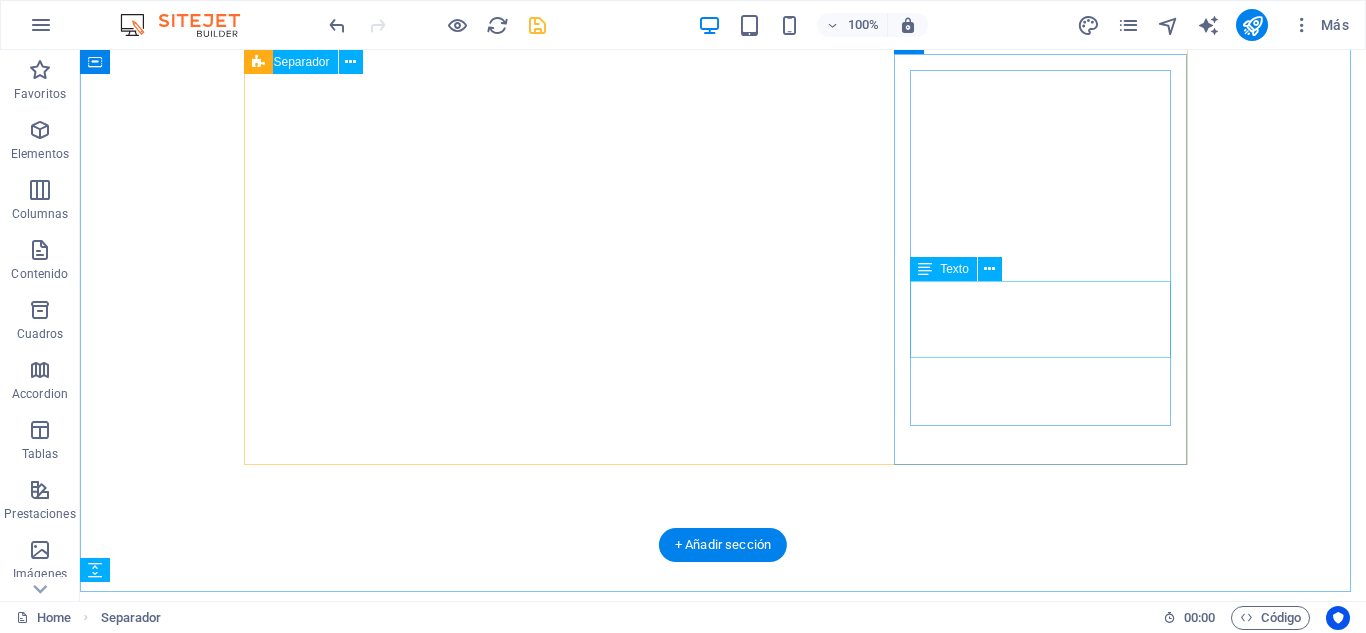 scroll, scrollTop: 4130, scrollLeft: 0, axis: vertical 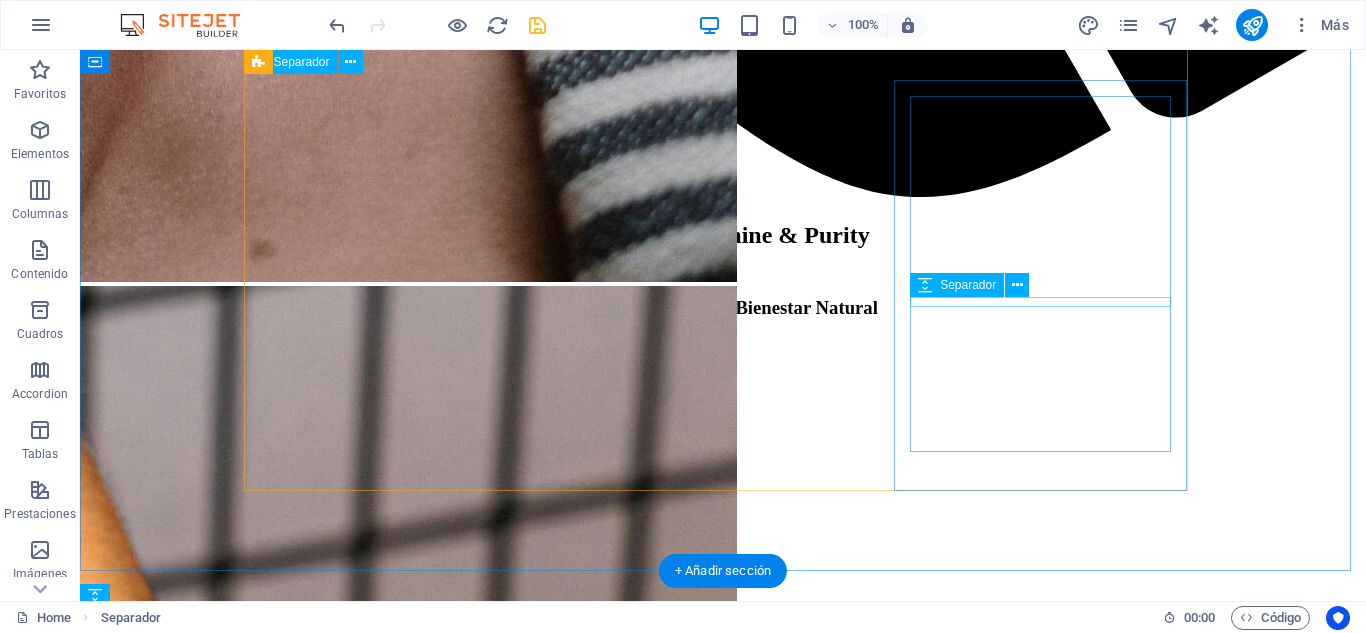 click at bounding box center [723, 28659] 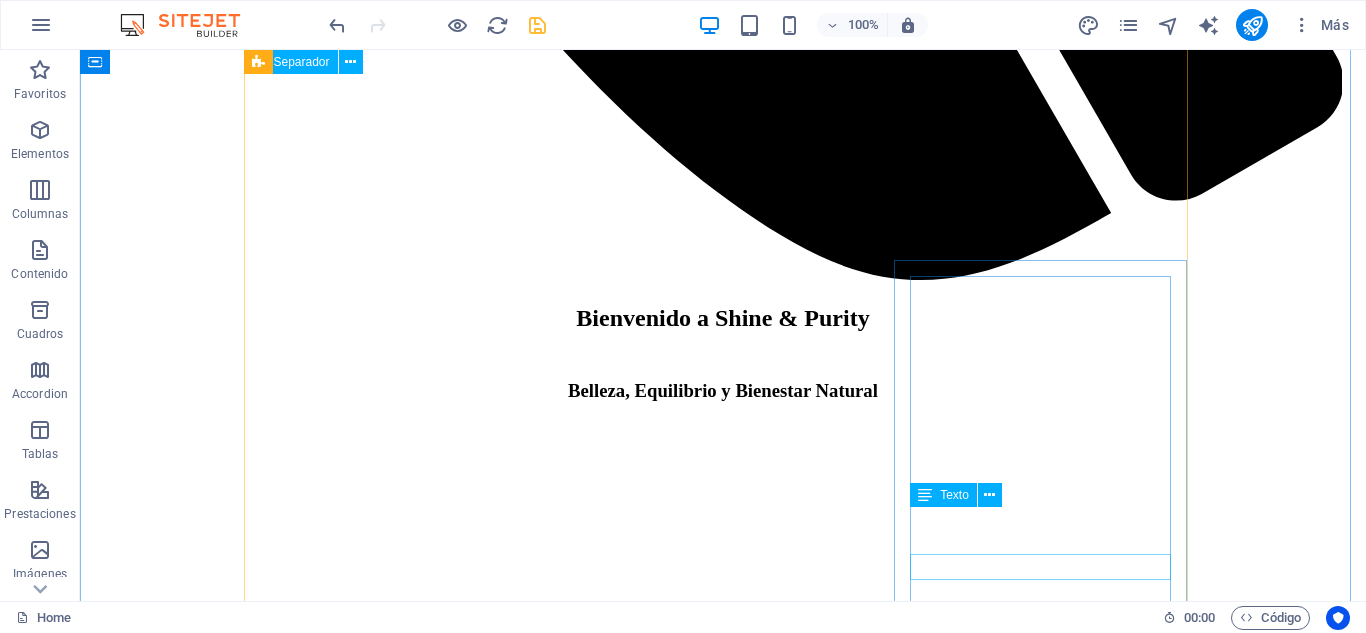 scroll, scrollTop: 3997, scrollLeft: 0, axis: vertical 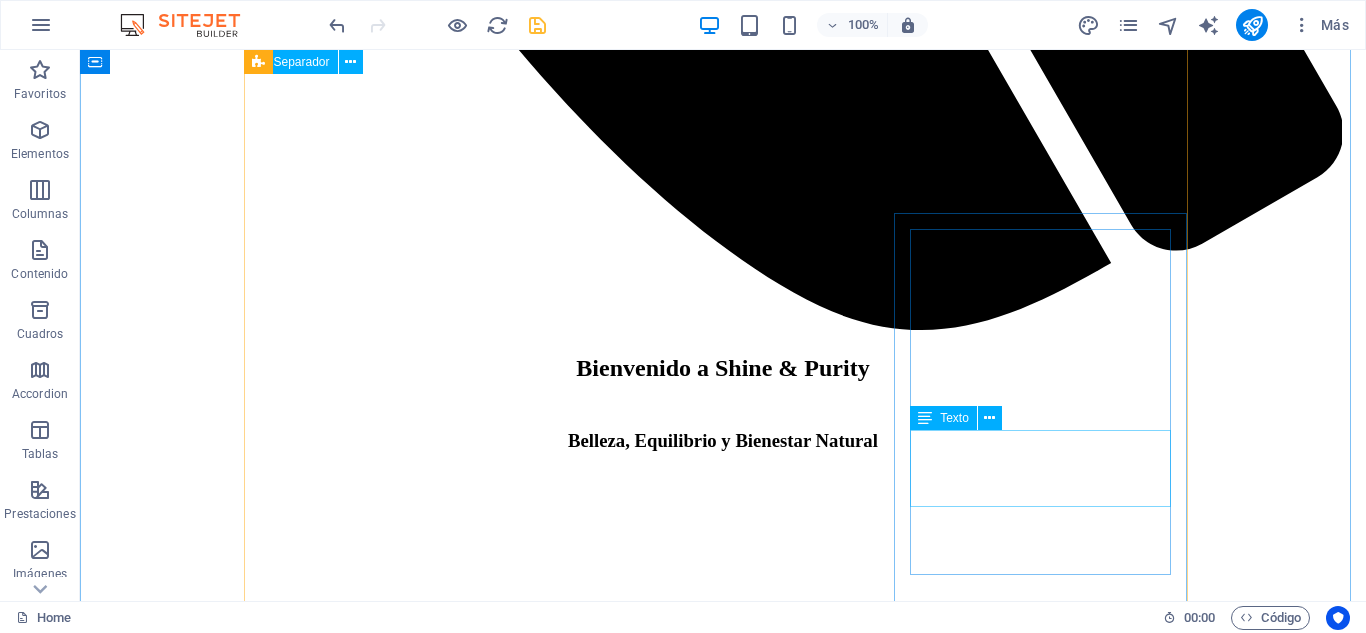 click on "Relájate el doble. Cuatro manos que trabajan juntas para desconectar cuerpo y mente." at bounding box center (723, 28829) 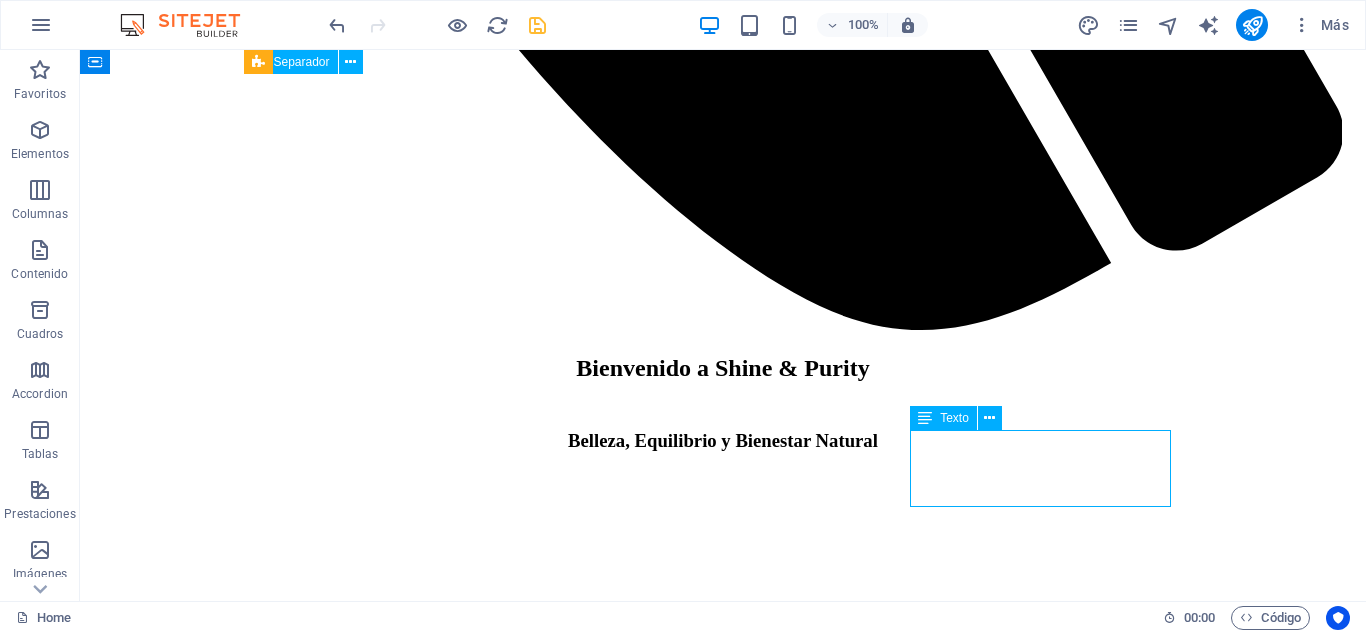 click on "Relájate el doble. Cuatro manos que trabajan juntas para desconectar cuerpo y mente." at bounding box center (723, 28829) 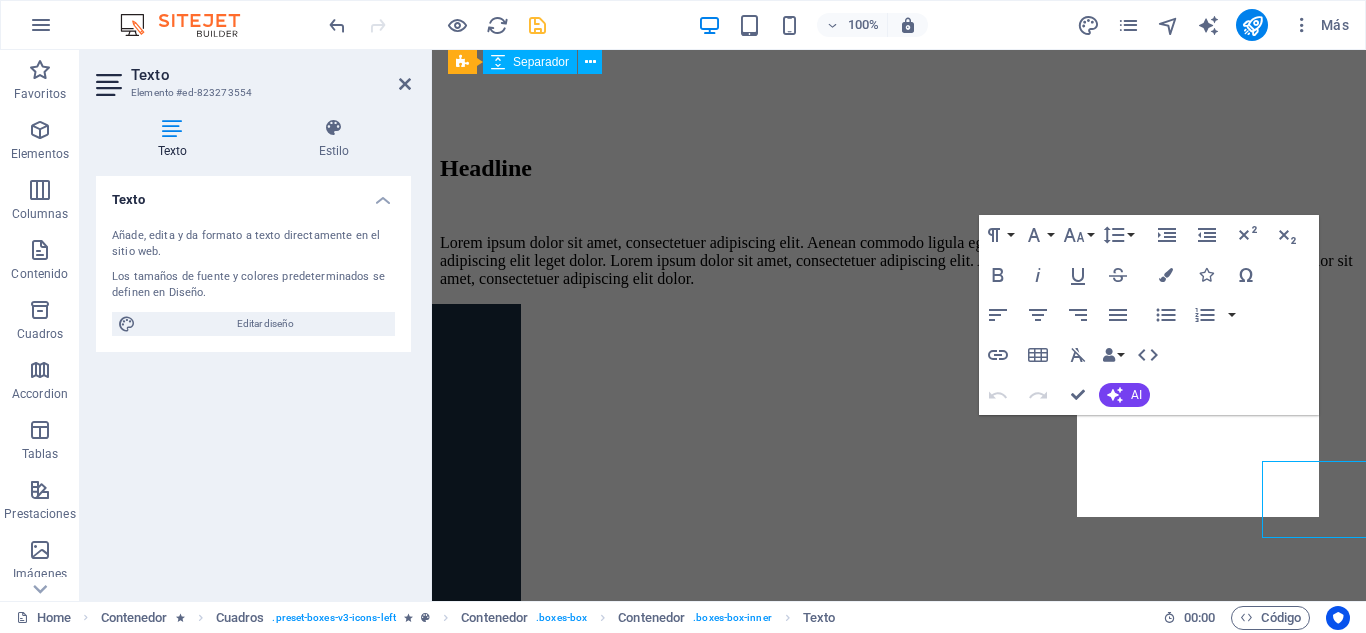 scroll, scrollTop: 3966, scrollLeft: 0, axis: vertical 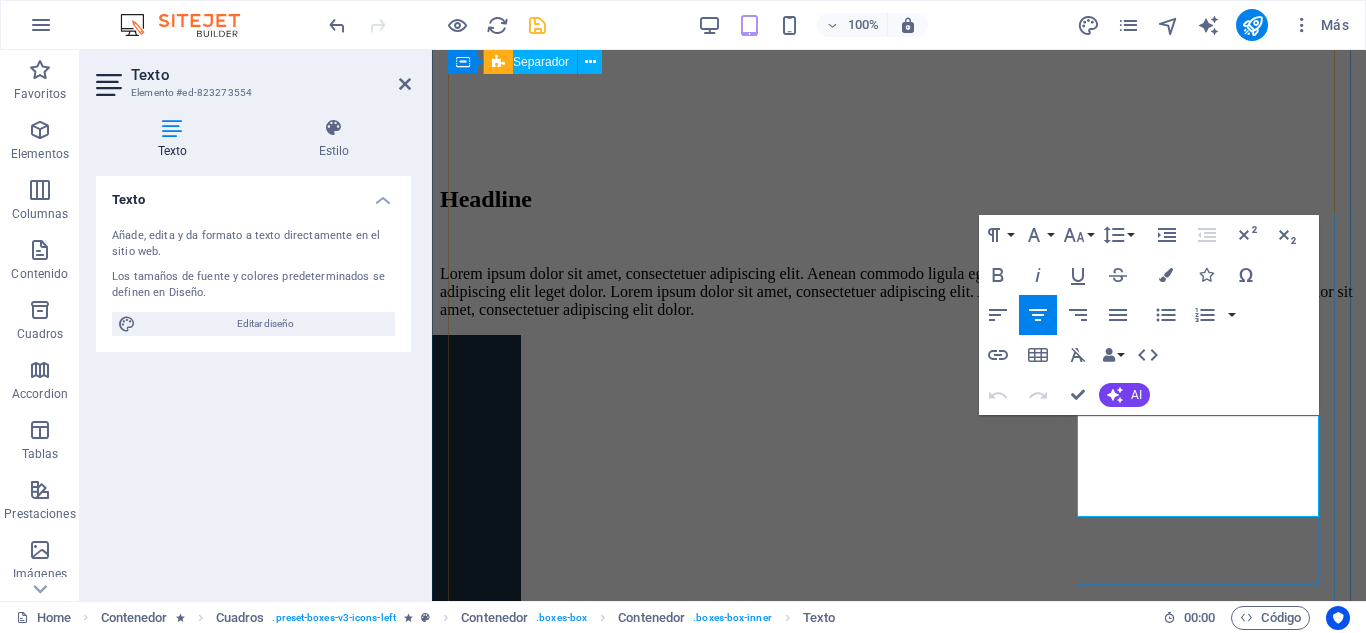 click on "Cuatro manos que trabajan juntas para desconectar cuerpo y mente." at bounding box center (899, 21719) 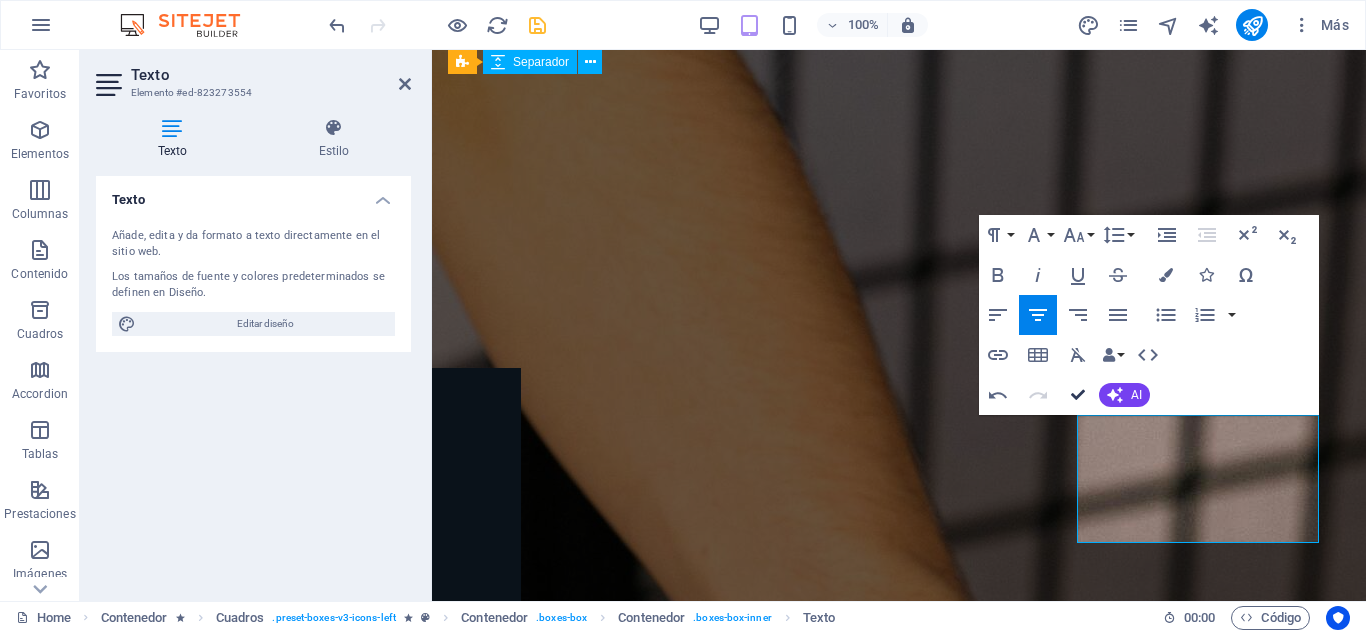 scroll, scrollTop: 4059, scrollLeft: 0, axis: vertical 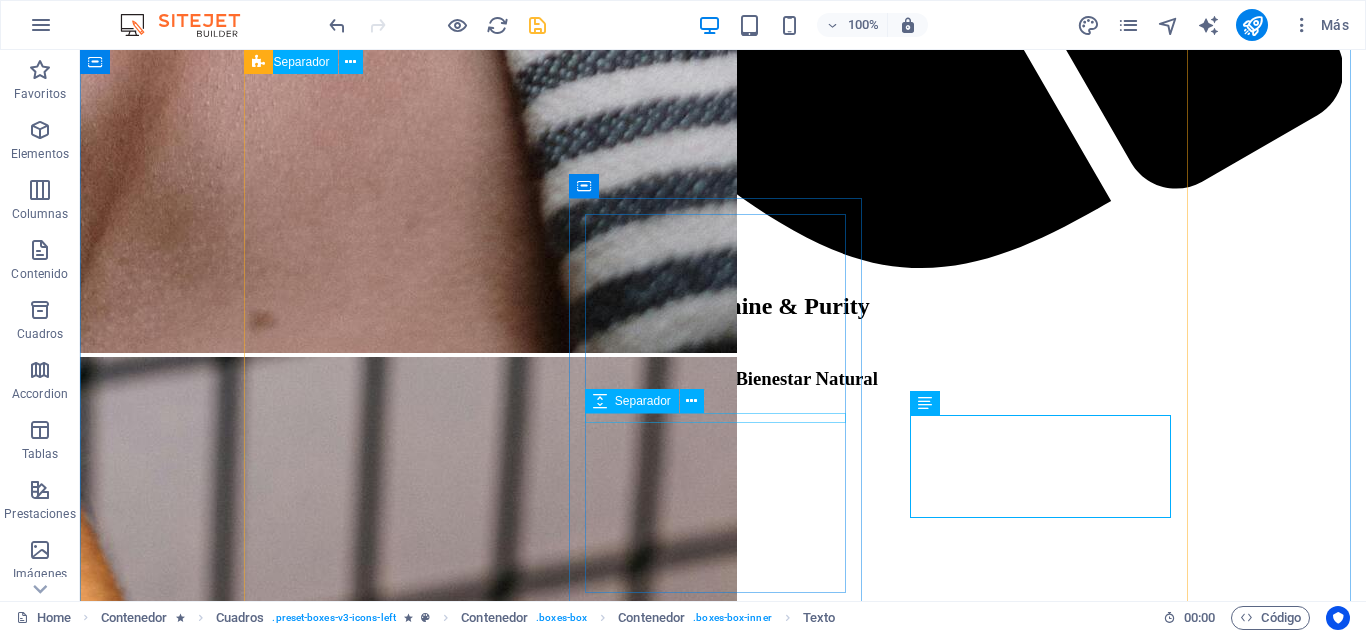 click at bounding box center (723, 26403) 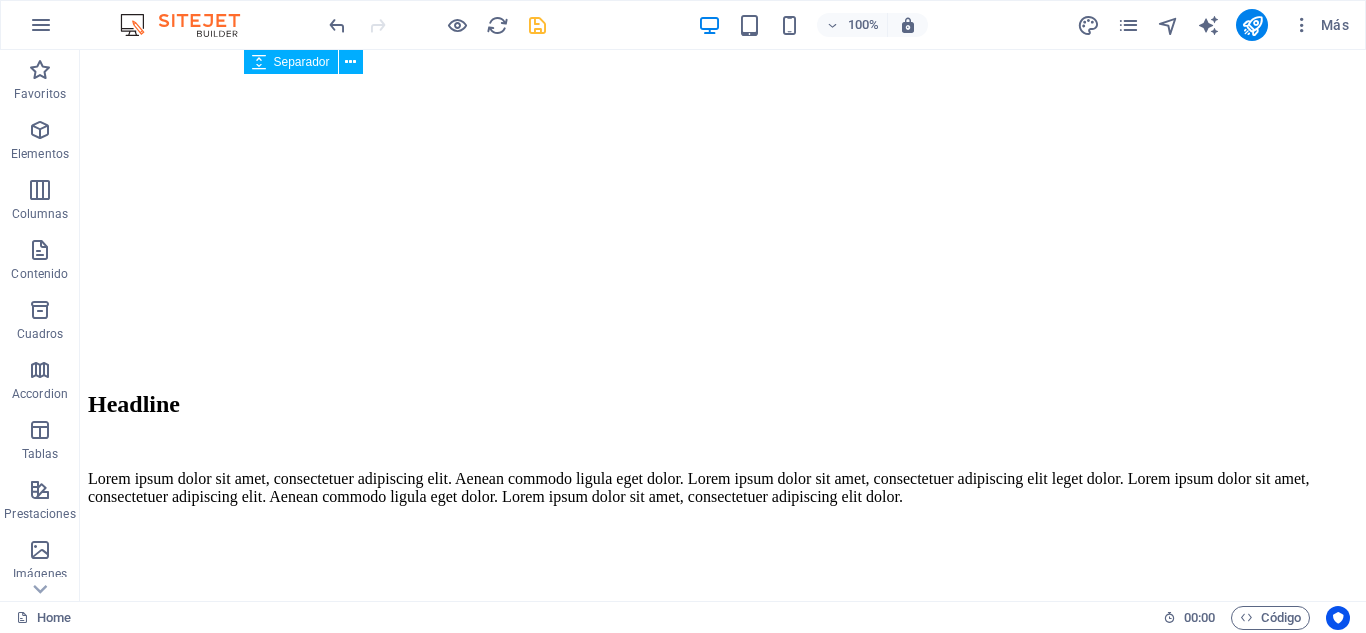 scroll, scrollTop: 4486, scrollLeft: 0, axis: vertical 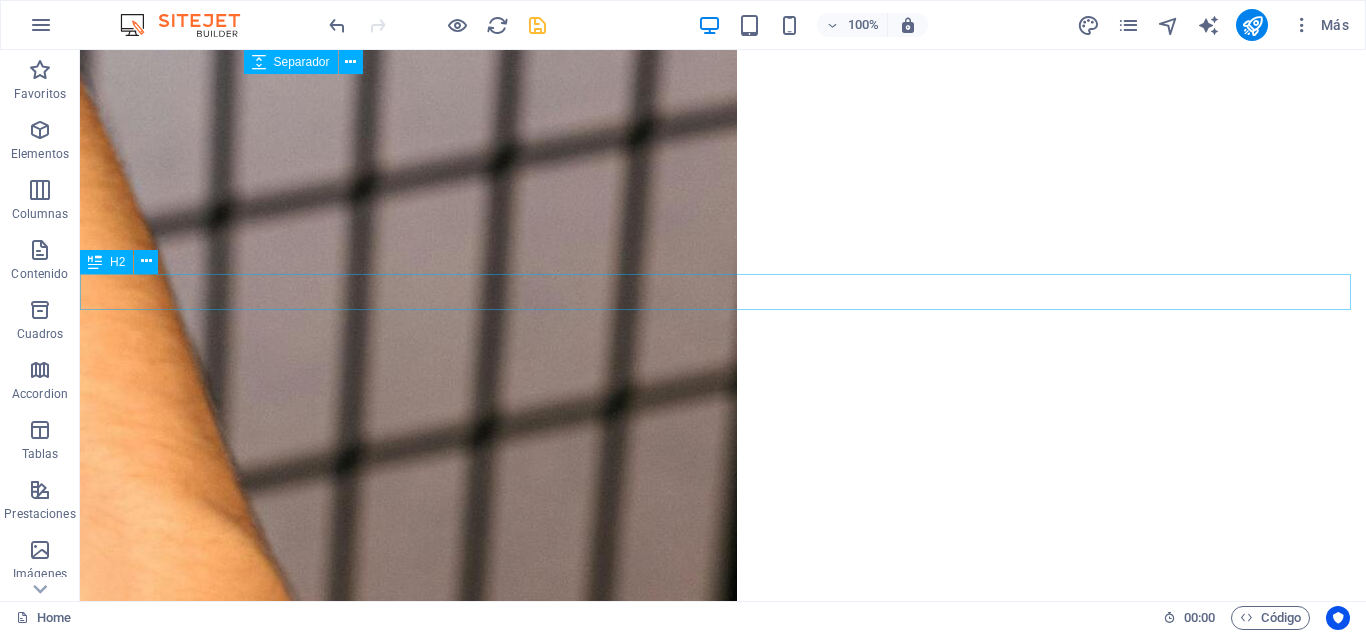 click on "Nuestros Servicios" at bounding box center (723, 29880) 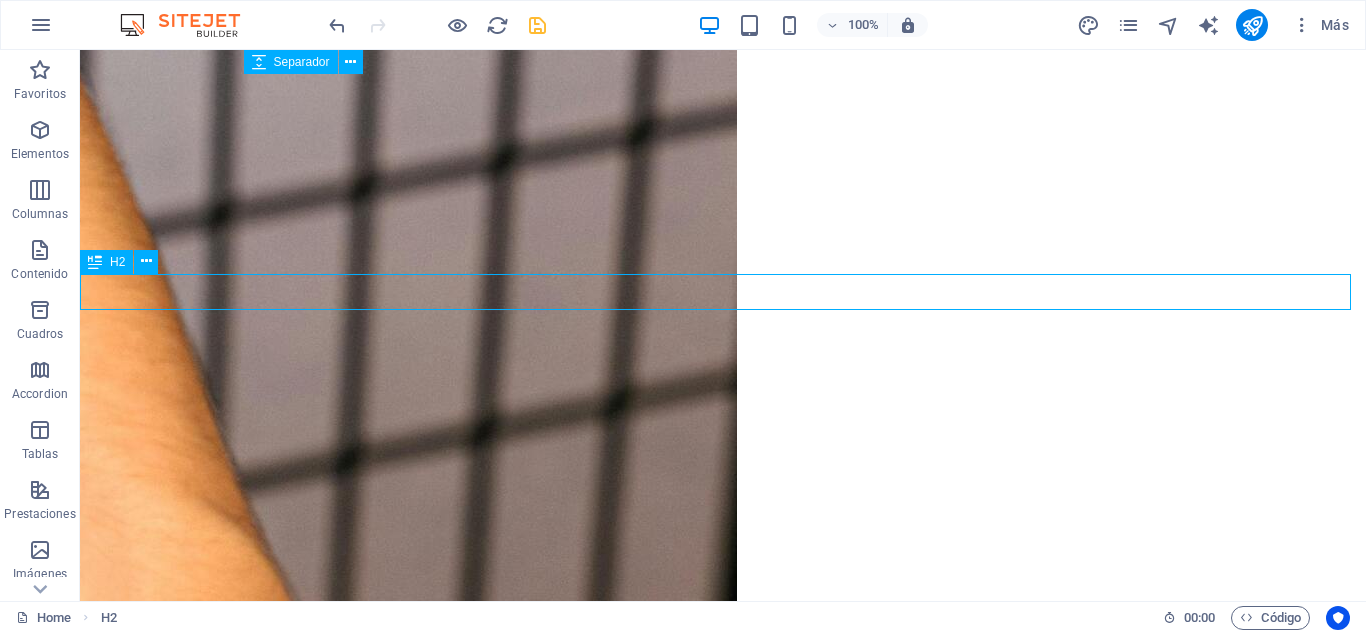 click on "Nuestros Servicios" at bounding box center (723, 29880) 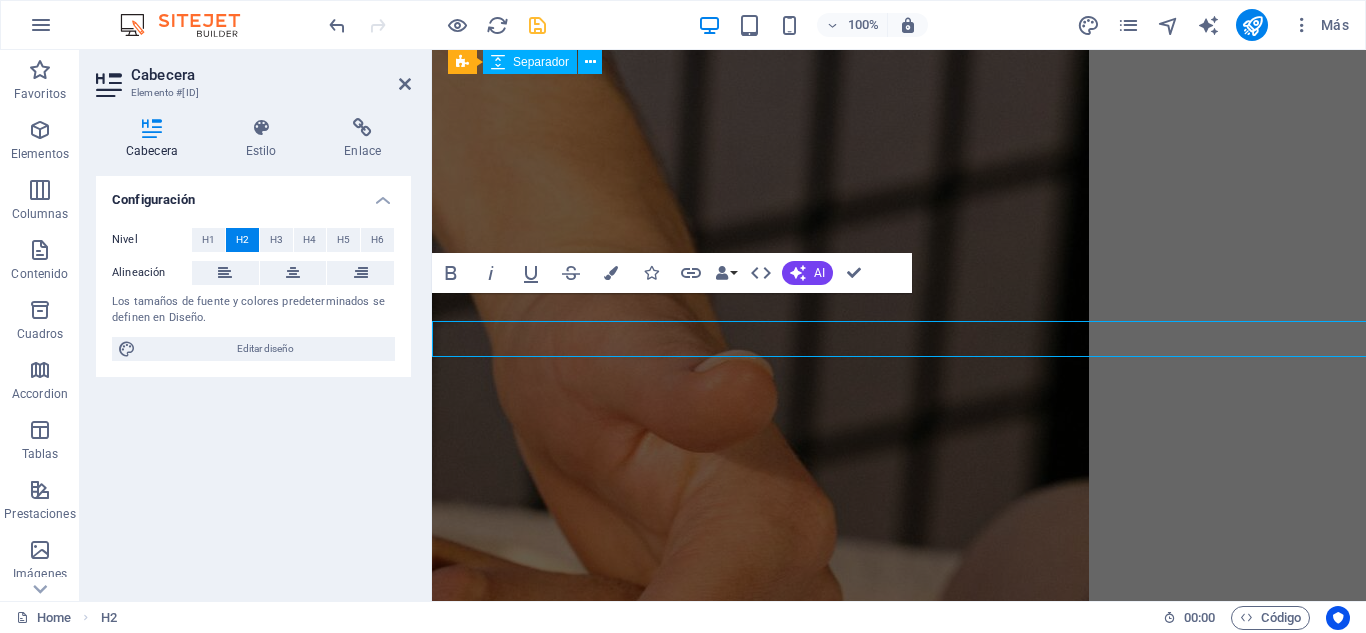 scroll, scrollTop: 4439, scrollLeft: 0, axis: vertical 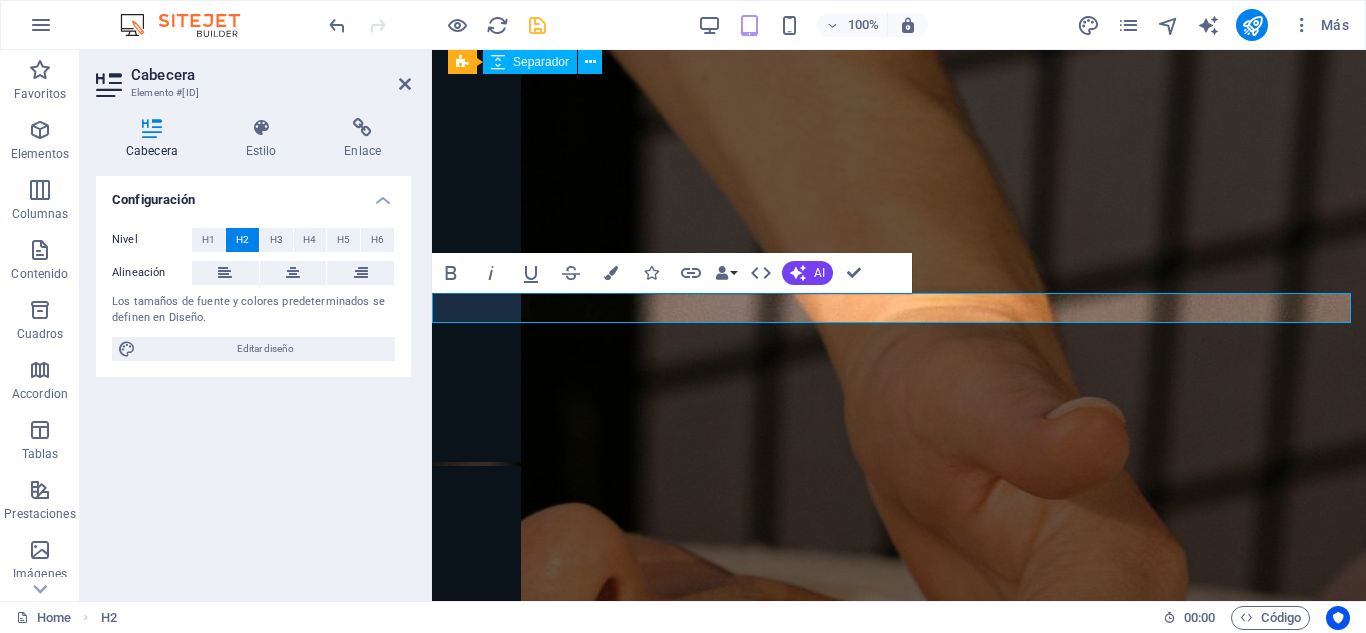 type 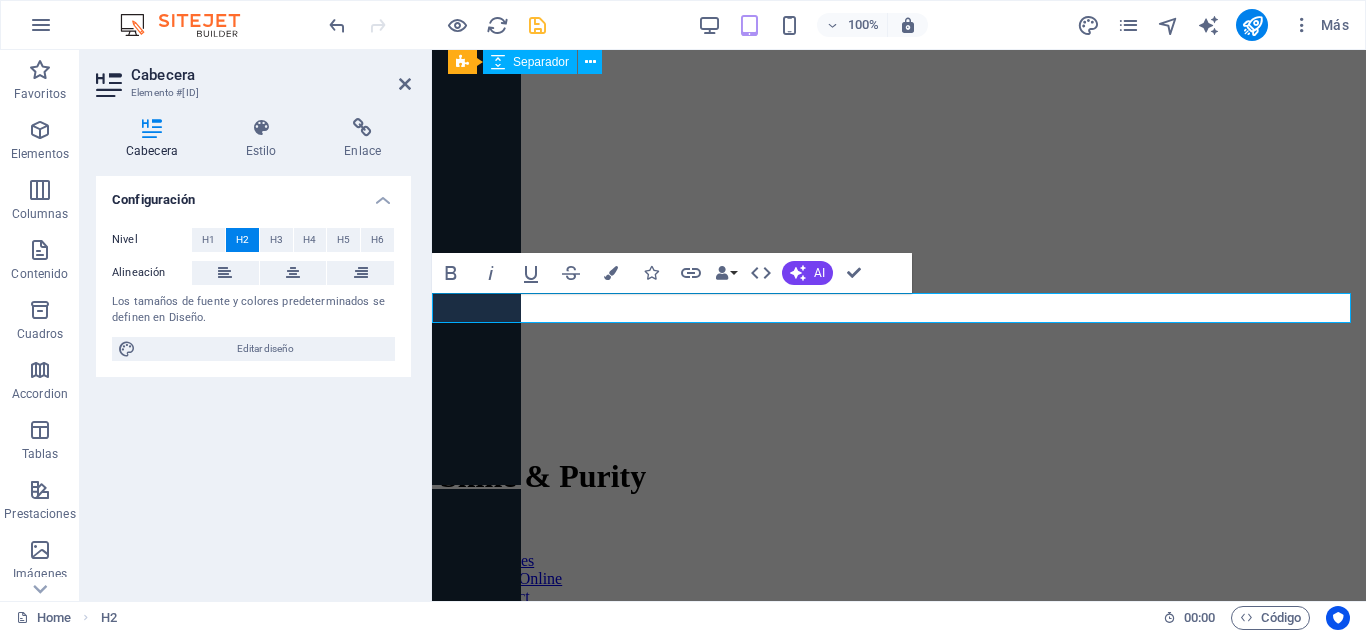 click on "​Faciales" at bounding box center [899, 22439] 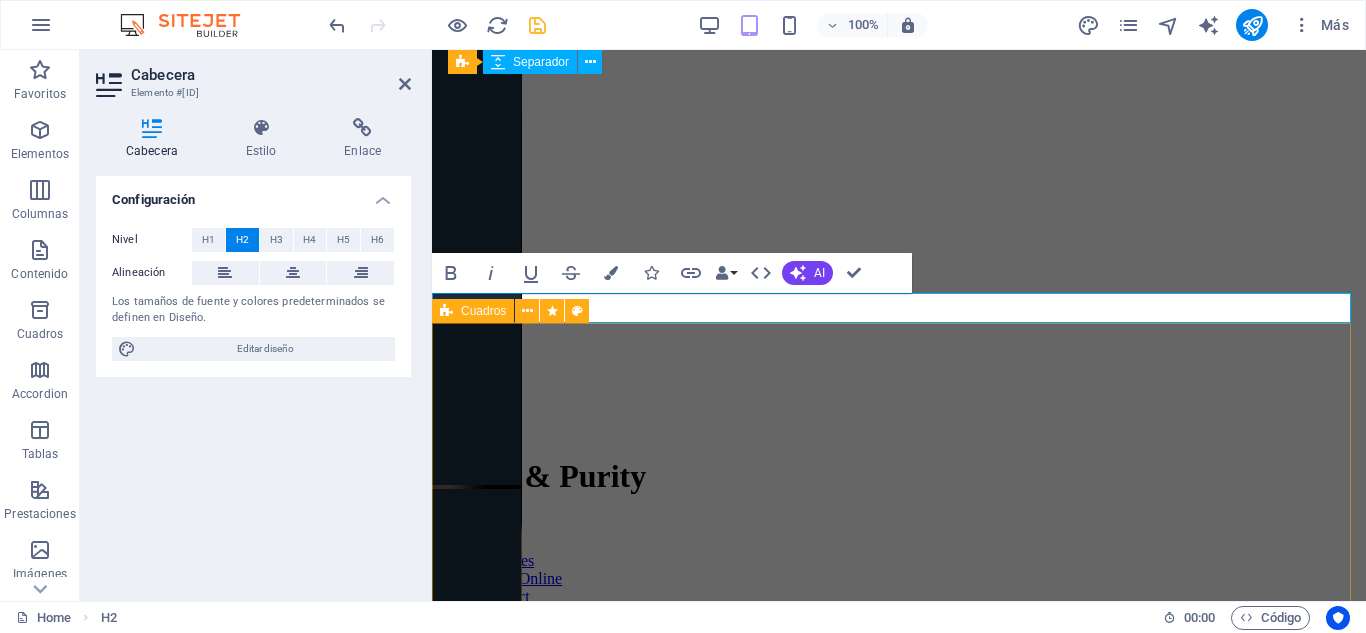 click on "Limpieza Facial Simple Limpieza suave, resultados visibles. Ideal para mantener tu piel saludable y equilibrada. [PRICE] COP  Agregar    Limpieza Facial Simple Limpieza intensiva para un rostro más limpio, suave y renovado.  Elimina puntos negros, células muertas y revive tu piel. [PRICE] COP  Agregar    Alta hidratación facial Hidratación de lujo para tu piel. Recupera suavidad, brillo y firmeza en una sola sesión con productos de alta calidad [PRICE] COP  Agregar    Peeling Químico Renueva tu piel desde adentro. Despídete de manchas, textura irregular y piel opaca.  Exfoliación profunda con ácidos suaves y seguros. [PRICE] COP  Agregar    Dermapen Piel renovada, luminosa y firme. Microneedling con sueros personalizados según tu necesidad. Ideal para acné, líneas finas, manchas y flacidez. [PRICE] COP  Agregar    Facial Reafirmante Tu piel, más firme y luminosa. Con sueros de colágeno y un masaje lifting que estimula tu belleza natural. [PRICE] COP  Agregar" at bounding box center [899, 27186] 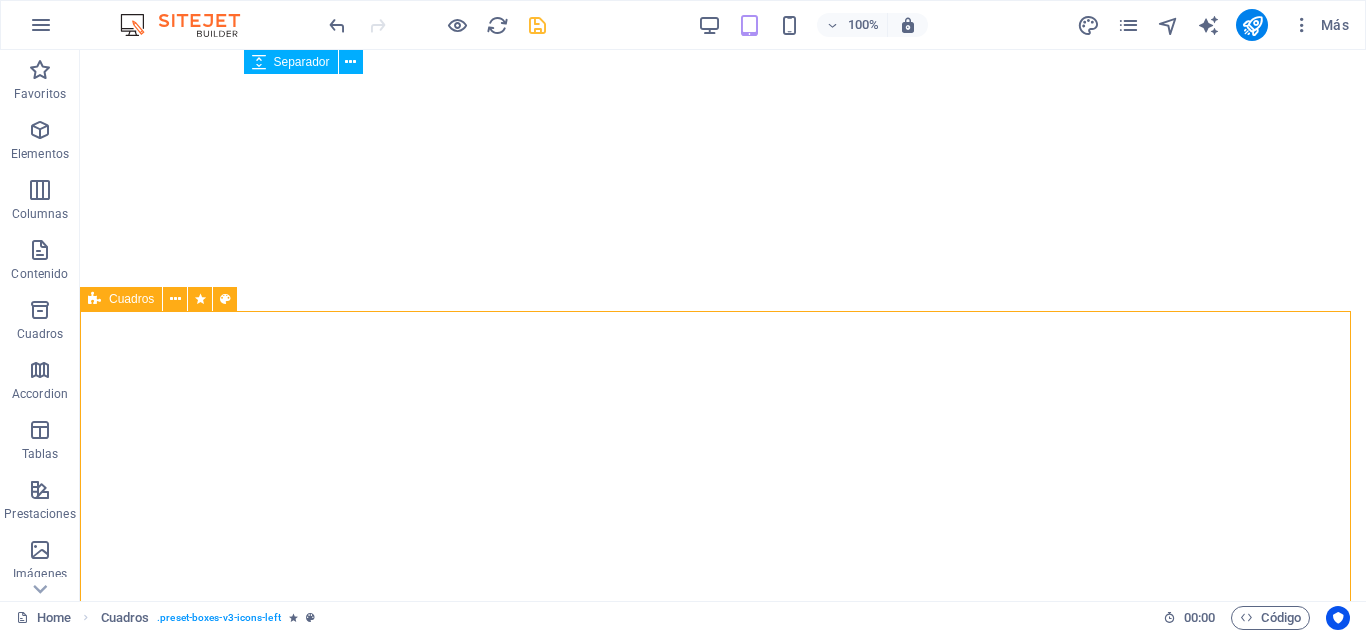 scroll, scrollTop: 4532, scrollLeft: 0, axis: vertical 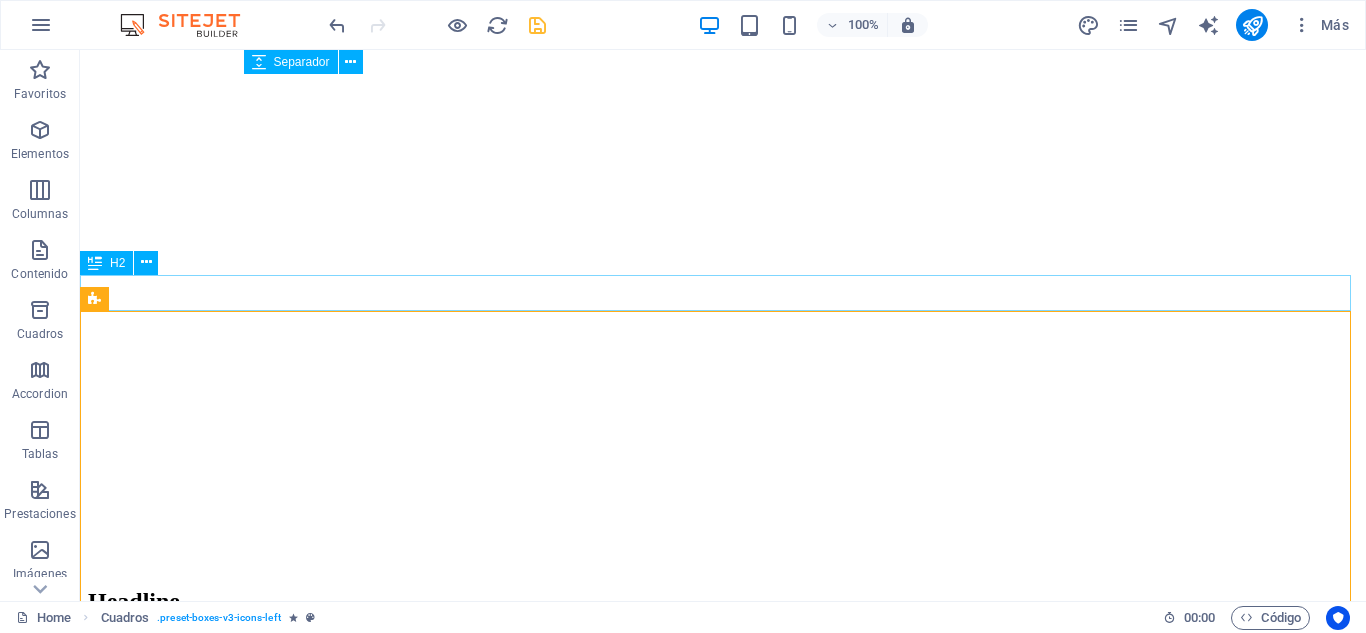 click on "Tratamientos Faciales" at bounding box center (723, 29834) 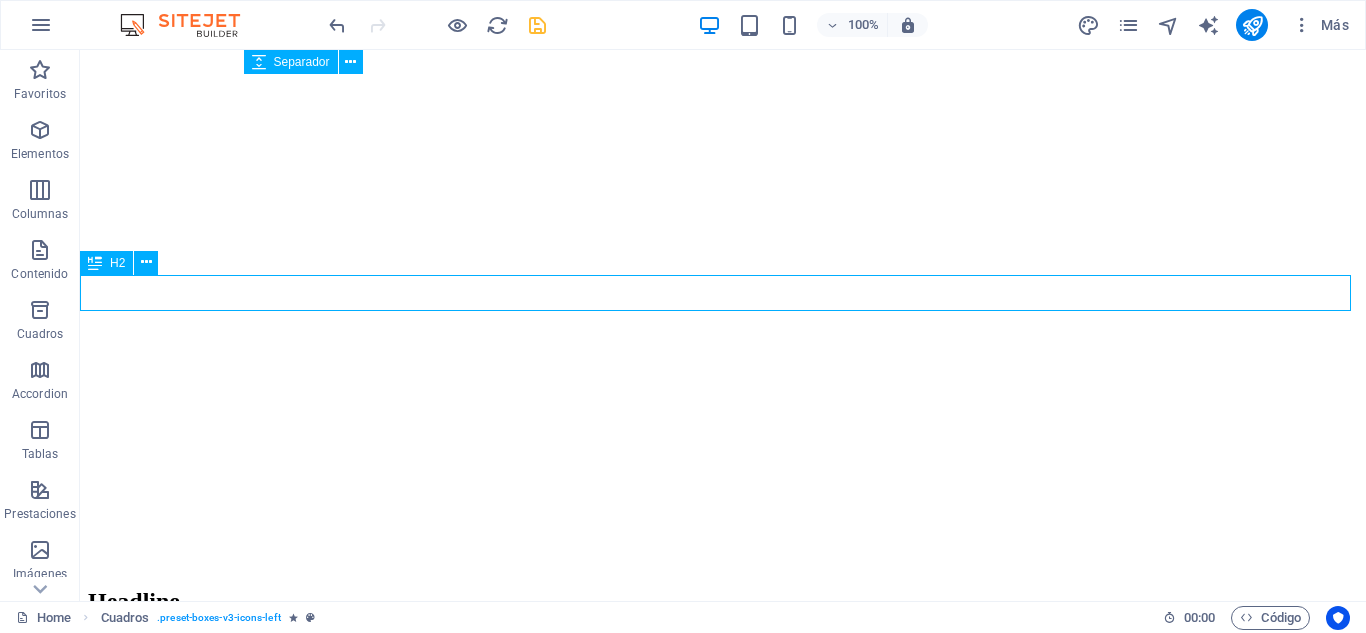 click on "Tratamientos Faciales" at bounding box center (723, 29834) 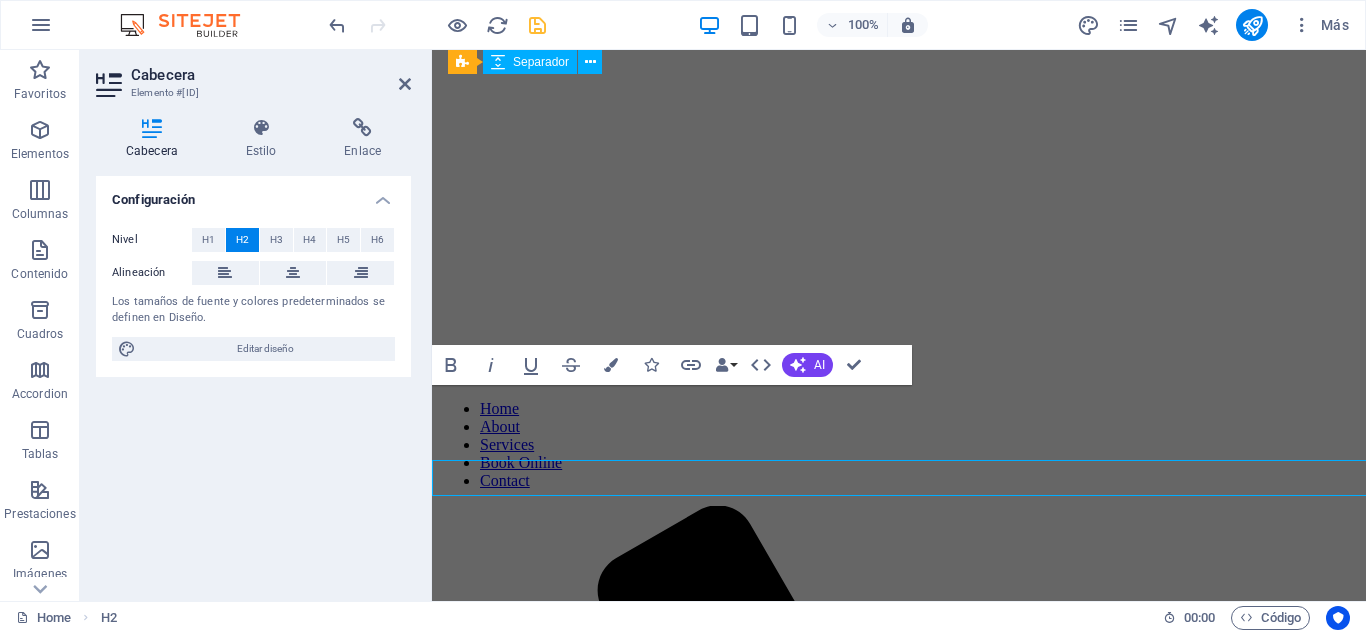 scroll, scrollTop: 4439, scrollLeft: 0, axis: vertical 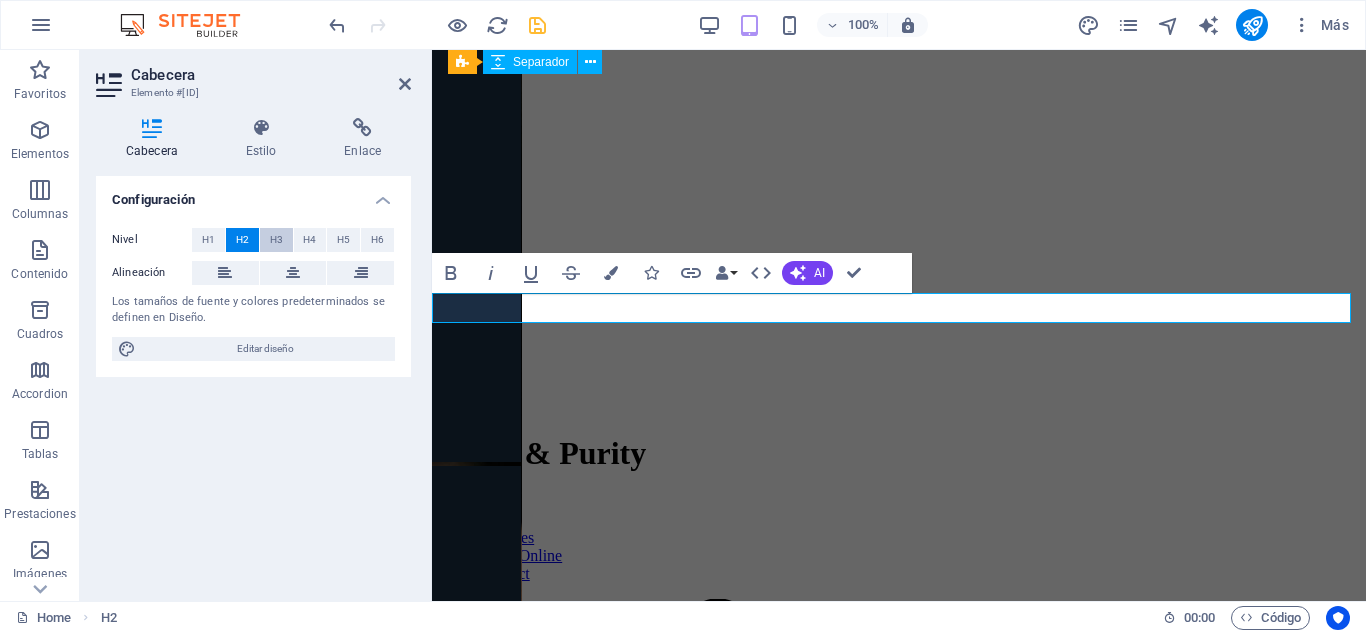 click on "H3" at bounding box center (276, 240) 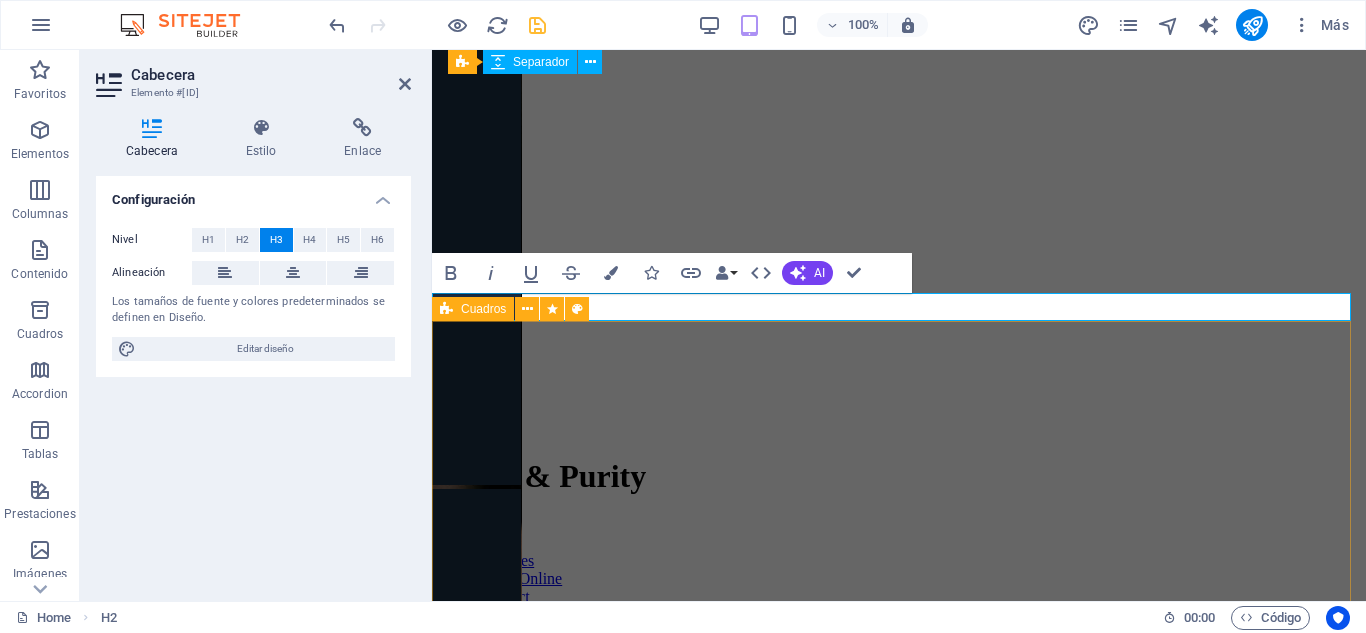 click on "Limpieza Facial Simple Limpieza suave, resultados visibles. Ideal para mantener tu piel saludable y equilibrada. [PRICE] COP  Agregar    Limpieza Facial Simple Limpieza intensiva para un rostro más limpio, suave y renovado.  Elimina puntos negros, células muertas y revive tu piel. [PRICE] COP  Agregar    Alta hidratación facial Hidratación de lujo para tu piel. Recupera suavidad, brillo y firmeza en una sola sesión con productos de alta calidad [PRICE] COP  Agregar    Peeling Químico Renueva tu piel desde adentro. Despídete de manchas, textura irregular y piel opaca.  Exfoliación profunda con ácidos suaves y seguros. [PRICE] COP  Agregar    Dermapen Piel renovada, luminosa y firme. Microneedling con sueros personalizados según tu necesidad. Ideal para acné, líneas finas, manchas y flacidez. [PRICE] COP  Agregar    Facial Reafirmante Tu piel, más firme y luminosa. Con sueros de colágeno y un masaje lifting que estimula tu belleza natural. [PRICE] COP  Agregar" at bounding box center (899, 27179) 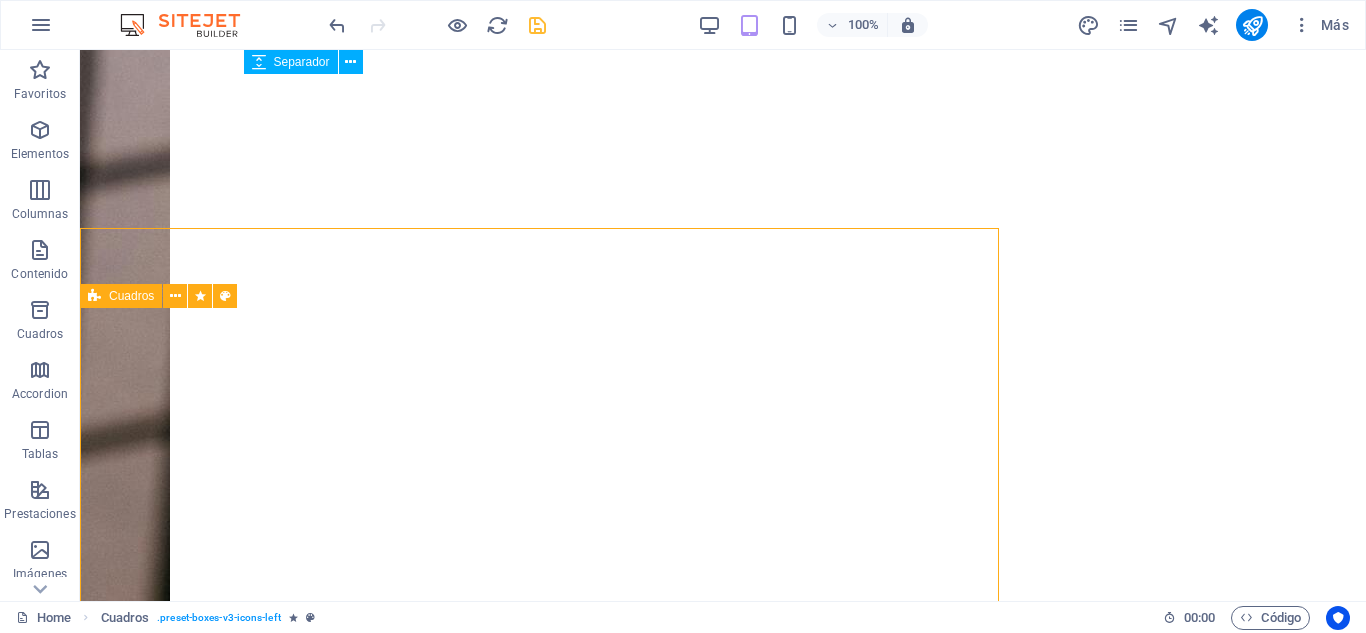 click on "Limpieza Facial Simple Limpieza suave, resultados visibles. Ideal para mantener tu piel saludable y equilibrada. [PRICE] COP  Agregar    Limpieza Facial Simple Limpieza intensiva para un rostro más limpio, suave y renovado.  Elimina puntos negros, células muertas y revive tu piel. [PRICE] COP  Agregar    Alta hidratación facial Hidratación de lujo para tu piel. Recupera suavidad, brillo y firmeza en una sola sesión con productos de alta calidad [PRICE] COP  Agregar    Peeling Químico Renueva tu piel desde adentro. Despídete de manchas, textura irregular y piel opaca.  Exfoliación profunda con ácidos suaves y seguros. [PRICE] COP  Agregar    Dermapen Piel renovada, luminosa y firme. Microneedling con sueros personalizados según tu necesidad. Ideal para acné, líneas finas, manchas y flacidez. [PRICE] COP  Agregar    Facial Reafirmante Tu piel, más firme y luminosa. Con sueros de colágeno y un masaje lifting que estimula tu belleza natural. [PRICE] COP  Agregar" at bounding box center (723, 36723) 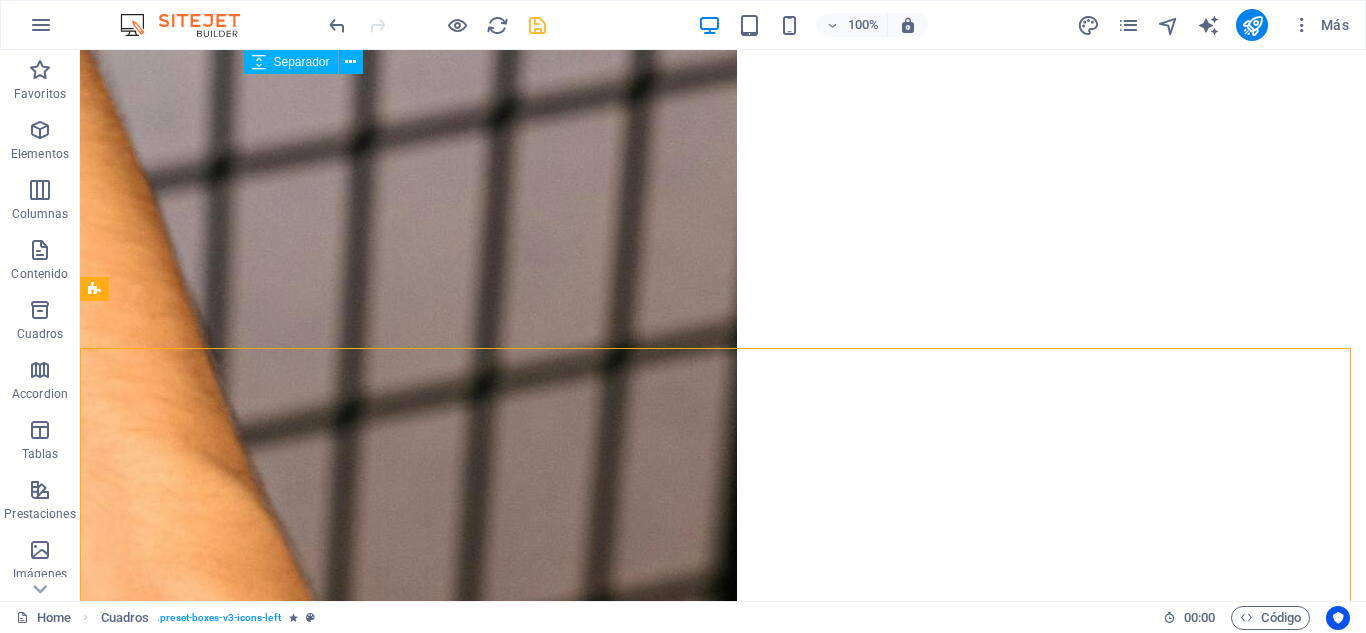 scroll, scrollTop: 4245, scrollLeft: 0, axis: vertical 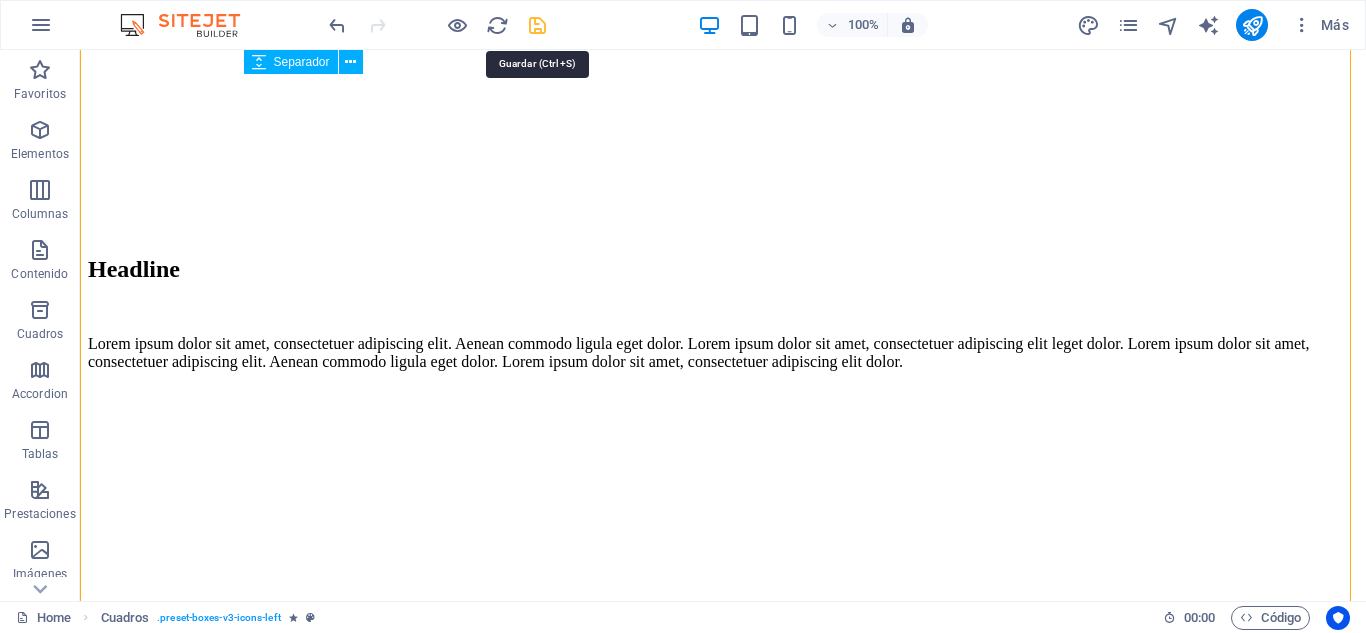 click at bounding box center [537, 25] 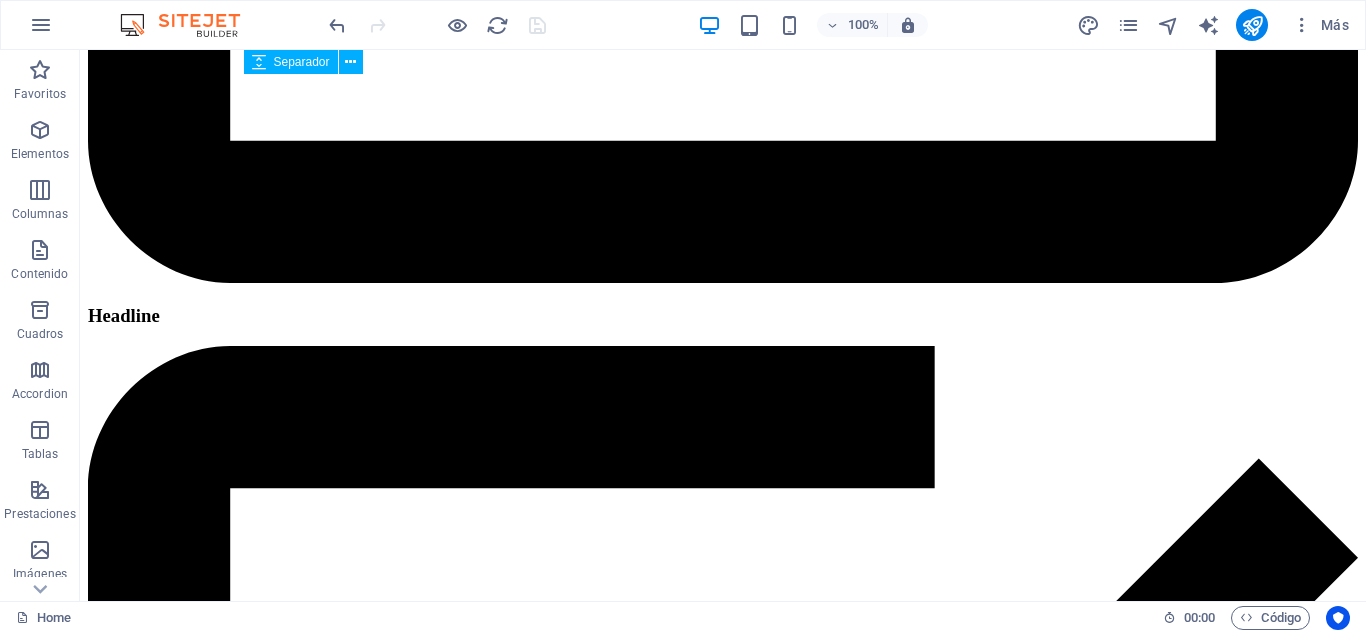 scroll, scrollTop: 18986, scrollLeft: 0, axis: vertical 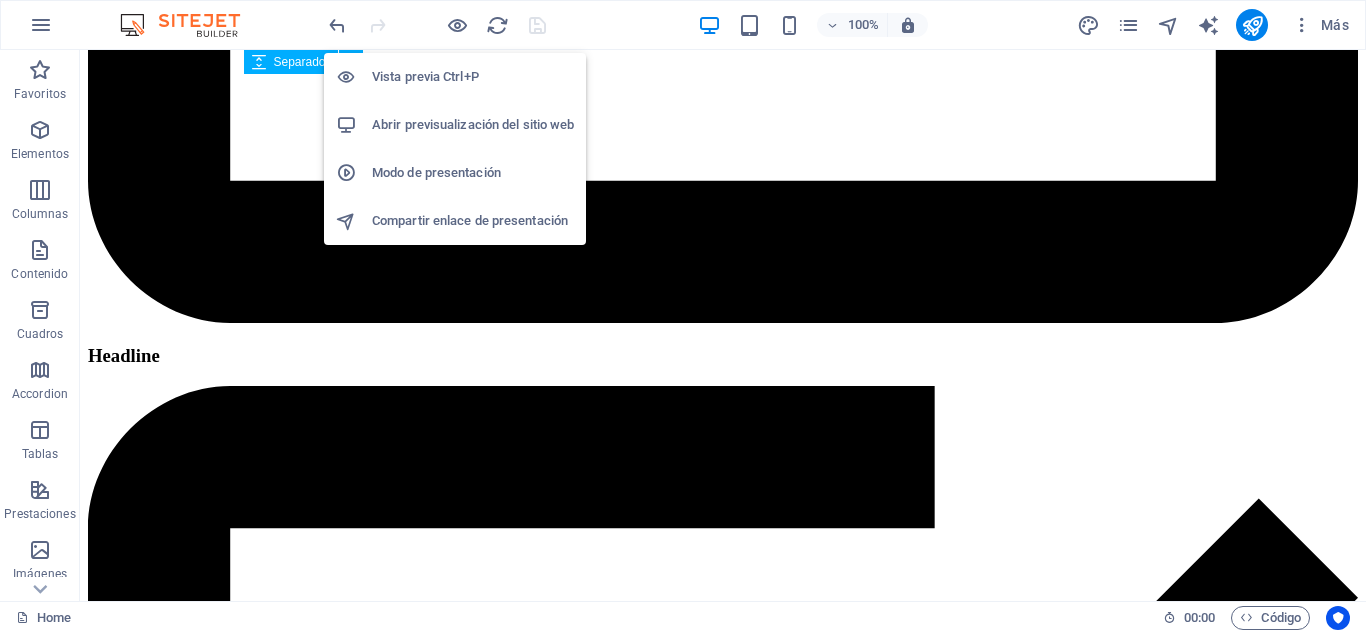 click on "Abrir previsualización del sitio web" at bounding box center (473, 125) 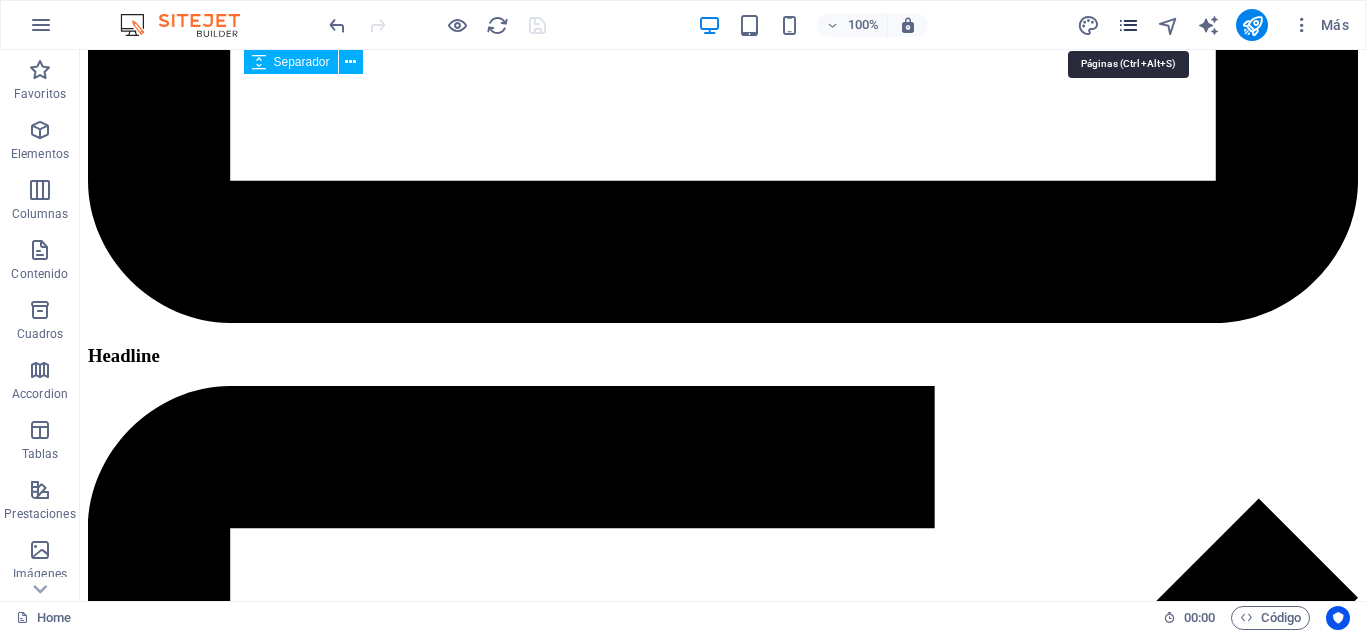 click at bounding box center [1128, 25] 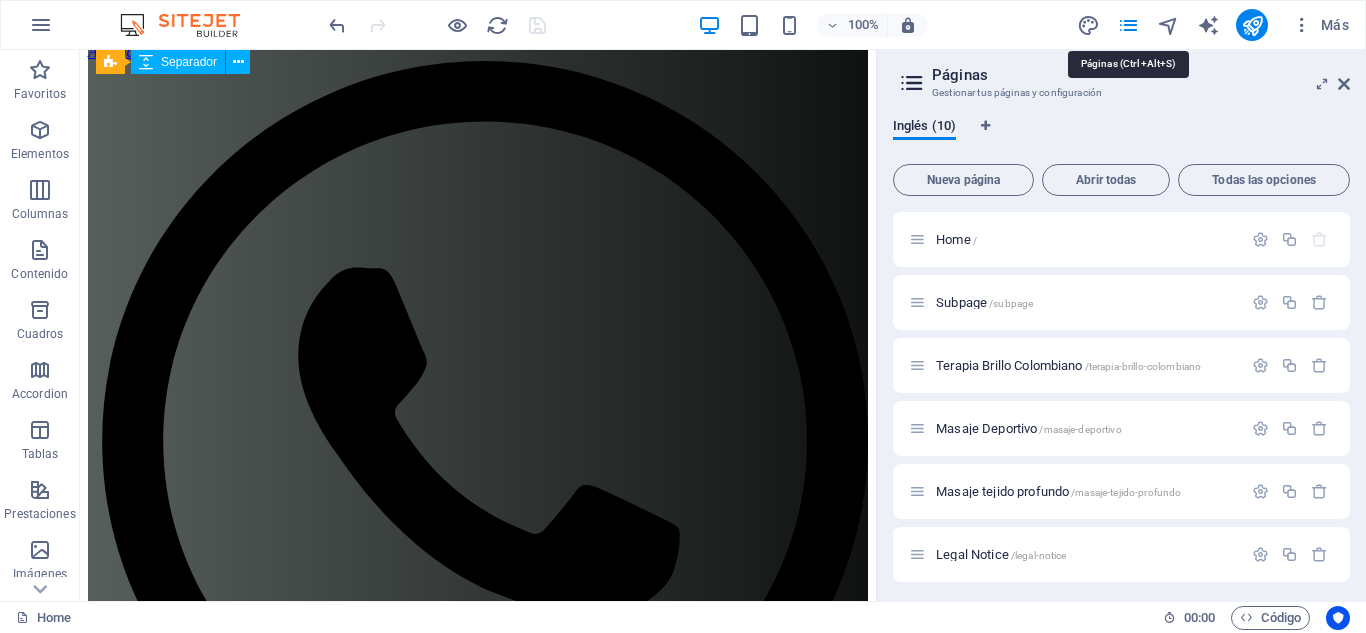 scroll, scrollTop: 19523, scrollLeft: 0, axis: vertical 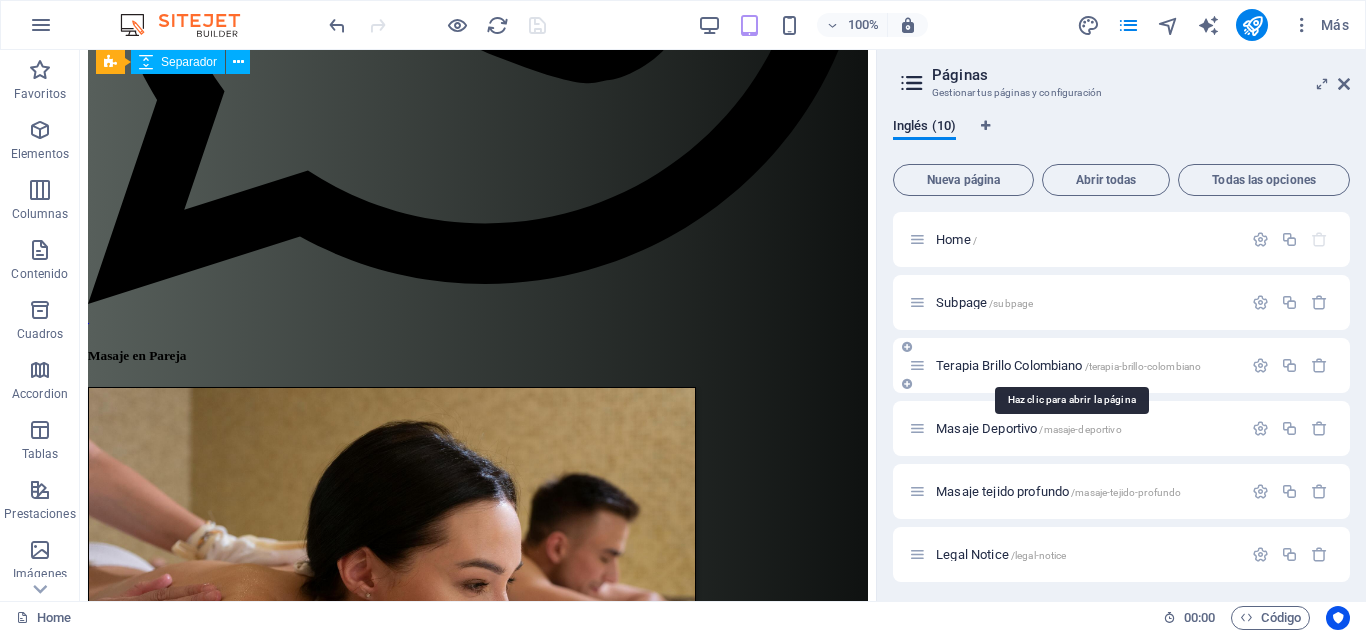 click on "Terapia Brillo Colombiano /terapia-brillo-colombiano" at bounding box center (1068, 365) 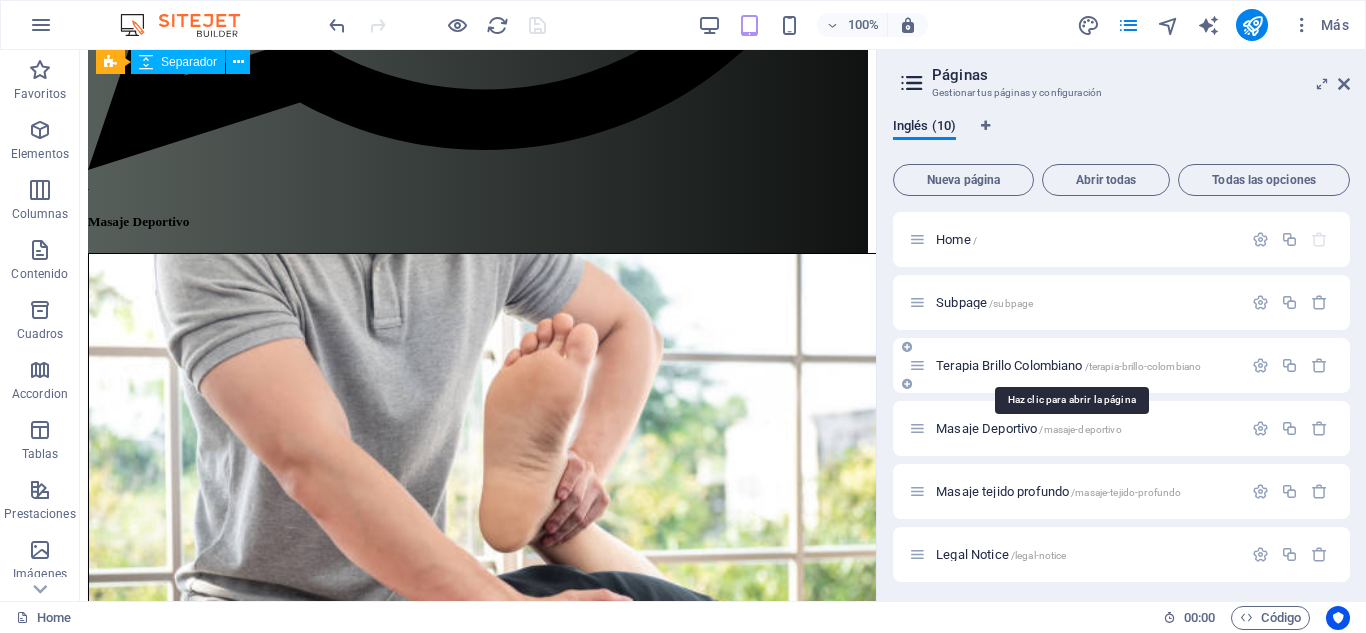 scroll, scrollTop: 0, scrollLeft: 0, axis: both 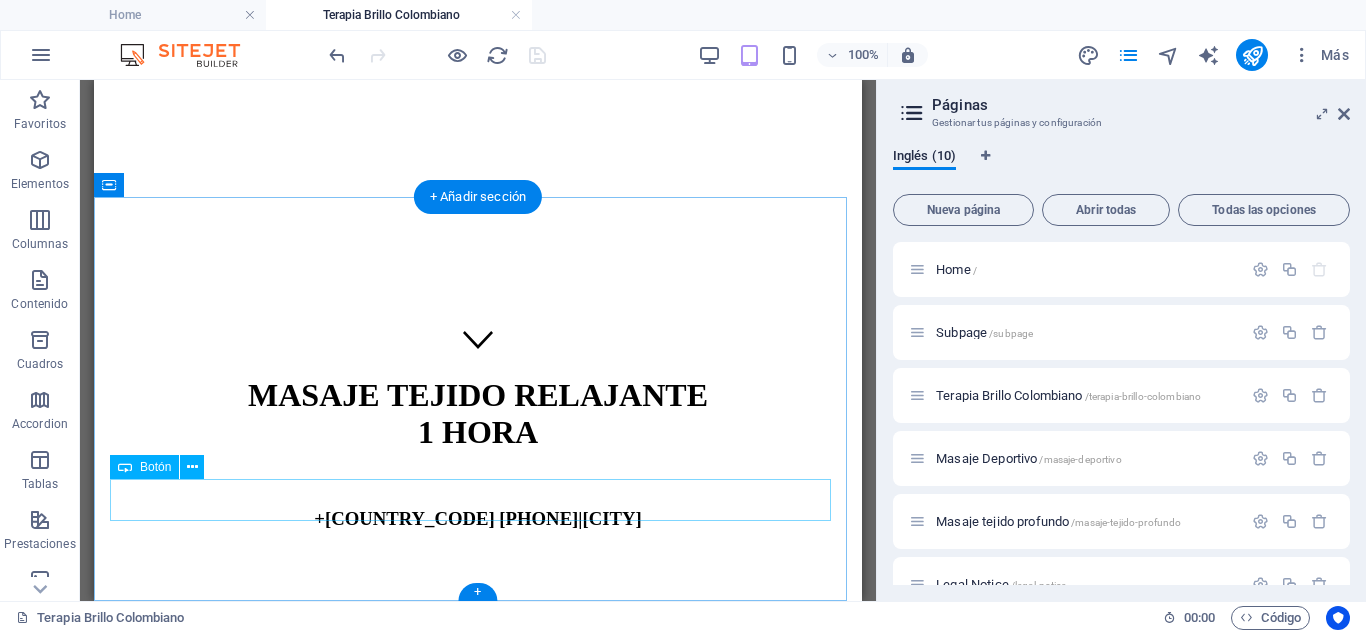 click on "Learn more about references" at bounding box center [478, 843] 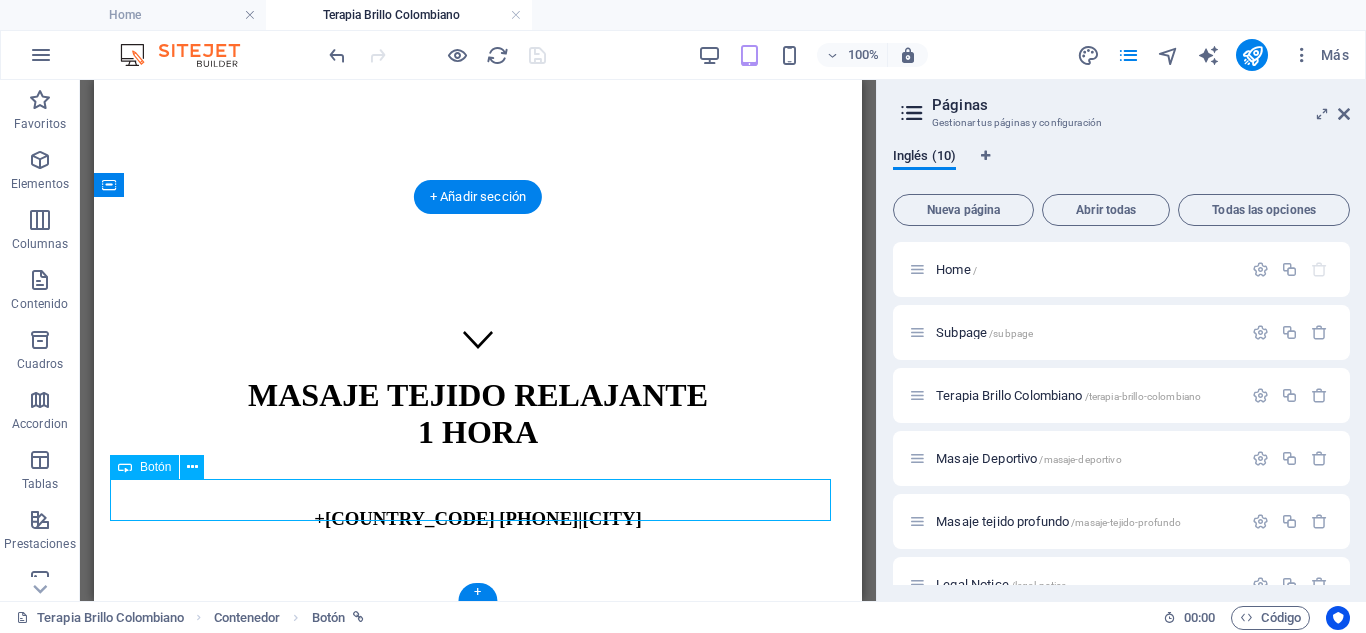 click on "Learn more about references" at bounding box center [478, 843] 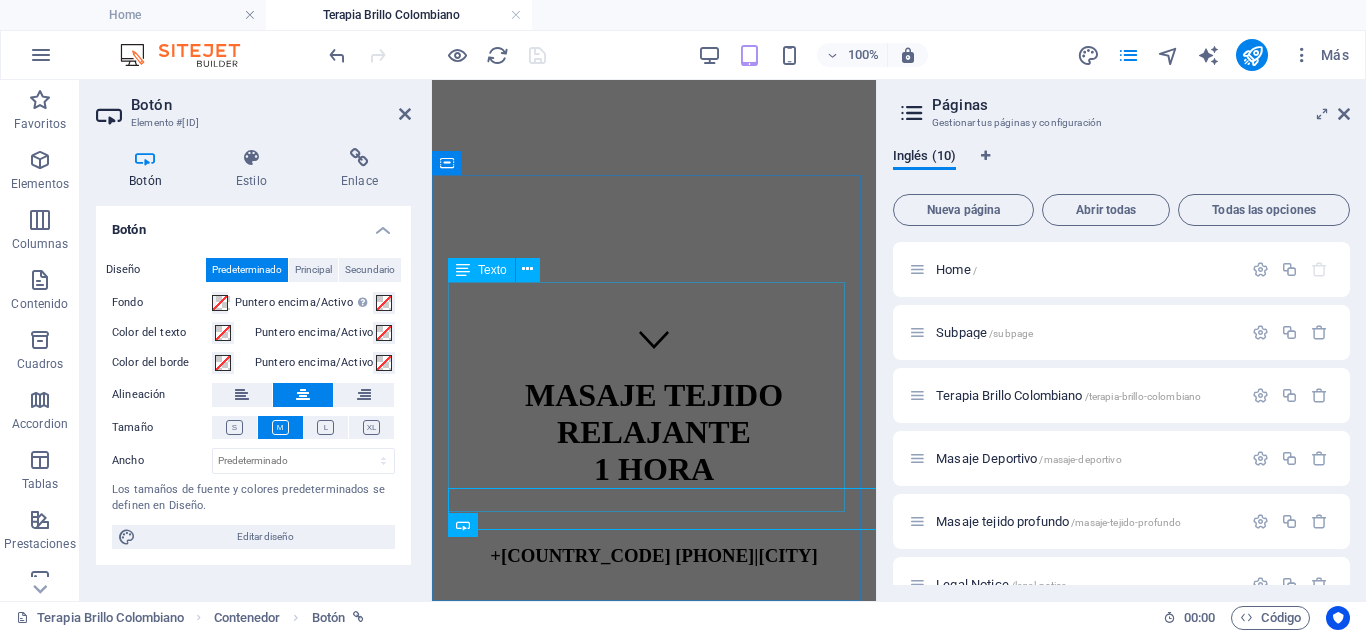 scroll, scrollTop: 218, scrollLeft: 0, axis: vertical 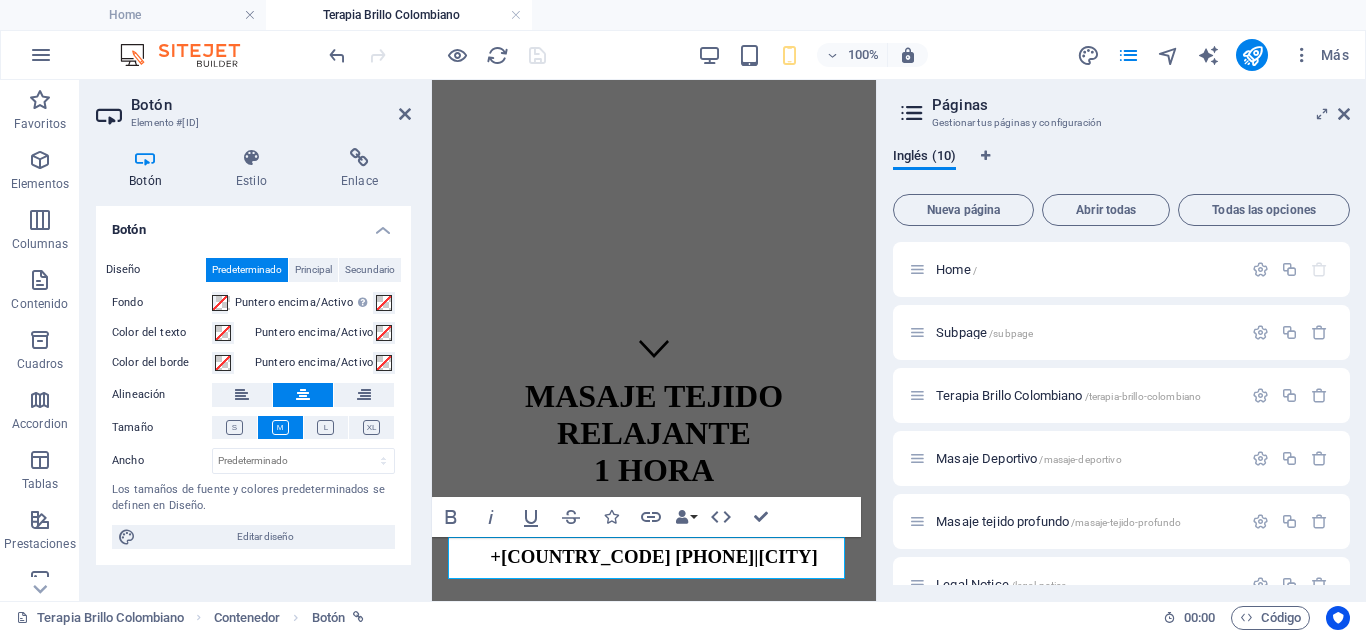 type 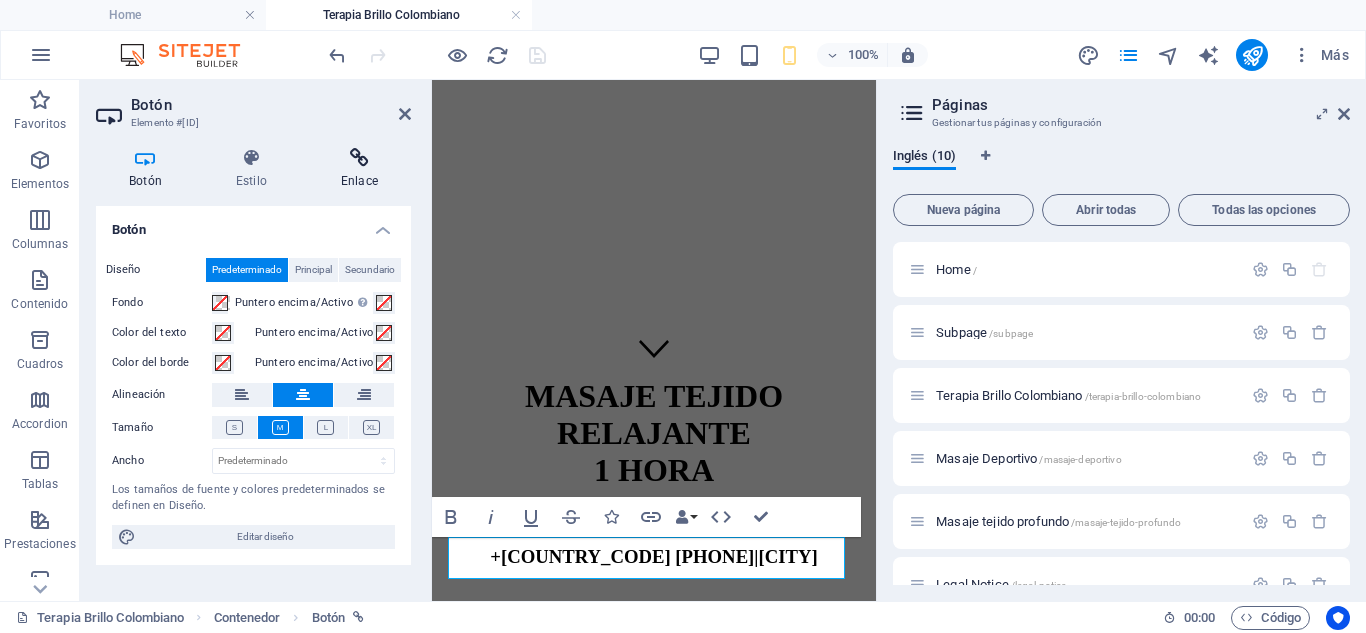 click at bounding box center (359, 158) 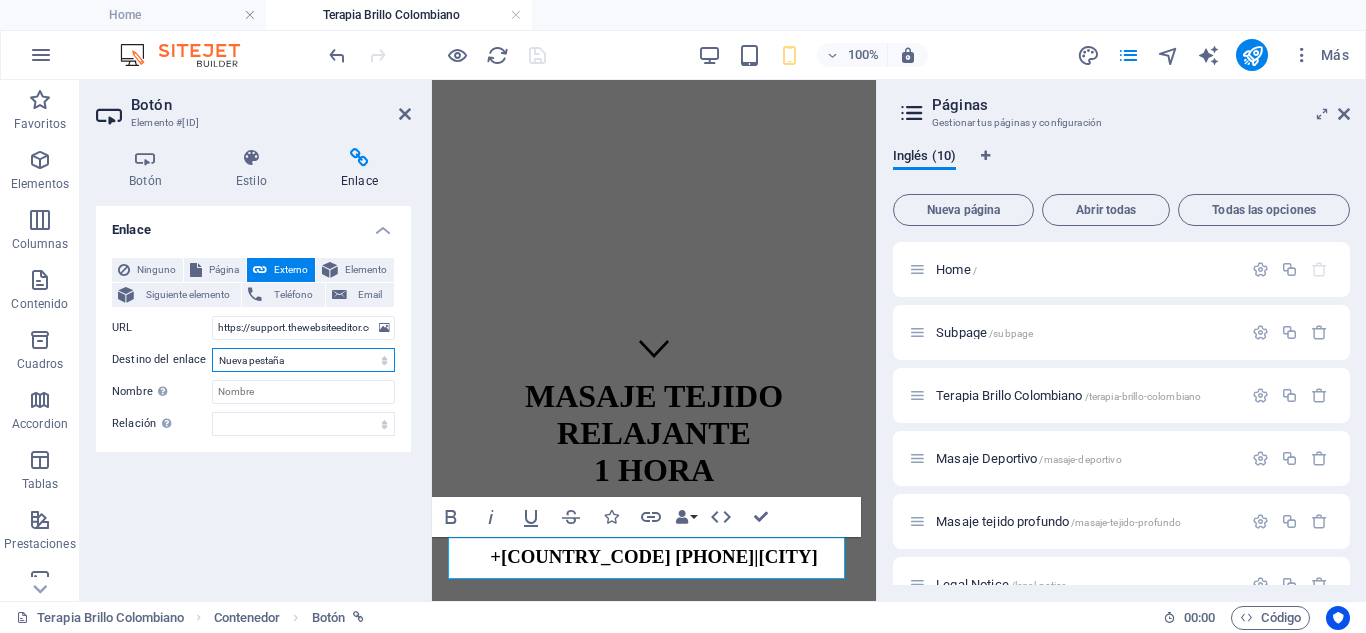 click on "Nueva pestaña Misma pestaña Superposición" at bounding box center (303, 360) 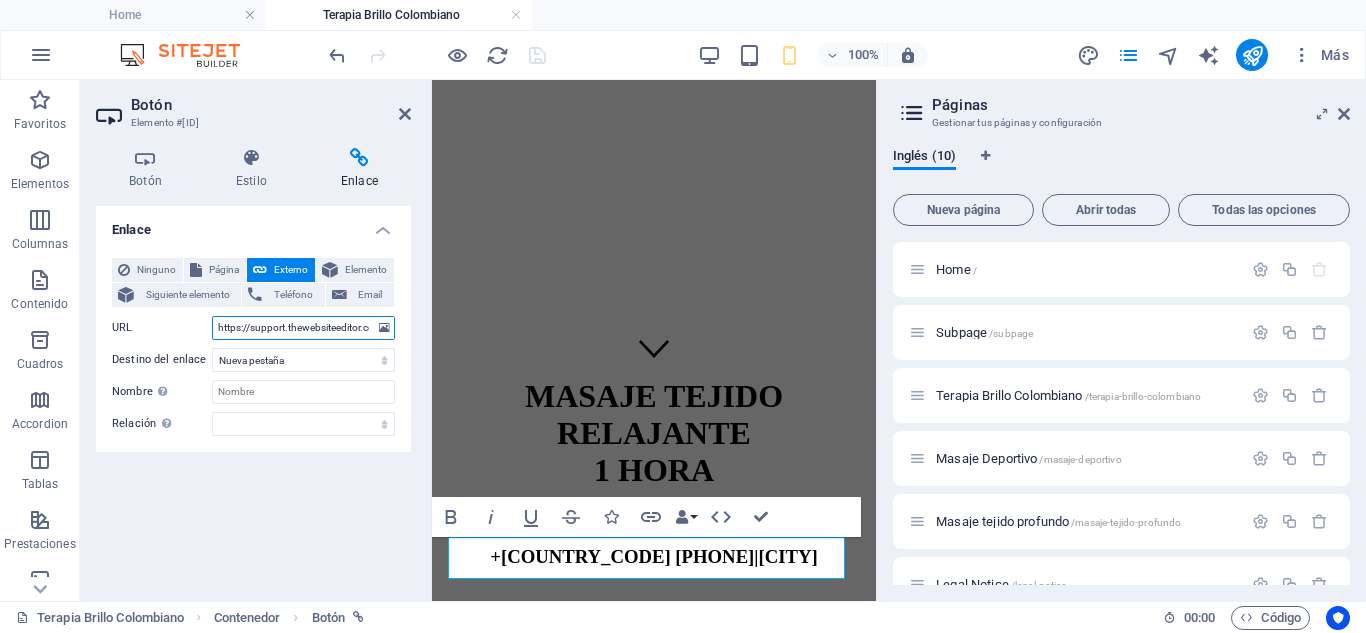 click on "https://support.thewebsiteeditor.com/hc/en-us/articles/13251544769559-How-to-create-a-reference" at bounding box center [303, 328] 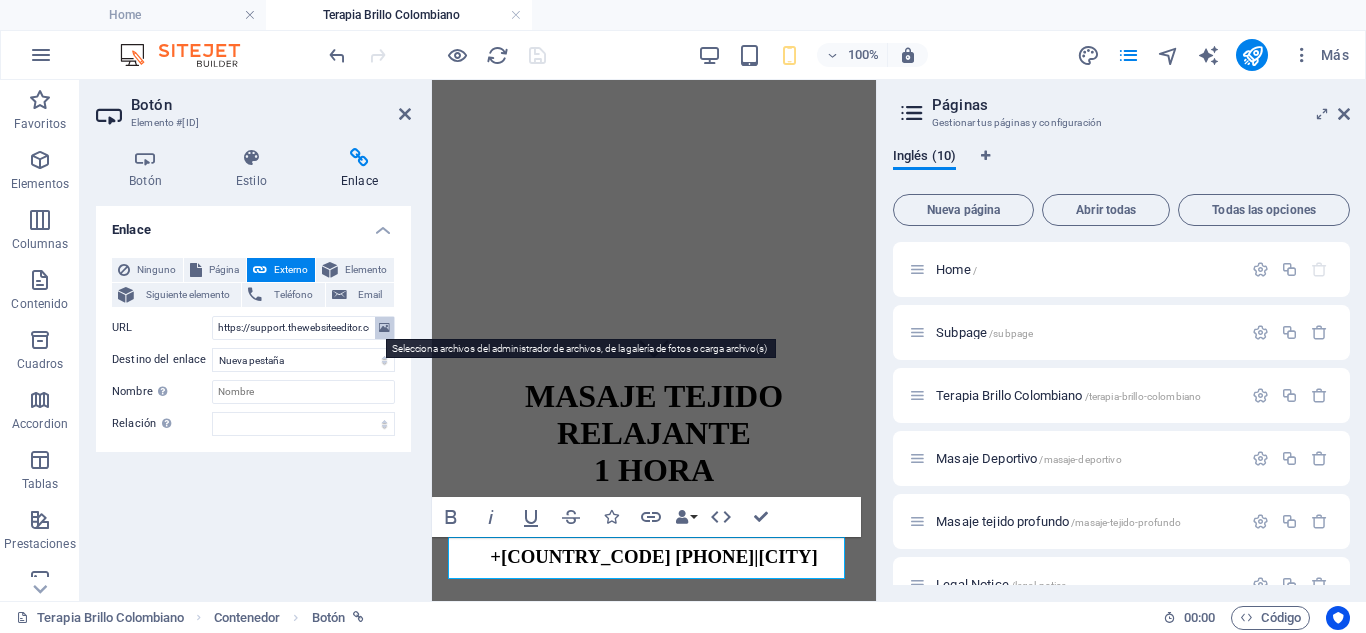 click at bounding box center [384, 328] 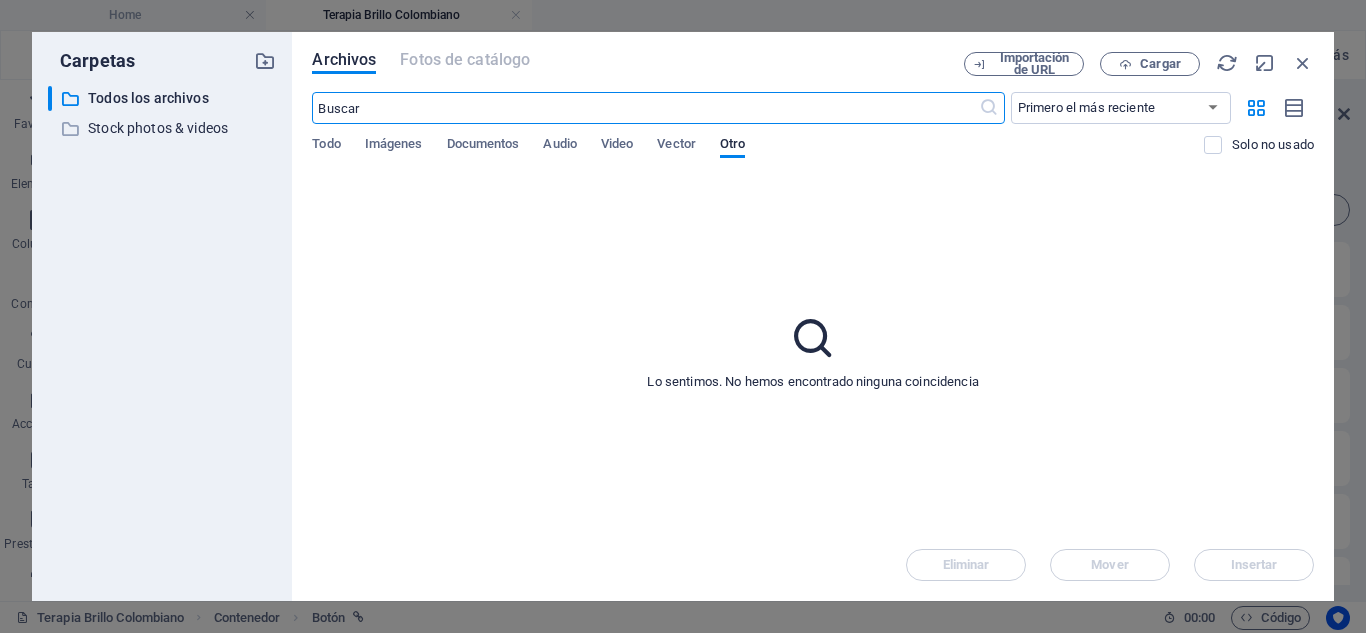 scroll, scrollTop: 1889, scrollLeft: 0, axis: vertical 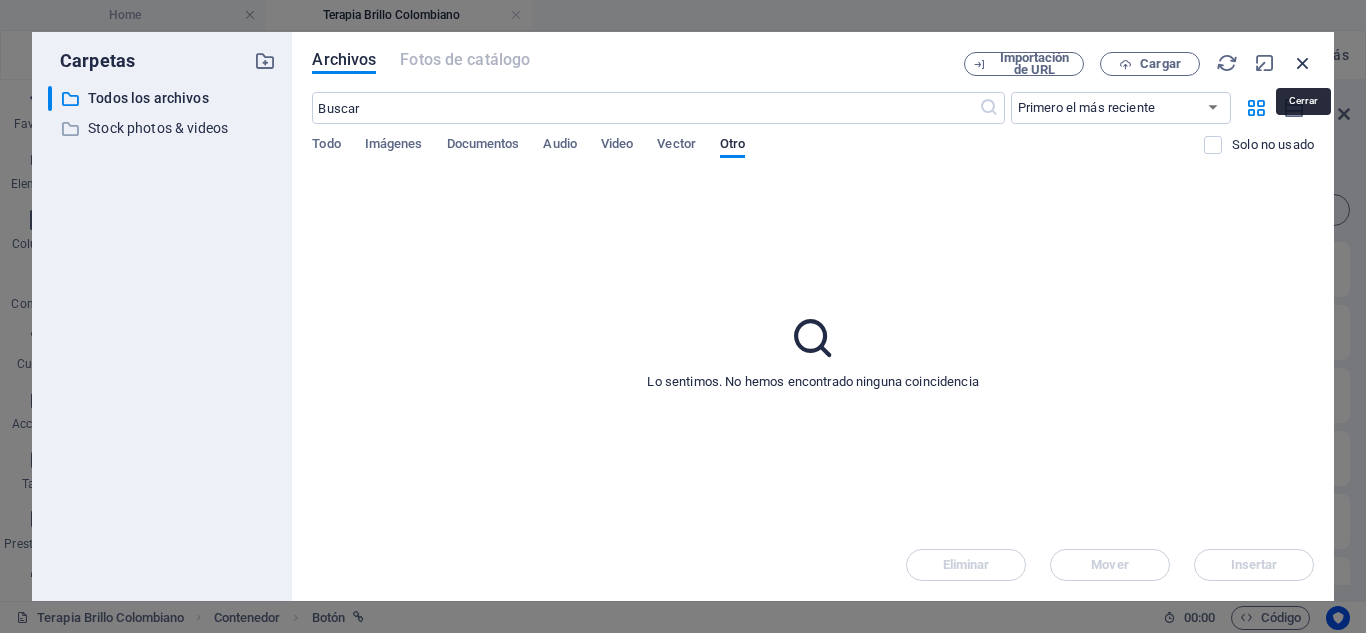 click at bounding box center (1303, 63) 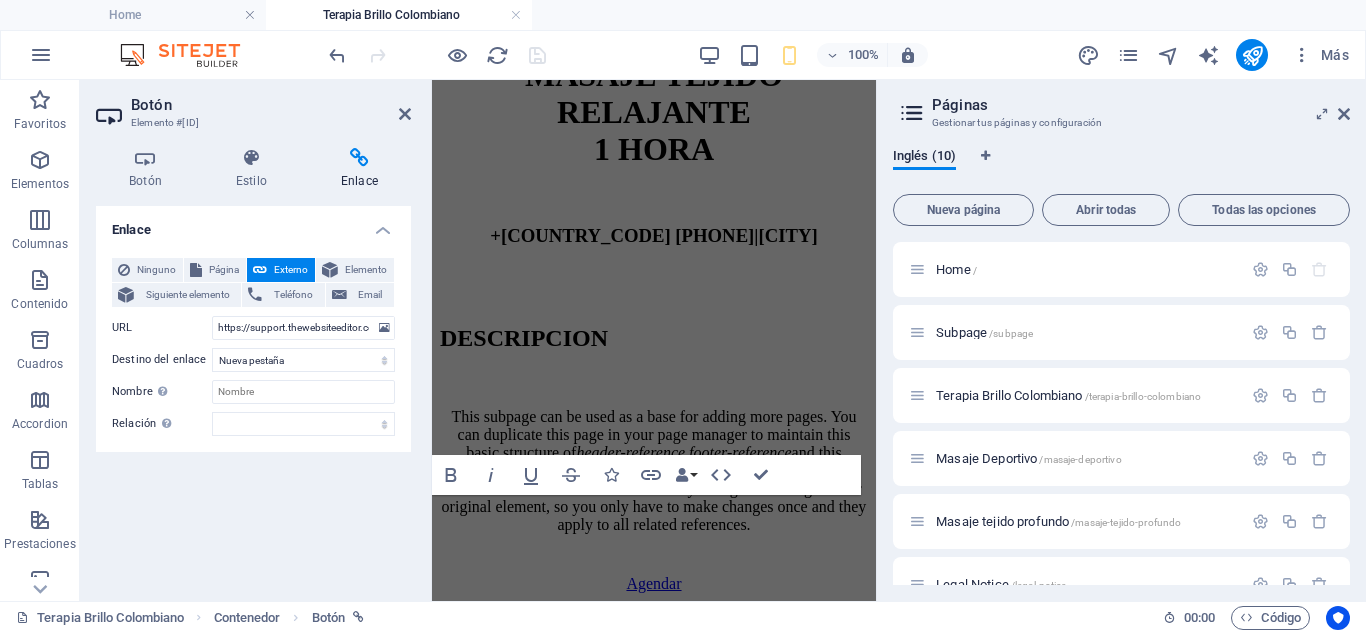 scroll, scrollTop: 260, scrollLeft: 0, axis: vertical 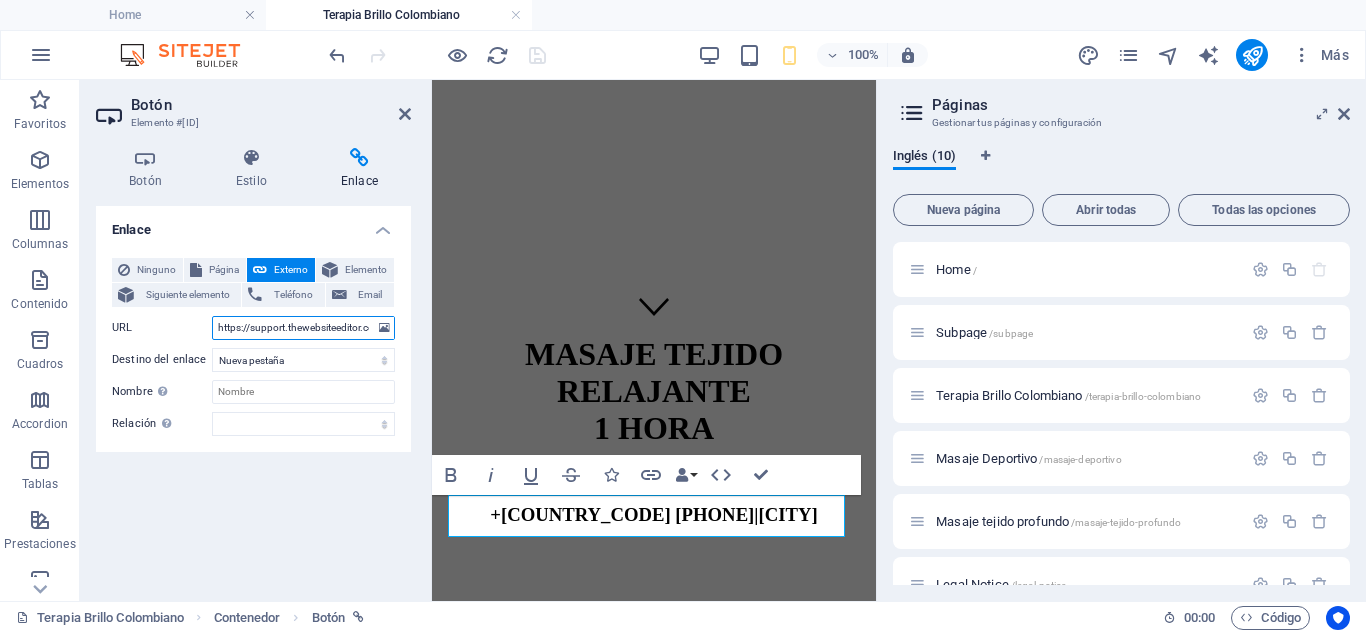 click on "https://support.thewebsiteeditor.com/hc/en-us/articles/13251544769559-How-to-create-a-reference" at bounding box center [303, 328] 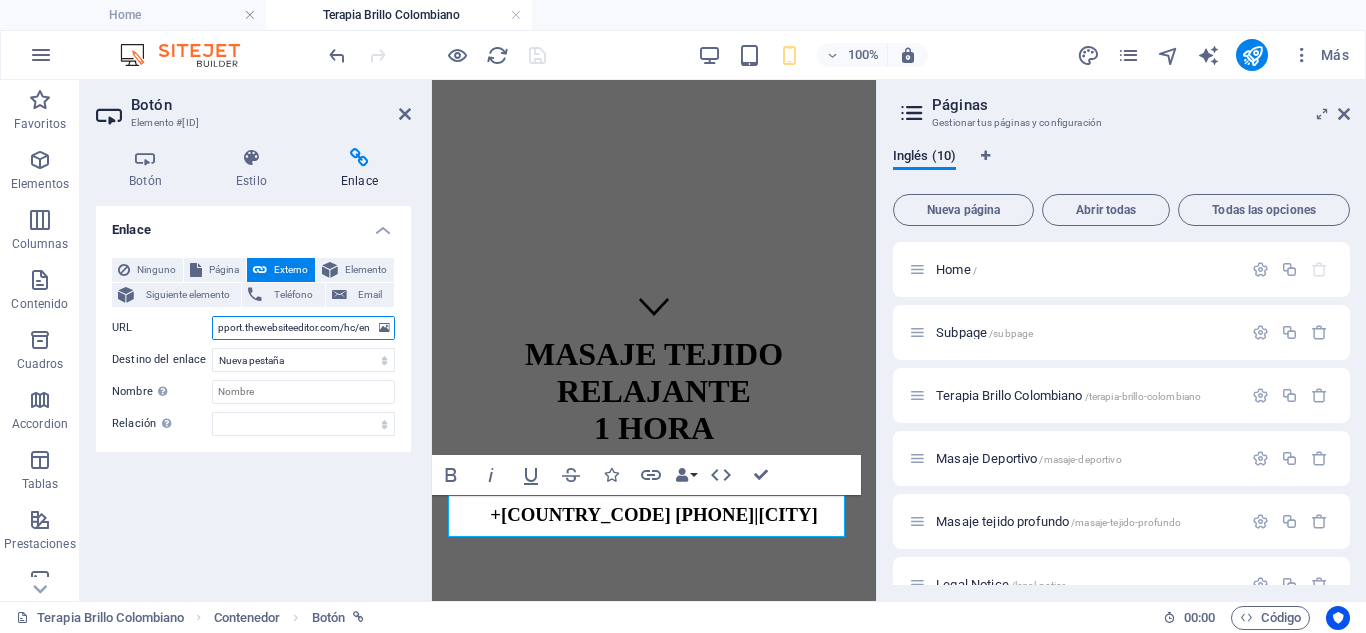 scroll, scrollTop: 0, scrollLeft: 0, axis: both 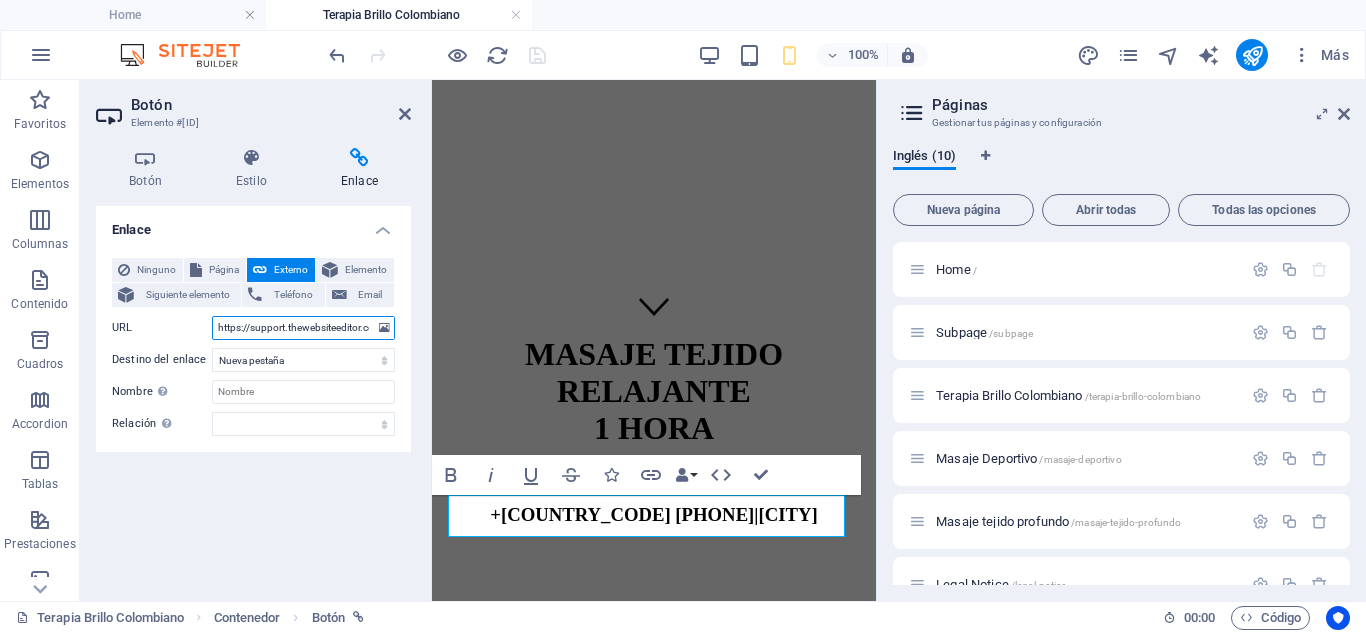 drag, startPoint x: 372, startPoint y: 332, endPoint x: 174, endPoint y: 335, distance: 198.02272 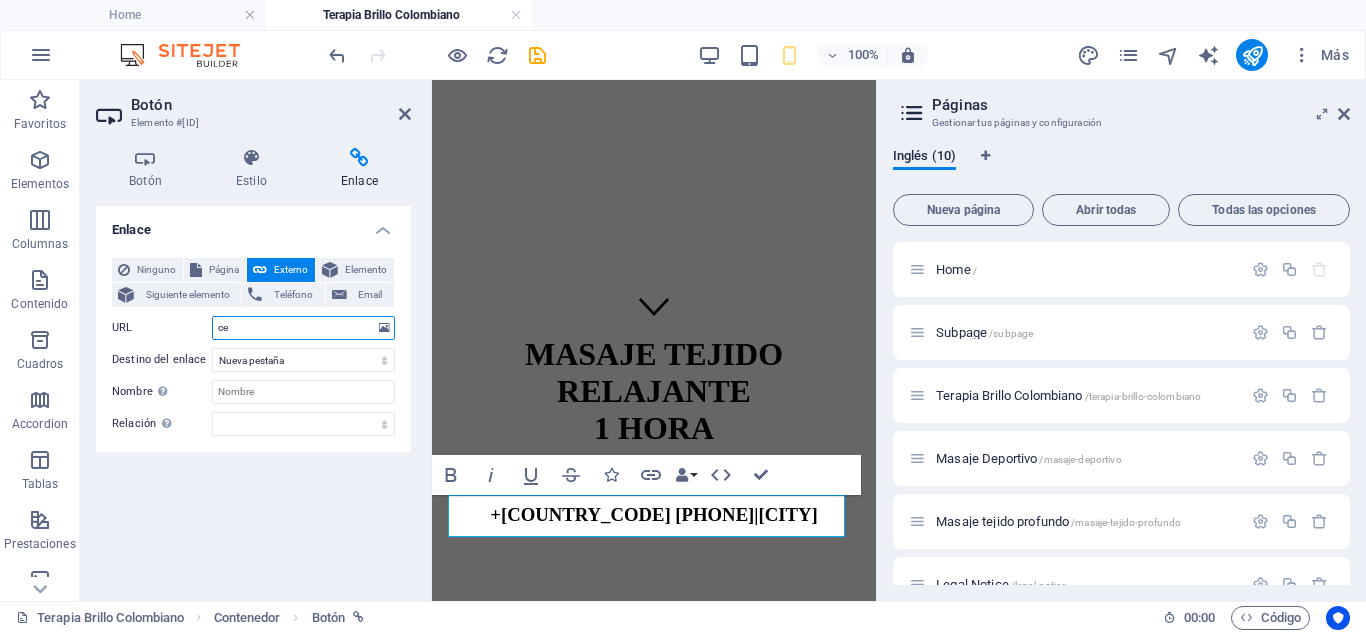 type on "e" 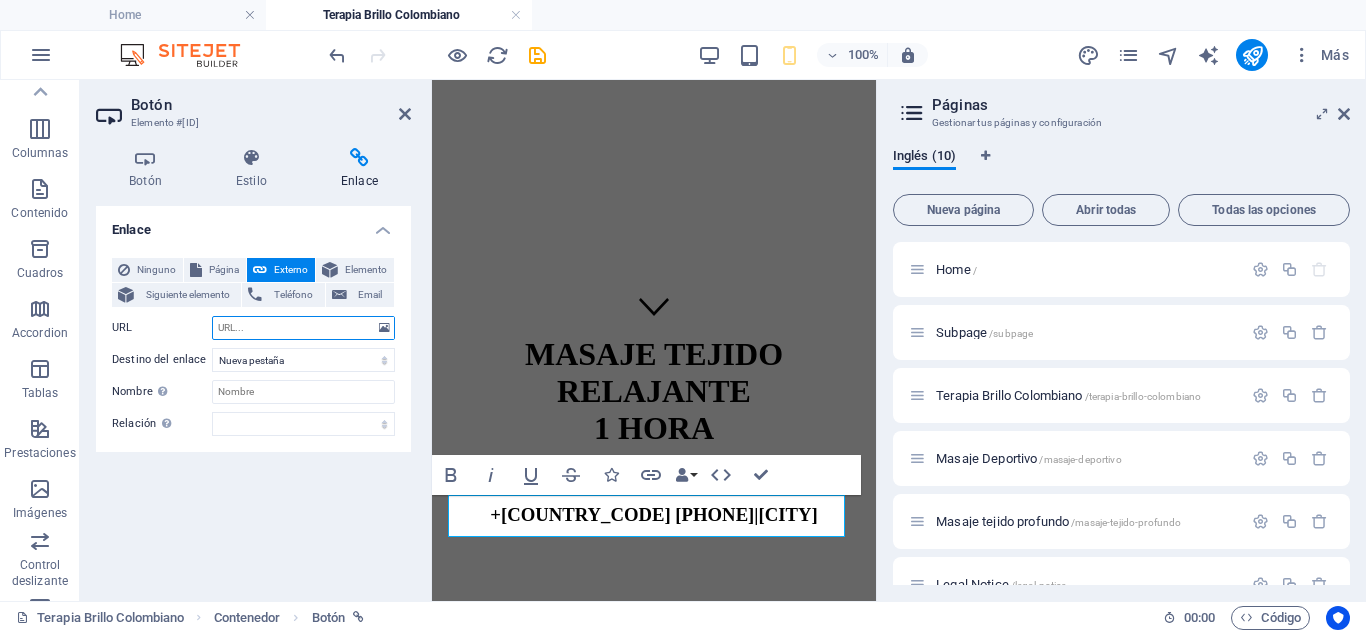 scroll, scrollTop: 0, scrollLeft: 0, axis: both 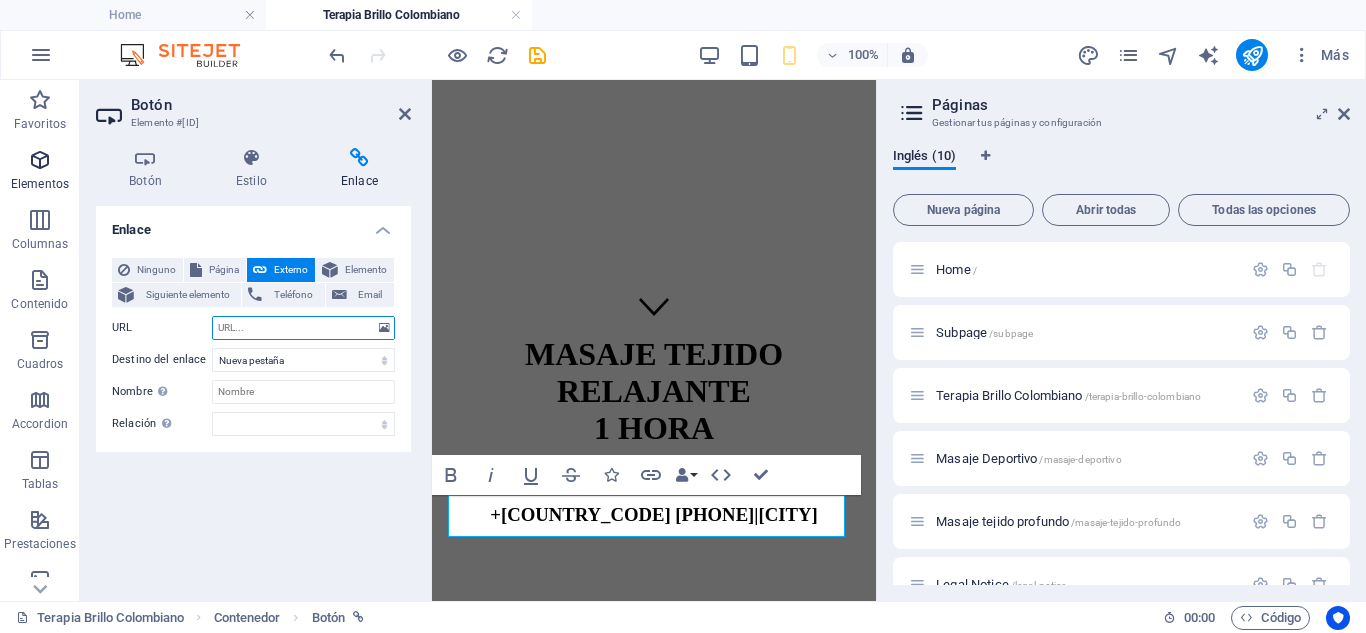 type 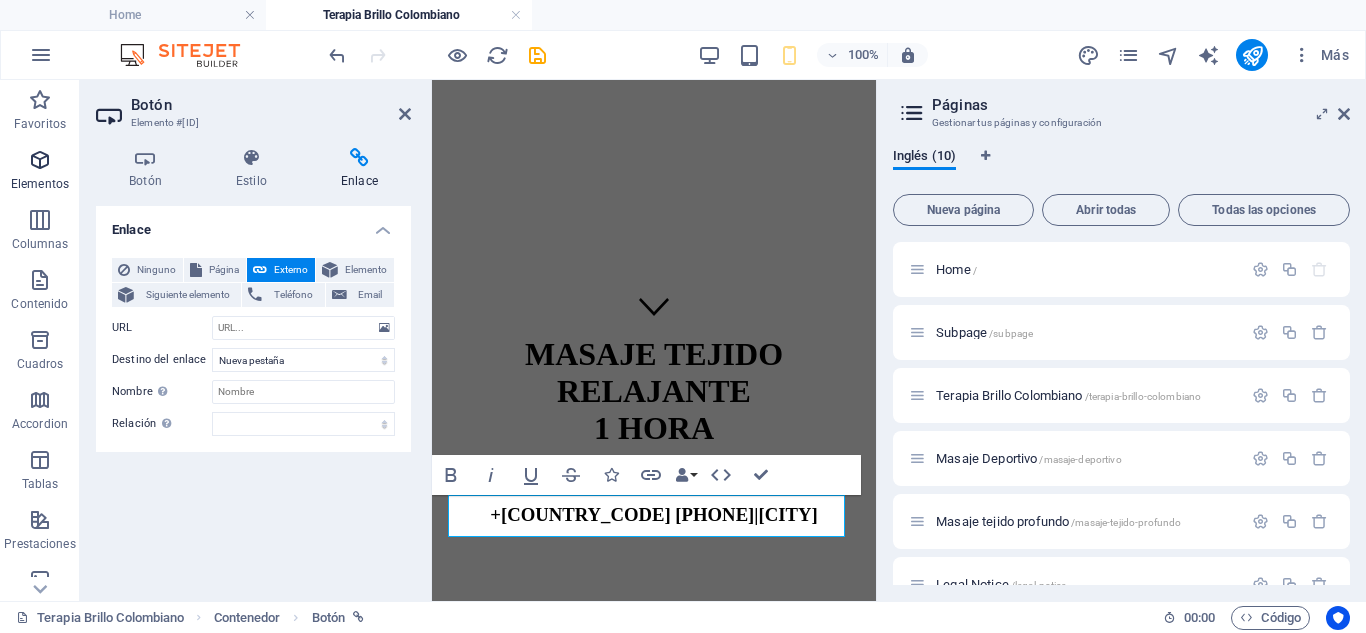 click at bounding box center [40, 160] 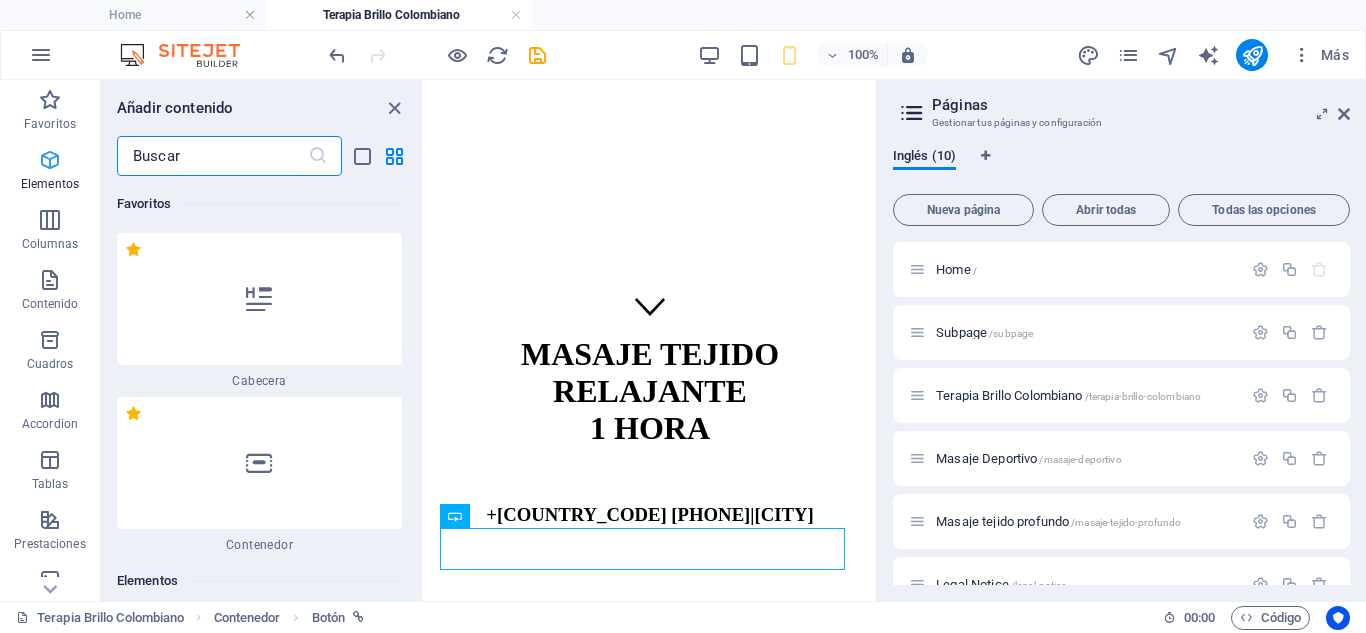 scroll, scrollTop: 227, scrollLeft: 0, axis: vertical 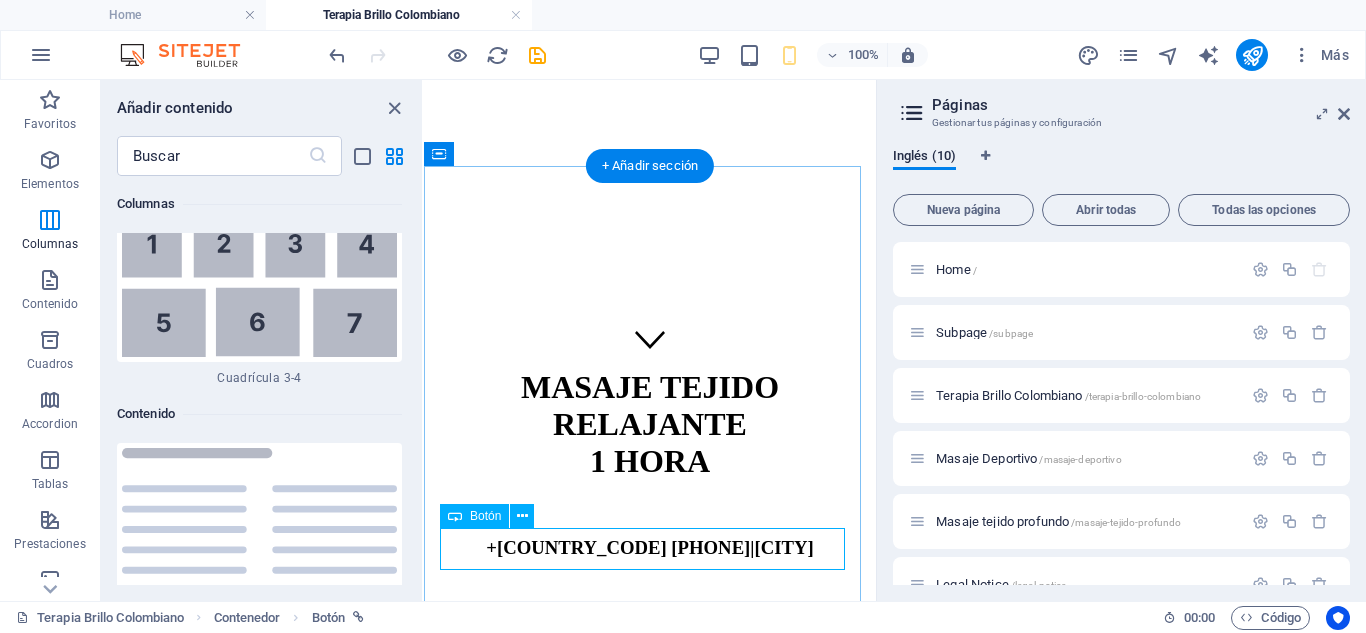 click on "Agendar" at bounding box center (650, 896) 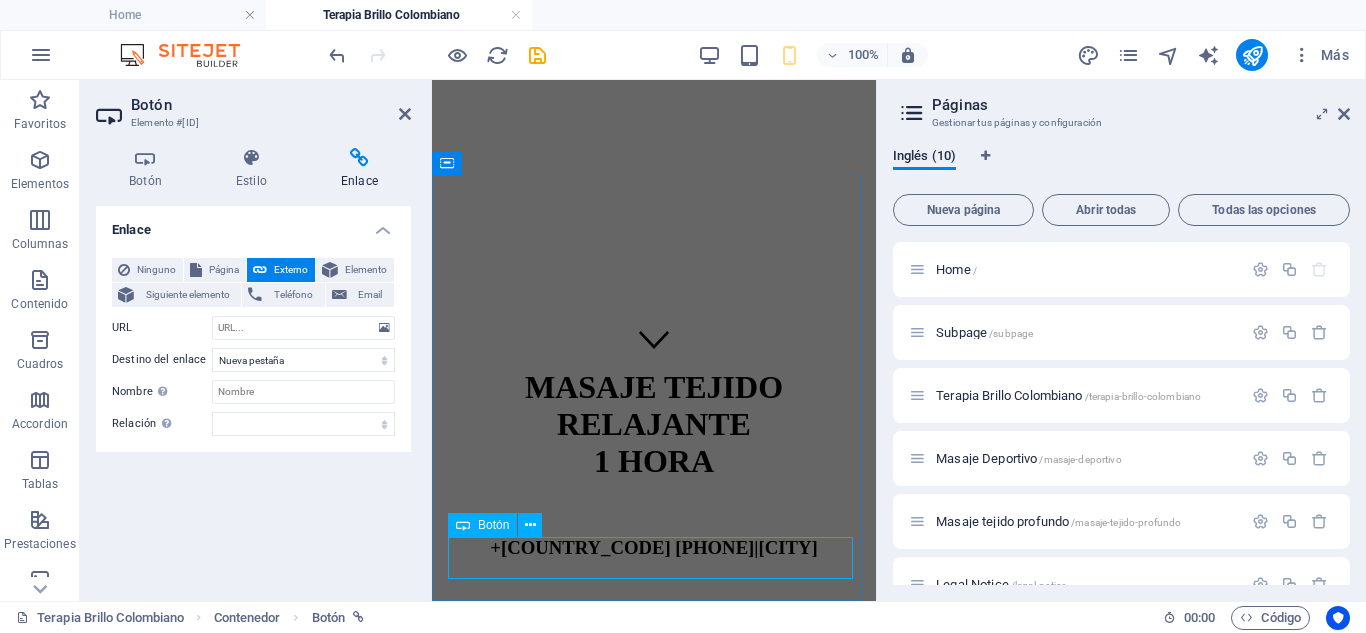 scroll, scrollTop: 218, scrollLeft: 0, axis: vertical 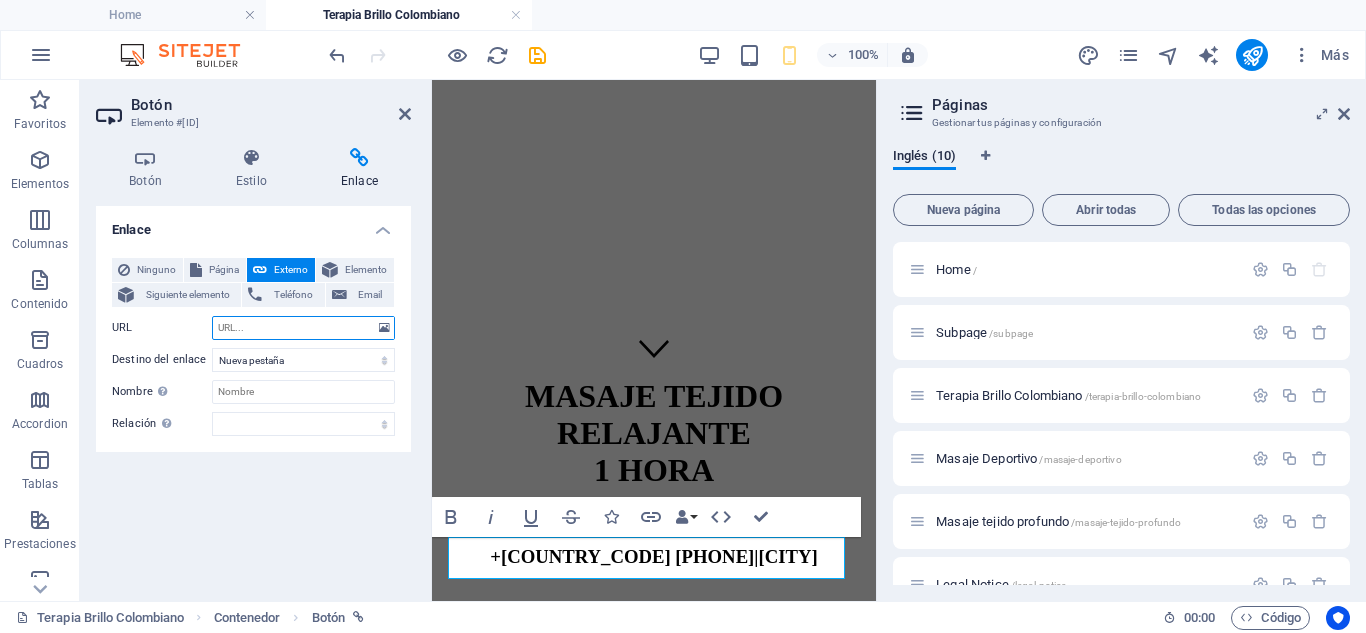 click on "URL" at bounding box center [303, 328] 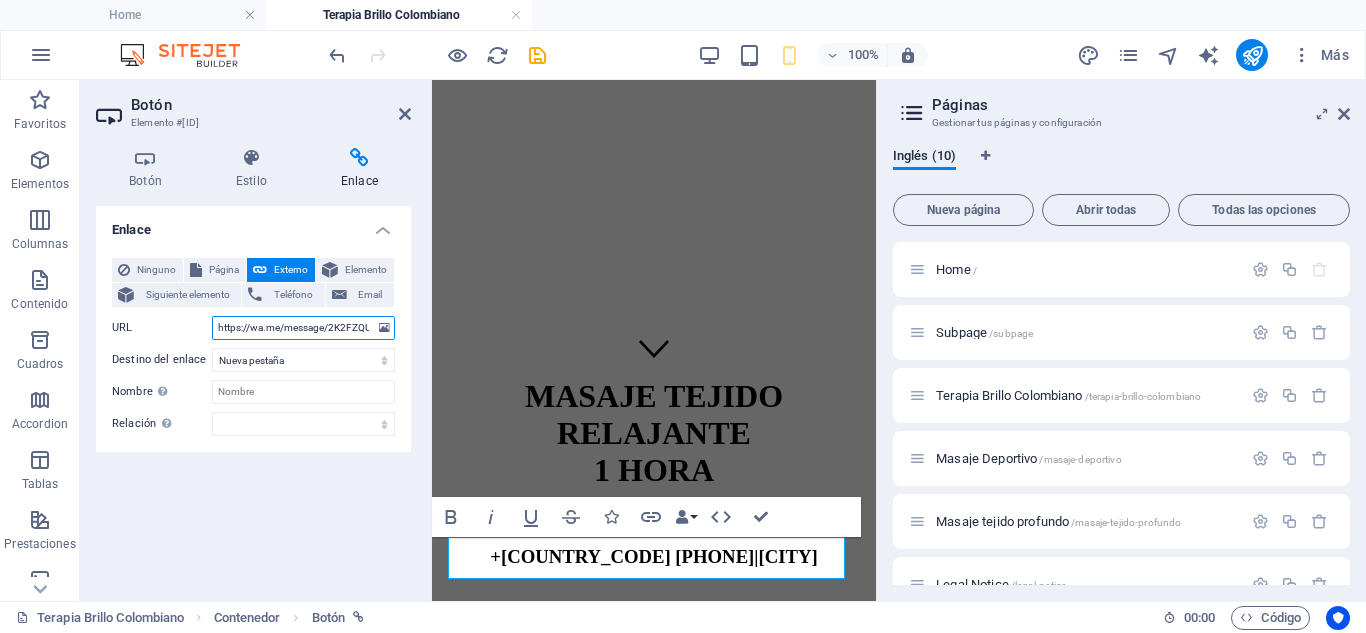 scroll, scrollTop: 0, scrollLeft: 45, axis: horizontal 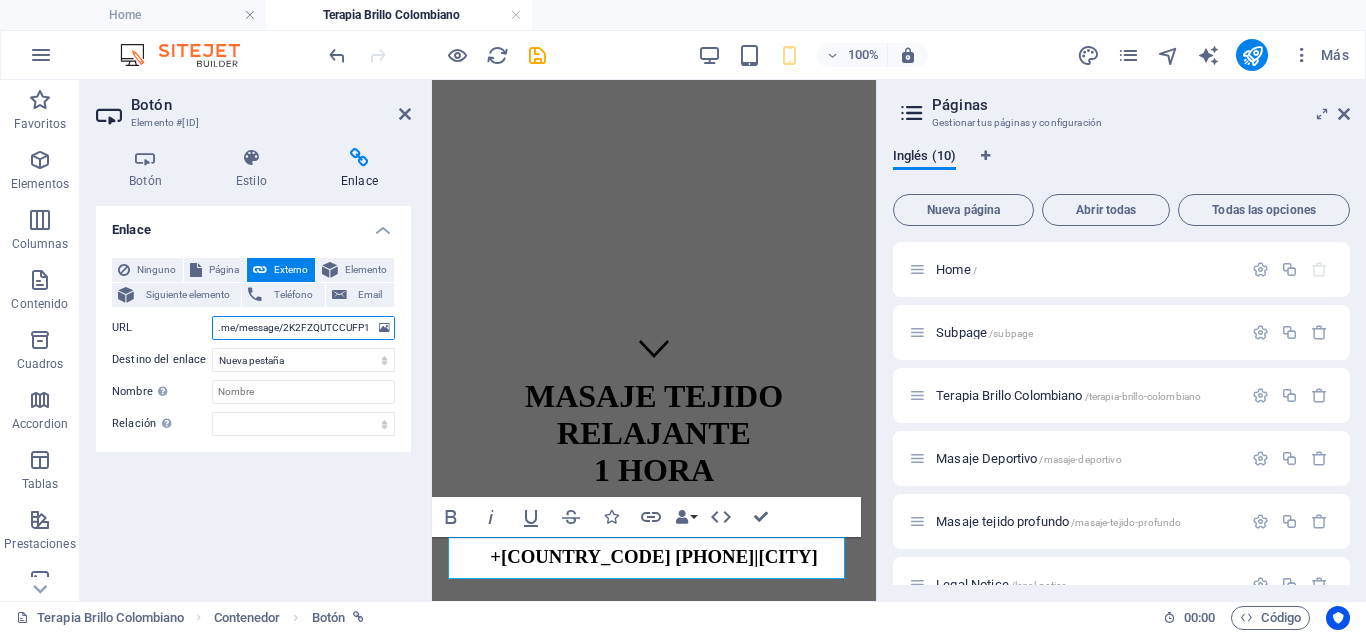 type on "https://wa.me/message/2K2FZQUTCCUFP1" 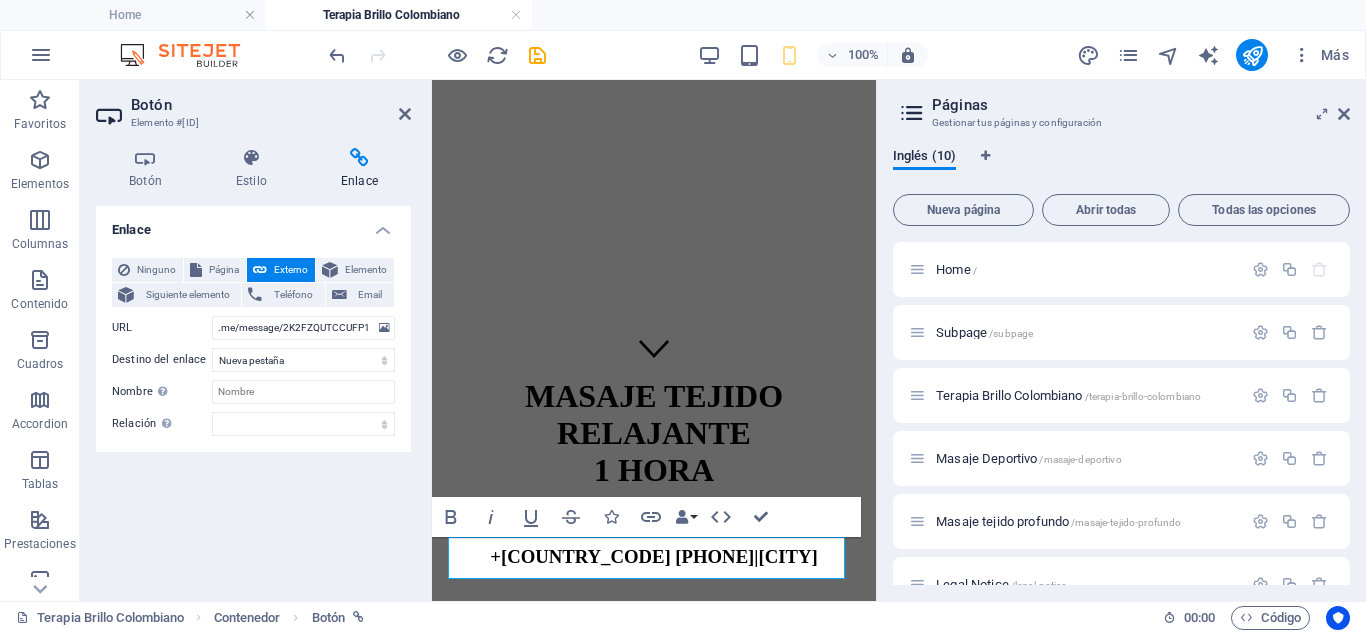 scroll, scrollTop: 0, scrollLeft: 0, axis: both 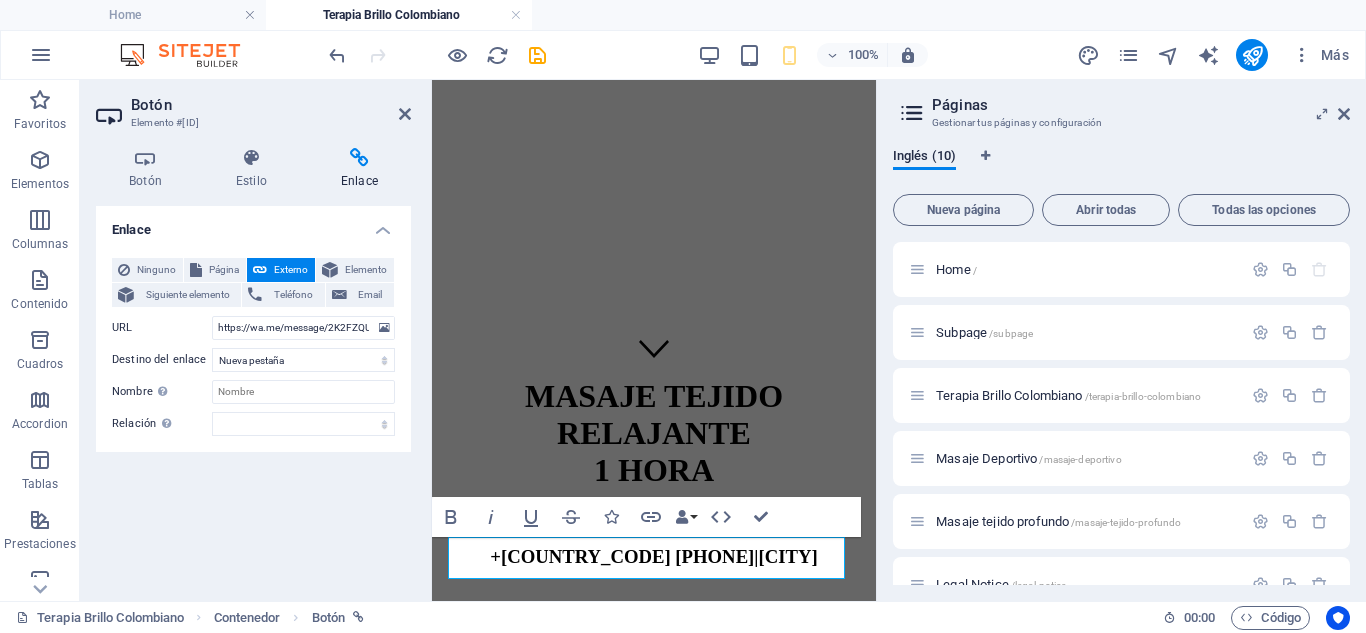click on "Enlace Ninguno Página Externo Elemento Siguiente elemento Teléfono Email Página Home Subpage Terapia Brillo Colombiano Masaje Deportivo Masaje tejido profundo Legal Notice Privacy Elemento
URL https://wa.me/message/[ID] Teléfono Email Destino del enlace Nueva pestaña Misma pestaña Superposición Nombre Una descripción adicional del enlace no debería ser igual al texto del enlace. El título suele mostrarse como un texto de información cuando se mueve el ratón por encima del elemento. Déjalo en blanco en caso de dudas. Relación Define la relation de este enlace con el destino del enlace . Por ejemplo, el valor "nofollow" indica a los buscadores que no sigan al enlace. Puede dejarse vacío. alternativo autor marcador externo ayuda licencia siguiente nofollow noreferrer noopener ant buscar etiqueta" at bounding box center [253, 395] 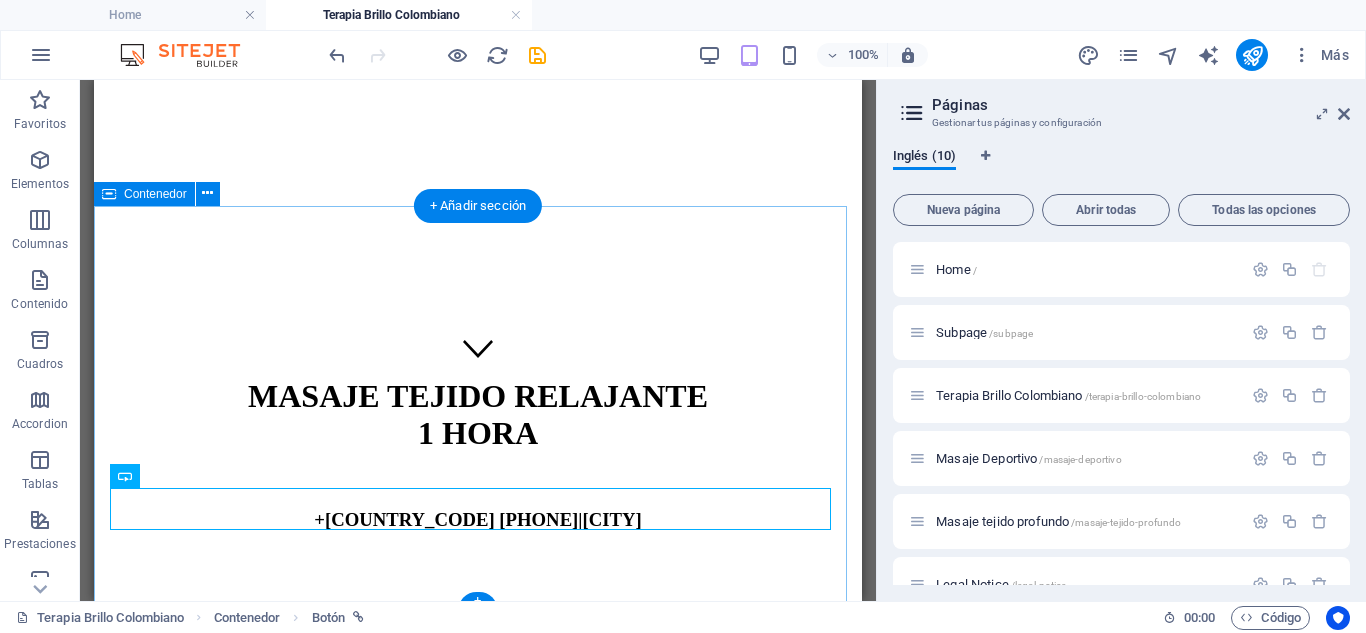 click on "DESCRIPCION This subpage can be used as a base for adding more pages. You can duplicate this page in your page manager to maintain this basic structure of  header-reference ,  footer-reference  and this editable  section . Referenced elements are copies of their original element and cannot be edited. But they change according to their original element, so you only have to make changes once and they apply to all related references. Agendar" at bounding box center (478, 746) 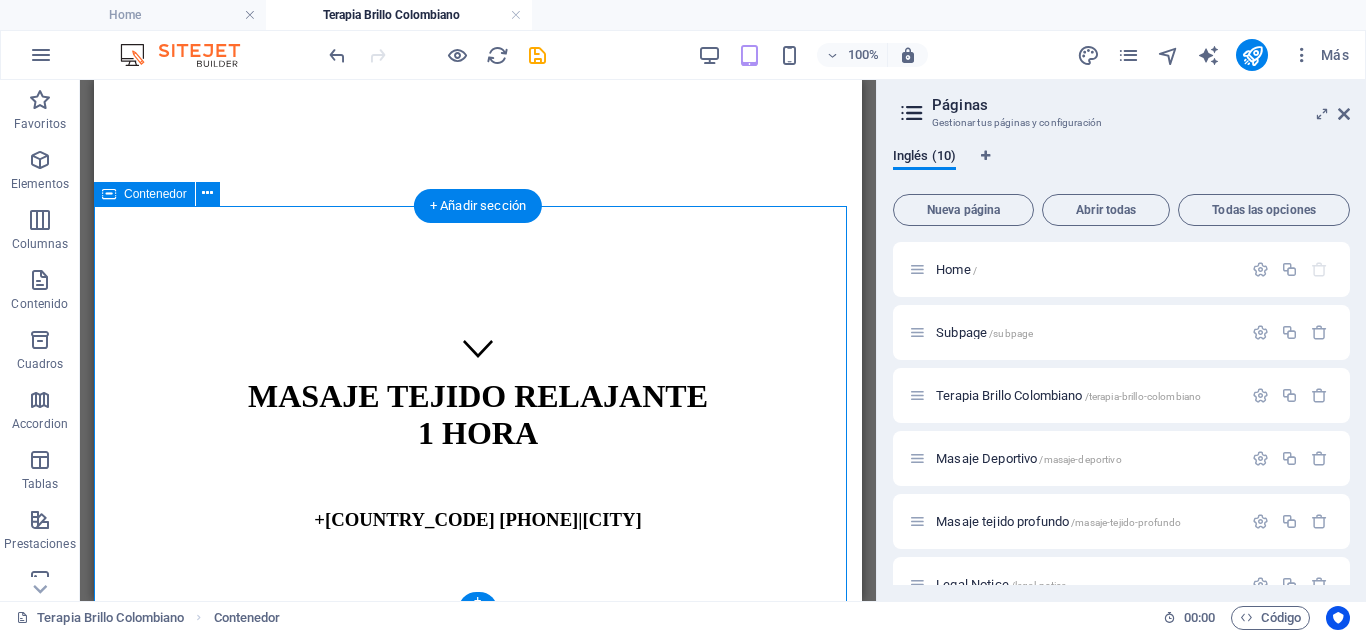 scroll, scrollTop: 227, scrollLeft: 0, axis: vertical 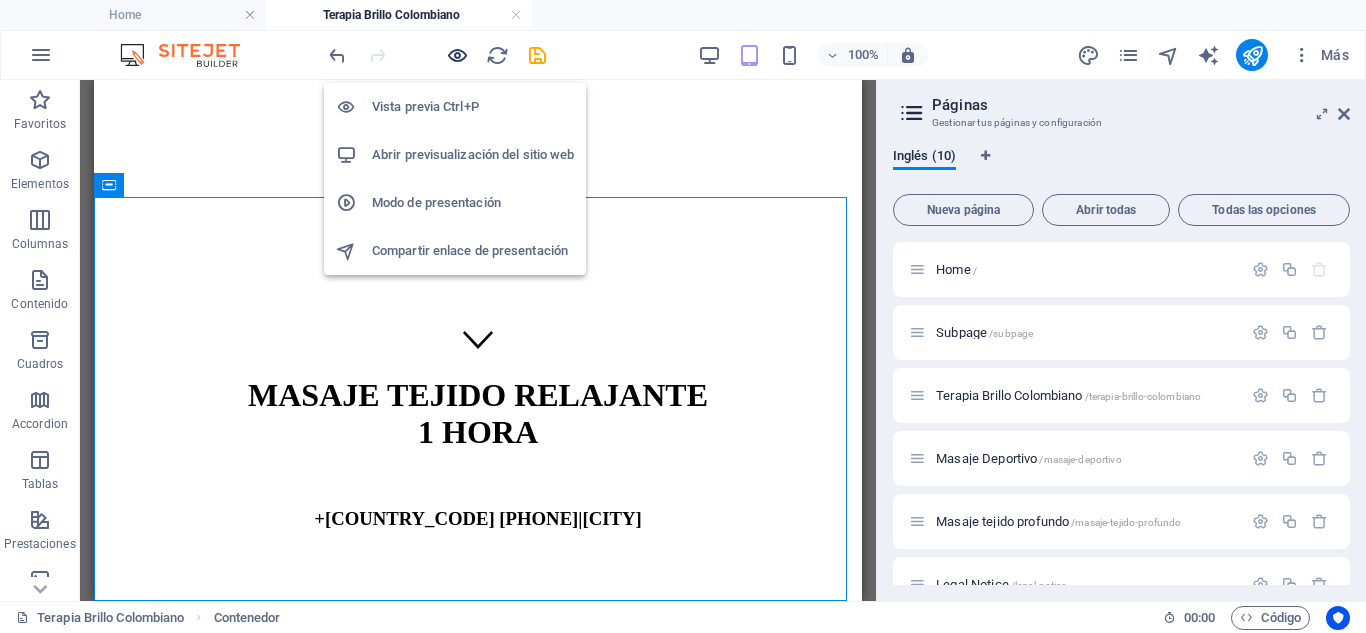 click at bounding box center [457, 55] 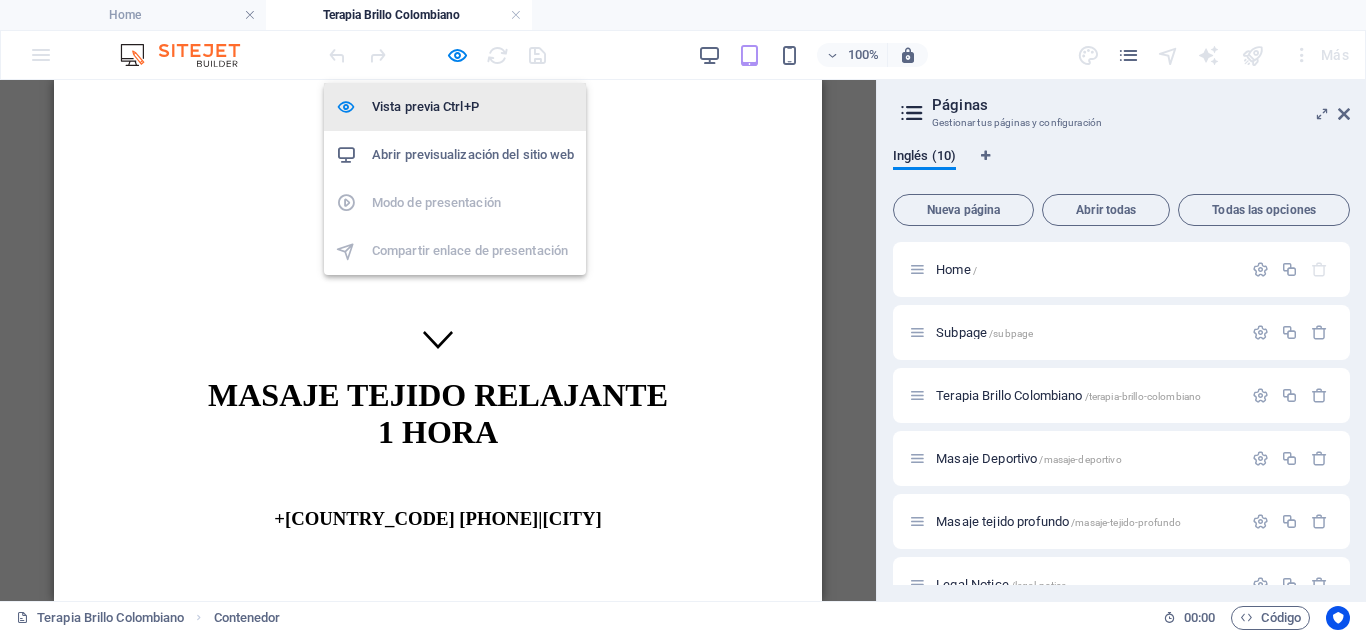 click on "Vista previa Ctrl+P" at bounding box center [455, 107] 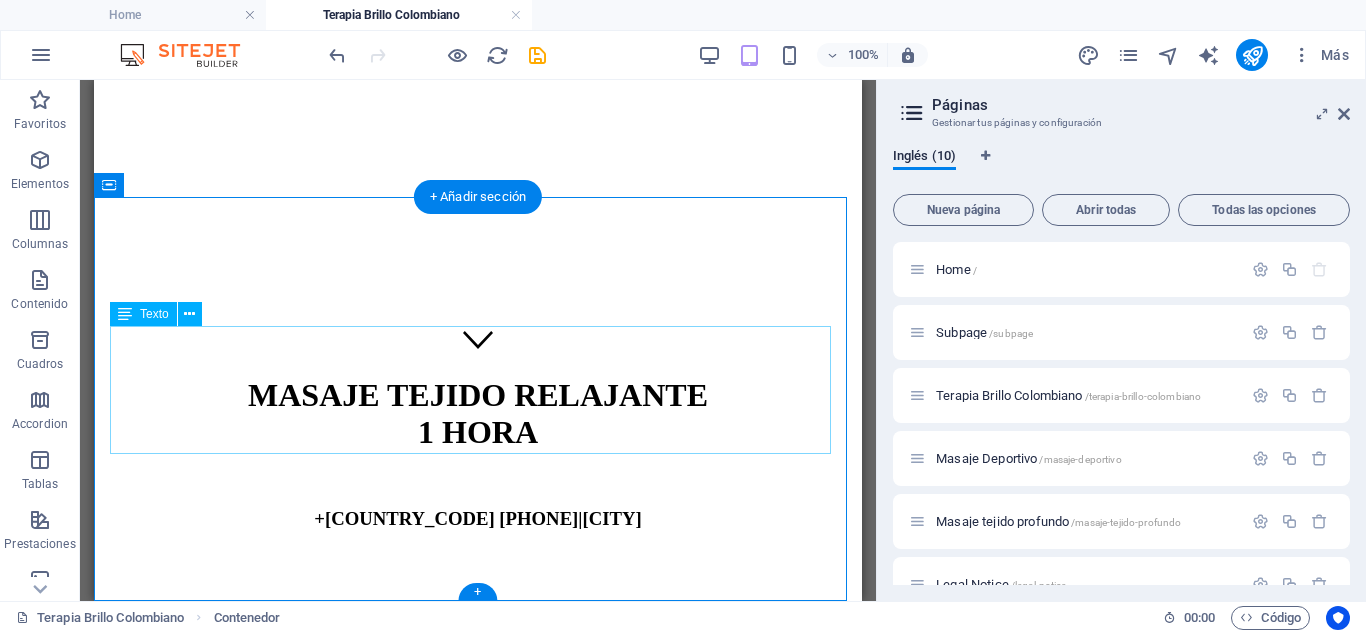 click on "This subpage can be used as a base for adding more pages. You can duplicate this page in your page manager to maintain this basic structure of  header-reference ,  footer-reference  and this editable  section . Referenced elements are copies of their original element and cannot be edited. But they change according to their original element, so you only have to make changes once and they apply to all related references." at bounding box center (478, 757) 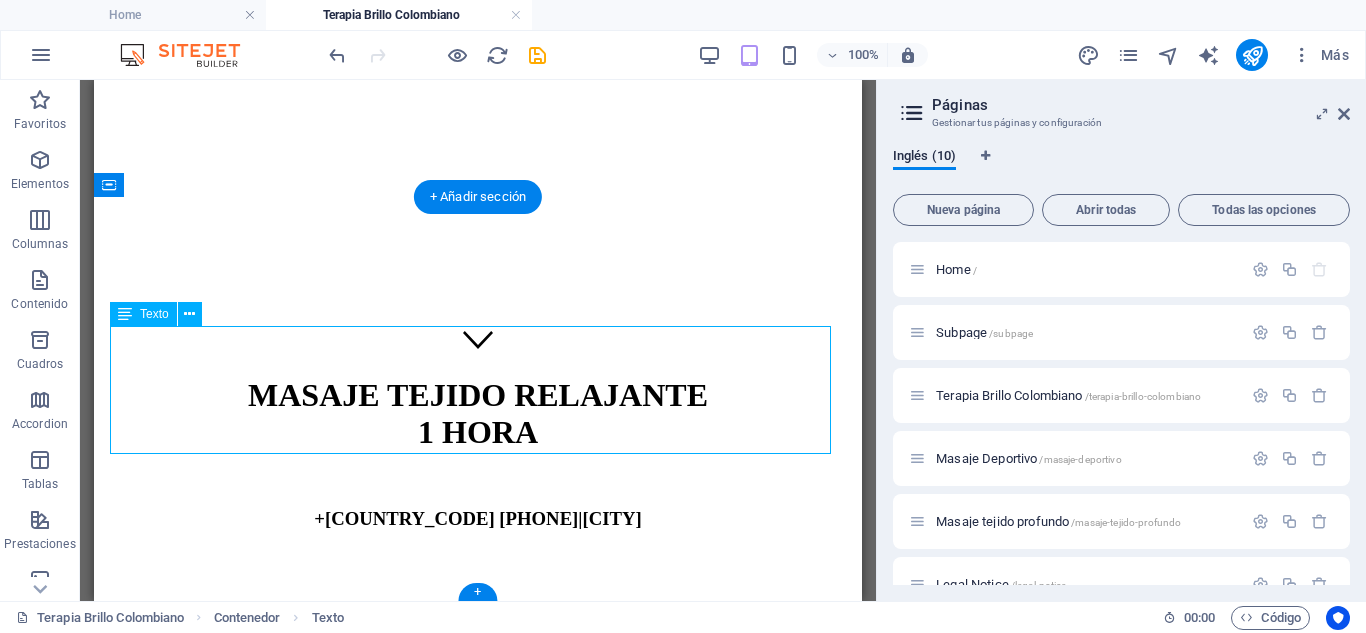 click on "This subpage can be used as a base for adding more pages. You can duplicate this page in your page manager to maintain this basic structure of  header-reference ,  footer-reference  and this editable  section . Referenced elements are copies of their original element and cannot be edited. But they change according to their original element, so you only have to make changes once and they apply to all related references." at bounding box center [478, 757] 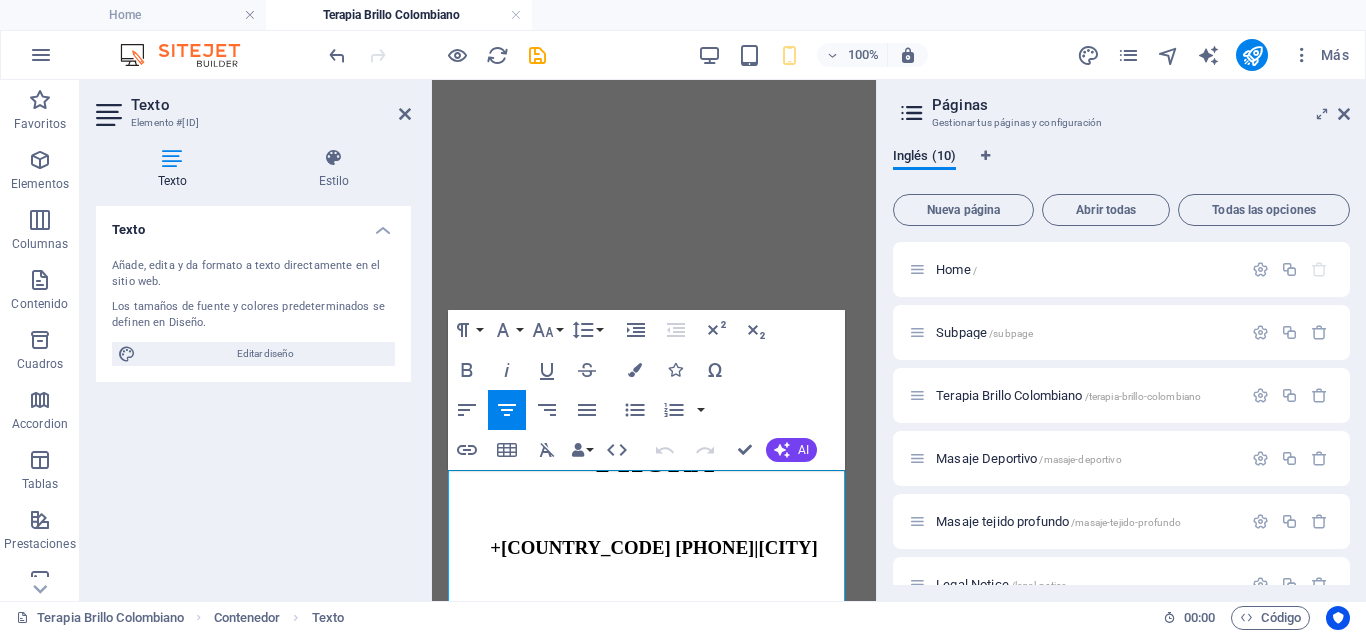 scroll, scrollTop: 30, scrollLeft: 0, axis: vertical 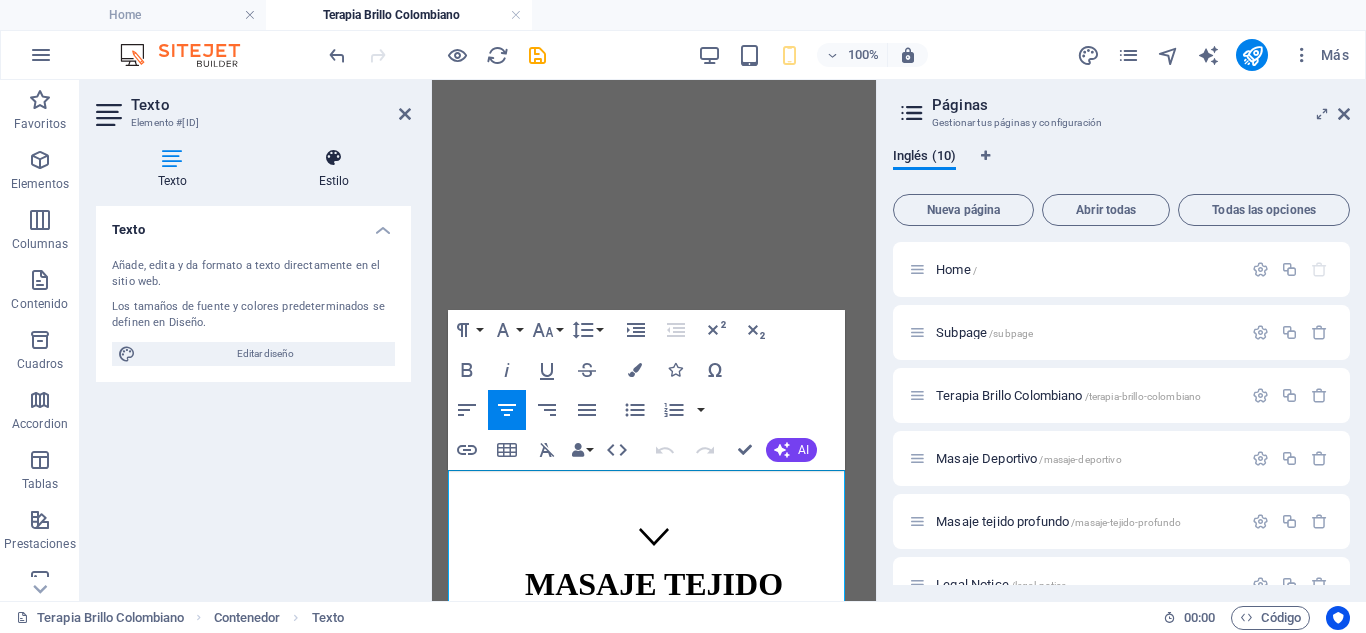click on "Estilo" at bounding box center [334, 169] 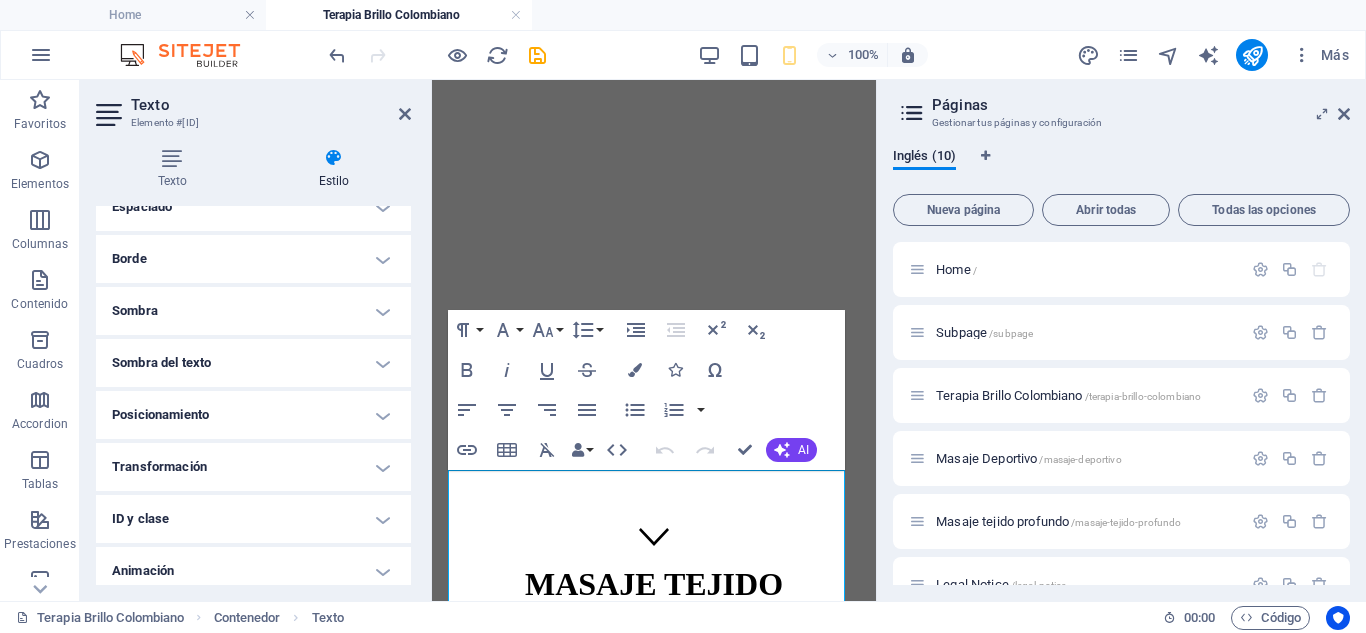 scroll, scrollTop: 422, scrollLeft: 0, axis: vertical 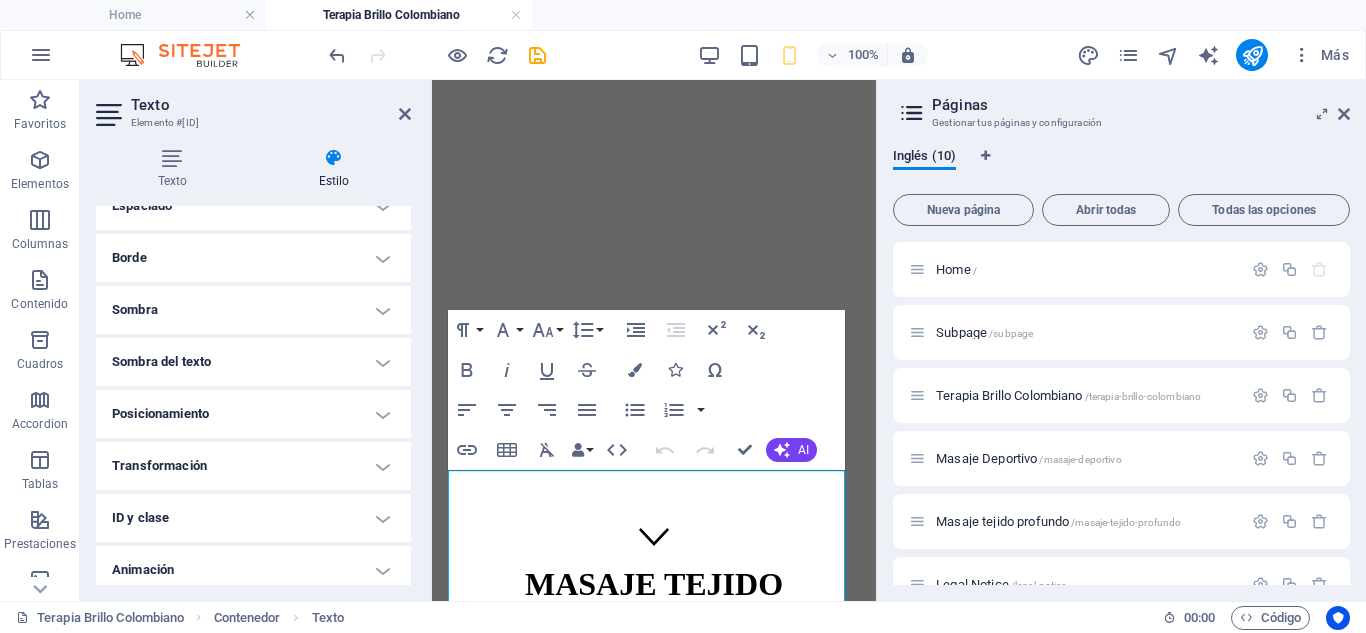 click on "Animación" at bounding box center (253, 570) 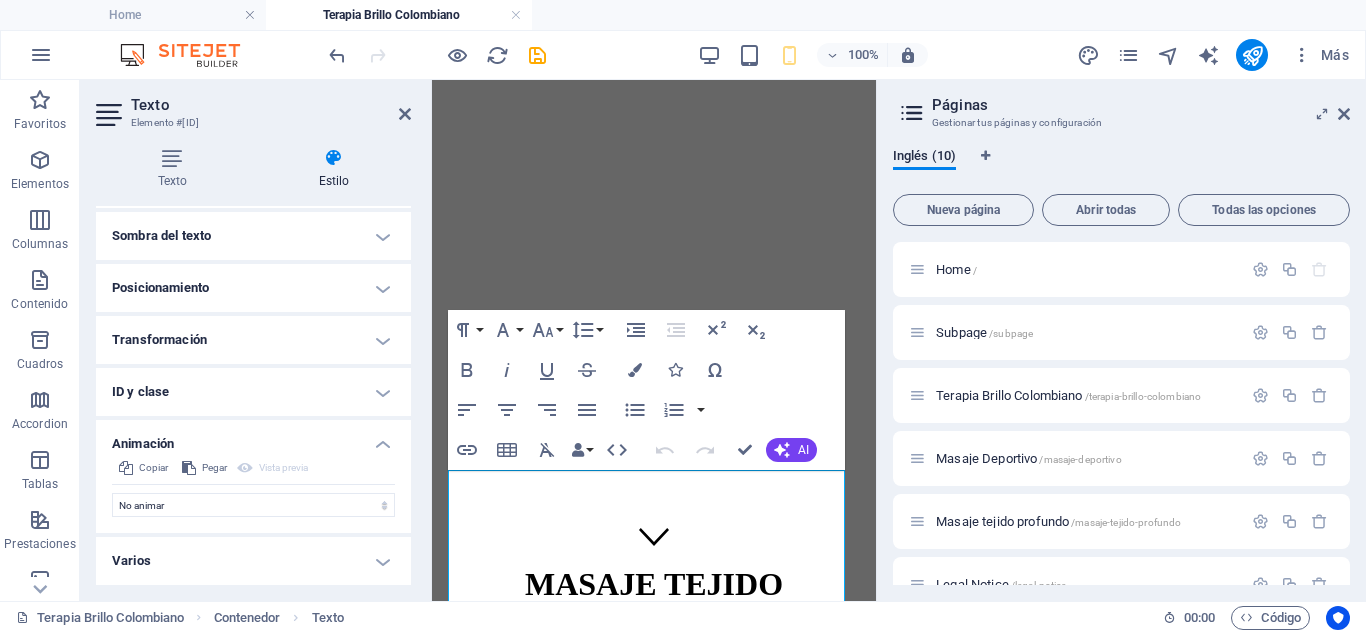 scroll, scrollTop: 548, scrollLeft: 0, axis: vertical 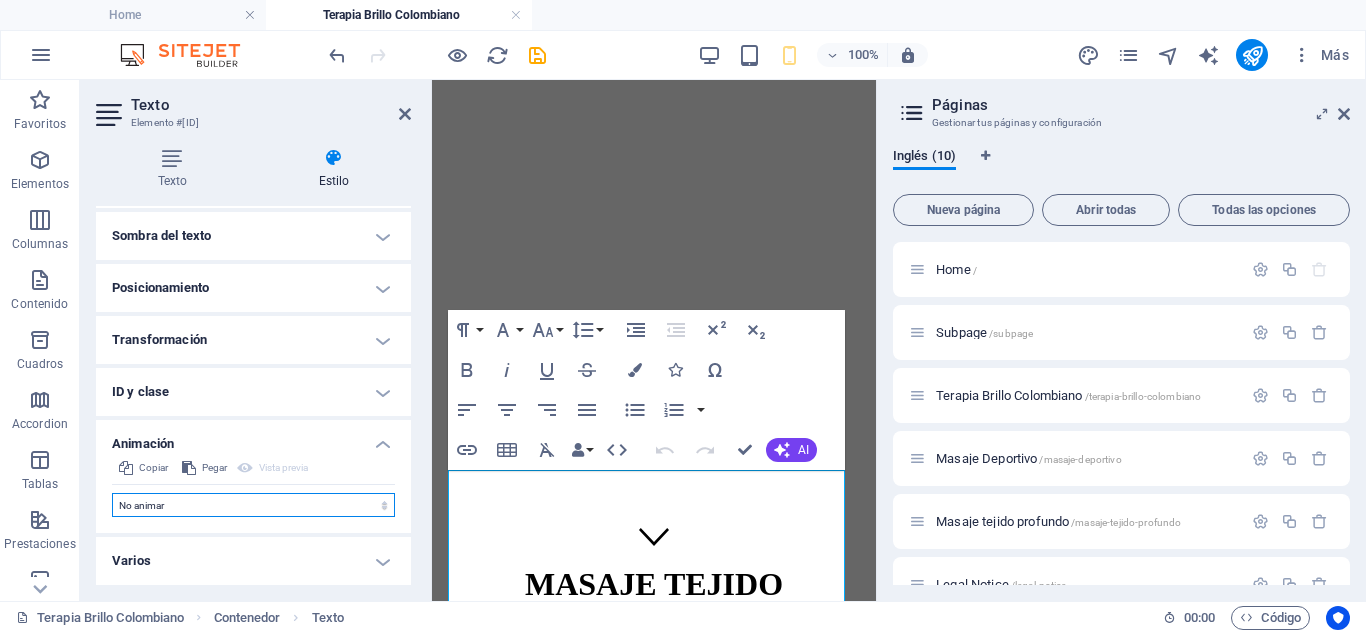 click on "No animar Mostrar / Ocultar Subir/bajar Acercar/alejar Deslizar de izquierda a derecha Deslizar de derecha a izquierda Deslizar de arriba a abajo Deslizar de abajo a arriba Pulsación Parpadeo Abrir como superposición" at bounding box center [253, 505] 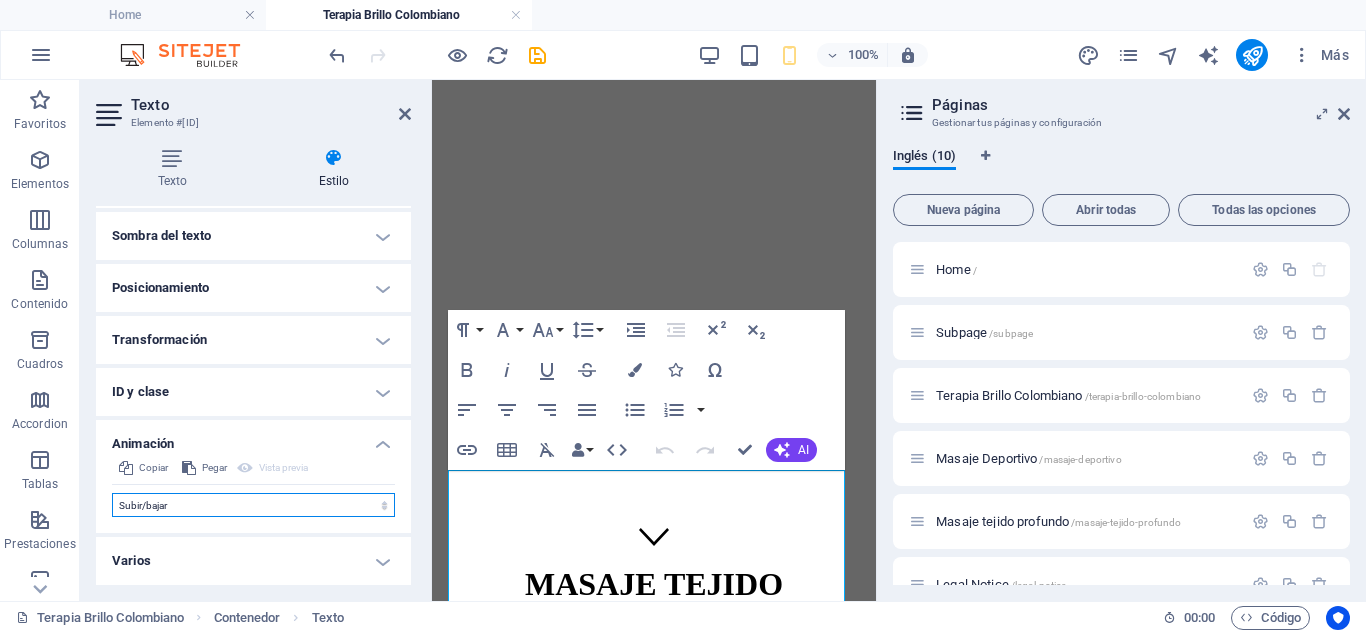 click on "No animar Mostrar / Ocultar Subir/bajar Acercar/alejar Deslizar de izquierda a derecha Deslizar de derecha a izquierda Deslizar de arriba a abajo Deslizar de abajo a arriba Pulsación Parpadeo Abrir como superposición" at bounding box center [253, 505] 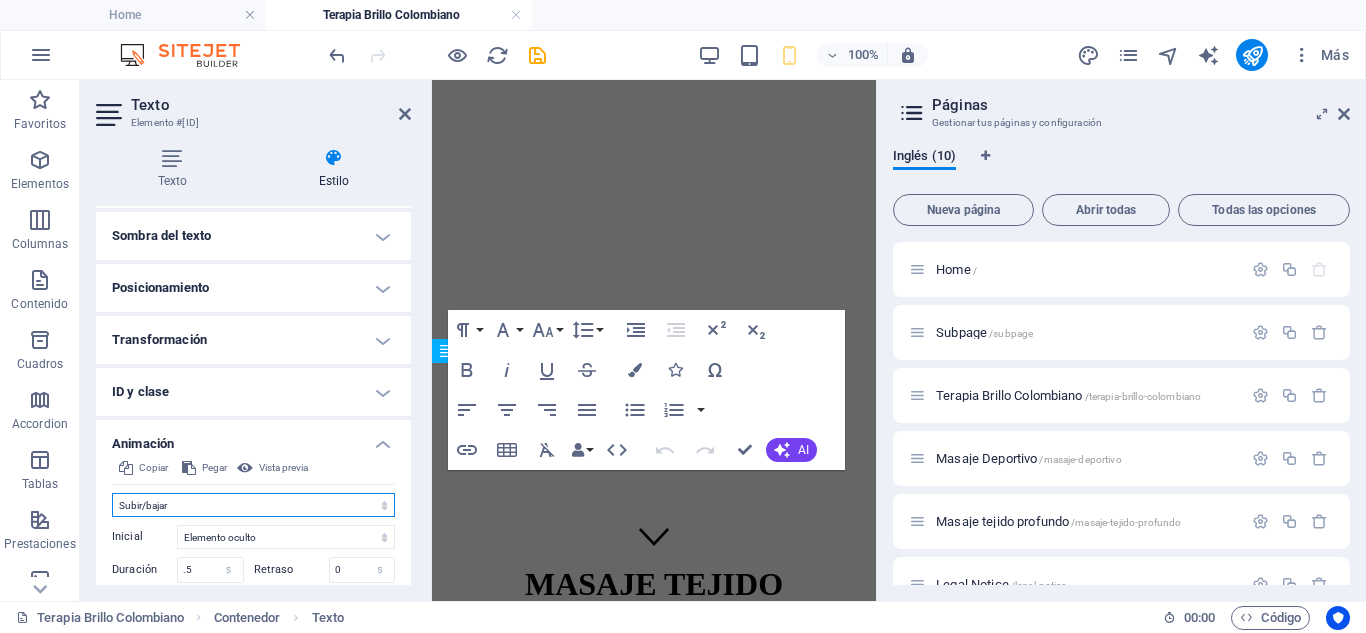 click on "No animar Mostrar / Ocultar Subir/bajar Acercar/alejar Deslizar de izquierda a derecha Deslizar de derecha a izquierda Deslizar de arriba a abajo Deslizar de abajo a arriba Pulsación Parpadeo Abrir como superposición" at bounding box center [253, 505] 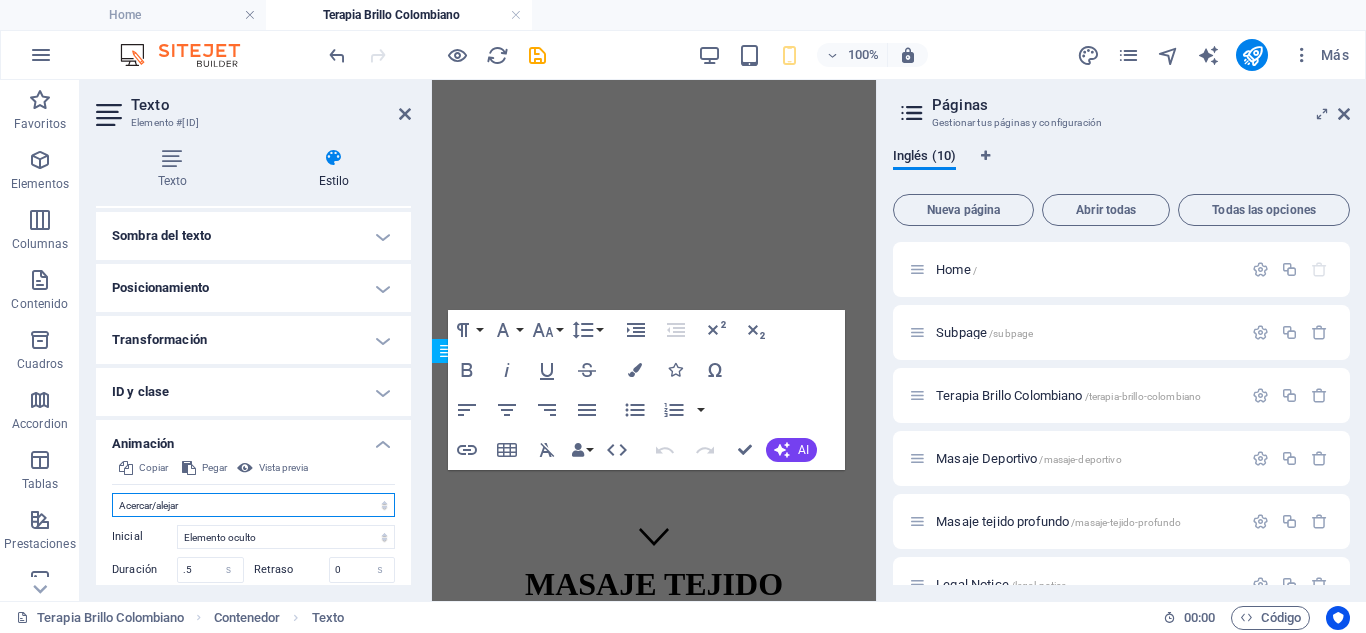 click on "No animar Mostrar / Ocultar Subir/bajar Acercar/alejar Deslizar de izquierda a derecha Deslizar de derecha a izquierda Deslizar de arriba a abajo Deslizar de abajo a arriba Pulsación Parpadeo Abrir como superposición" at bounding box center (253, 505) 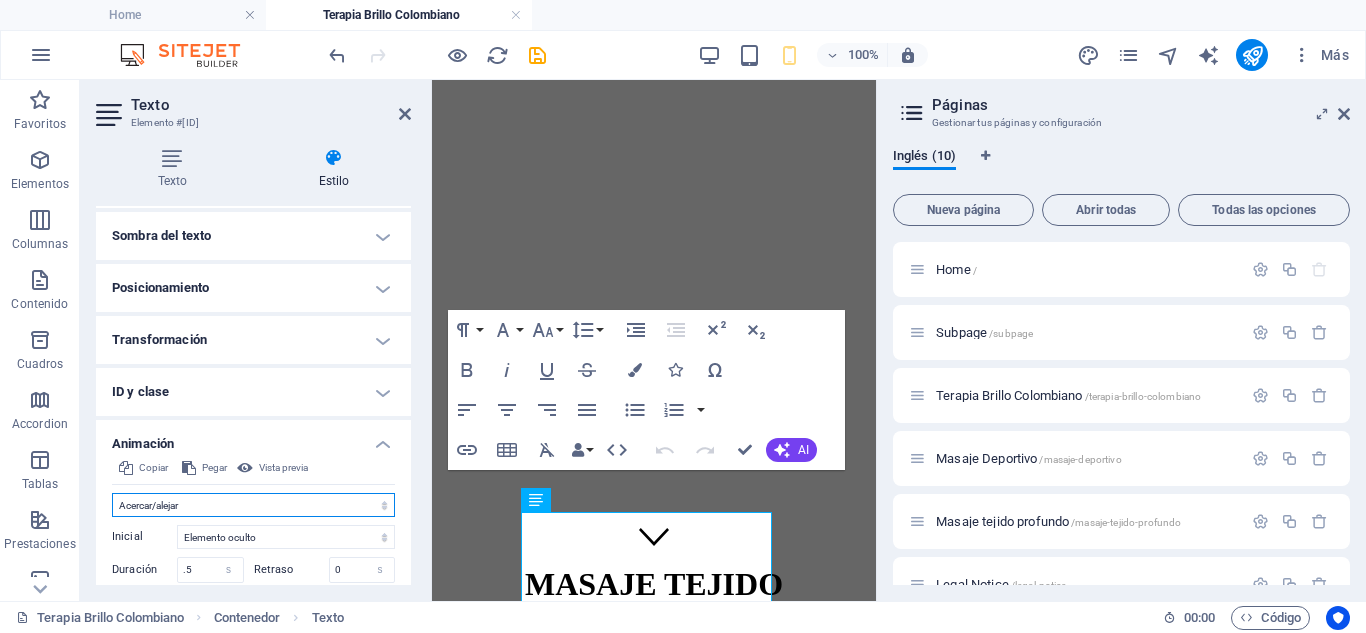 click on "No animar Mostrar / Ocultar Subir/bajar Acercar/alejar Deslizar de izquierda a derecha Deslizar de derecha a izquierda Deslizar de arriba a abajo Deslizar de abajo a arriba Pulsación Parpadeo Abrir como superposición" at bounding box center [253, 505] 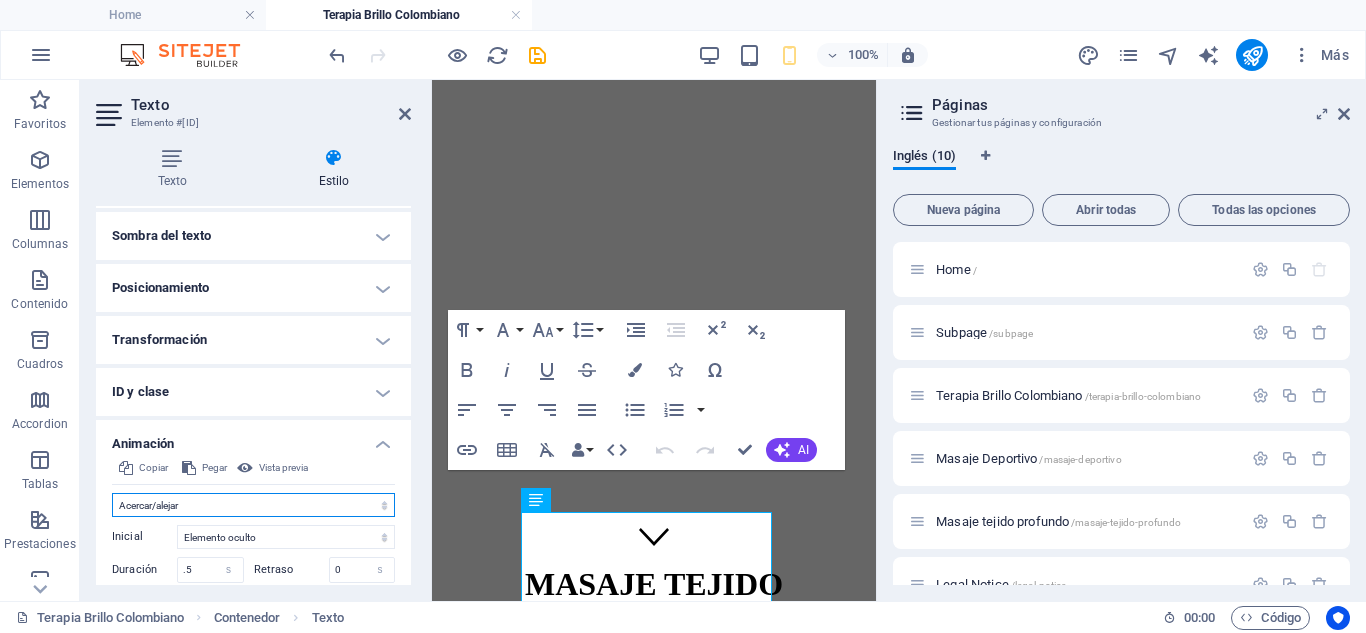 select on "fade" 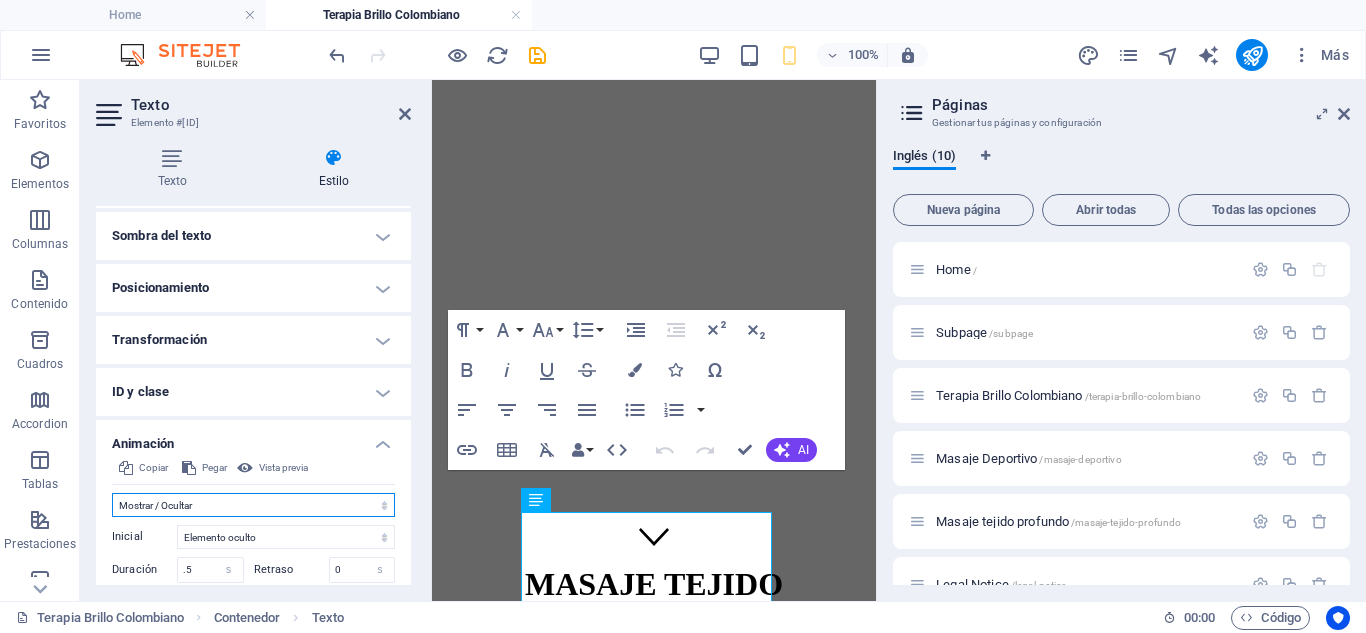click on "No animar Mostrar / Ocultar Subir/bajar Acercar/alejar Deslizar de izquierda a derecha Deslizar de derecha a izquierda Deslizar de arriba a abajo Deslizar de abajo a arriba Pulsación Parpadeo Abrir como superposición" at bounding box center [253, 505] 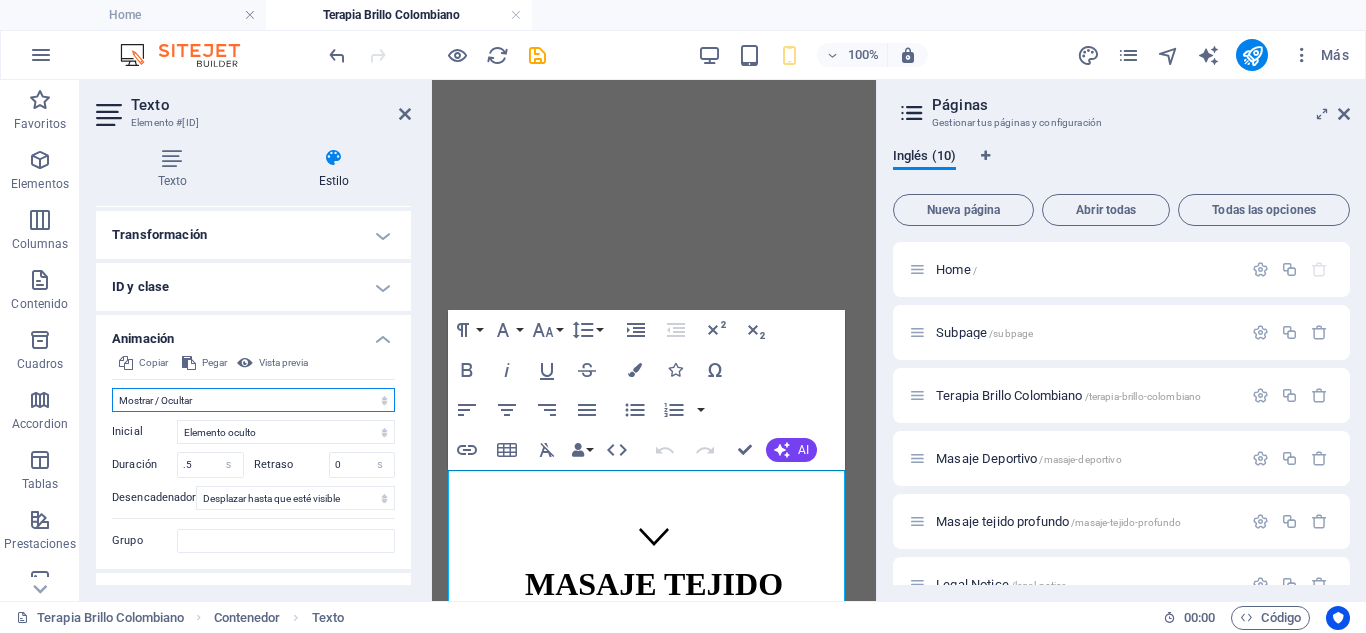 scroll, scrollTop: 654, scrollLeft: 0, axis: vertical 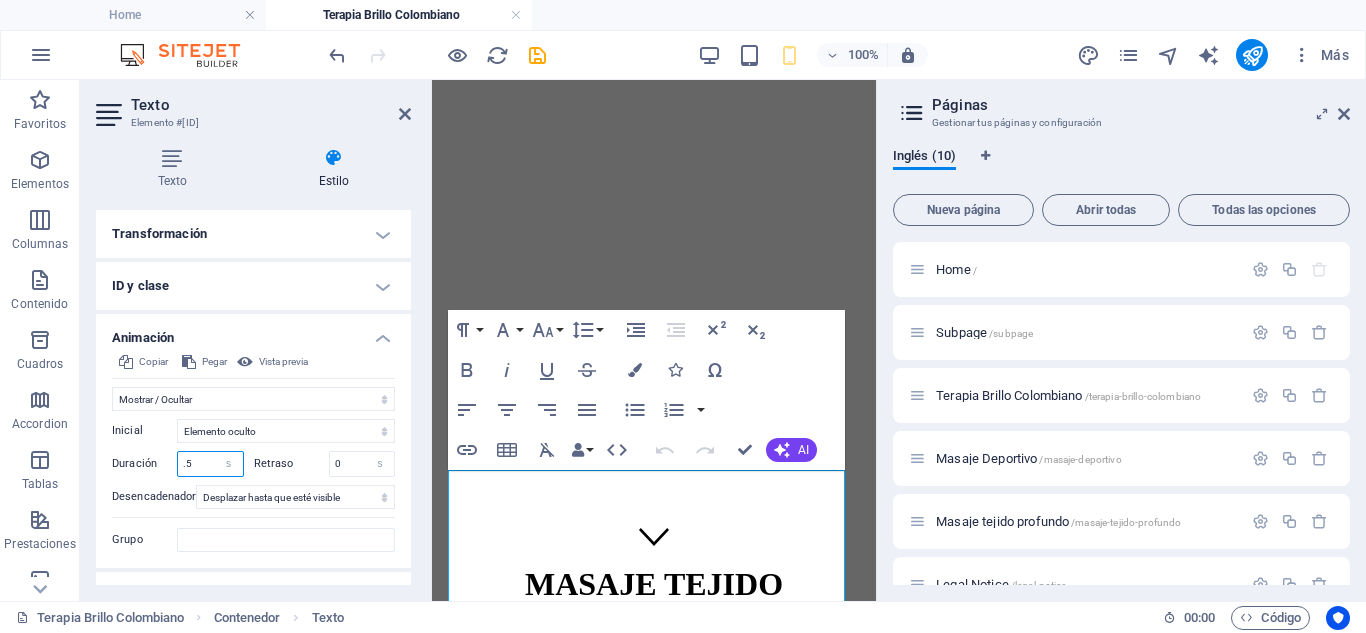 click on ".5" at bounding box center (210, 464) 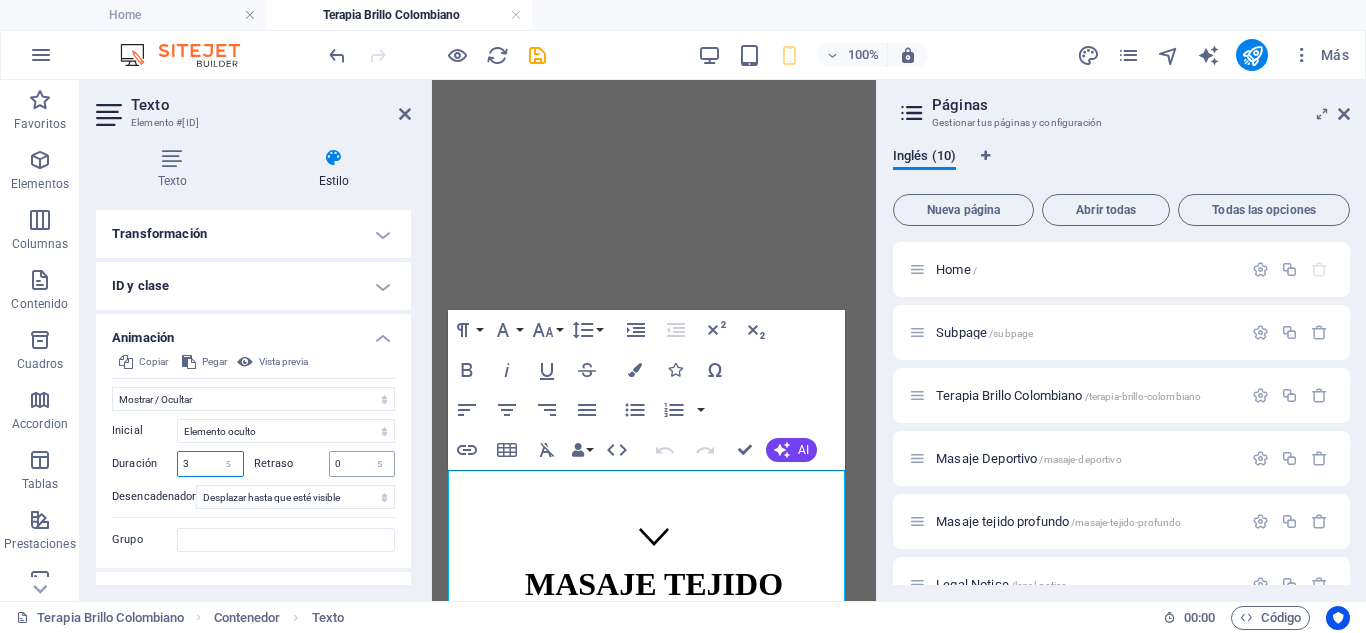 type on "3" 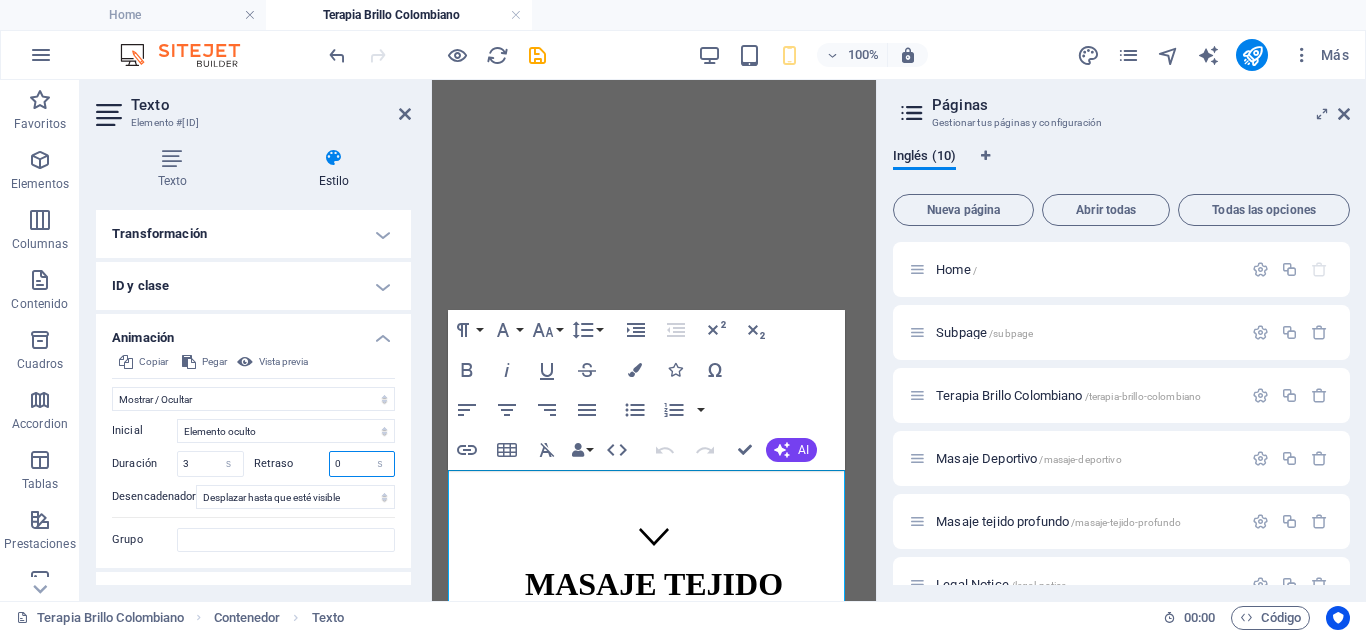 click on "0" at bounding box center [362, 464] 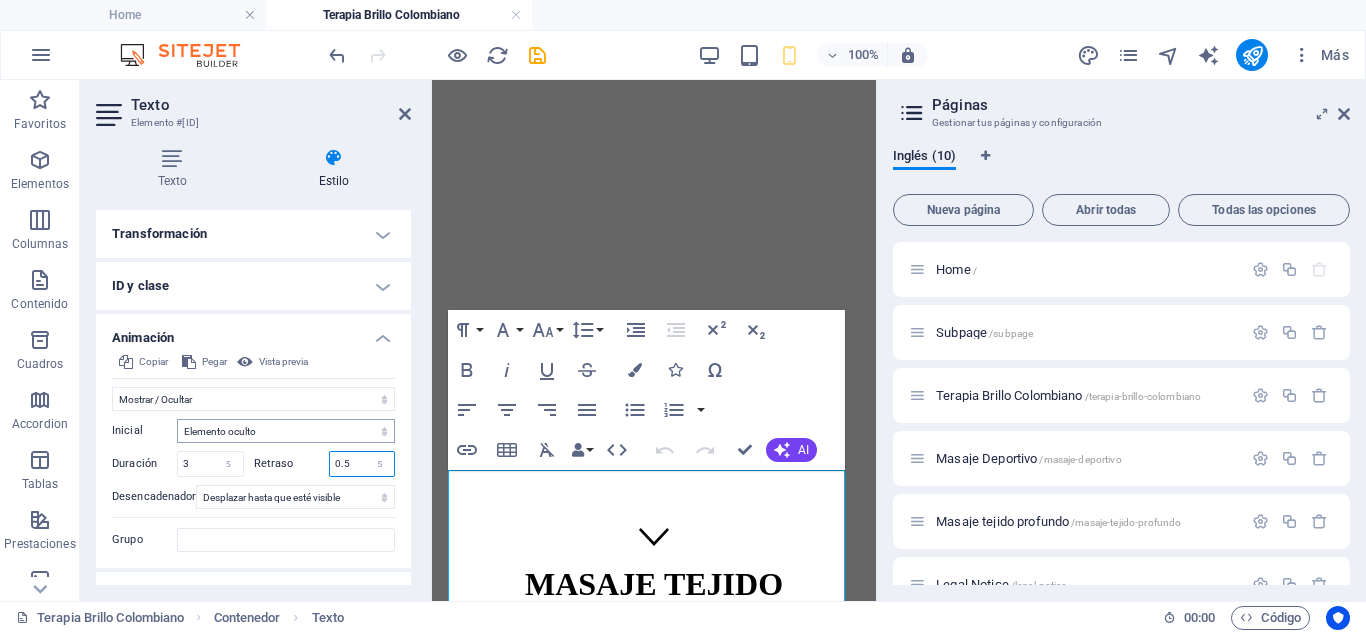 type on "0.5" 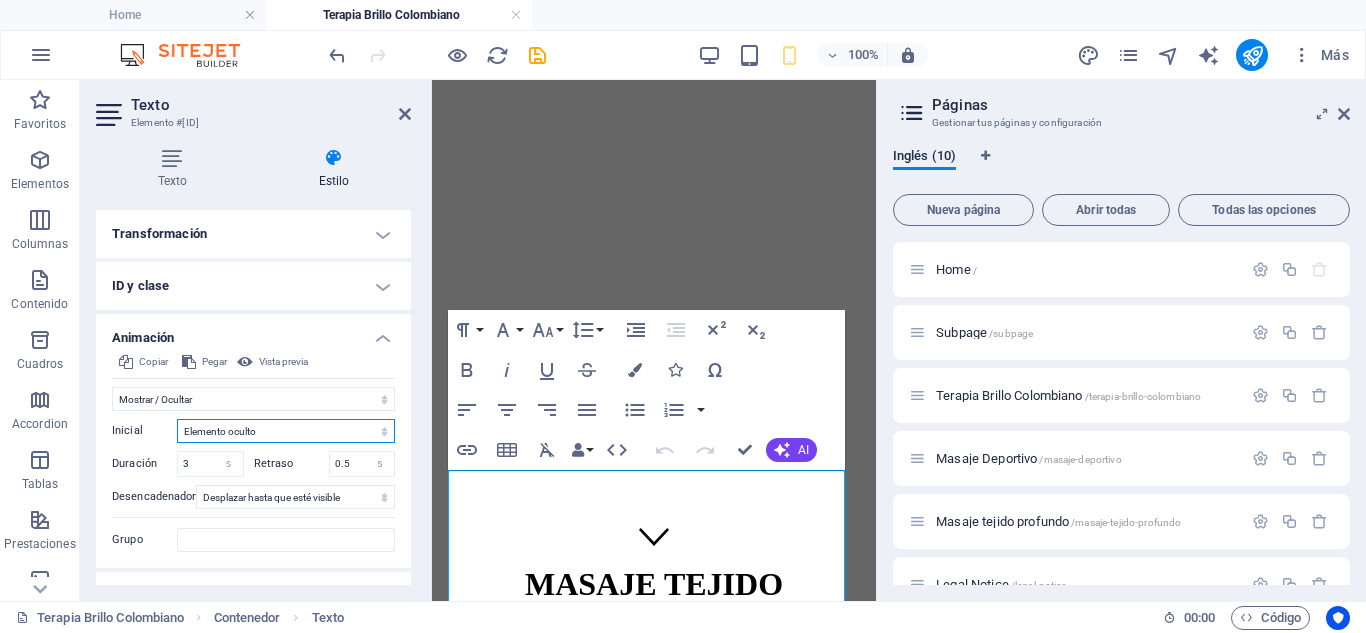 click on "Elemento oculto Elemento mostrado" at bounding box center [286, 431] 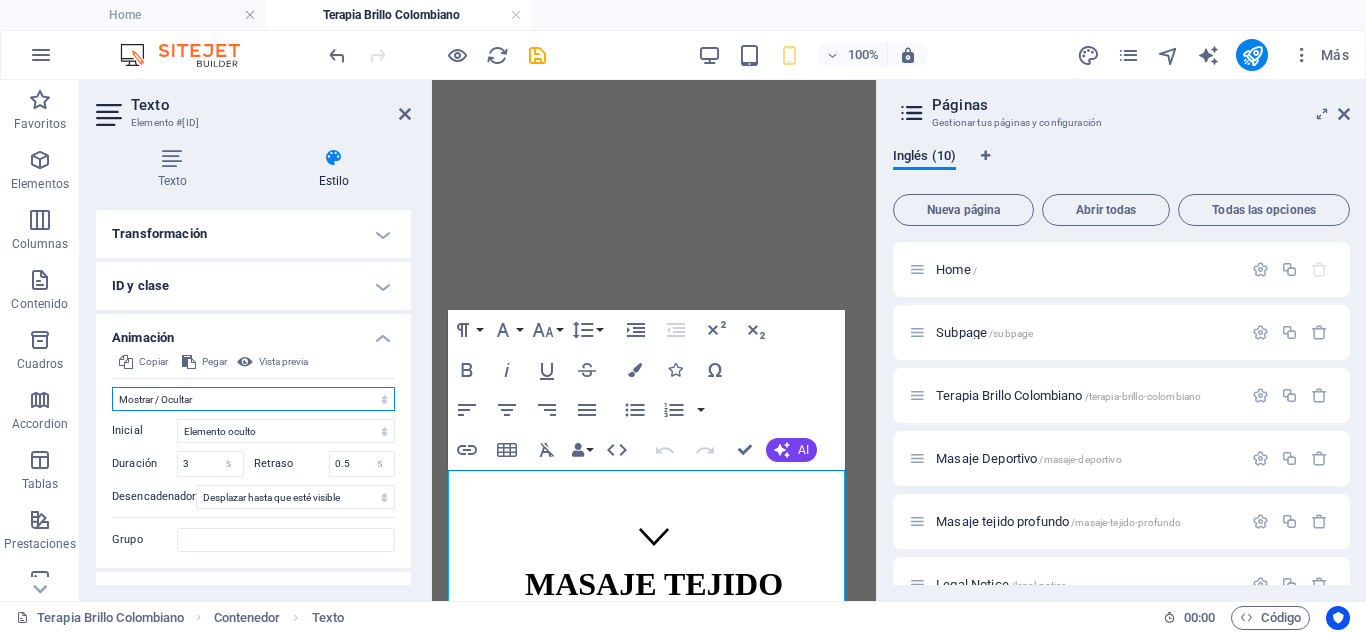 click on "No animar Mostrar / Ocultar Subir/bajar Acercar/alejar Deslizar de izquierda a derecha Deslizar de derecha a izquierda Deslizar de arriba a abajo Deslizar de abajo a arriba Pulsación Parpadeo Abrir como superposición" at bounding box center (253, 399) 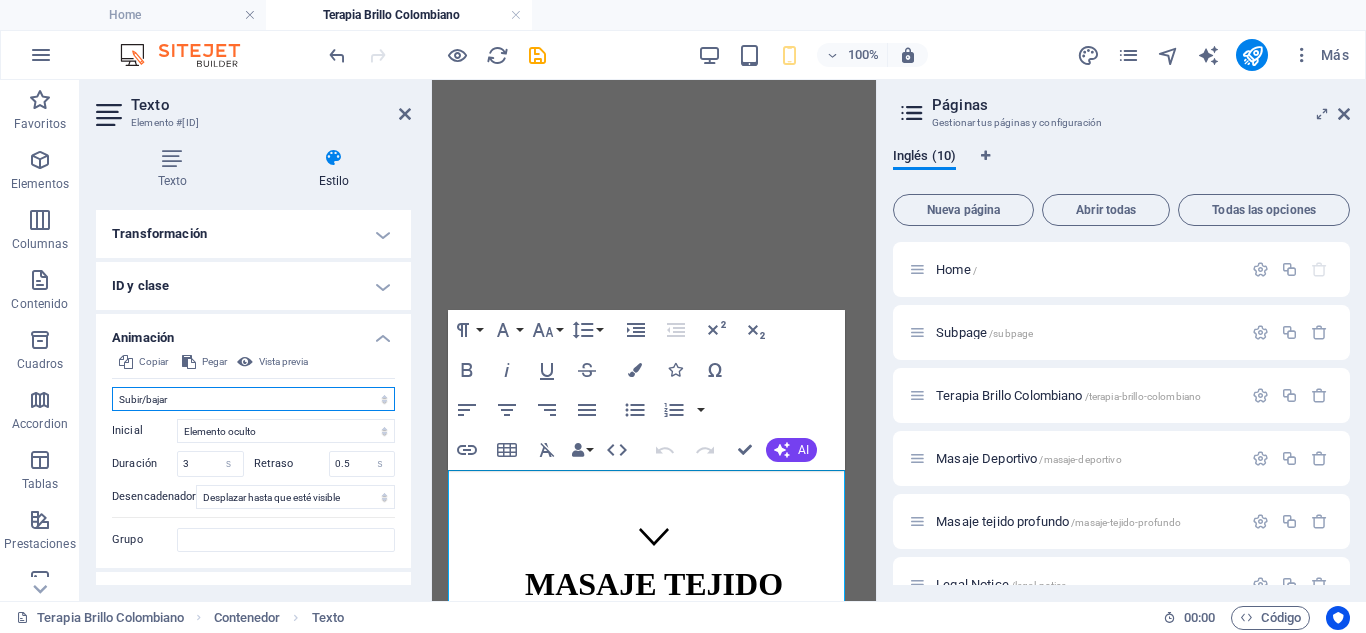 click on "No animar Mostrar / Ocultar Subir/bajar Acercar/alejar Deslizar de izquierda a derecha Deslizar de derecha a izquierda Deslizar de arriba a abajo Deslizar de abajo a arriba Pulsación Parpadeo Abrir como superposición" at bounding box center (253, 399) 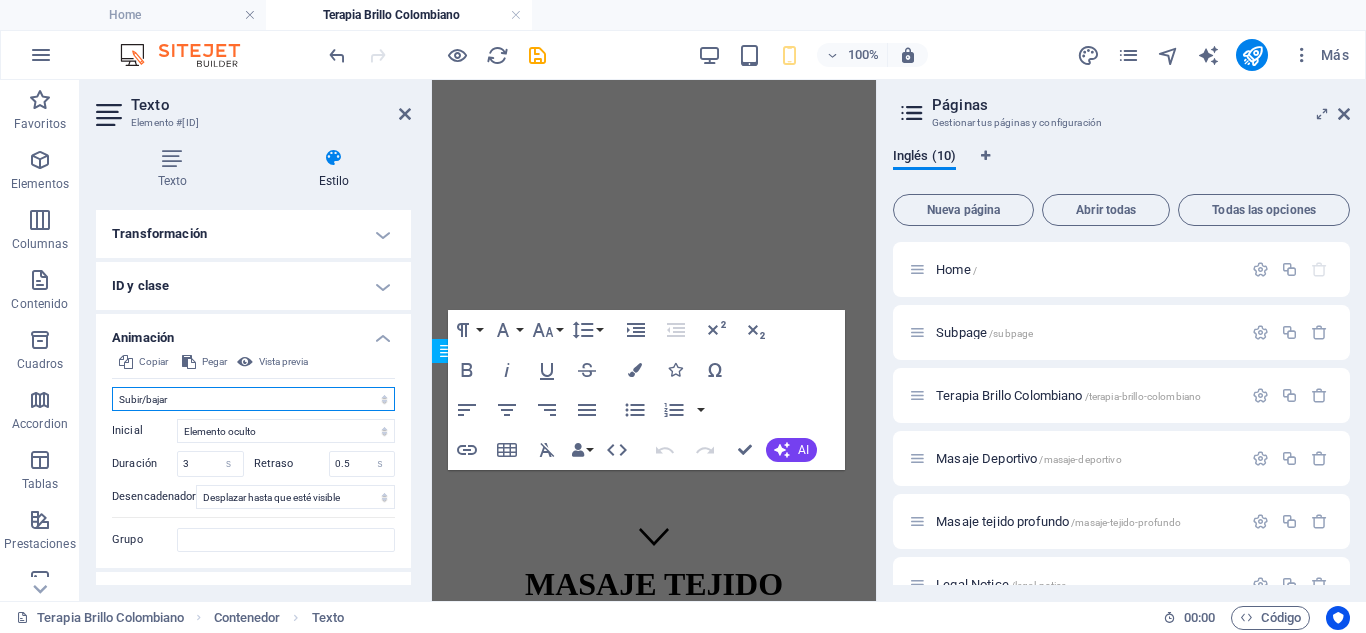 click on "No animar Mostrar / Ocultar Subir/bajar Acercar/alejar Deslizar de izquierda a derecha Deslizar de derecha a izquierda Deslizar de arriba a abajo Deslizar de abajo a arriba Pulsación Parpadeo Abrir como superposición" at bounding box center (253, 399) 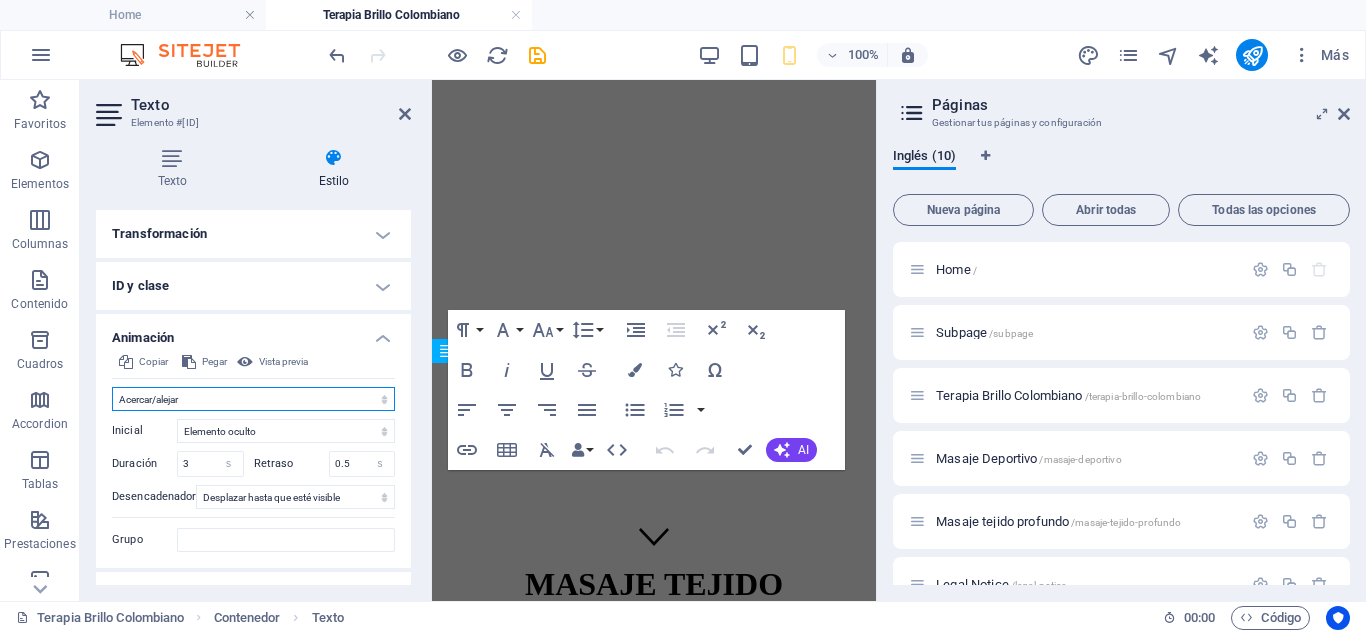 click on "No animar Mostrar / Ocultar Subir/bajar Acercar/alejar Deslizar de izquierda a derecha Deslizar de derecha a izquierda Deslizar de arriba a abajo Deslizar de abajo a arriba Pulsación Parpadeo Abrir como superposición" at bounding box center (253, 399) 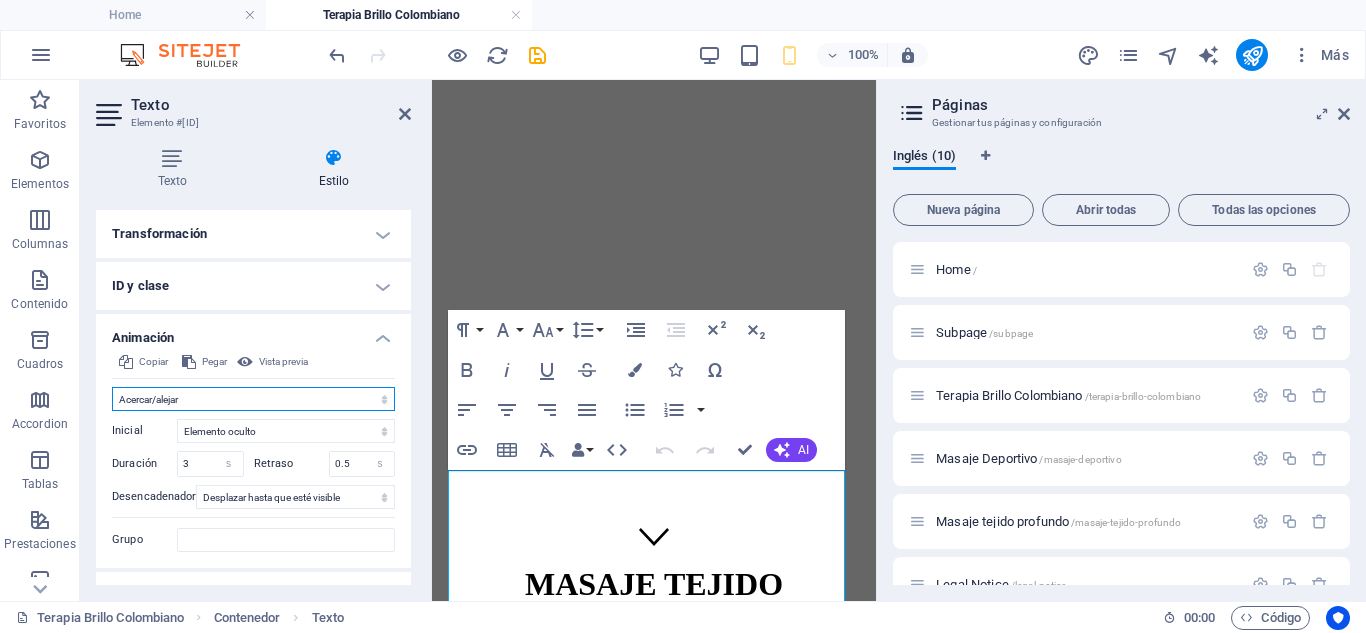 click on "No animar Mostrar / Ocultar Subir/bajar Acercar/alejar Deslizar de izquierda a derecha Deslizar de derecha a izquierda Deslizar de arriba a abajo Deslizar de abajo a arriba Pulsación Parpadeo Abrir como superposición" at bounding box center [253, 399] 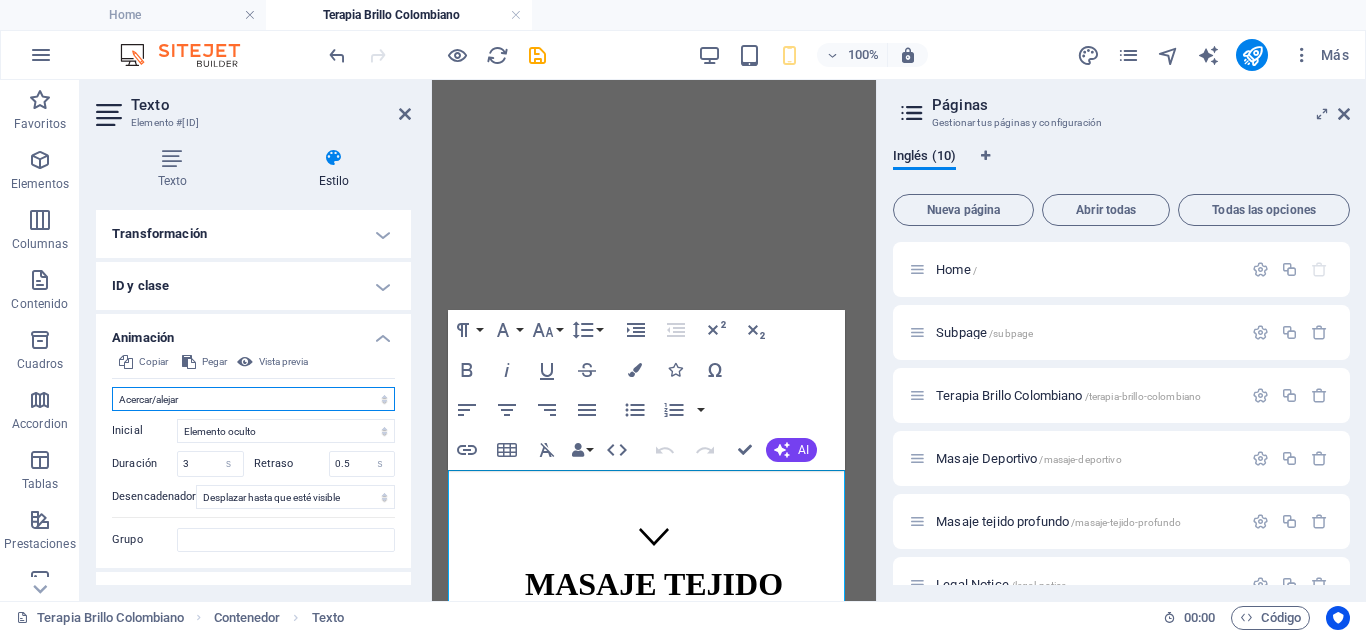 select on "move-bottom-to-top" 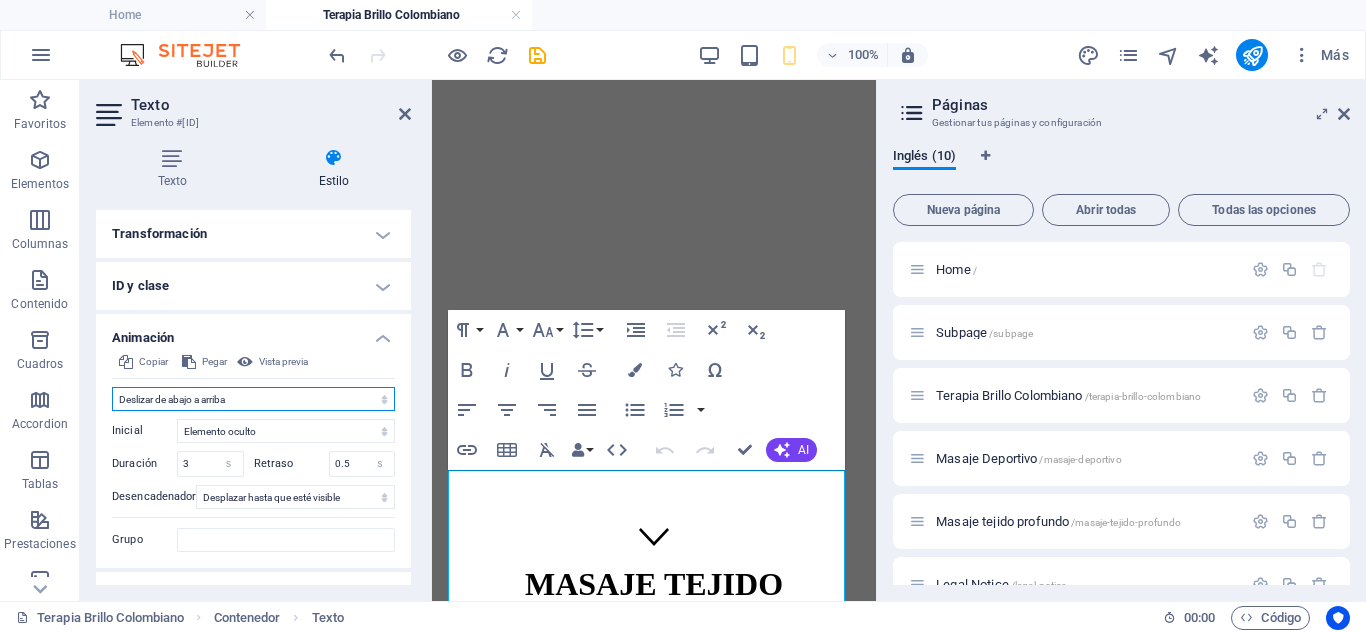 click on "No animar Mostrar / Ocultar Subir/bajar Acercar/alejar Deslizar de izquierda a derecha Deslizar de derecha a izquierda Deslizar de arriba a abajo Deslizar de abajo a arriba Pulsación Parpadeo Abrir como superposición" at bounding box center (253, 399) 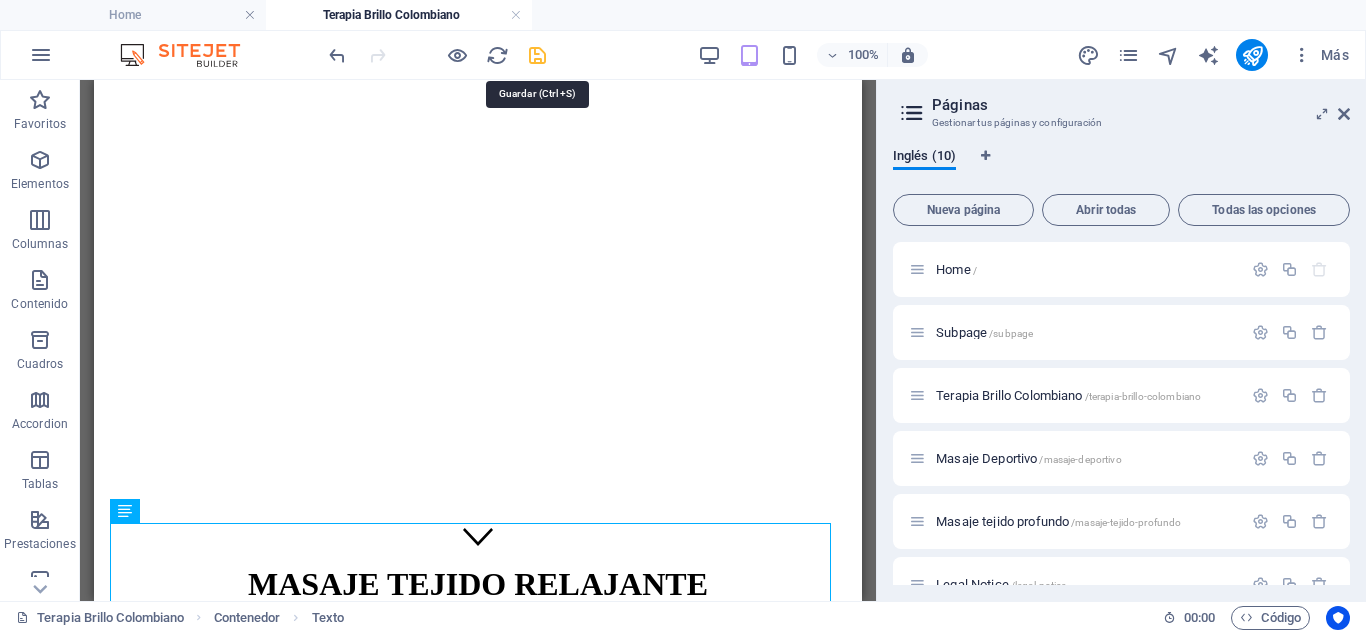 click at bounding box center (537, 55) 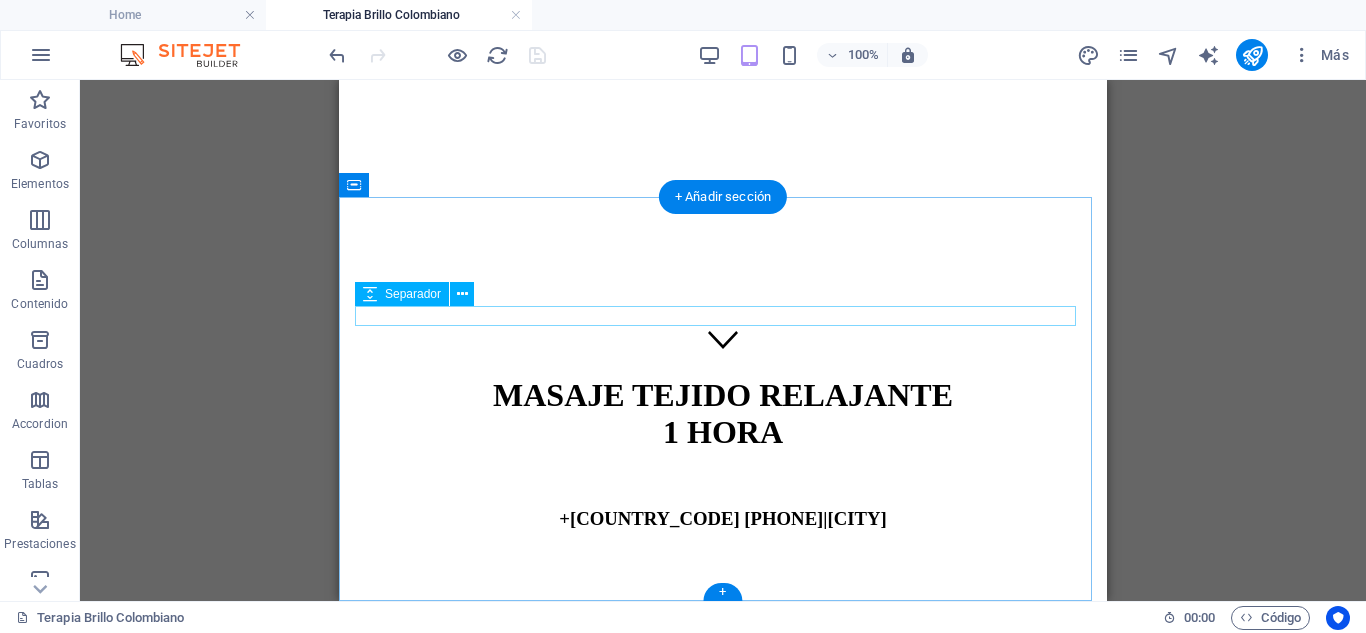 scroll, scrollTop: 0, scrollLeft: 0, axis: both 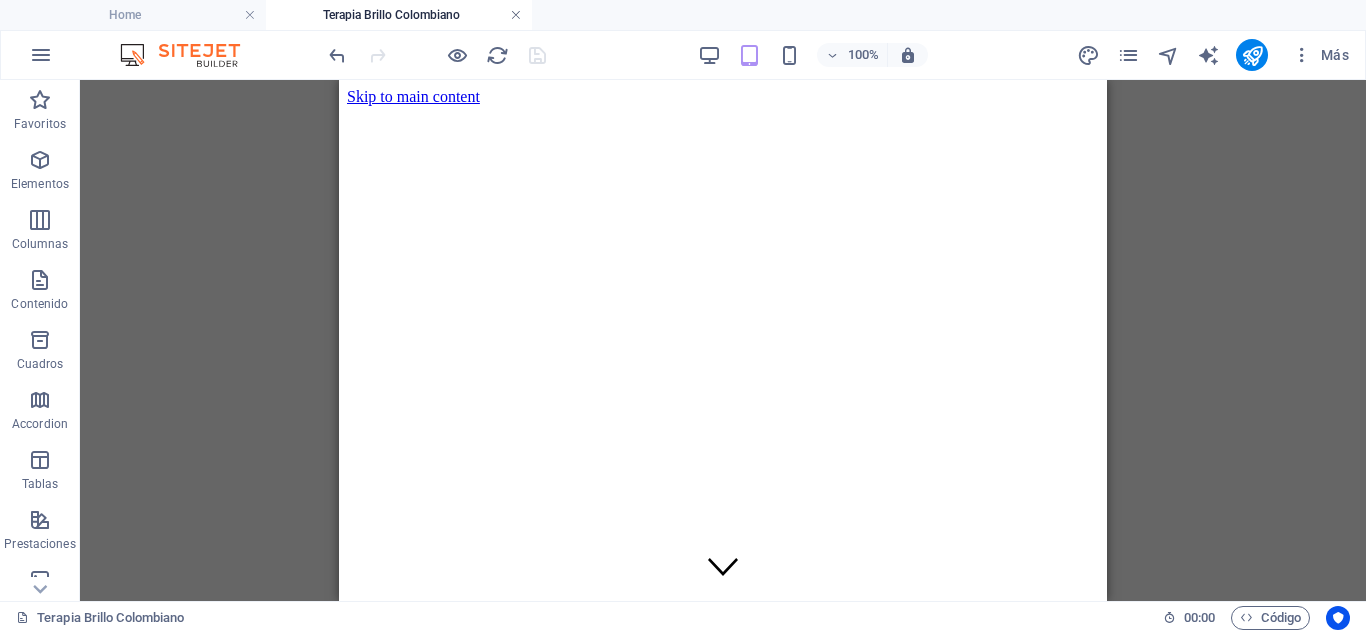 click at bounding box center [516, 15] 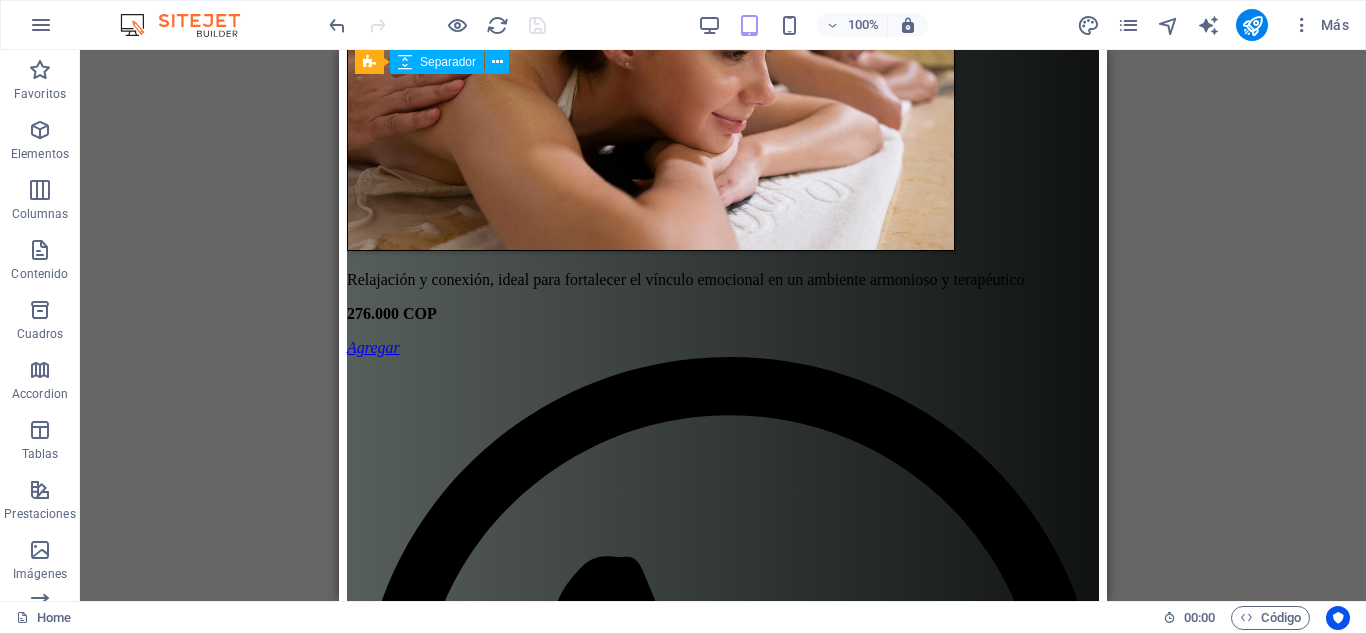 scroll, scrollTop: 20012, scrollLeft: 0, axis: vertical 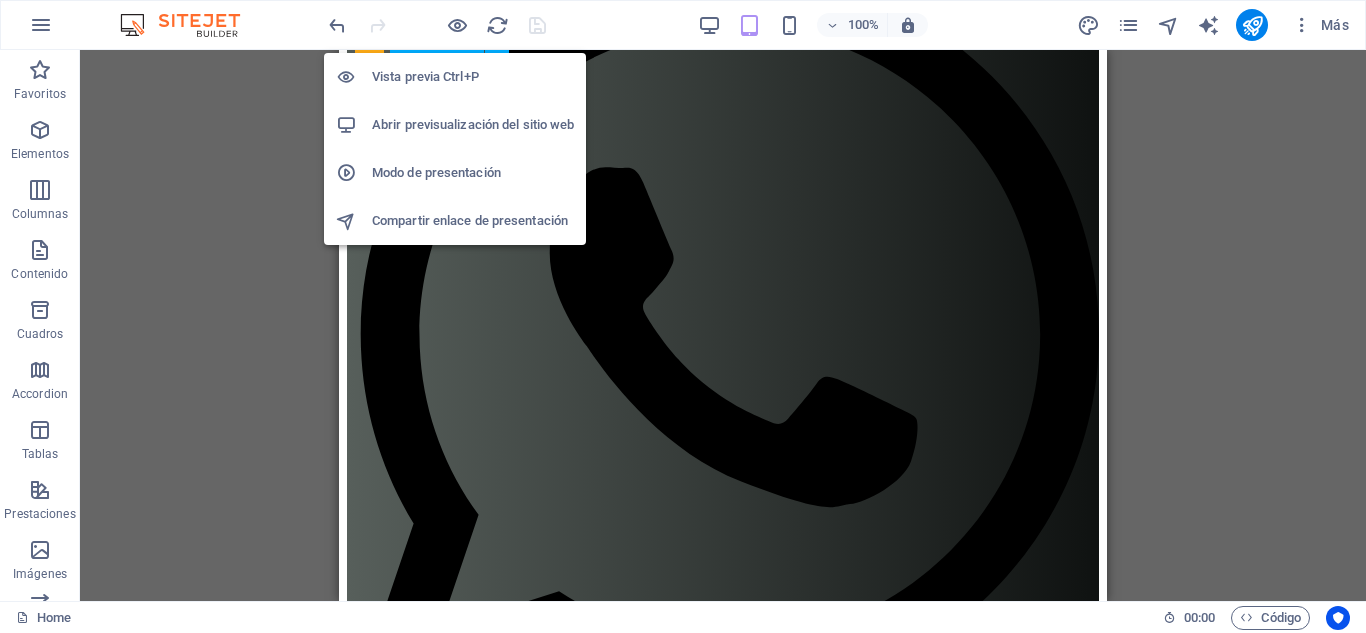 click on "Abrir previsualización del sitio web" at bounding box center [473, 125] 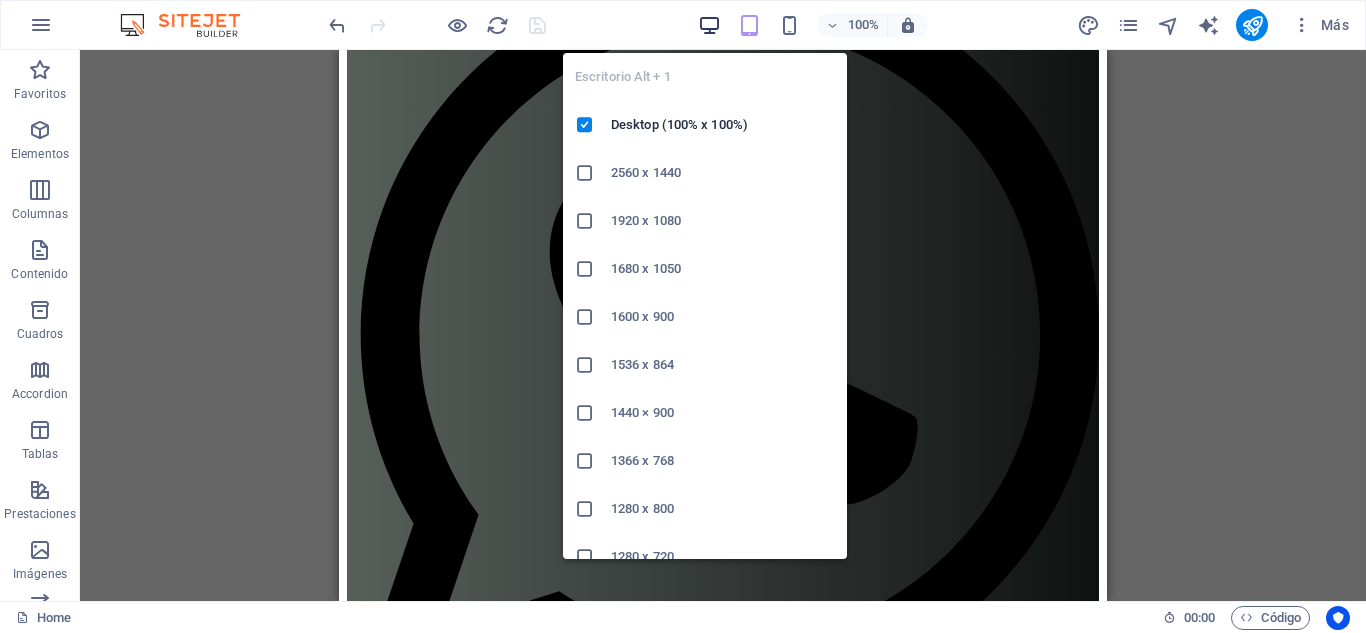 click at bounding box center [709, 25] 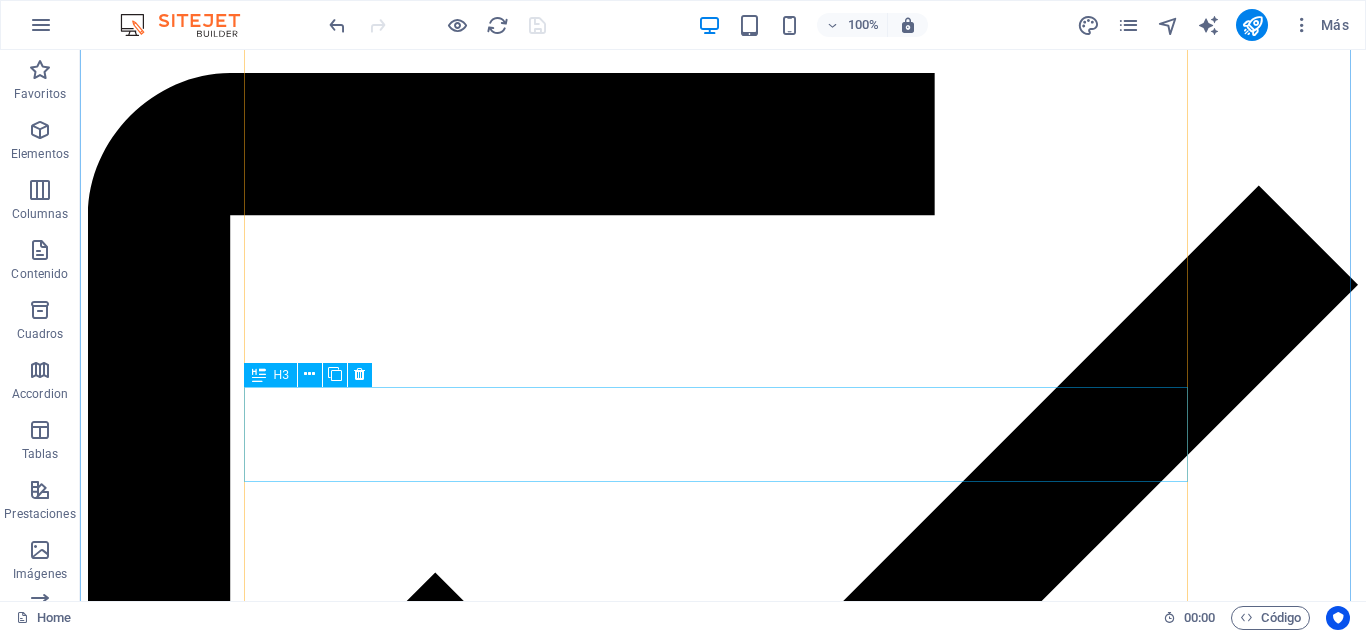 scroll, scrollTop: 19564, scrollLeft: 0, axis: vertical 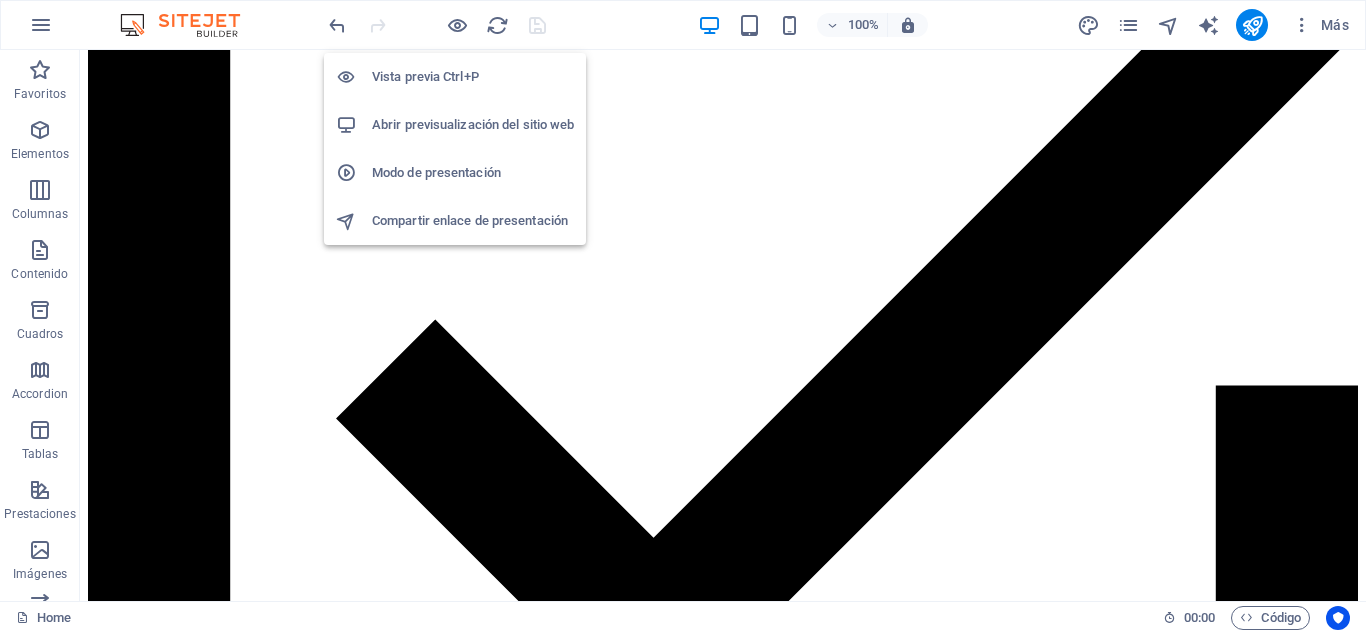 click on "Abrir previsualización del sitio web" at bounding box center (473, 125) 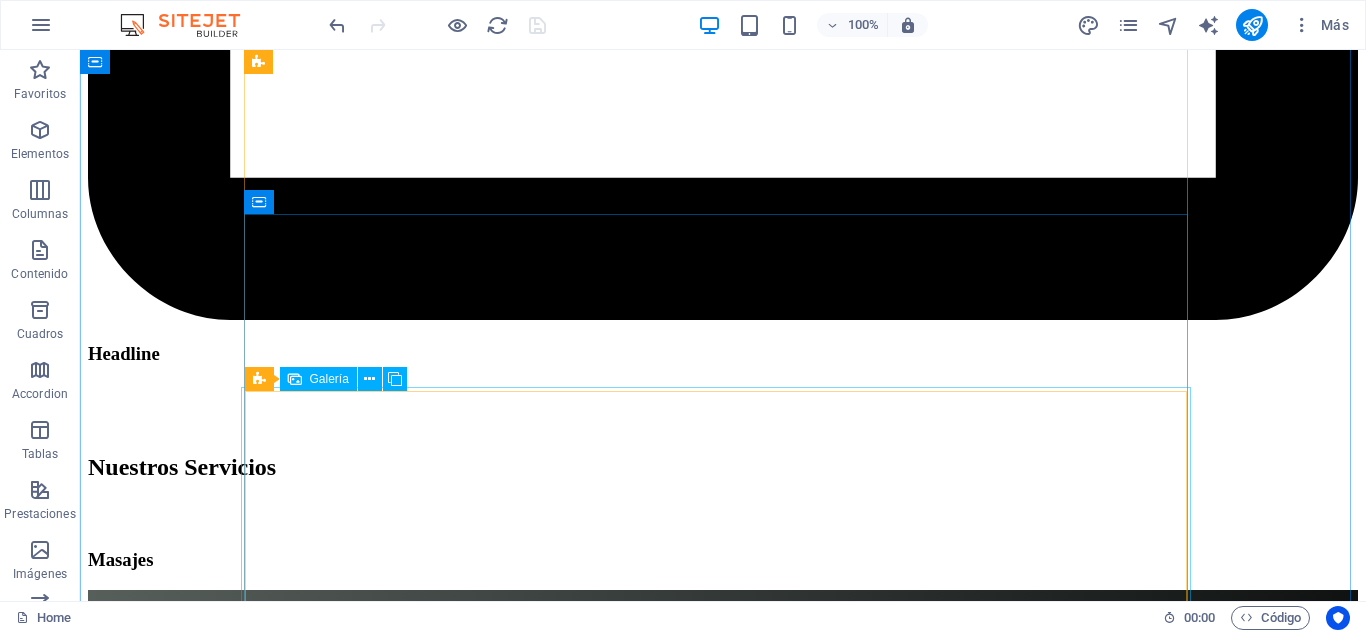 scroll, scrollTop: 20598, scrollLeft: 0, axis: vertical 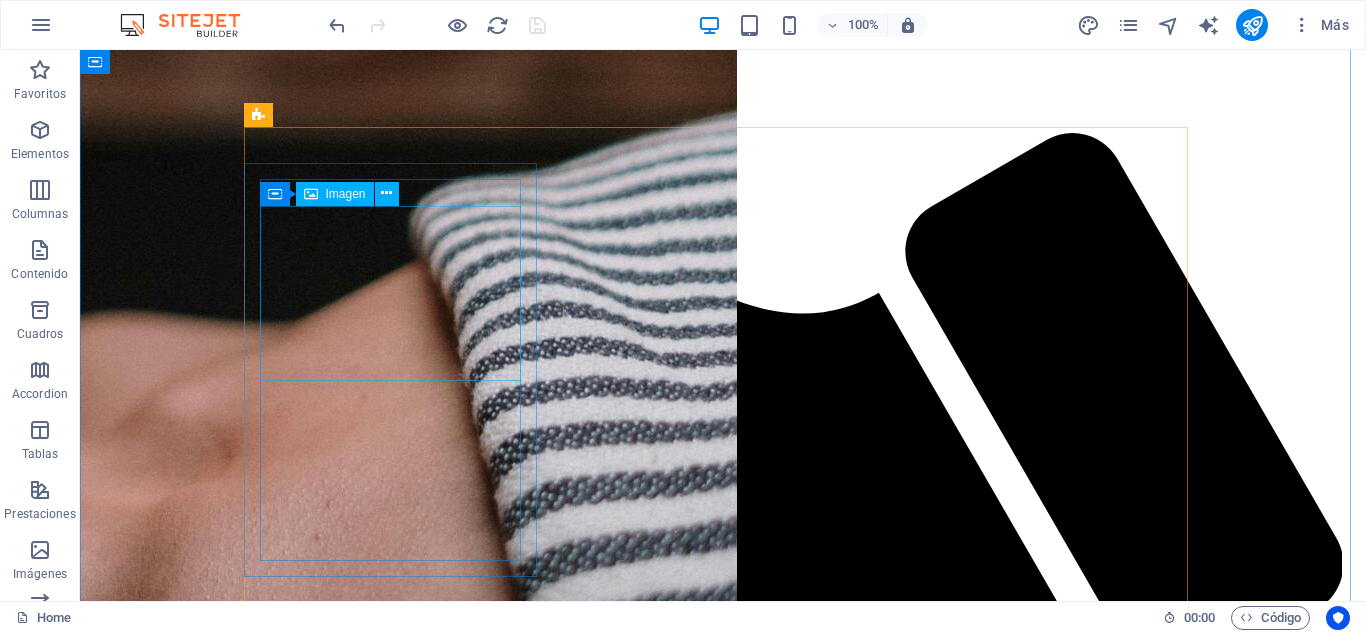 click at bounding box center (723, 17763) 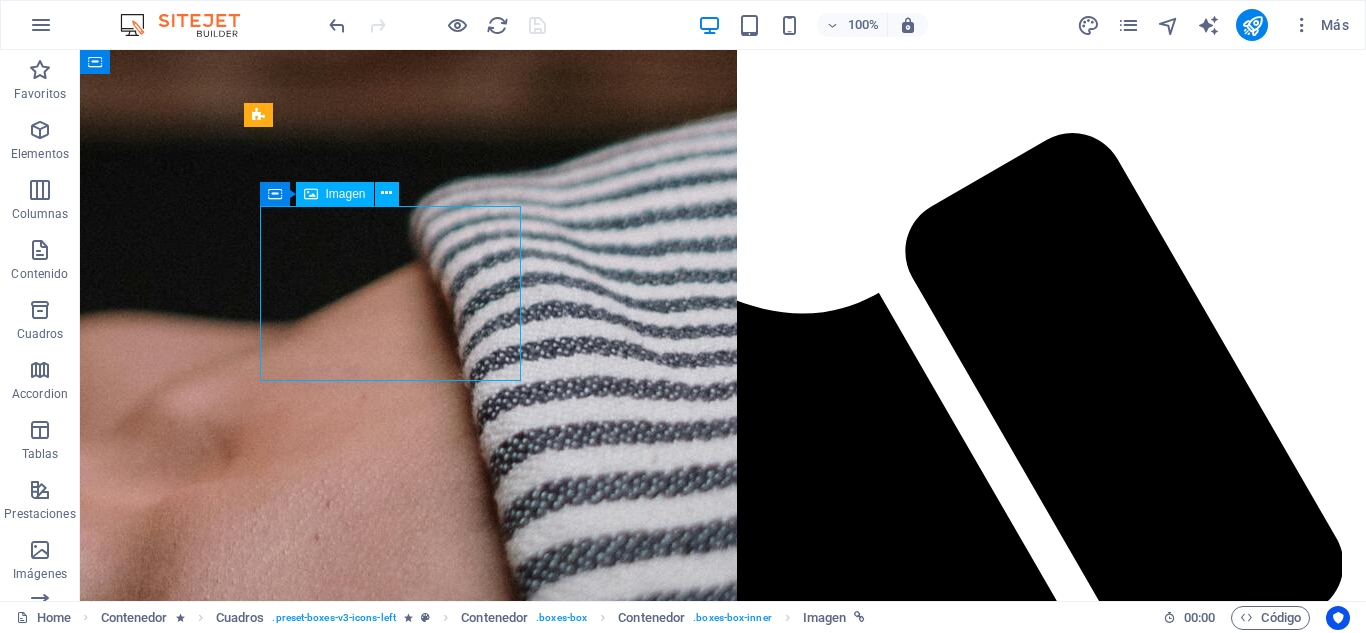 click at bounding box center (723, 17763) 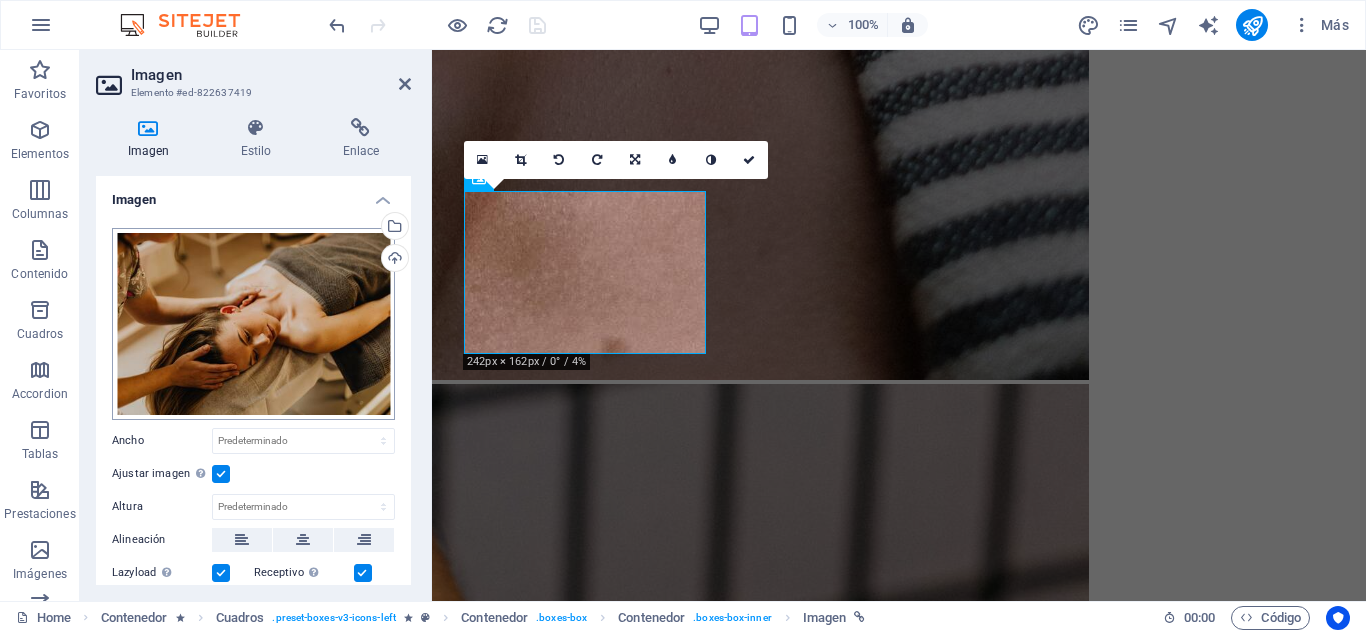 scroll, scrollTop: 3561, scrollLeft: 0, axis: vertical 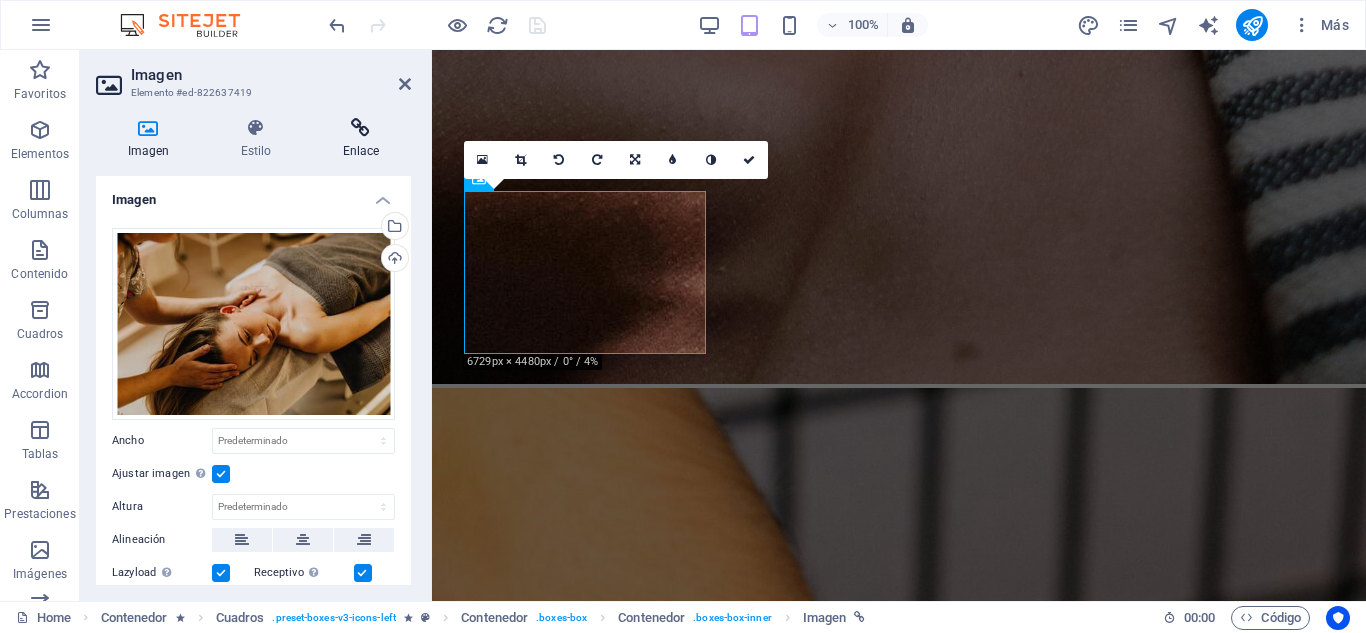 click at bounding box center (361, 128) 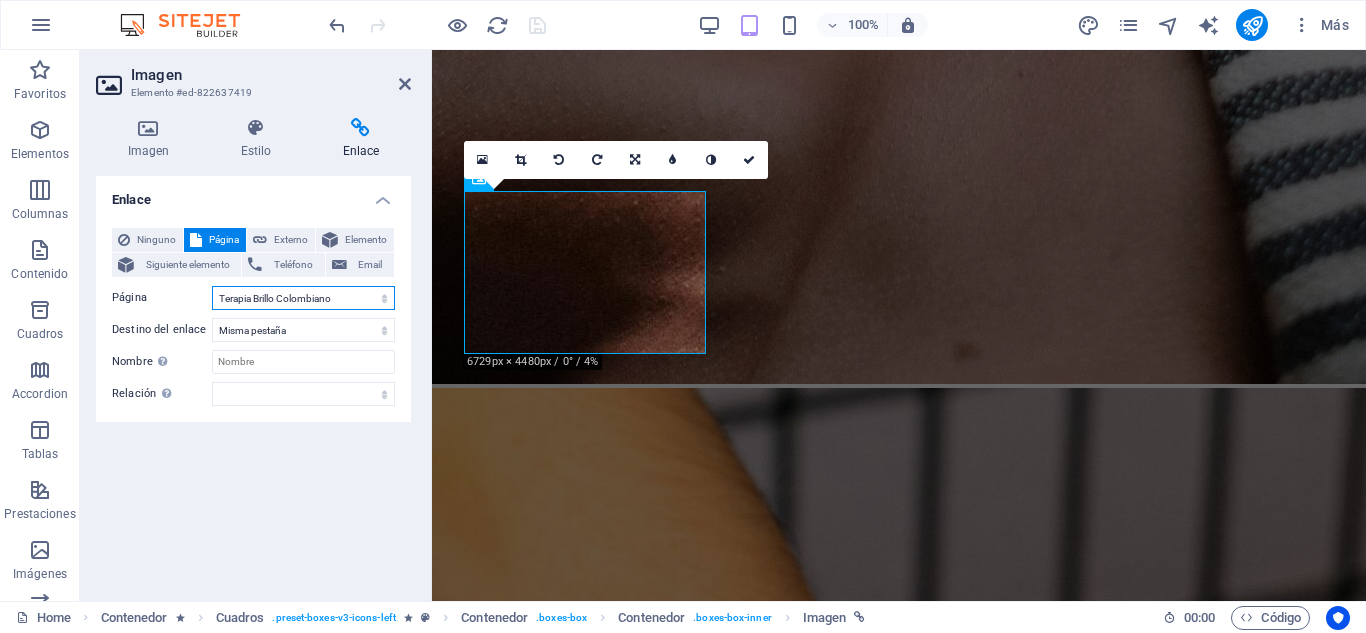 click on "Home Subpage Terapia Brillo Colombiano Masaje Deportivo Masaje tejido profundo Legal Notice Privacy" at bounding box center (303, 298) 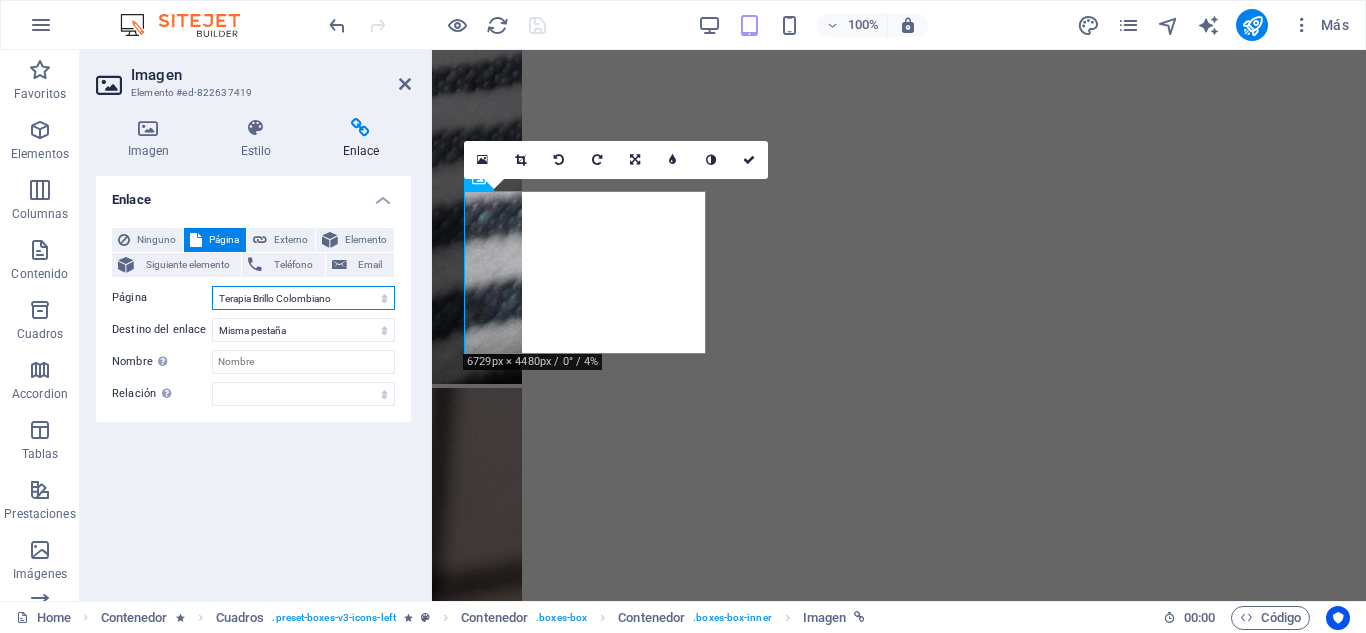 click on "Home Subpage Terapia Brillo Colombiano Masaje Deportivo Masaje tejido profundo Legal Notice Privacy" at bounding box center (303, 298) 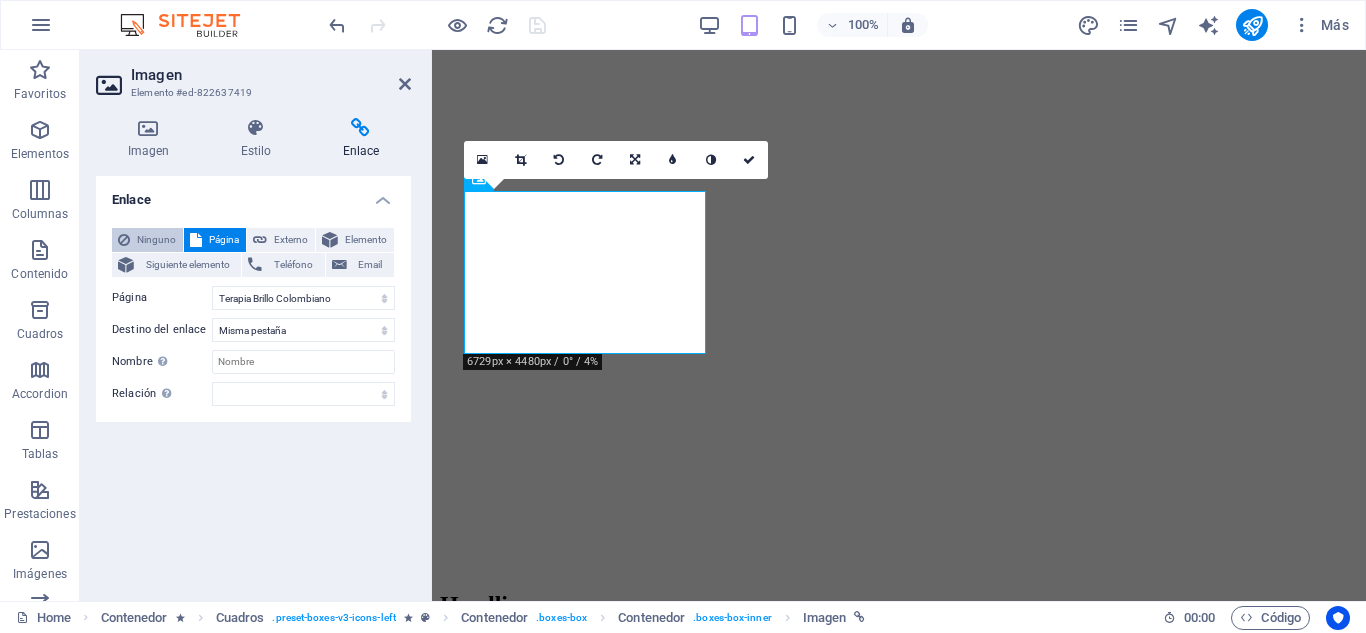 click on "Ninguno" at bounding box center [156, 240] 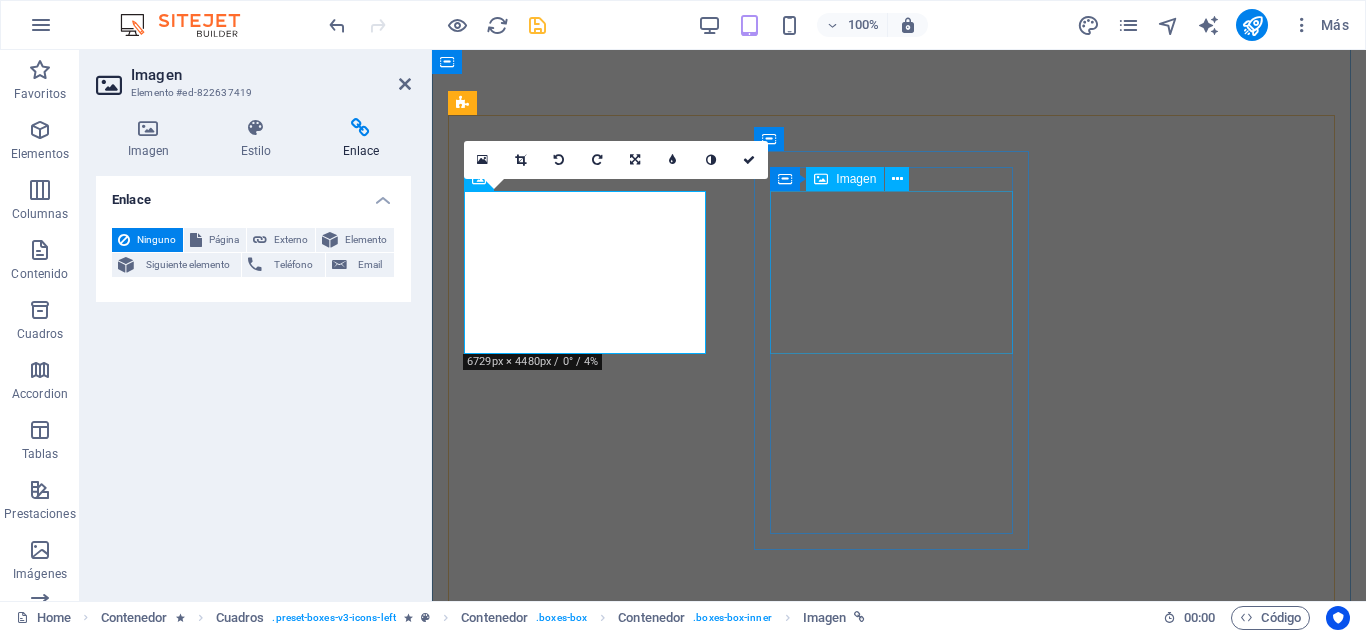 click at bounding box center [899, 15181] 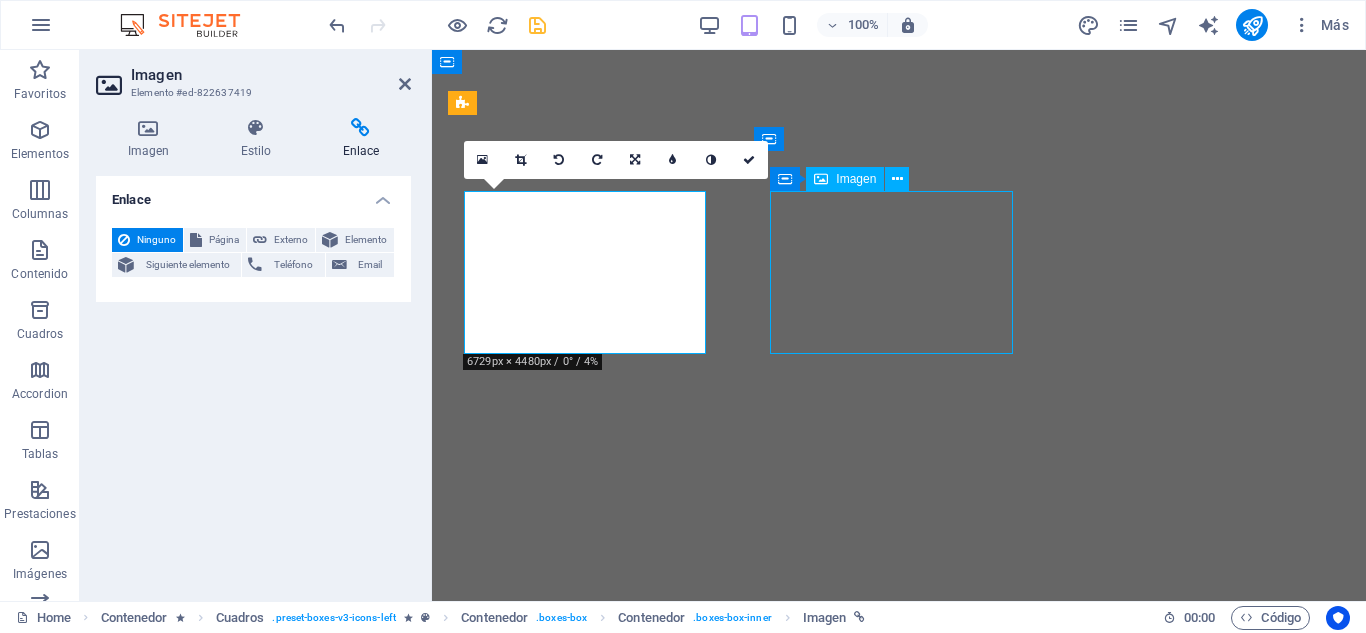 click at bounding box center (899, 15181) 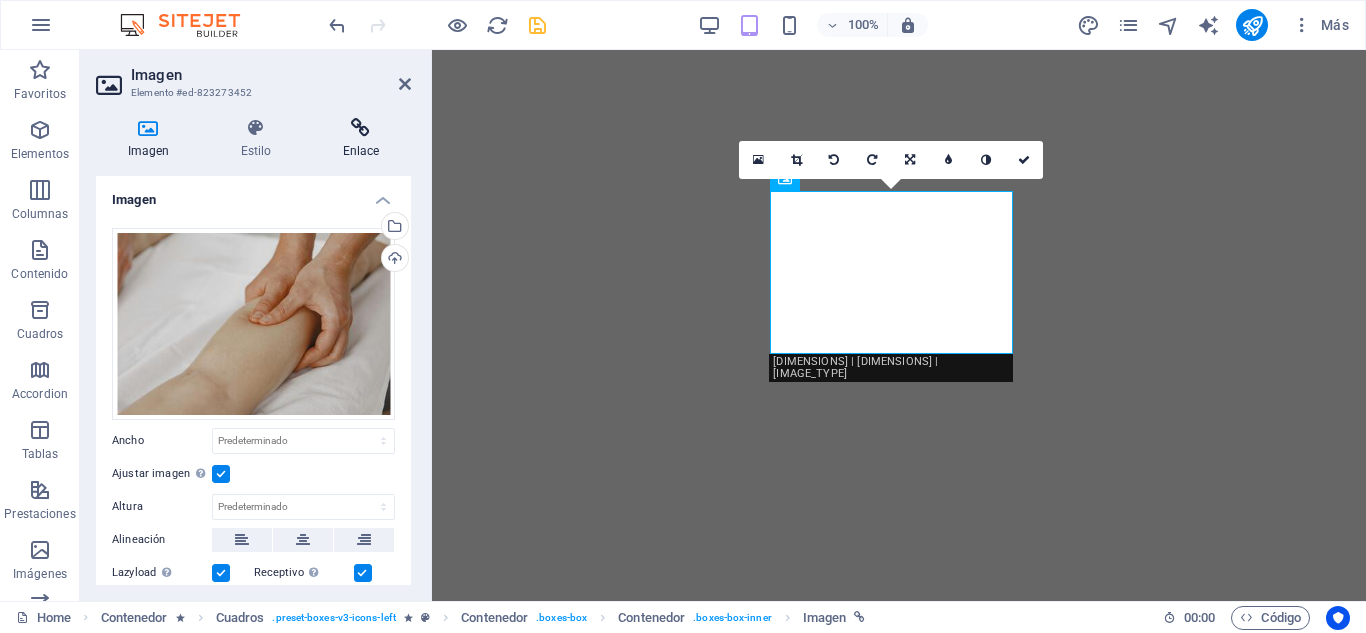 click at bounding box center [361, 128] 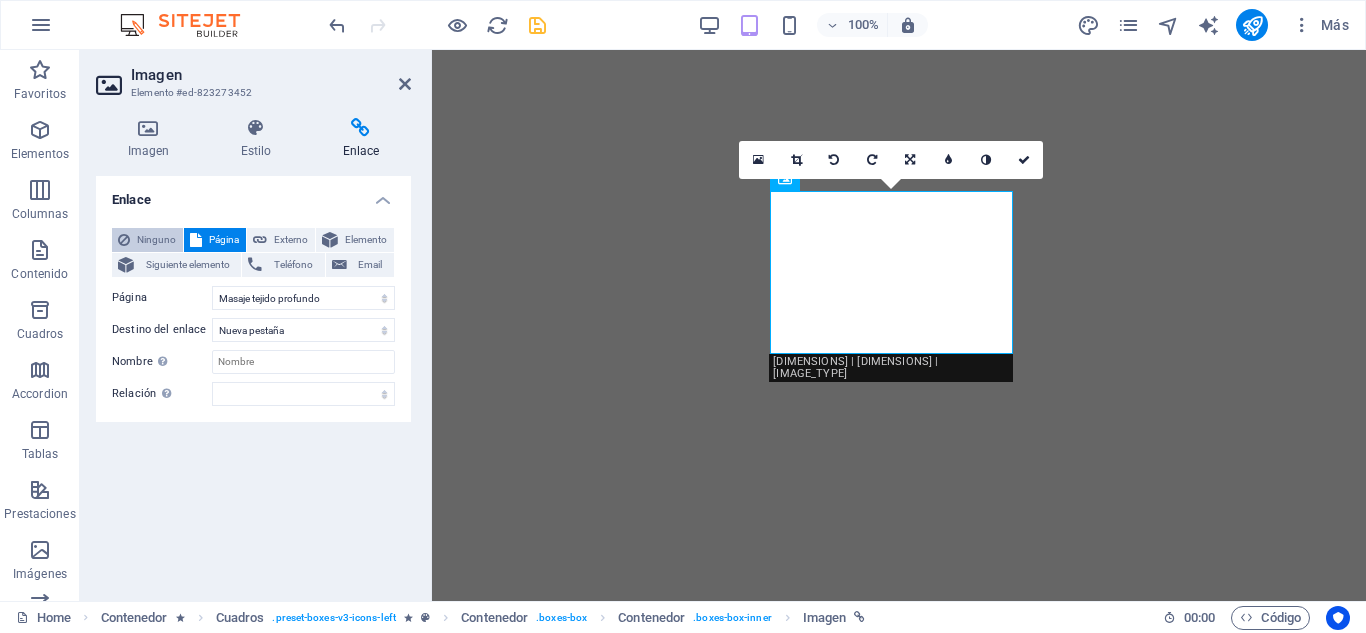 click on "Ninguno" at bounding box center (156, 240) 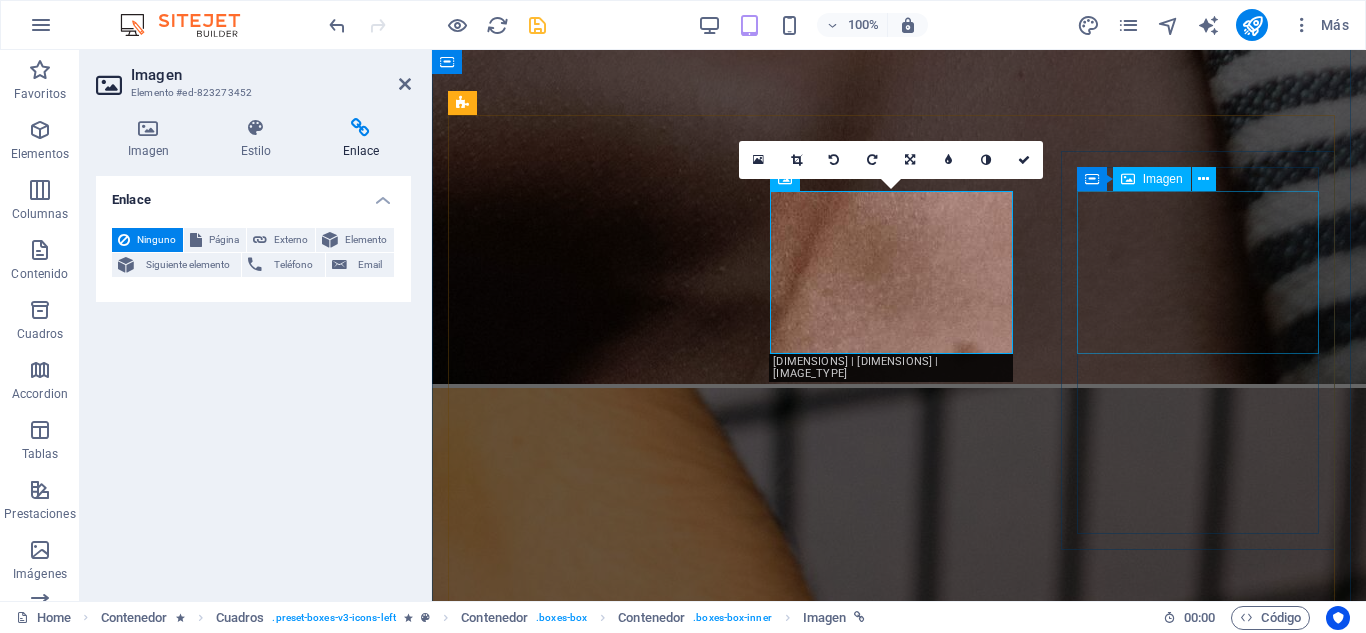 click at bounding box center (899, 16986) 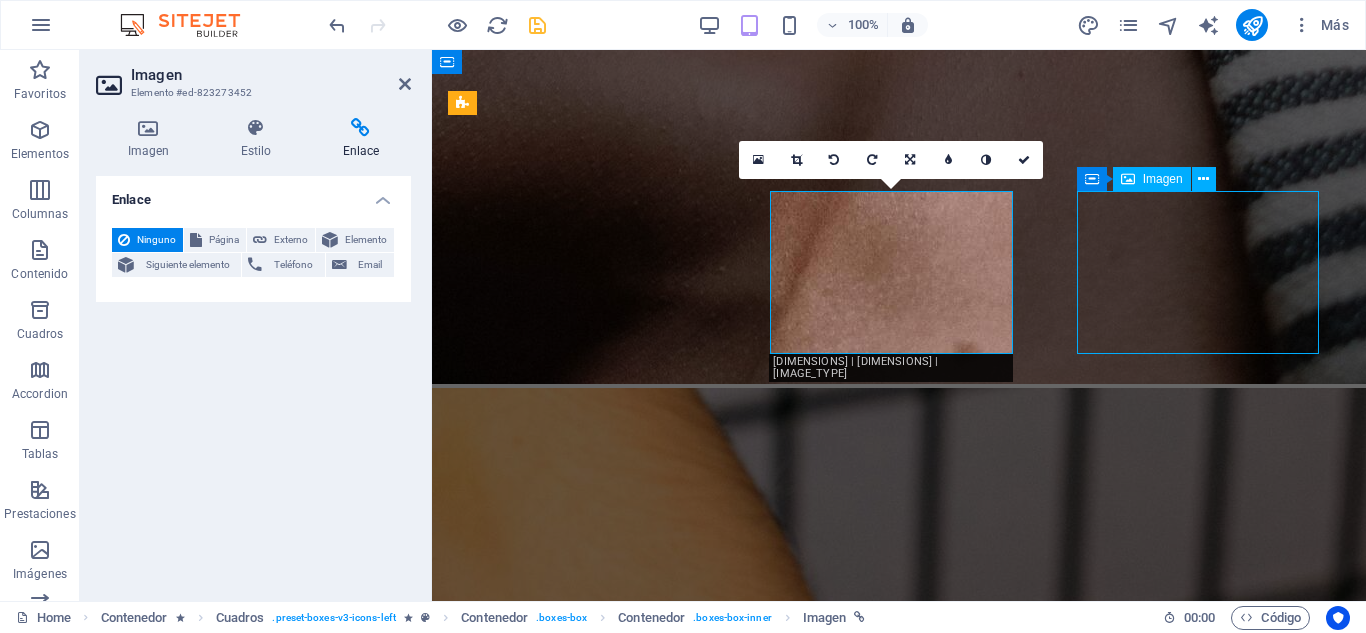 click at bounding box center [899, 16986] 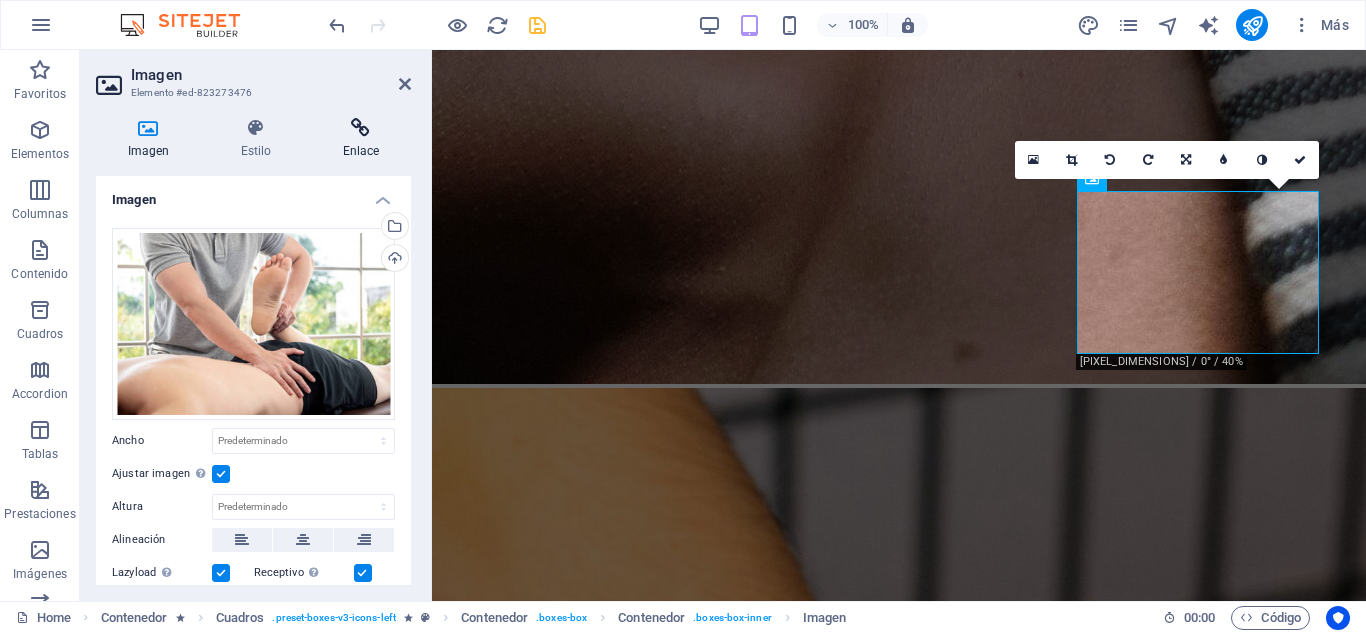 click on "Enlace" at bounding box center (361, 139) 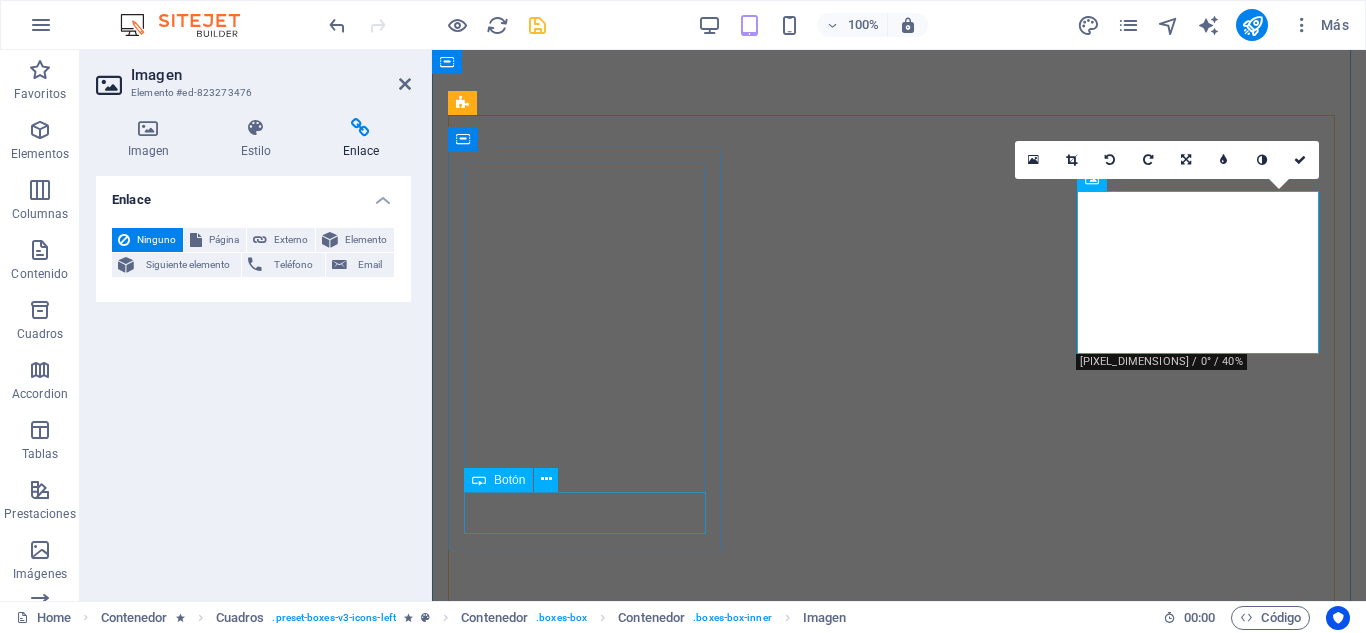 click on "Agregar" at bounding box center (899, 14298) 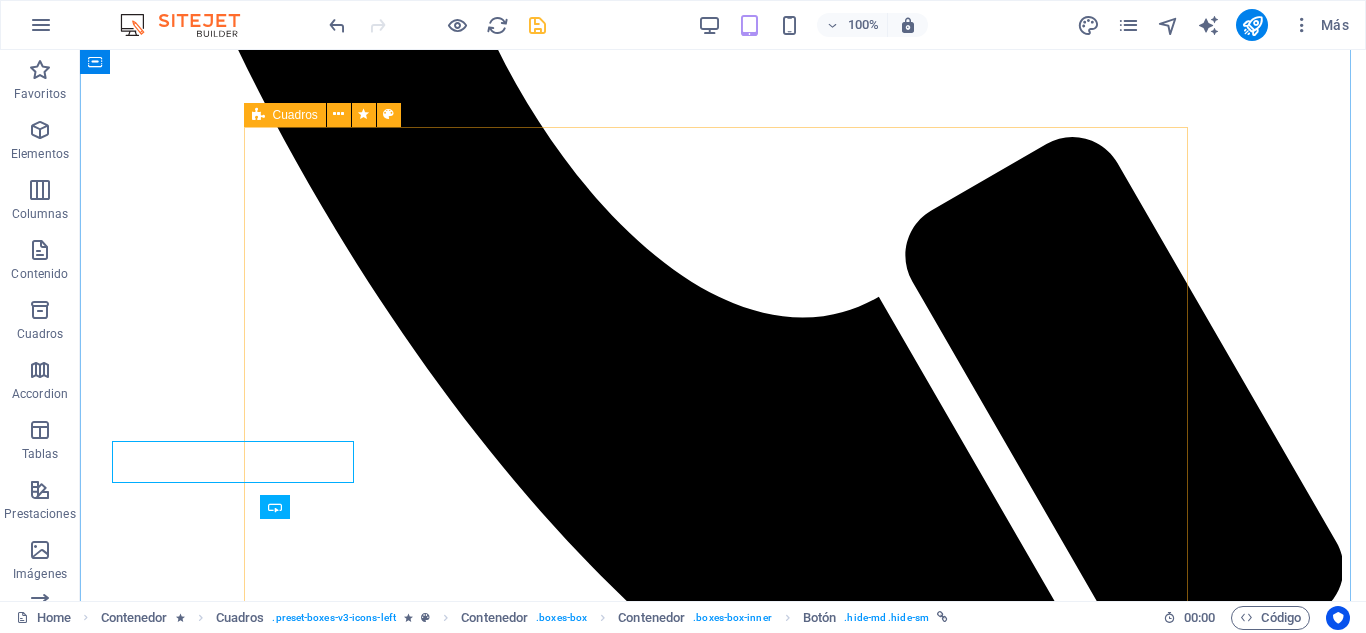 scroll, scrollTop: 3612, scrollLeft: 0, axis: vertical 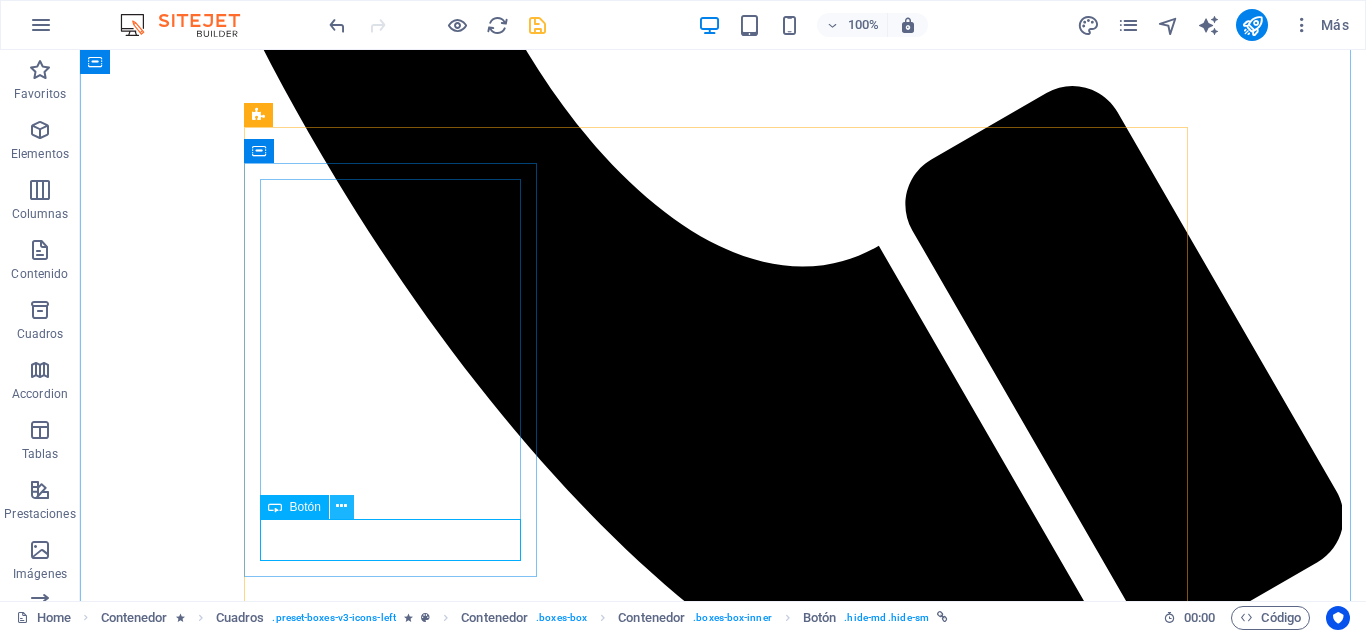 click at bounding box center [341, 506] 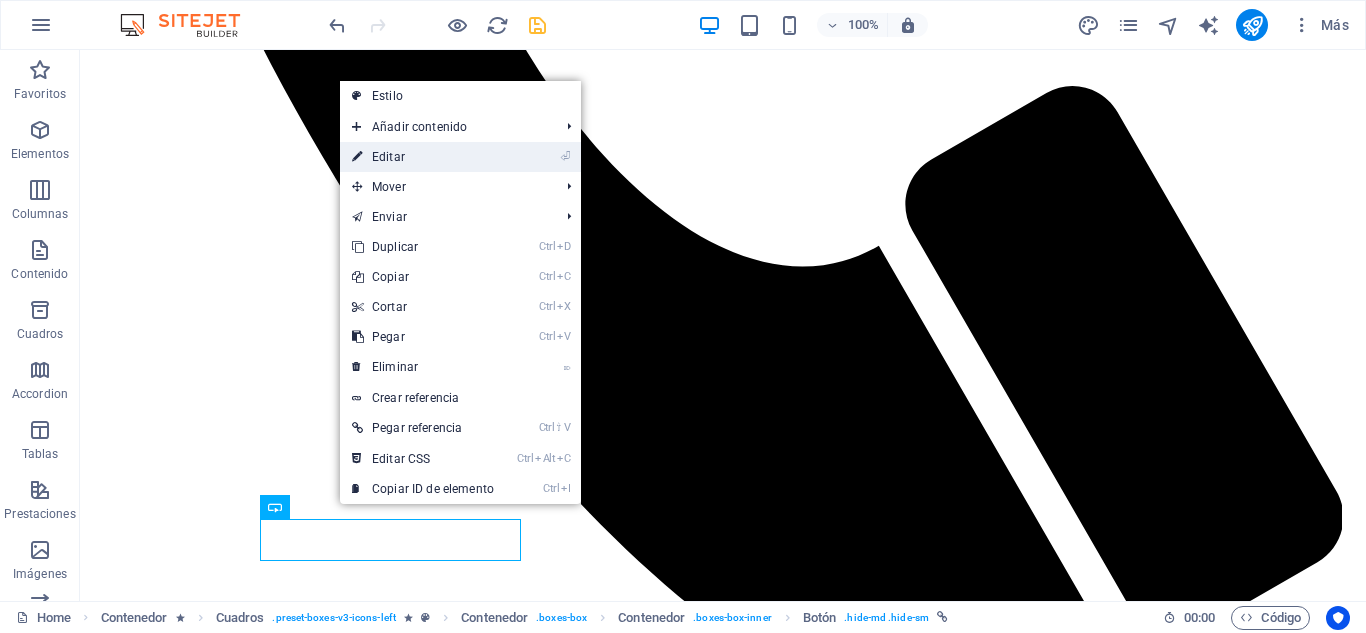 click on "⏎  Editar" at bounding box center (423, 157) 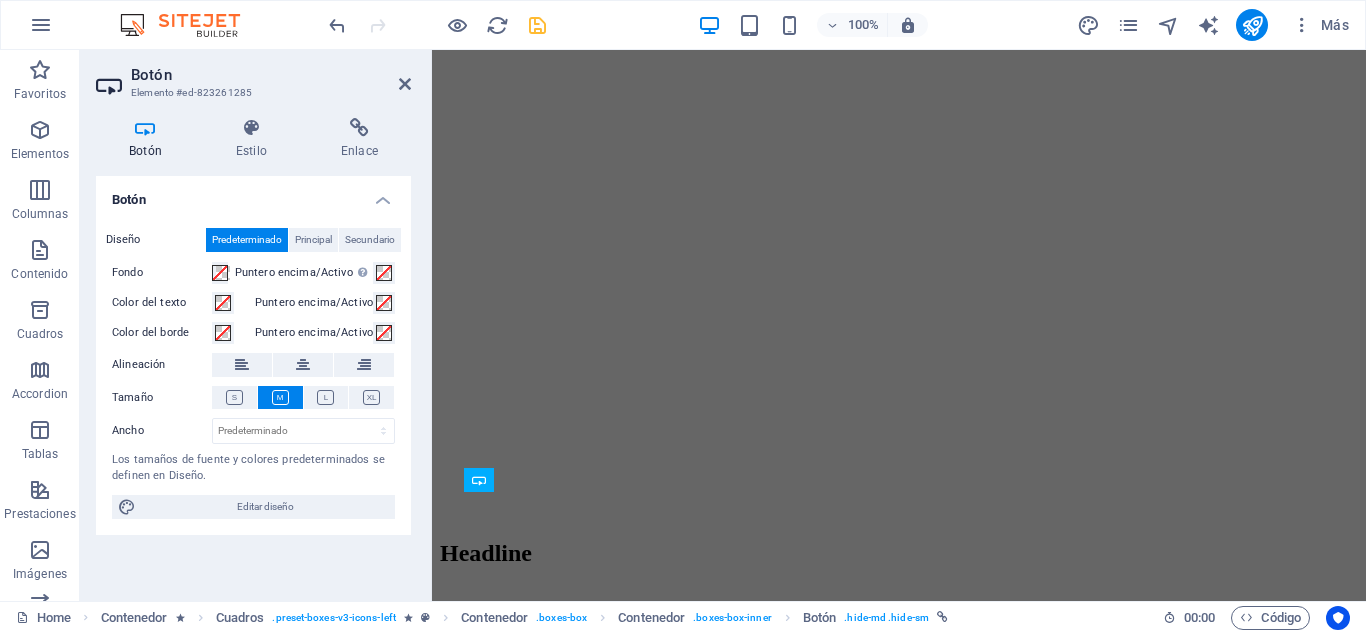 scroll, scrollTop: 3561, scrollLeft: 0, axis: vertical 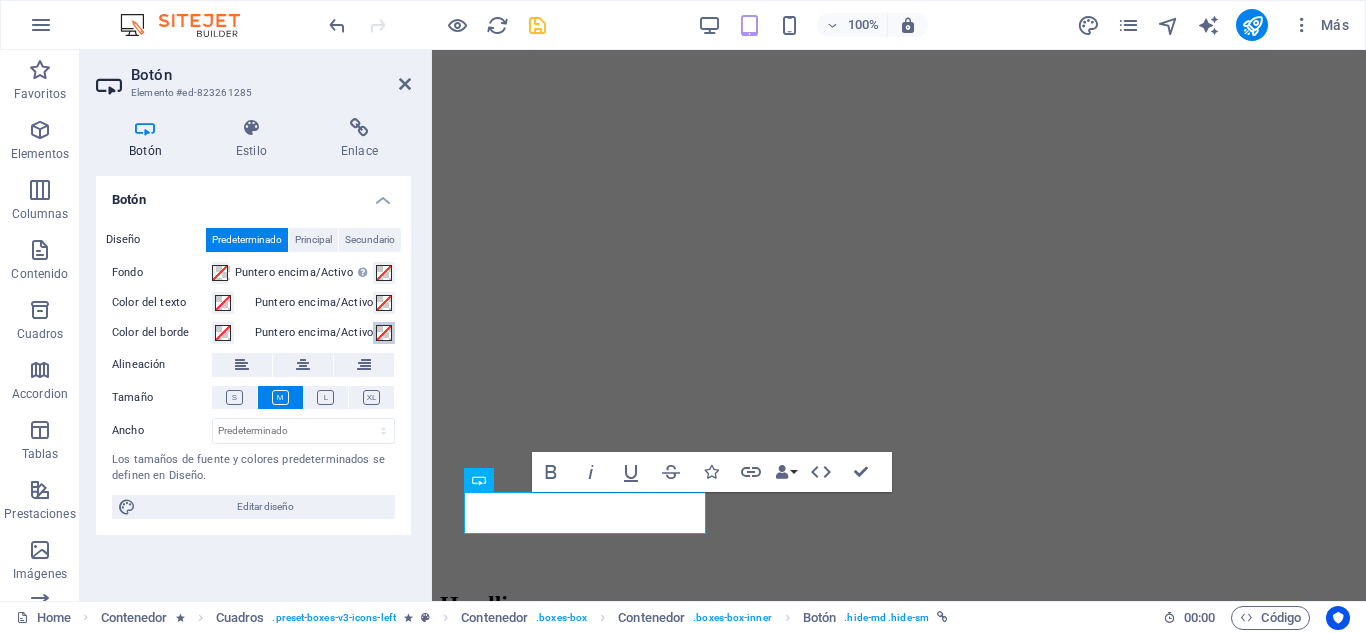click at bounding box center [384, 333] 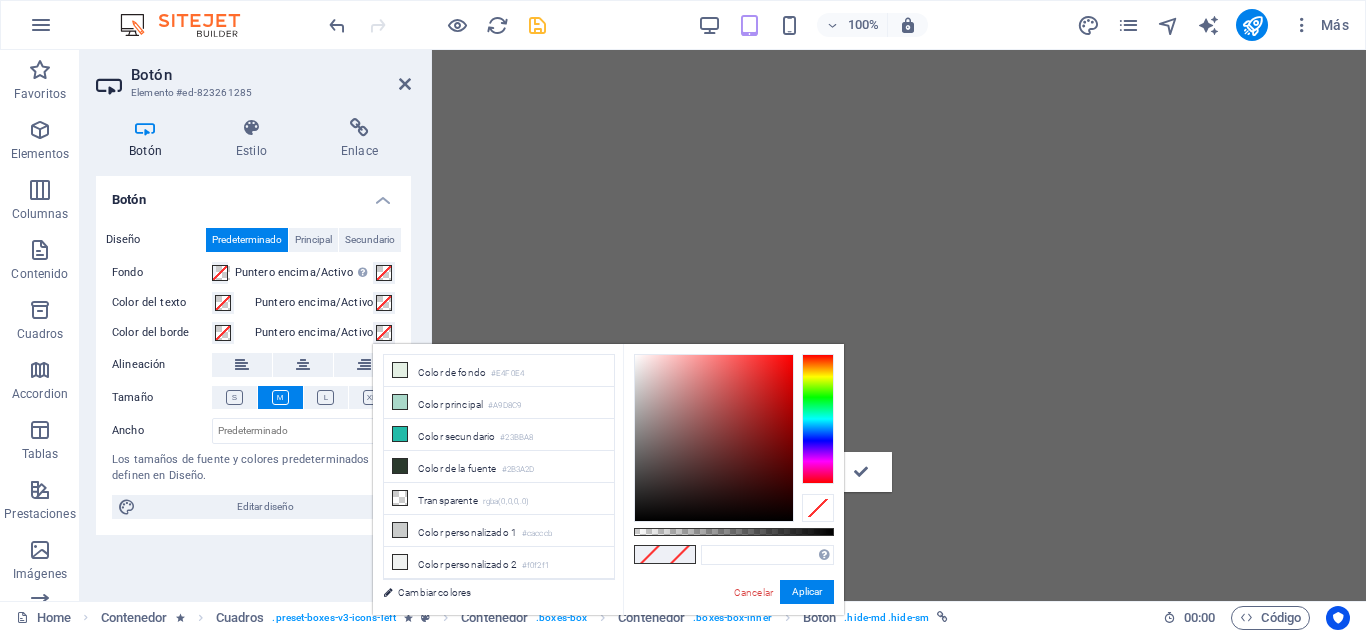 click at bounding box center [384, 333] 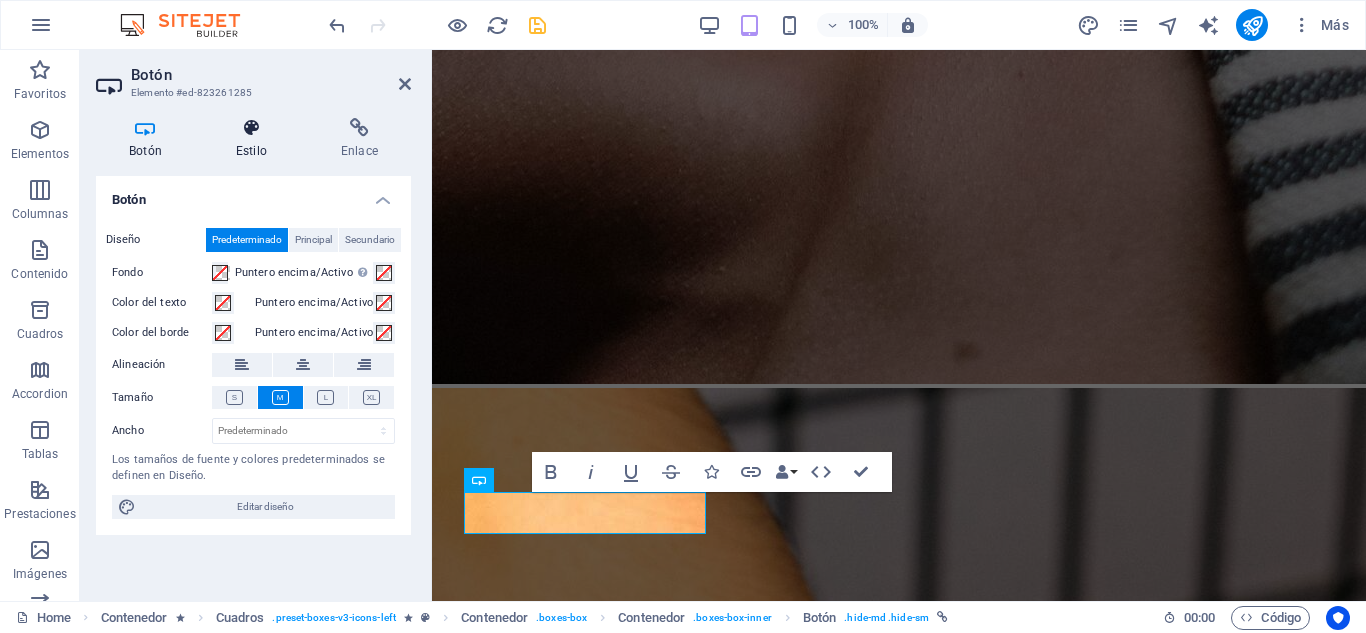 click at bounding box center [251, 128] 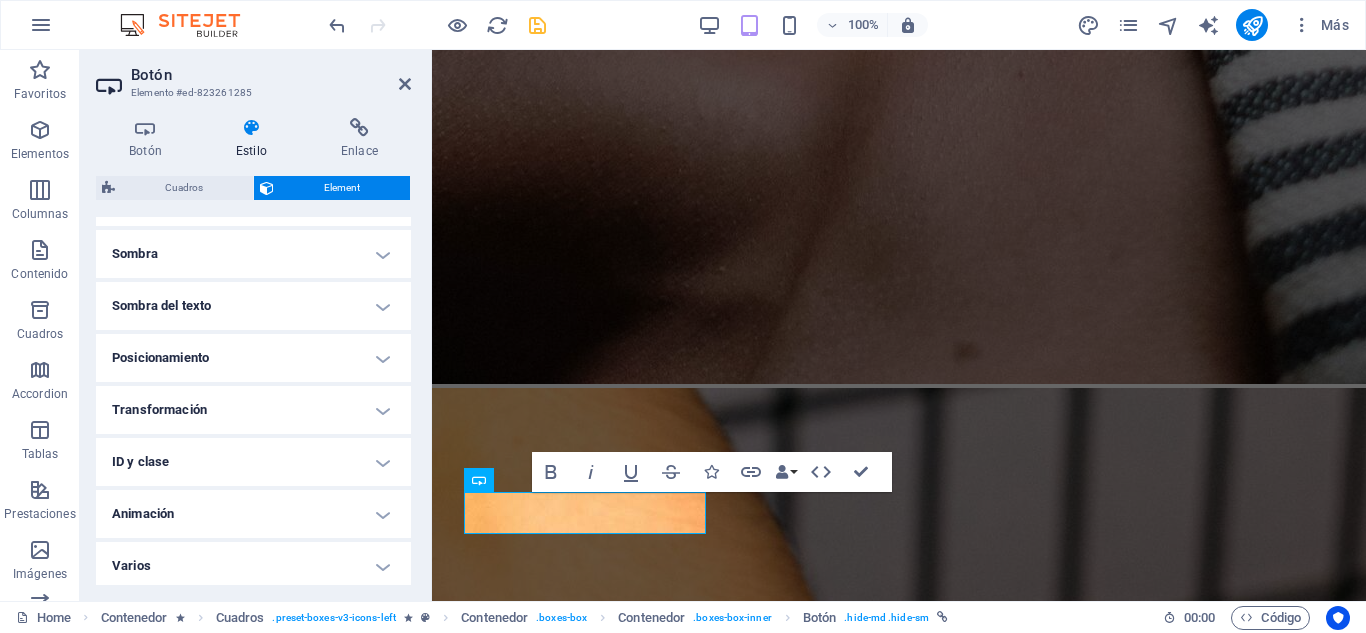 scroll, scrollTop: 490, scrollLeft: 0, axis: vertical 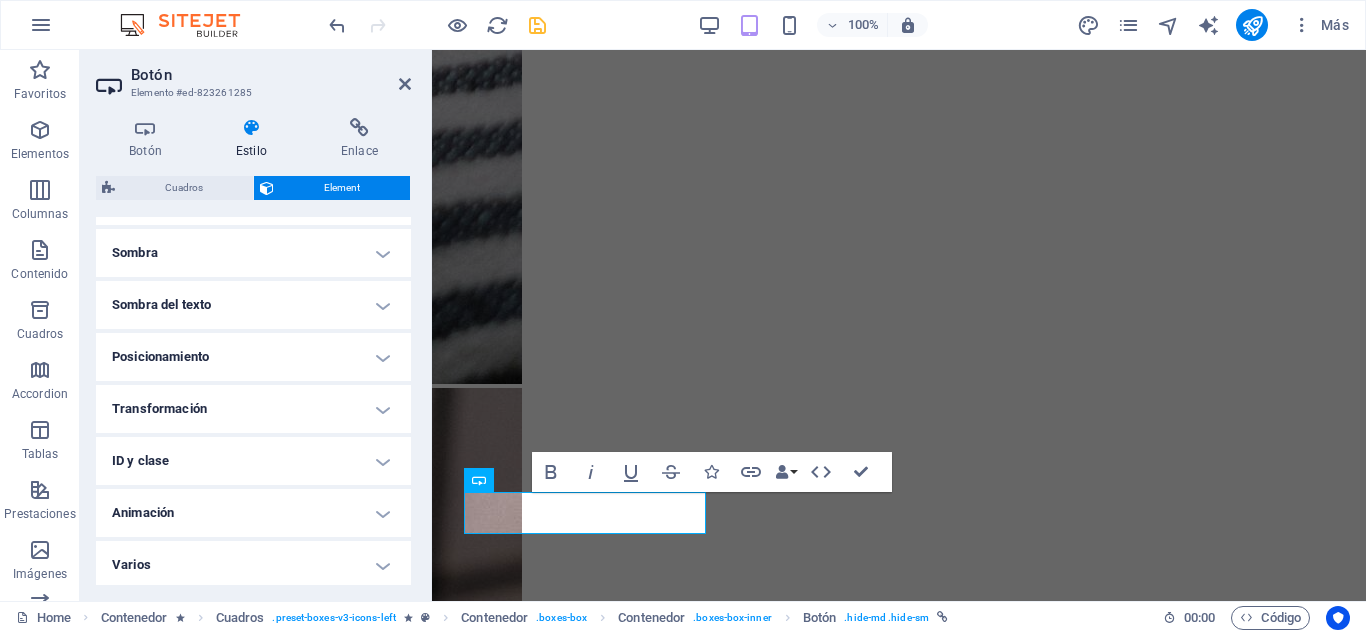 click on "Animación" at bounding box center (253, 513) 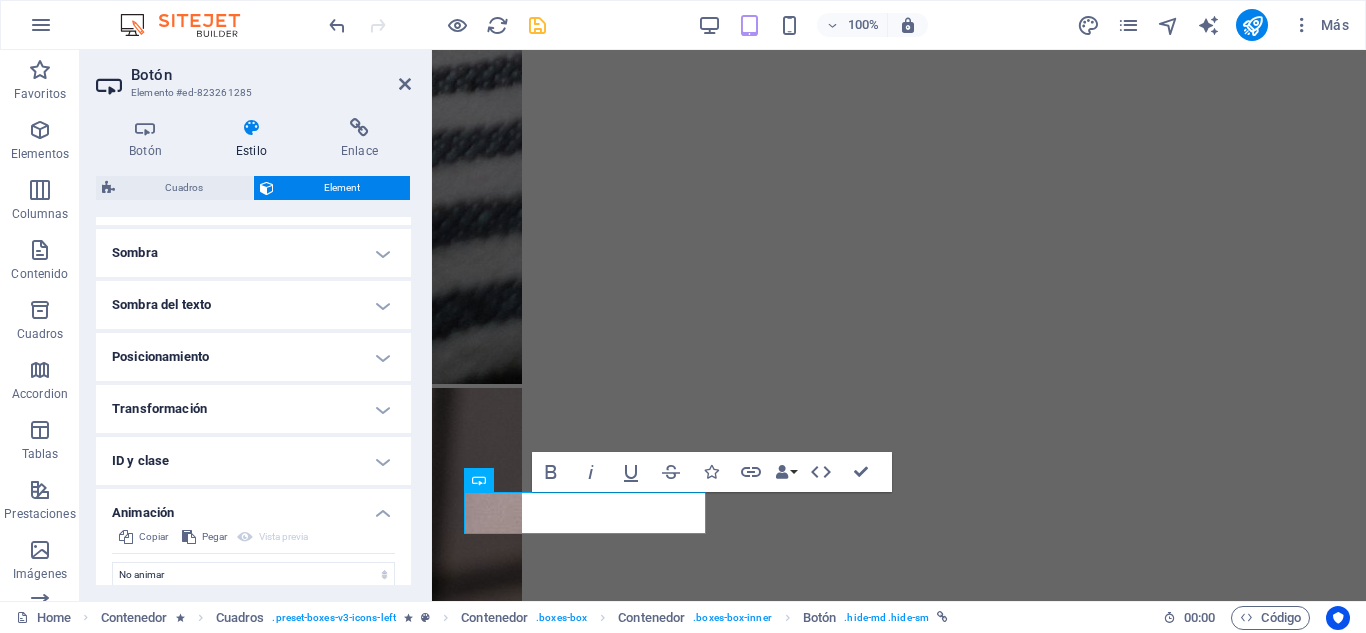 scroll, scrollTop: 559, scrollLeft: 0, axis: vertical 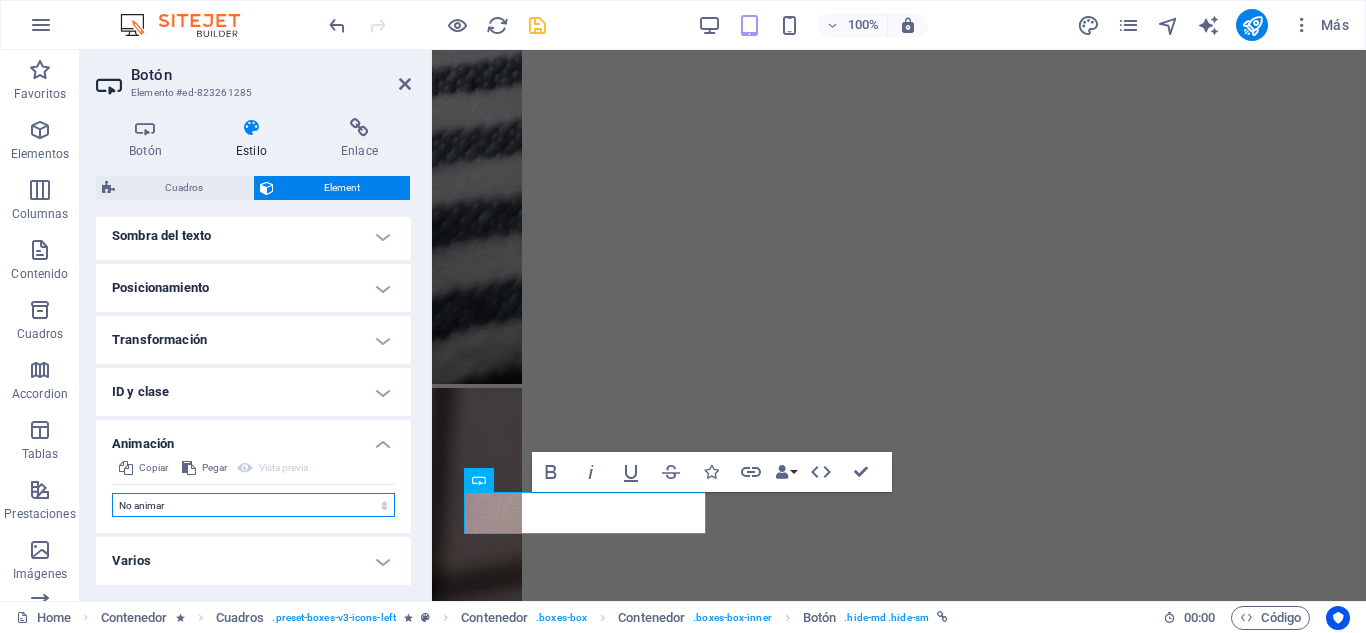 click on "No animar Mostrar / Ocultar Subir/bajar Acercar/alejar Deslizar de izquierda a derecha Deslizar de derecha a izquierda Deslizar de arriba a abajo Deslizar de abajo a arriba Pulsación Parpadeo Abrir como superposición" at bounding box center [253, 505] 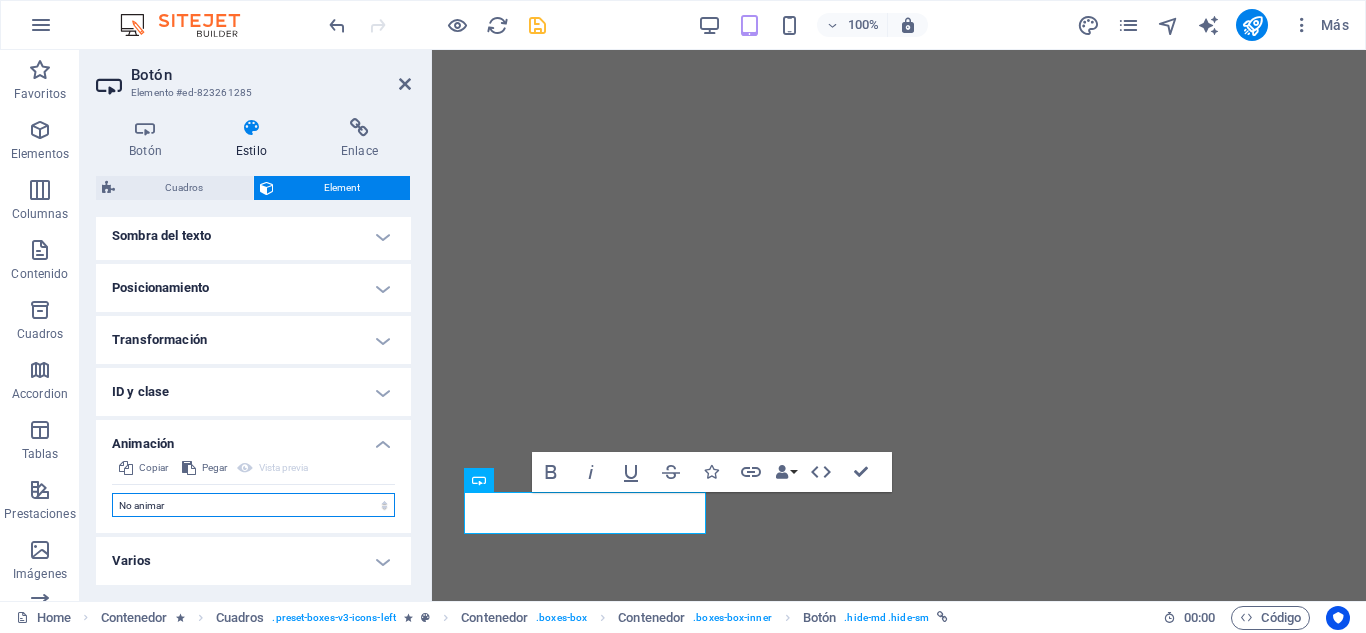 click on "No animar Mostrar / Ocultar Subir/bajar Acercar/alejar Deslizar de izquierda a derecha Deslizar de derecha a izquierda Deslizar de arriba a abajo Deslizar de abajo a arriba Pulsación Parpadeo Abrir como superposición" at bounding box center (253, 505) 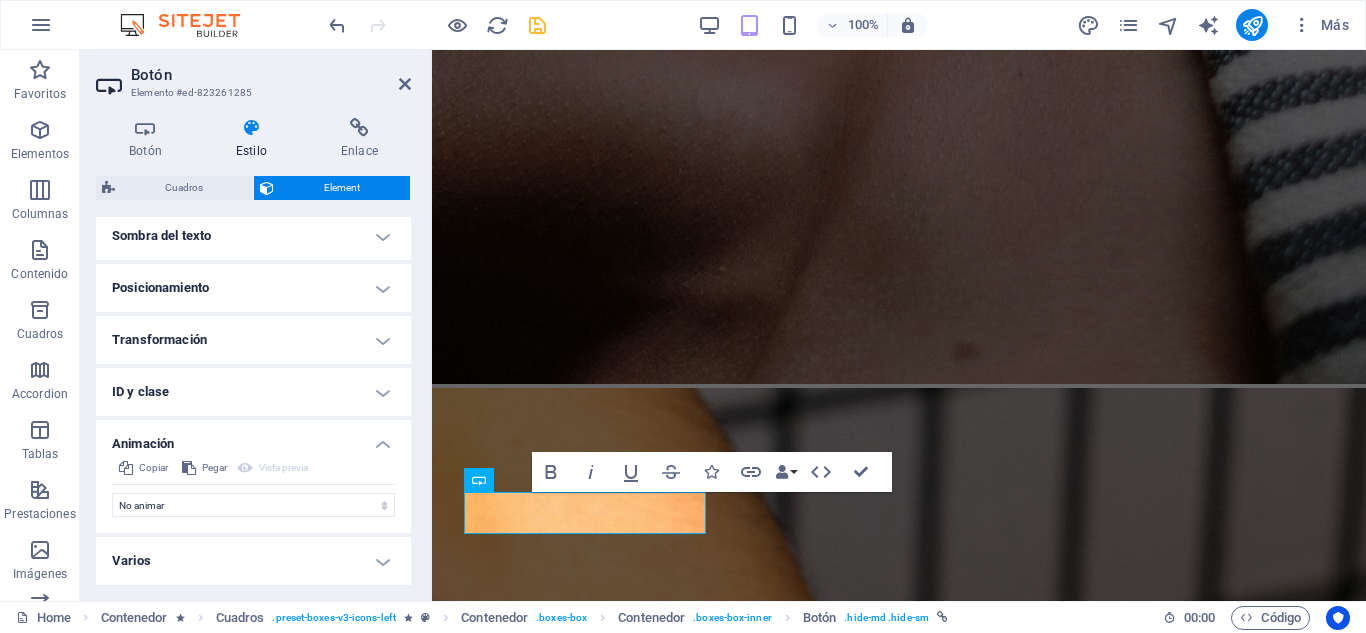click on "Transformación" at bounding box center (253, 340) 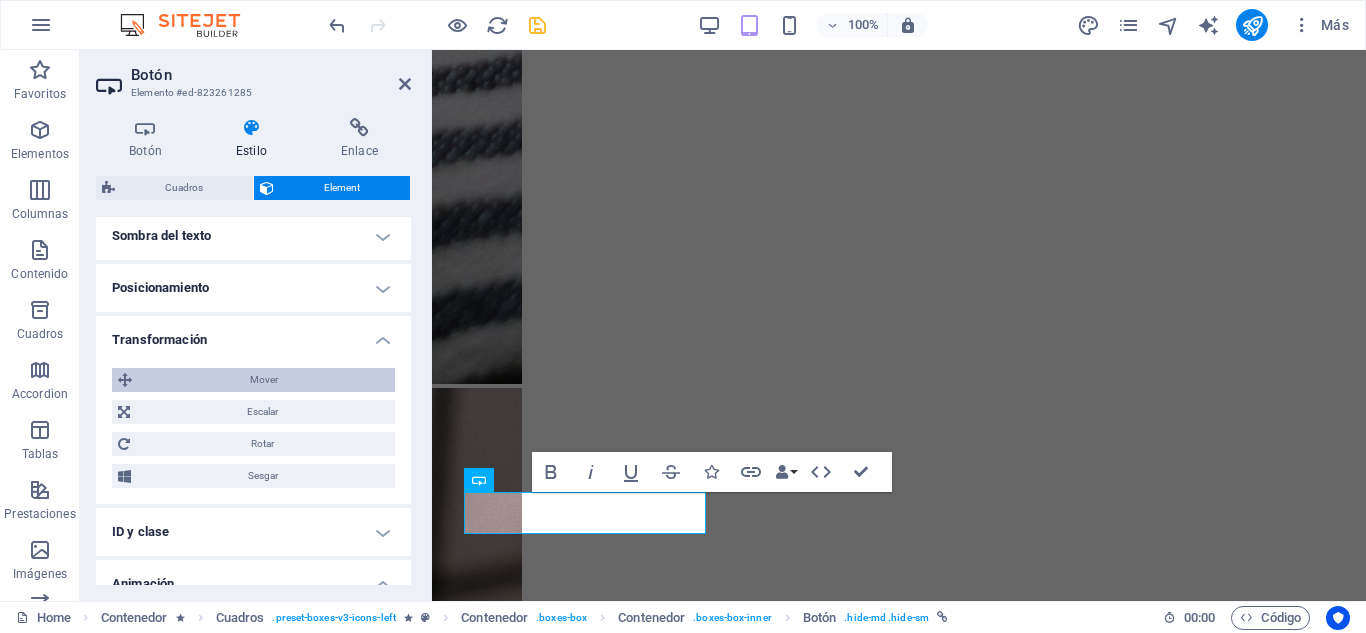 click on "Mover" at bounding box center [263, 380] 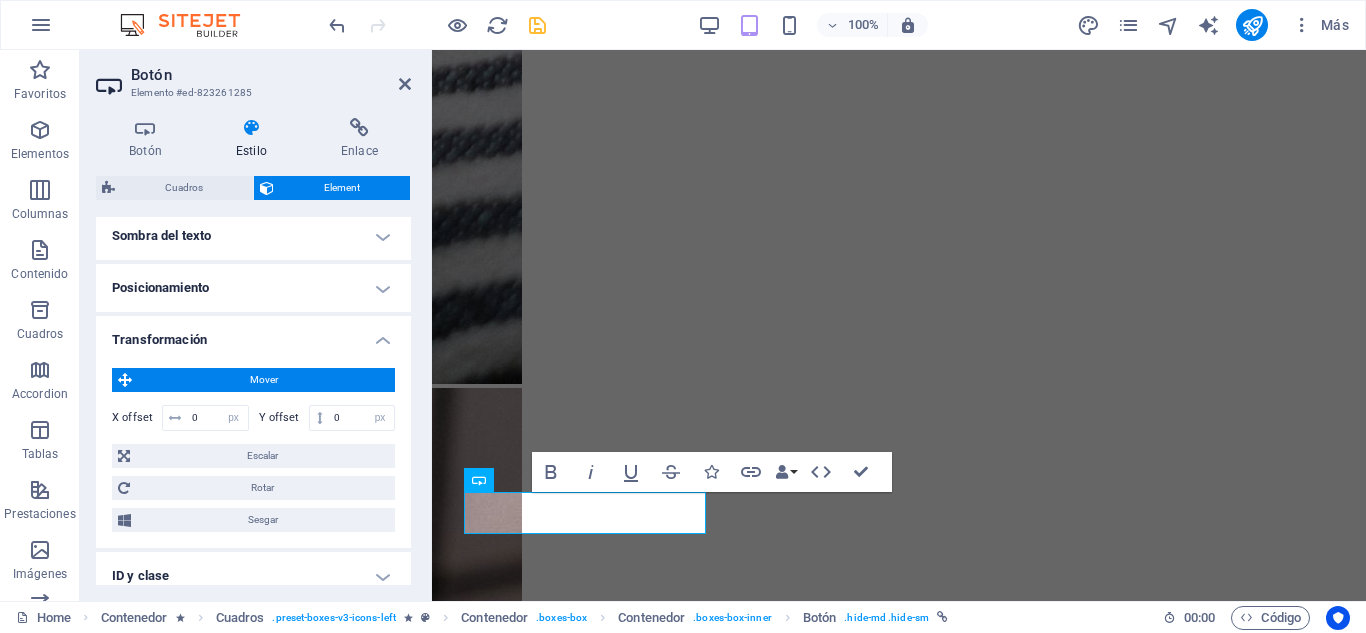 click on "Mover" at bounding box center (263, 380) 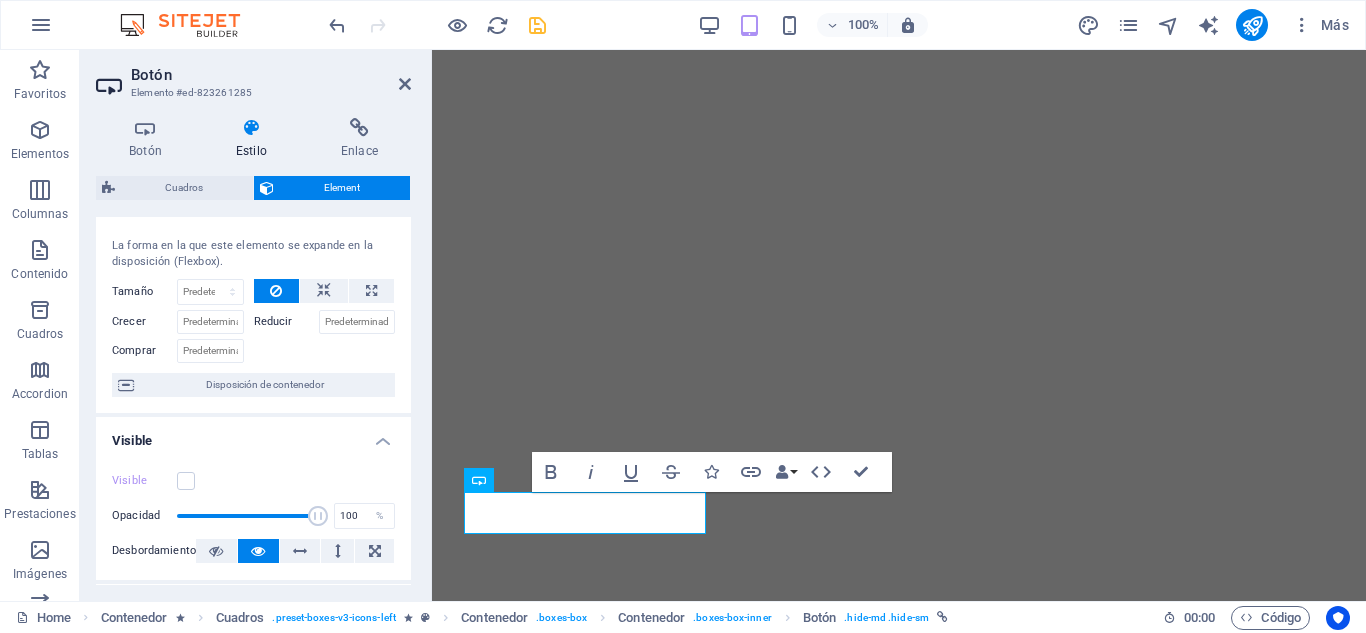 scroll, scrollTop: 0, scrollLeft: 0, axis: both 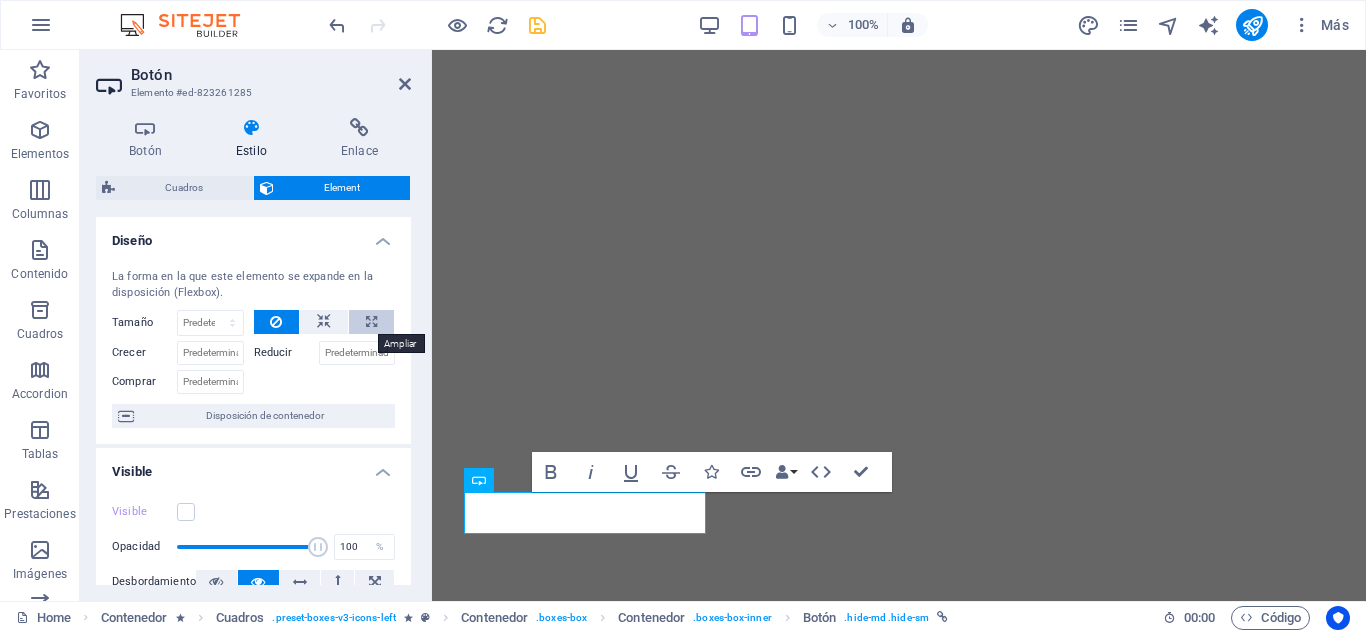 click at bounding box center (371, 322) 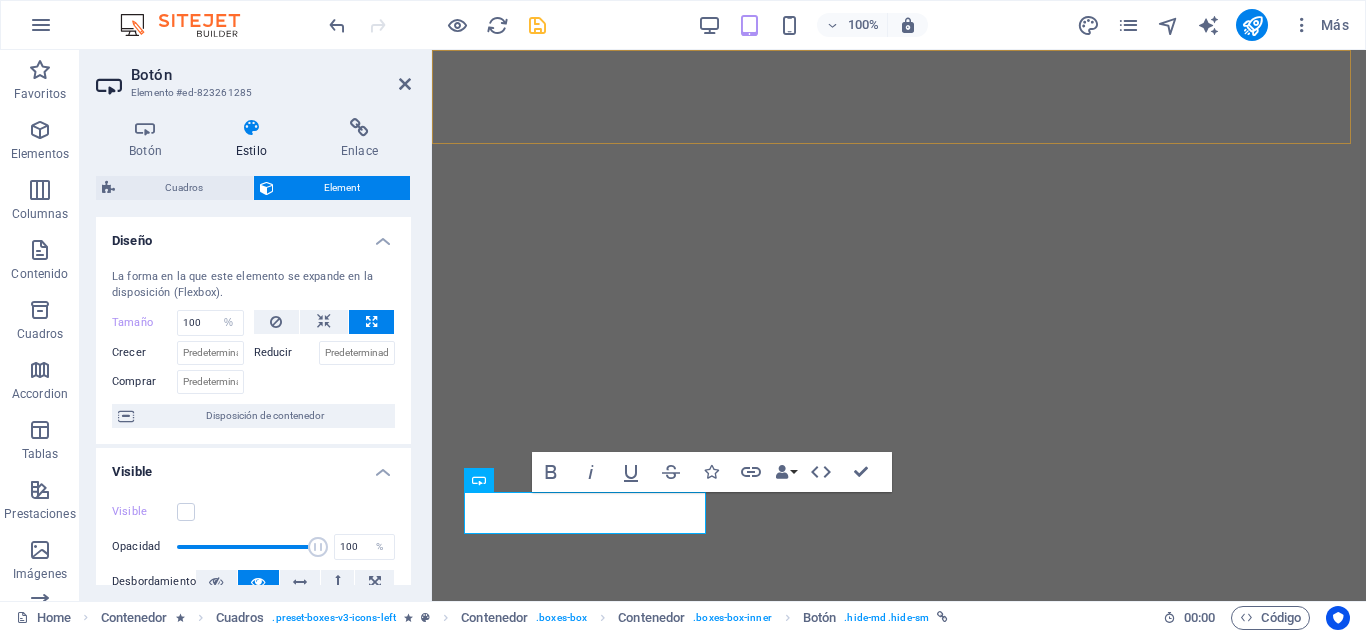 click on "Shine & Purity Inicio Acerca de Servicios Equipo Contacto" at bounding box center (899, -850) 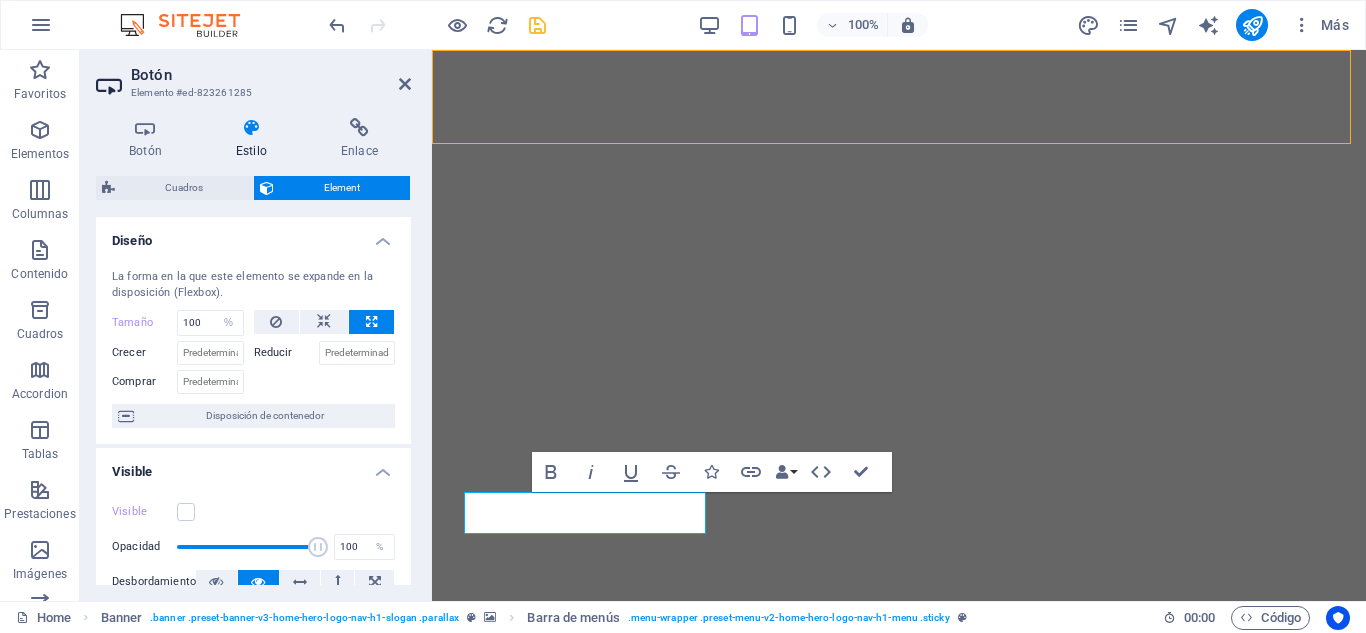 scroll, scrollTop: 3612, scrollLeft: 0, axis: vertical 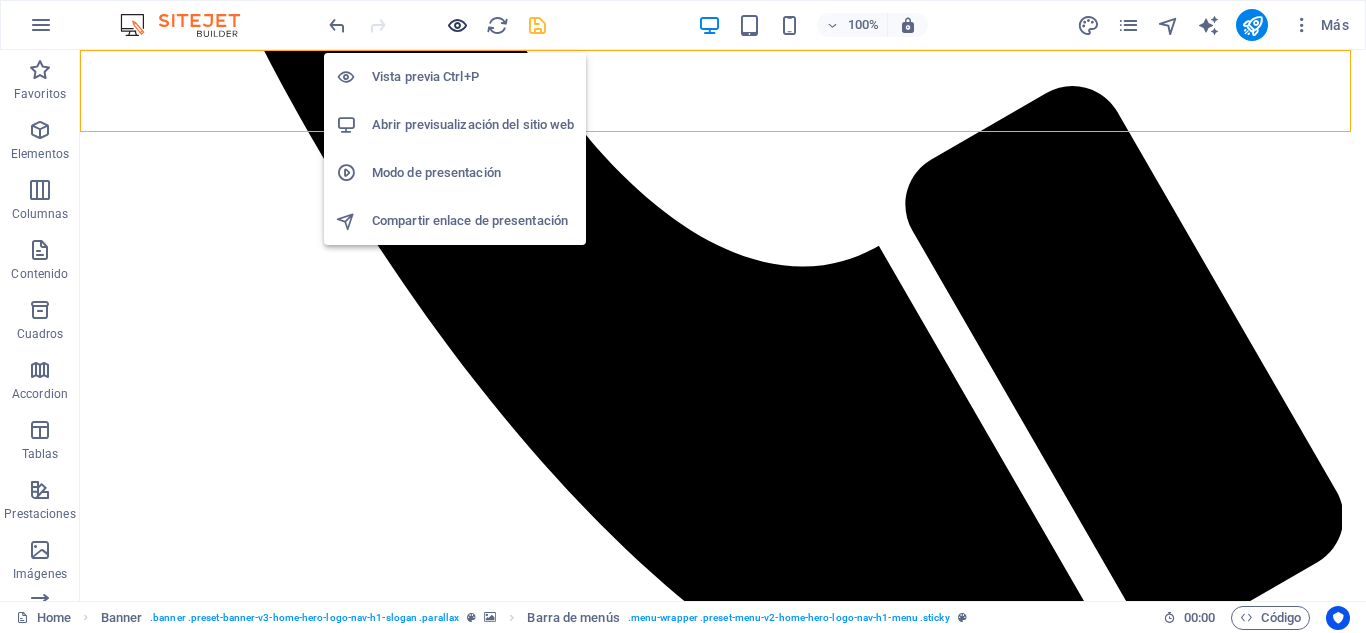 click at bounding box center [457, 25] 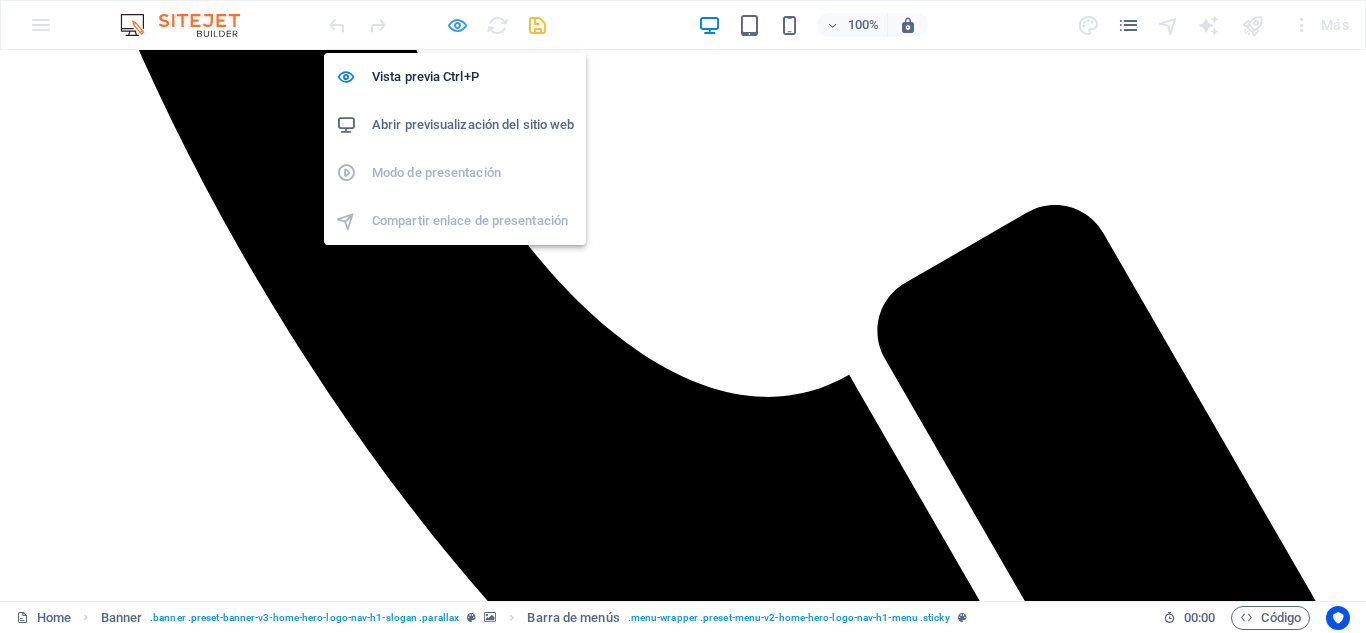scroll, scrollTop: 1018, scrollLeft: 0, axis: vertical 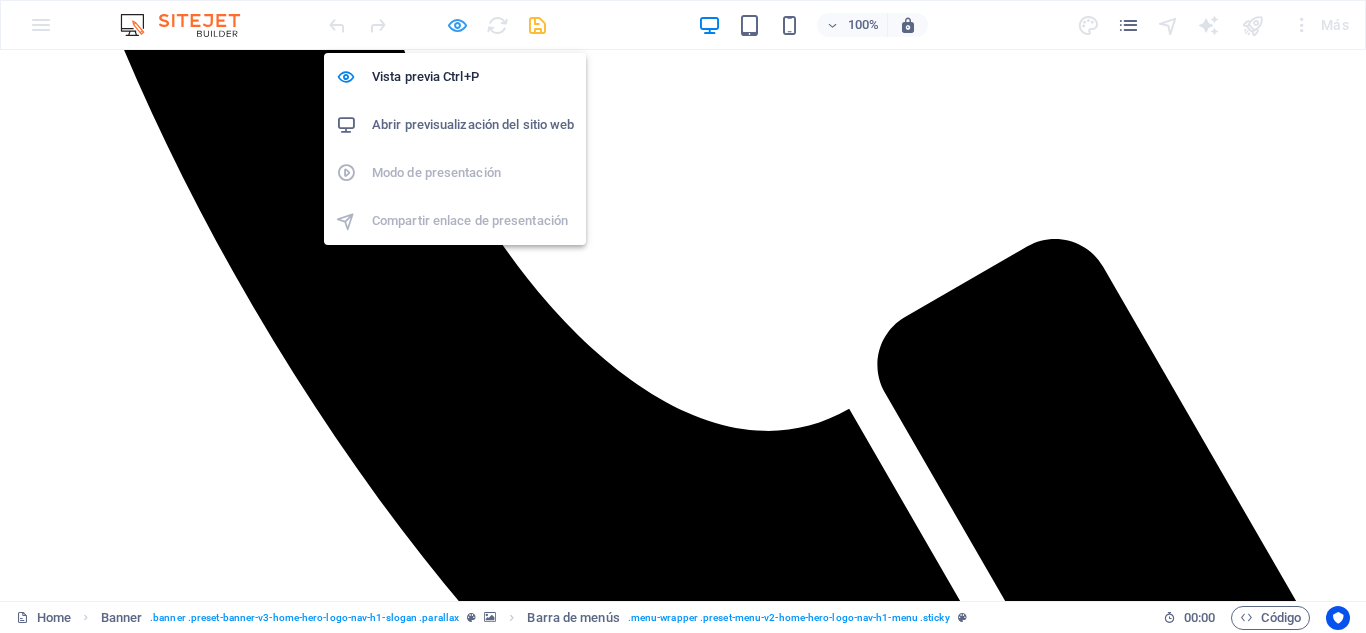 click at bounding box center (457, 25) 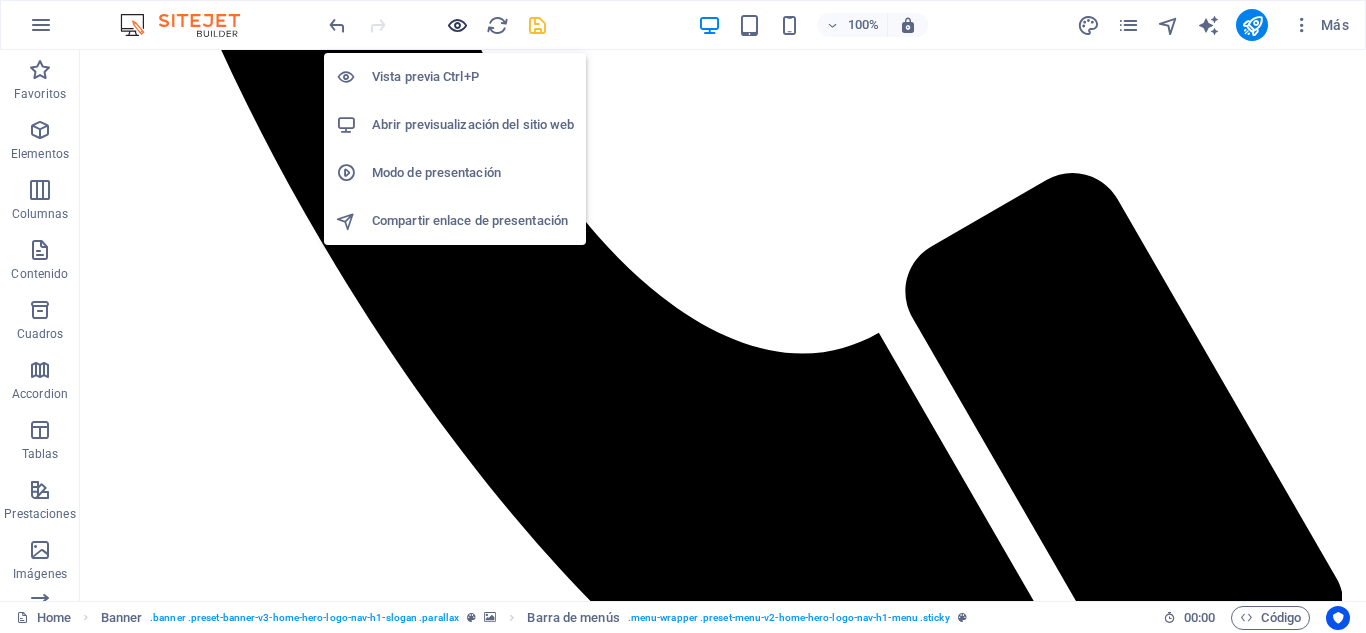 scroll, scrollTop: 3612, scrollLeft: 0, axis: vertical 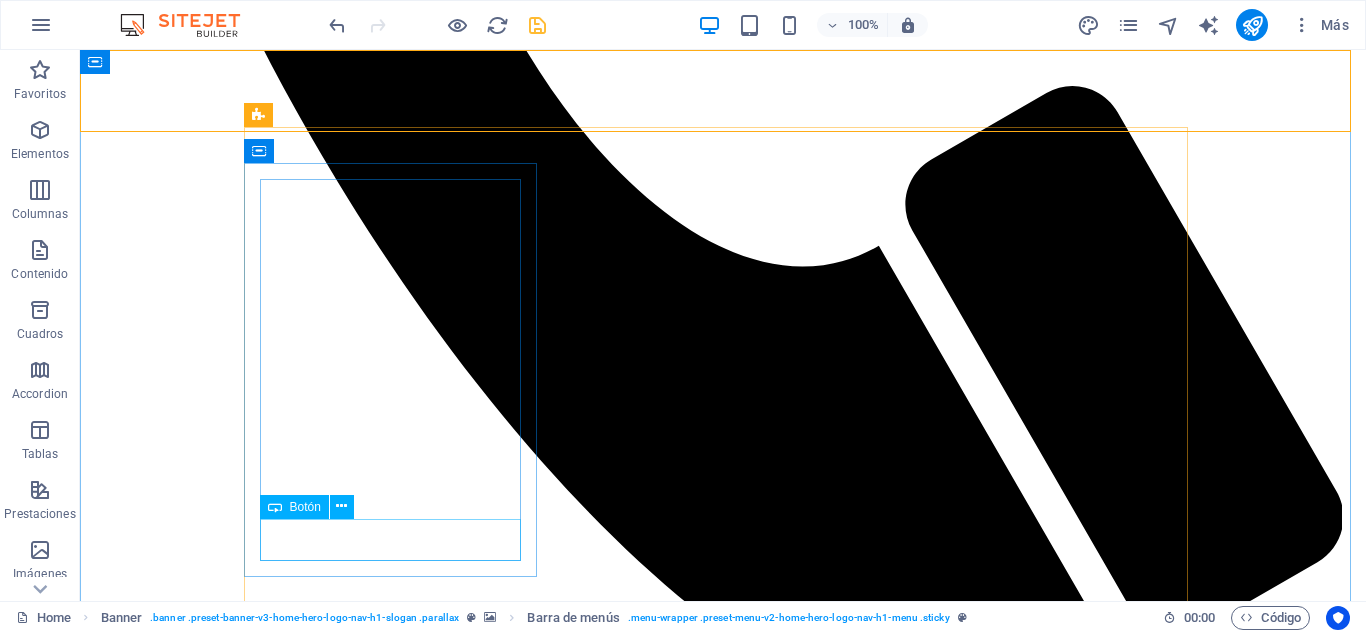 click on "Botón" at bounding box center (305, 507) 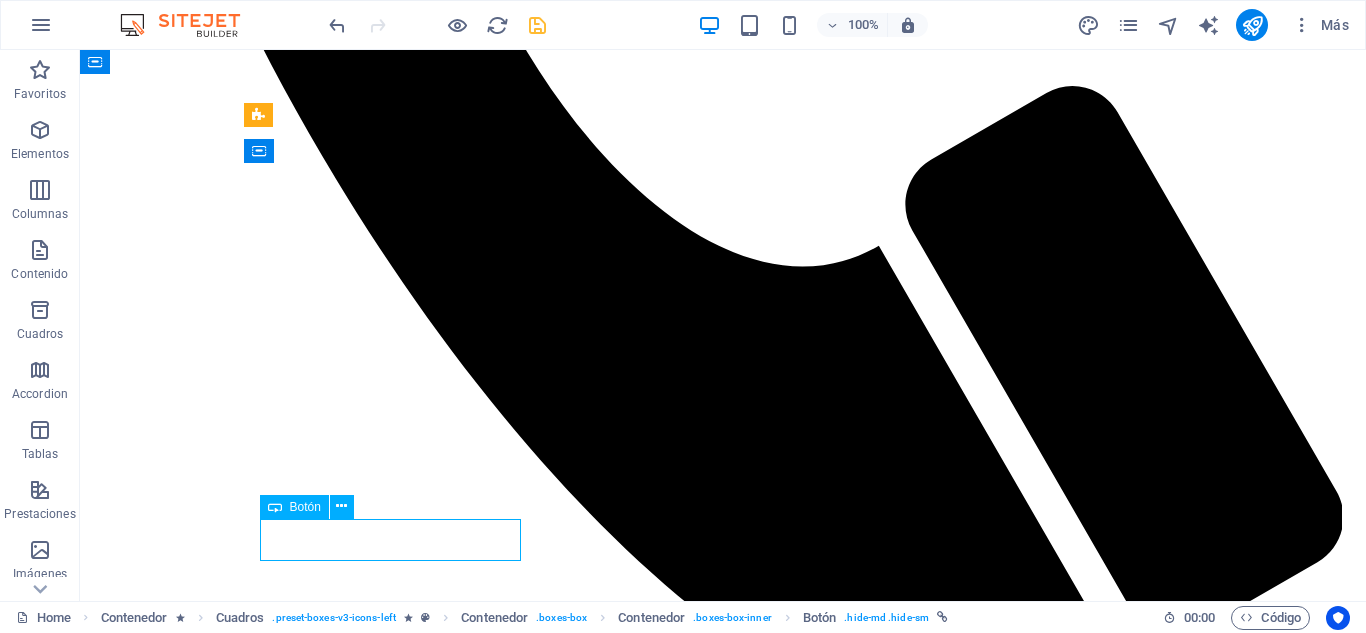 click on "Botón" at bounding box center (305, 507) 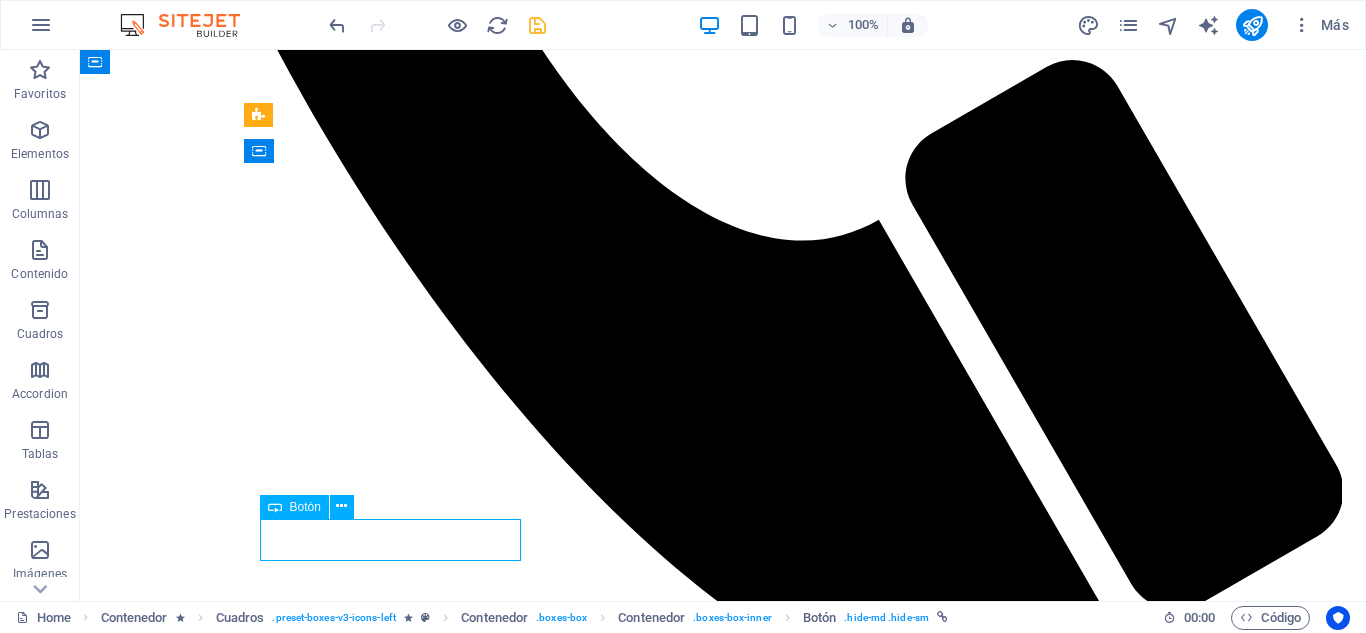 select on "%" 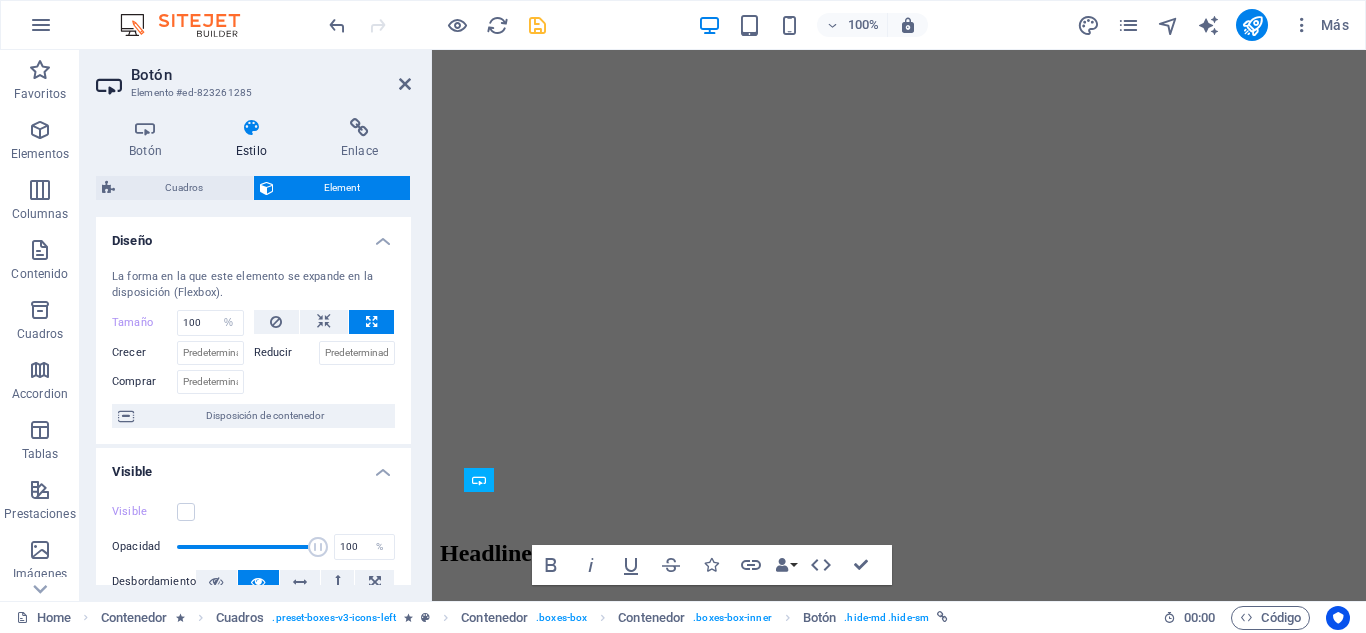 scroll, scrollTop: 3561, scrollLeft: 0, axis: vertical 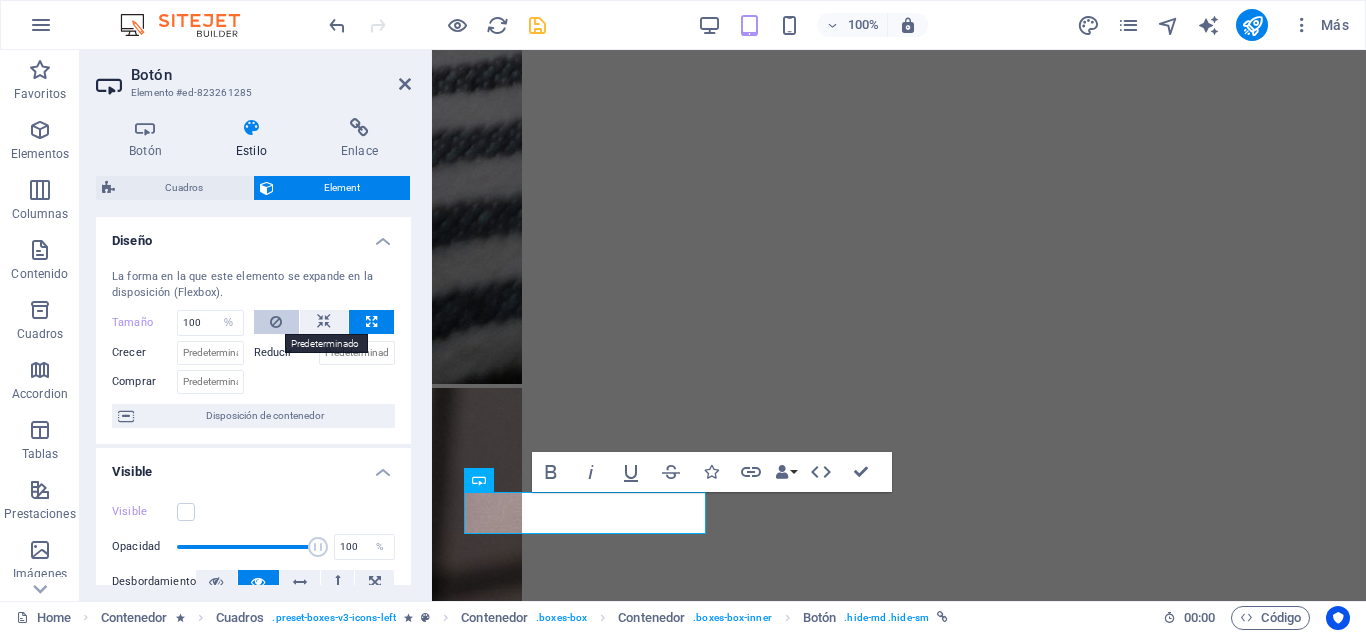 click at bounding box center [276, 322] 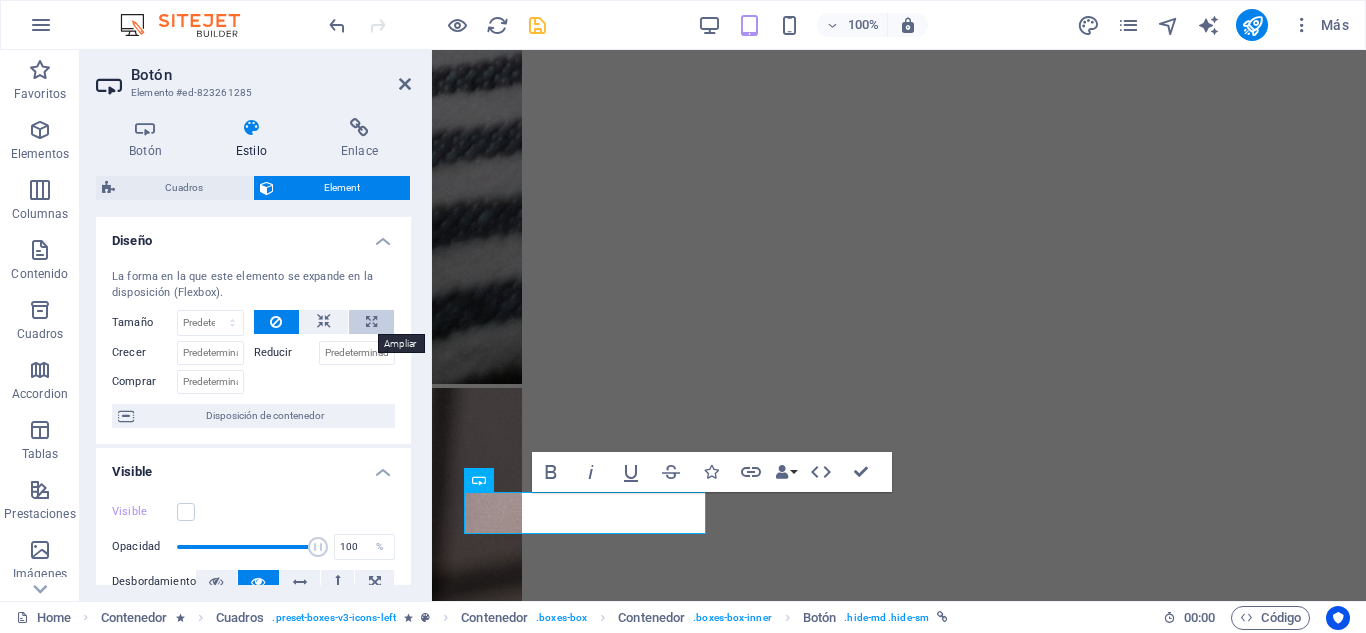 click at bounding box center [371, 322] 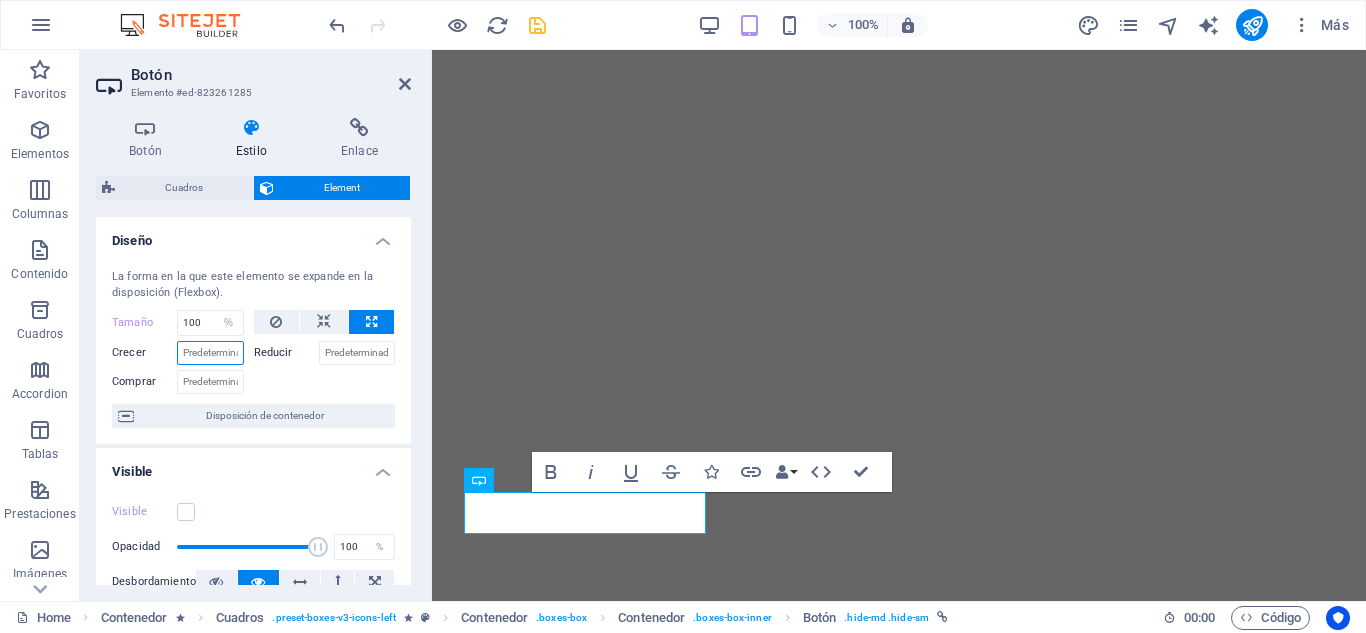 click on "Crecer" at bounding box center (210, 353) 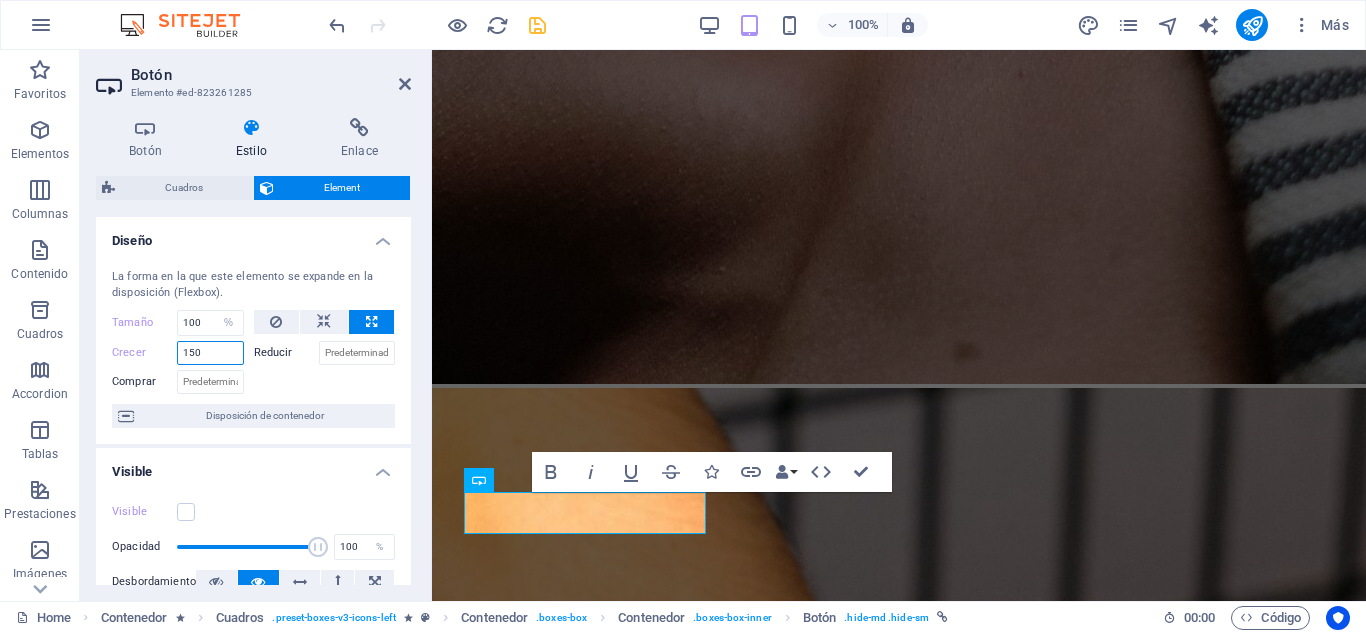 type on "150" 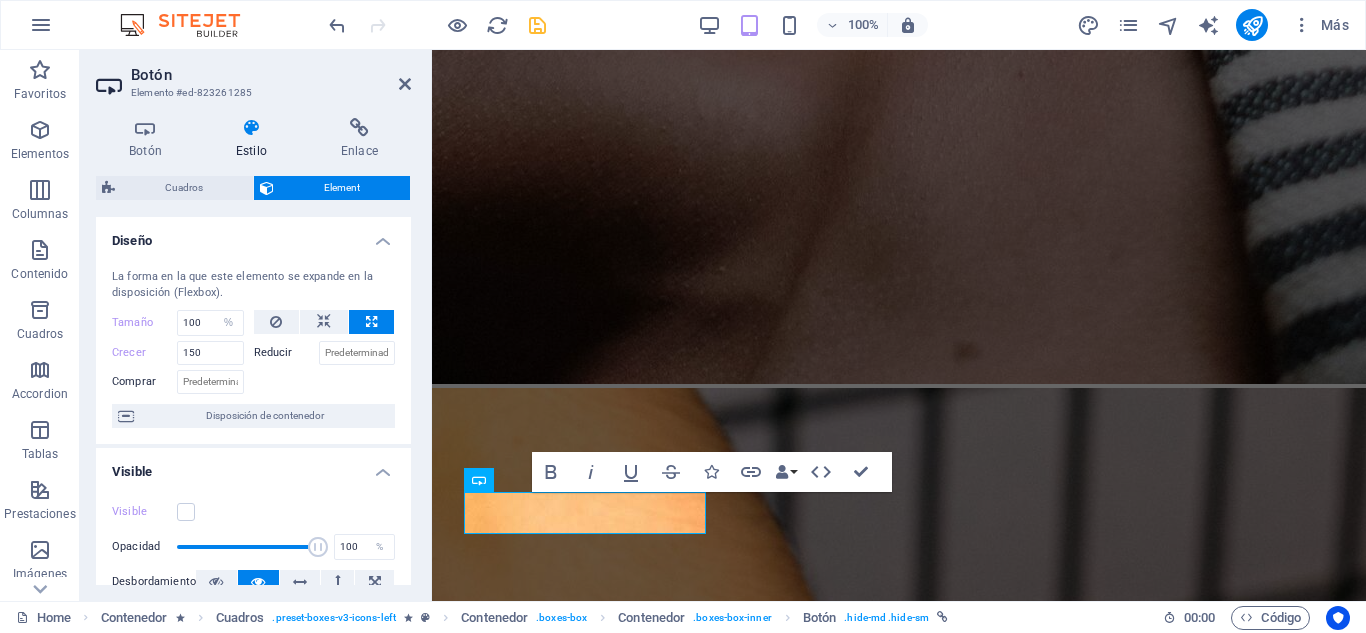 click at bounding box center (325, 379) 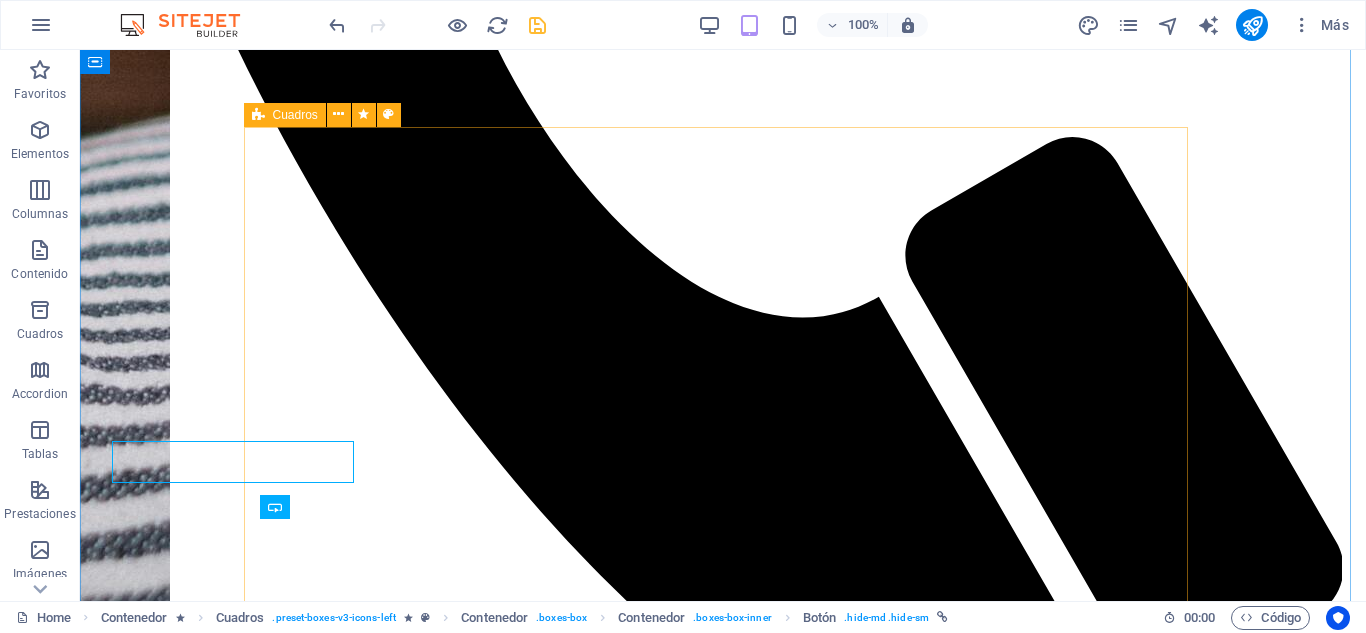 scroll, scrollTop: 3612, scrollLeft: 0, axis: vertical 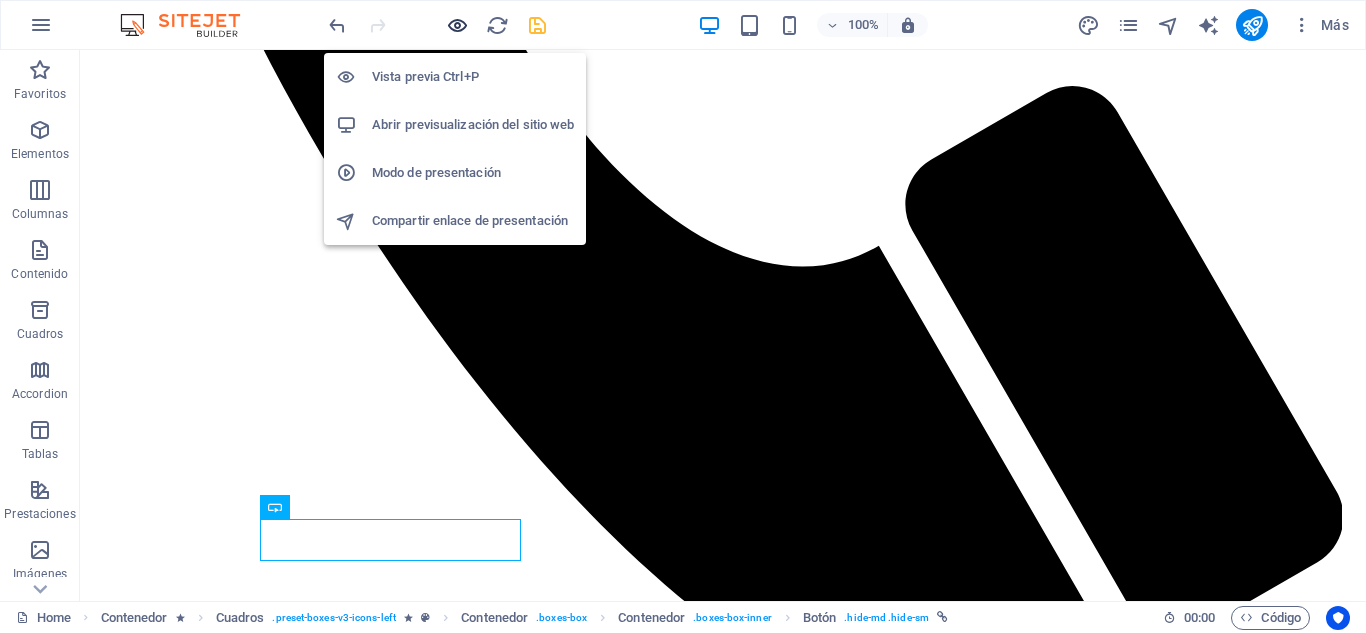 click at bounding box center (457, 25) 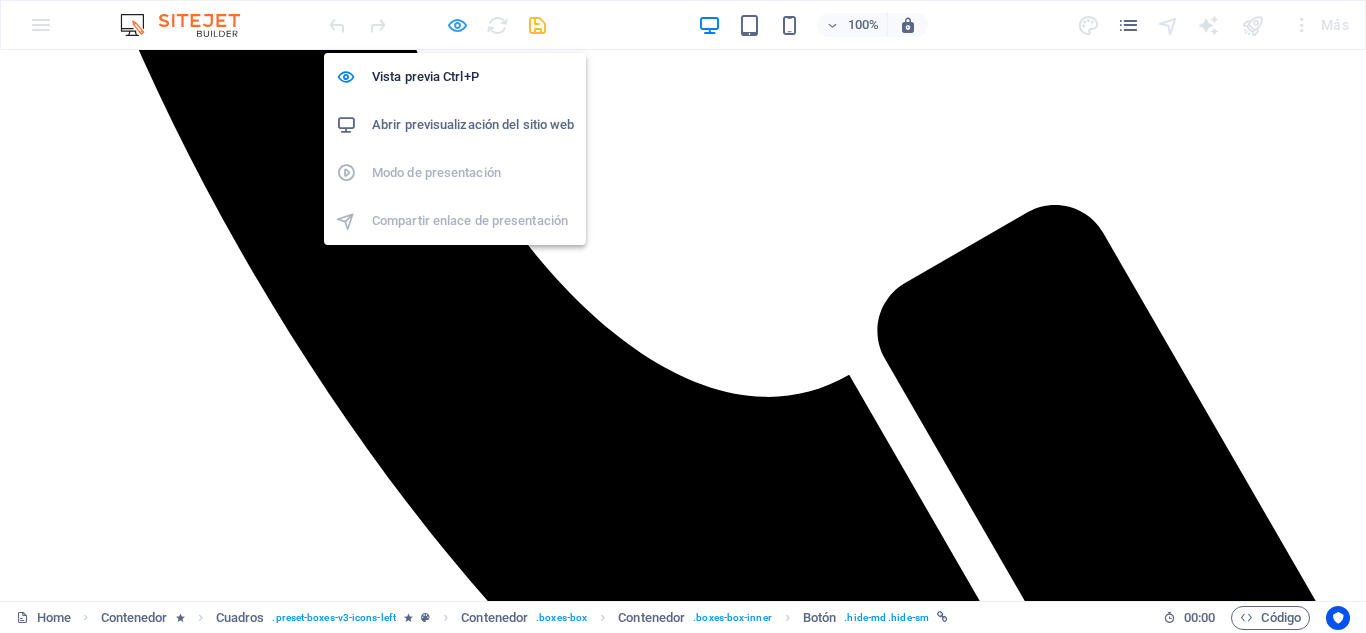 scroll, scrollTop: 1018, scrollLeft: 0, axis: vertical 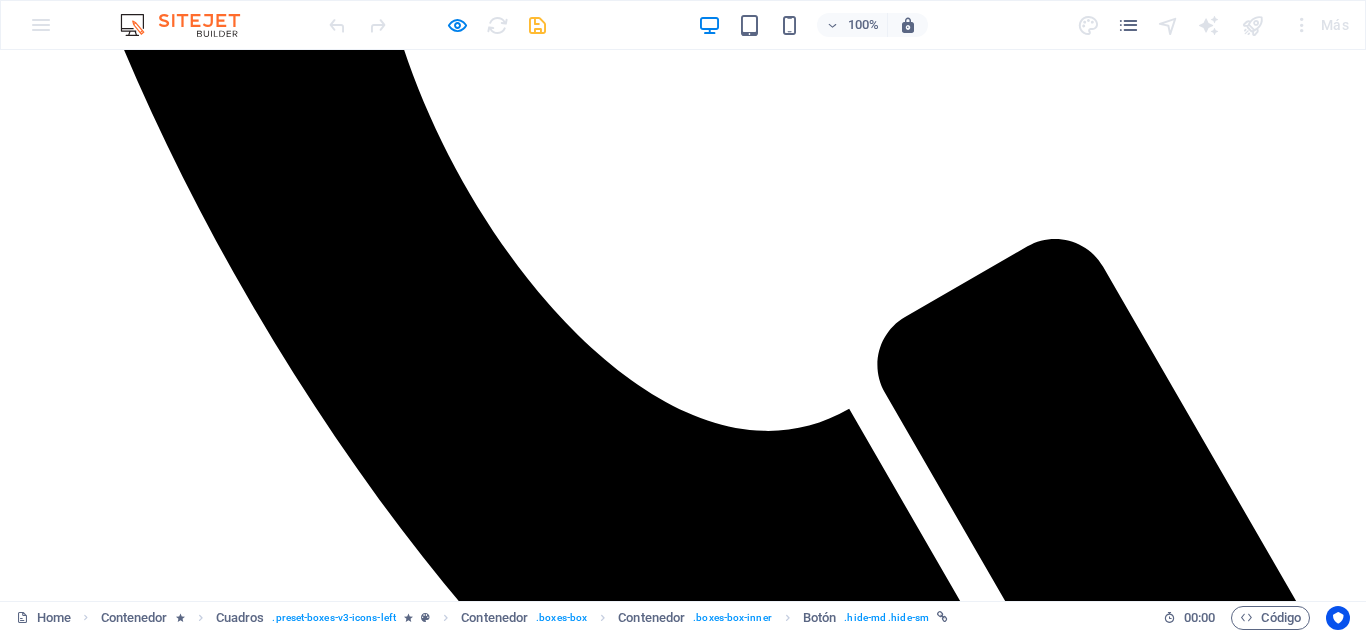 click on "Agregar" at bounding box center (683, 21439) 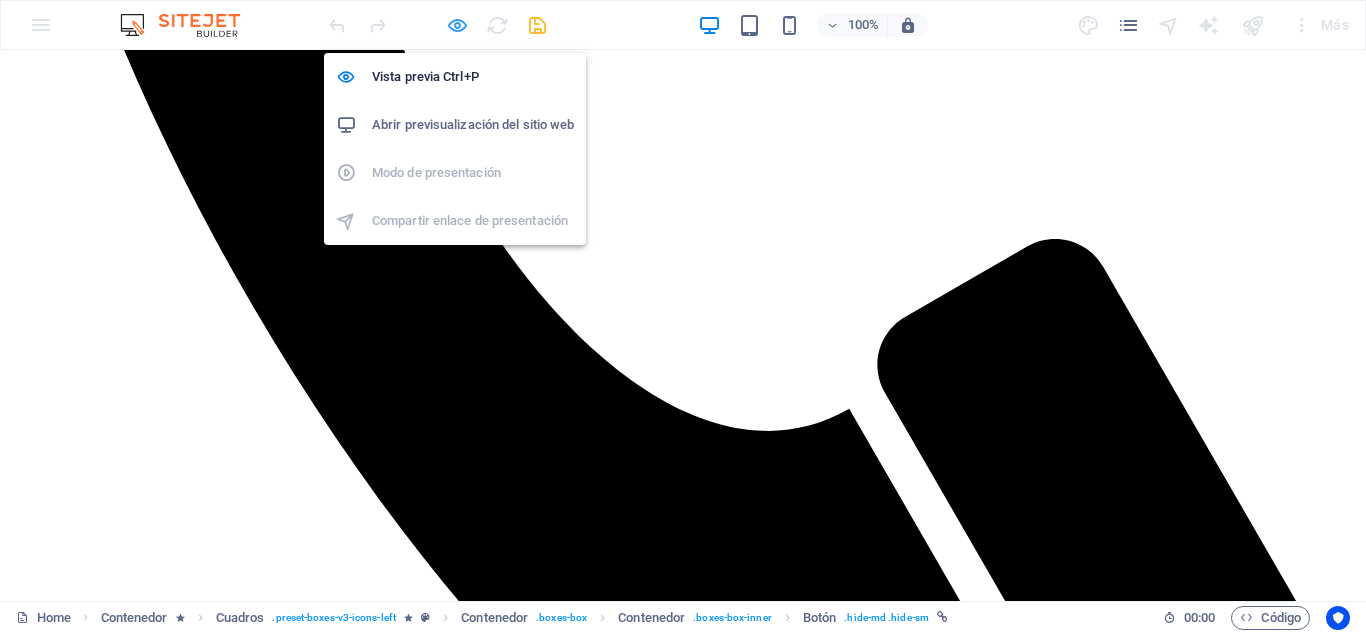 click at bounding box center (457, 25) 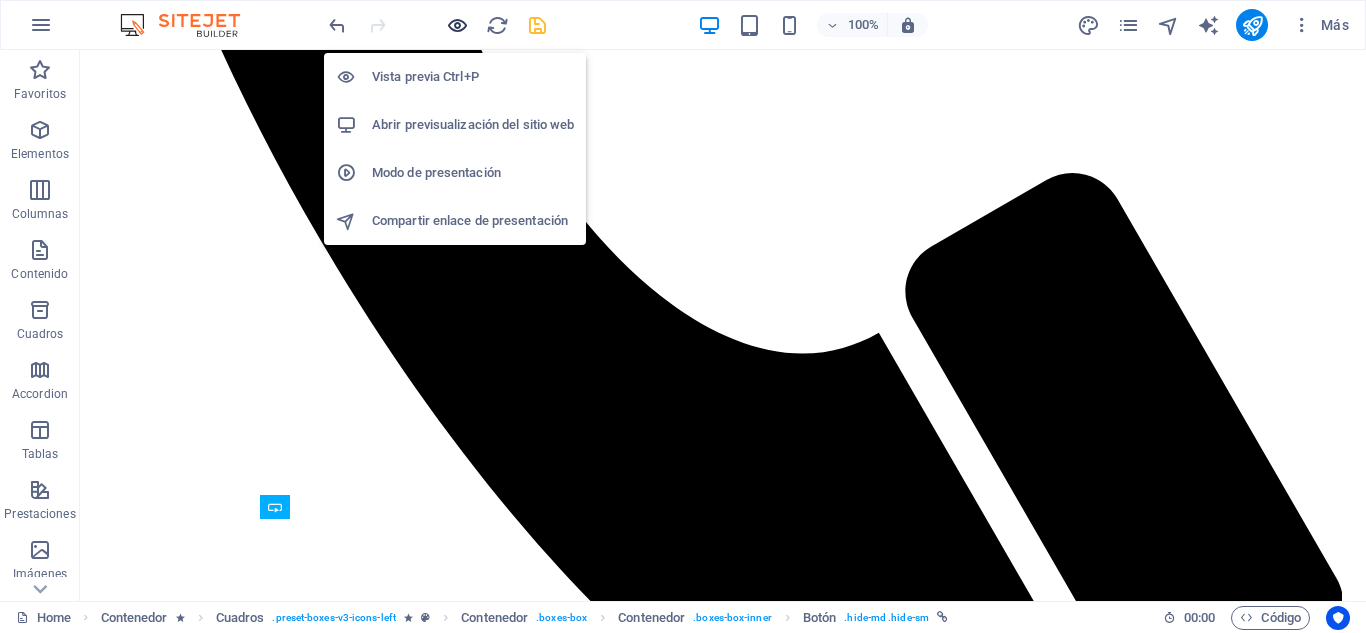 scroll, scrollTop: 3612, scrollLeft: 0, axis: vertical 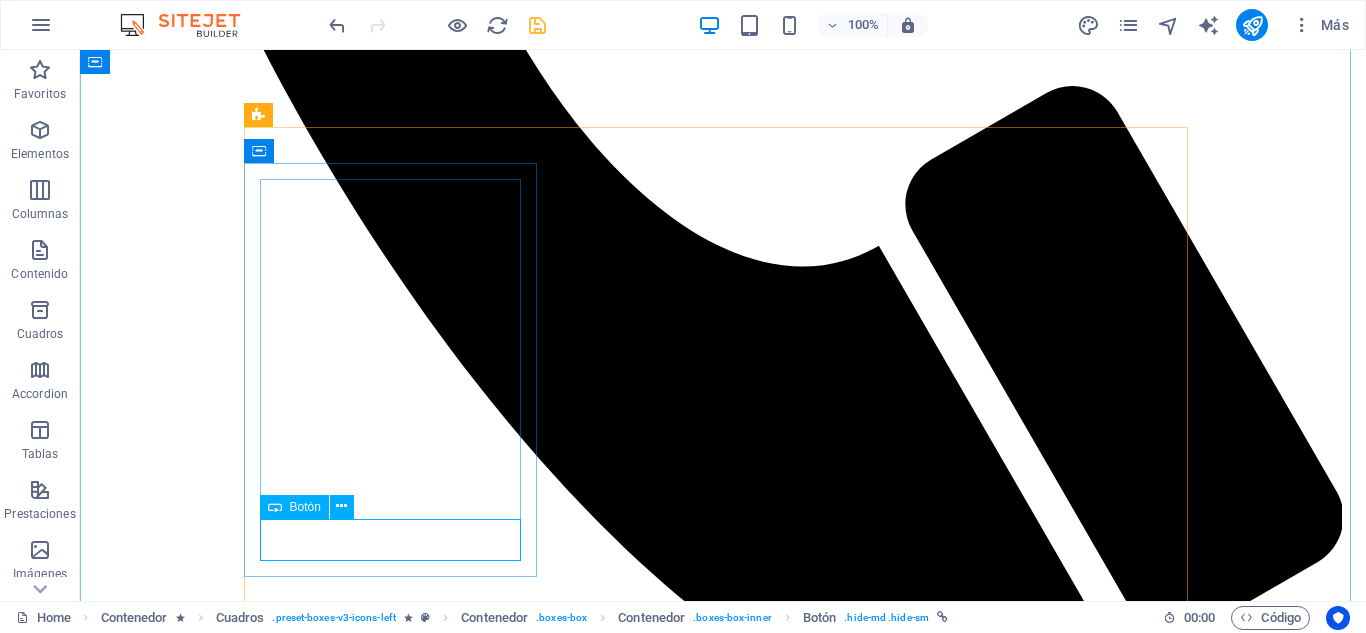 click at bounding box center (275, 507) 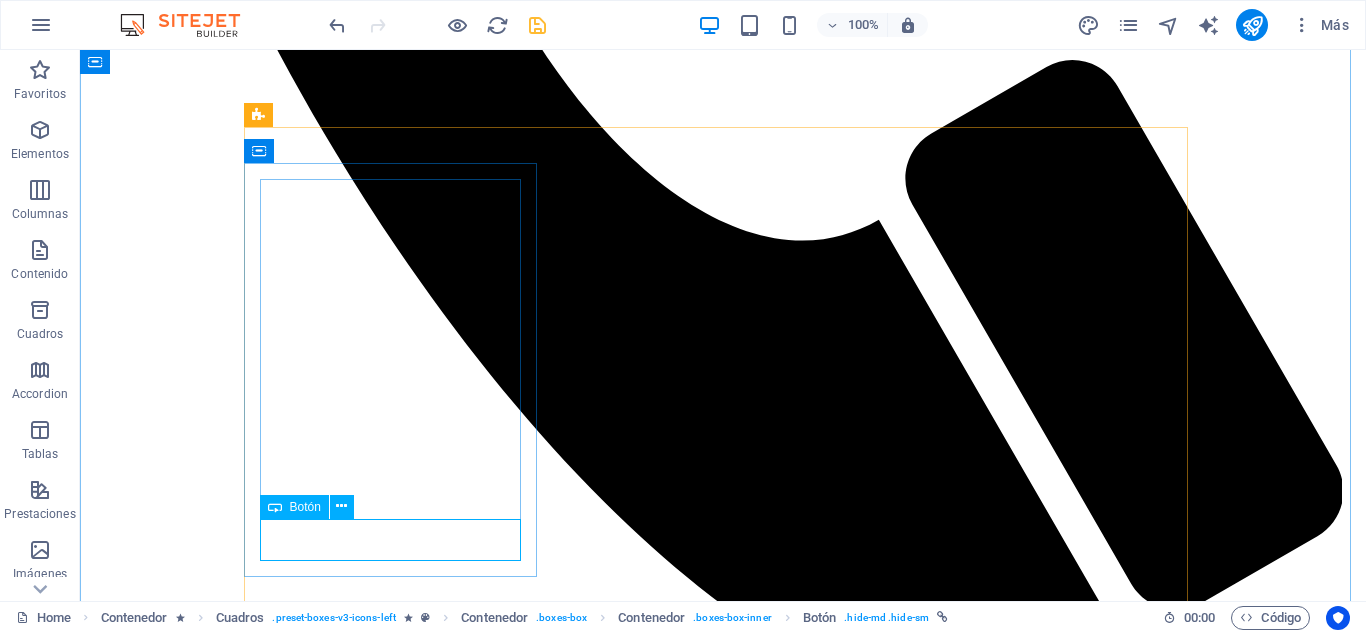select on "%" 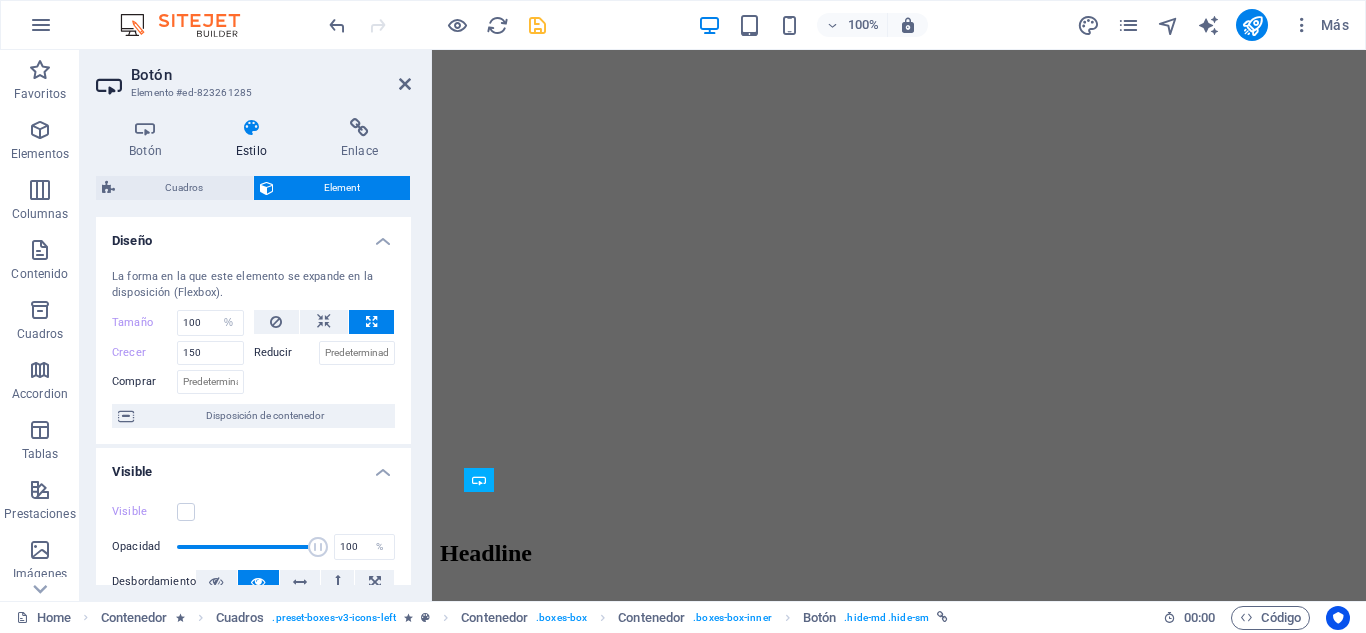 scroll, scrollTop: 3561, scrollLeft: 0, axis: vertical 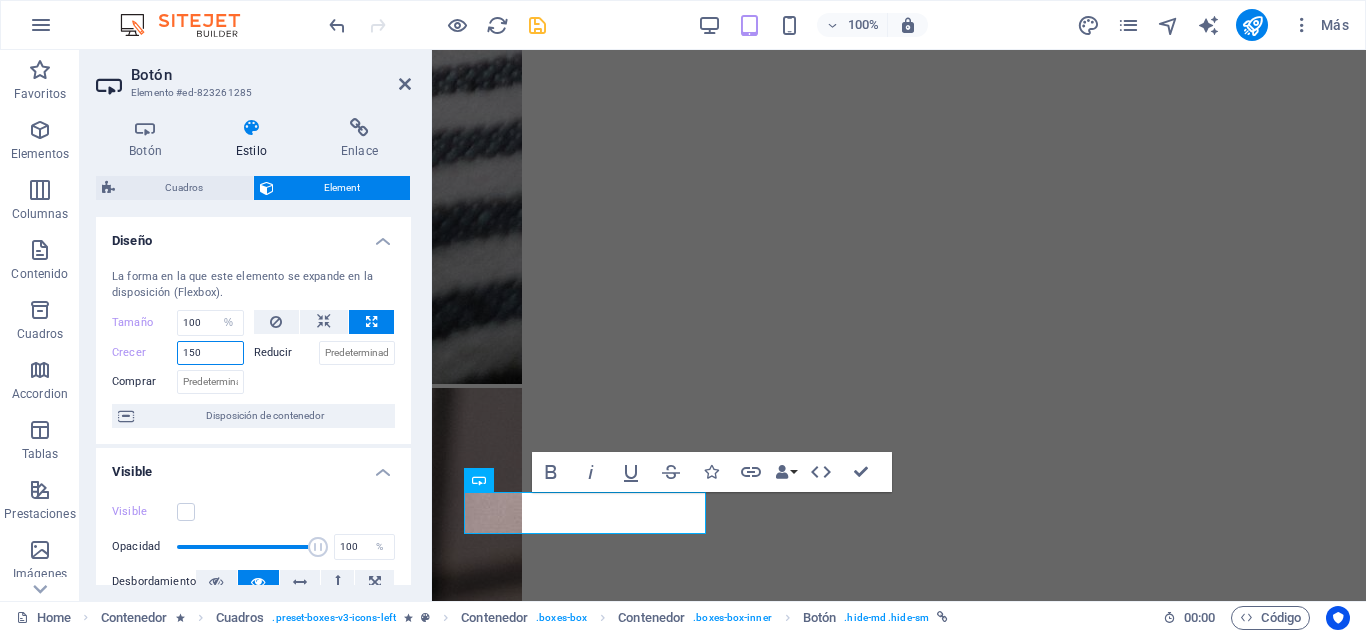 click on "150" at bounding box center [210, 353] 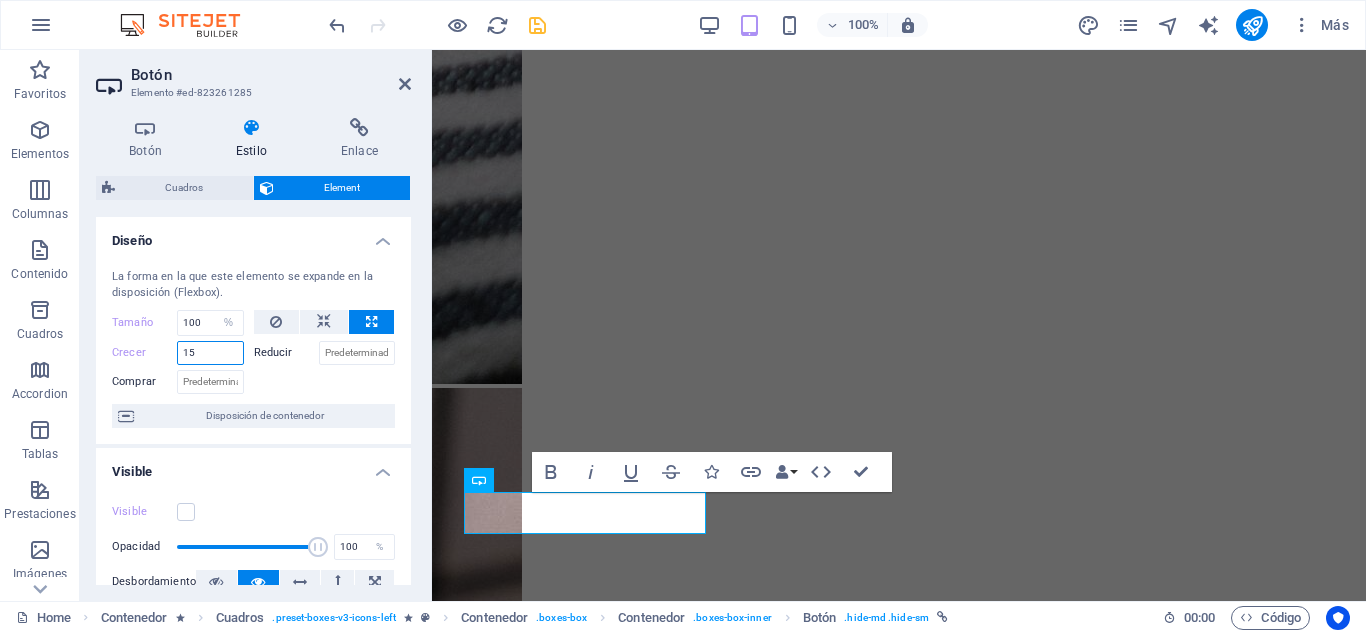 type on "1" 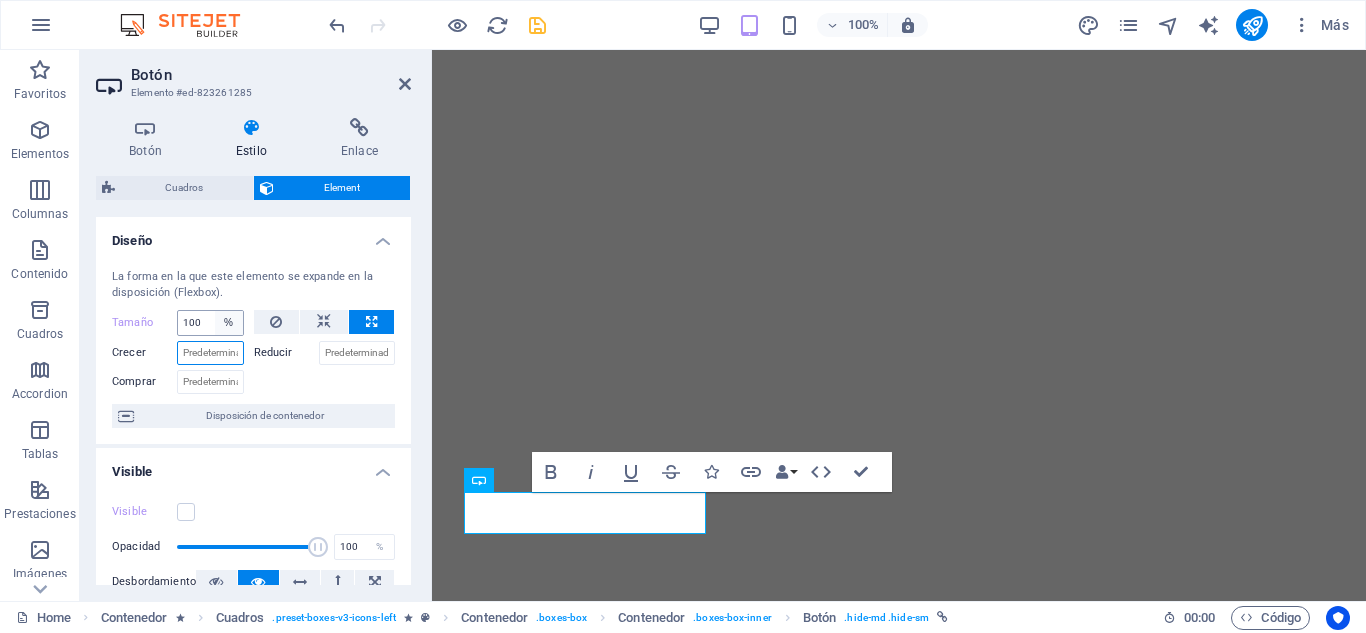 type 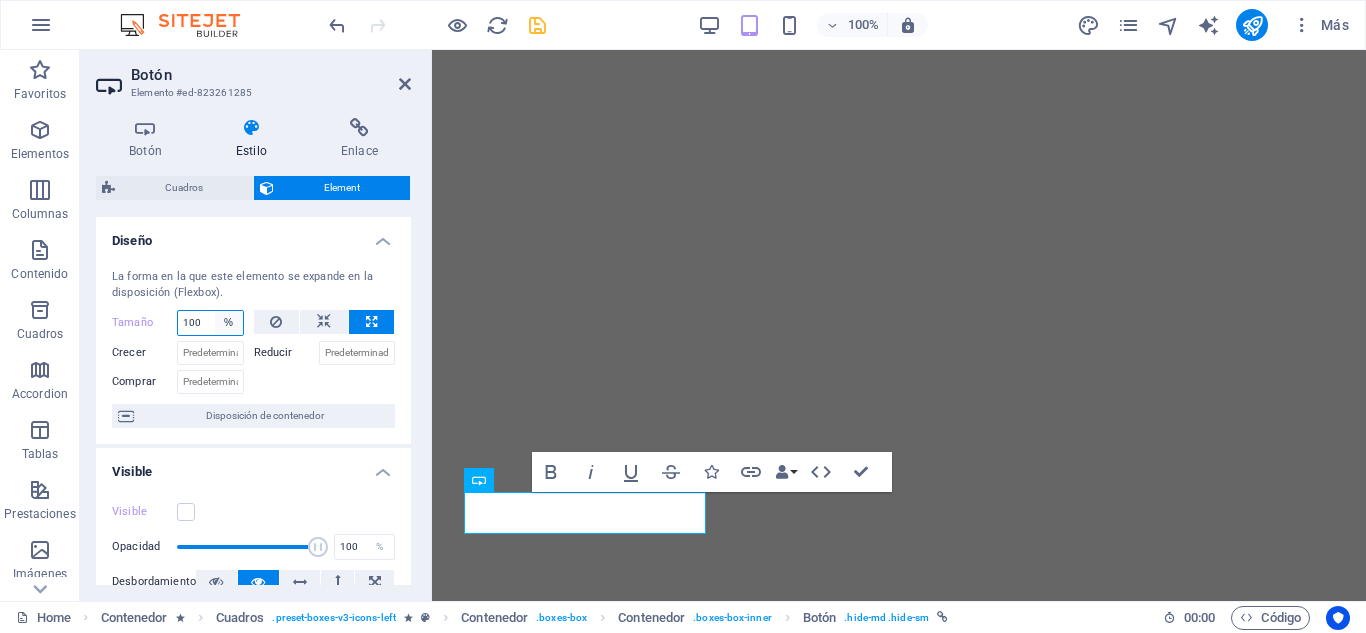 click on "Predeterminado automático px % 1/1 1/2 1/3 1/4 1/5 1/6 1/7 1/8 1/9 1/10" at bounding box center (229, 323) 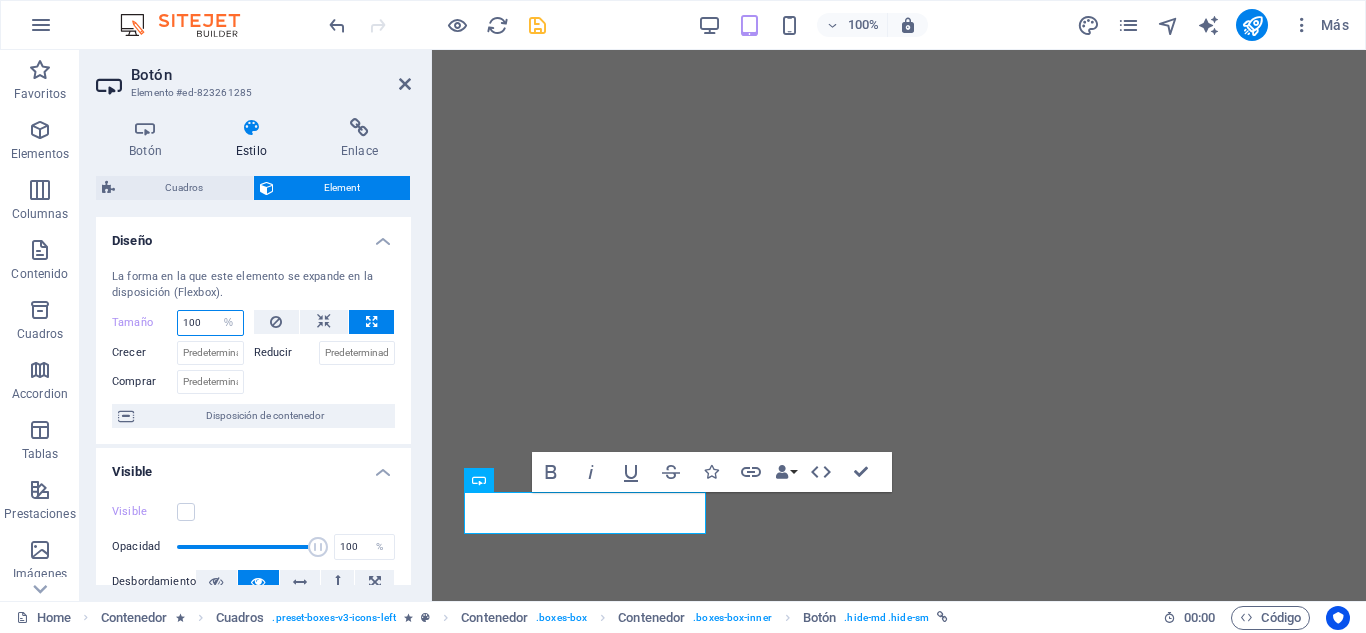 select on "[RANDOM_ID]" 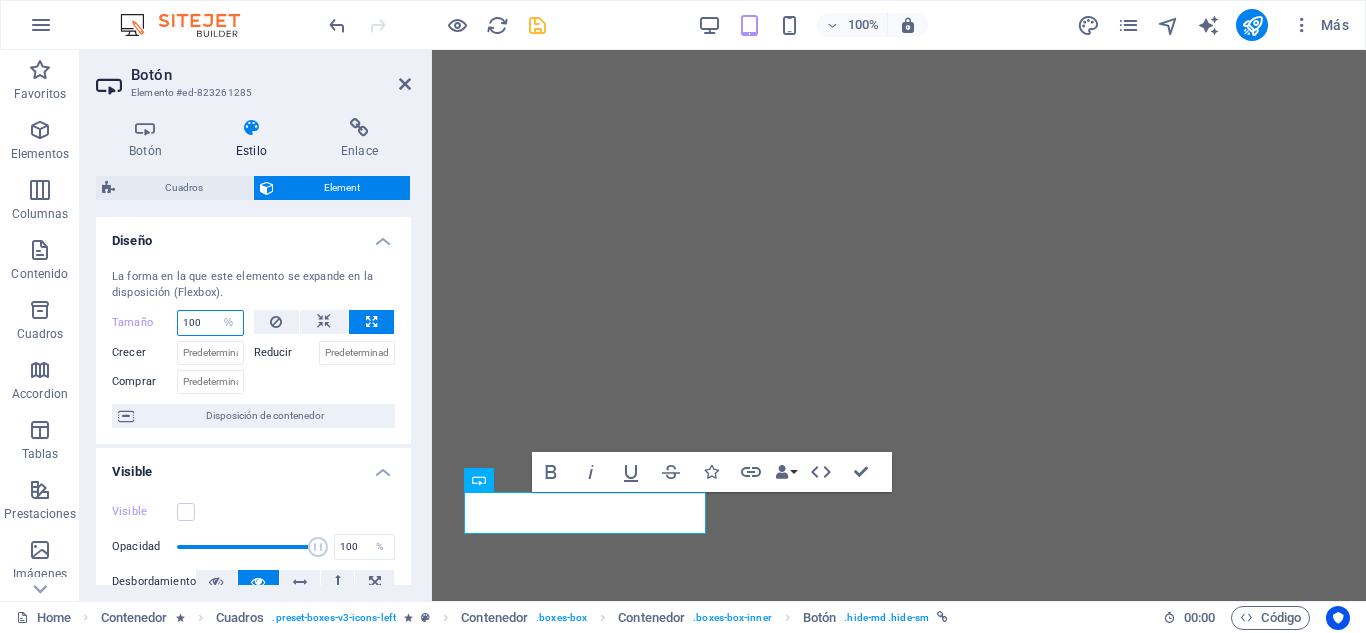 click on "Predeterminado automático px % 1/1 1/2 1/3 1/4 1/5 1/6 1/7 1/8 1/9 1/10" at bounding box center [229, 323] 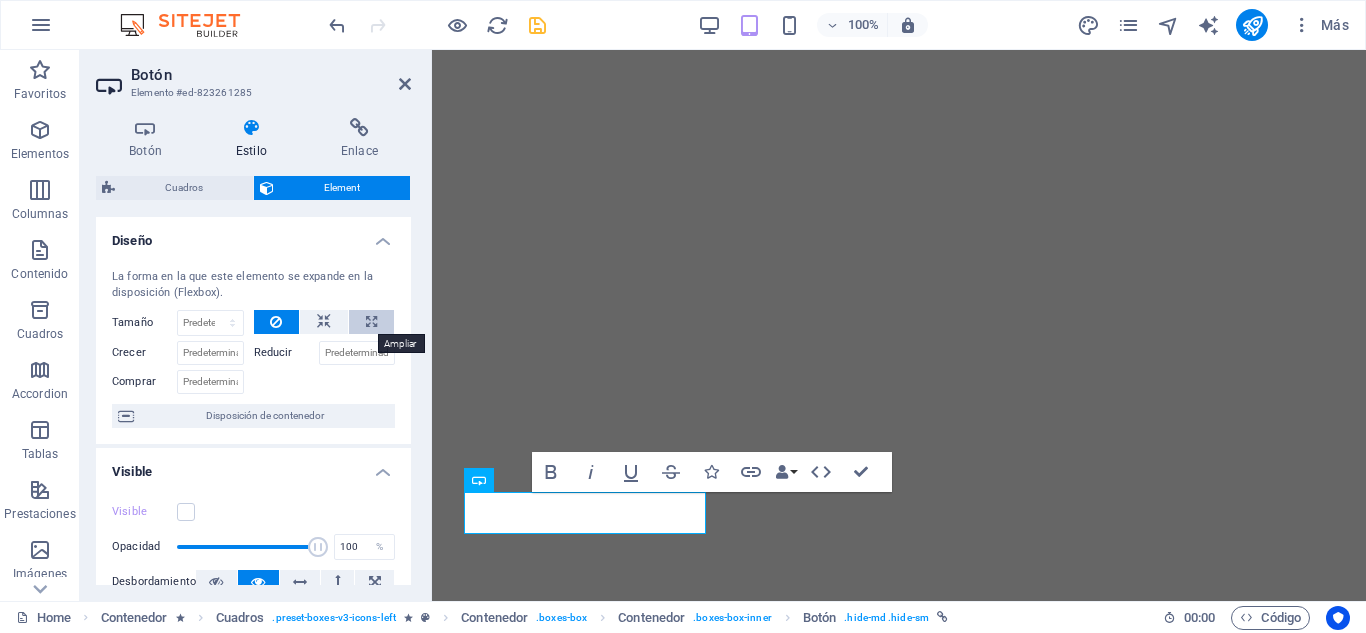 click at bounding box center [371, 322] 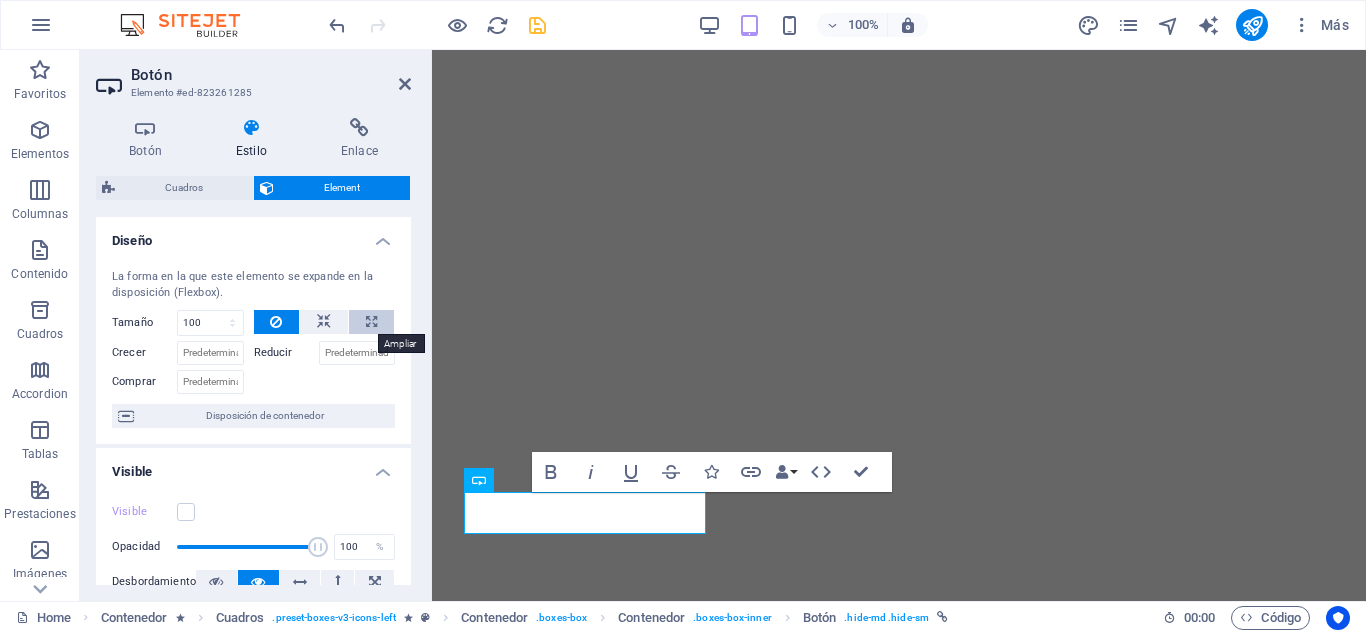 select on "%" 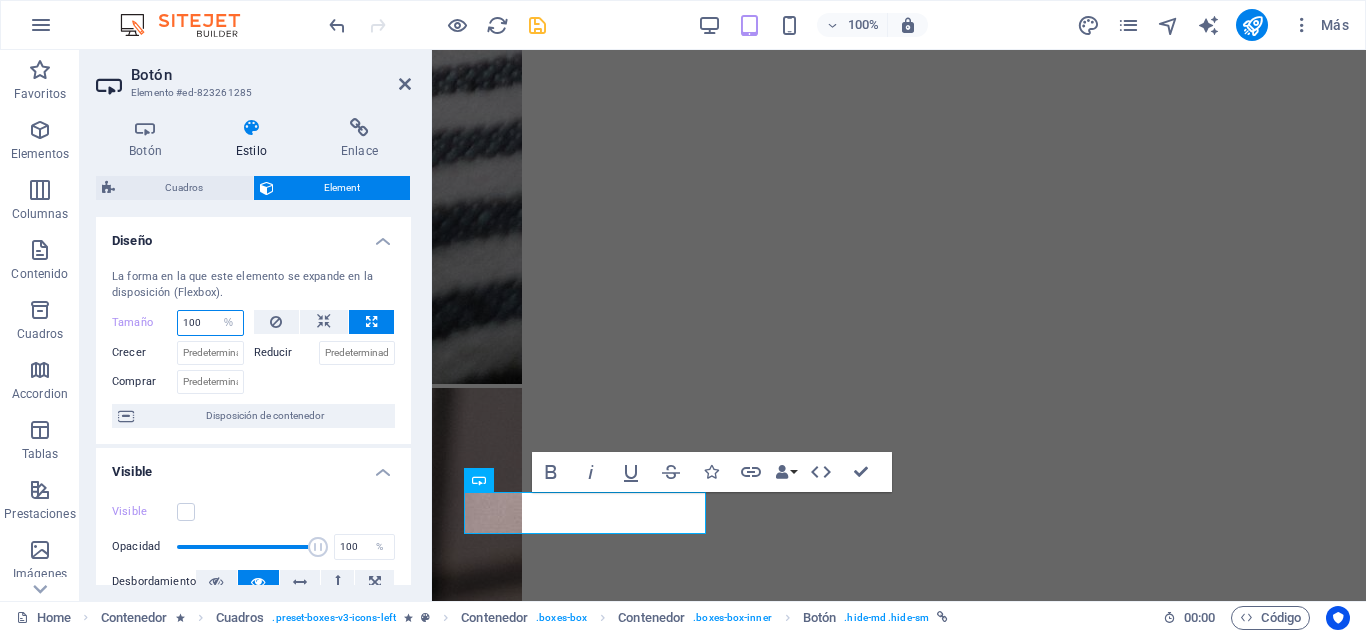 click on "100" at bounding box center (210, 323) 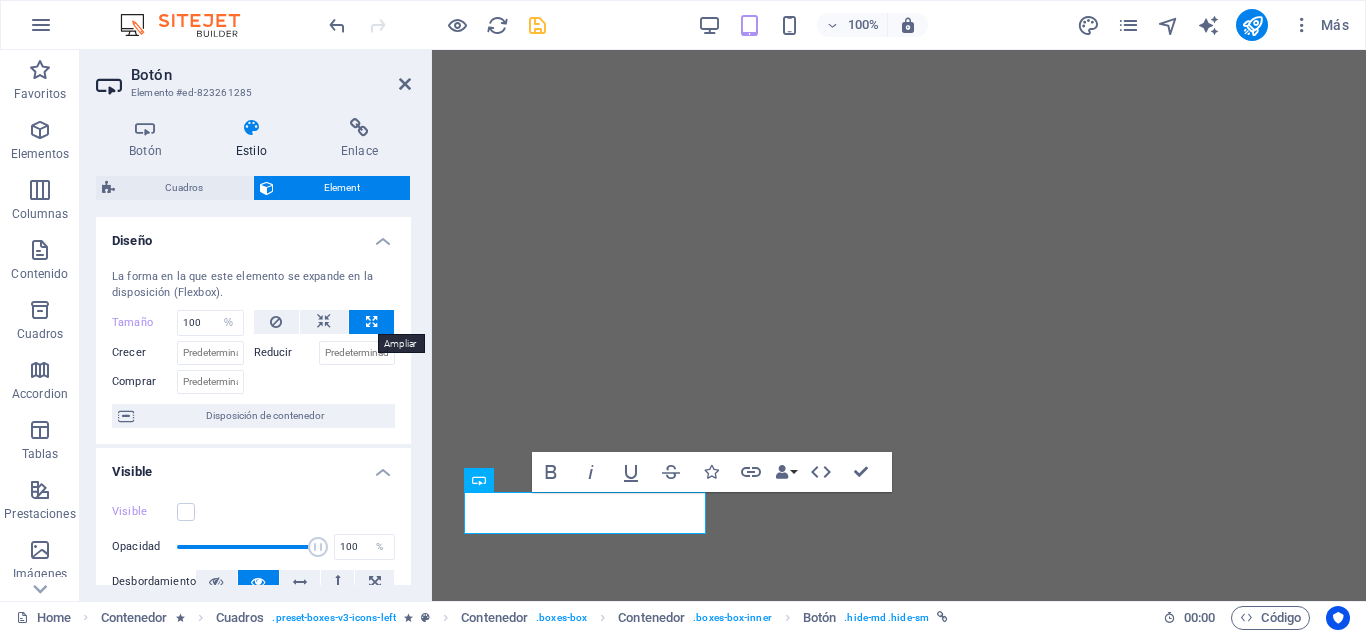 click at bounding box center (371, 322) 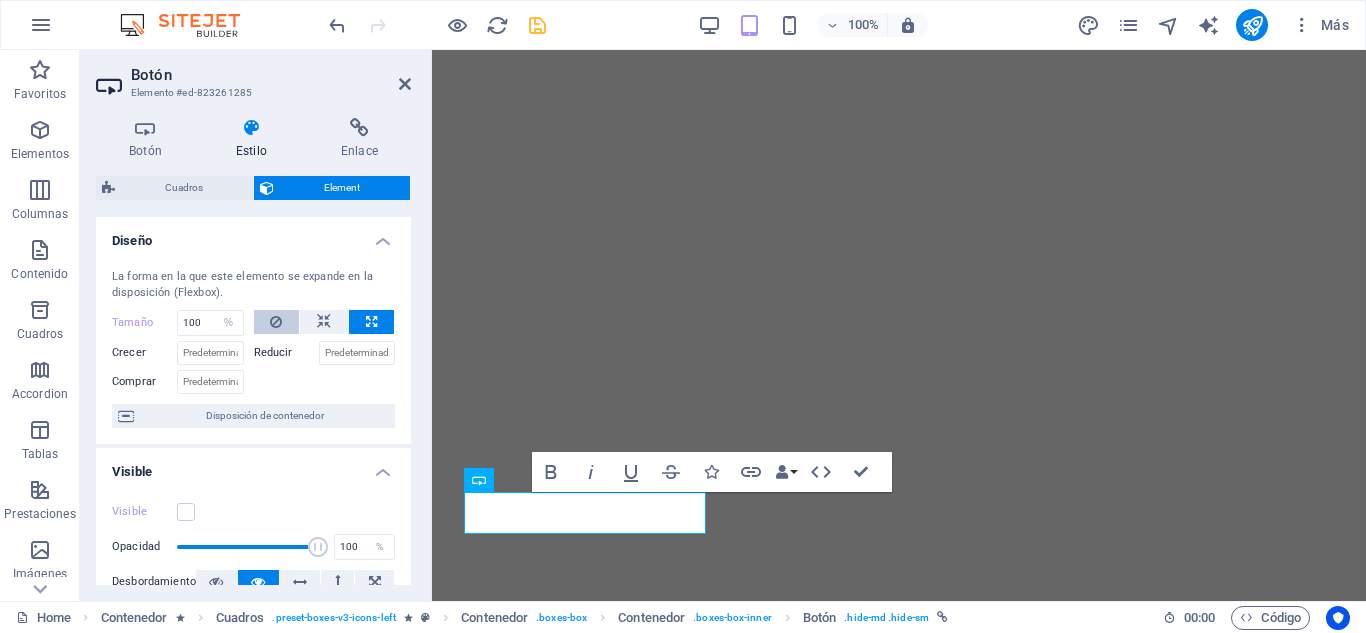 click at bounding box center (277, 322) 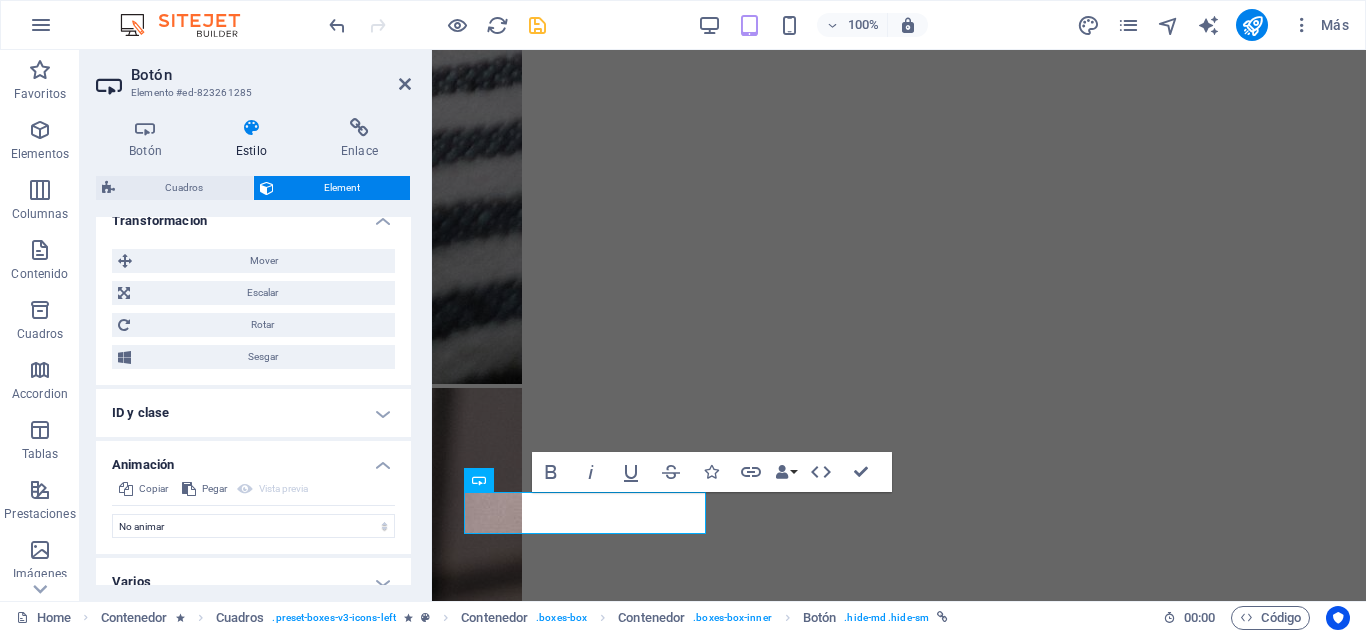 scroll, scrollTop: 699, scrollLeft: 0, axis: vertical 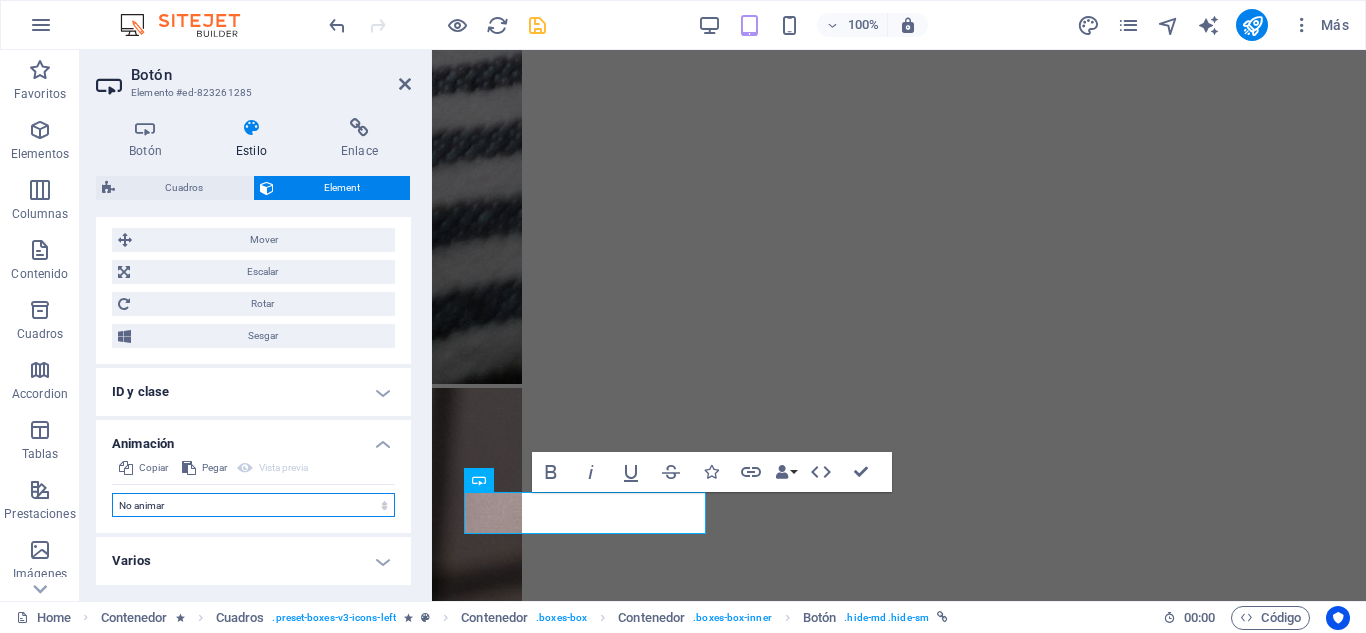 click on "No animar Mostrar / Ocultar Subir/bajar Acercar/alejar Deslizar de izquierda a derecha Deslizar de derecha a izquierda Deslizar de arriba a abajo Deslizar de abajo a arriba Pulsación Parpadeo Abrir como superposición" at bounding box center [253, 505] 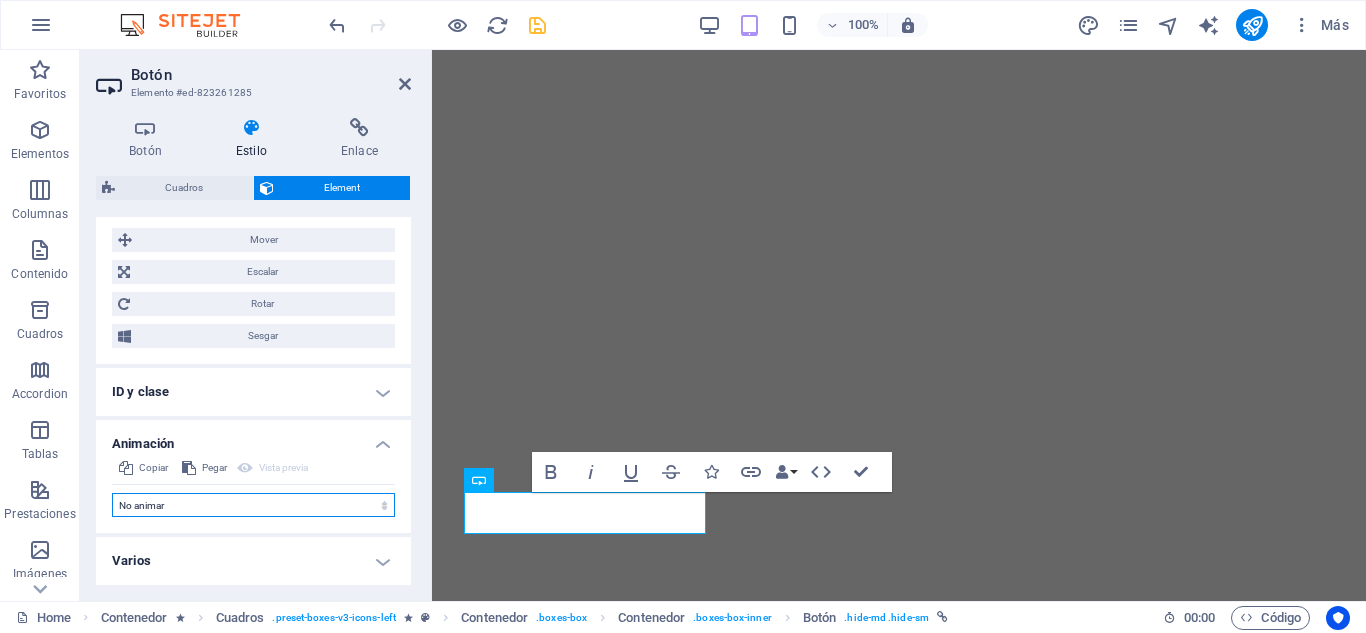 select on "shrink" 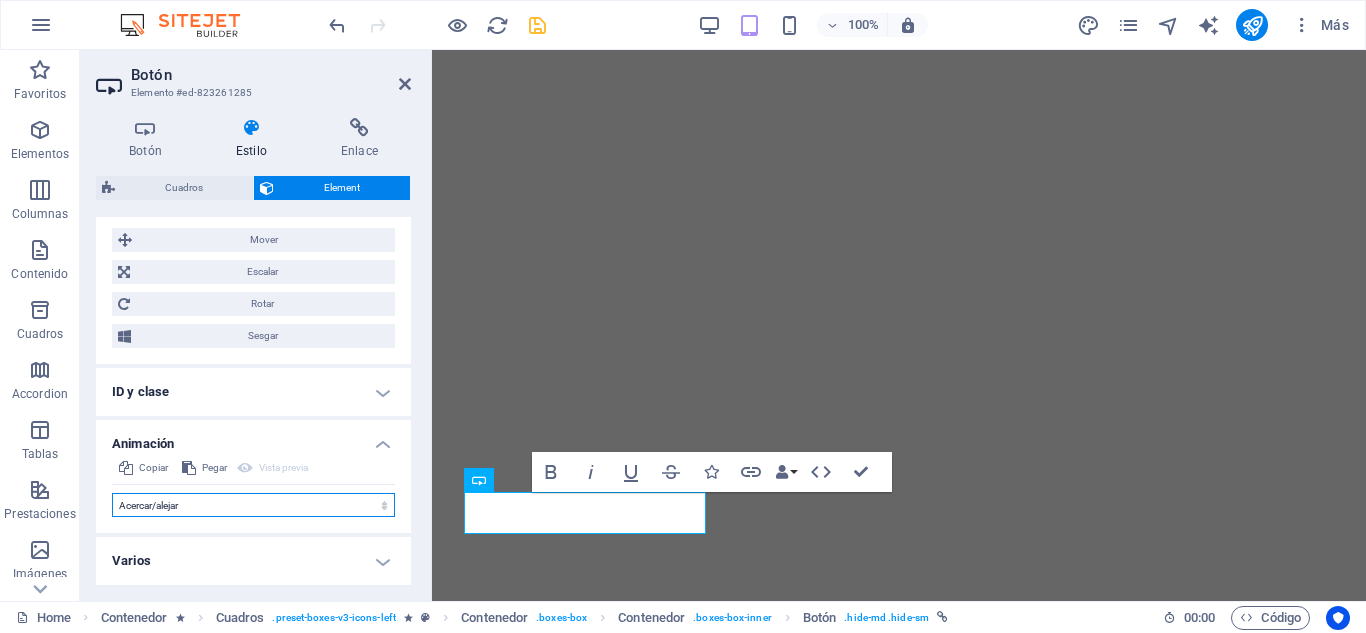 click on "No animar Mostrar / Ocultar Subir/bajar Acercar/alejar Deslizar de izquierda a derecha Deslizar de derecha a izquierda Deslizar de arriba a abajo Deslizar de abajo a arriba Pulsación Parpadeo Abrir como superposición" at bounding box center (253, 505) 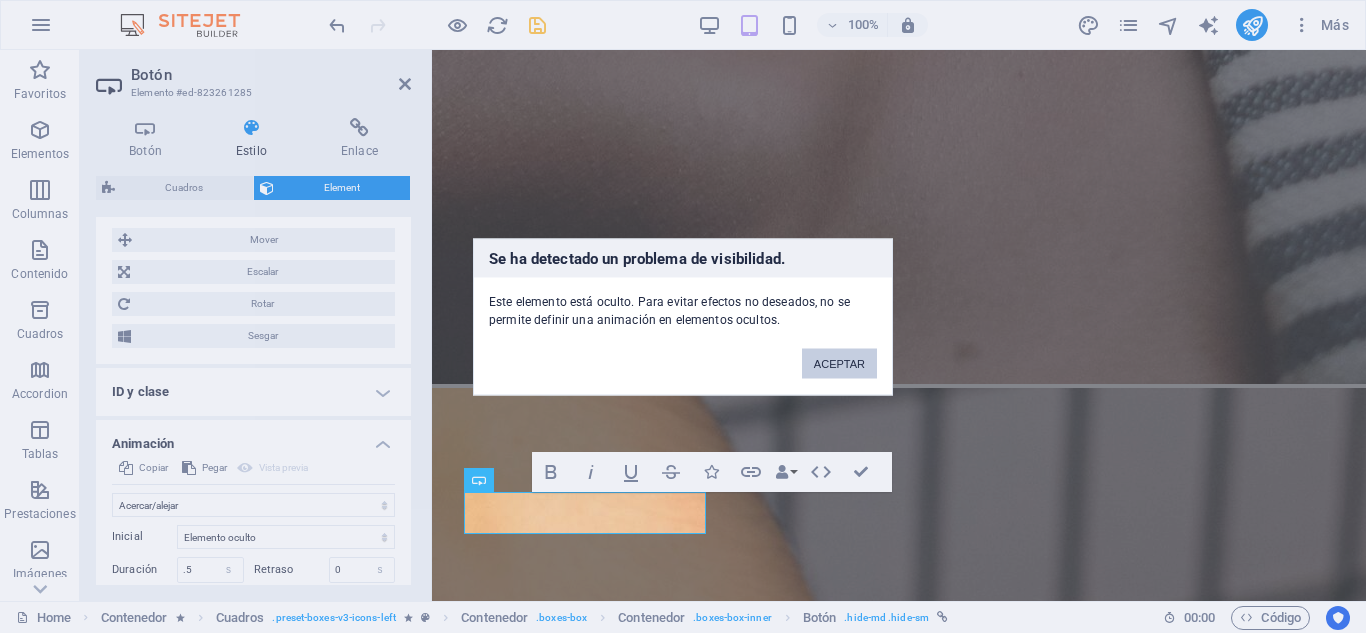 click on "ACEPTAR" at bounding box center [839, 363] 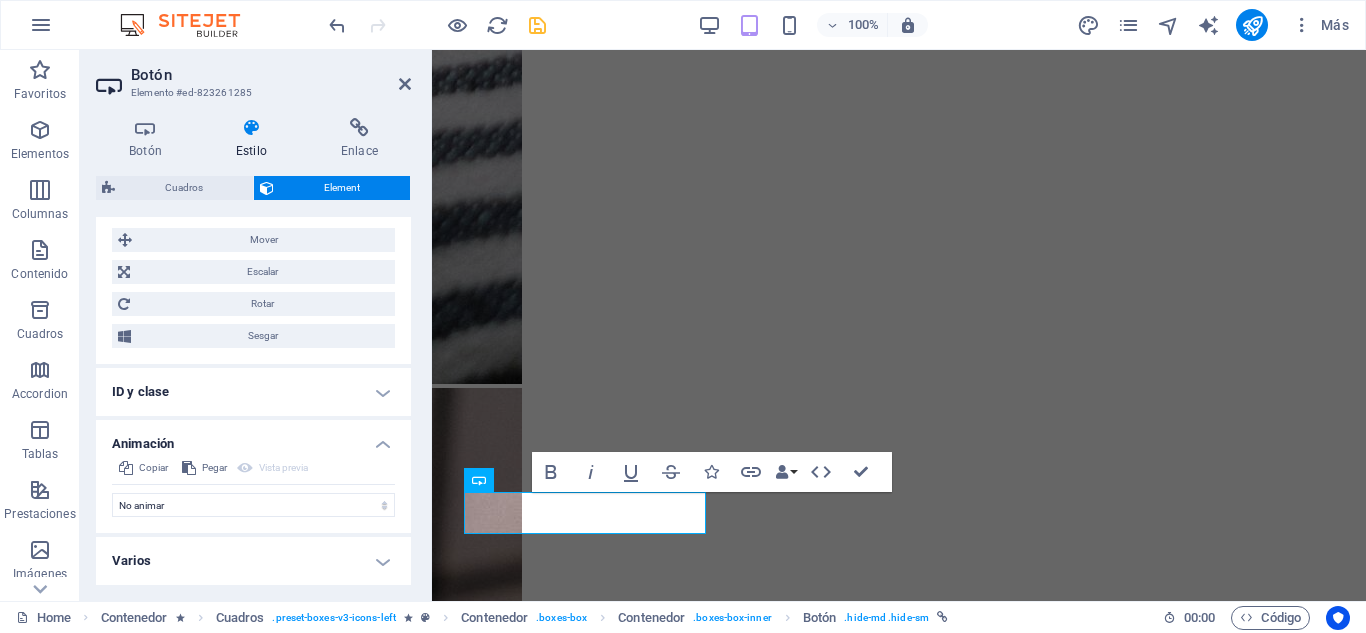 click on "Estilo" at bounding box center [255, 139] 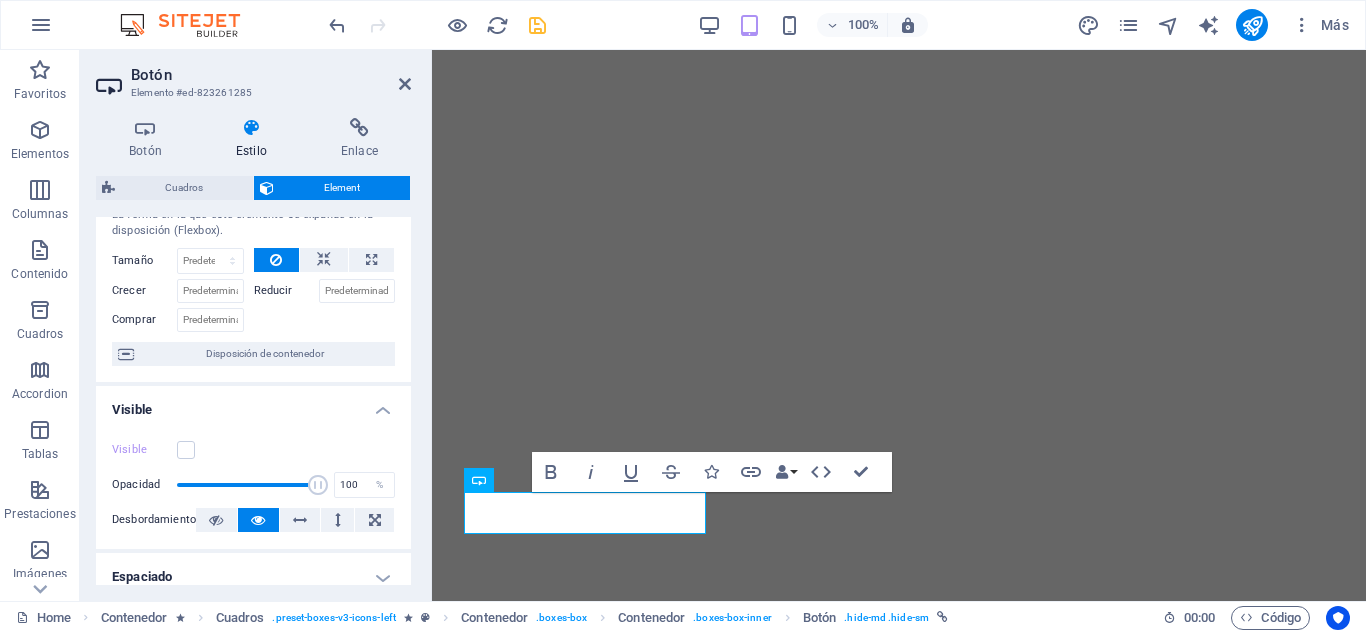 scroll, scrollTop: 47, scrollLeft: 0, axis: vertical 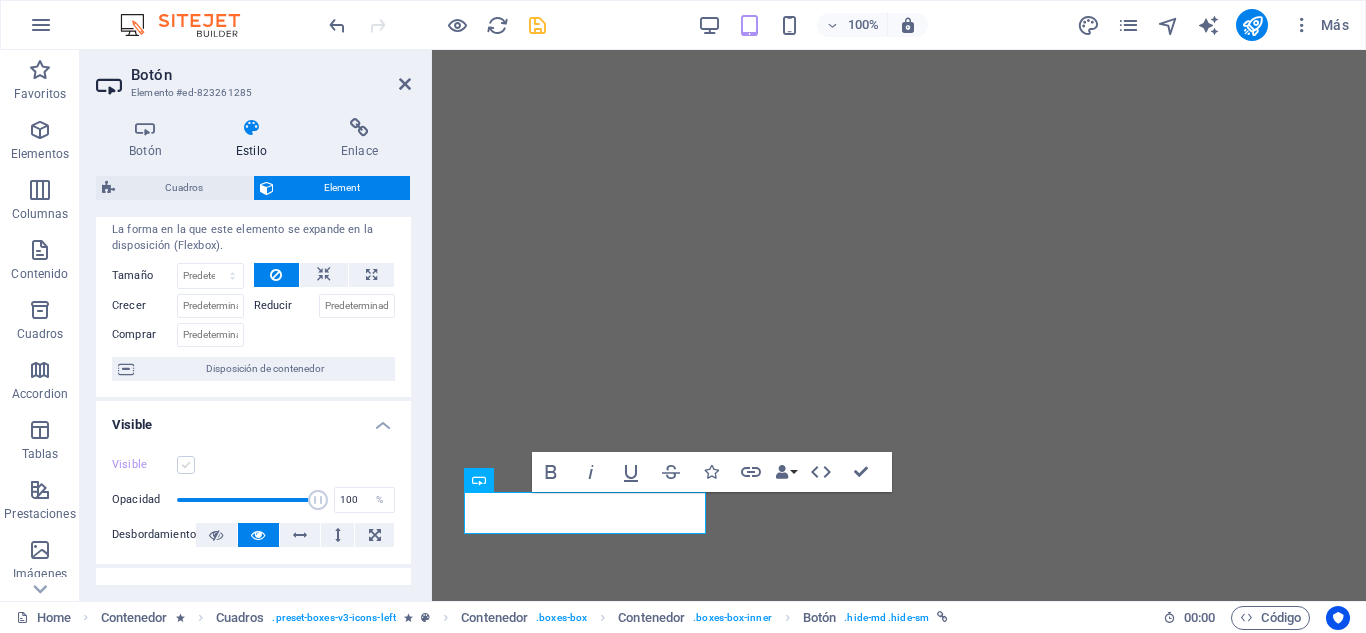 click at bounding box center [186, 465] 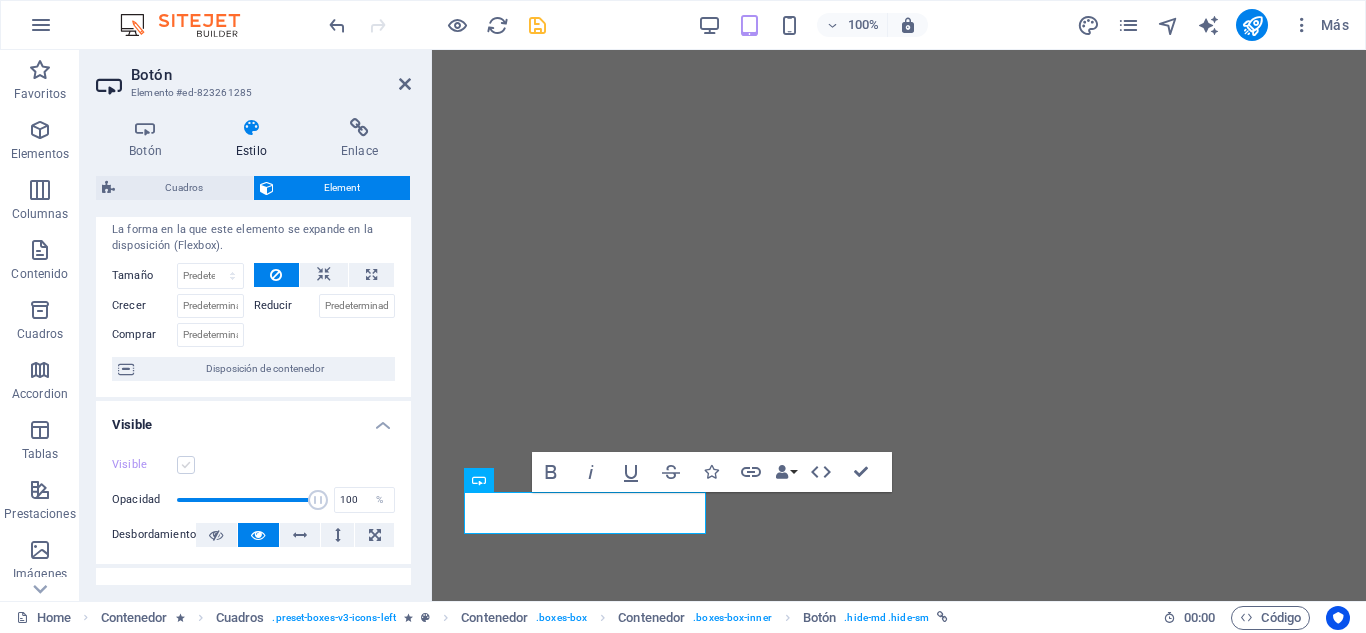 click on "Visible" at bounding box center [0, 0] 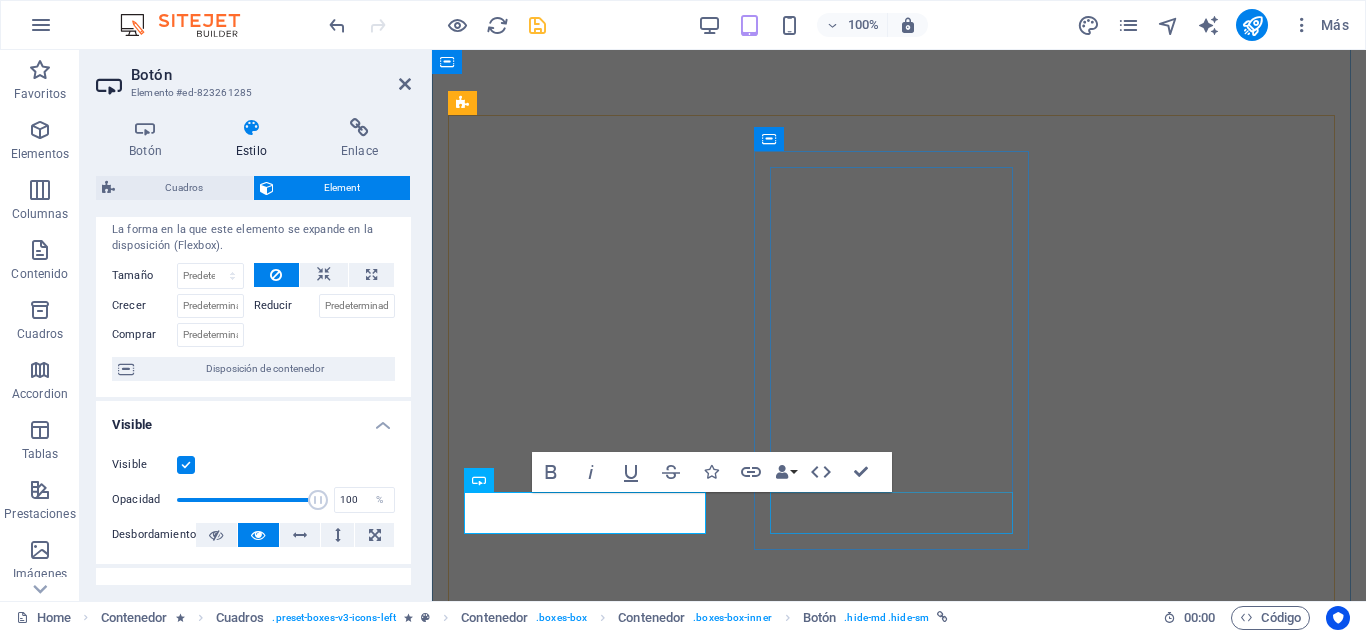 click on "Agregar" at bounding box center [899, 16133] 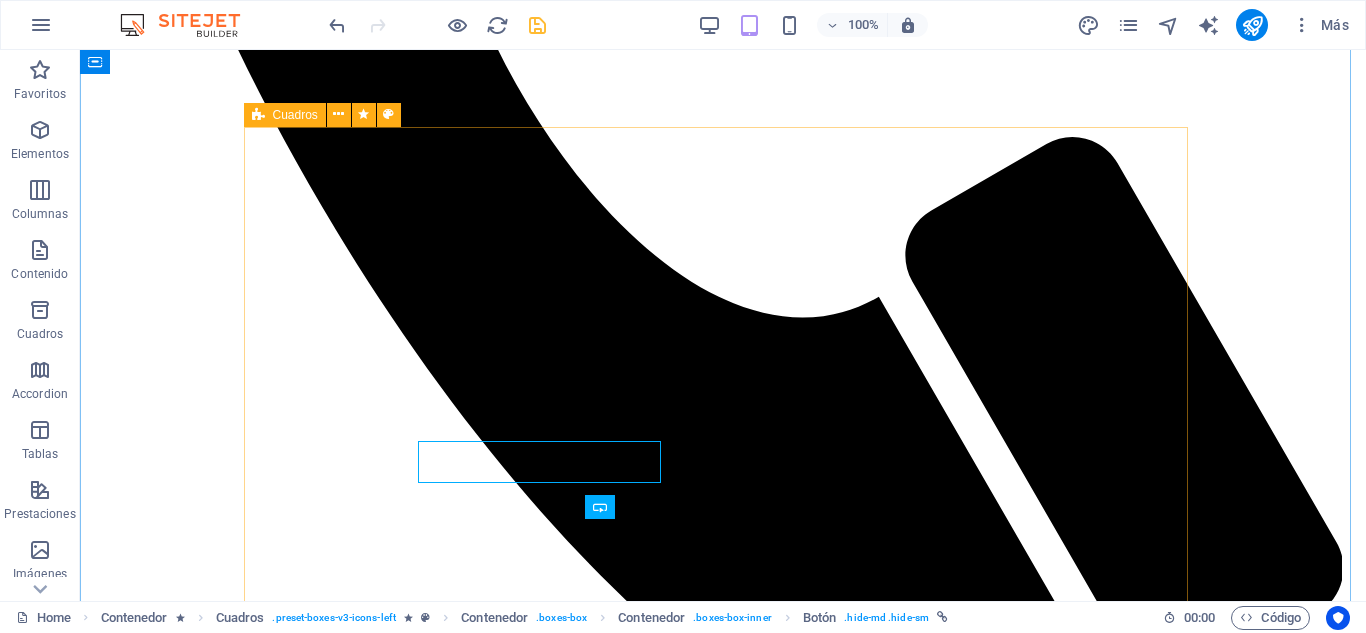 scroll, scrollTop: 3612, scrollLeft: 0, axis: vertical 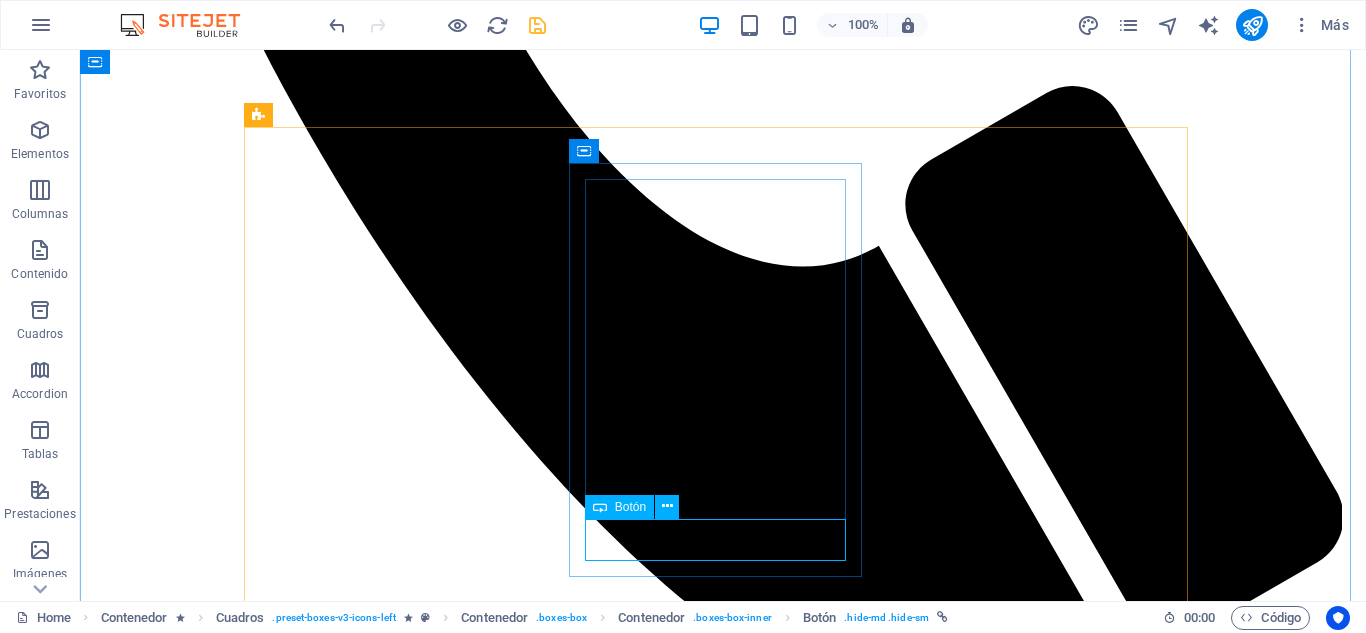 click on "Agregar" at bounding box center [723, 20997] 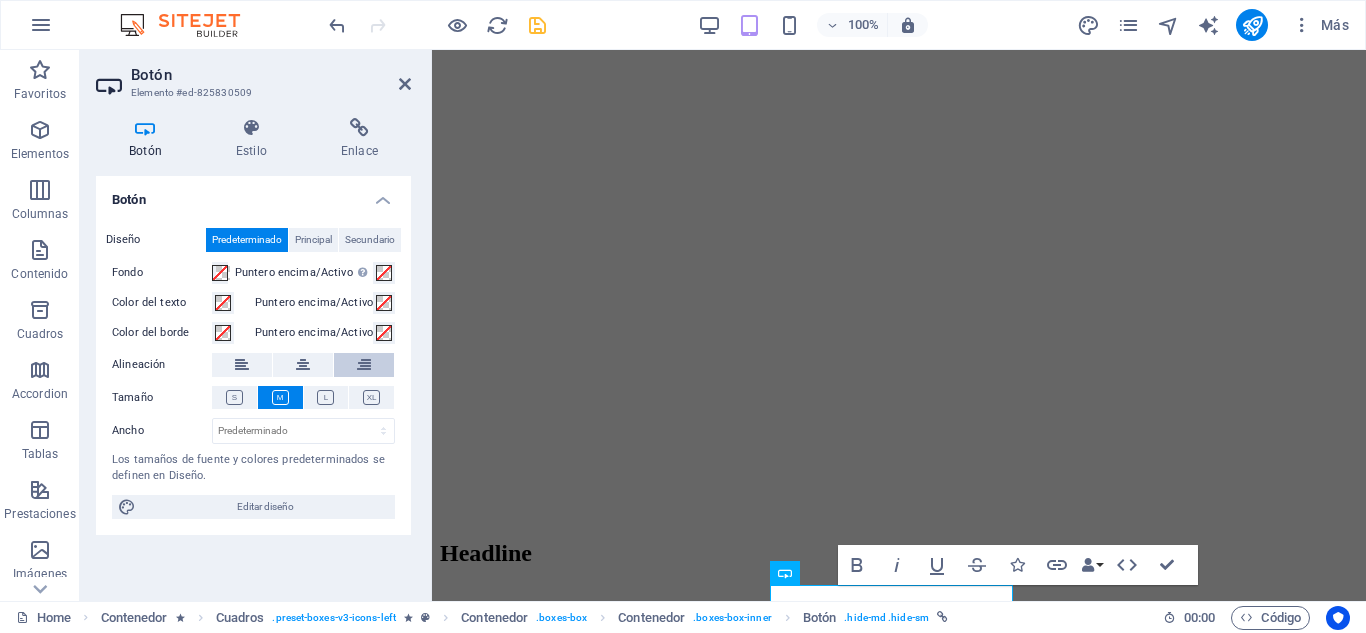 scroll, scrollTop: 3561, scrollLeft: 0, axis: vertical 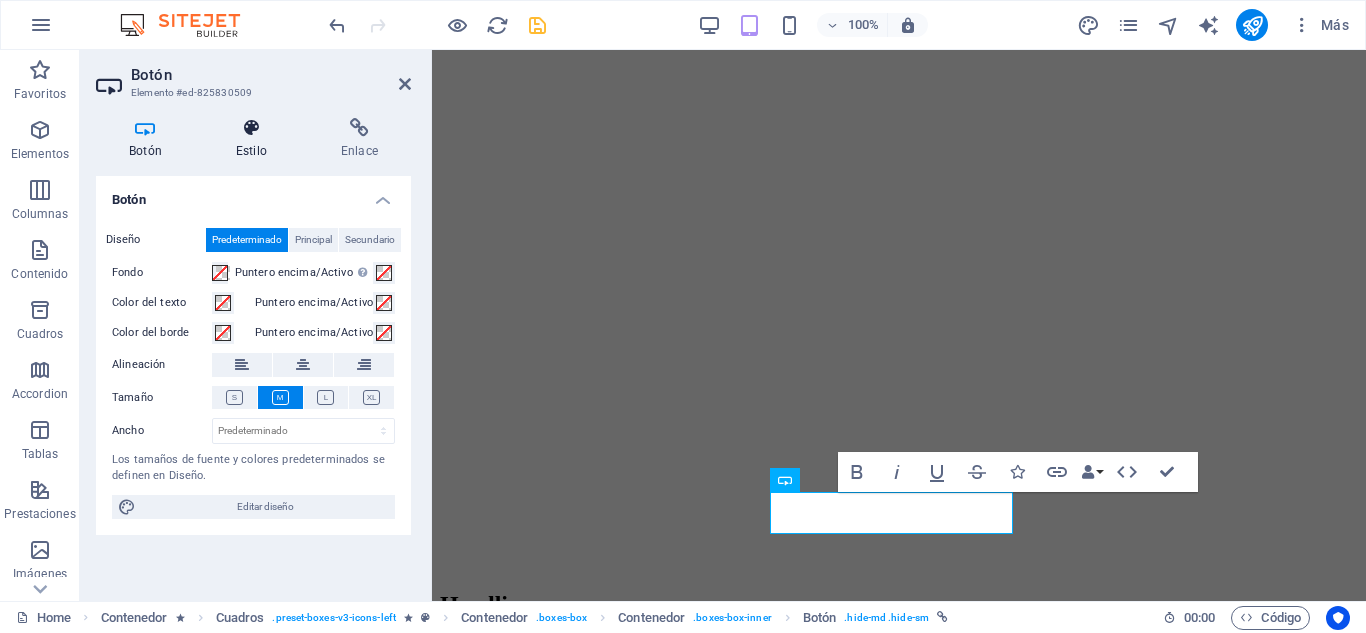 click at bounding box center (251, 128) 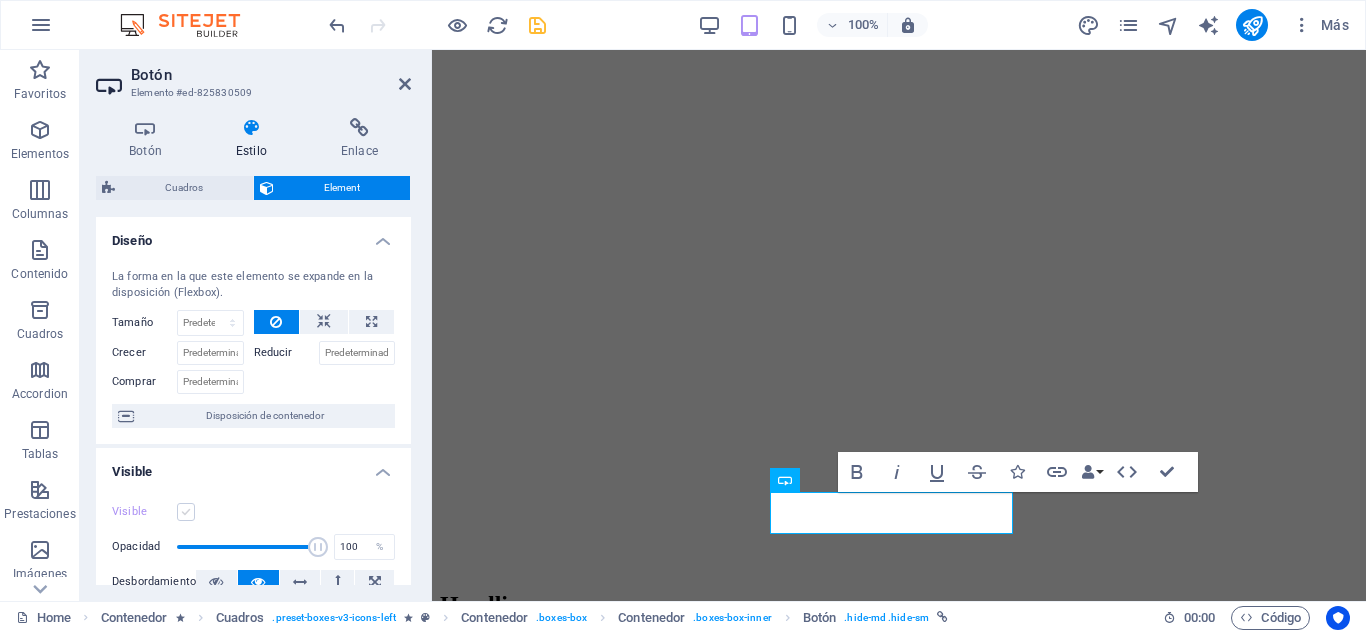click at bounding box center (186, 512) 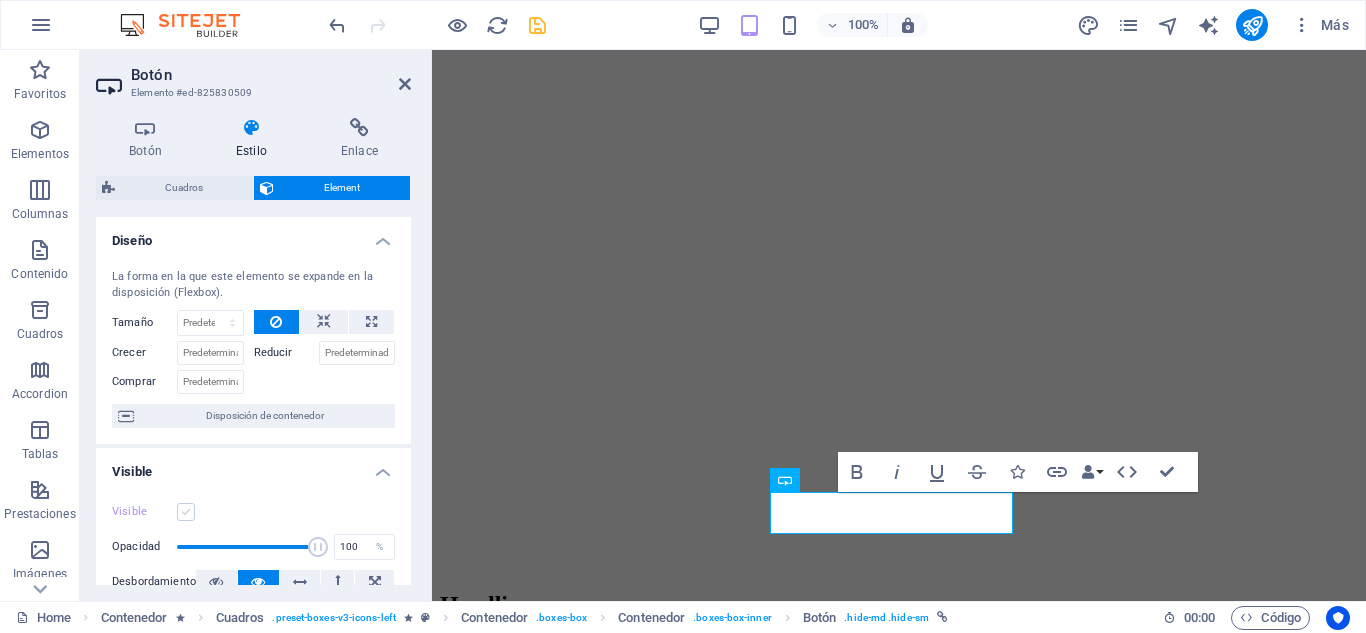 click on "Visible" at bounding box center [0, 0] 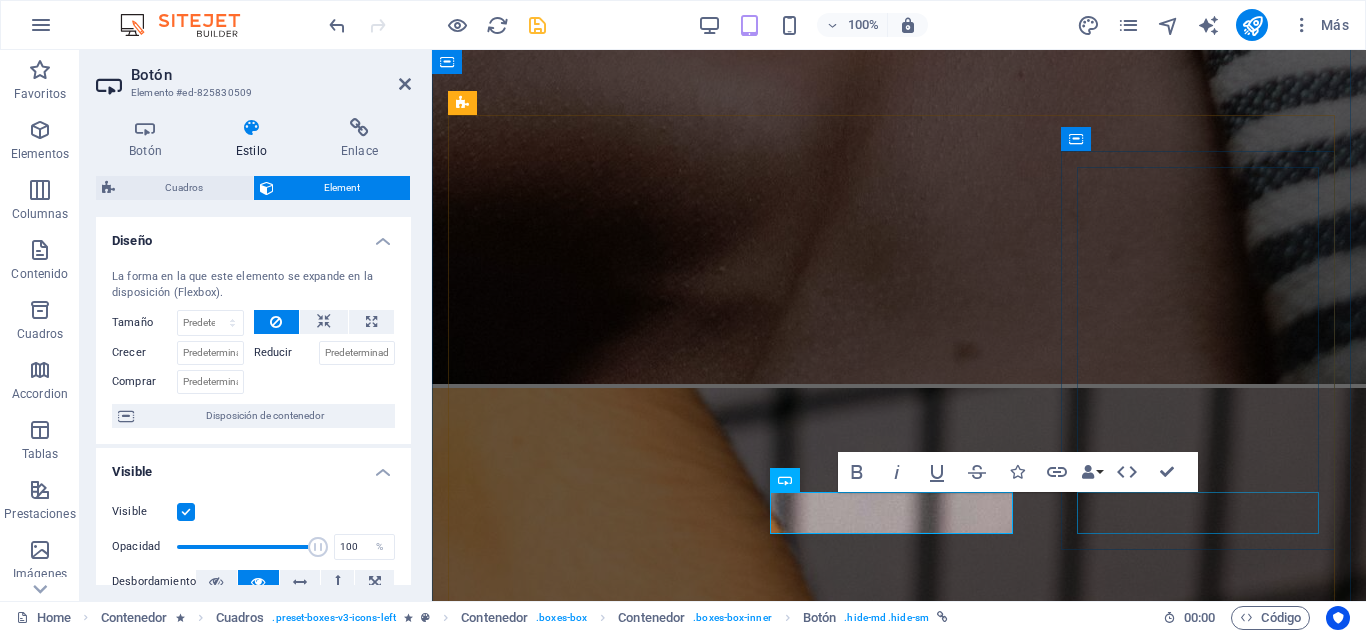 click on "Agregar" at bounding box center [899, 17874] 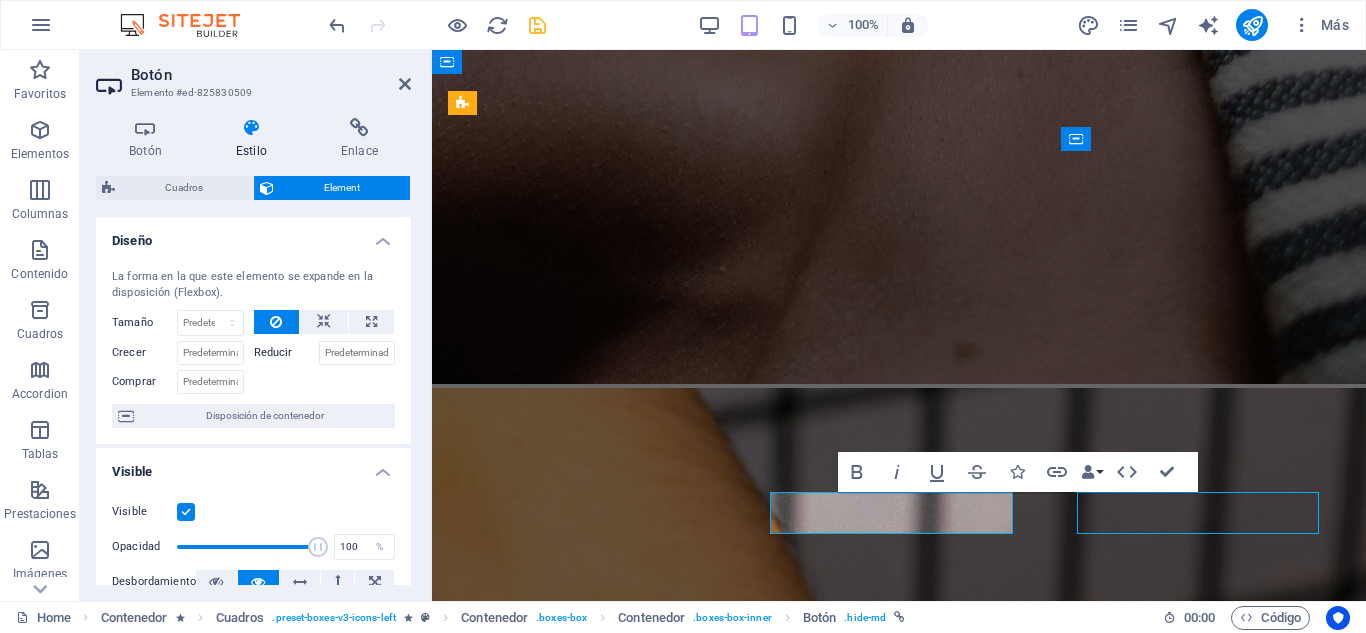 click on "Agregar" at bounding box center (899, 17874) 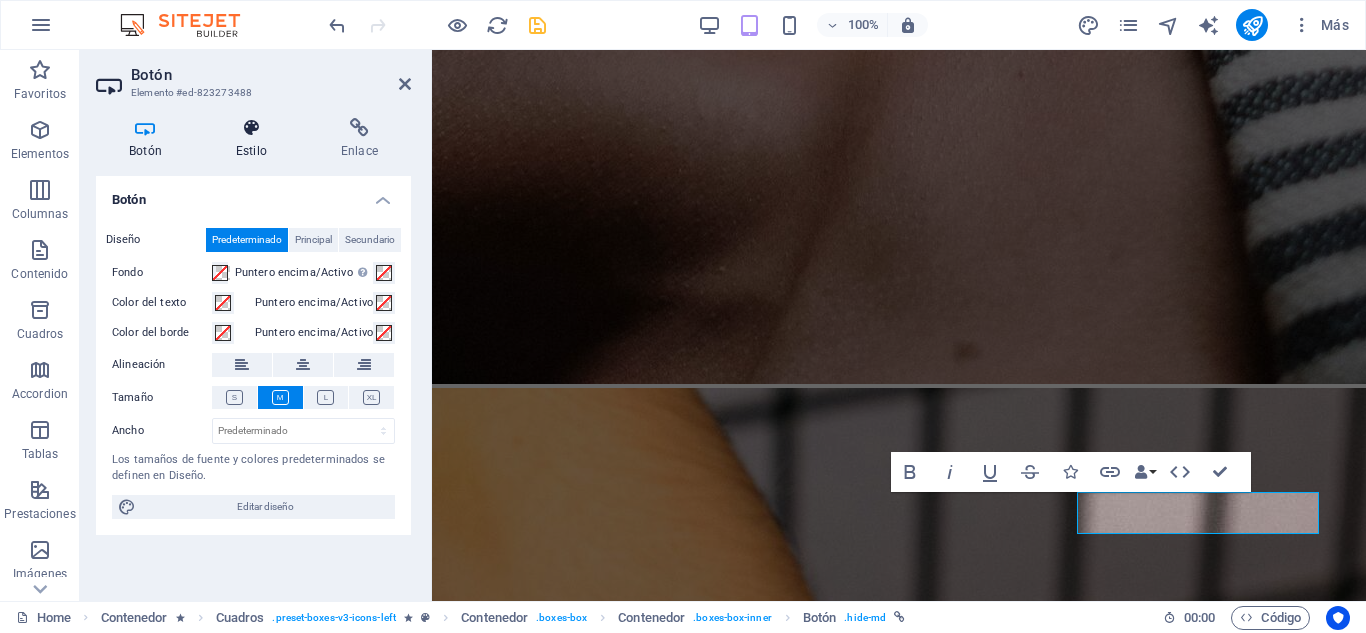 click at bounding box center [251, 128] 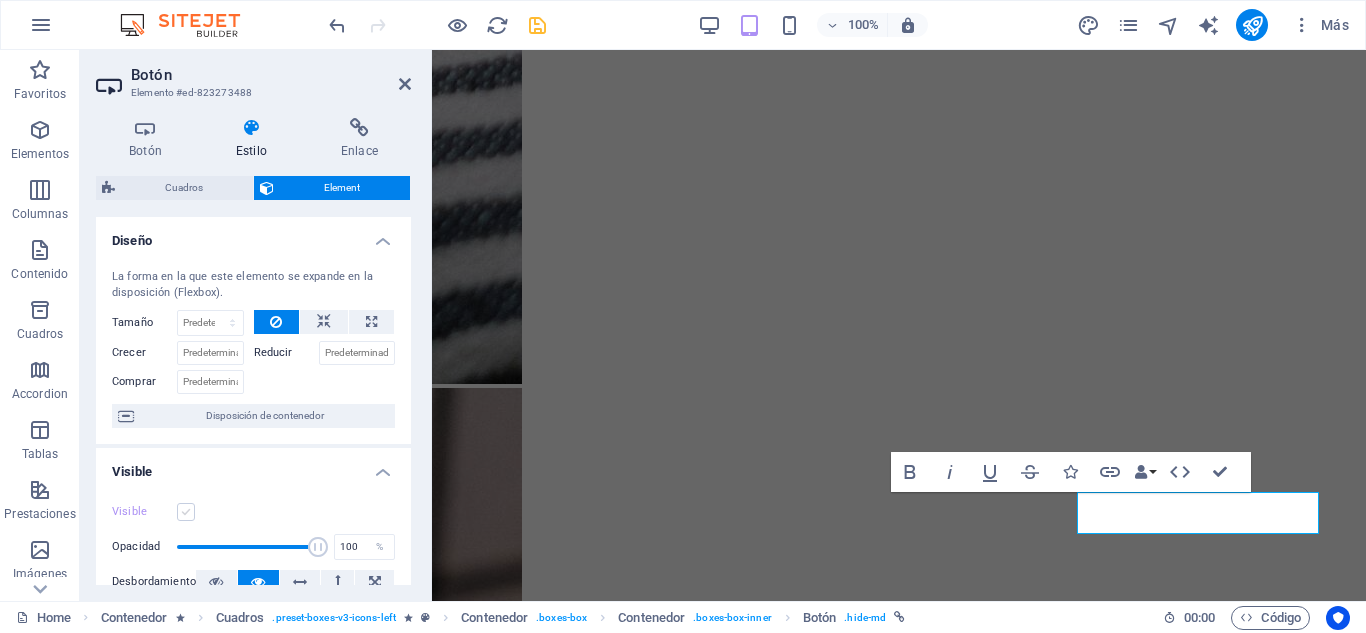 click at bounding box center (186, 512) 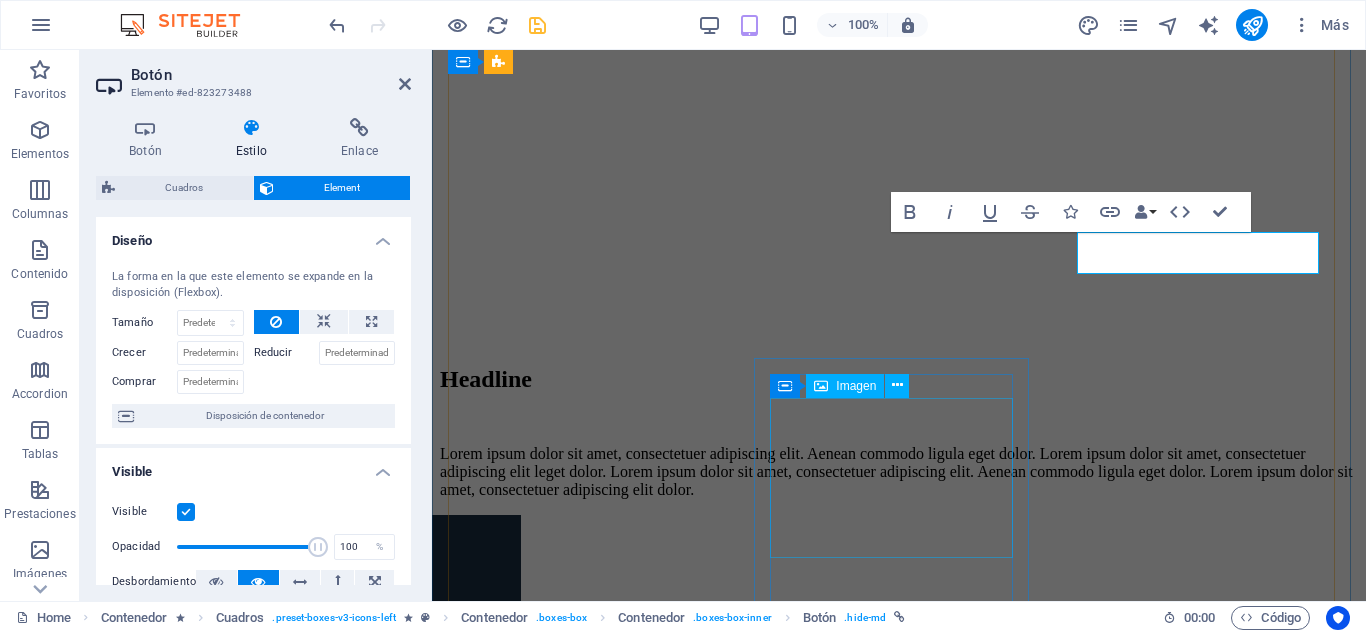 scroll, scrollTop: 4046, scrollLeft: 0, axis: vertical 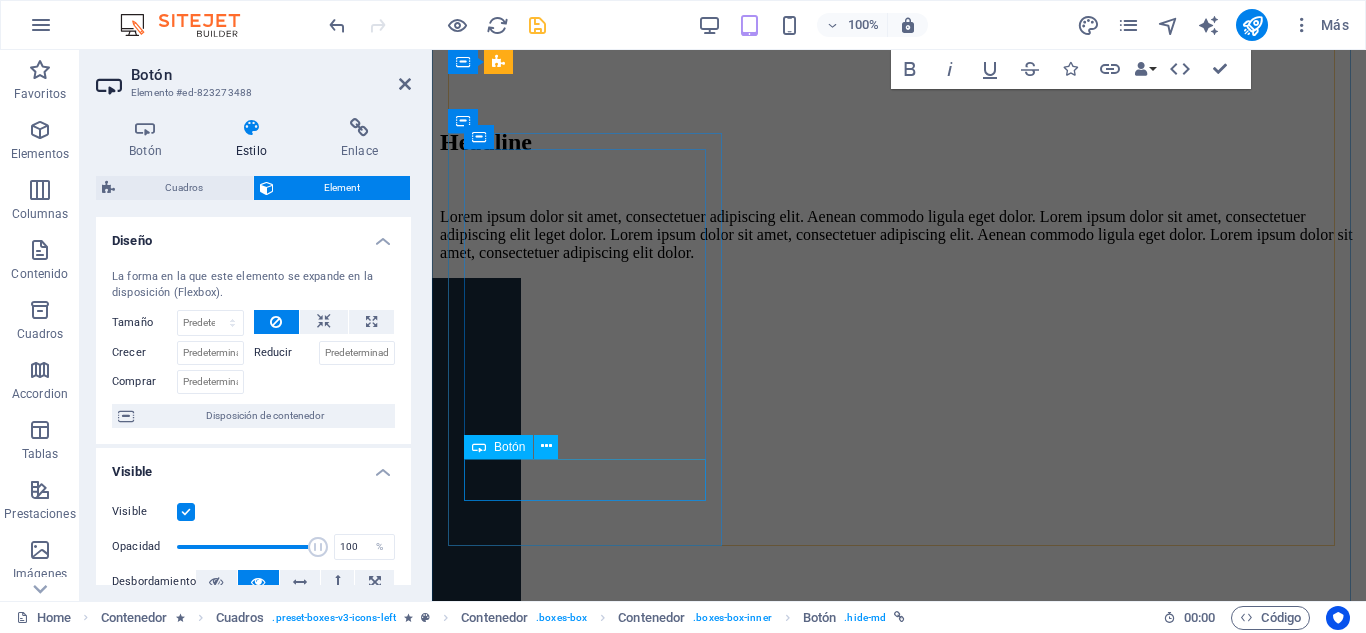 click on "Agregar" at bounding box center [899, 18891] 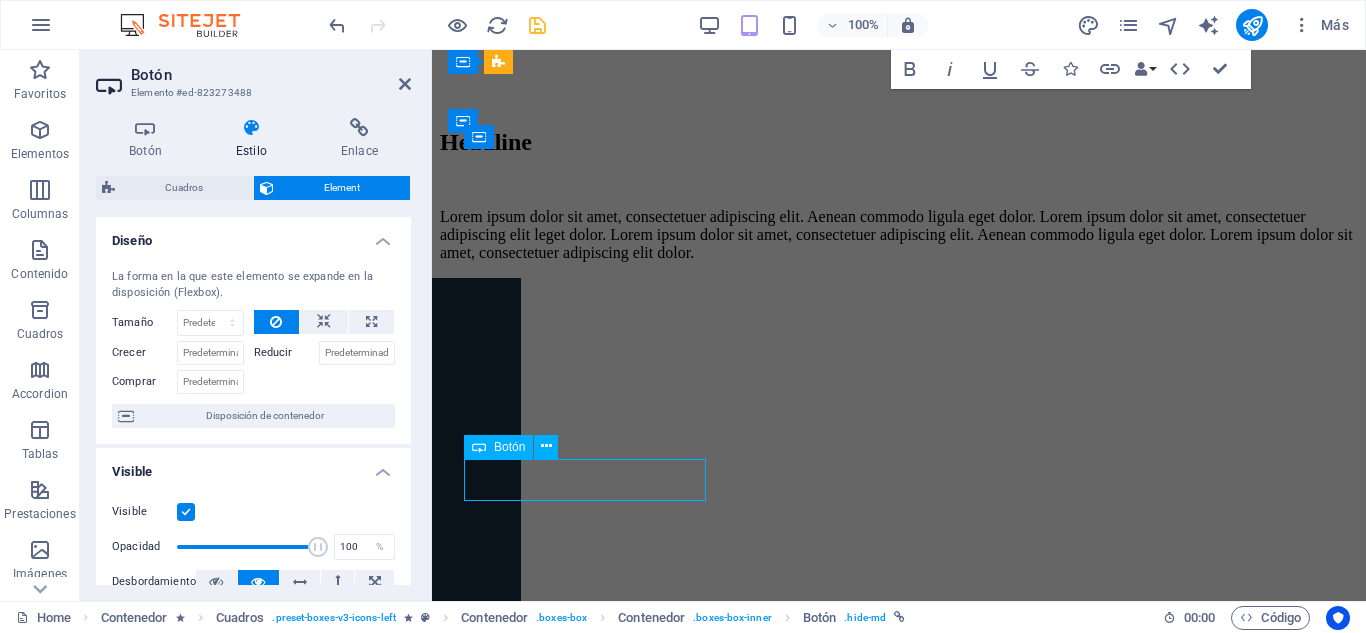 click on "Agregar" at bounding box center [899, 18891] 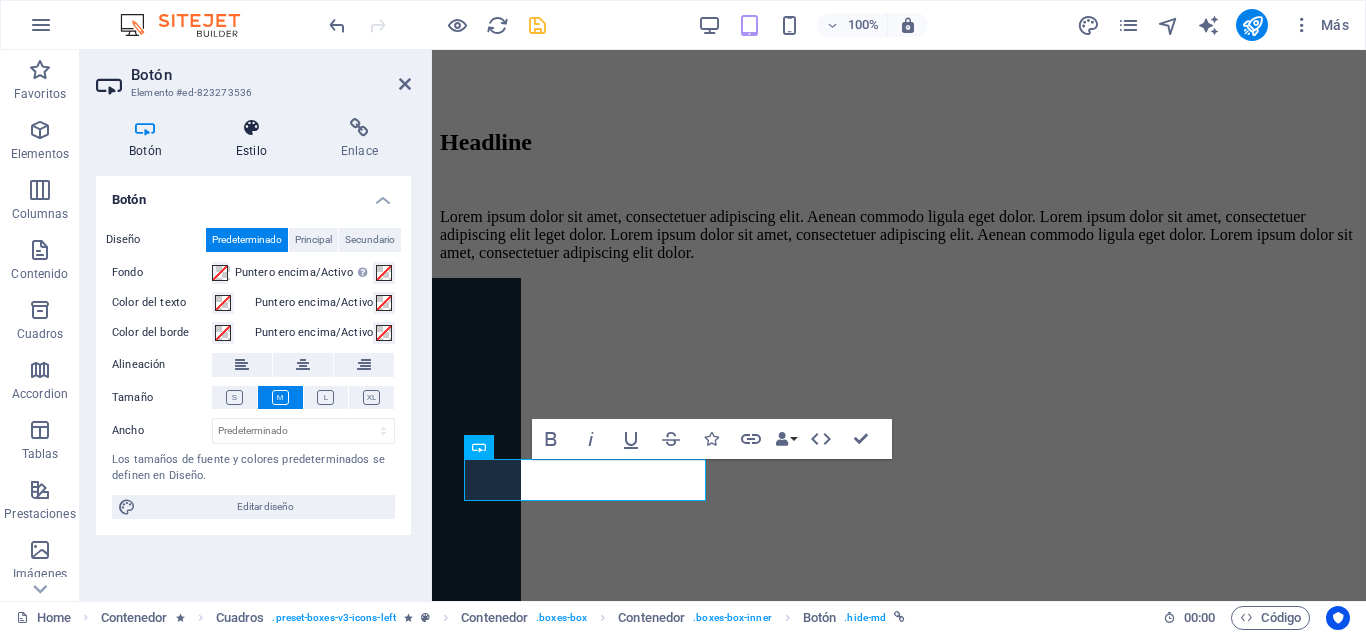 click at bounding box center [251, 128] 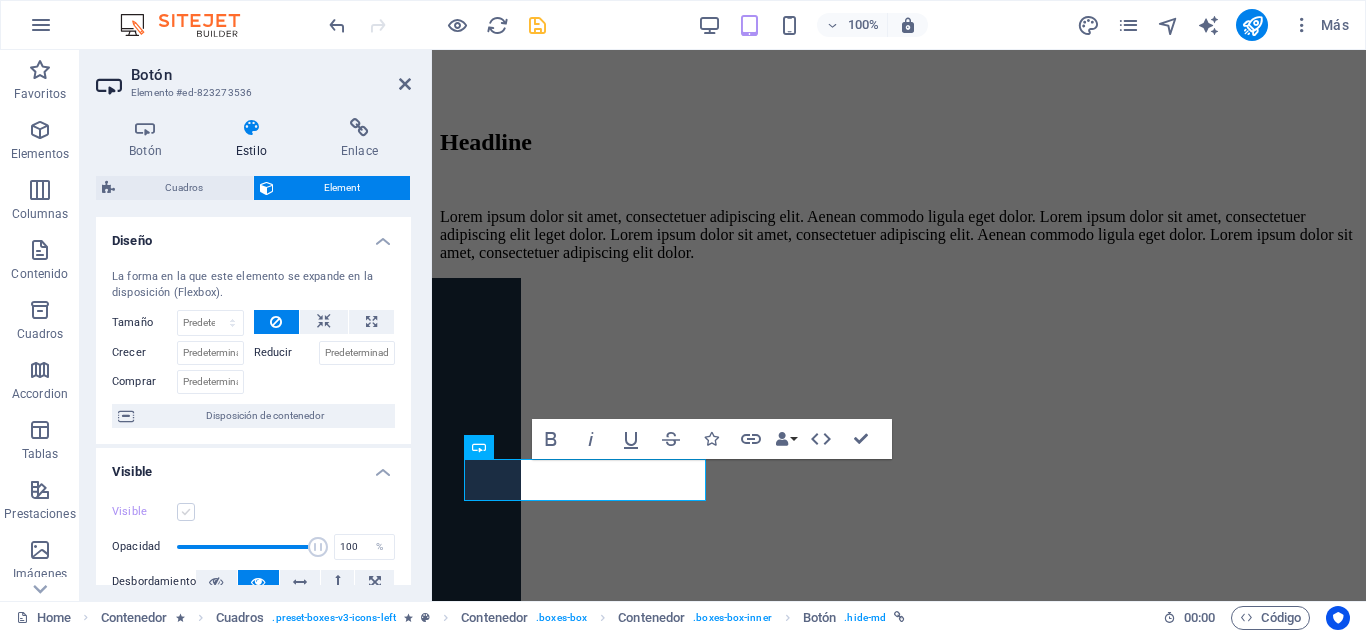 click at bounding box center [186, 512] 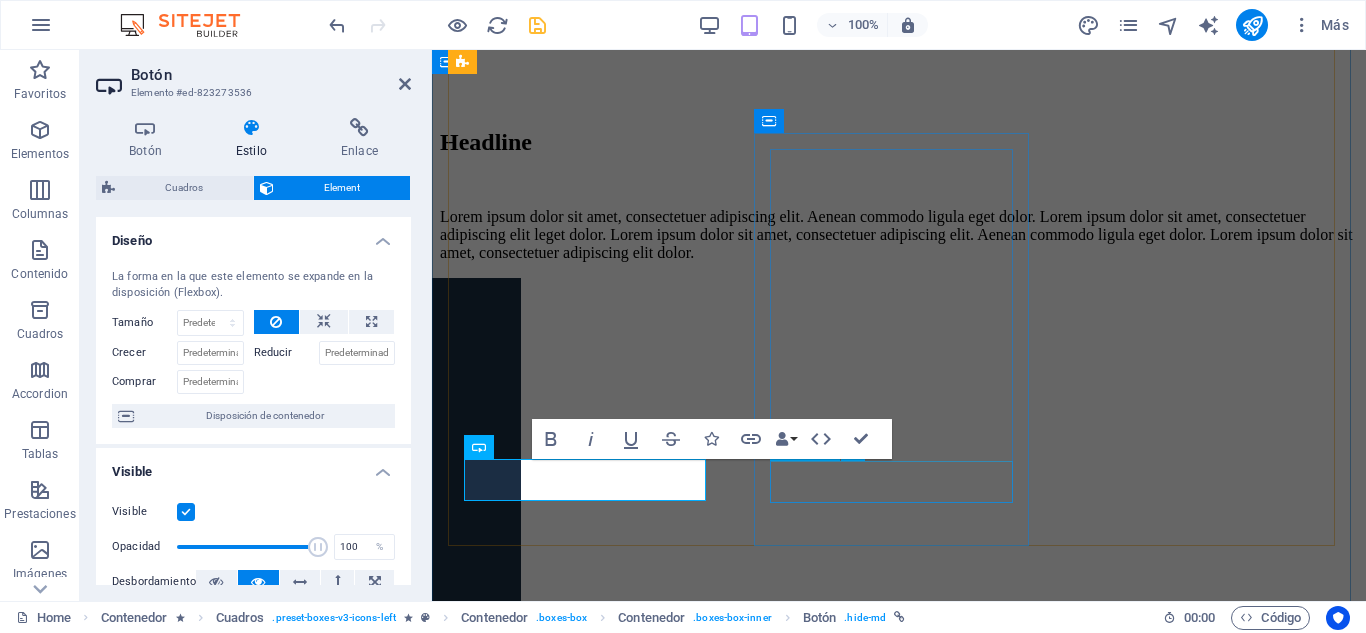 click on "Agregar" at bounding box center [899, 20425] 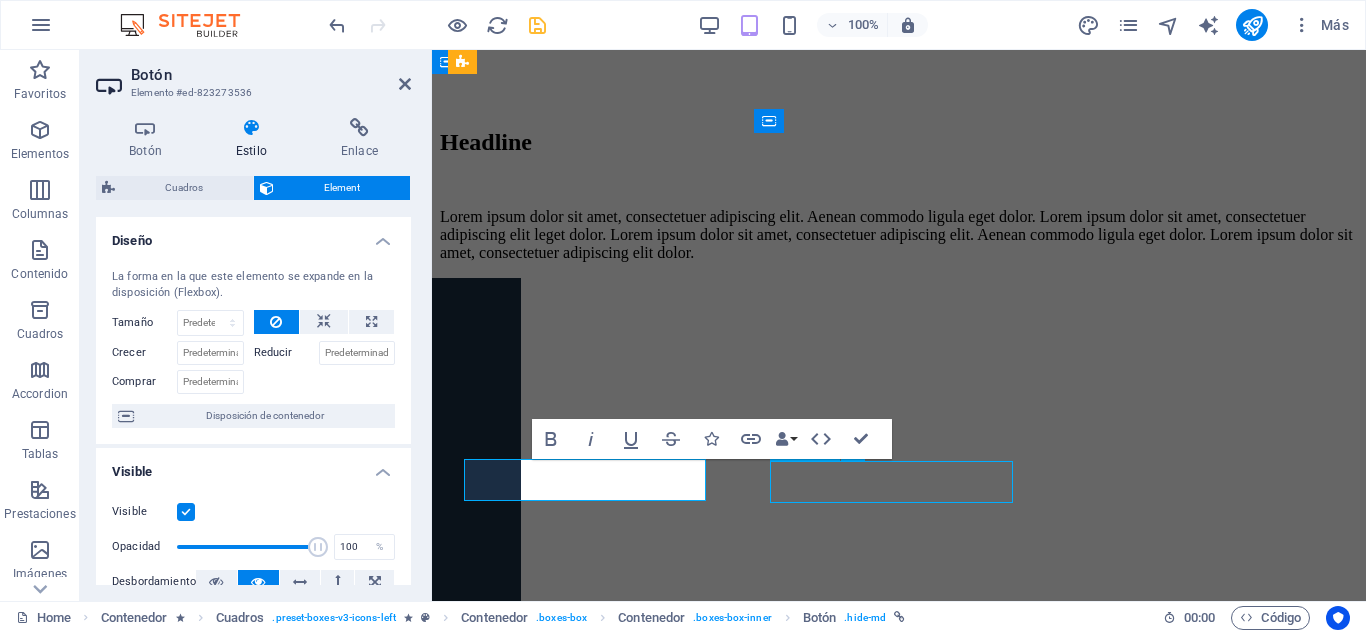 click on "Agregar" at bounding box center (899, 20425) 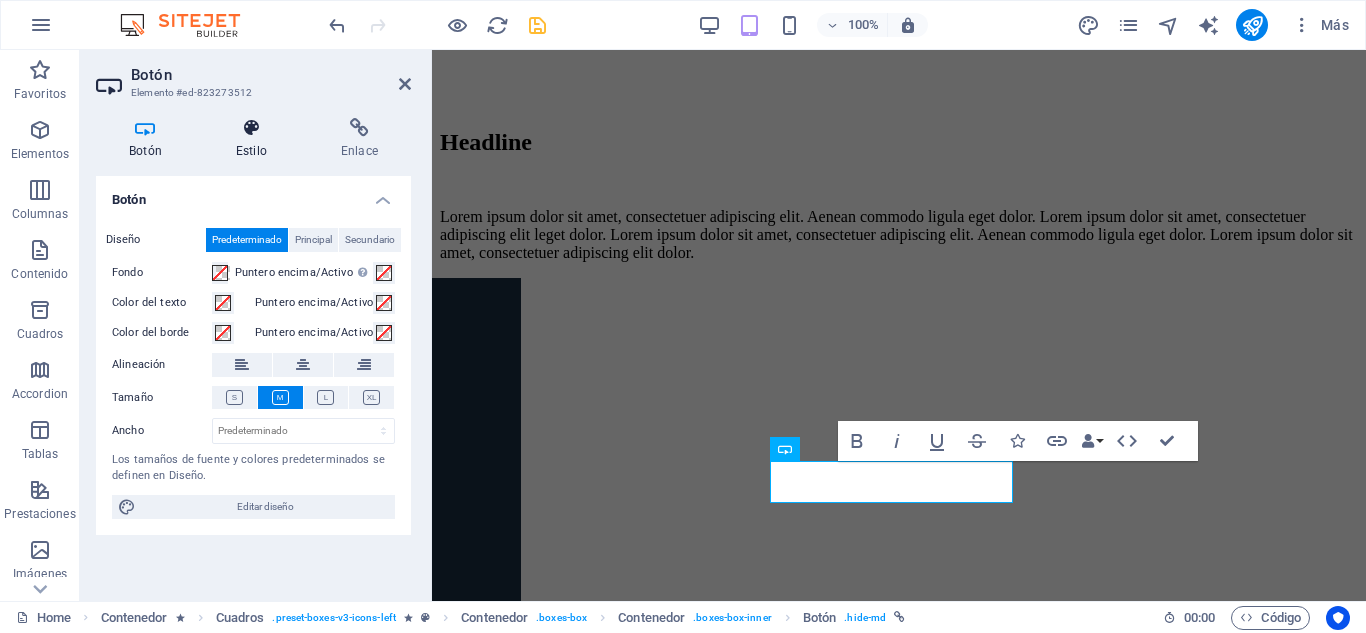 click on "Estilo" at bounding box center (255, 139) 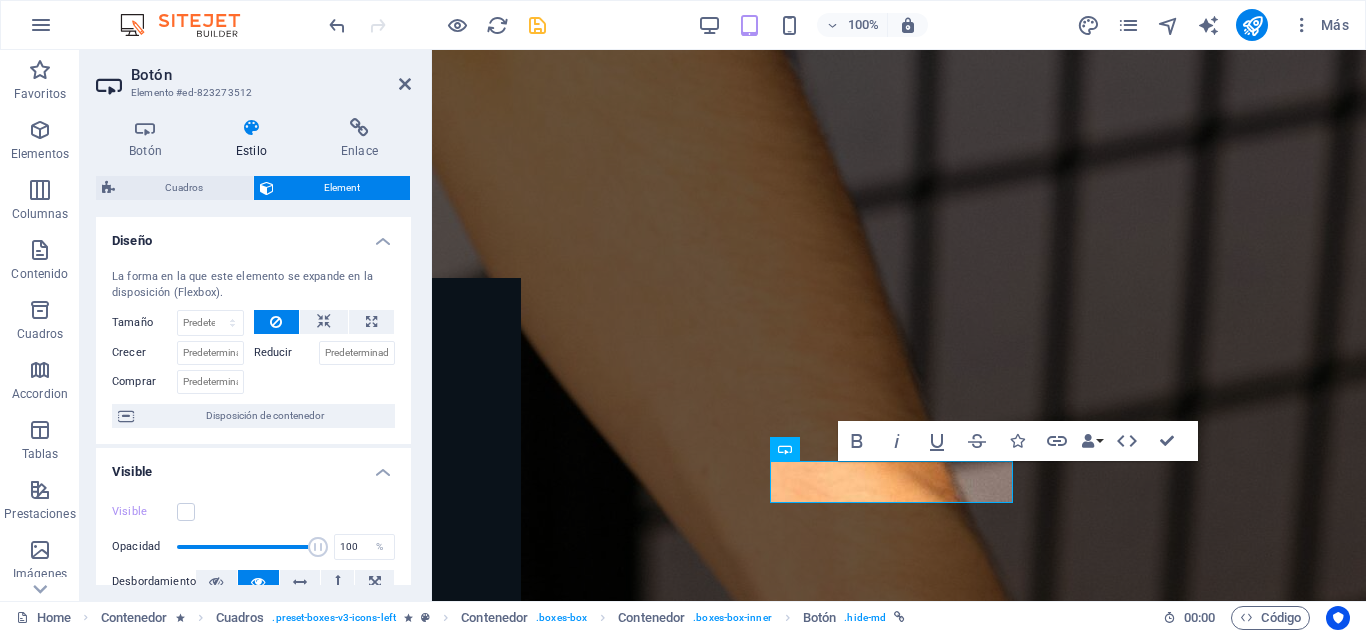 click on "Visible" at bounding box center [253, 512] 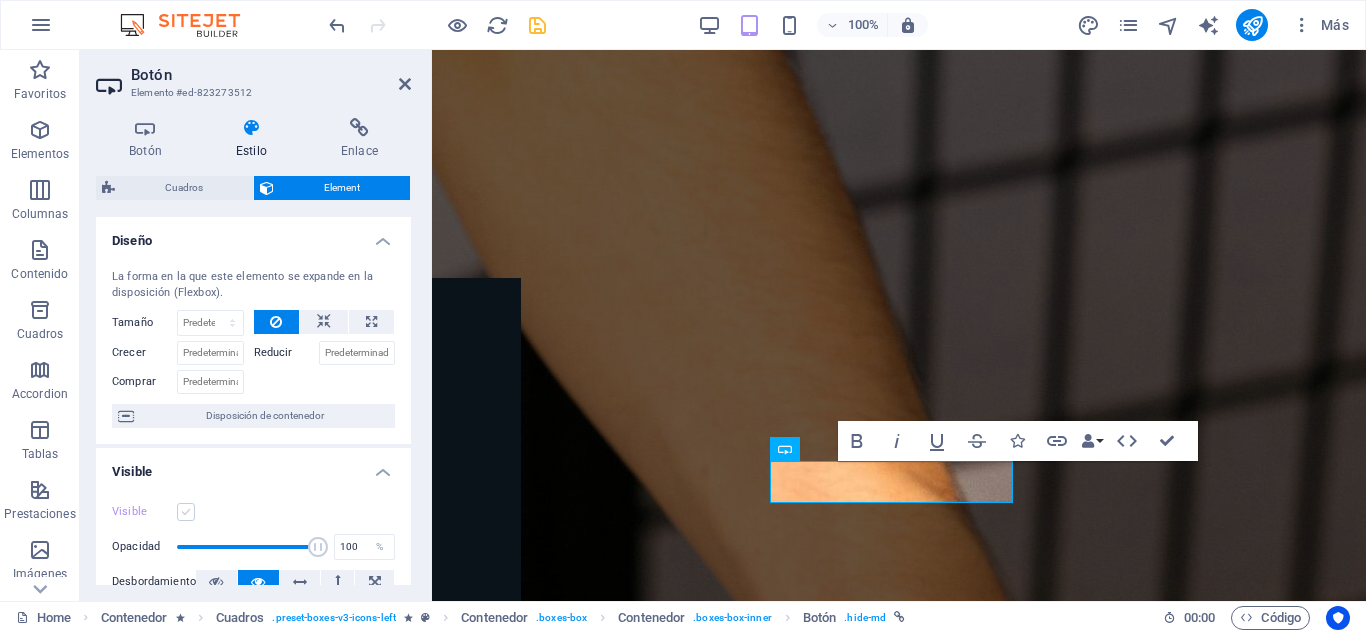 click at bounding box center [186, 512] 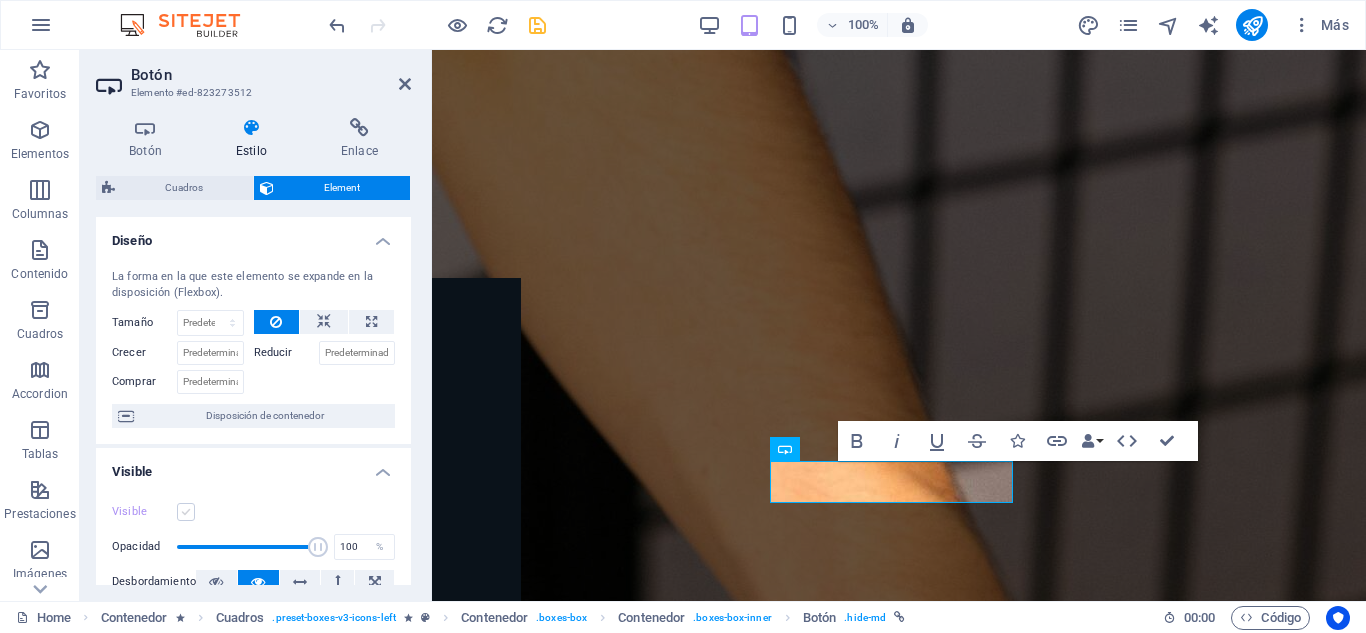 click on "Visible" at bounding box center (0, 0) 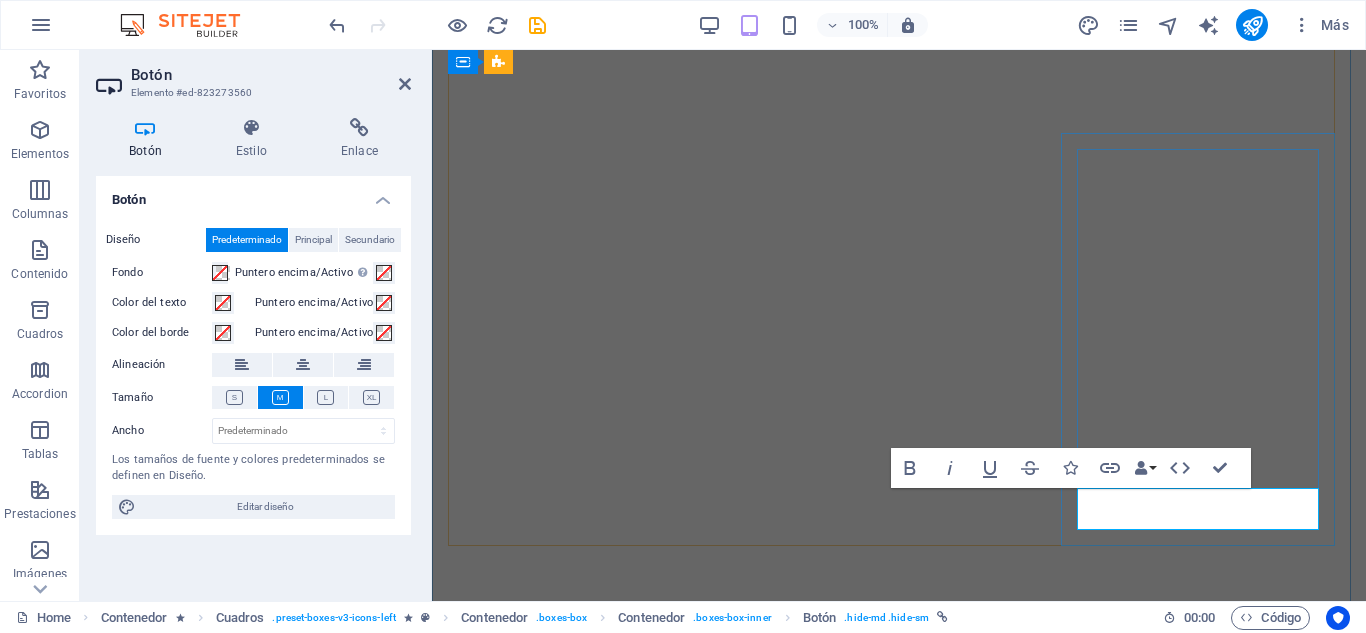 scroll, scrollTop: 0, scrollLeft: 0, axis: both 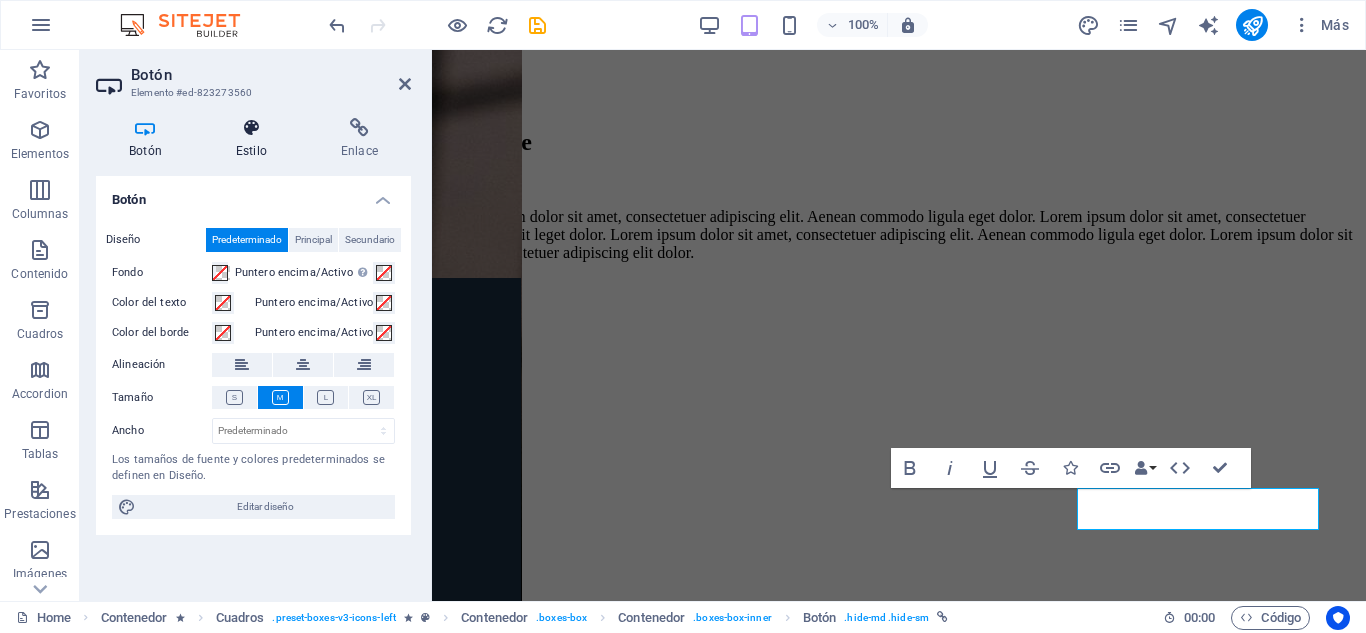 click at bounding box center [251, 128] 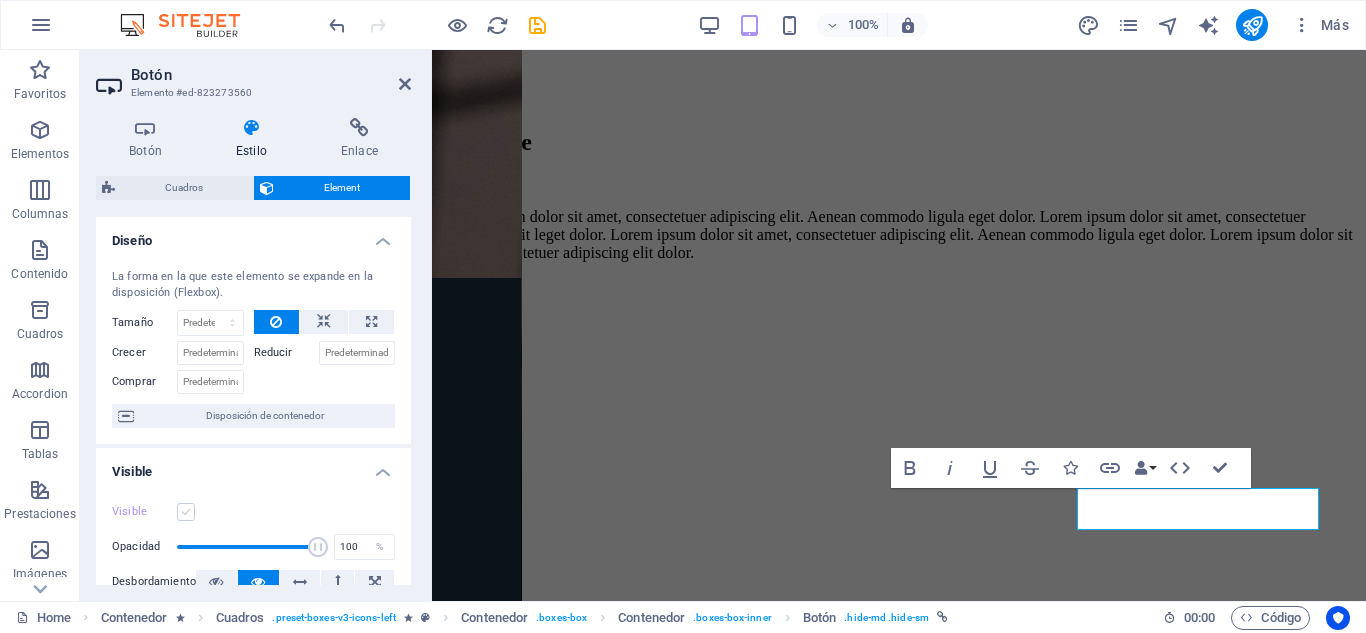 click at bounding box center [186, 512] 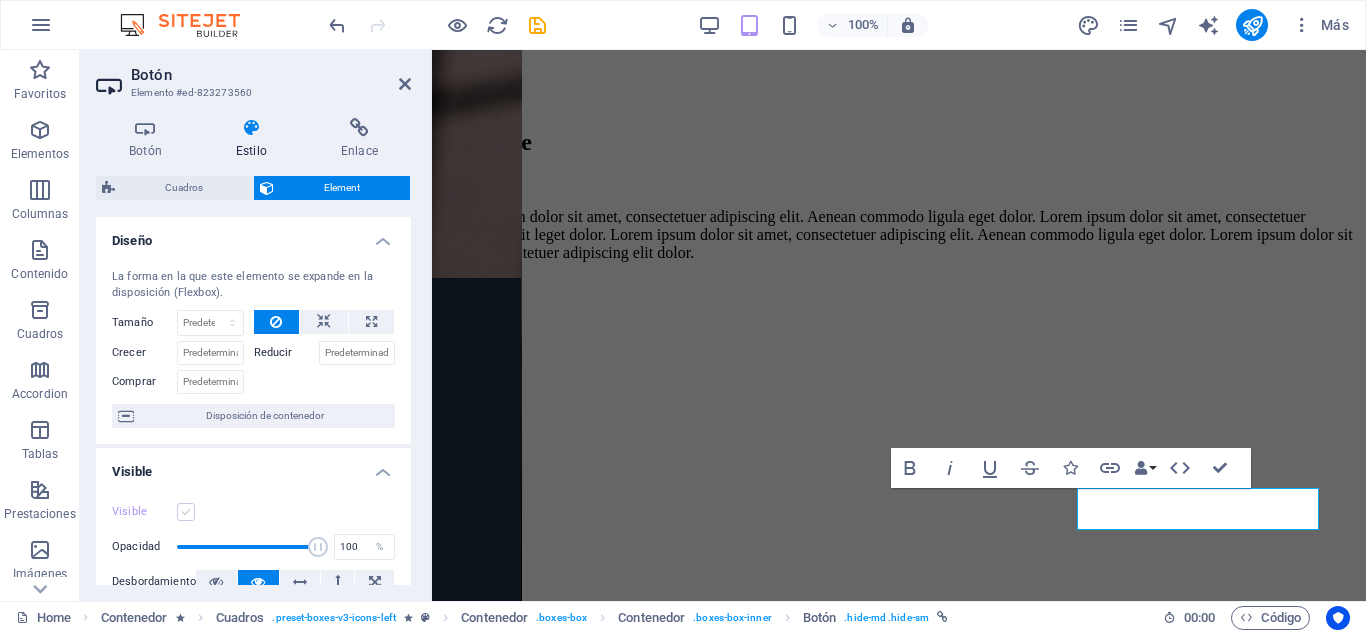 click on "Visible" at bounding box center [0, 0] 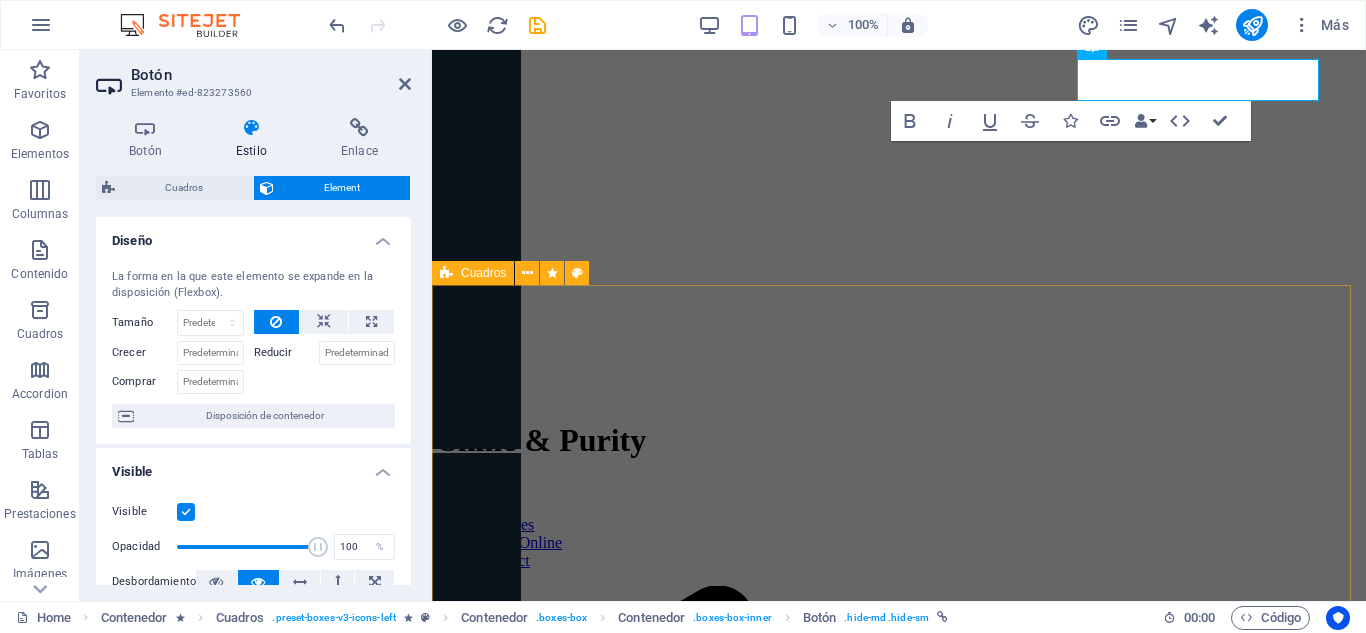 scroll, scrollTop: 4776, scrollLeft: 0, axis: vertical 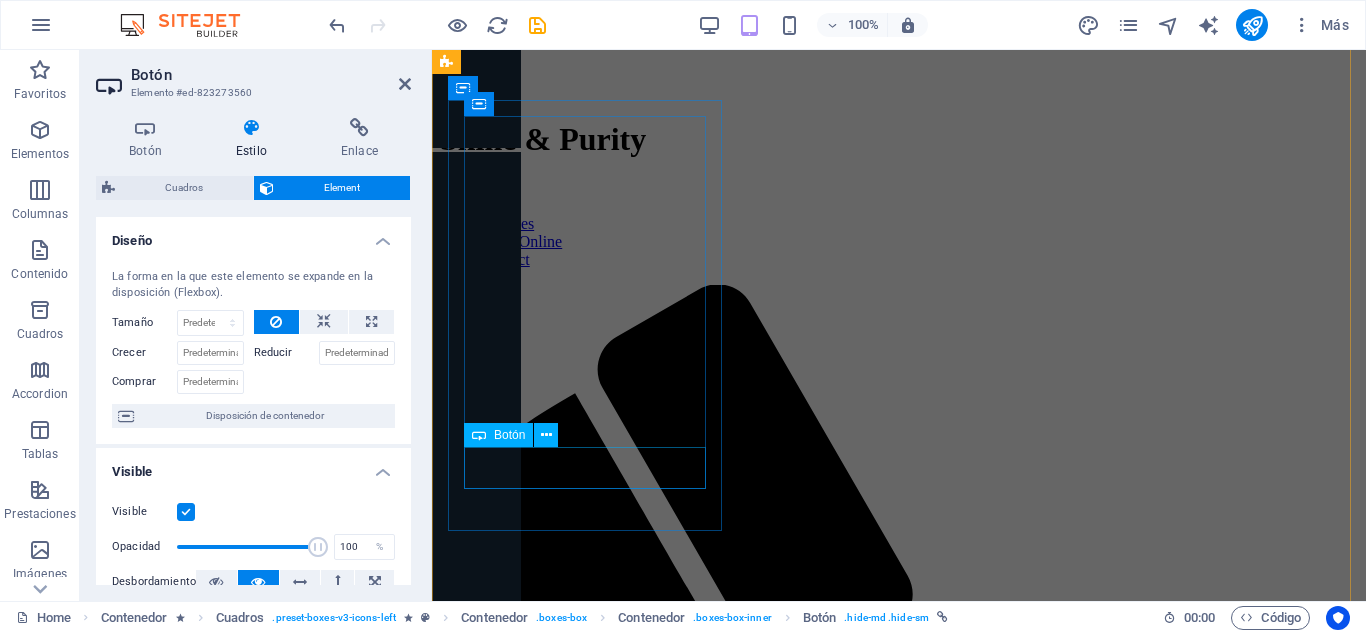 click on "Agregar" at bounding box center [899, 22958] 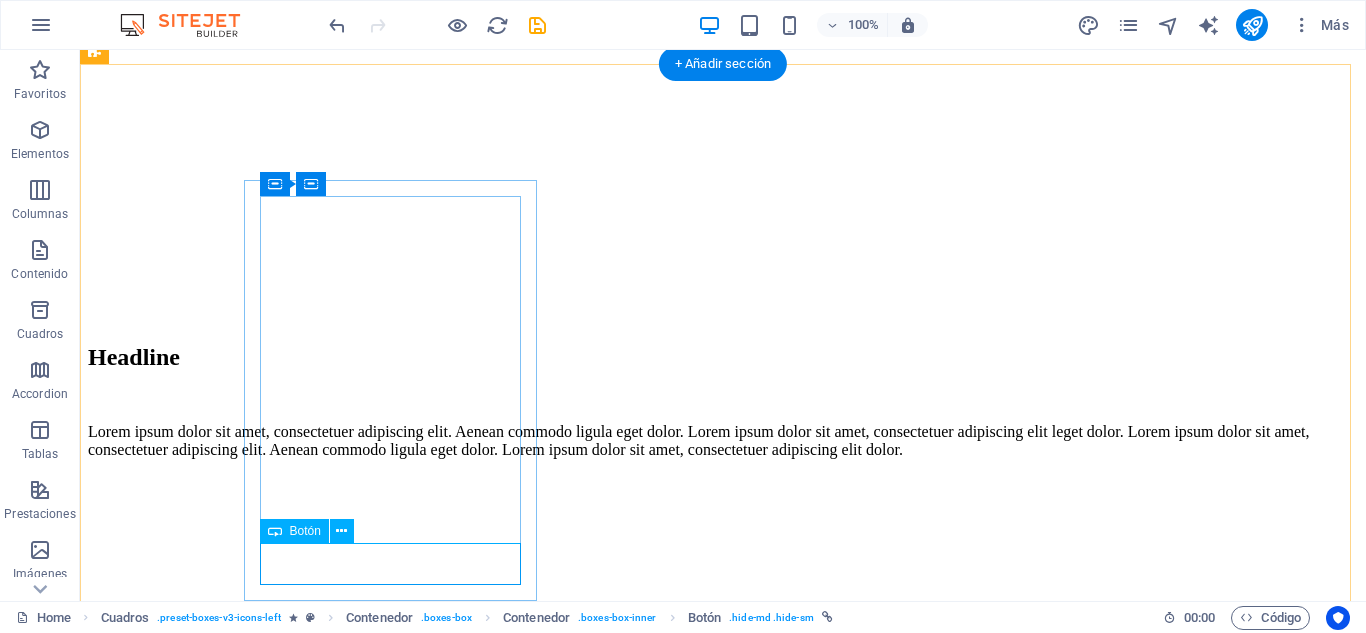click on "Agregar" at bounding box center (723, 31177) 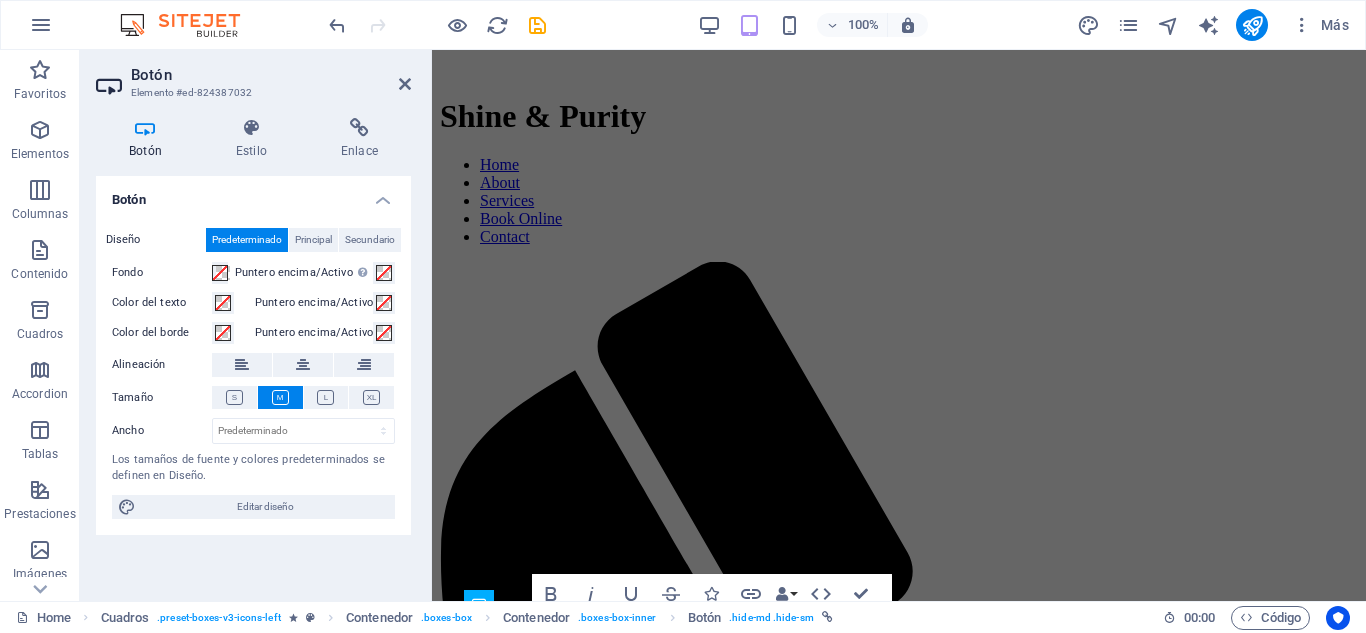 scroll, scrollTop: 4701, scrollLeft: 0, axis: vertical 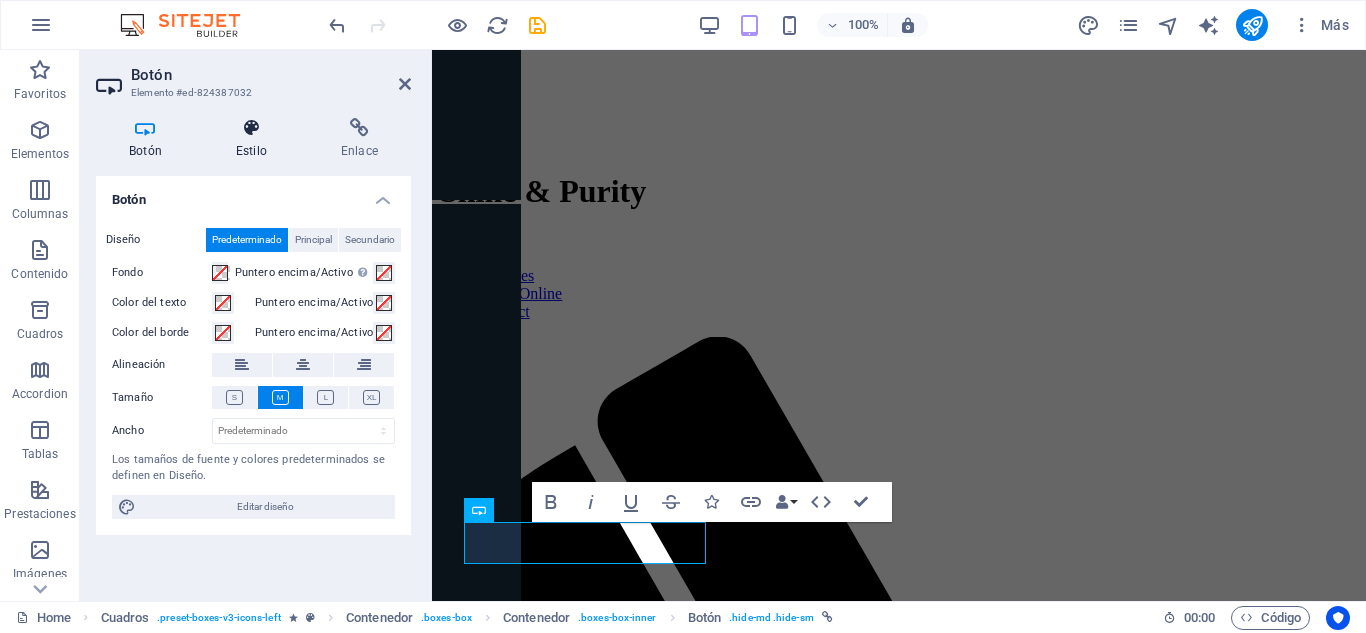 click on "Estilo" at bounding box center (255, 139) 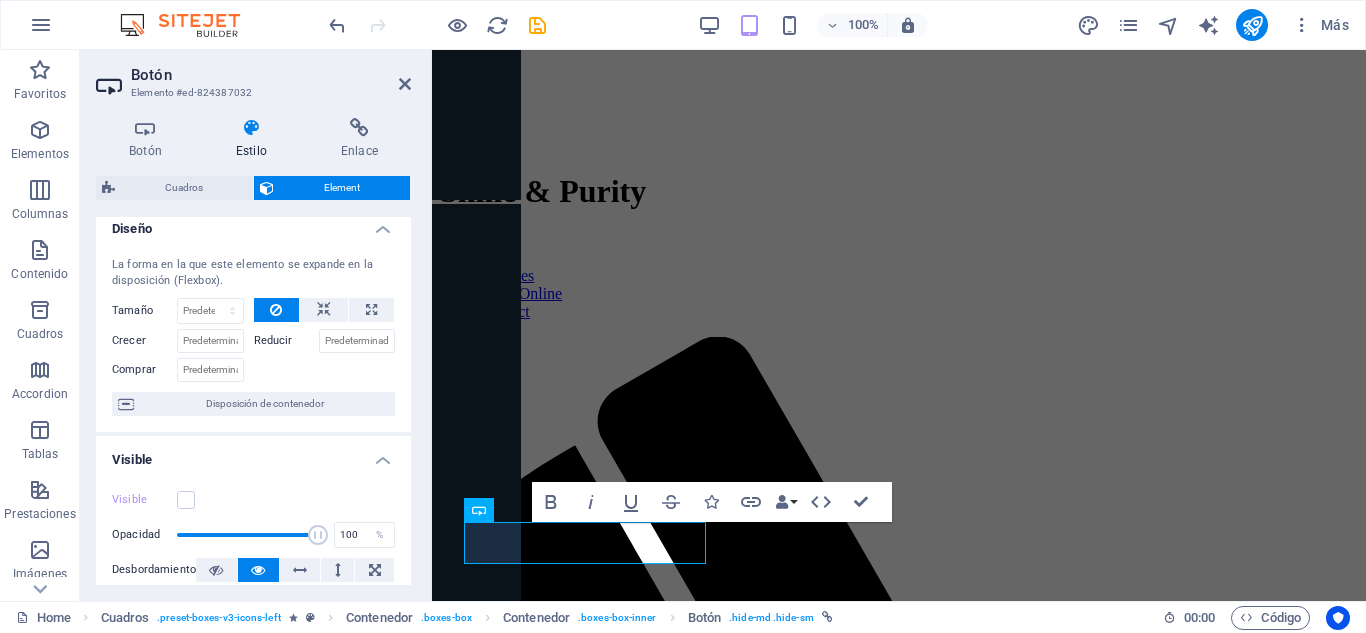 scroll, scrollTop: 13, scrollLeft: 0, axis: vertical 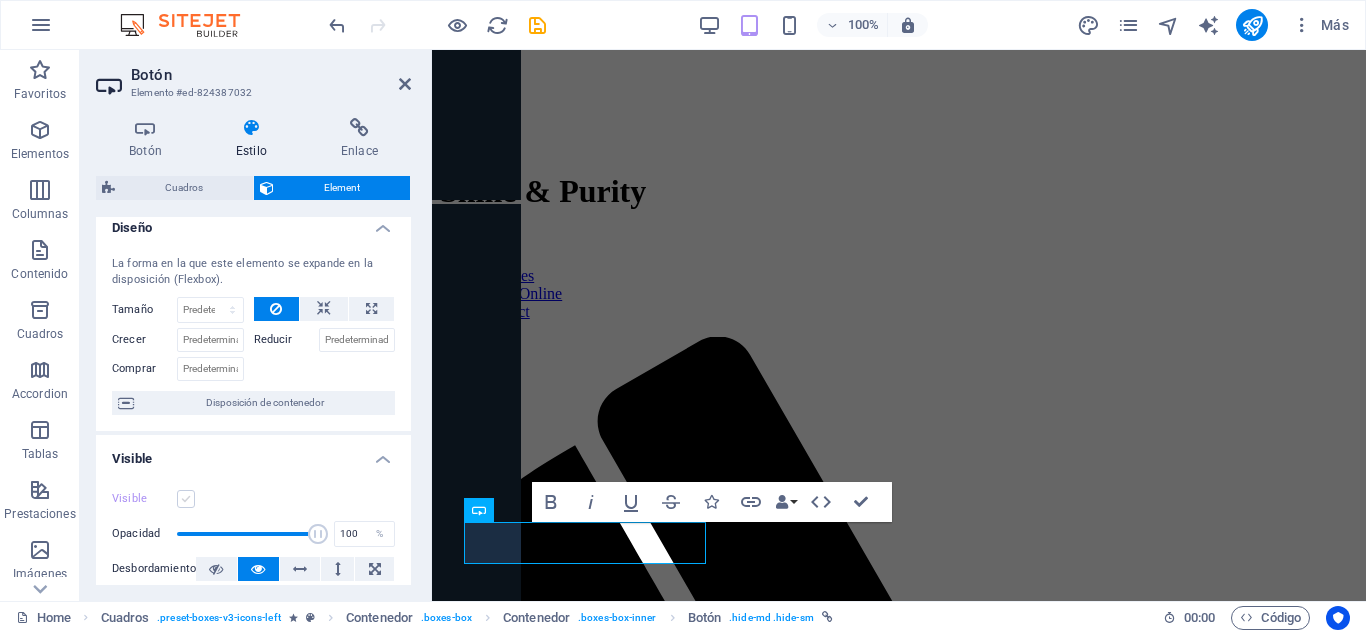 click at bounding box center (186, 499) 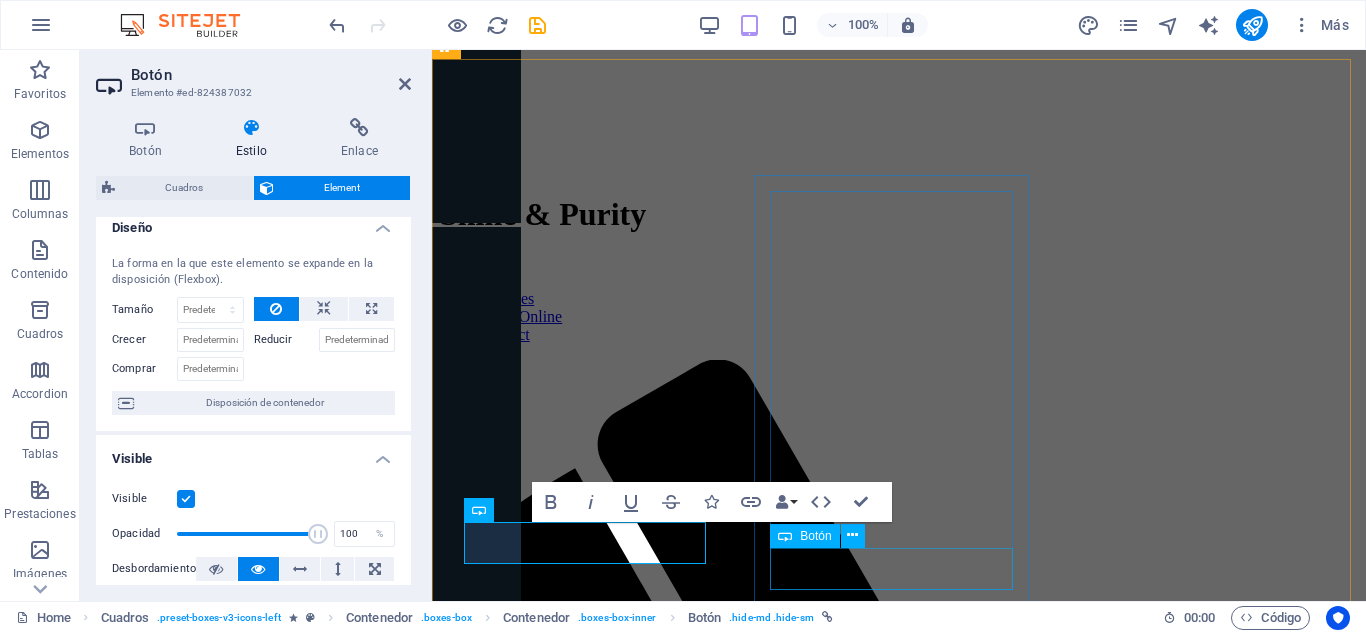 click on "Agregar" at bounding box center [899, 24580] 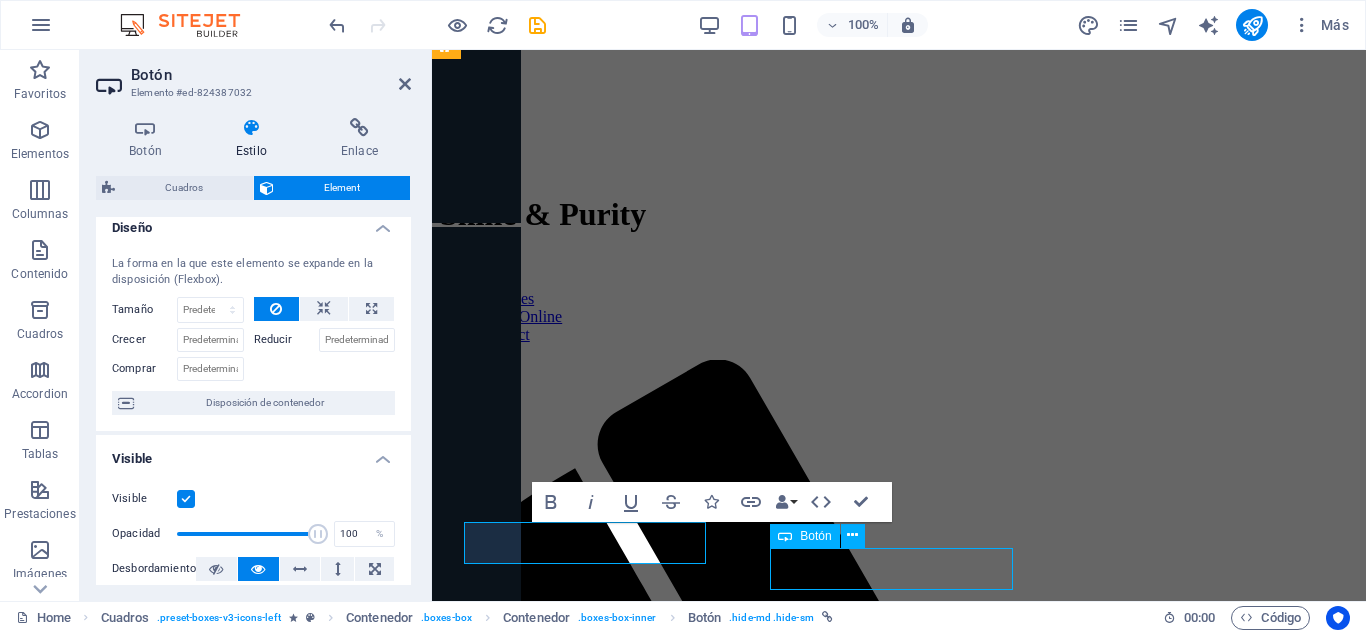 click on "Agregar" at bounding box center (899, 24580) 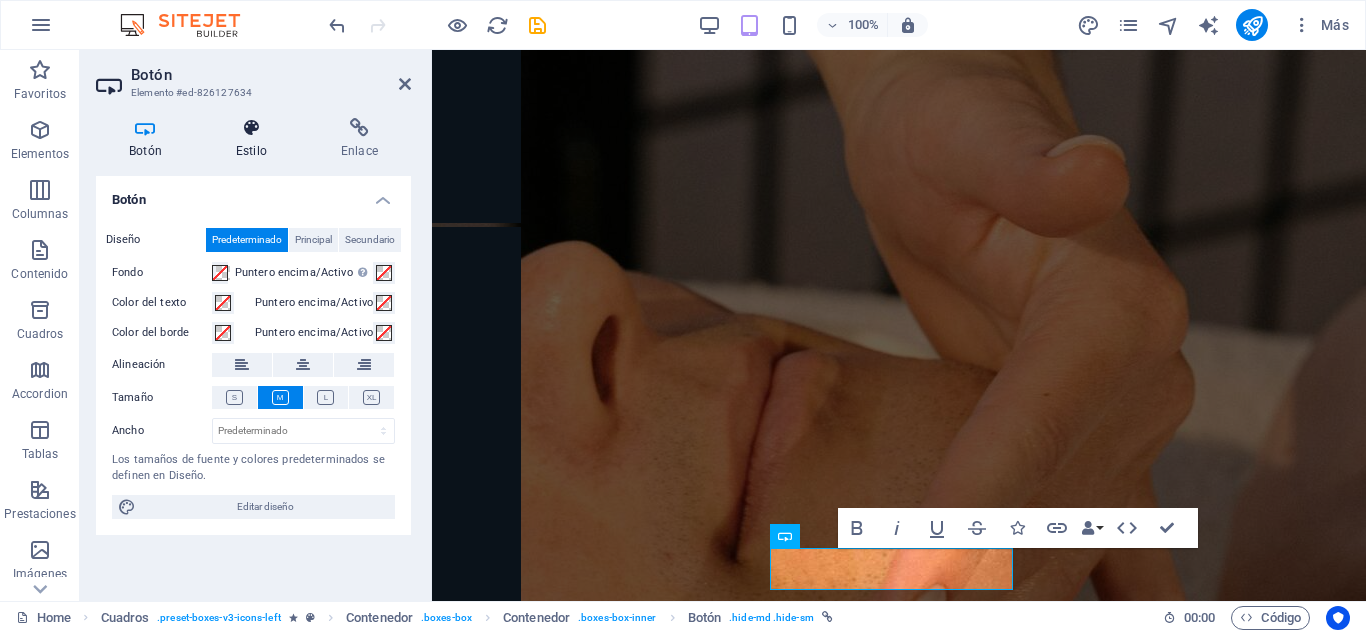 click at bounding box center [251, 128] 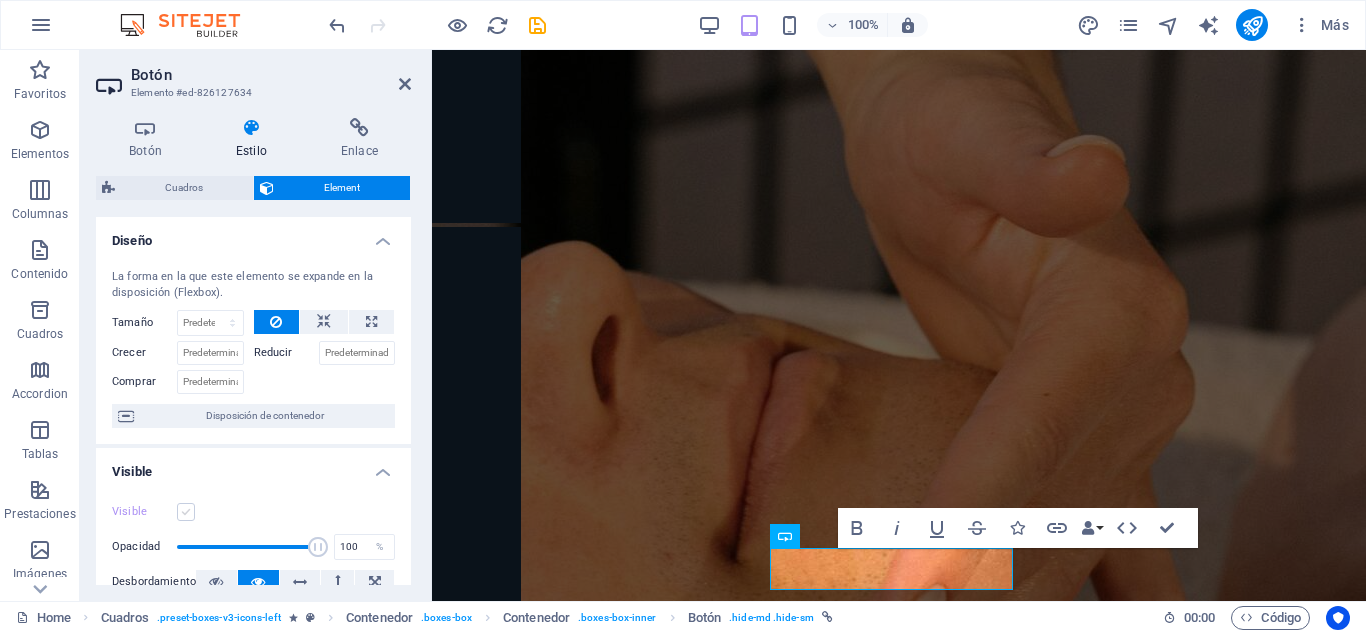 click at bounding box center (186, 512) 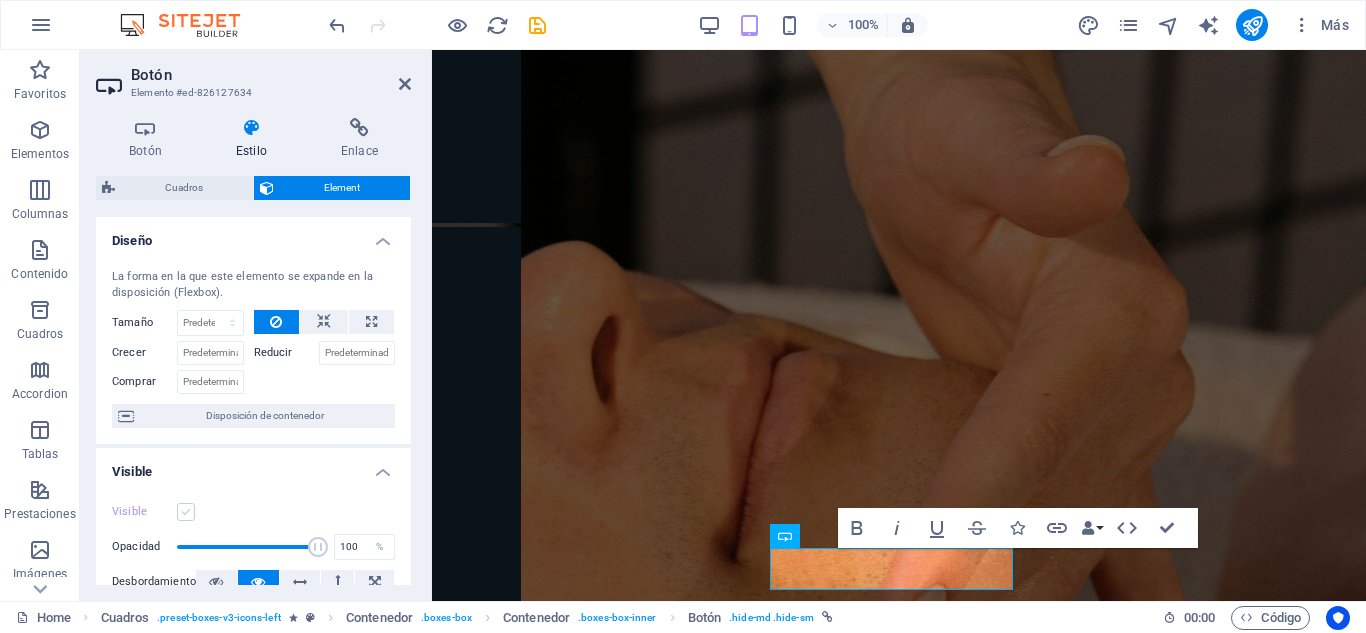click on "Visible" at bounding box center (0, 0) 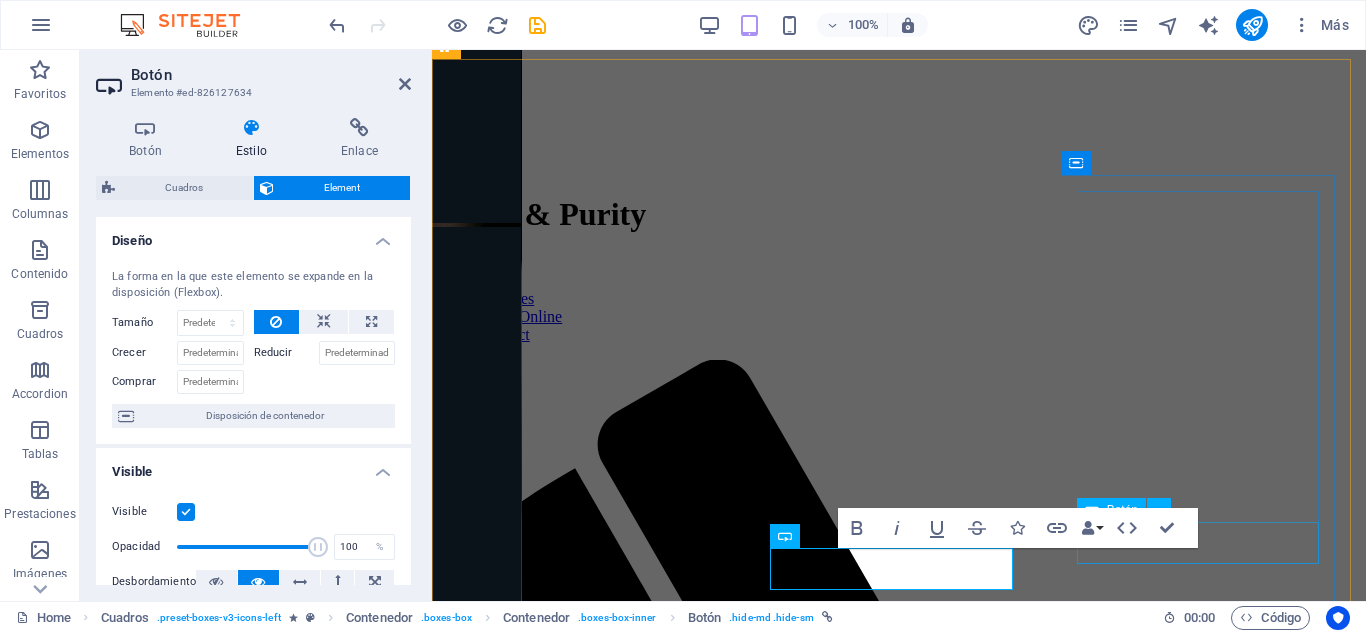 click on "Agregar" at bounding box center [899, 26007] 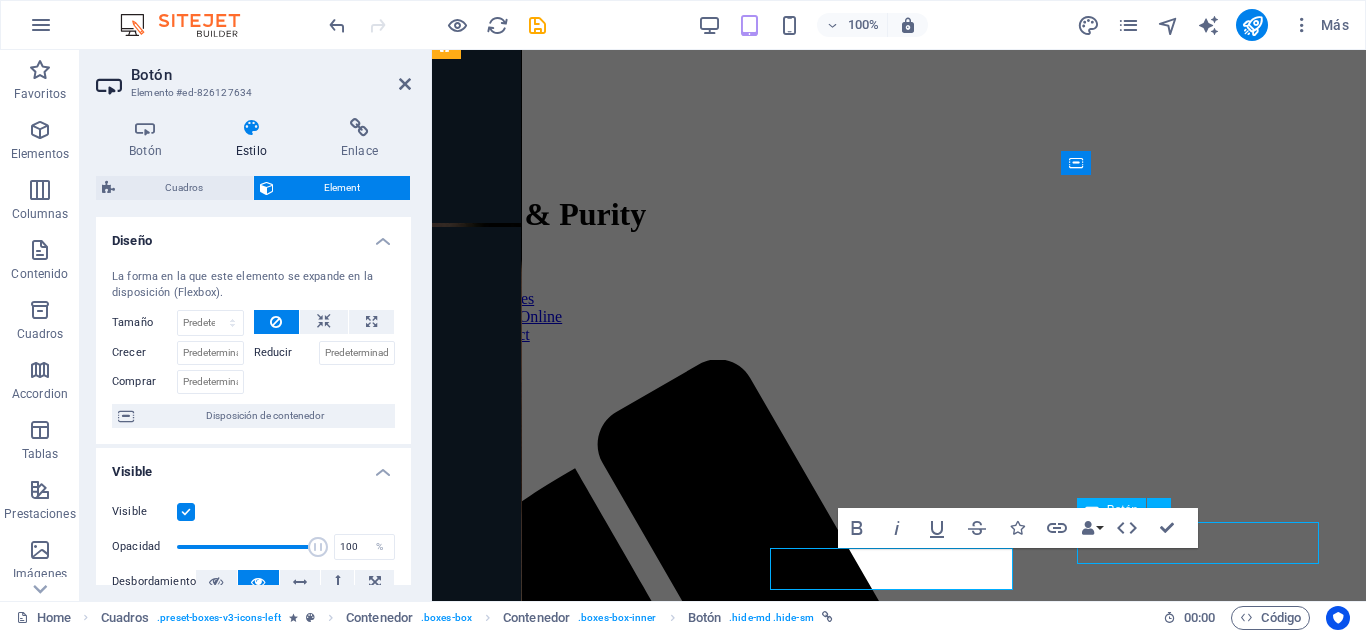 click on "Agregar" at bounding box center [899, 26007] 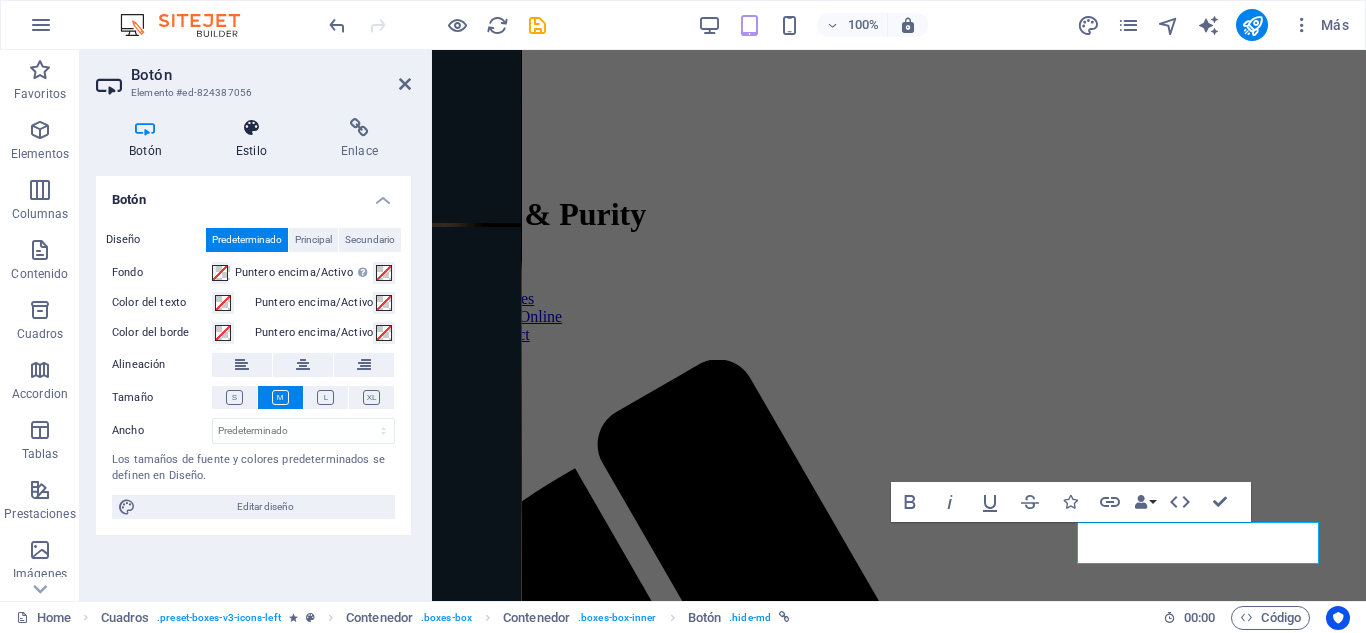 click on "Estilo" at bounding box center (255, 139) 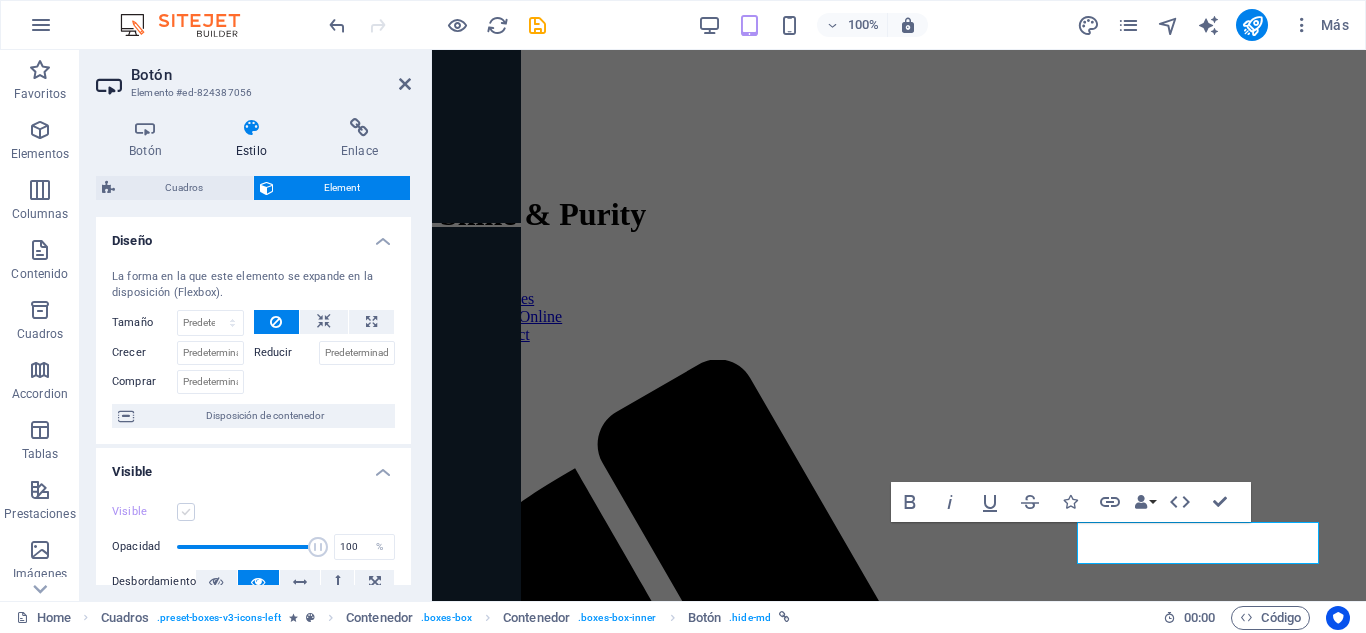click at bounding box center (186, 512) 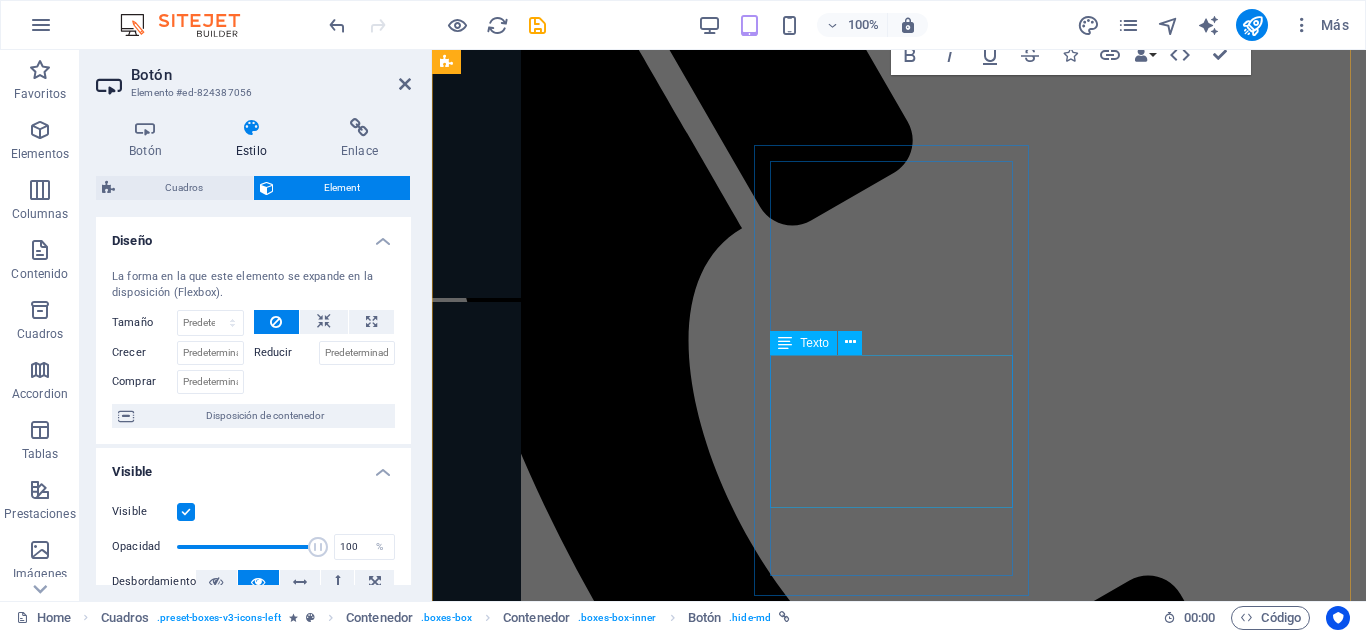 scroll, scrollTop: 5351, scrollLeft: 0, axis: vertical 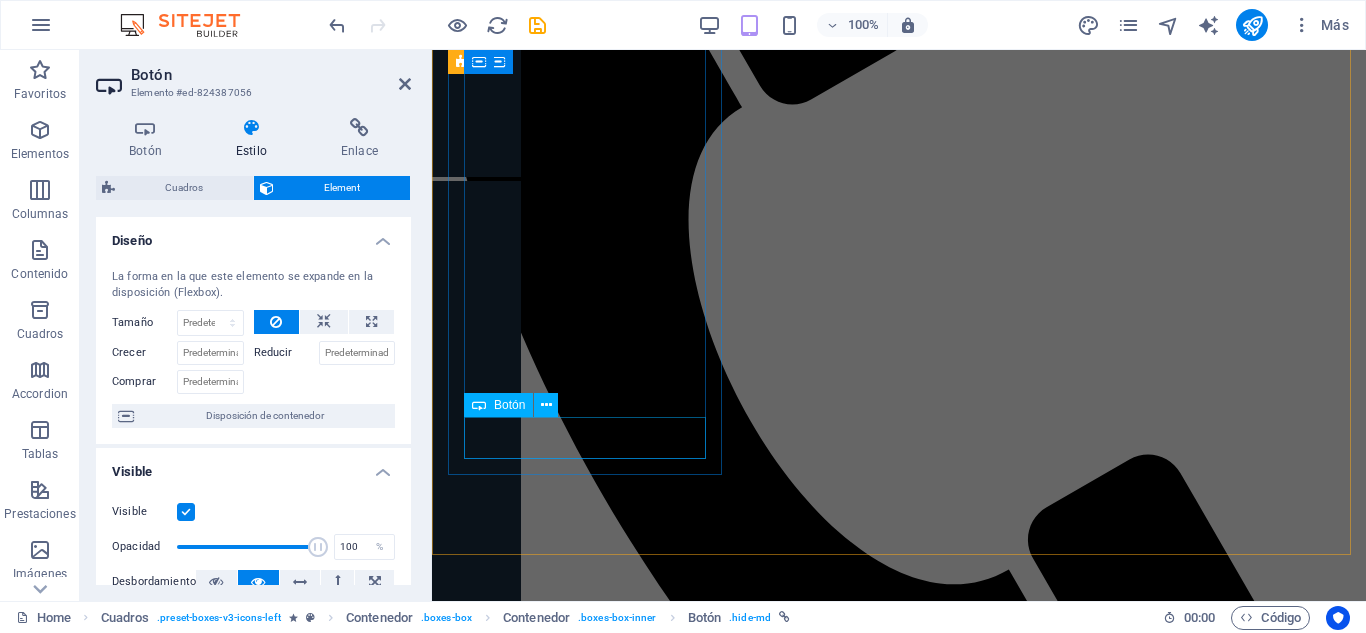 click on "Agregar" at bounding box center (899, 26986) 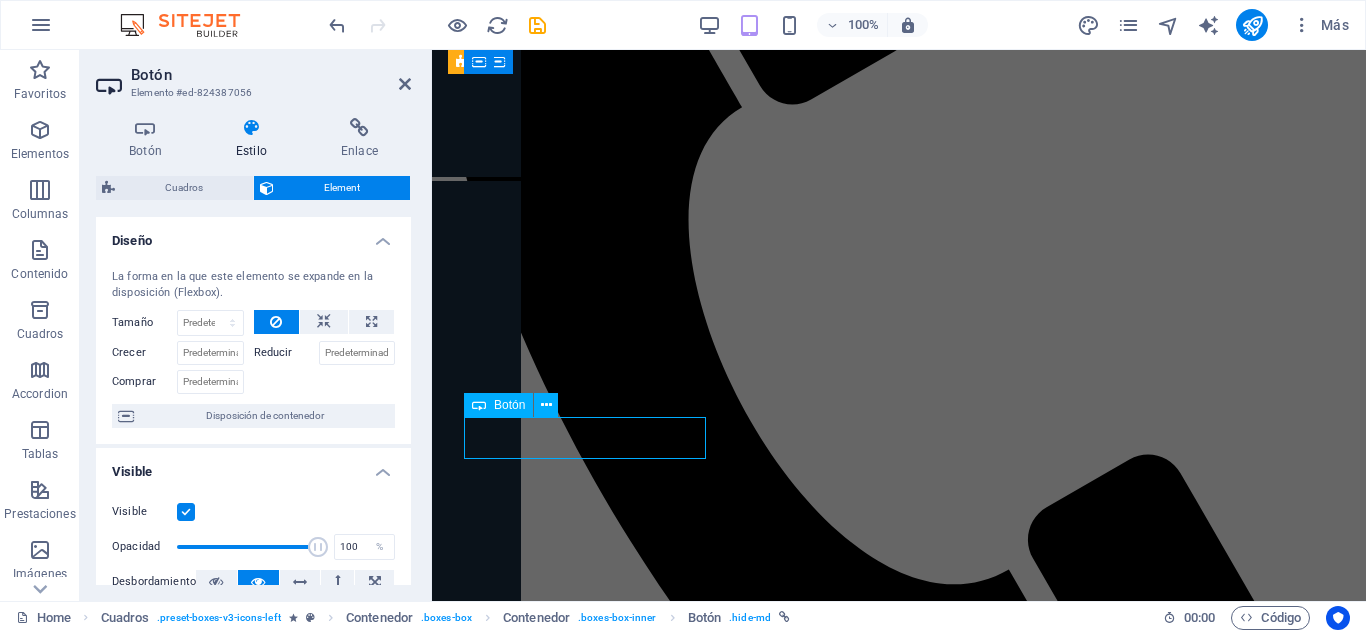 click on "Agregar" at bounding box center (899, 26986) 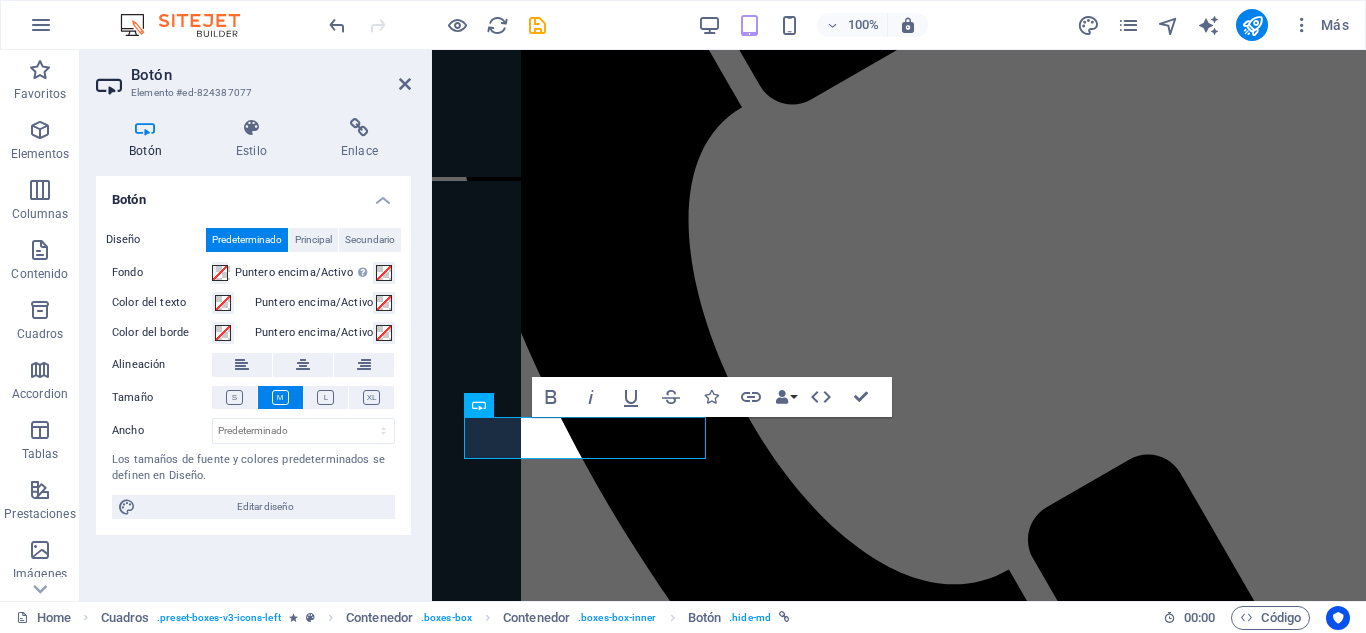 click on "Botón Estilo Enlace Botón Diseño Predeterminado Principal Secundario Fondo Puntero encima/Activo Cambia al modo de previsualización para probar el estado activo/puntero encima Color del texto Puntero encima/Activo Color del borde Puntero encima/Activo Alineación Tamaño Ancho Predeterminado px rem % em vh vw Los tamaños de fuente y colores predeterminados se definen en Diseño. Editar diseño Cuadros Element Diseño La forma en la que este elemento se expande en la disposición (Flexbox). Tamaño Predeterminado automático px % 1/1 1/2 1/3 1/4 1/5 1/6 1/7 1/8 1/9 1/10 Crecer Reducir Comprar Disposición de contenedor Visible Visible Opacidad 100 % Desbordamiento Espaciado Margen Predeterminado automático px % rem vw vh Personalizado Personalizado automático px % rem vw vh automático px % rem vw vh automático px % rem vw vh automático px % rem vw vh Espaciado Predeterminado px rem % vh vw Personalizado Personalizado px rem % vh vw px rem % vh vw px rem % vh vw px rem % vh vw Borde Estilo       1" at bounding box center [253, 351] 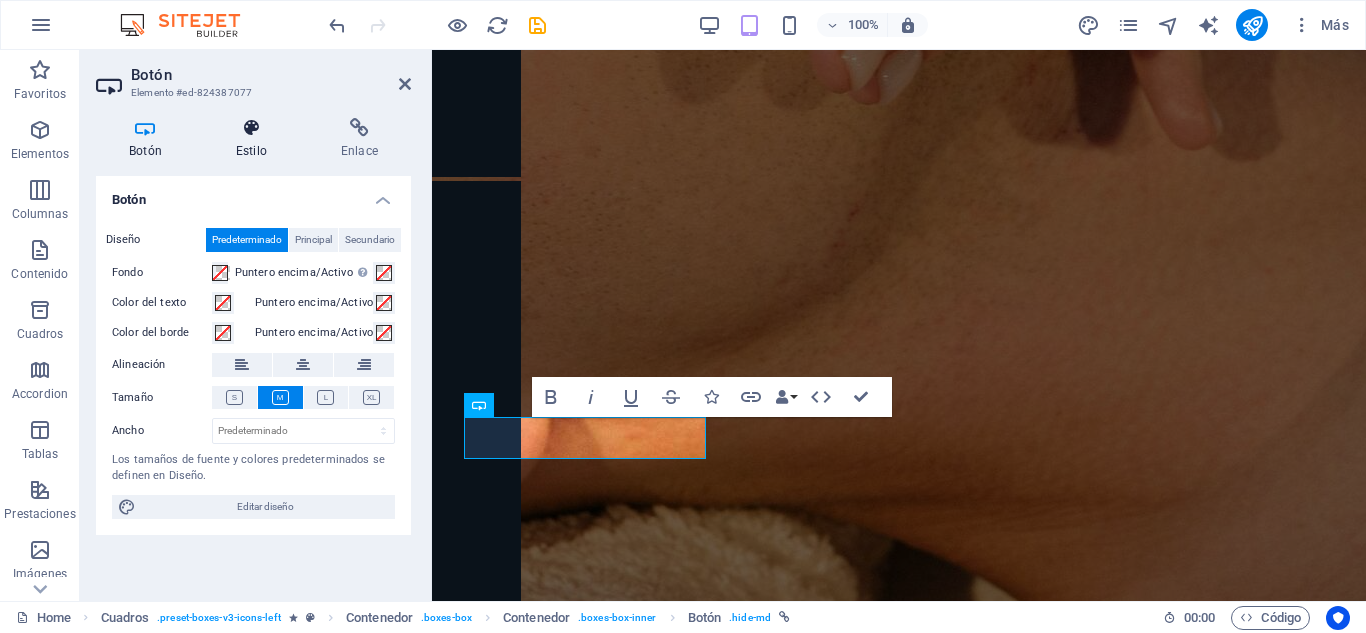 click on "Estilo" at bounding box center [255, 139] 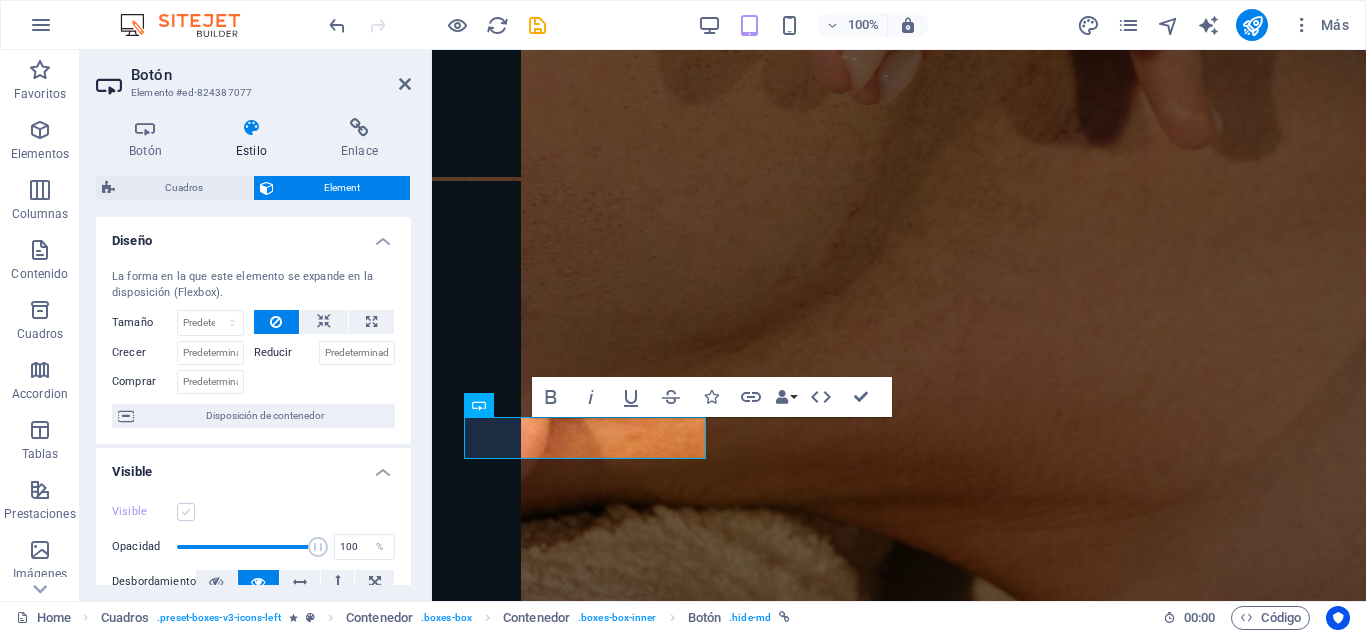 click at bounding box center [186, 512] 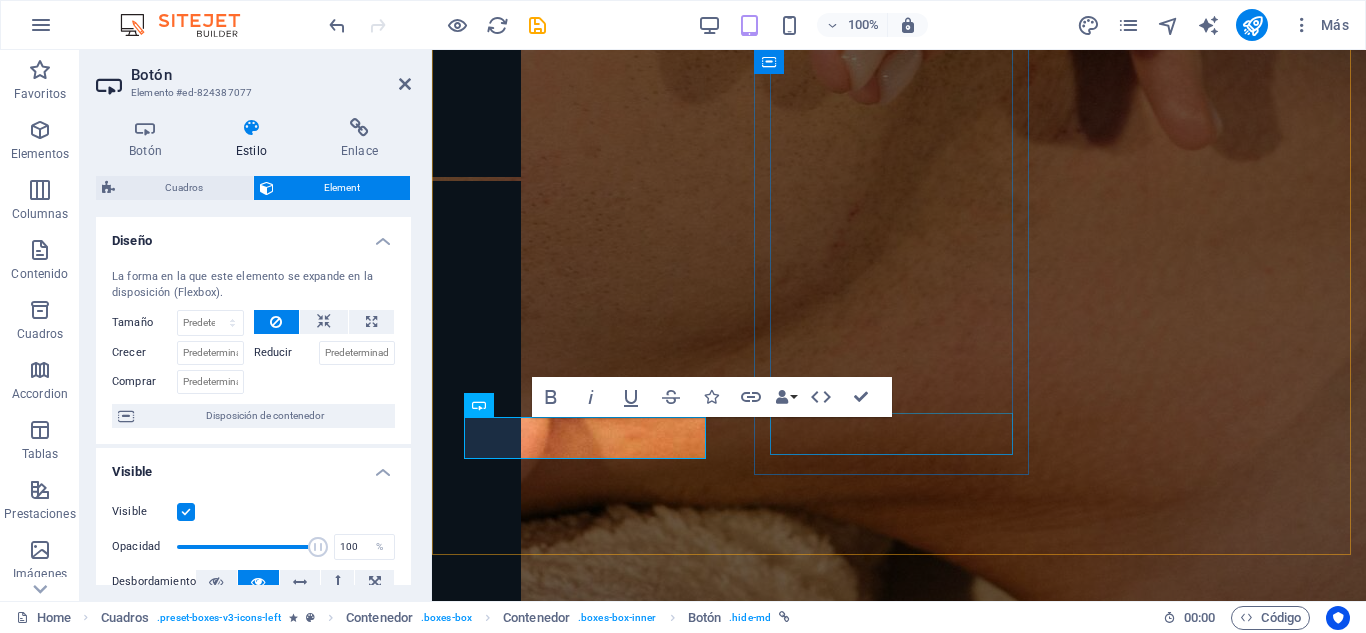click on "Agregar" at bounding box center (899, 28598) 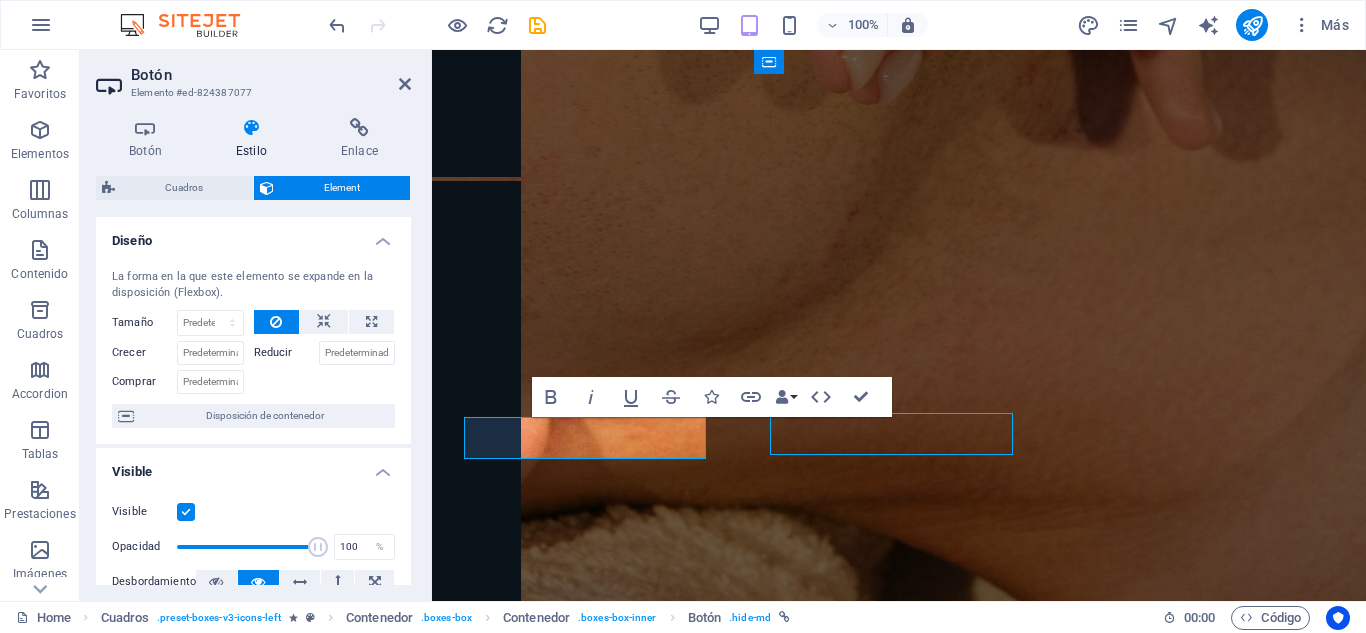 click on "Agregar" at bounding box center (899, 28598) 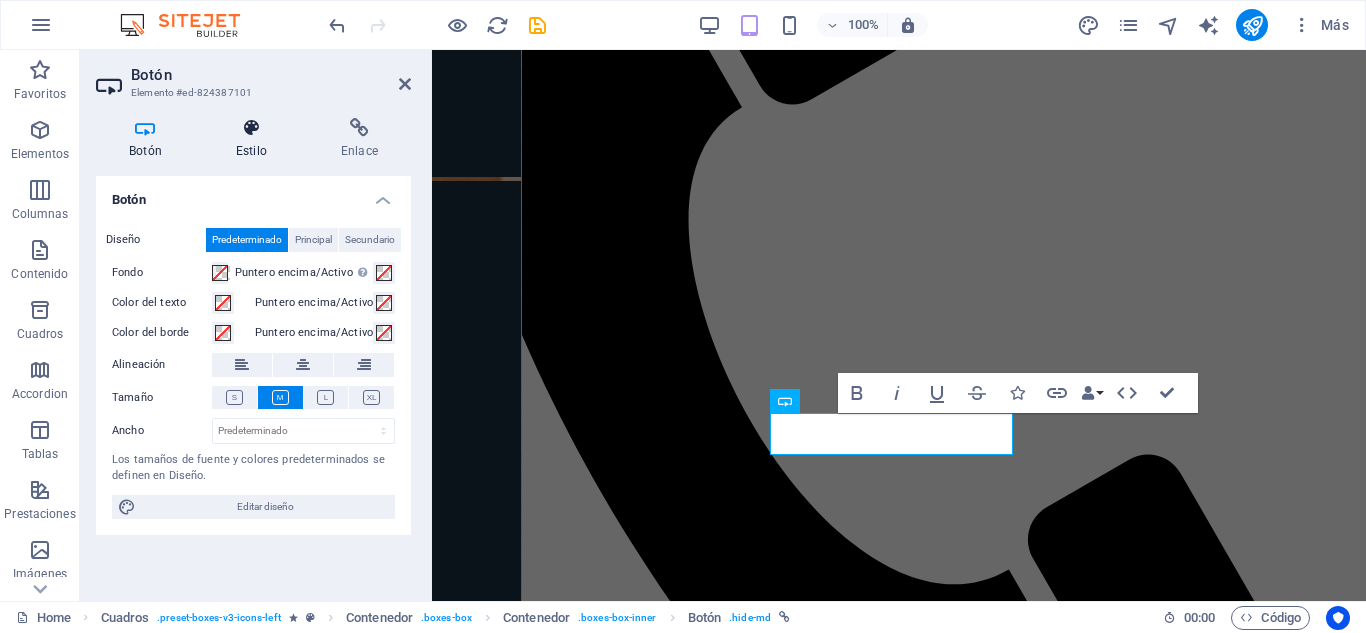 click on "Estilo" at bounding box center [255, 139] 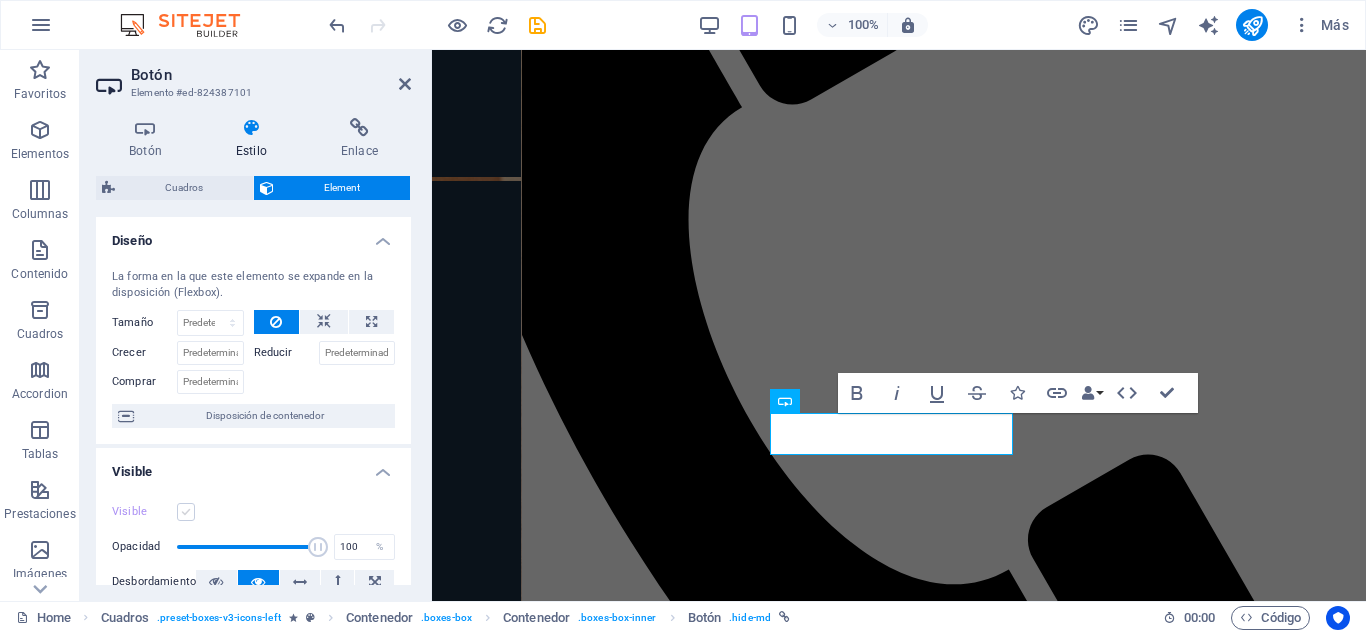click at bounding box center [186, 512] 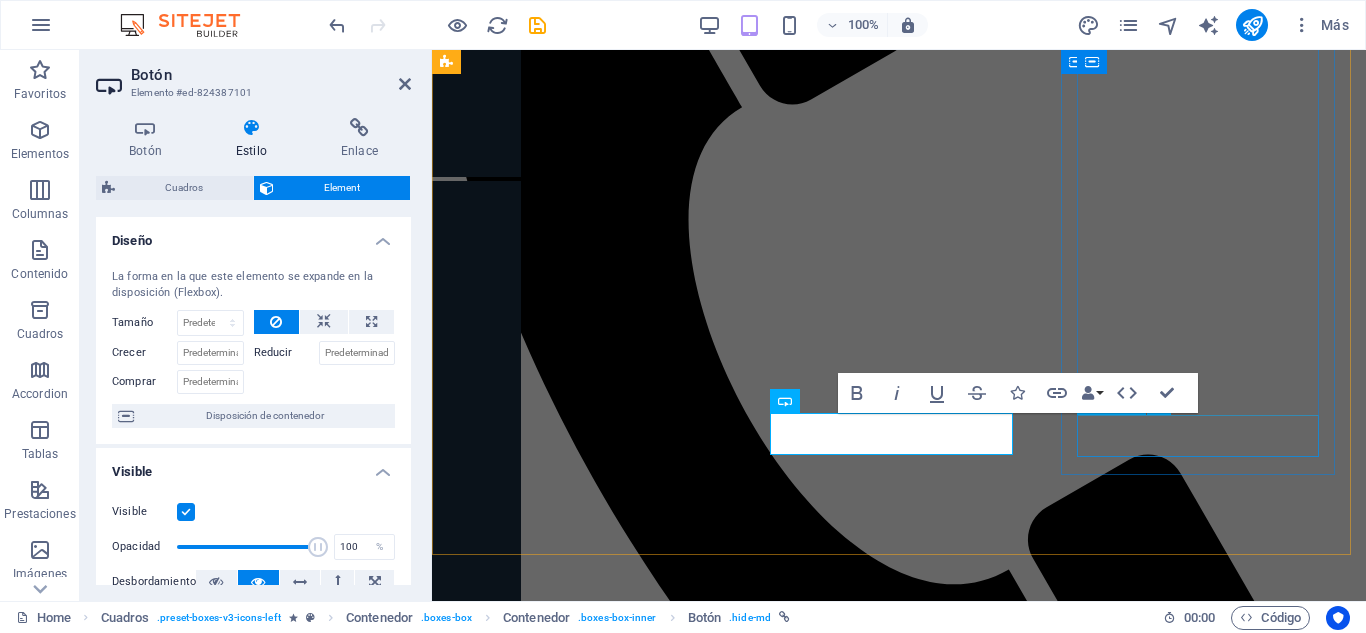 click on "Agregar" at bounding box center (899, 30501) 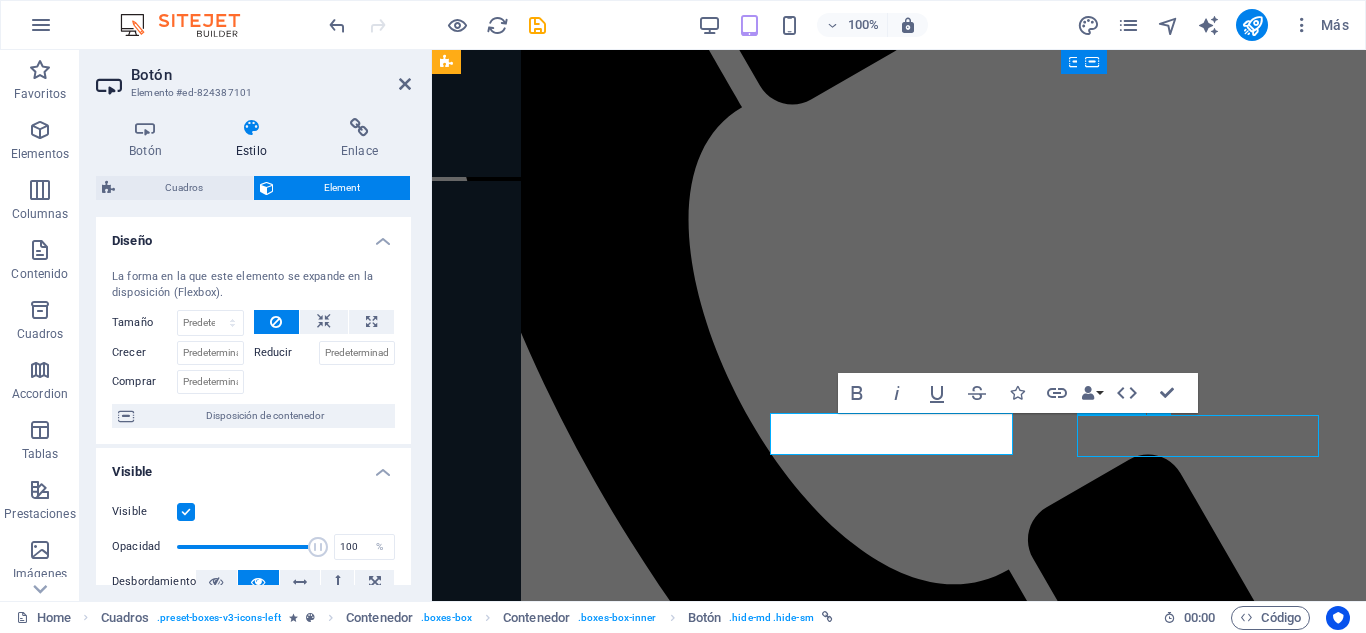 click on "Agregar" at bounding box center [899, 30501] 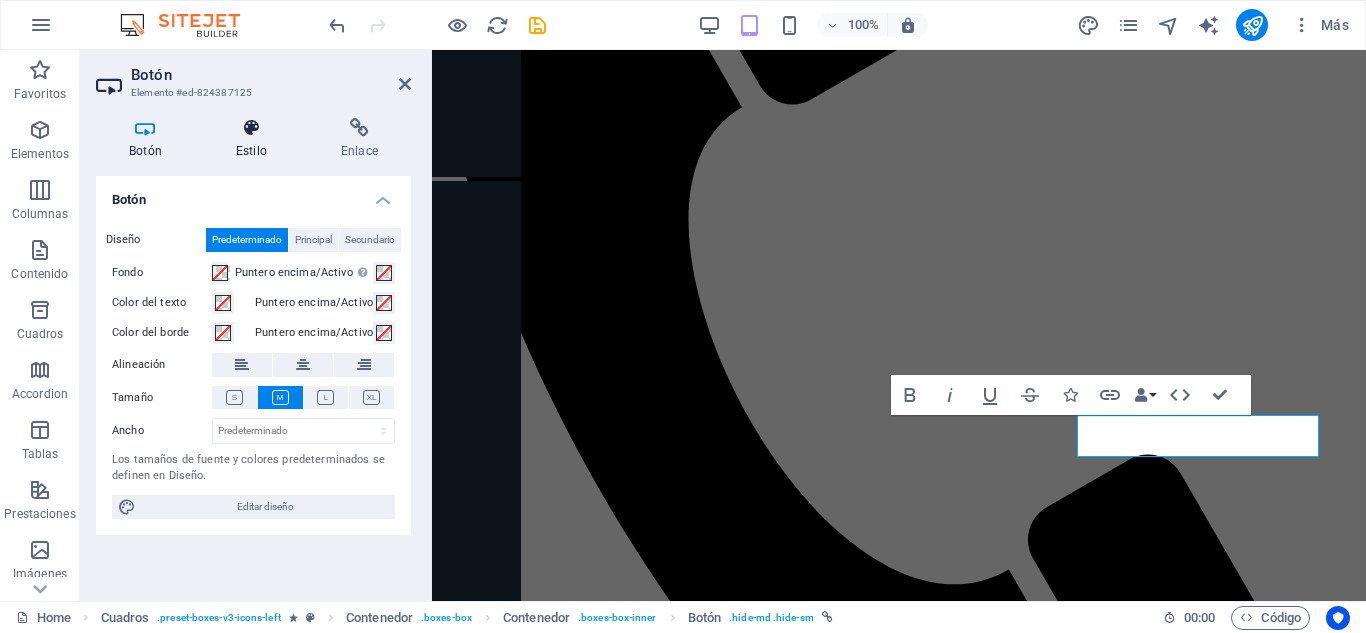 click on "Estilo" at bounding box center [255, 139] 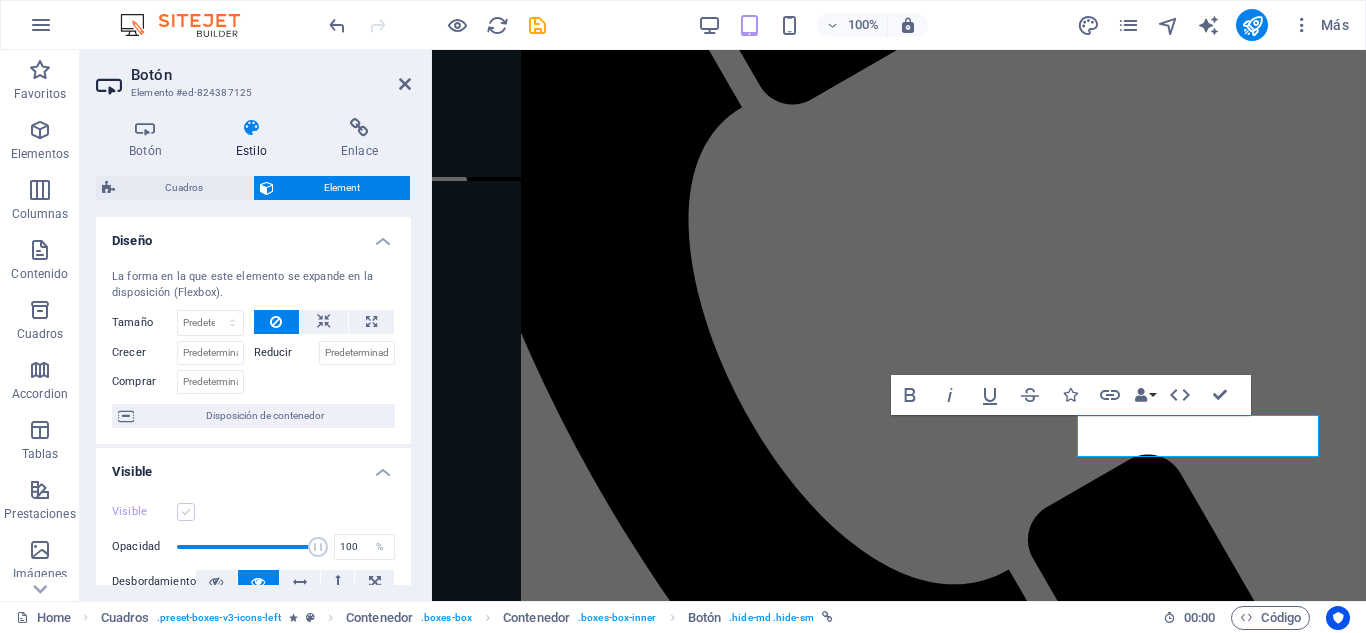 click at bounding box center (186, 512) 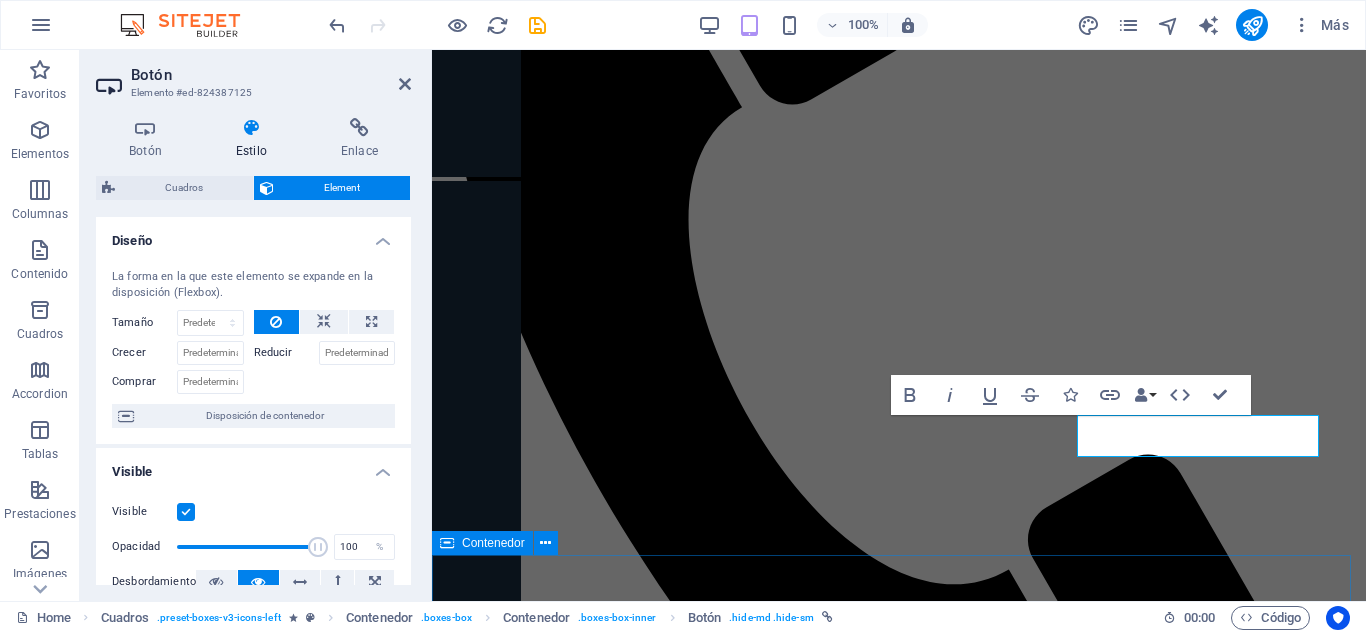 click on "Our Services Headline Lorem ipsum dolor sit amet, consectetuer adipiscing elit. Aenean commodo ligula eget dolor. Lorem ipsum dolor sit amet. Headline Lorem ipsum dolor sit amet, consectetuer adipiscing elit. Aenean commodo ligula eget dolor. Lorem ipsum dolor sit amet. Headline Lorem ipsum dolor sit amet, consectetuer adipiscing elit. Aenean commodo ligula eget dolor. Lorem ipsum dolor sit amet. Headline Lorem ipsum dolor sit amet, consectetuer adipiscing elit. Aenean commodo ligula eget dolor. Lorem ipsum dolor sit amet. Headline Lorem ipsum dolor sit amet, consectetuer adipiscing elit. Aenean commodo ligula eget dolor. Lorem ipsum dolor sit amet. Headline Lorem ipsum dolor sit amet, consectetuer adipiscing elit. Aenean commodo ligula eget dolor. Lorem ipsum dolor sit amet." at bounding box center [899, 32073] 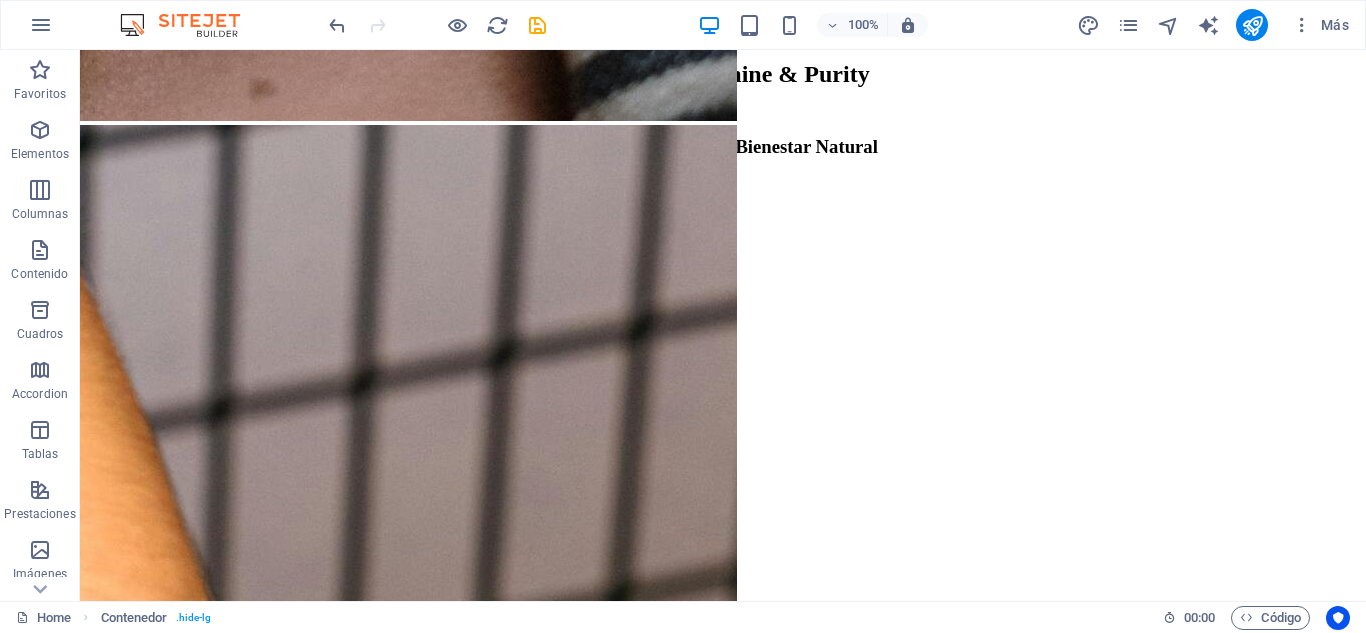 scroll, scrollTop: 4218, scrollLeft: 0, axis: vertical 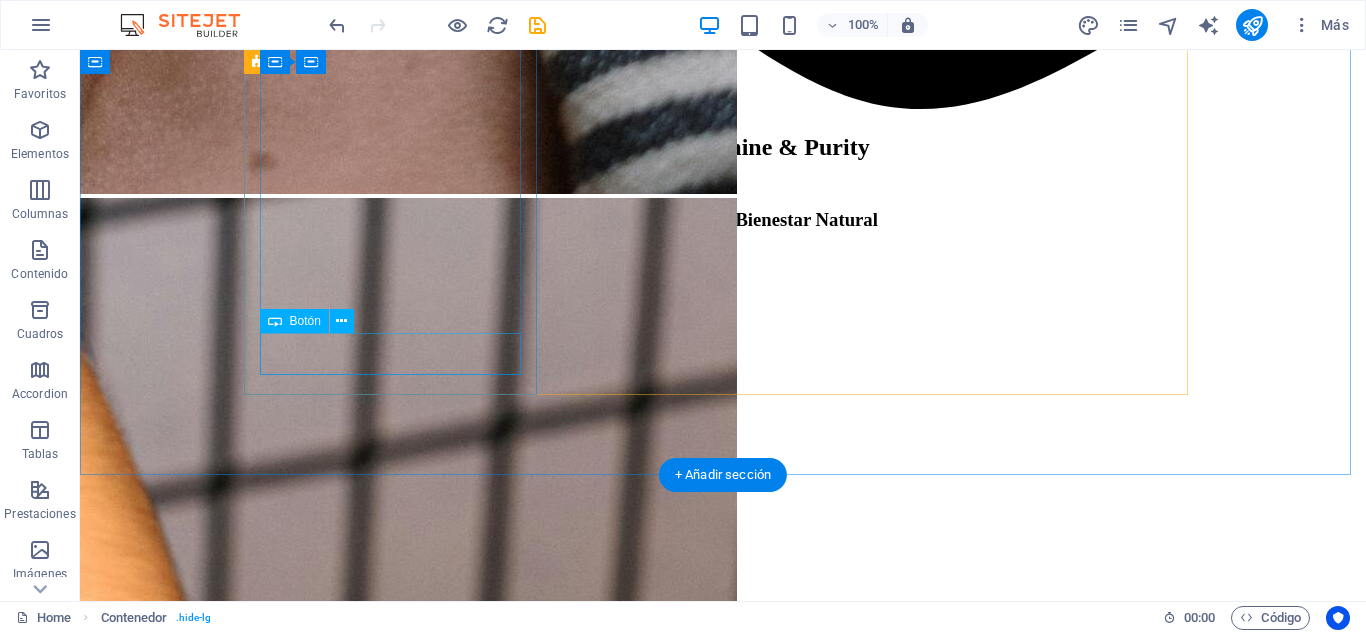 click on "Agregar" at bounding box center [723, 24844] 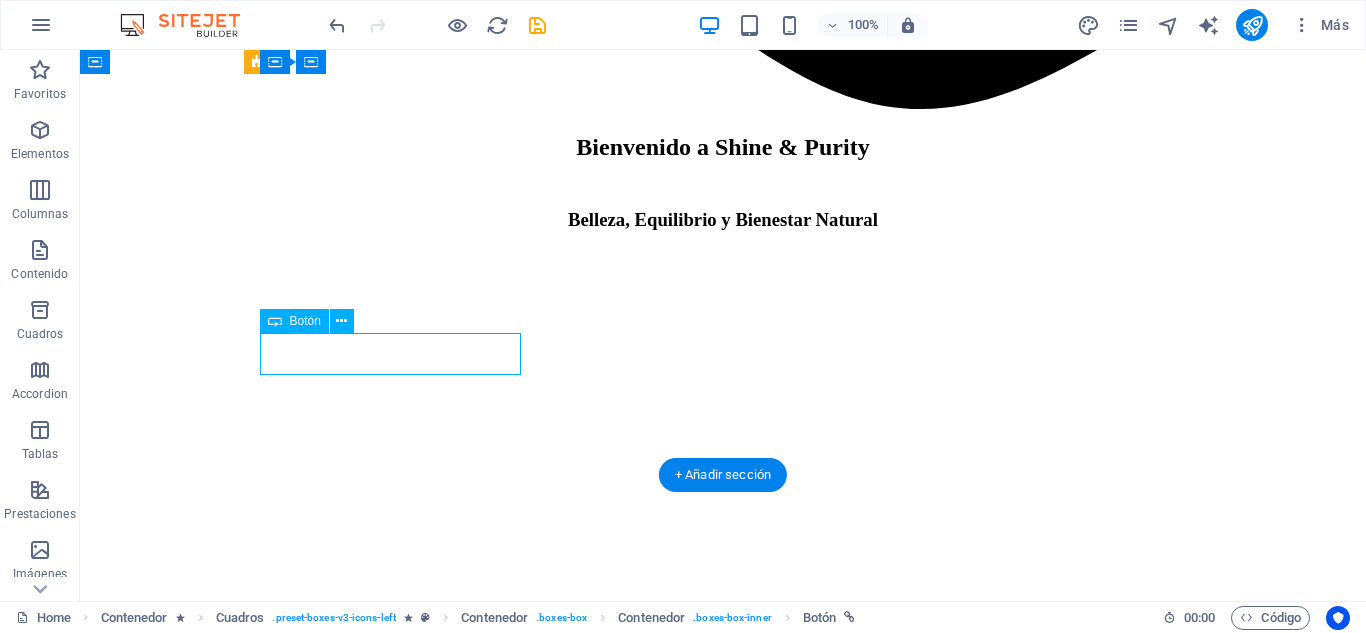 click on "Agregar" at bounding box center [723, 24844] 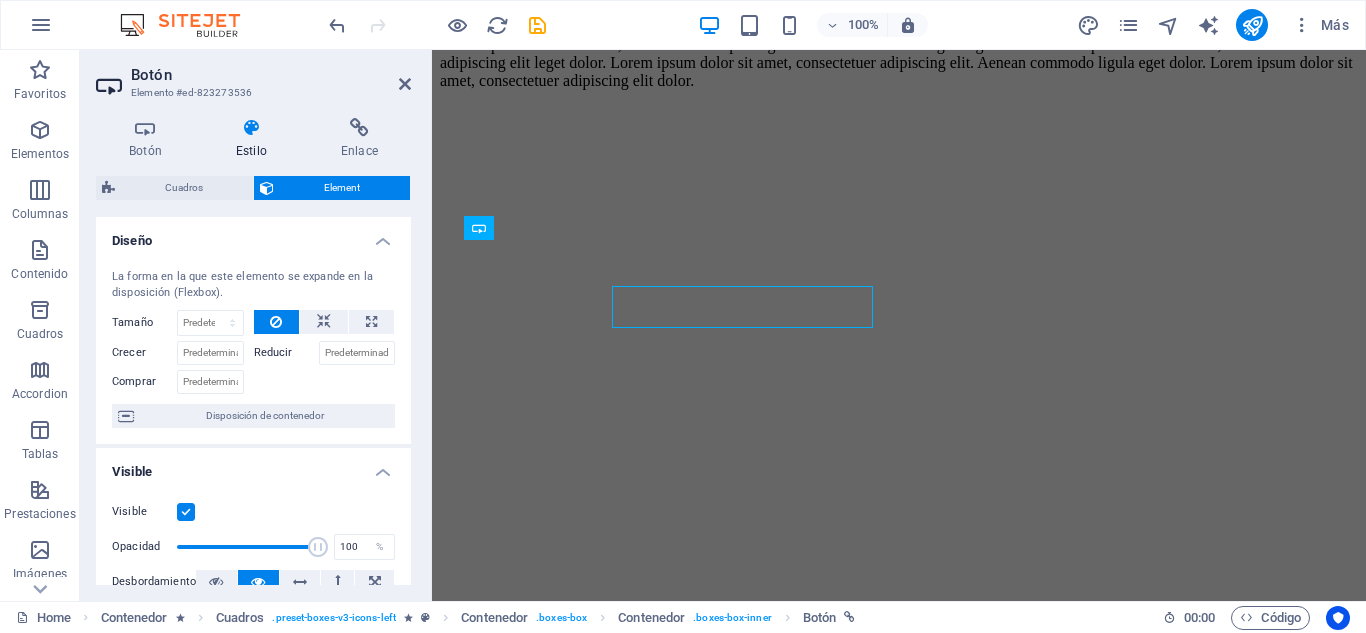 scroll, scrollTop: 4265, scrollLeft: 0, axis: vertical 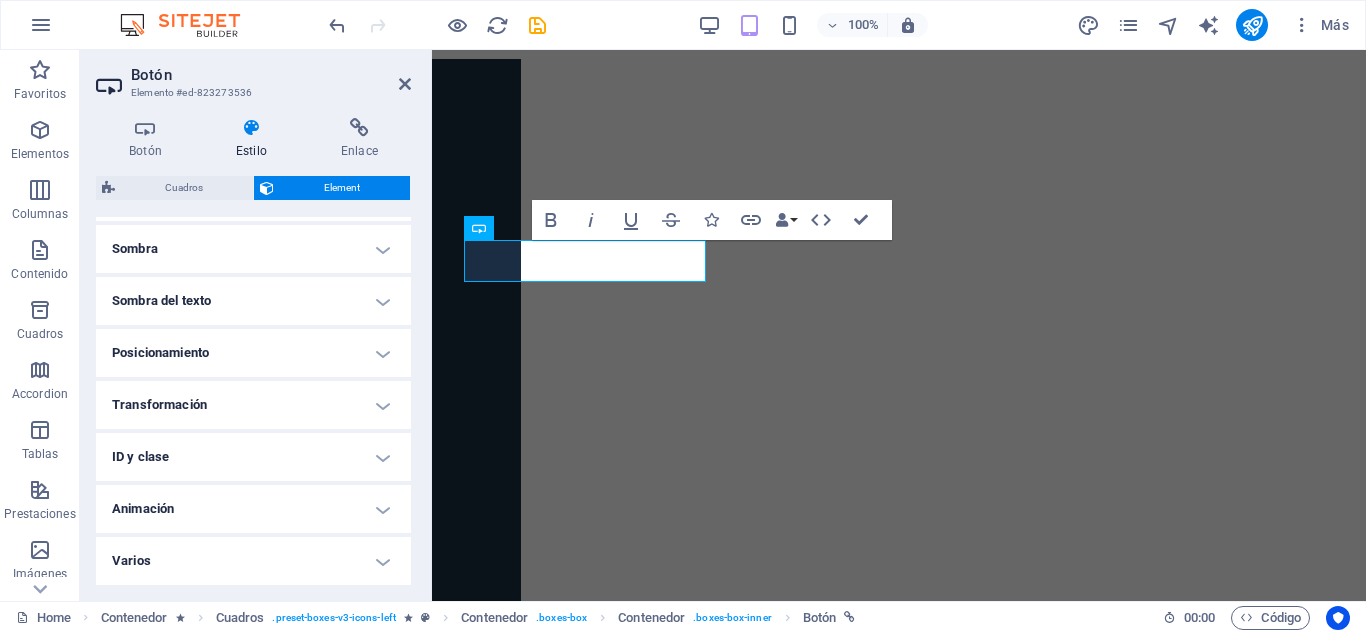 click on "Animación" at bounding box center [253, 509] 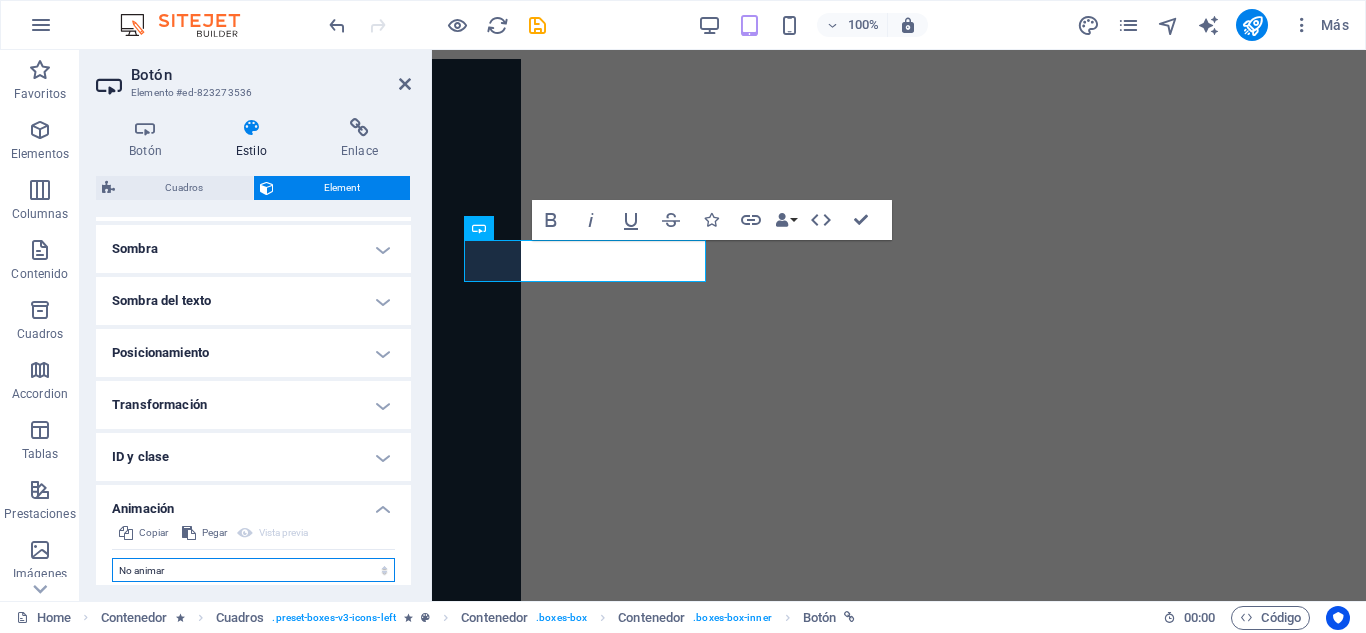 click on "No animar Mostrar / Ocultar Subir/bajar Acercar/alejar Deslizar de izquierda a derecha Deslizar de derecha a izquierda Deslizar de arriba a abajo Deslizar de abajo a arriba Pulsación Parpadeo Abrir como superposición" at bounding box center [253, 570] 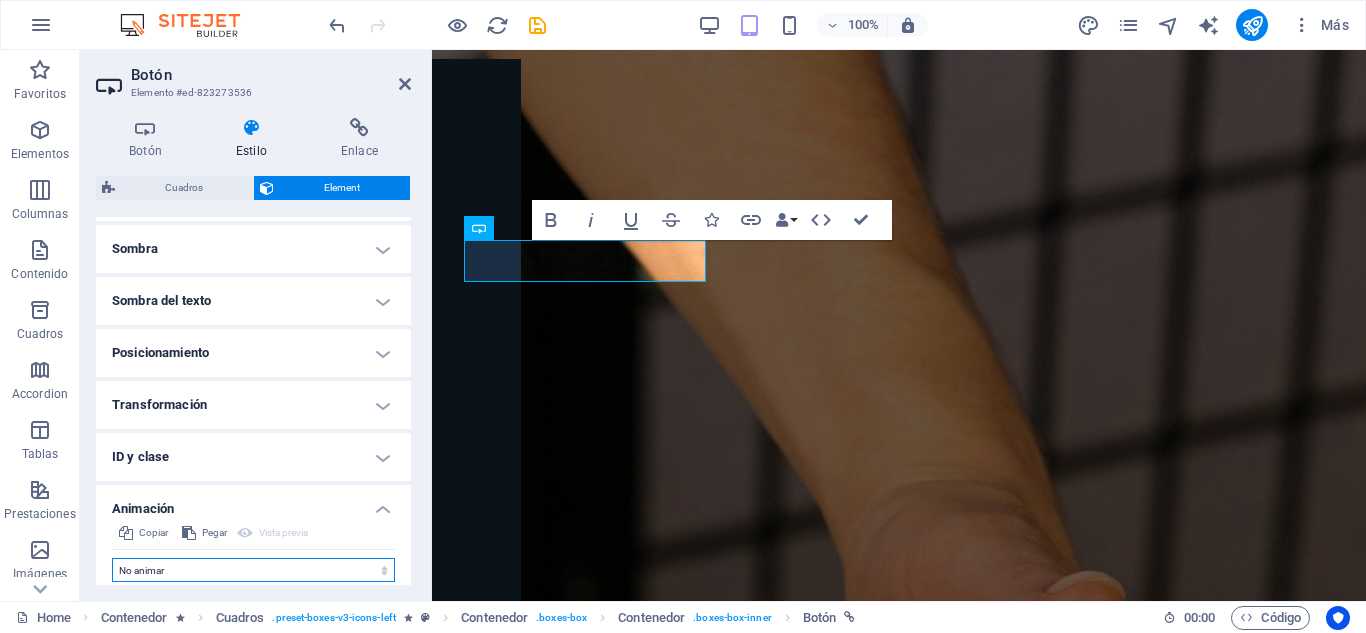 select on "shrink" 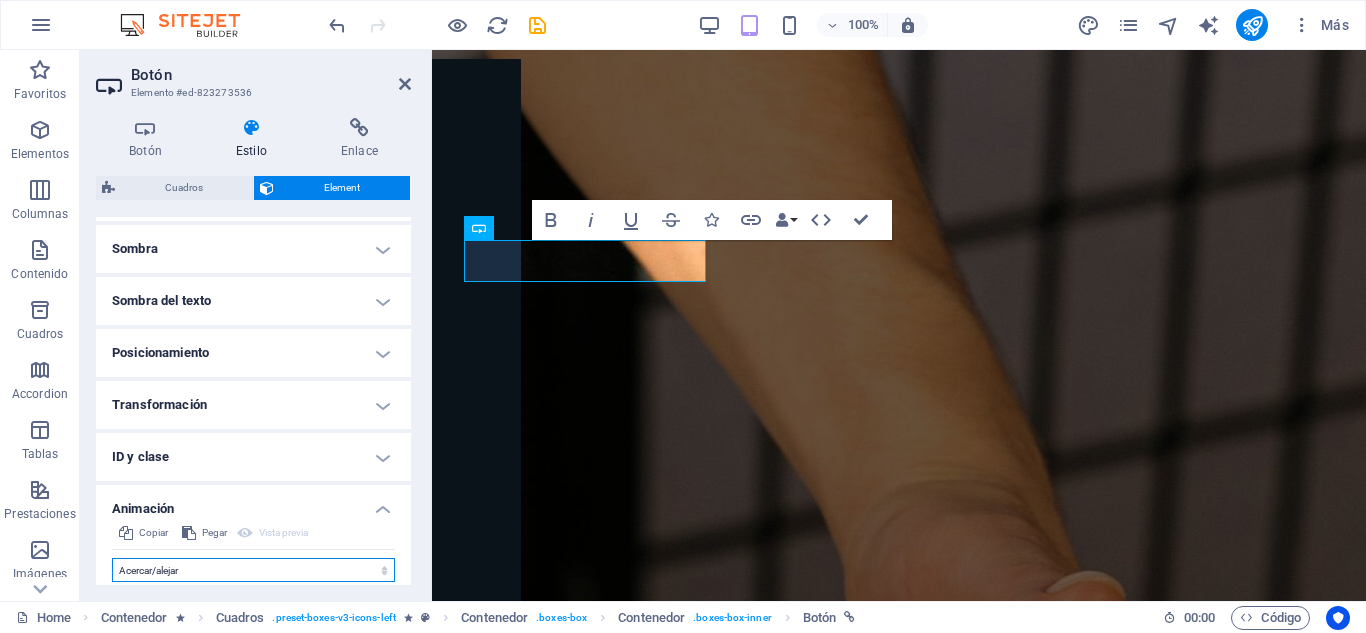 click on "No animar Mostrar / Ocultar Subir/bajar Acercar/alejar Deslizar de izquierda a derecha Deslizar de derecha a izquierda Deslizar de arriba a abajo Deslizar de abajo a arriba Pulsación Parpadeo Abrir como superposición" at bounding box center (253, 570) 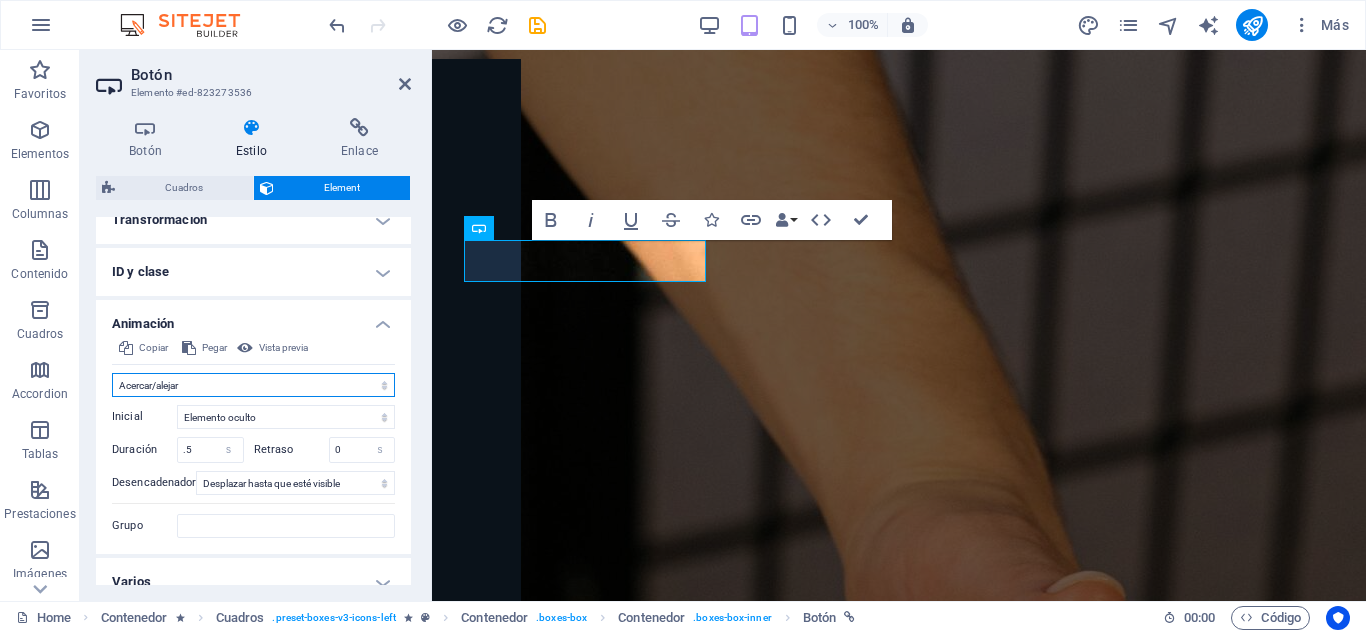 scroll, scrollTop: 680, scrollLeft: 0, axis: vertical 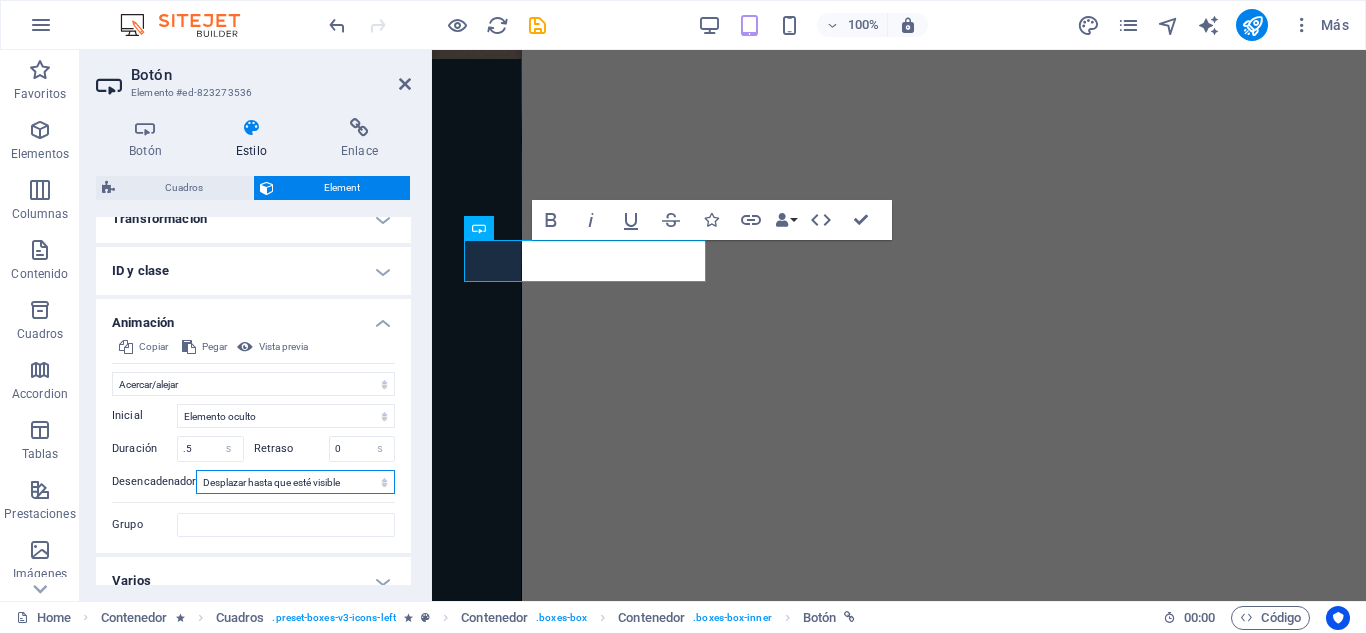 click on "Ningún desencadenador automático Al cargar la página Desplazar hasta que esté visible" at bounding box center (295, 482) 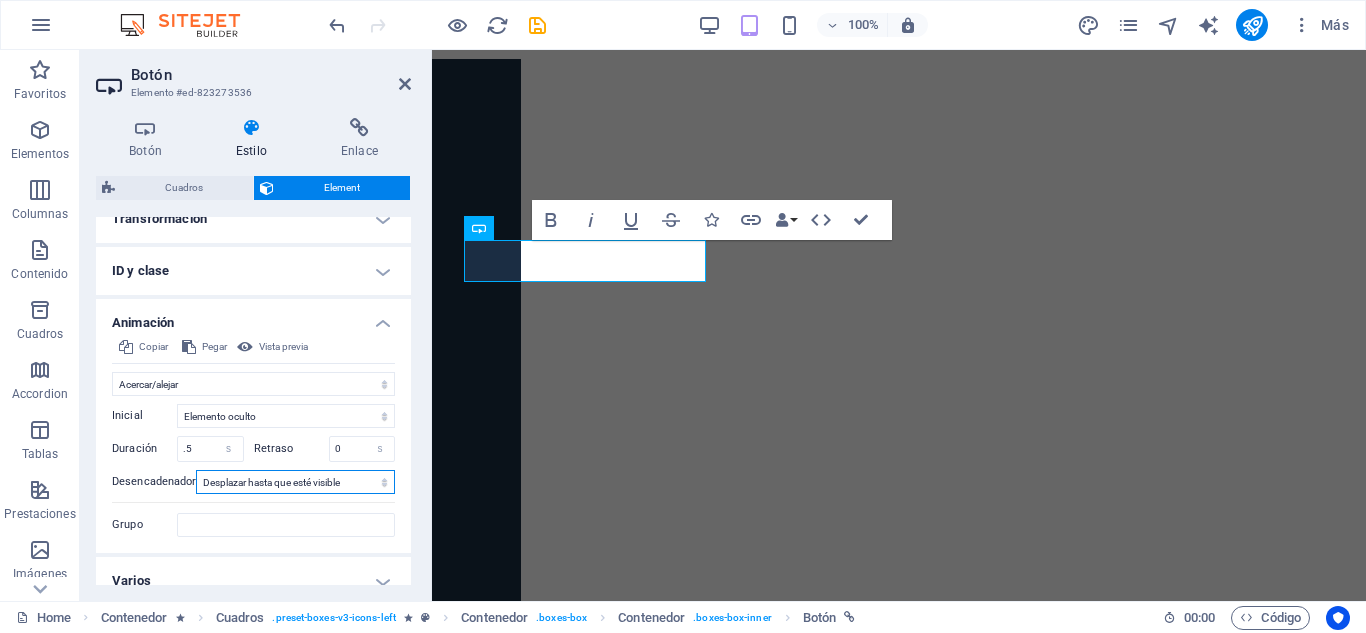 scroll, scrollTop: 700, scrollLeft: 0, axis: vertical 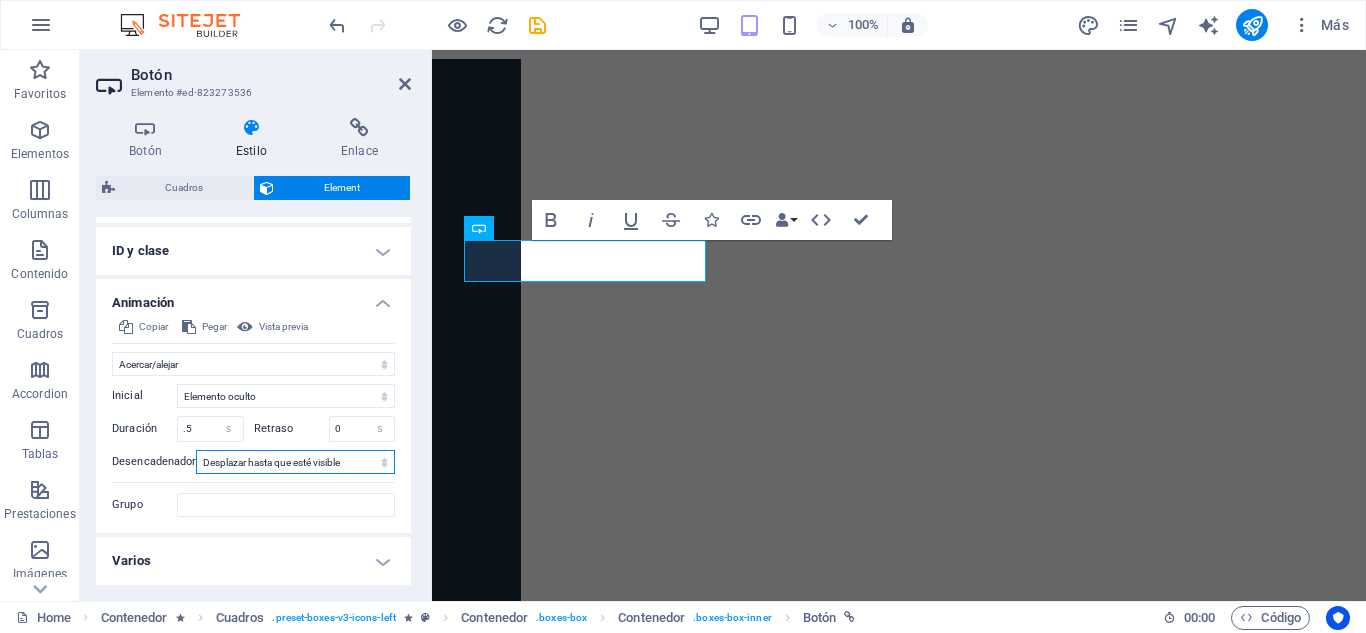 click on "Ningún desencadenador automático Al cargar la página Desplazar hasta que esté visible" at bounding box center [295, 462] 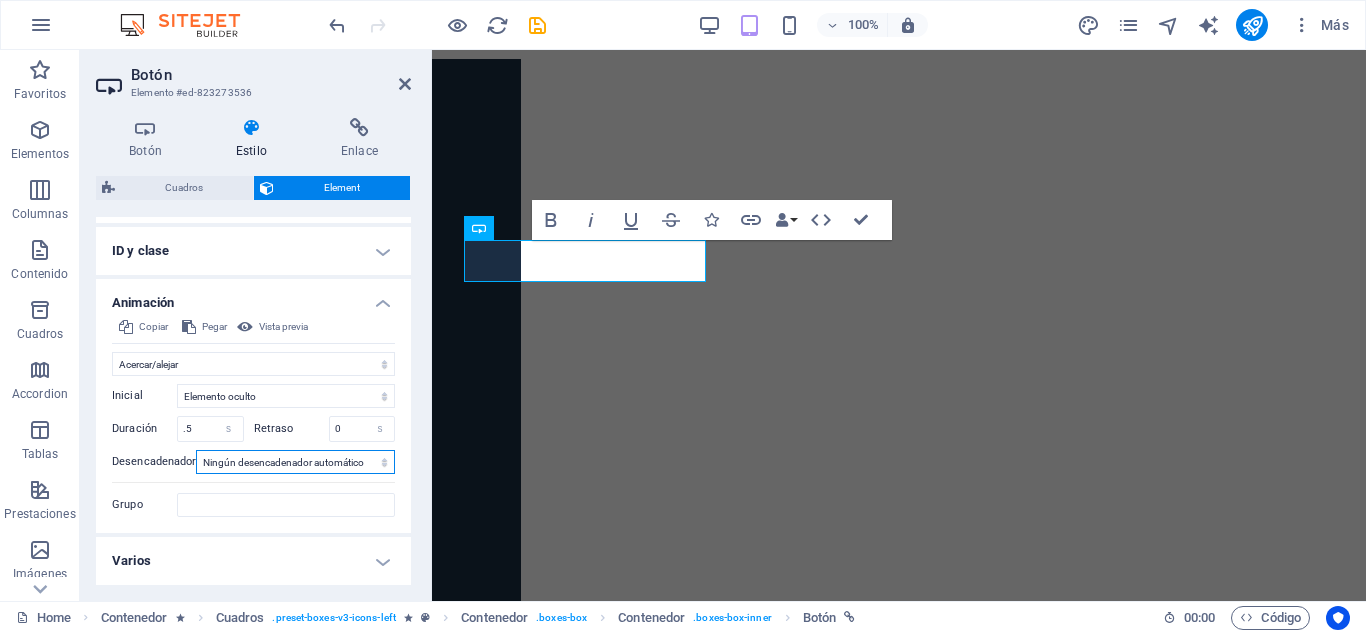 click on "Ningún desencadenador automático Al cargar la página Desplazar hasta que esté visible" at bounding box center (295, 462) 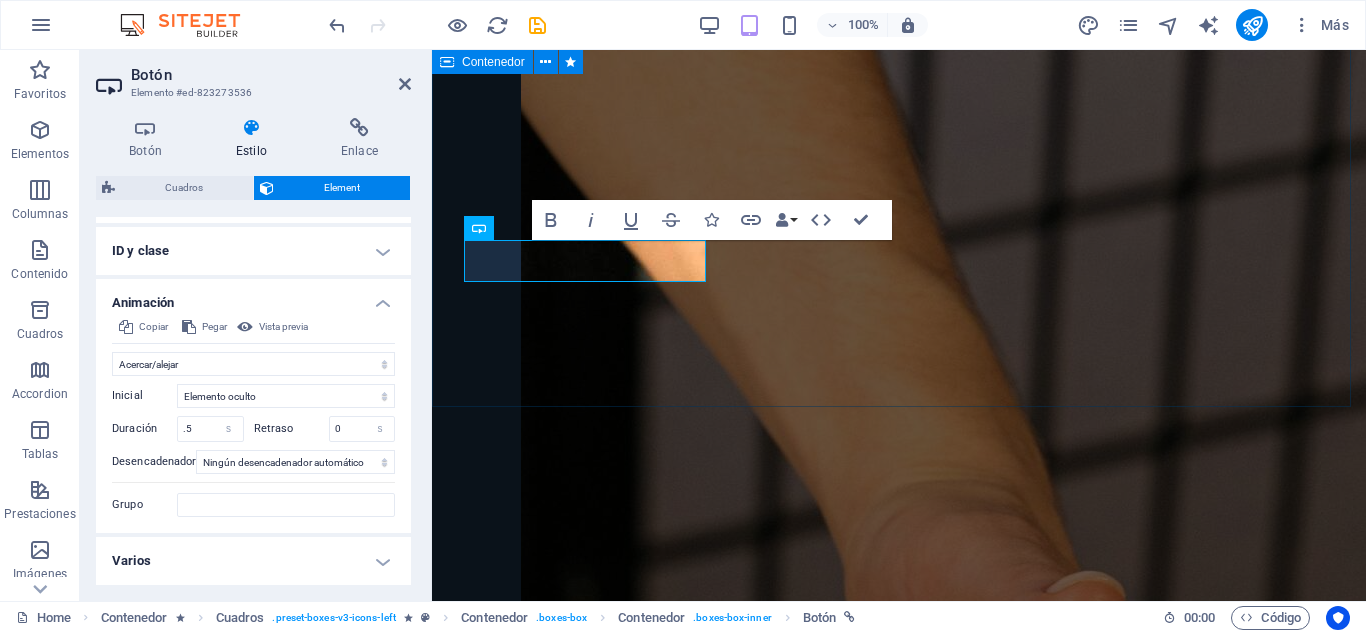 click on "Nuestros Servicios Masajes Masaje Relajante Ideal para soltar tensiones acumuladas y reconectar contigo mismo. Ritmo lento, toques suaves, paz profunda . [PRICE] COP  Agregar    Masaje Tejido profundo Presión firme y técnica enfocada para liberar tensiones desde su base muscular. [PRICE] COP  Agregar    Masaje Deportivo Perfecto para acompañar tu rutina de entrenamiento. Disminuye el riesgo de lesiones y mejora tu movilidad. [PRICE] COP  Agregar    Masaje en Pareja Relajación y conexión, ideal para fortalecer el vínculo emocional en un ambiente armonioso y terapéutico [PRICE] COP  Agregar    Drenaje Línfatico Masaje suave que estimula el sistema linfático, ideal para desinflamar, depurar y mejorar la circulación. [PRICE] COP  Agregar    Masaje Cuatro Manos Relájate el doble. Cuatro manos que trabajan juntas para desconectar cuerpo y mente. [PRICE] COP  Agregar" at bounding box center (899, 17310) 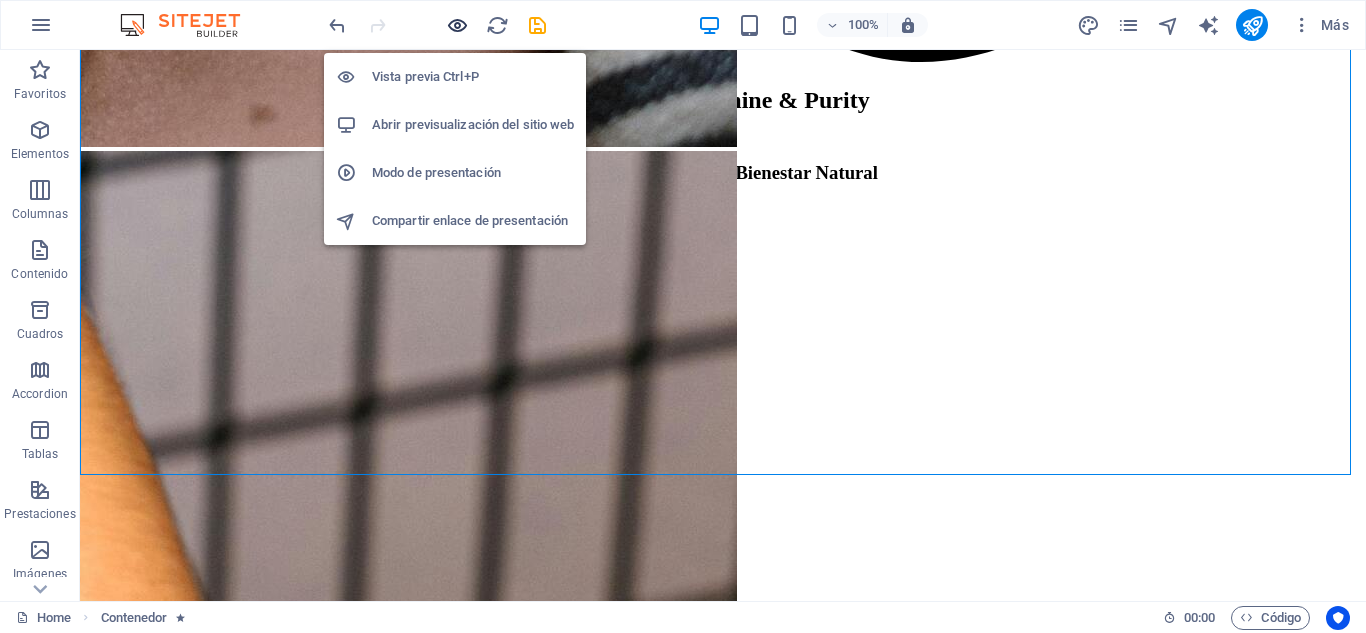 click at bounding box center [457, 25] 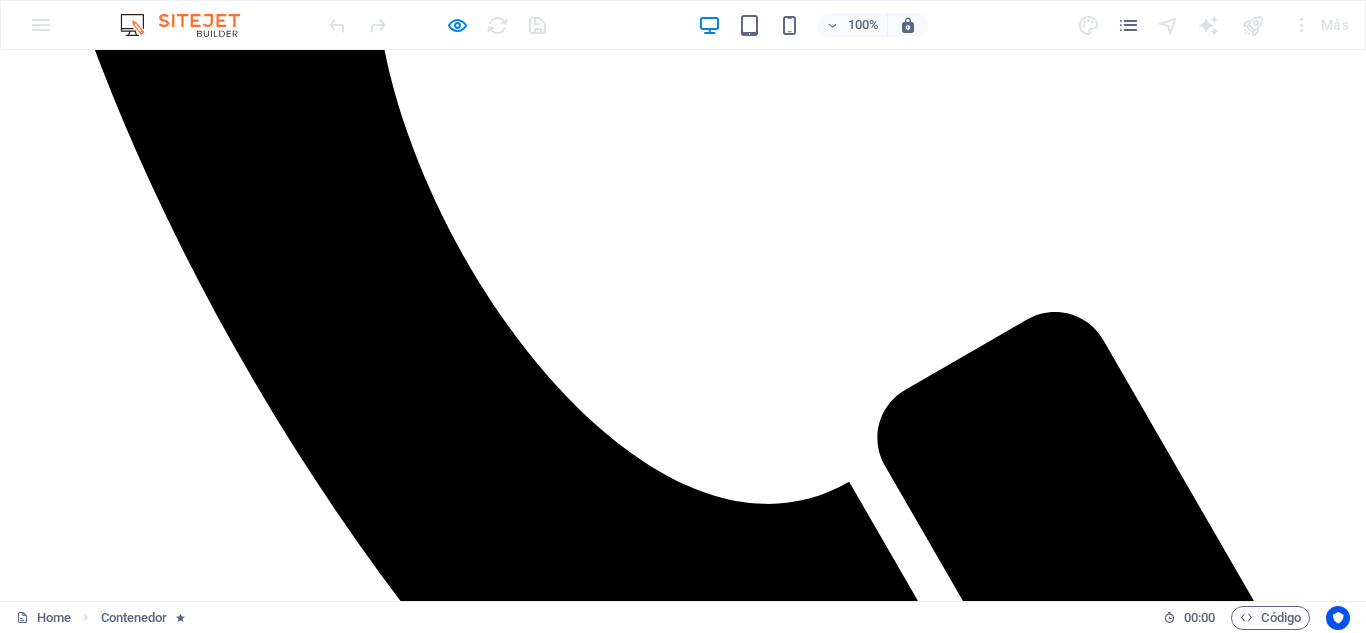 scroll, scrollTop: 1137, scrollLeft: 0, axis: vertical 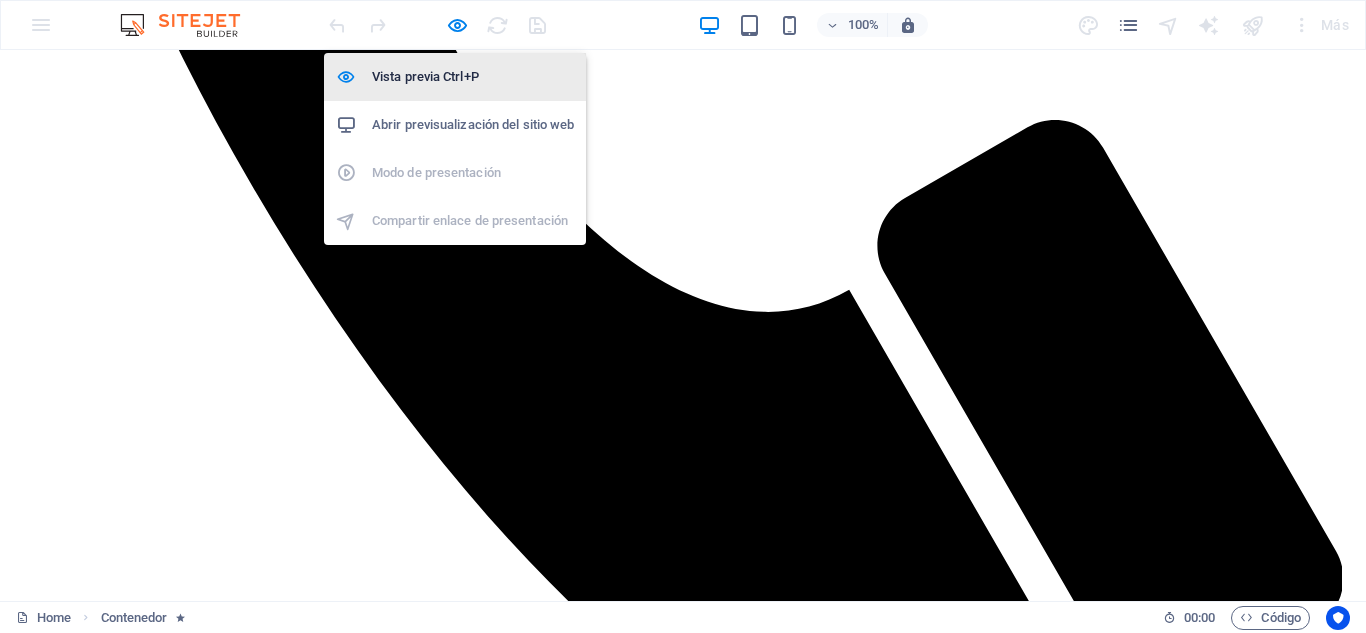 click on "Vista previa Ctrl+P" at bounding box center (473, 77) 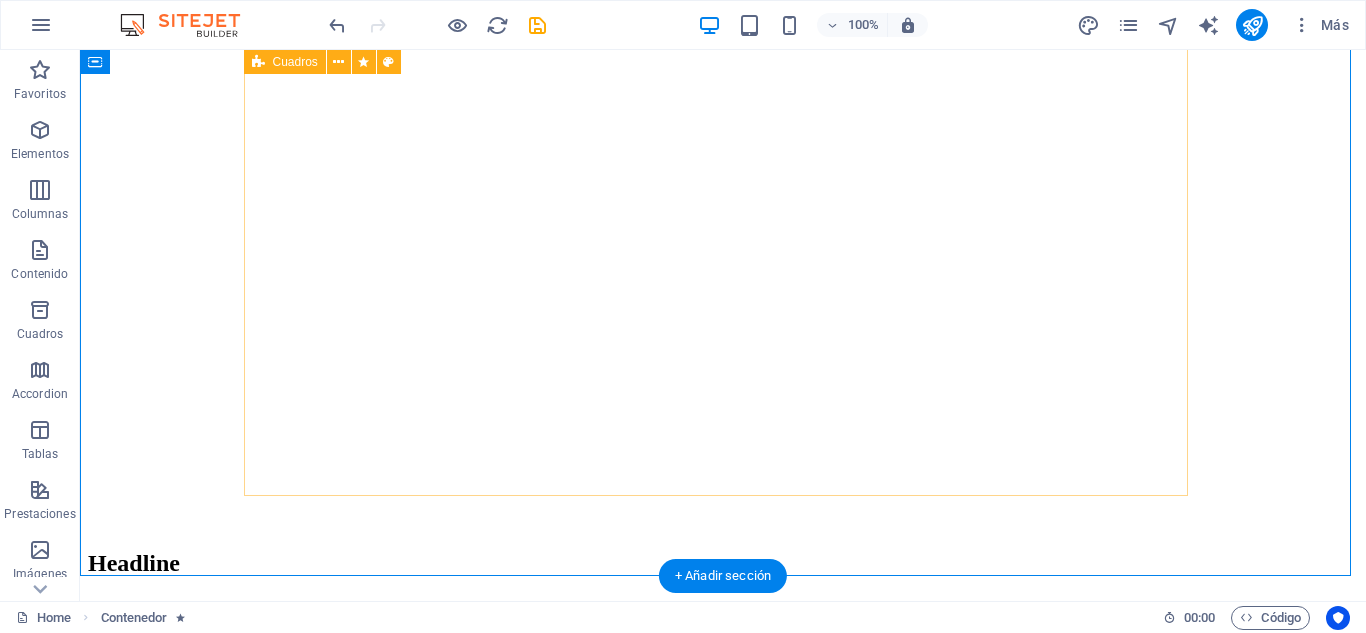 scroll, scrollTop: 4035, scrollLeft: 0, axis: vertical 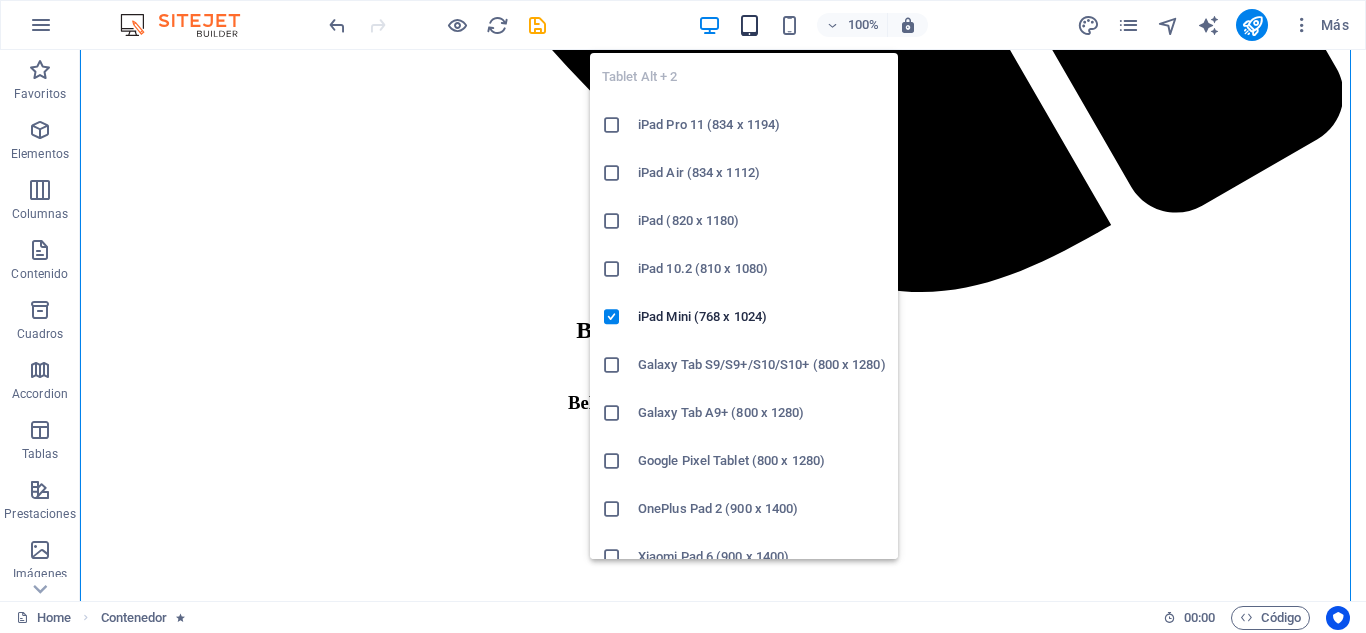 click at bounding box center (749, 25) 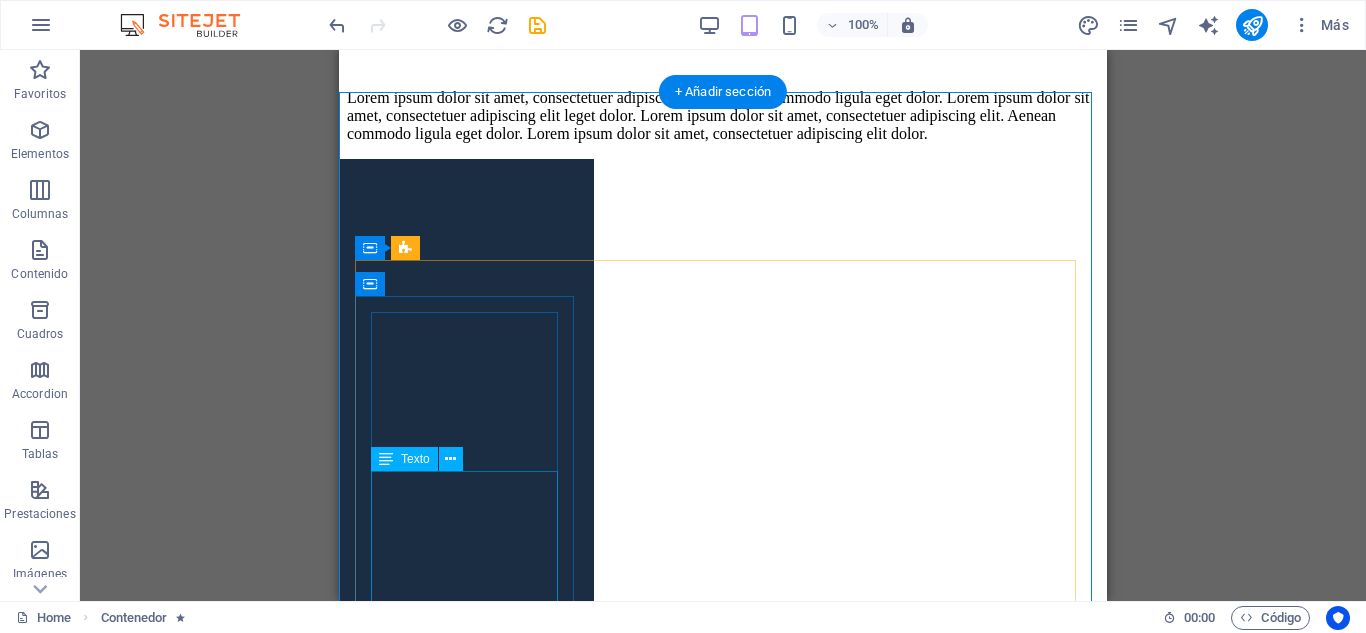 scroll, scrollTop: 3580, scrollLeft: 0, axis: vertical 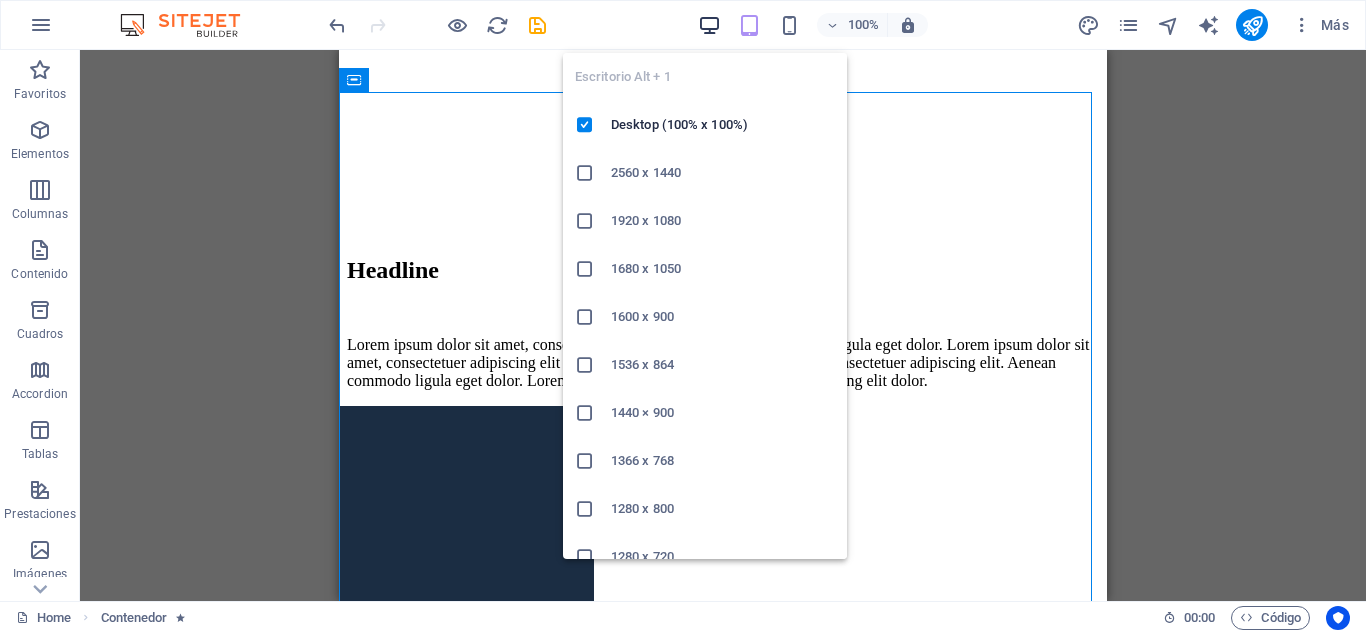 click at bounding box center (709, 25) 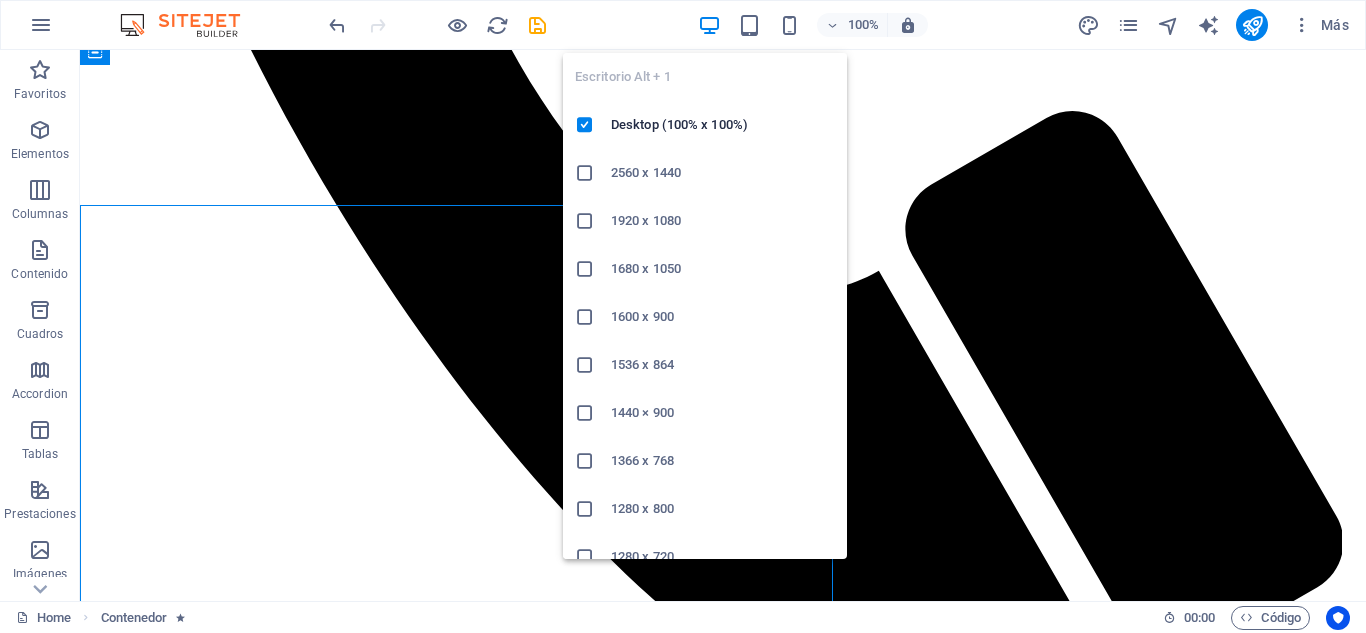 scroll, scrollTop: 3467, scrollLeft: 0, axis: vertical 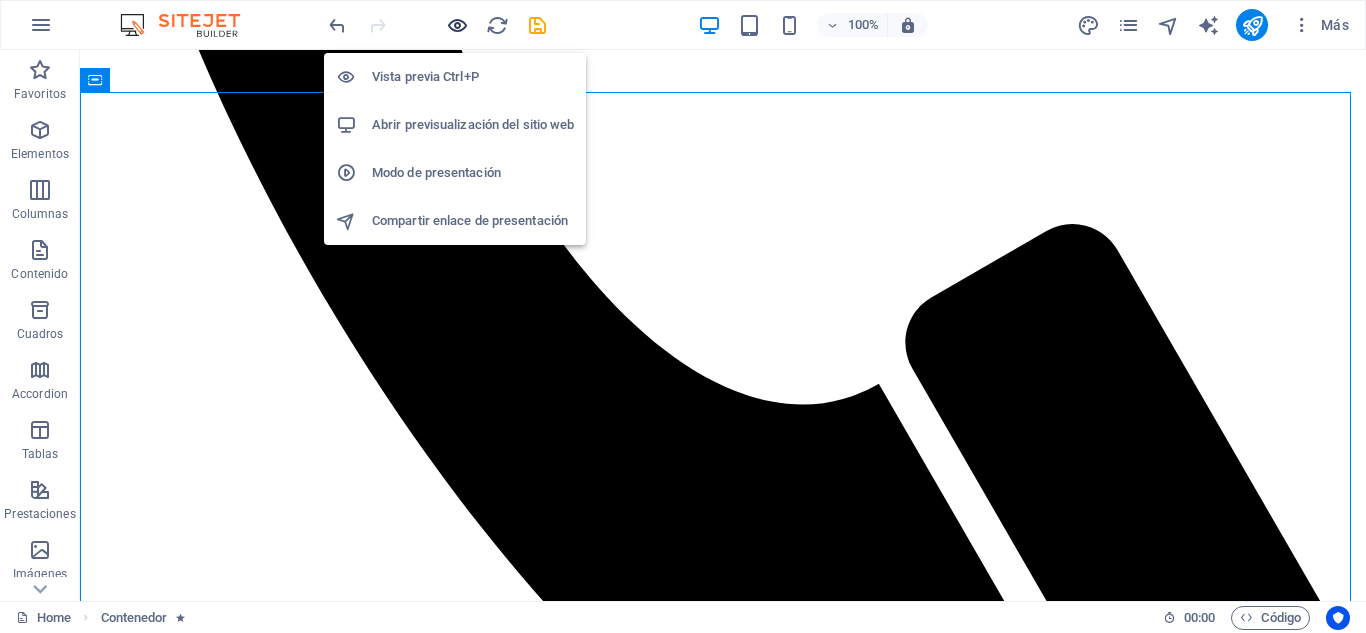click at bounding box center [457, 25] 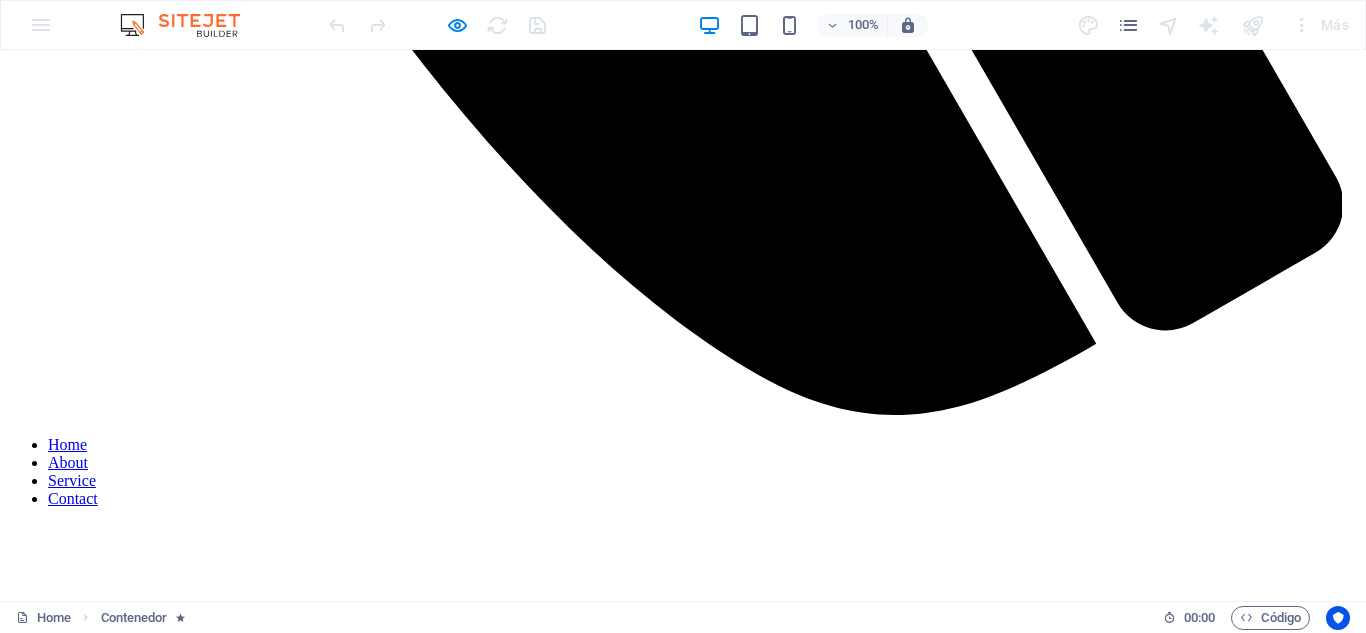 scroll, scrollTop: 1520, scrollLeft: 0, axis: vertical 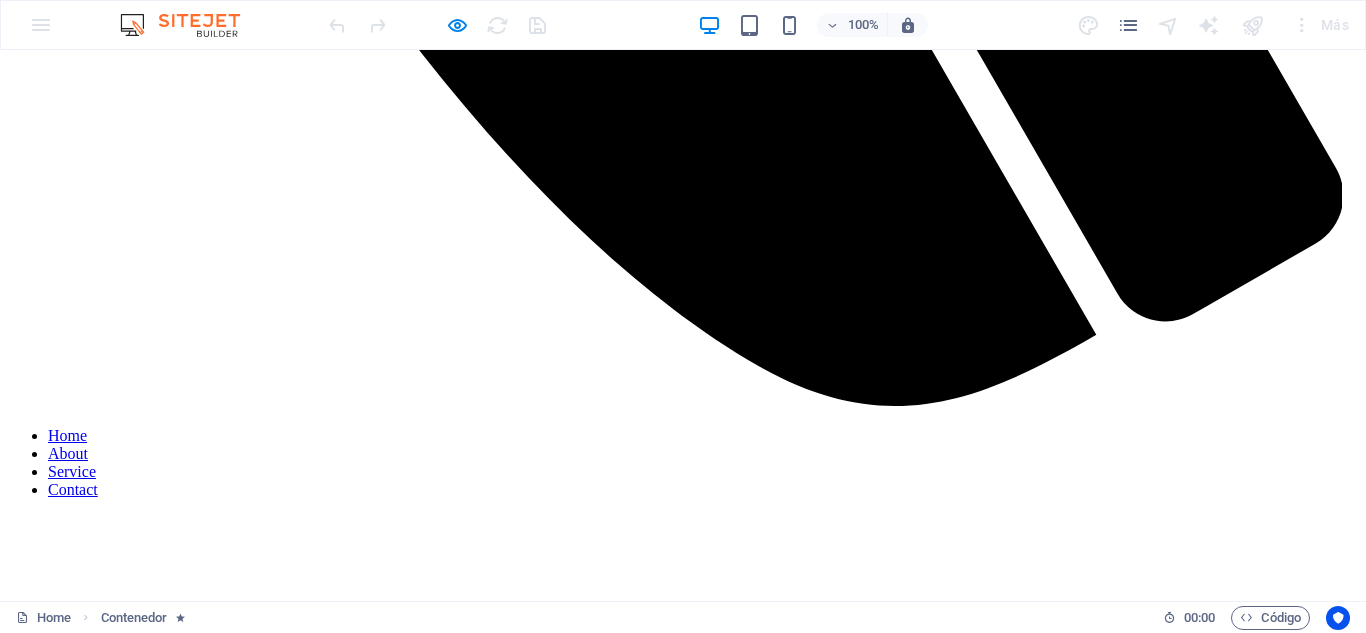 click on "Masaje en Pareja Relajación y conexión, ideal para fortalecer el vínculo emocional en un ambiente armonioso y terapéutico 276.000 COP  Agregar" at bounding box center (683, 27475) 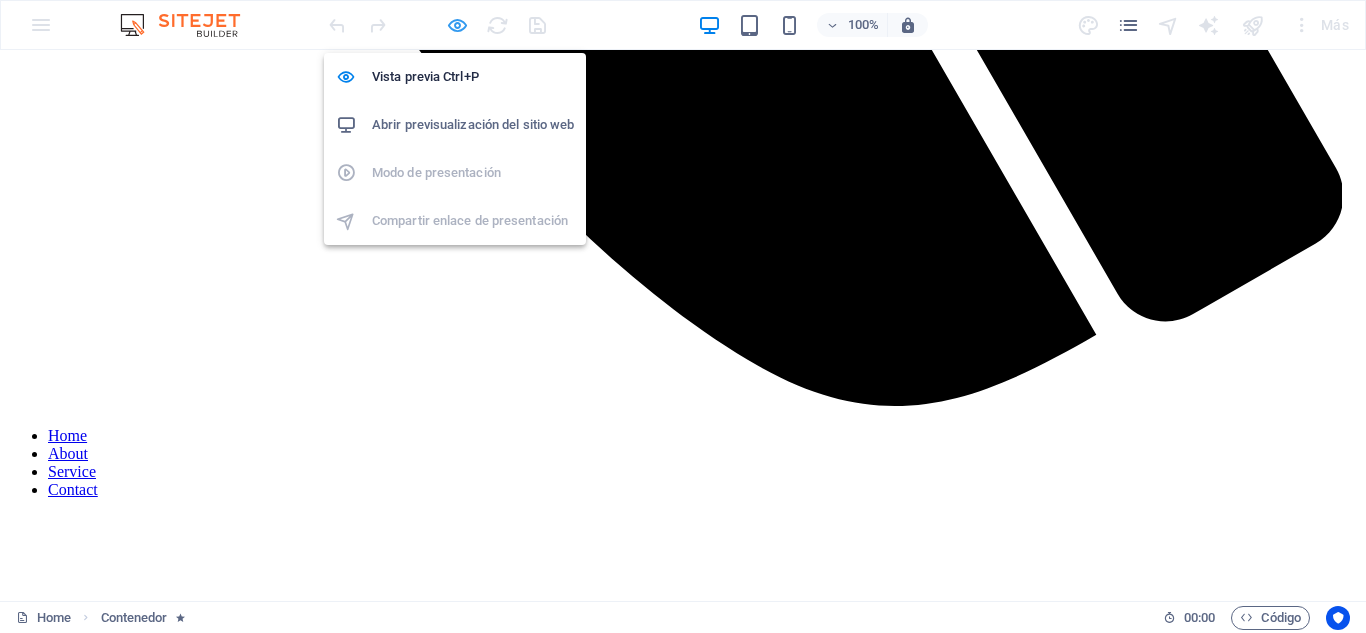 click at bounding box center [457, 25] 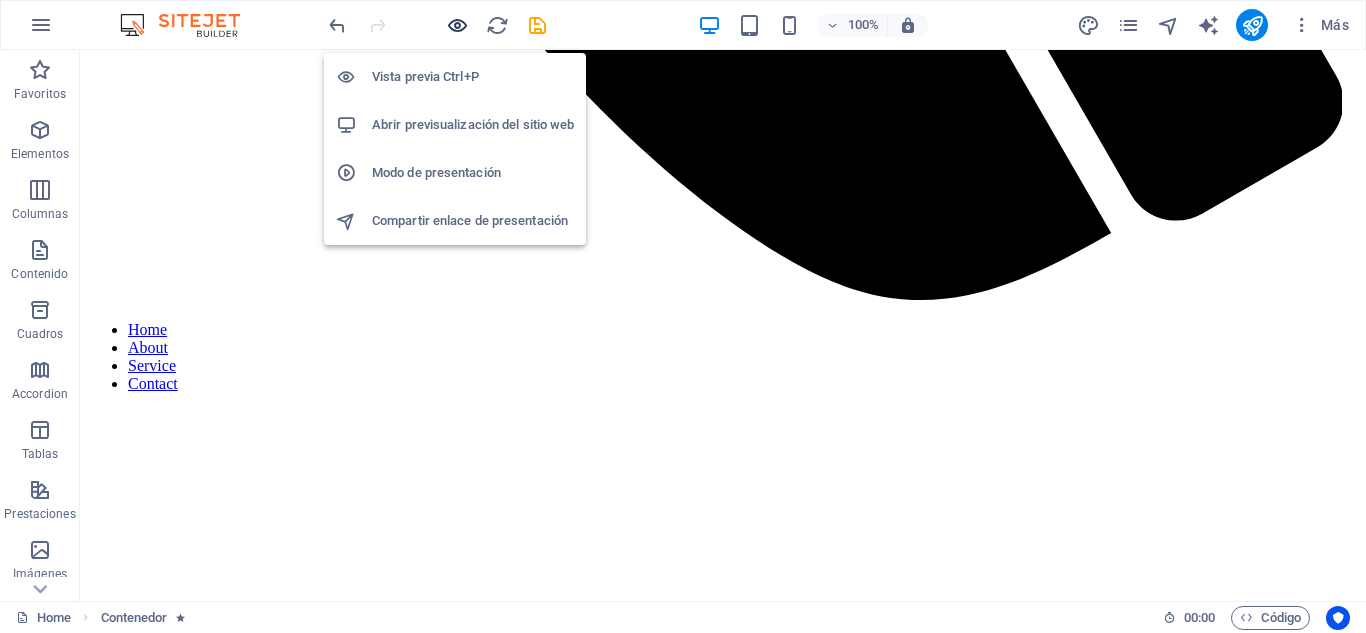 scroll, scrollTop: 4114, scrollLeft: 0, axis: vertical 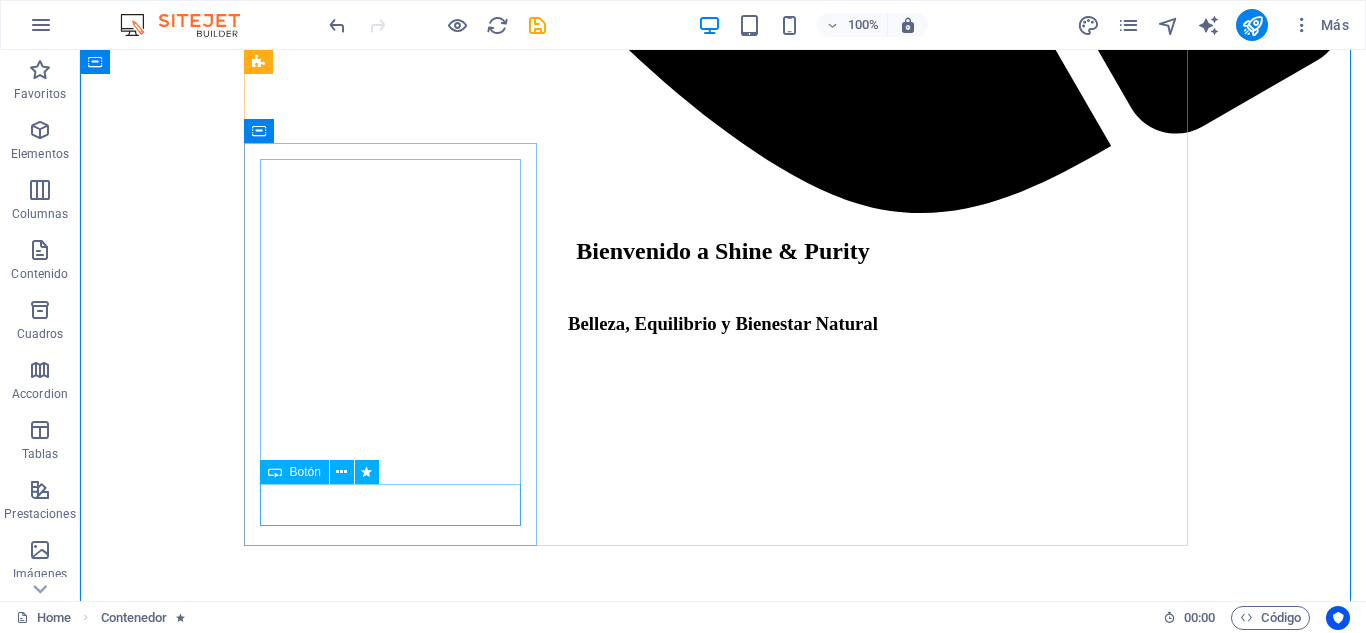click on "Agregar" at bounding box center [723, 24948] 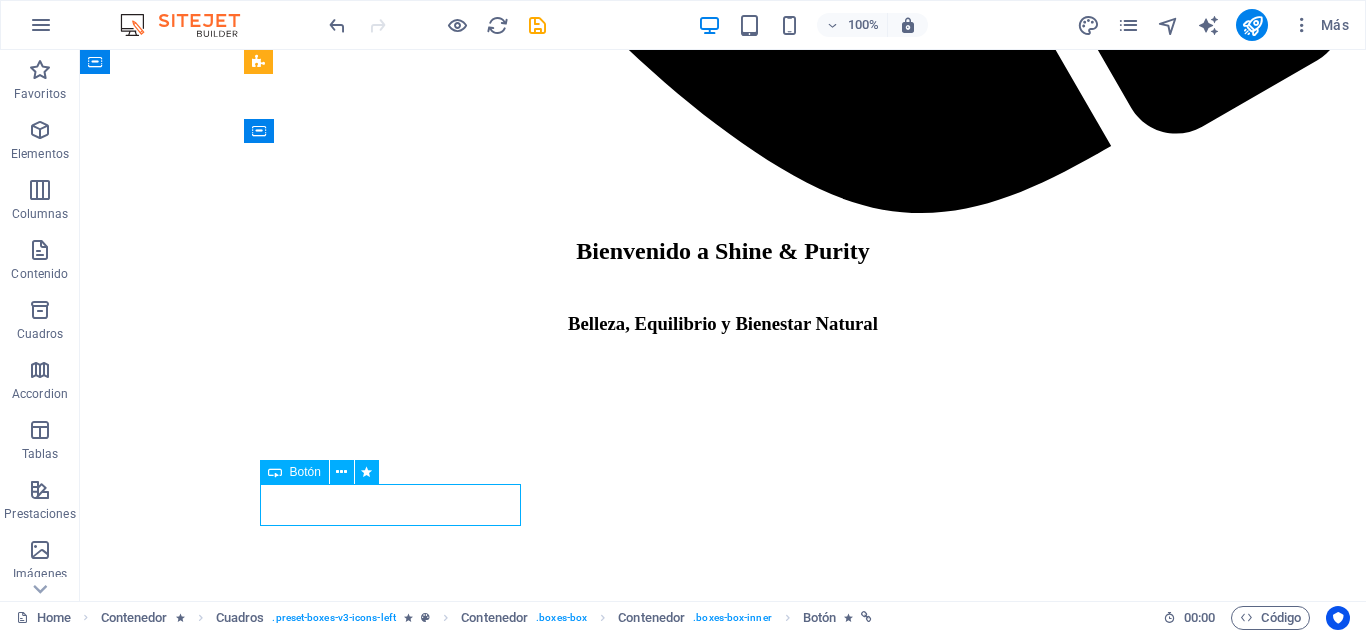 click on "Agregar" at bounding box center [723, 24948] 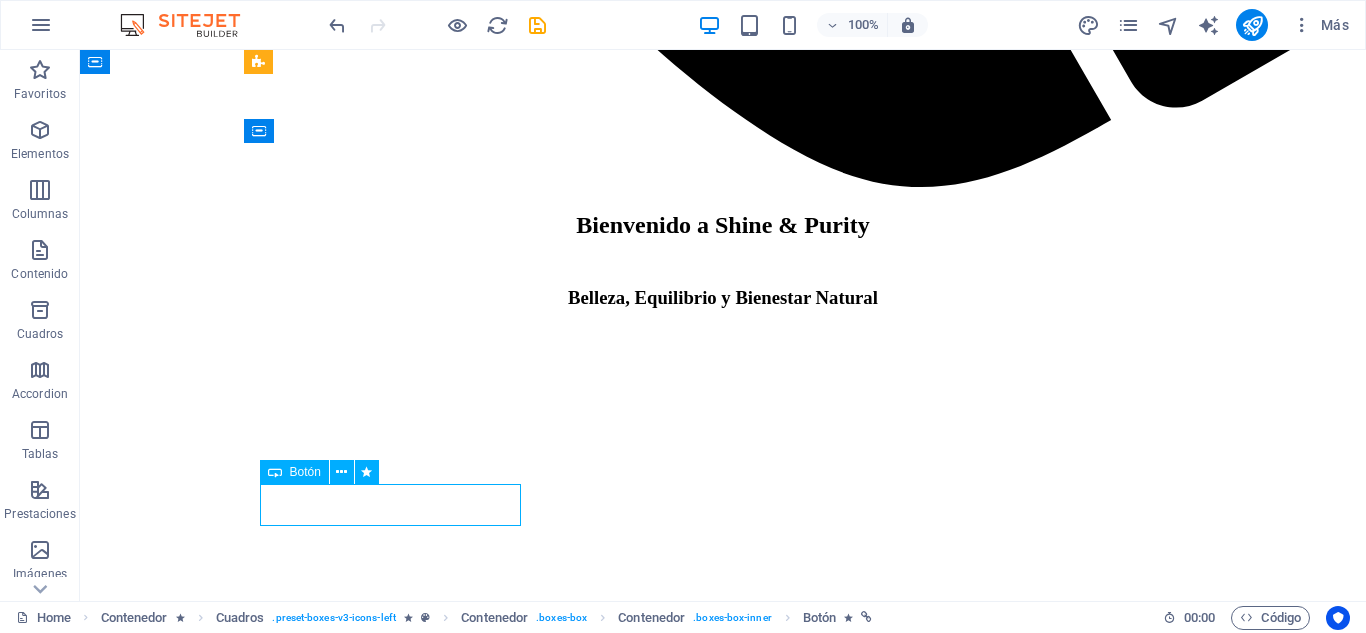 select on "shrink" 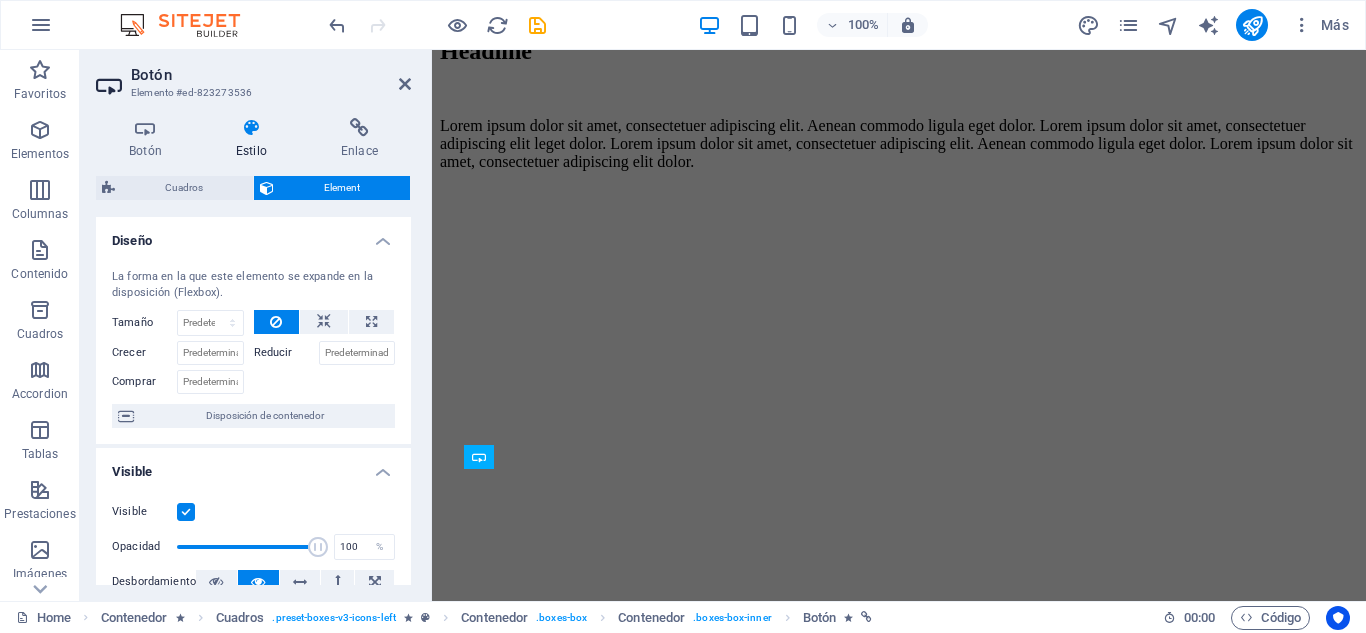 scroll, scrollTop: 4036, scrollLeft: 0, axis: vertical 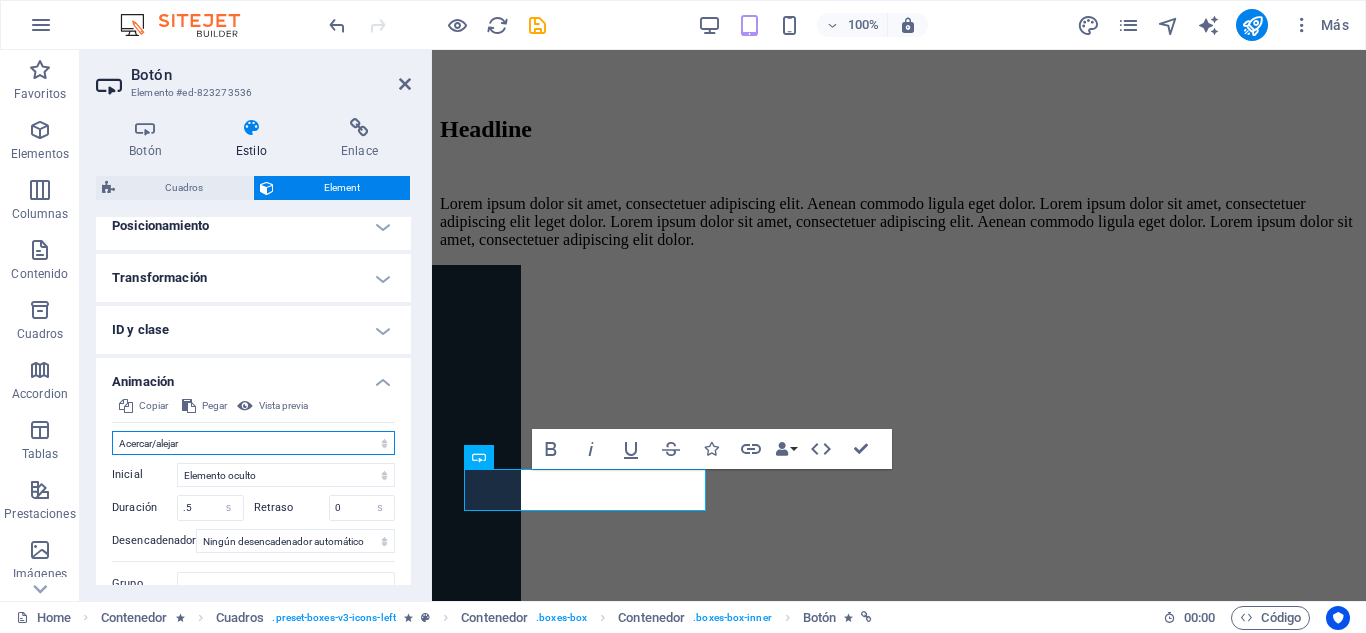 click on "No animar Mostrar / Ocultar Subir/bajar Acercar/alejar Deslizar de izquierda a derecha Deslizar de derecha a izquierda Deslizar de arriba a abajo Deslizar de abajo a arriba Pulsación Parpadeo Abrir como superposición" at bounding box center (253, 443) 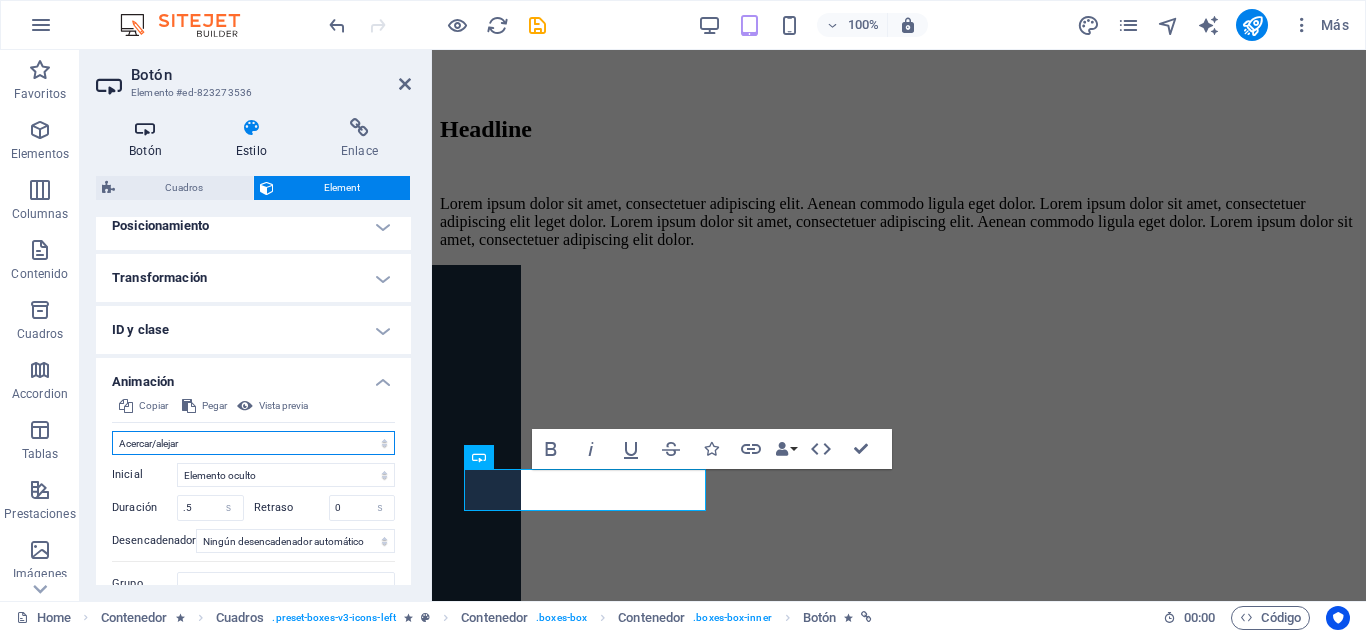 select on "none" 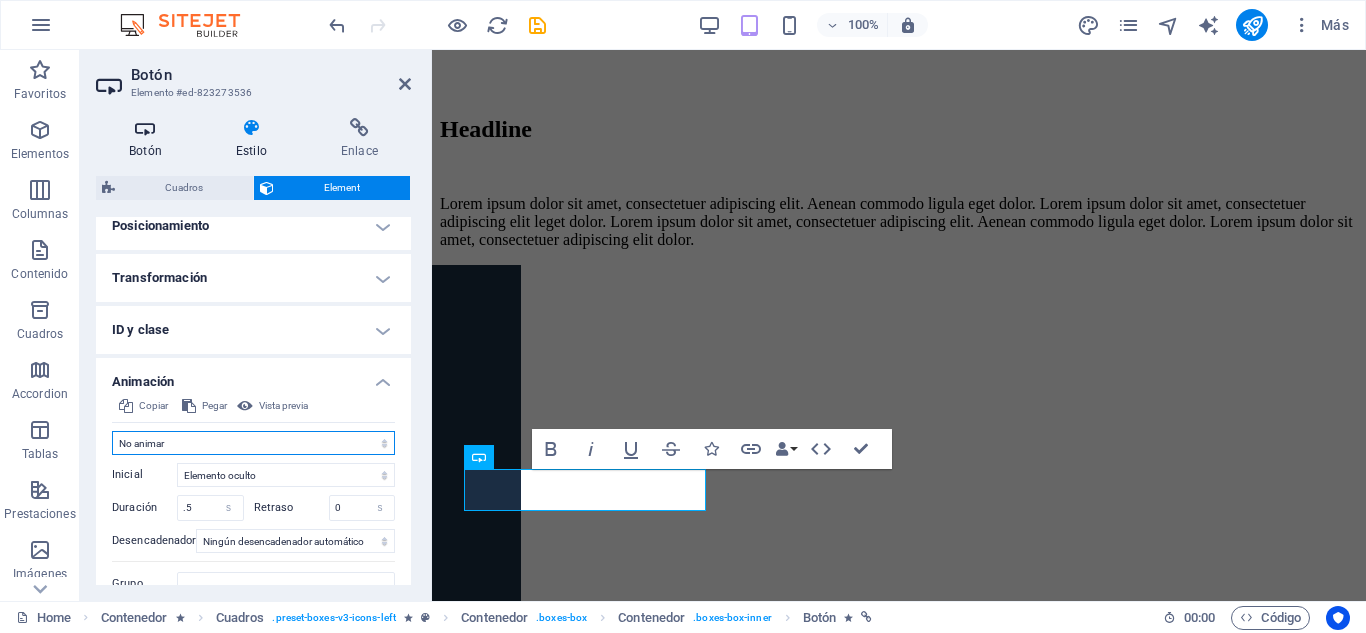 click on "No animar Mostrar / Ocultar Subir/bajar Acercar/alejar Deslizar de izquierda a derecha Deslizar de derecha a izquierda Deslizar de arriba a abajo Deslizar de abajo a arriba Pulsación Parpadeo Abrir como superposición" at bounding box center (253, 443) 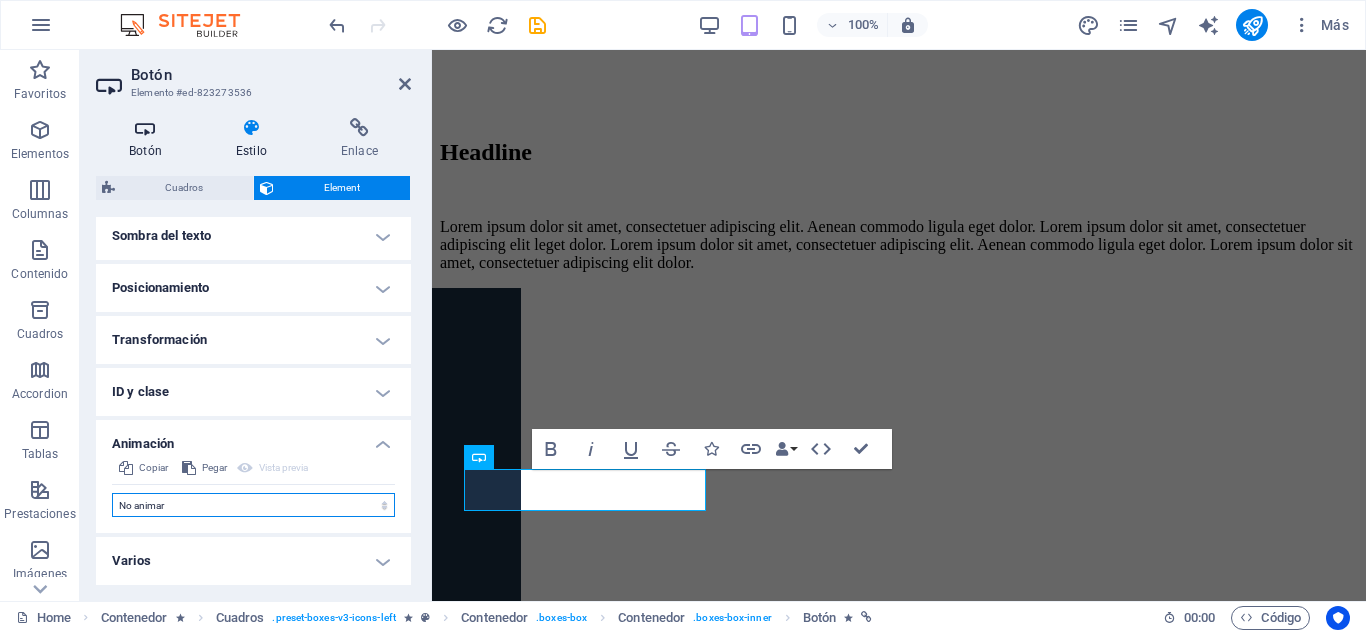 scroll, scrollTop: 559, scrollLeft: 0, axis: vertical 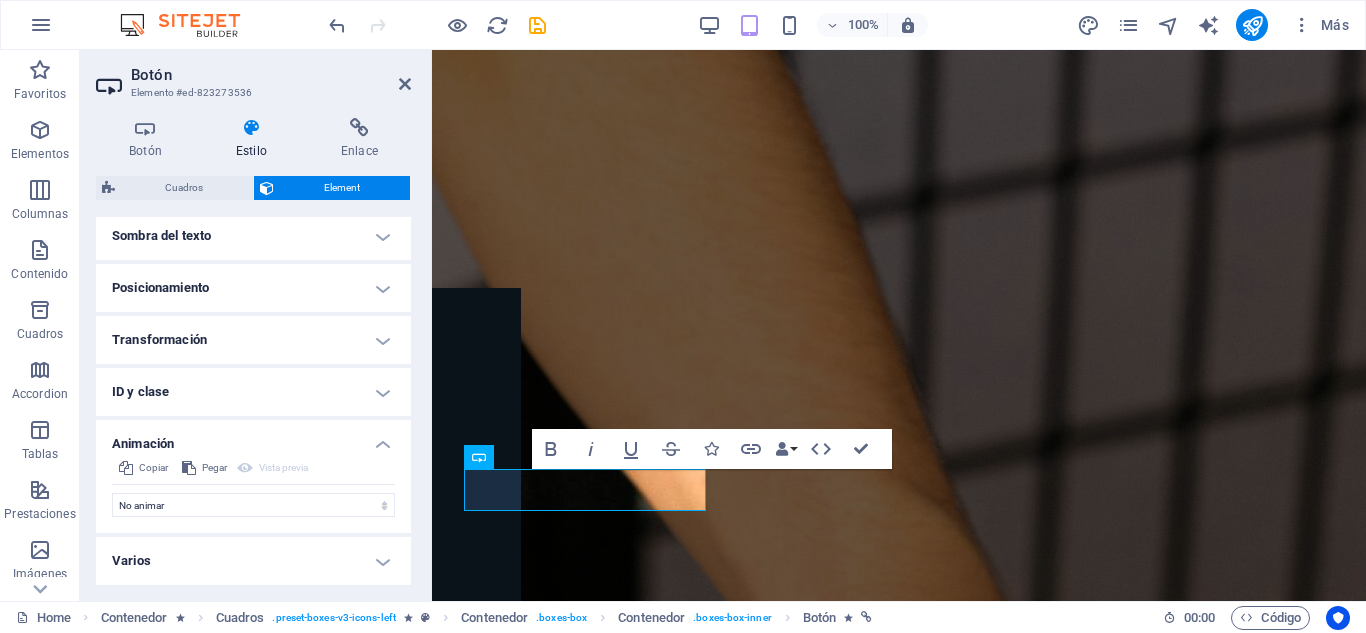 click on "Varios" at bounding box center [253, 561] 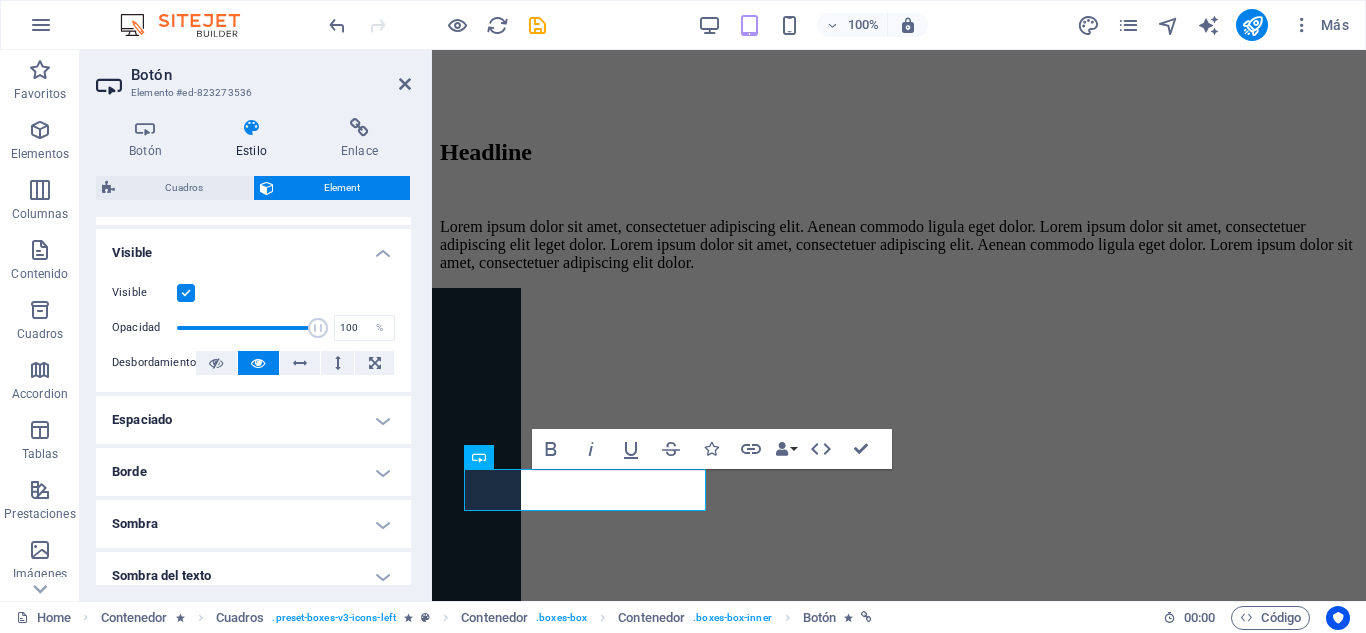 scroll, scrollTop: 218, scrollLeft: 0, axis: vertical 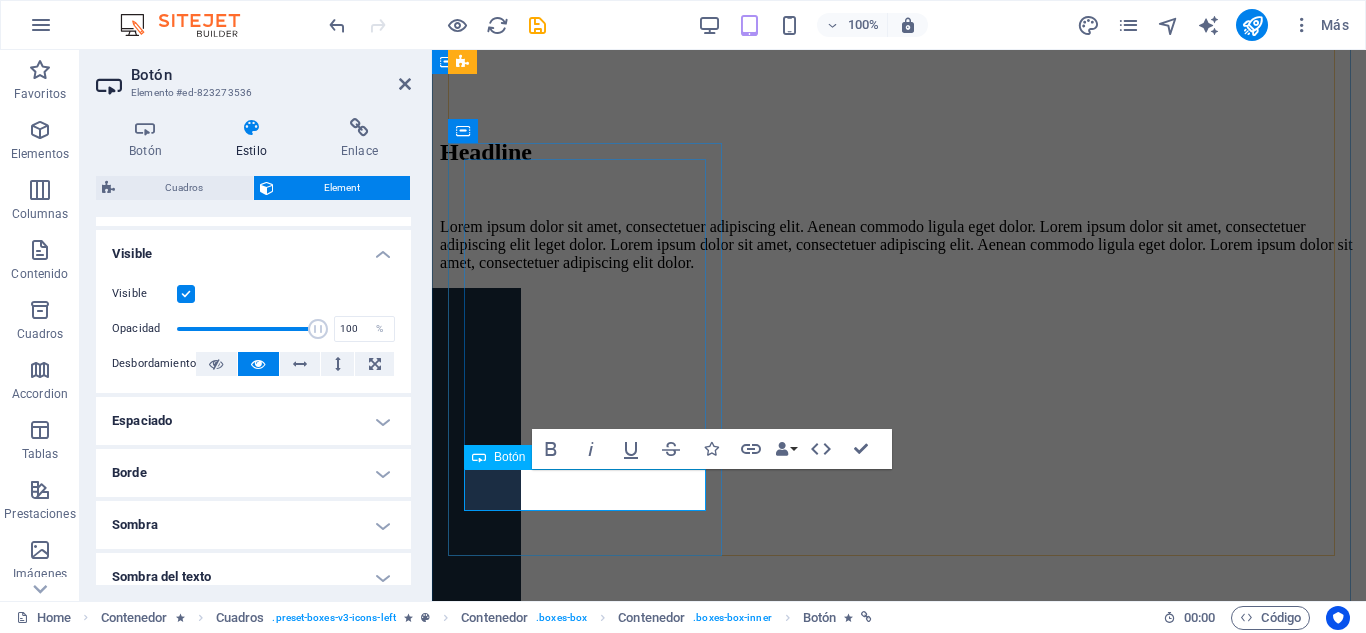 click on "Agregar" at bounding box center (899, 18900) 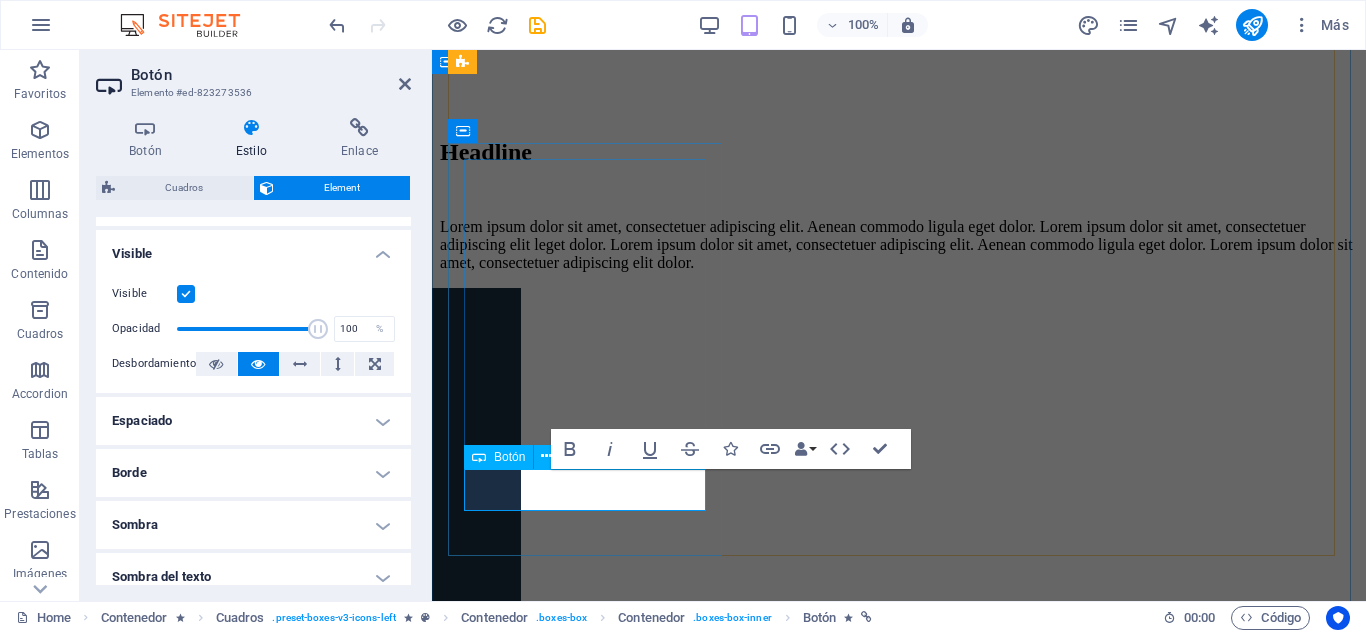 type 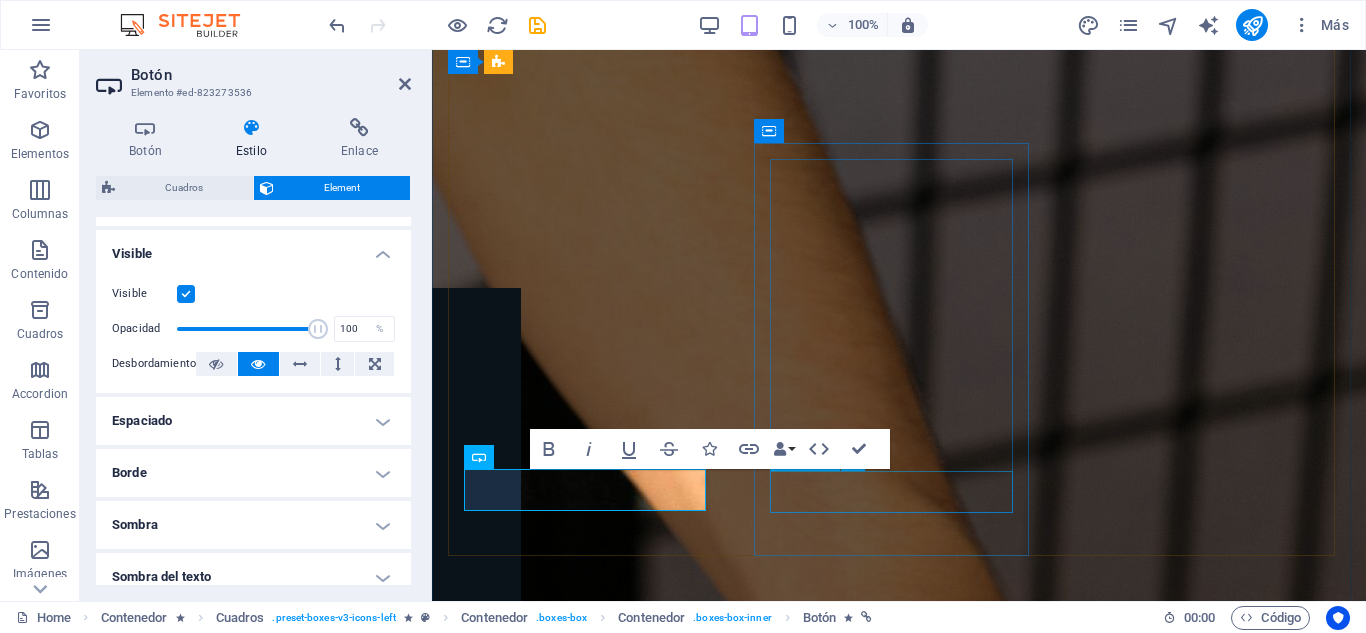 click on "Agregar" at bounding box center (899, 20435) 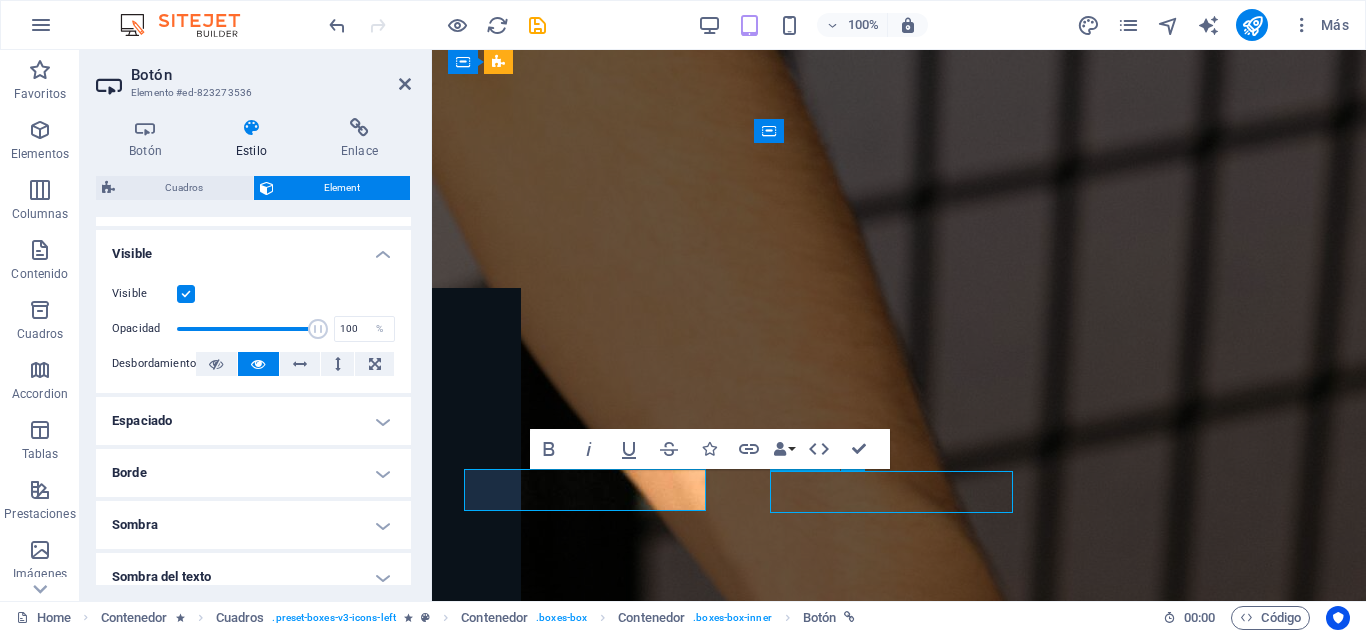 click on "Agregar" at bounding box center (899, 20435) 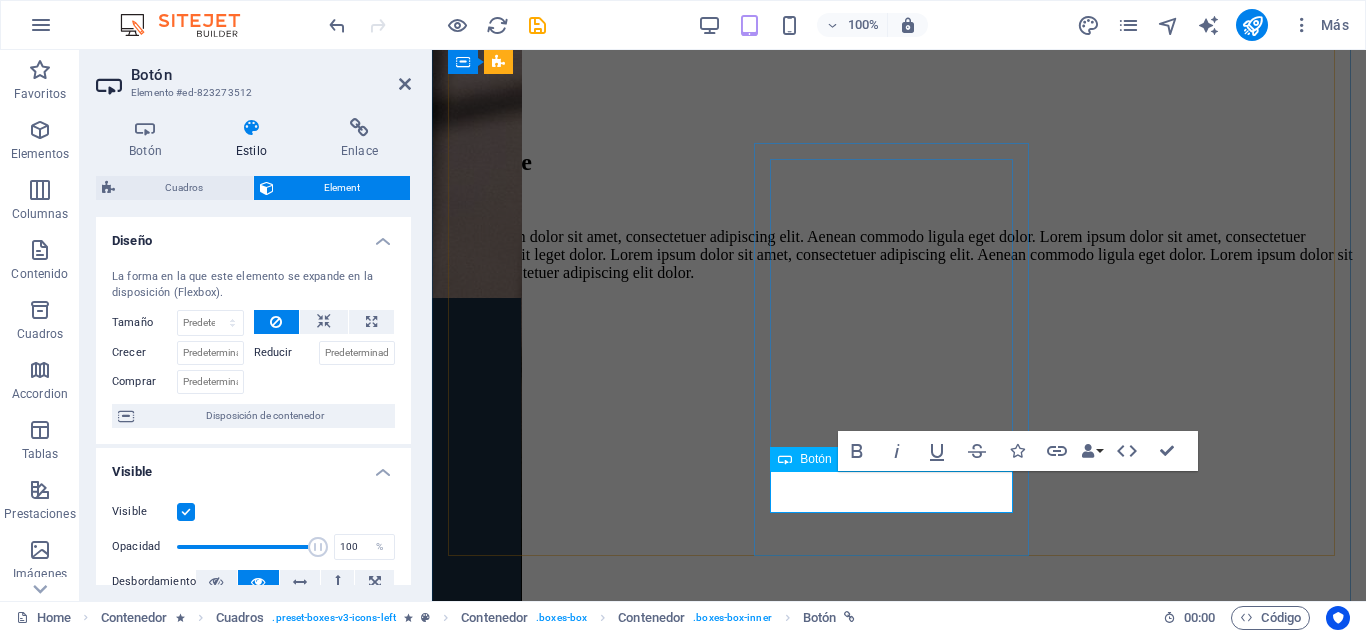 click on "Agregar" at bounding box center (899, 20450) 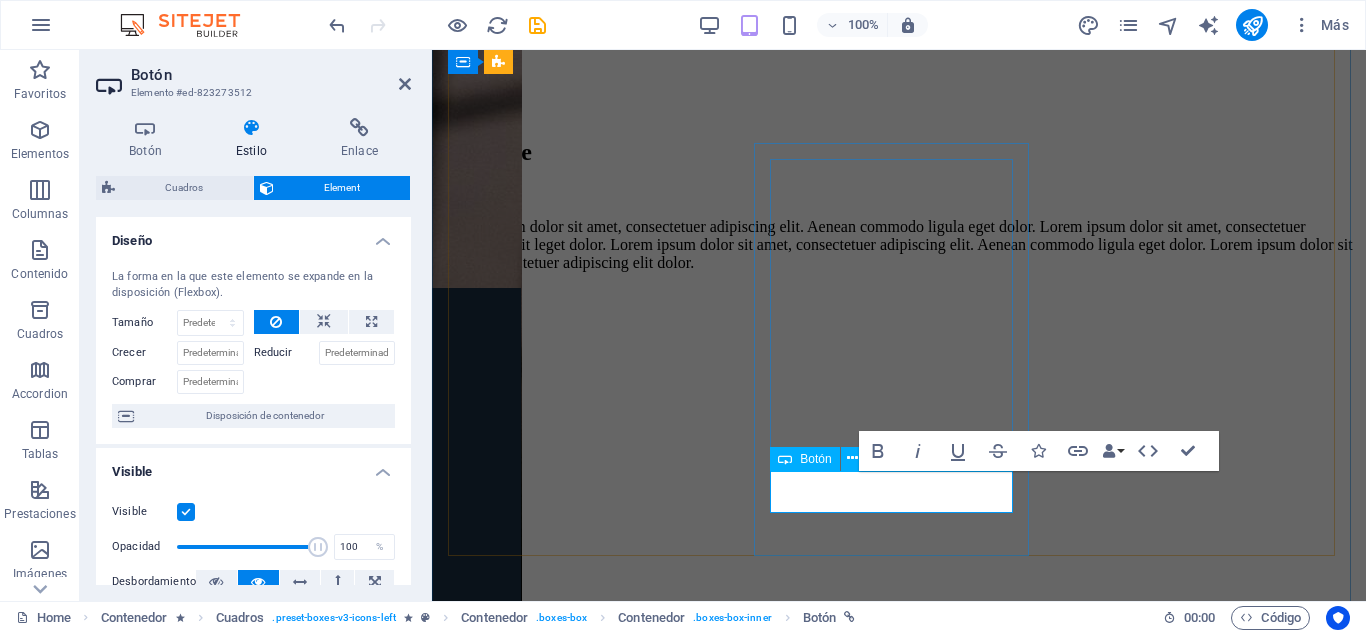type 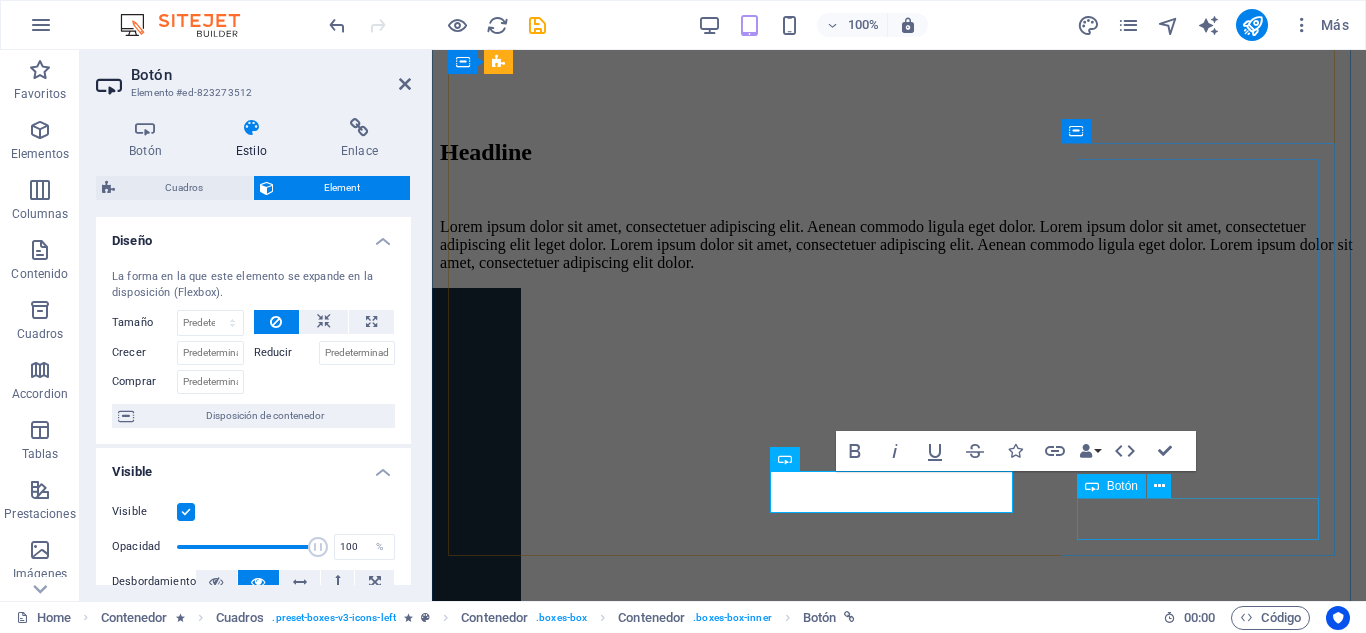 click on "Agregar" at bounding box center [899, 22234] 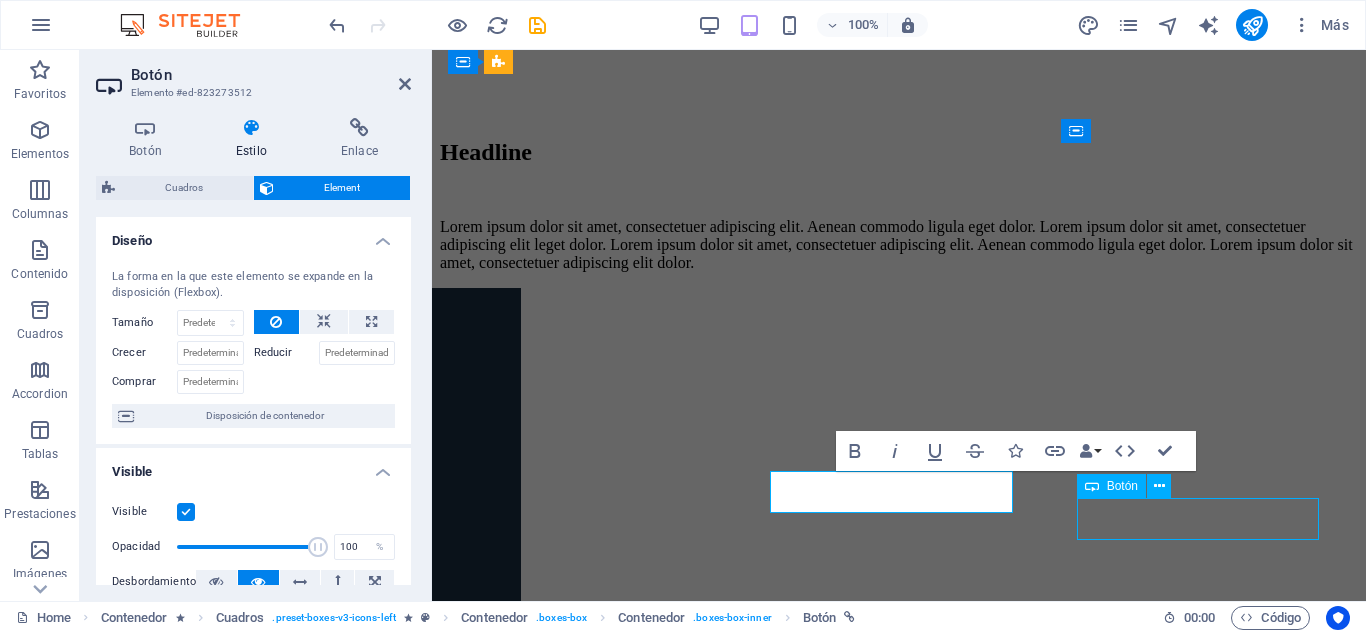 click on "Agregar" at bounding box center [899, 22234] 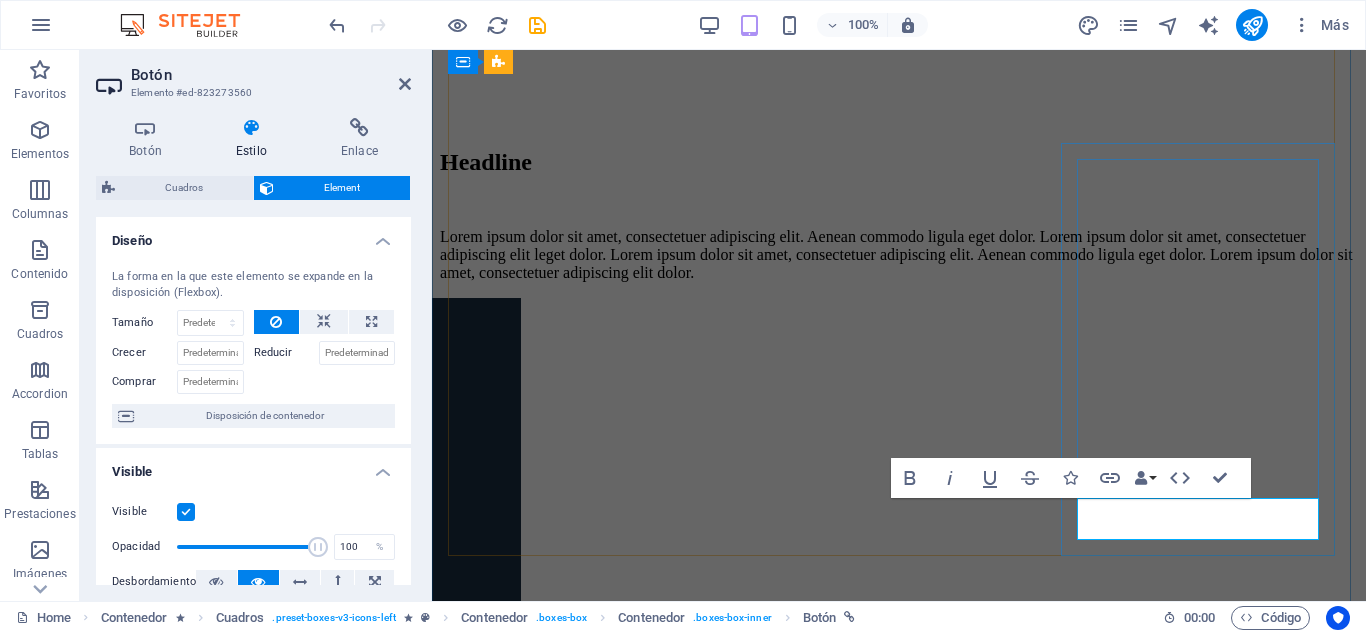click on "Agregar" at bounding box center (899, 22249) 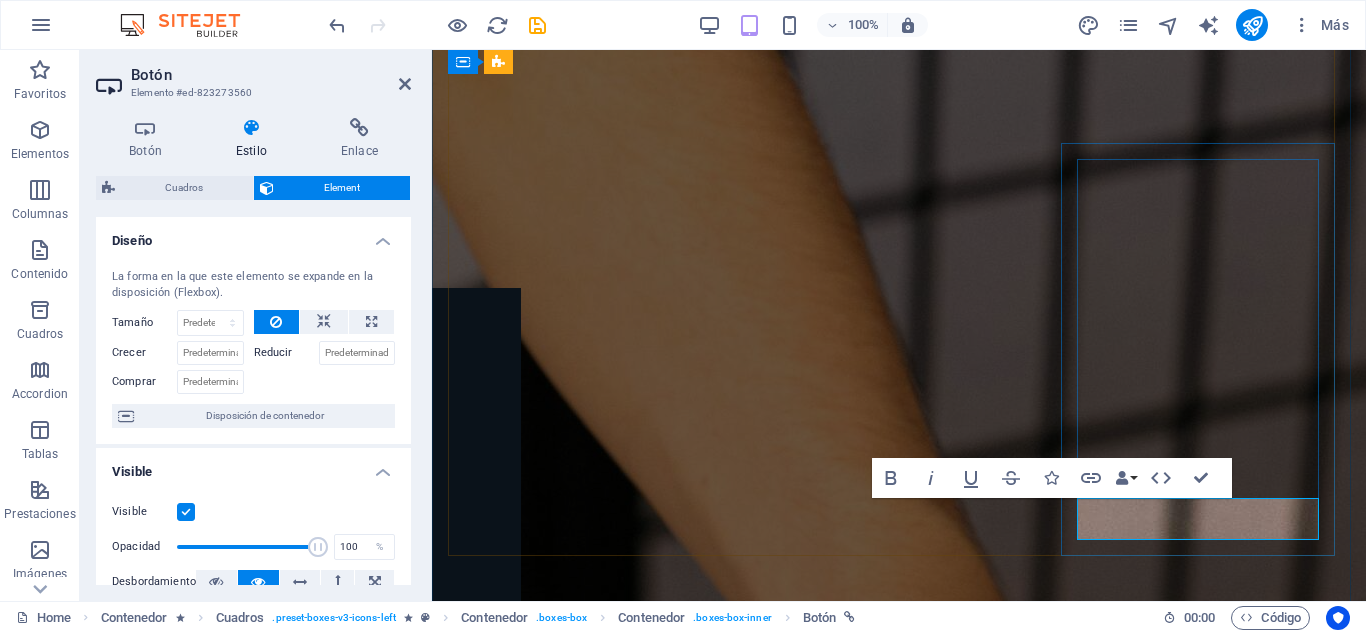 type 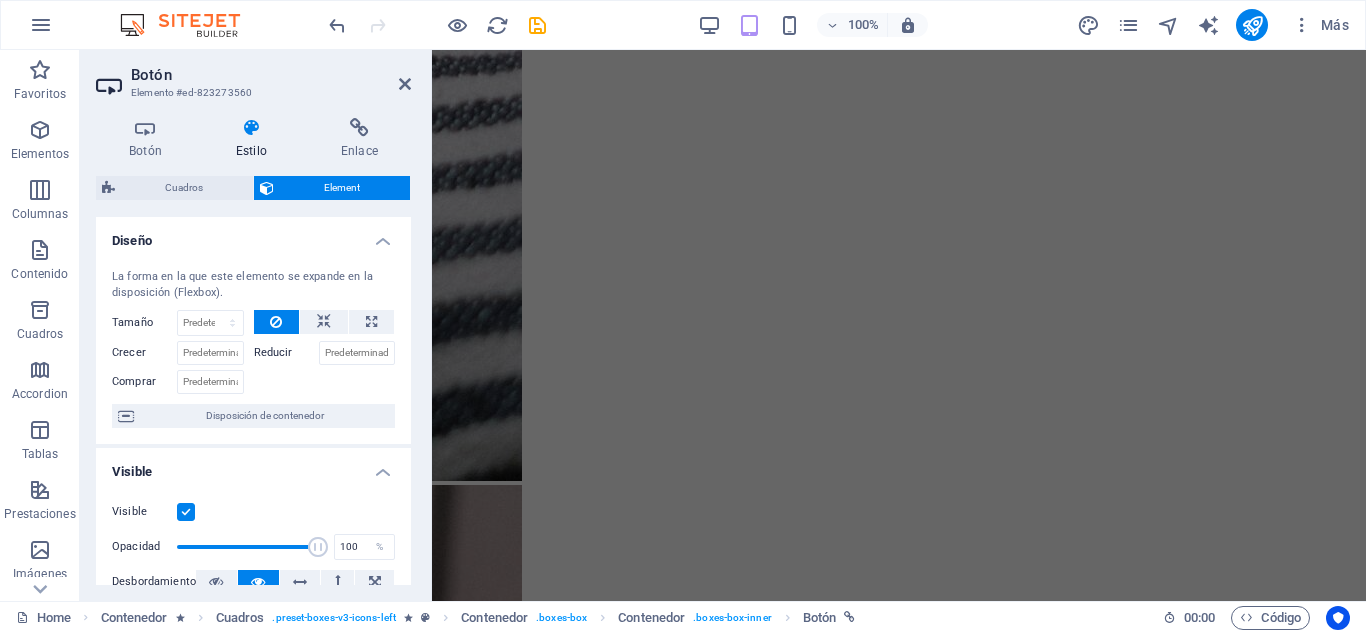 scroll, scrollTop: 3424, scrollLeft: 0, axis: vertical 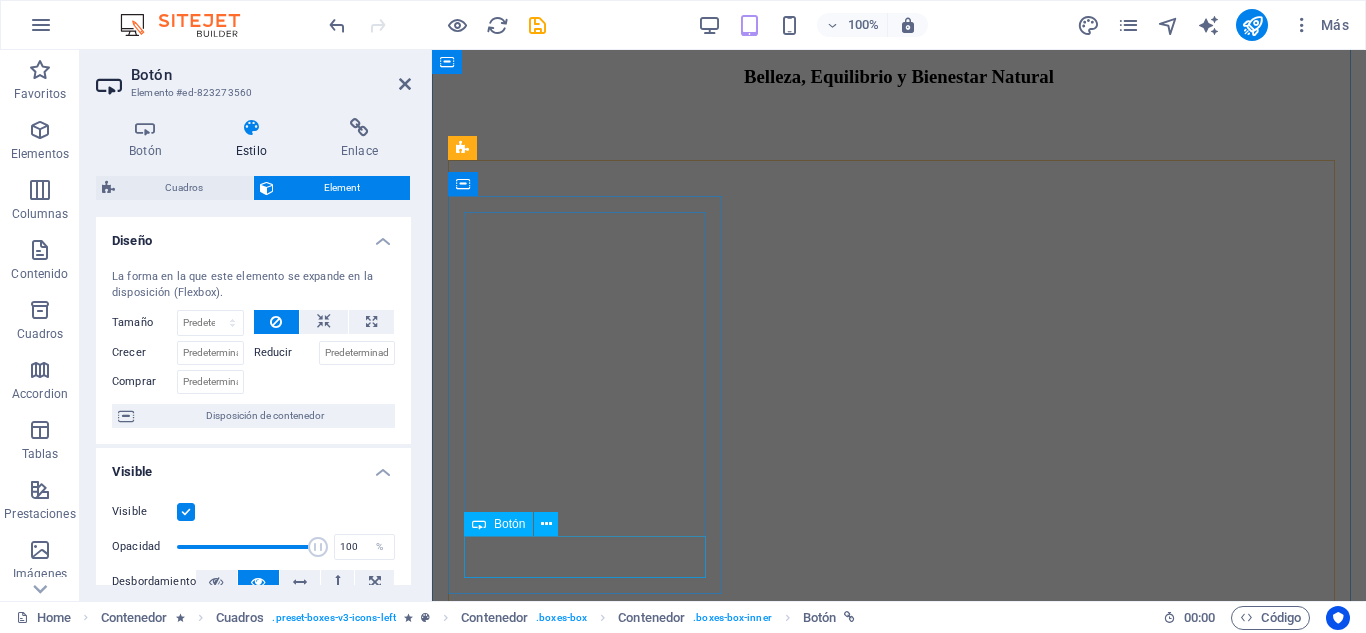 click on "Agregar" at bounding box center [899, 14435] 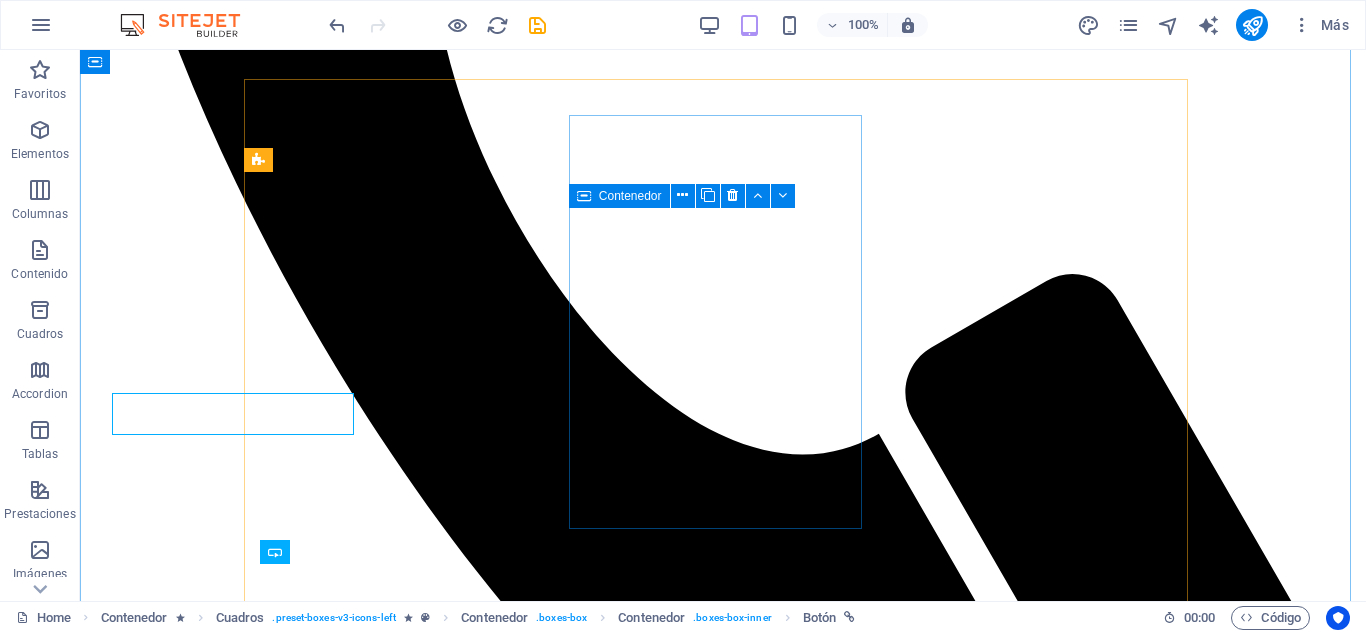 click on "Limpieza Facial Simple Limpieza suave, resultados visibles. Ideal para mantener tu piel saludable y equilibrada. [PRICE] COP  Agregar    Limpieza Facial Simple Limpieza intensiva para un rostro más limpio, suave y renovado.  Elimina puntos negros, células muertas y revive tu piel. [PRICE] COP  Agregar    Alta hidratación facial Hidratación de lujo para tu piel. Recupera suavidad, brillo y firmeza en una sola sesión con productos de alta calidad [PRICE] COP  Agregar    Peeling Químico Renueva tu piel desde adentro. Despídete de manchas, textura irregular y piel opaca.  Exfoliación profunda con ácidos suaves y seguros. [PRICE] COP  Agregar    Dermapen Piel renovada, luminosa y firme. Microneedling con sueros personalizados según tu necesidad. Ideal para acné, líneas finas, manchas y flacidez. [PRICE] COP  Agregar    Facial Reafirmante Tu piel, más firme y luminosa. Con sueros de colágeno y un masaje lifting que estimula tu belleza natural. [PRICE] COP  Agregar" at bounding box center [723, 37738] 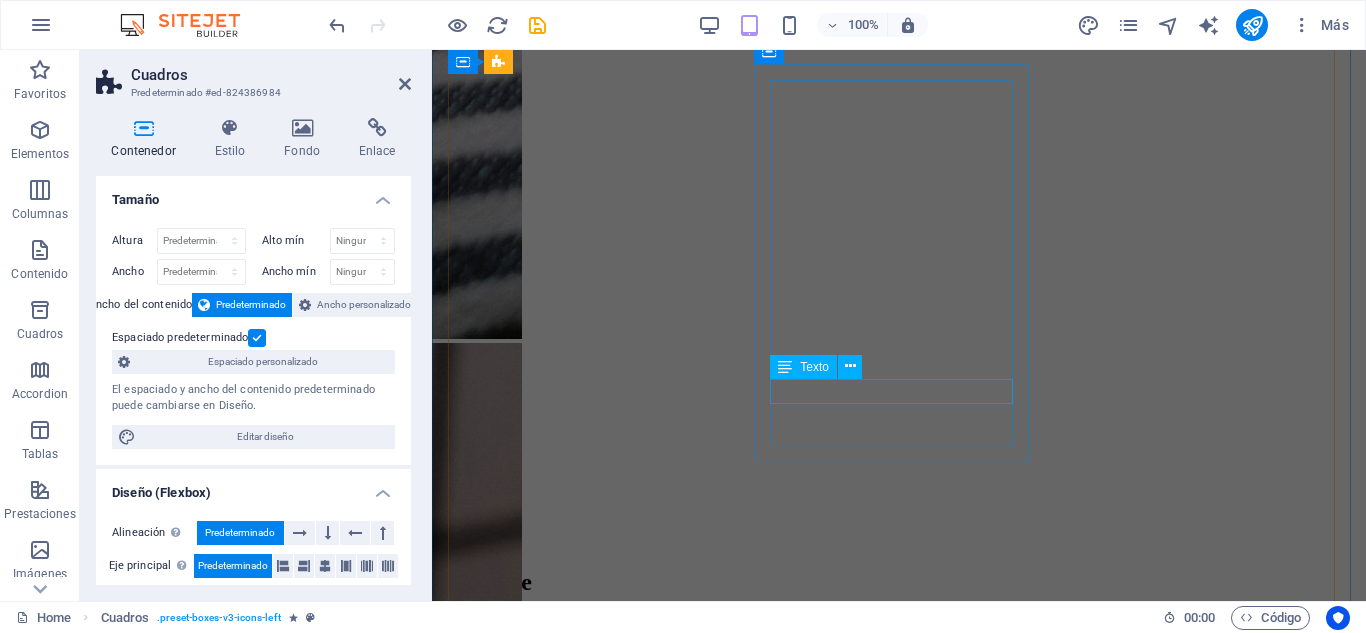 scroll, scrollTop: 3554, scrollLeft: 0, axis: vertical 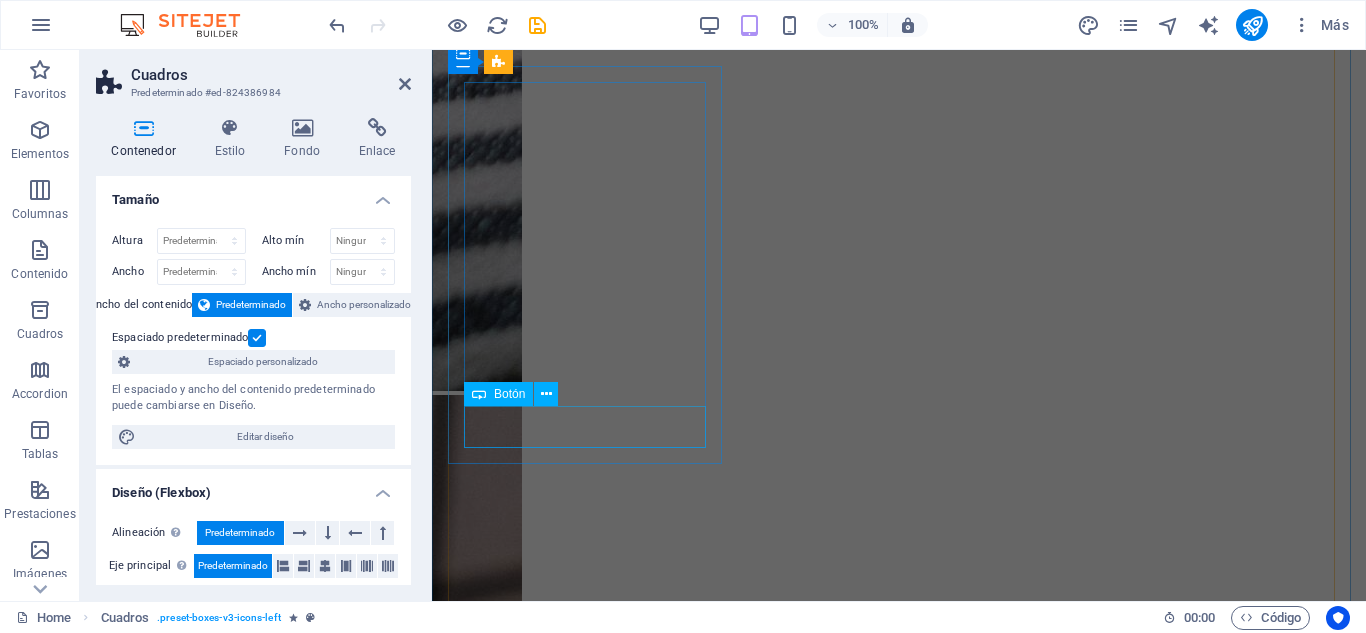 click on "Agregar" at bounding box center [899, 14305] 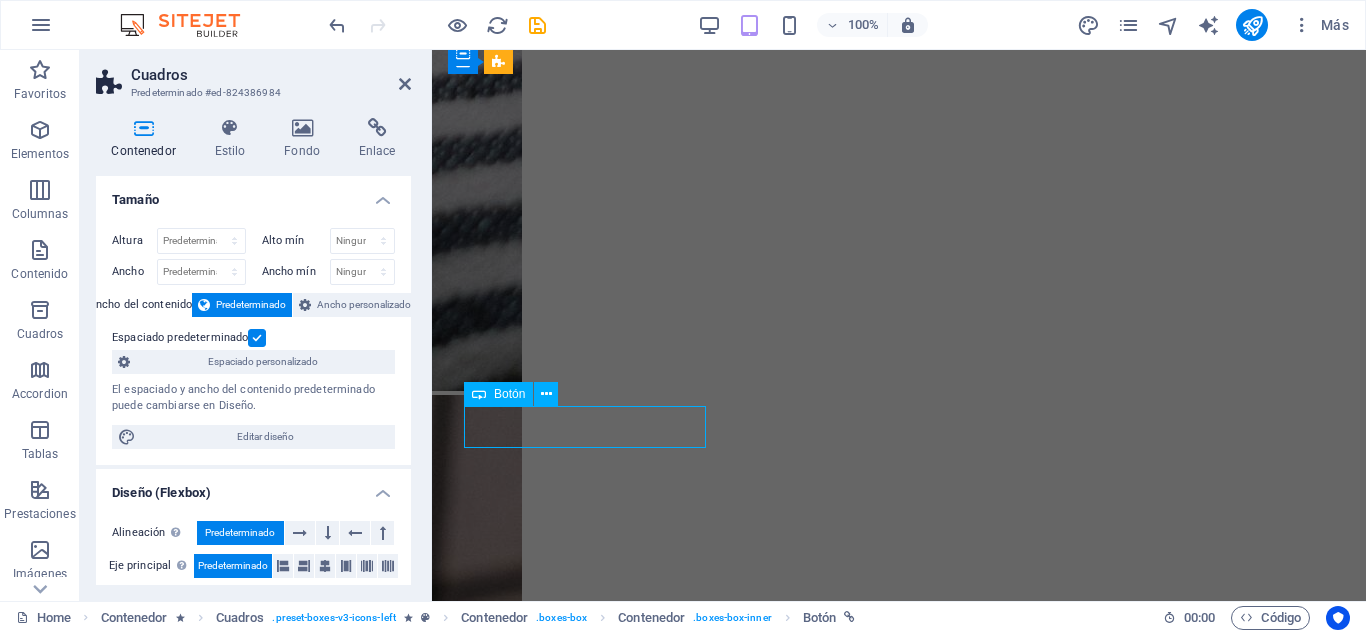 click on "Agregar" at bounding box center [899, 14305] 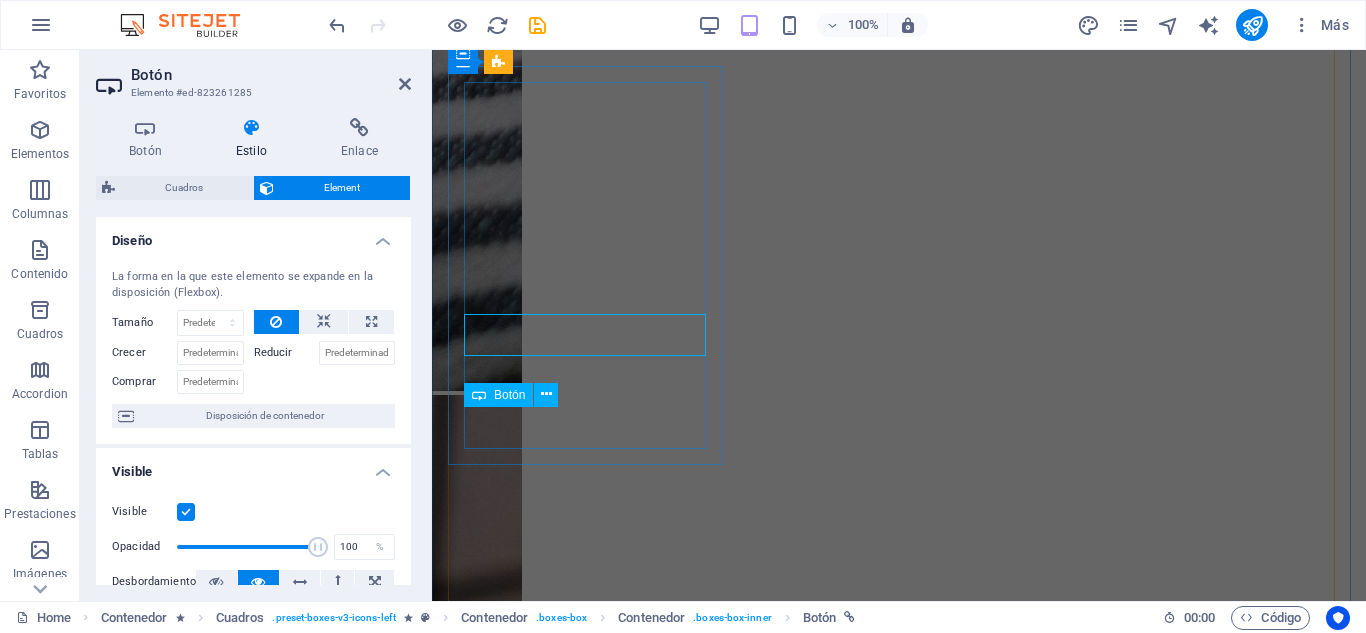 scroll, scrollTop: 3646, scrollLeft: 0, axis: vertical 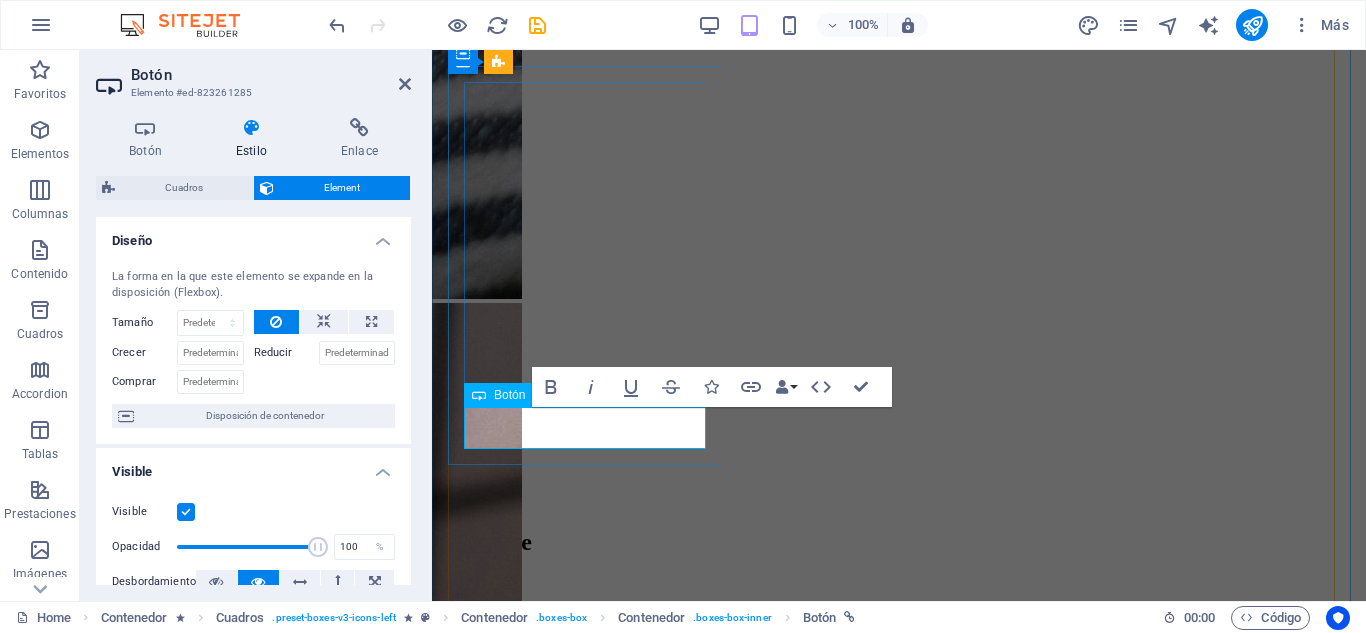 click on "Agregar" at bounding box center [899, 14212] 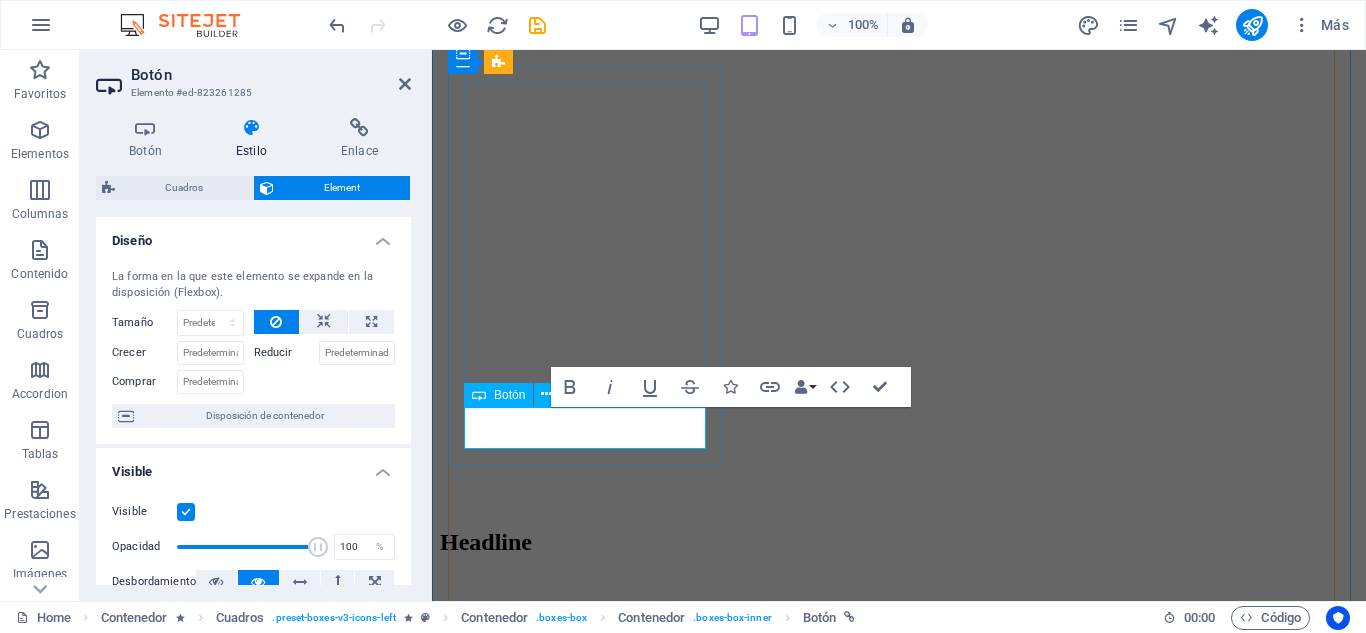type 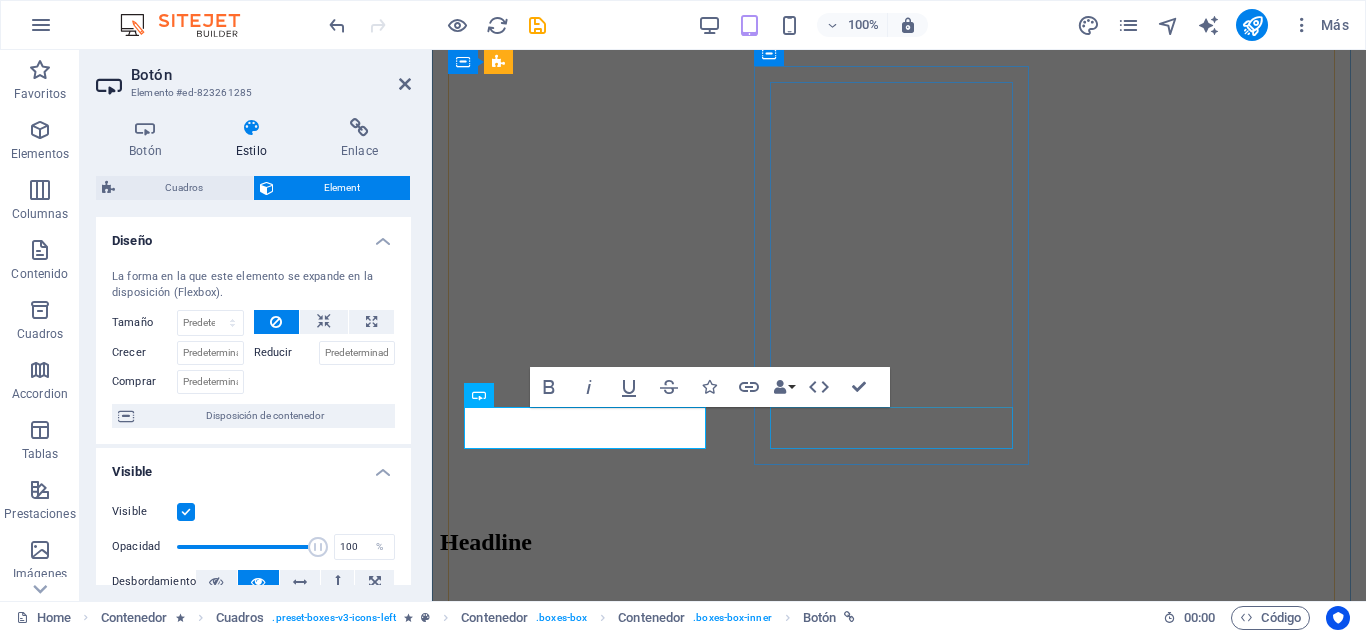click on "Agregar" at bounding box center [899, 16048] 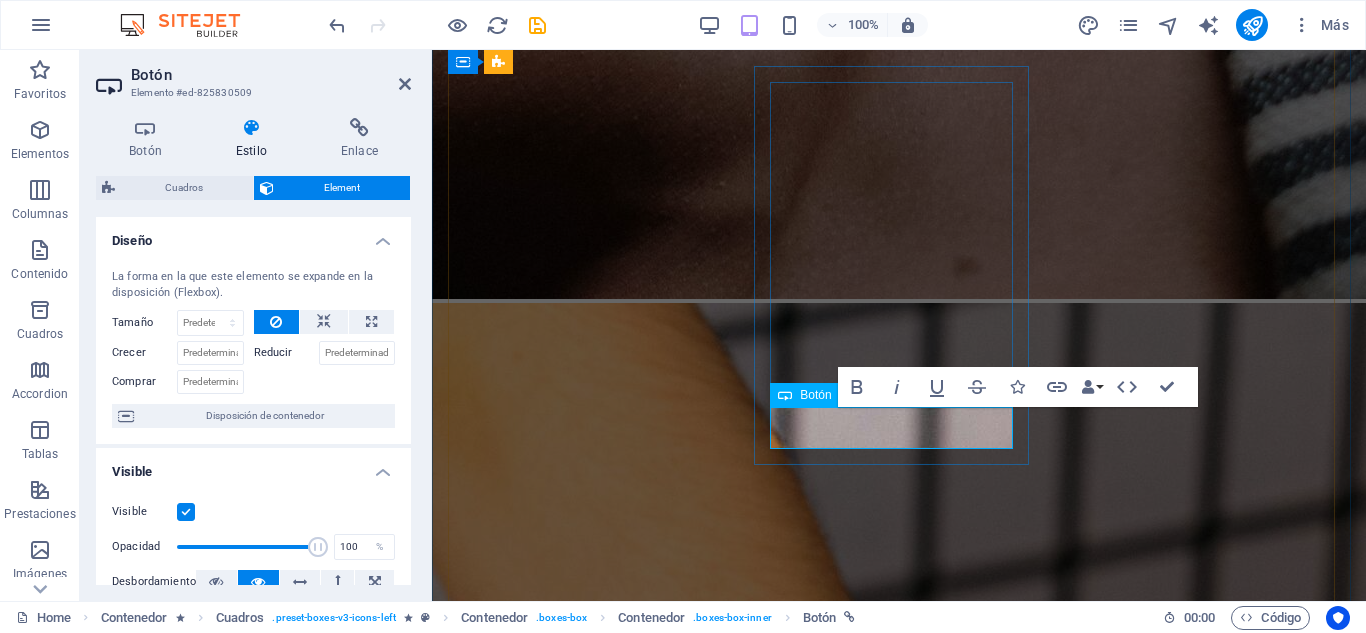 click on "Agregar" at bounding box center [899, 16063] 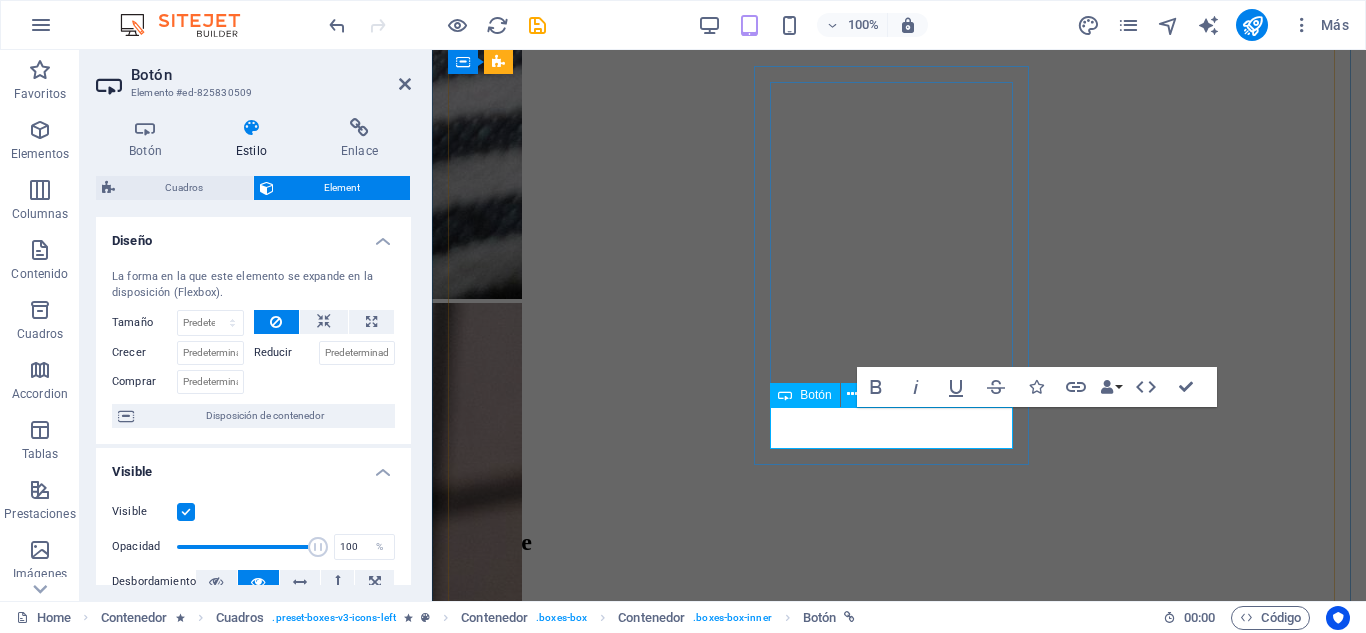 type 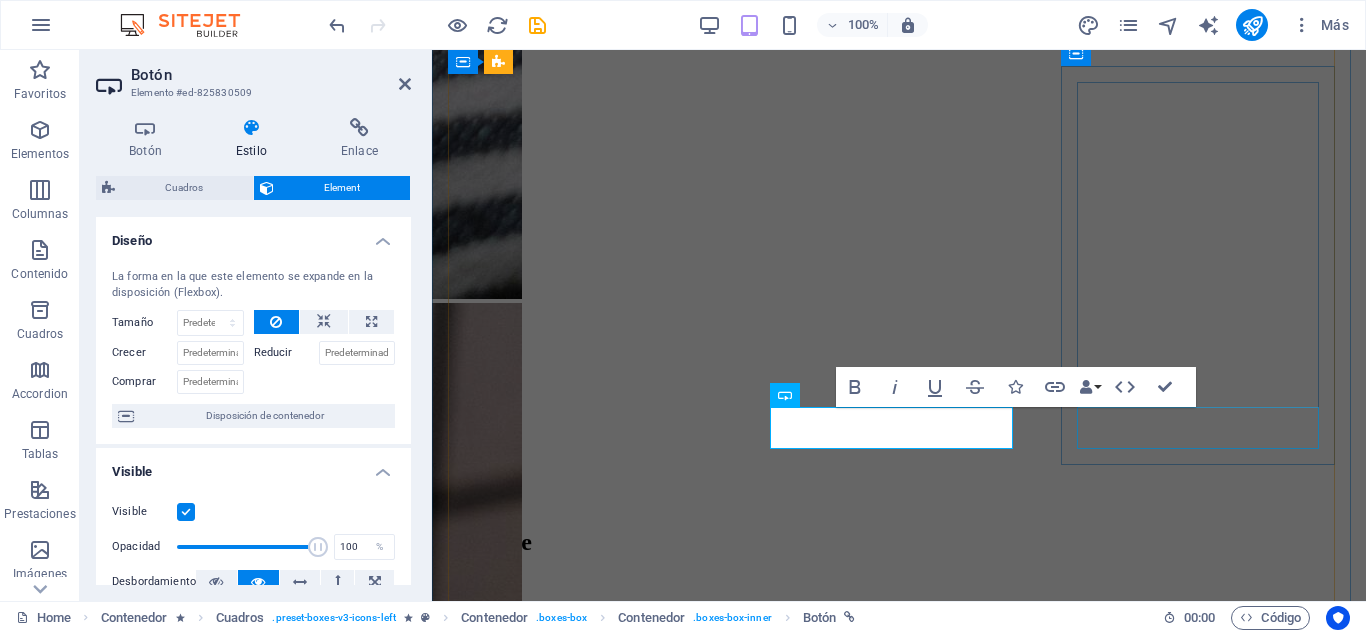 click on "Agregar" at bounding box center (899, 17789) 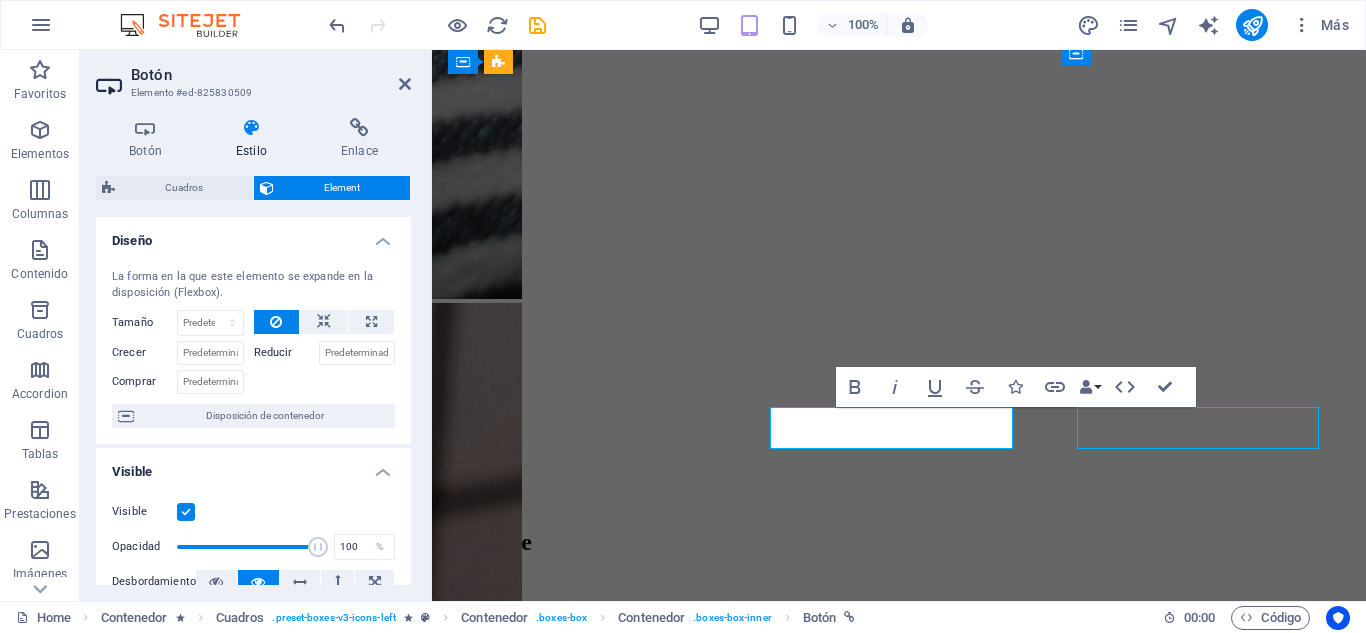 click on "Agregar" at bounding box center [899, 17789] 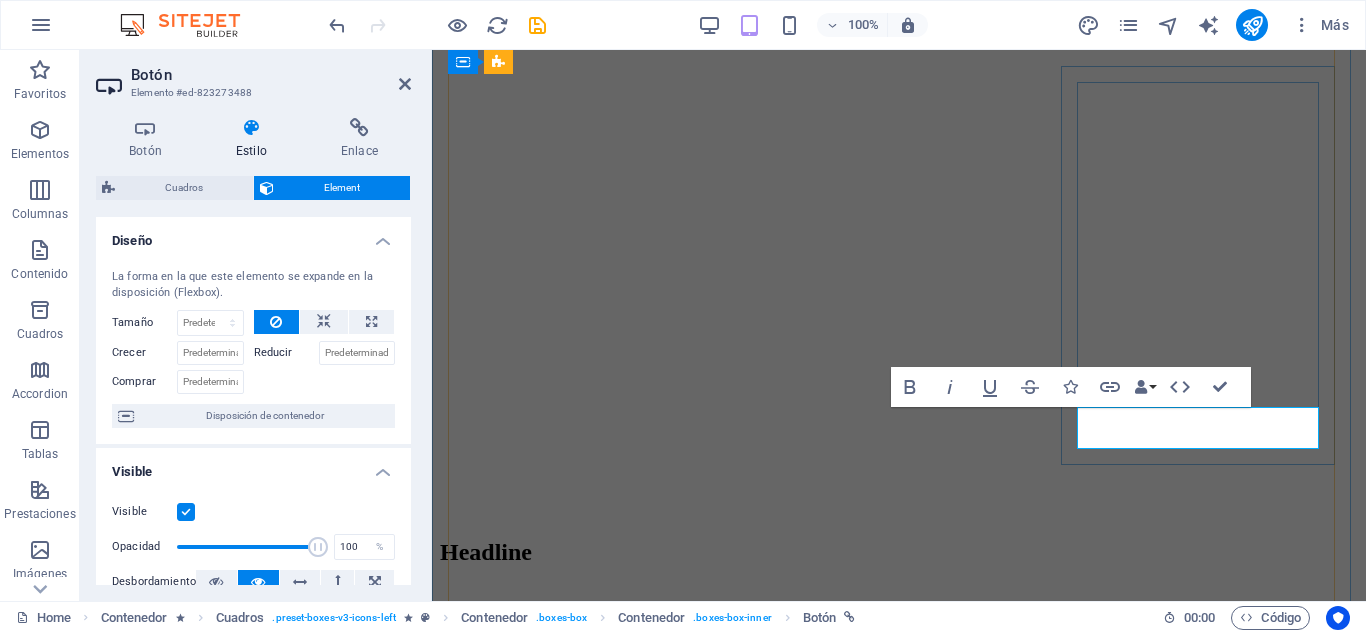 click on "Agregar" at bounding box center [899, 17804] 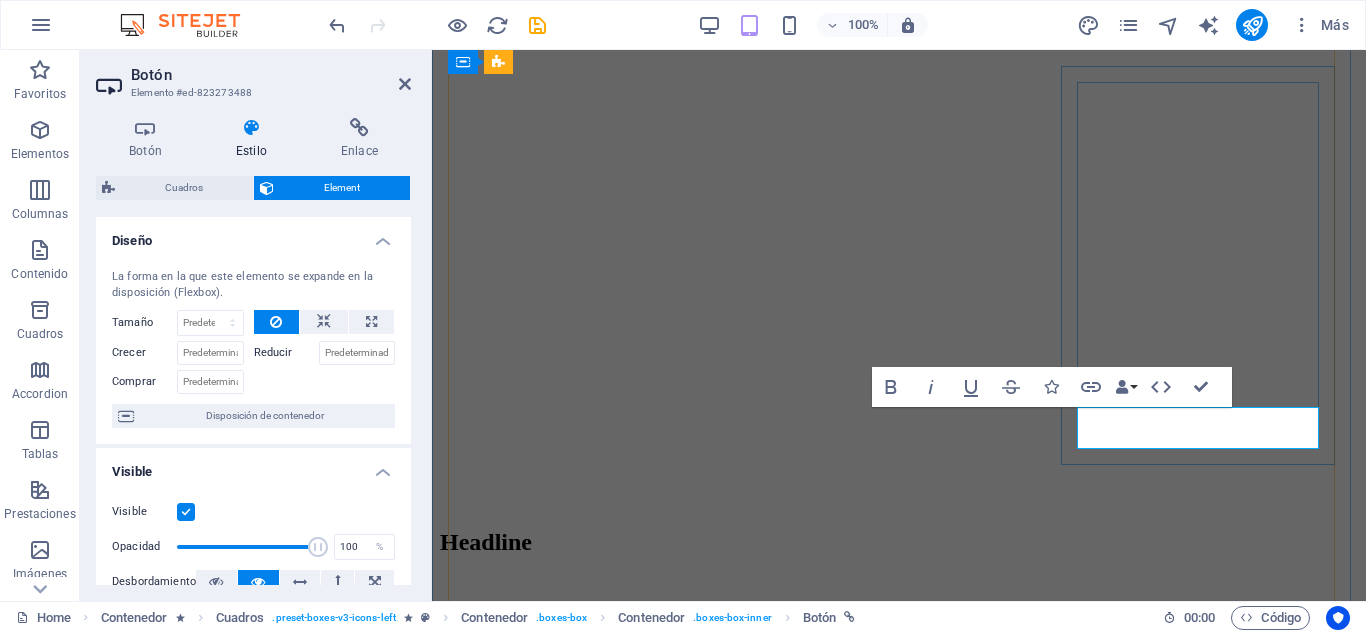 type 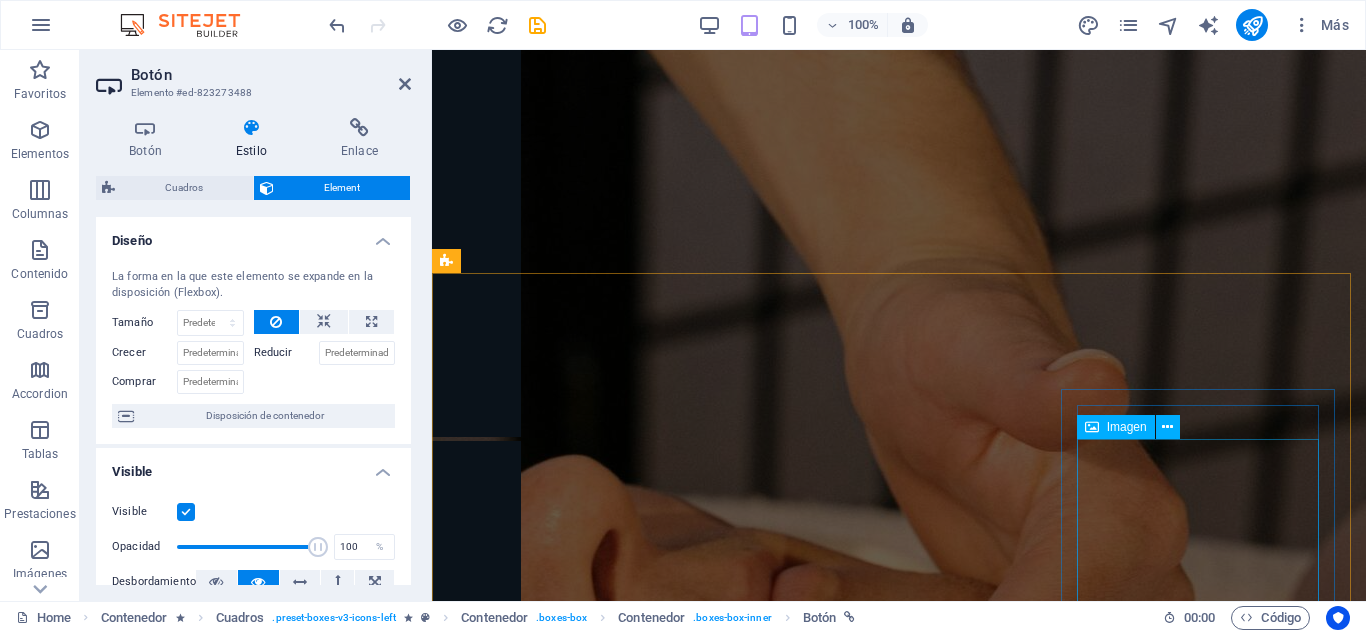 scroll, scrollTop: 4725, scrollLeft: 0, axis: vertical 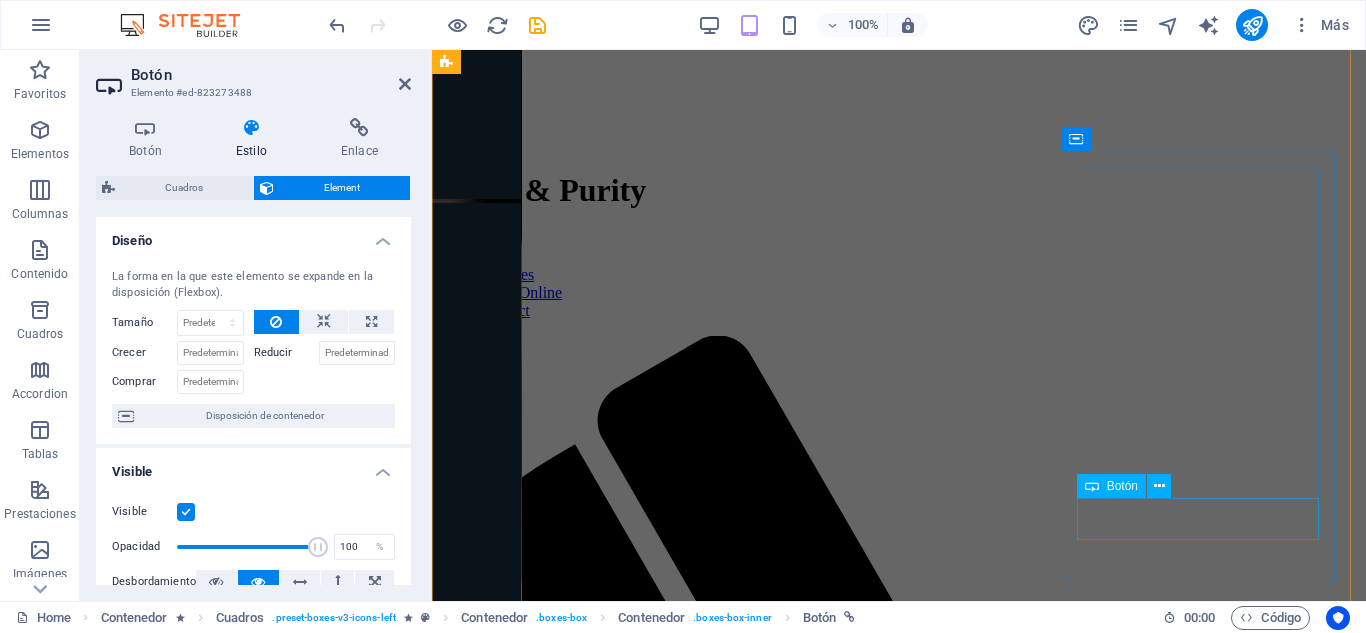 click on "Agregar" at bounding box center (899, 25983) 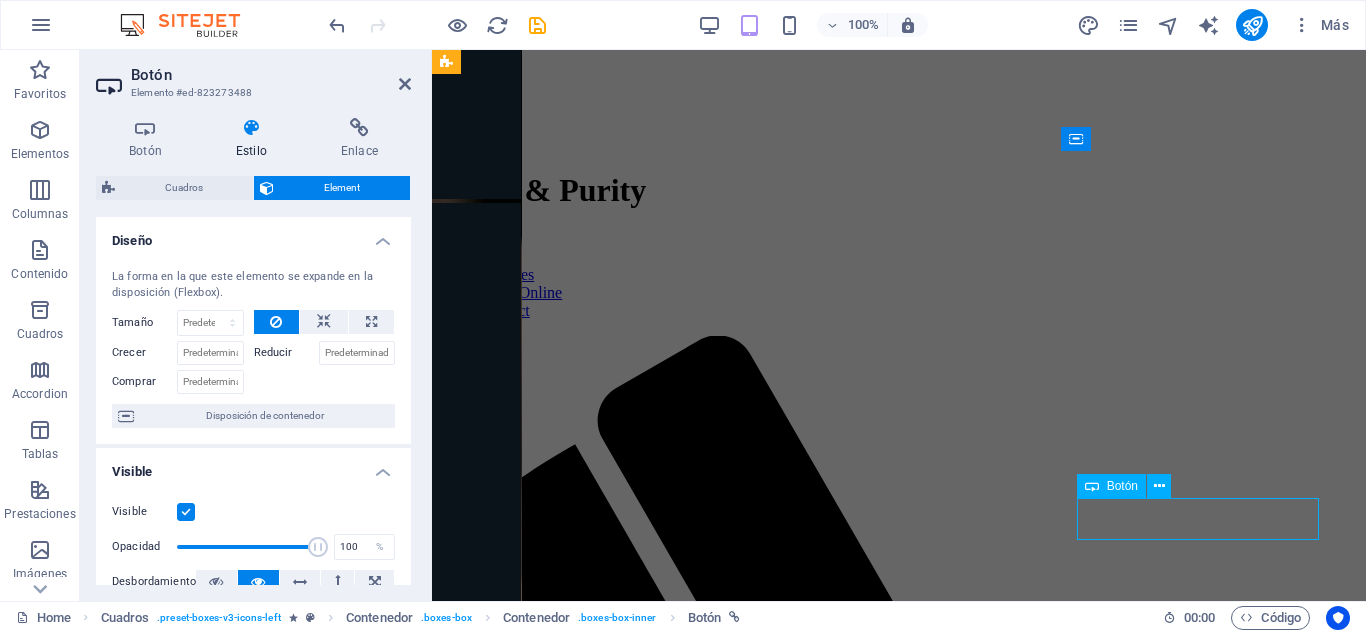 click on "Agregar" at bounding box center [899, 25983] 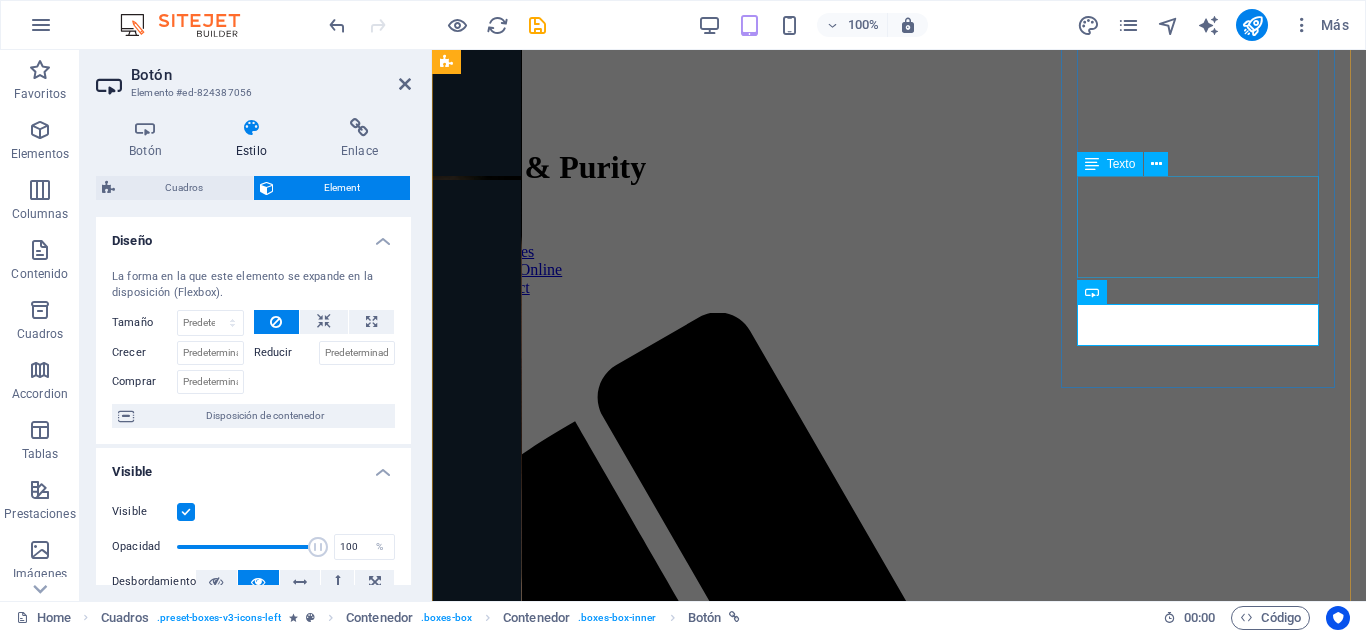 scroll, scrollTop: 4919, scrollLeft: 0, axis: vertical 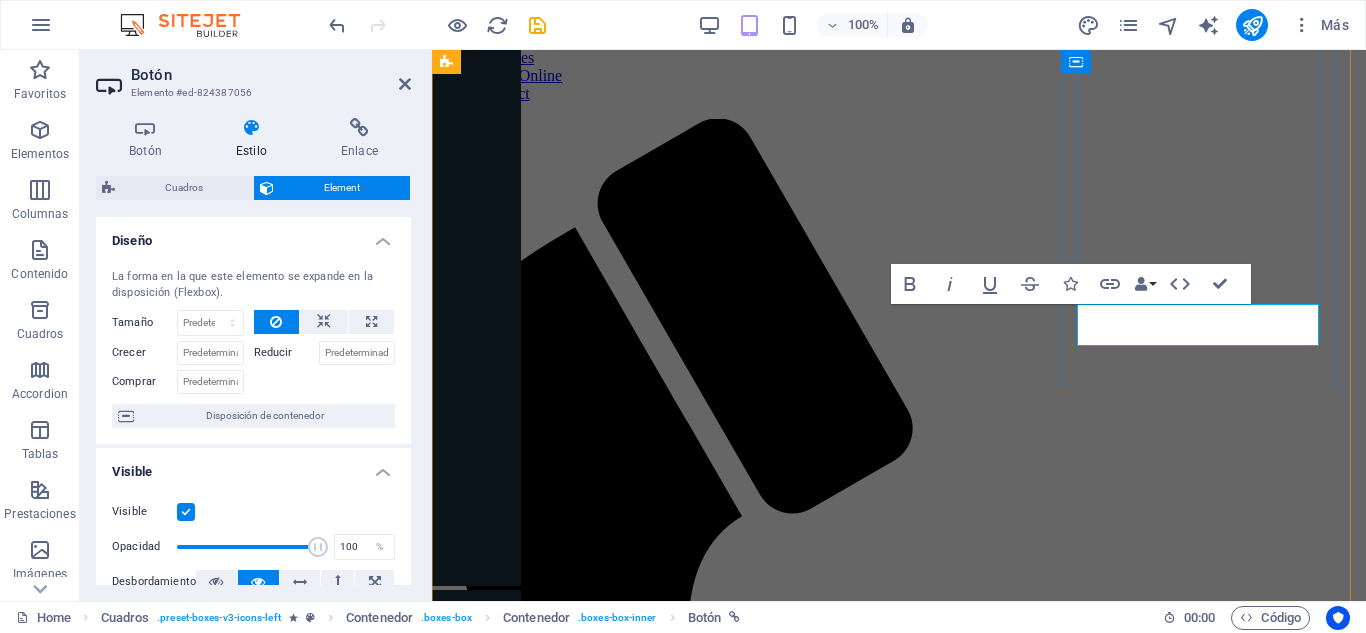 click on "Agregar" at bounding box center [899, 25765] 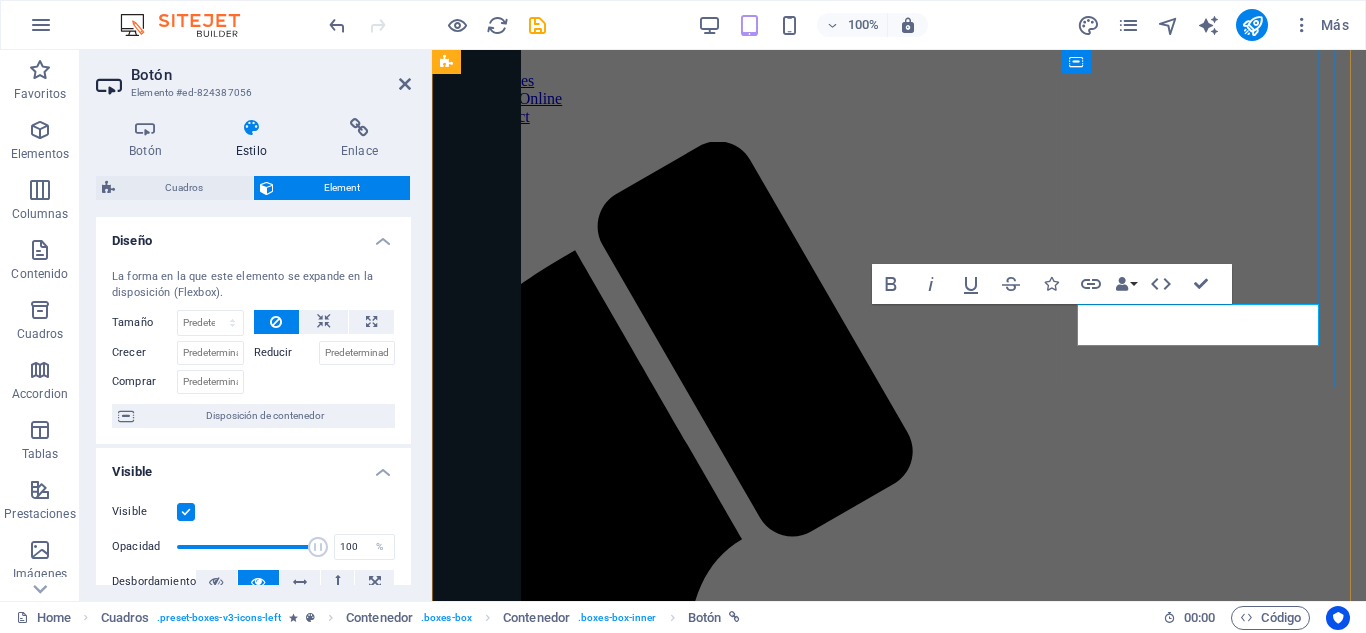 type 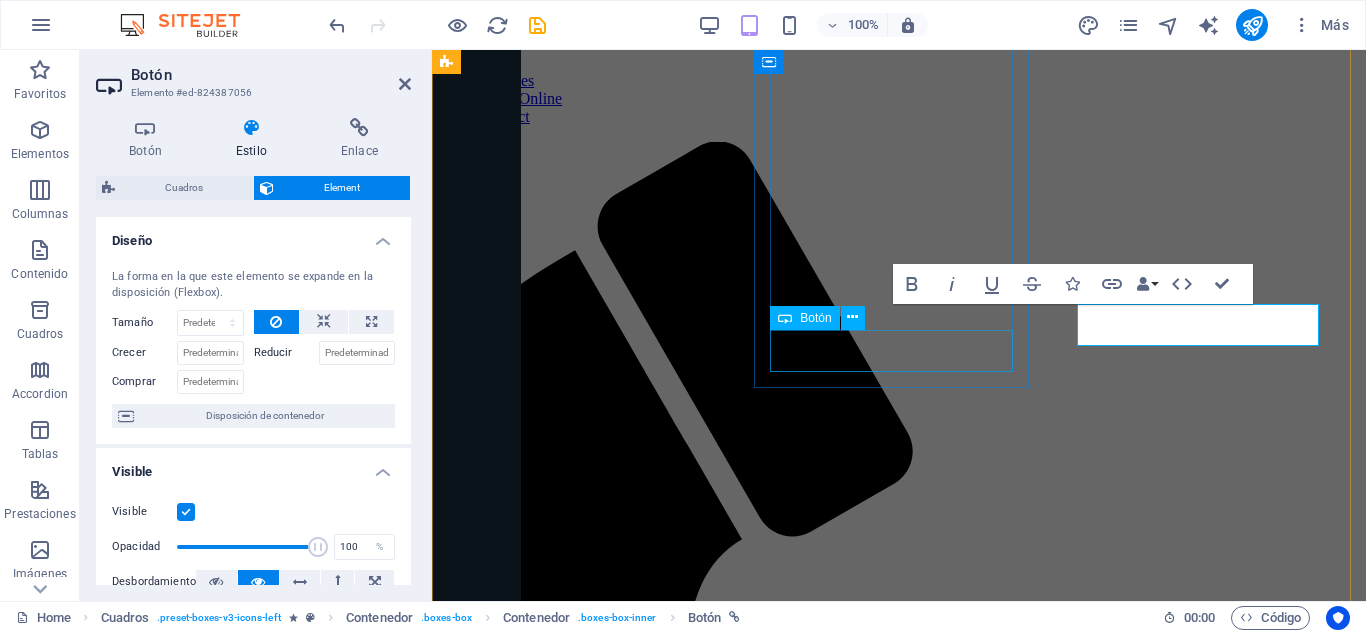 click on "Agregar" at bounding box center (899, 24362) 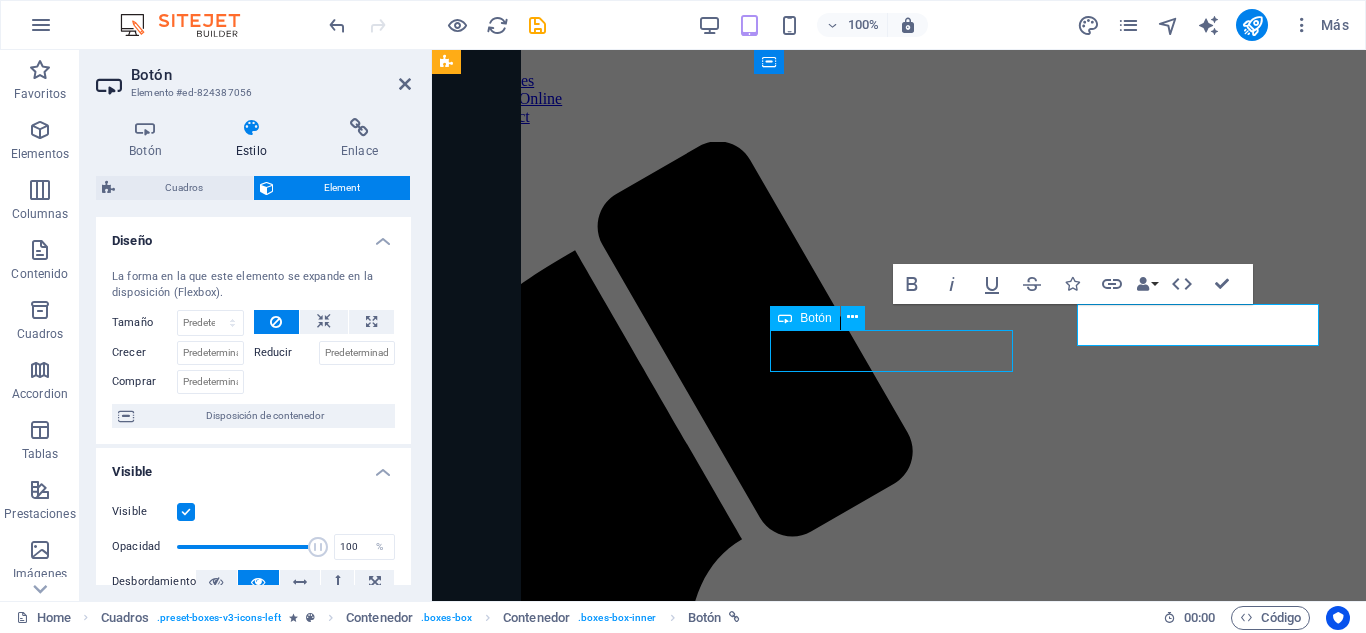 click on "Agregar" at bounding box center (899, 24362) 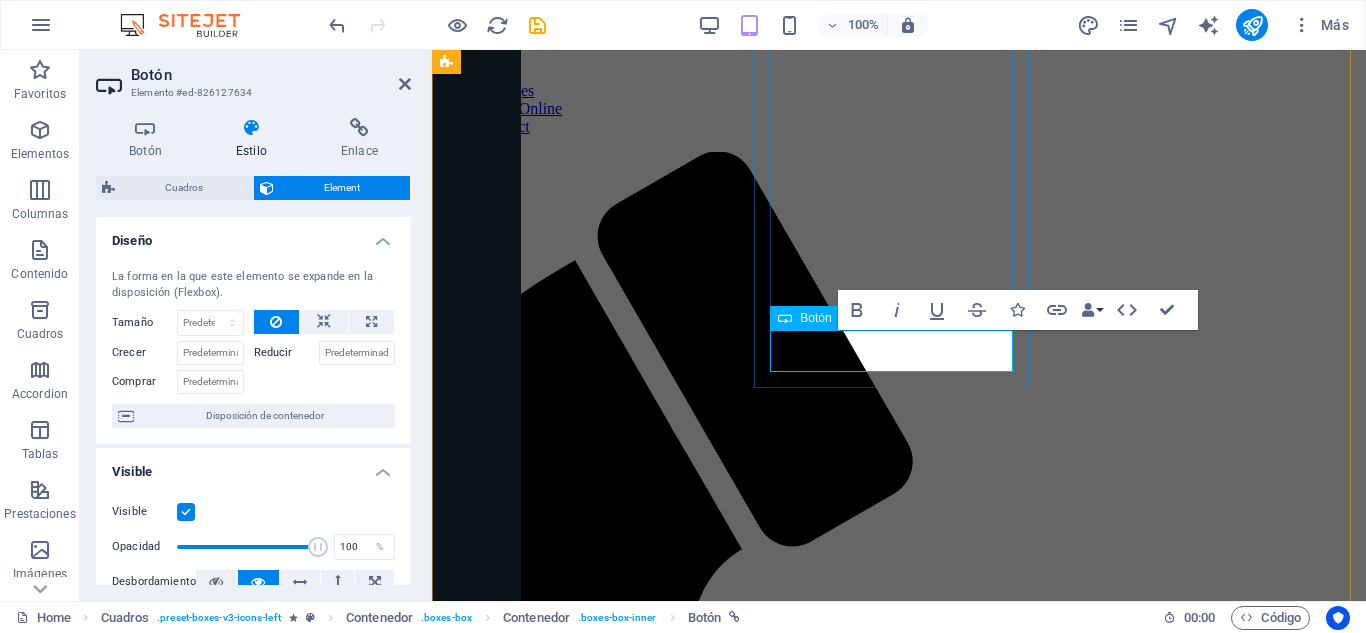 click on "Agregar" at bounding box center [899, 24377] 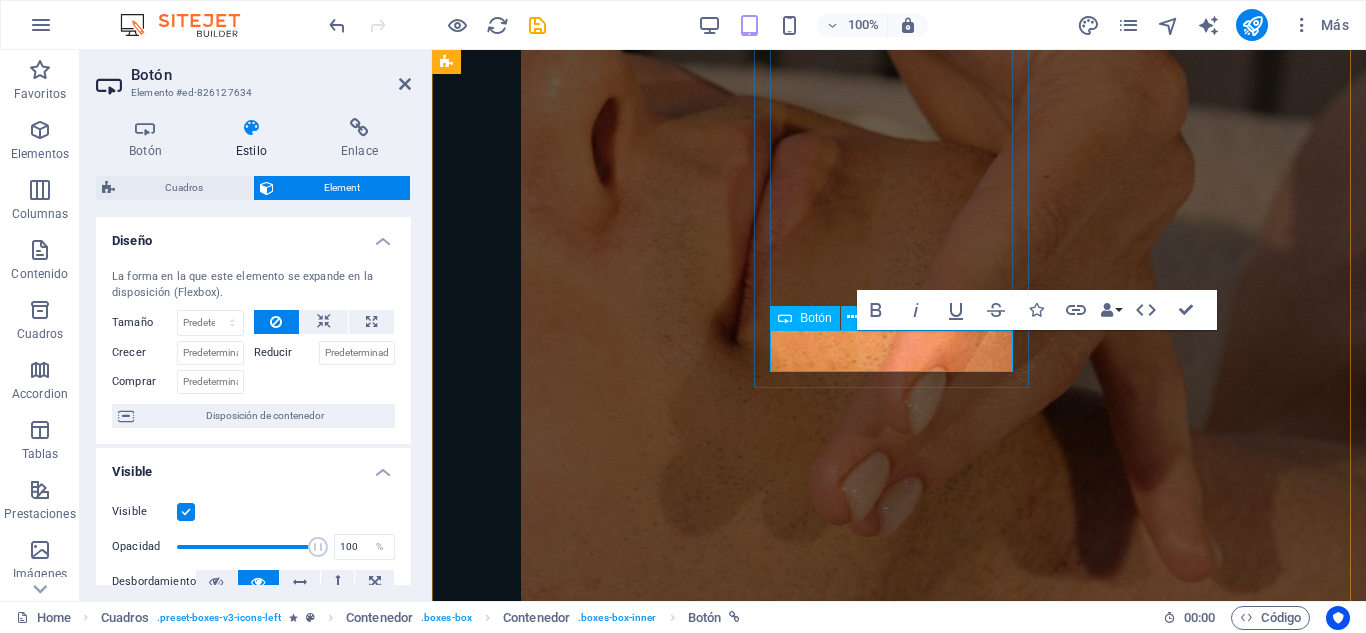 type 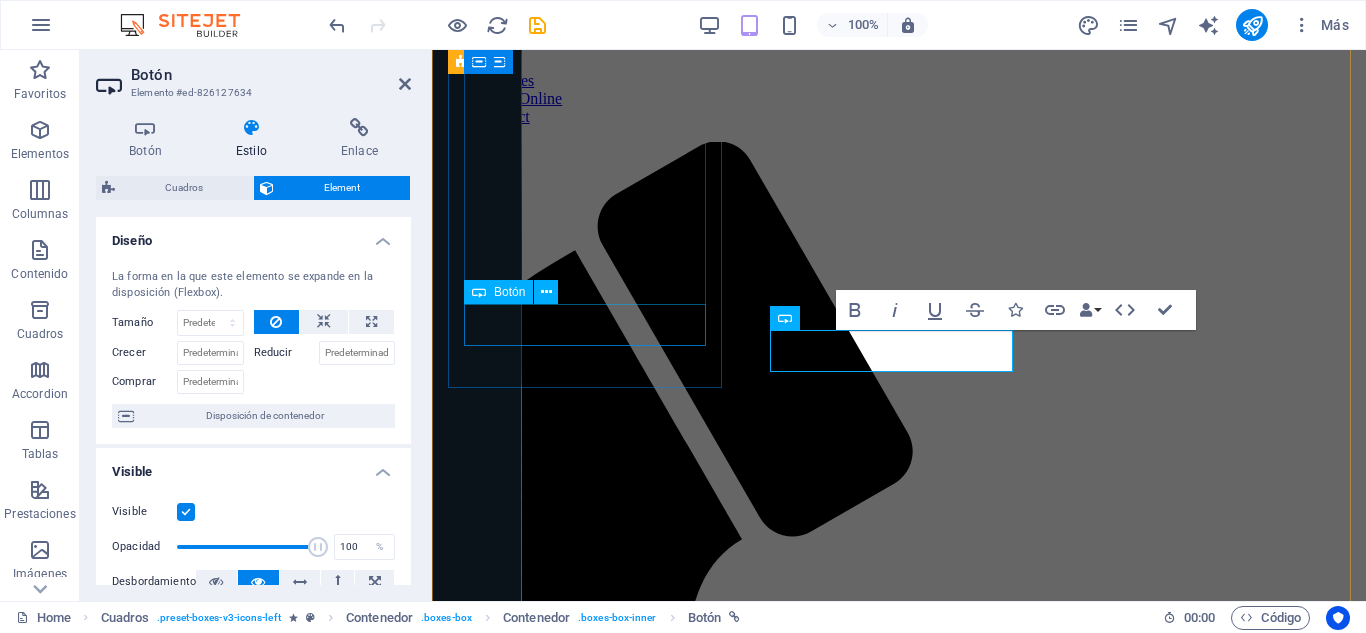click on "Agregar" at bounding box center [899, 22934] 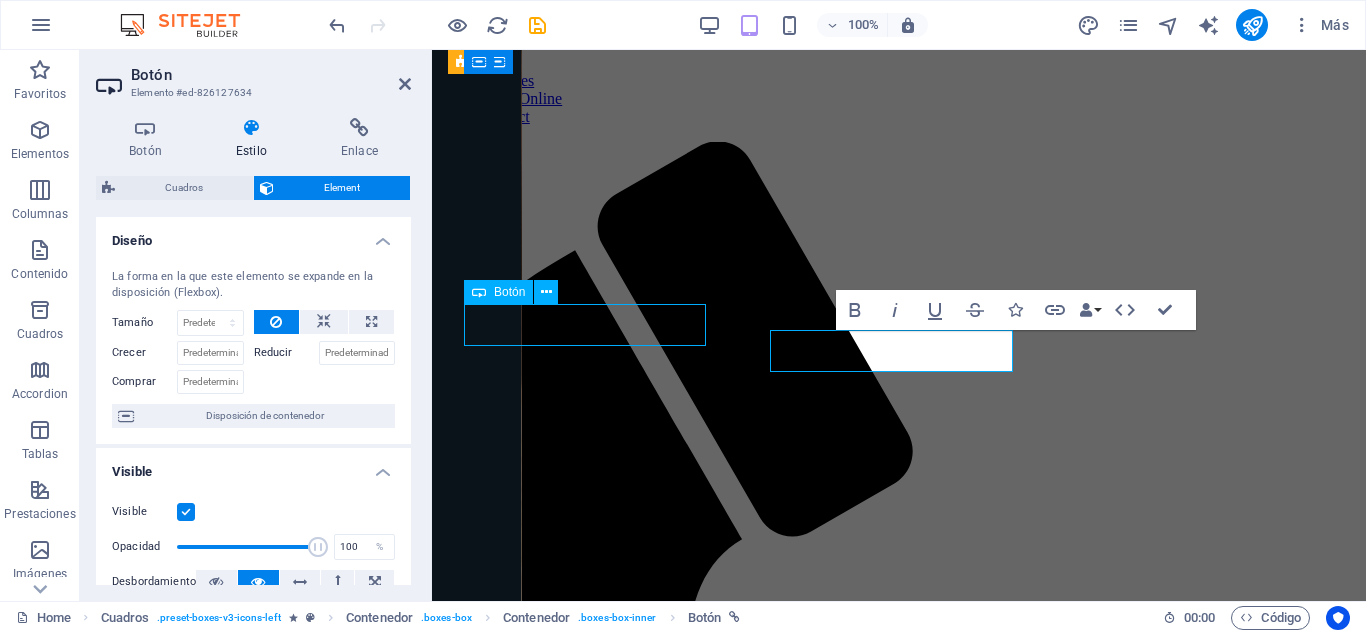 click on "Agregar" at bounding box center [899, 22934] 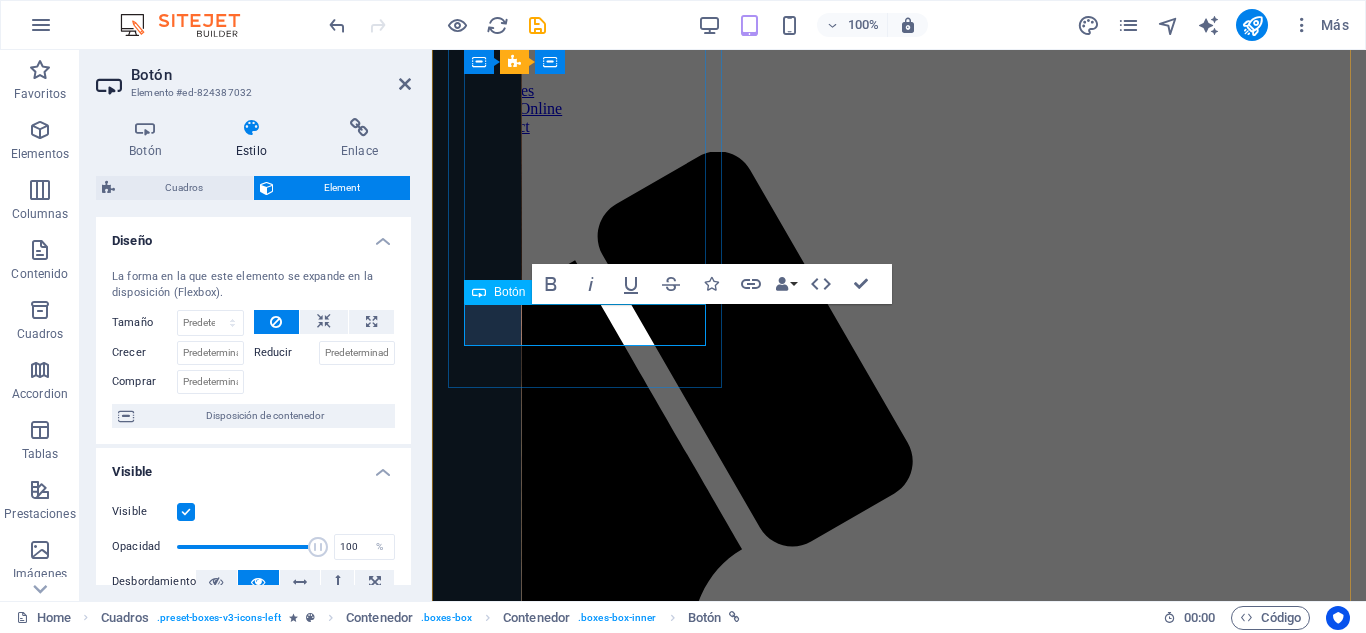 click on "Agregar" at bounding box center [899, 22949] 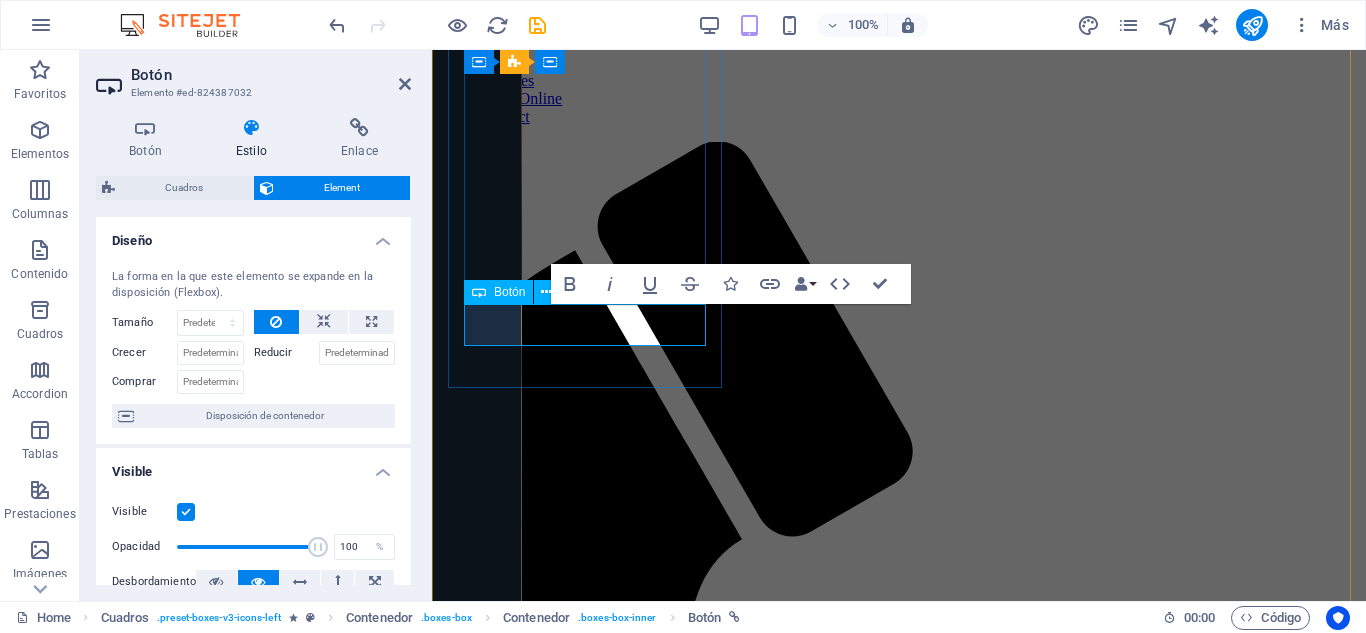 type 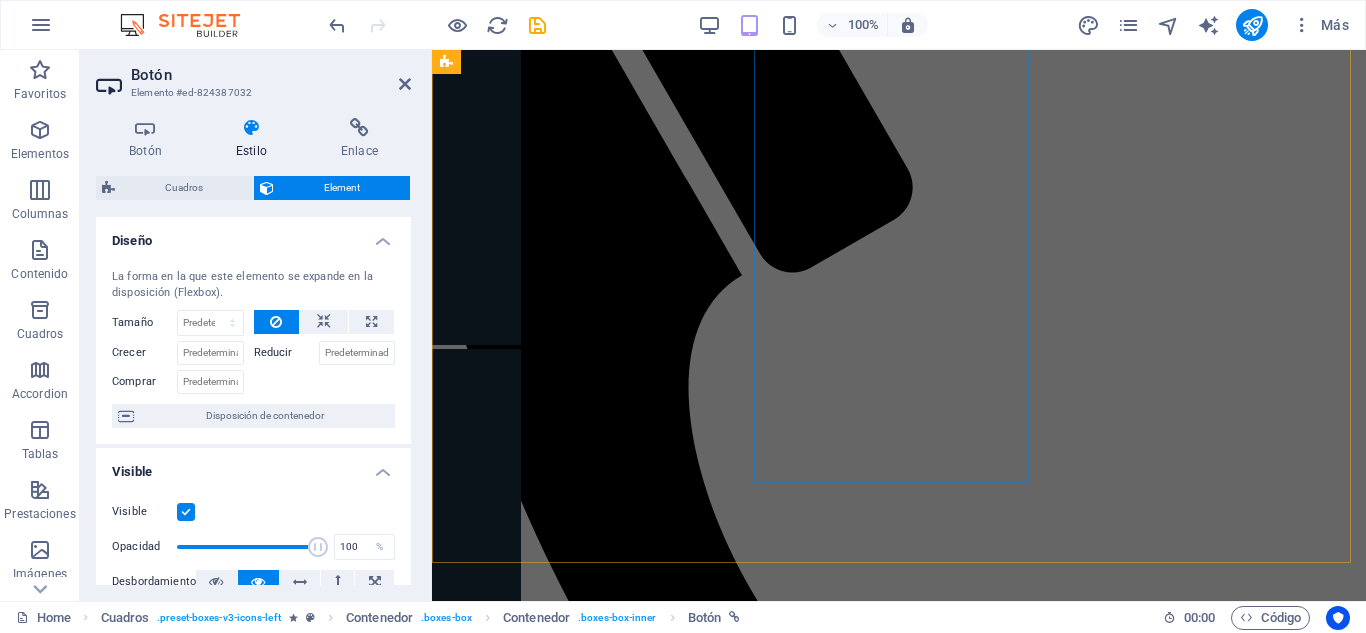 scroll, scrollTop: 5343, scrollLeft: 0, axis: vertical 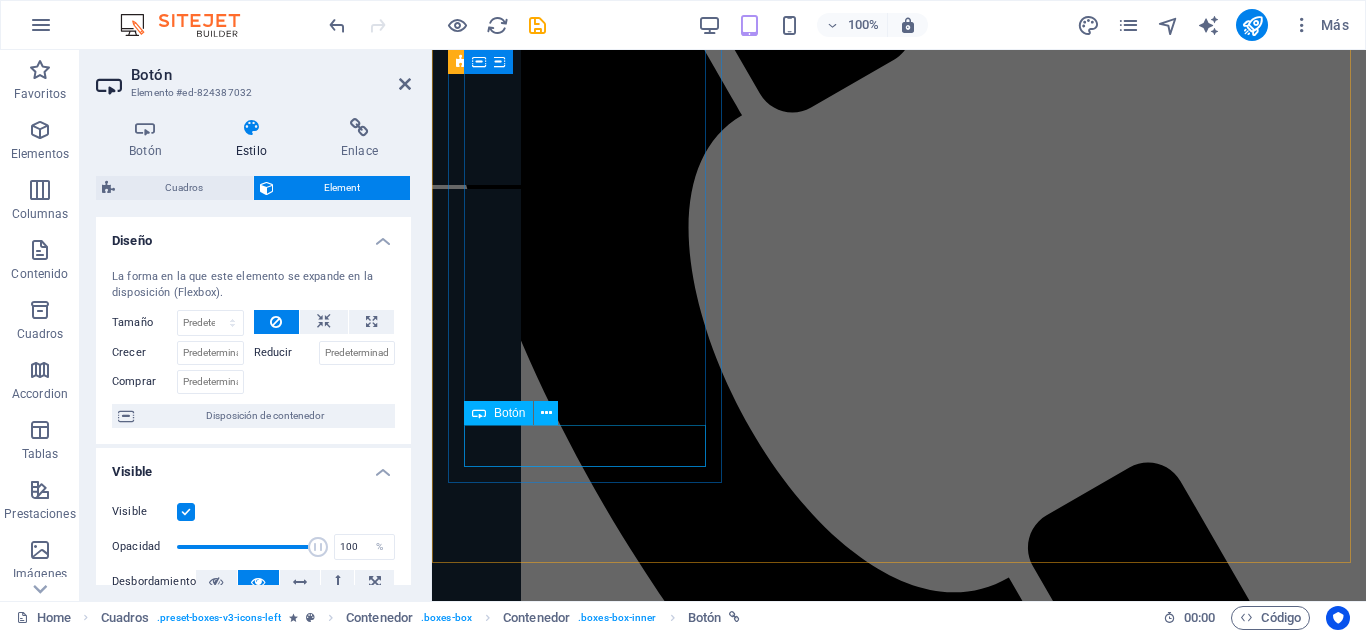 click on "Agregar" at bounding box center [899, 26994] 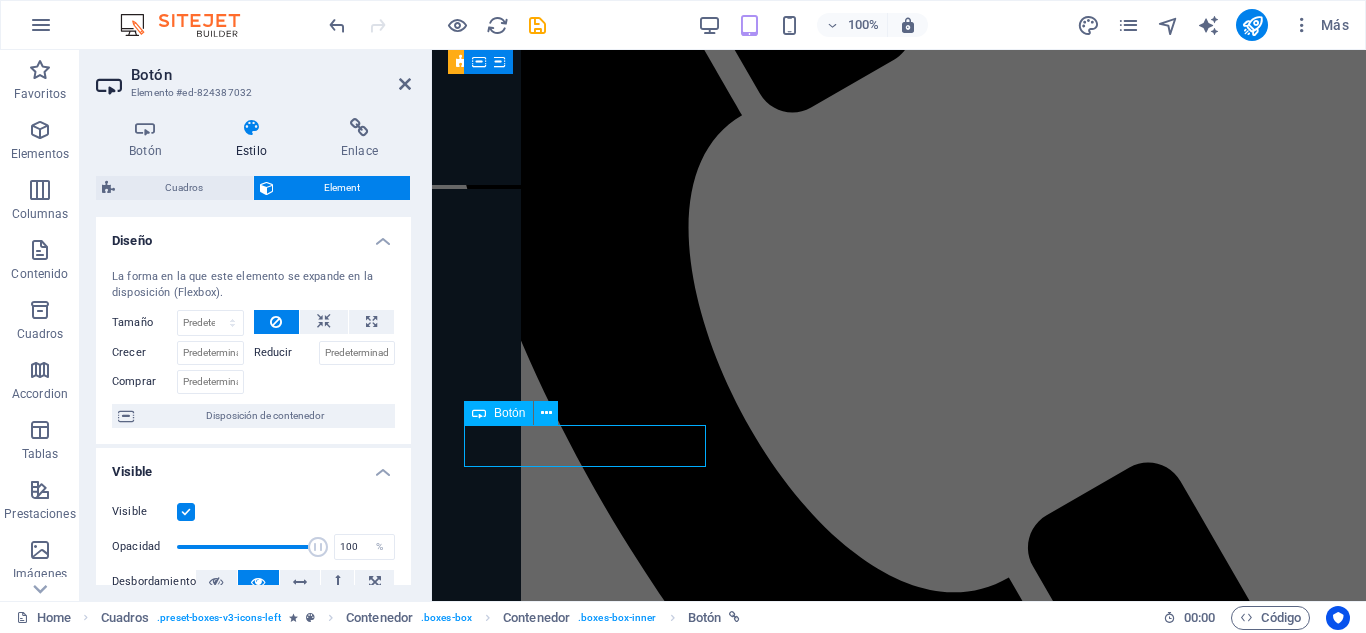 click on "Agregar" at bounding box center (899, 26994) 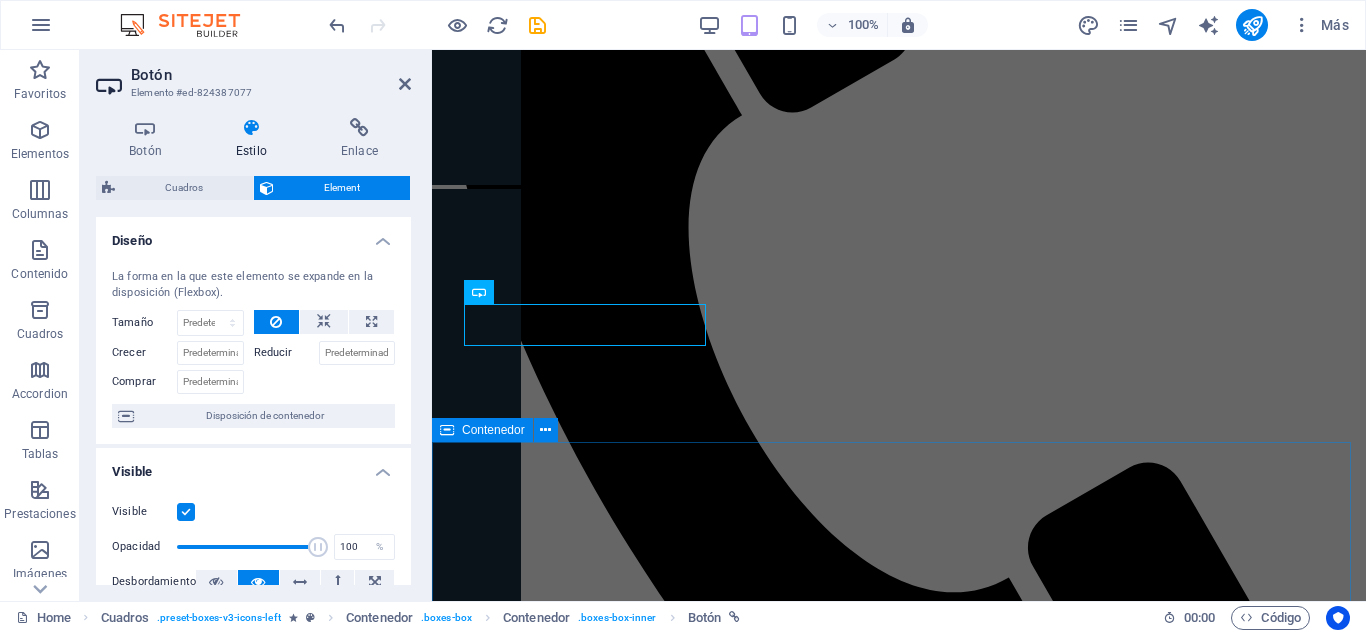 scroll, scrollTop: 5464, scrollLeft: 0, axis: vertical 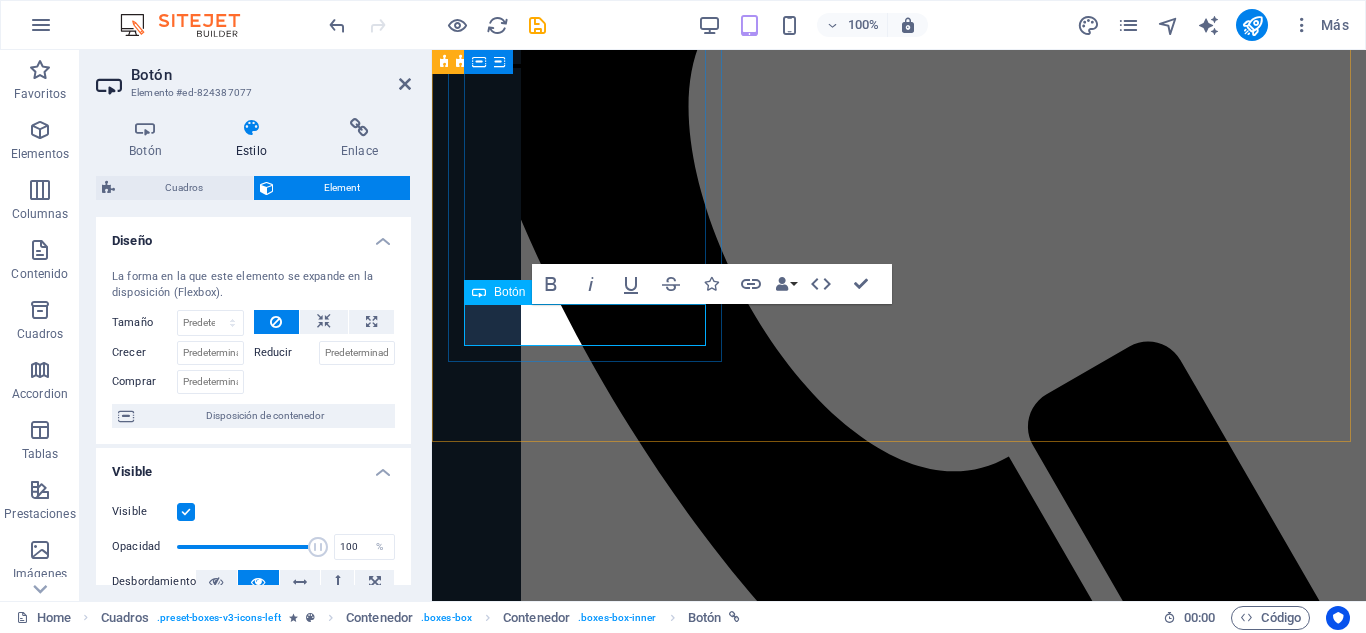 click on "Agregar" at bounding box center (899, 26872) 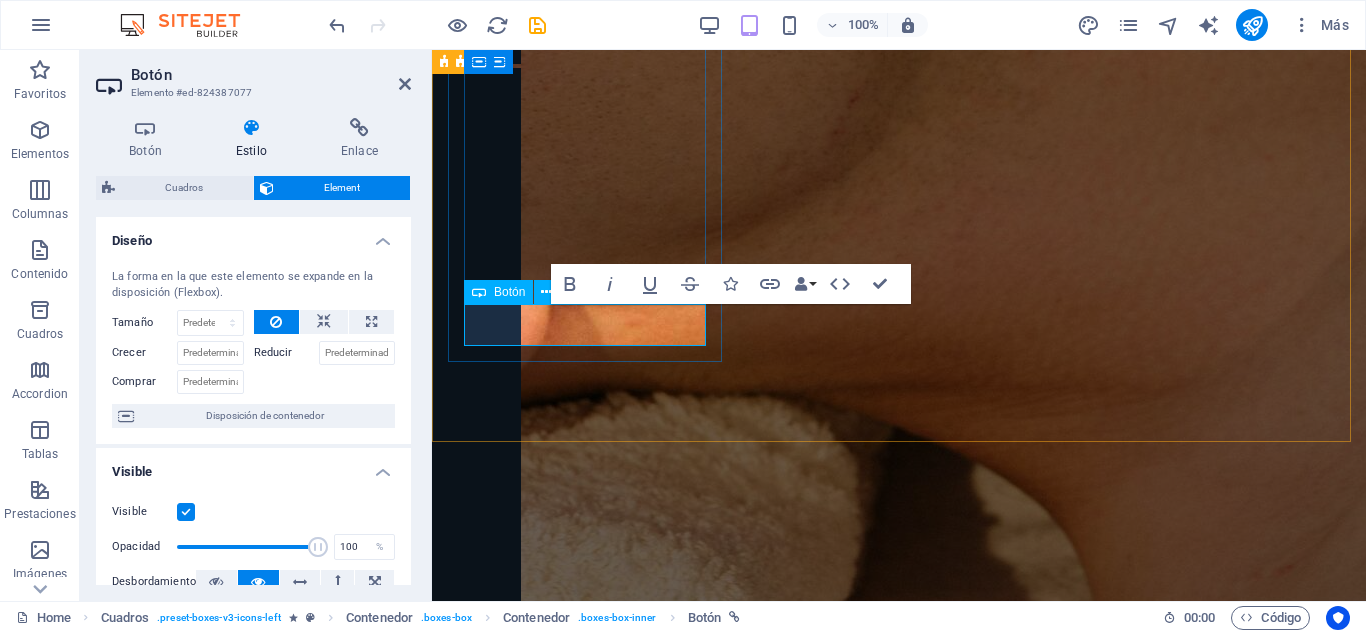 type 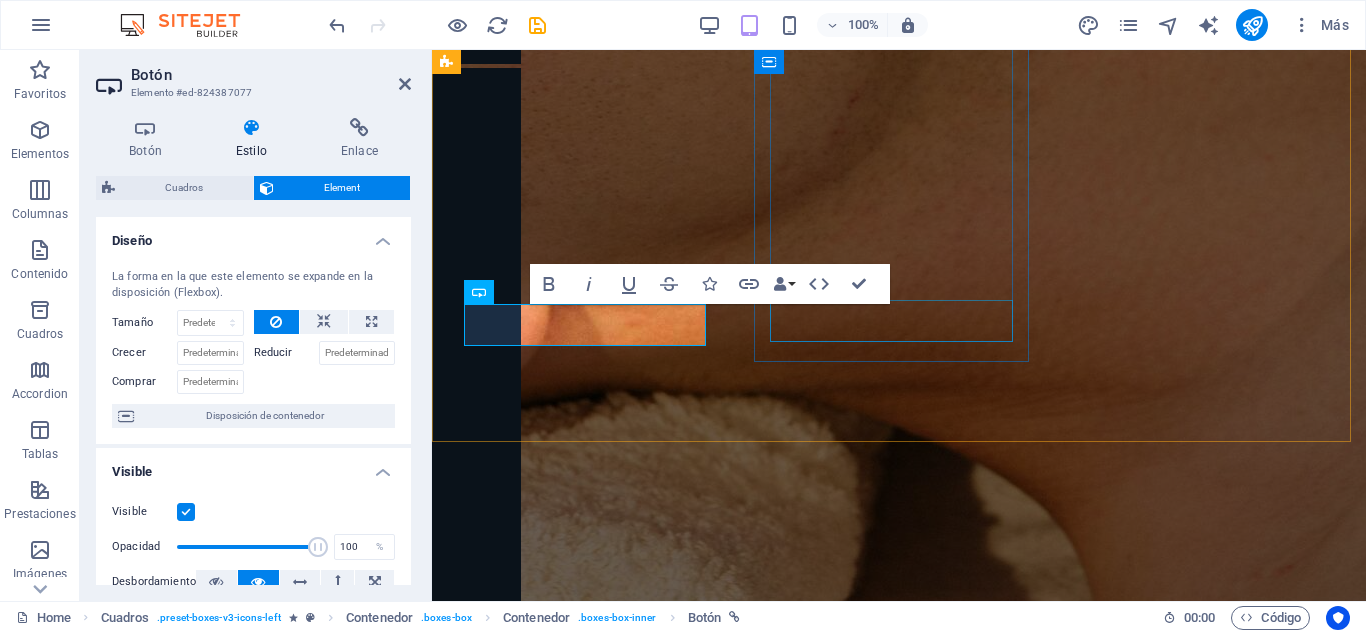 click on "Agregar" at bounding box center [899, 28485] 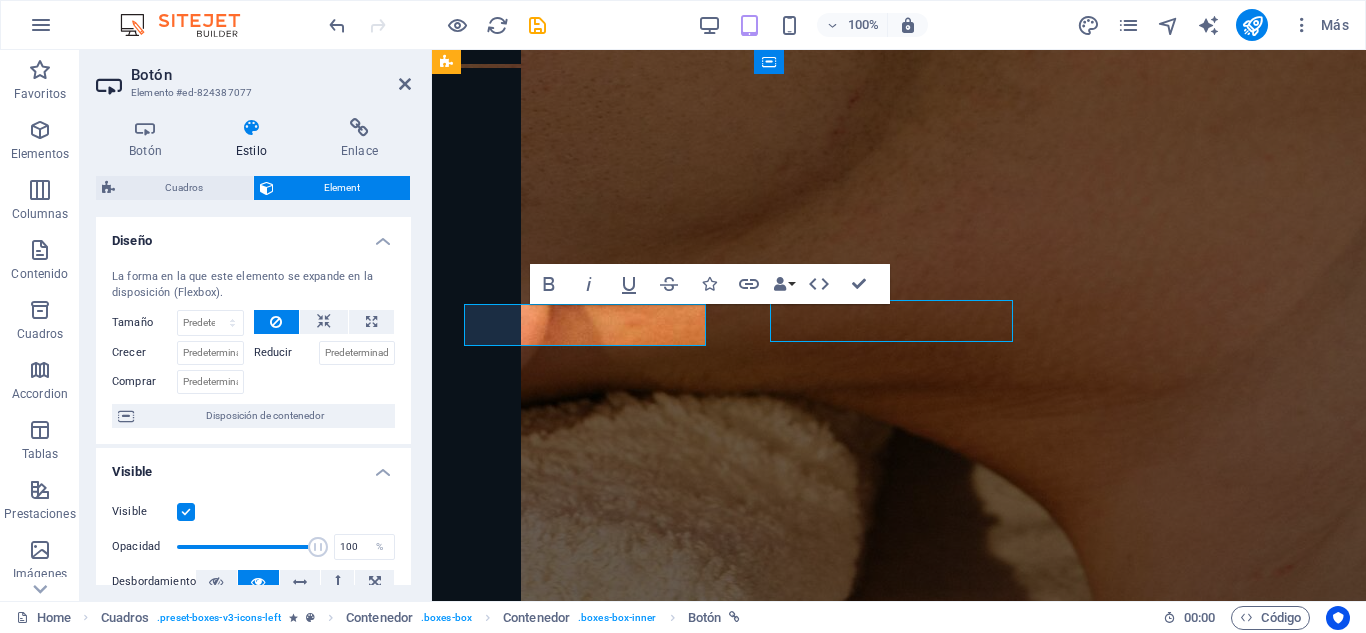 click on "Agregar" at bounding box center [899, 28485] 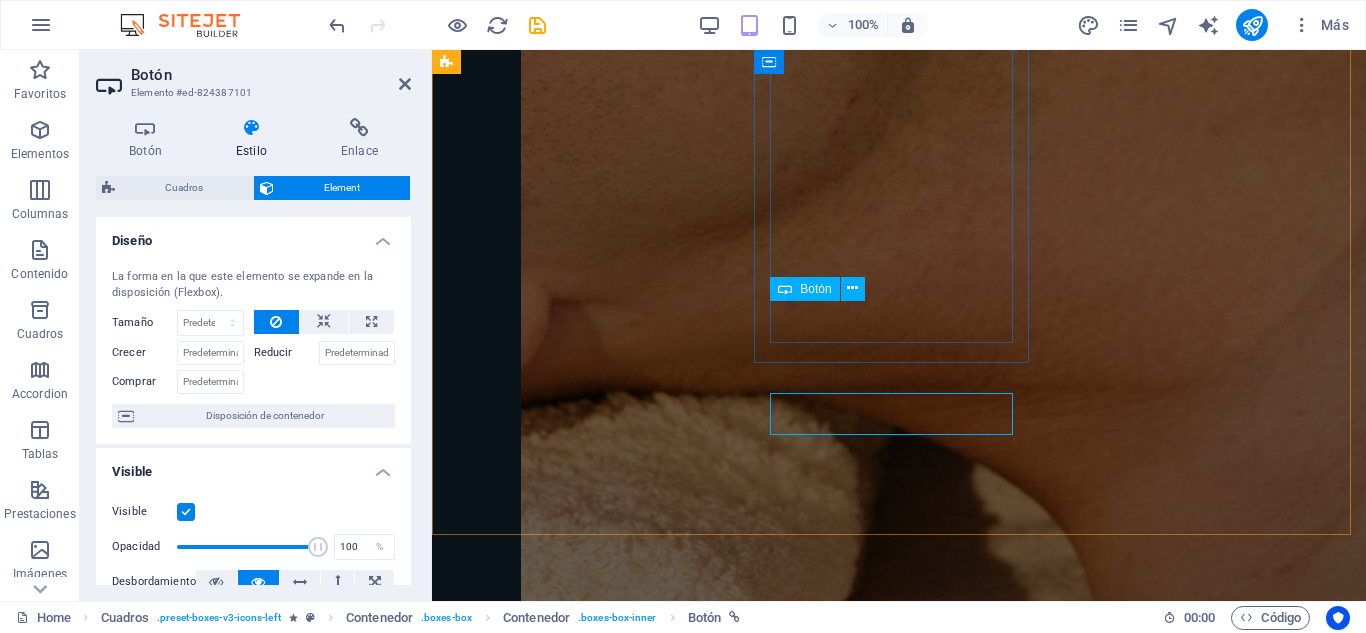 scroll, scrollTop: 5463, scrollLeft: 0, axis: vertical 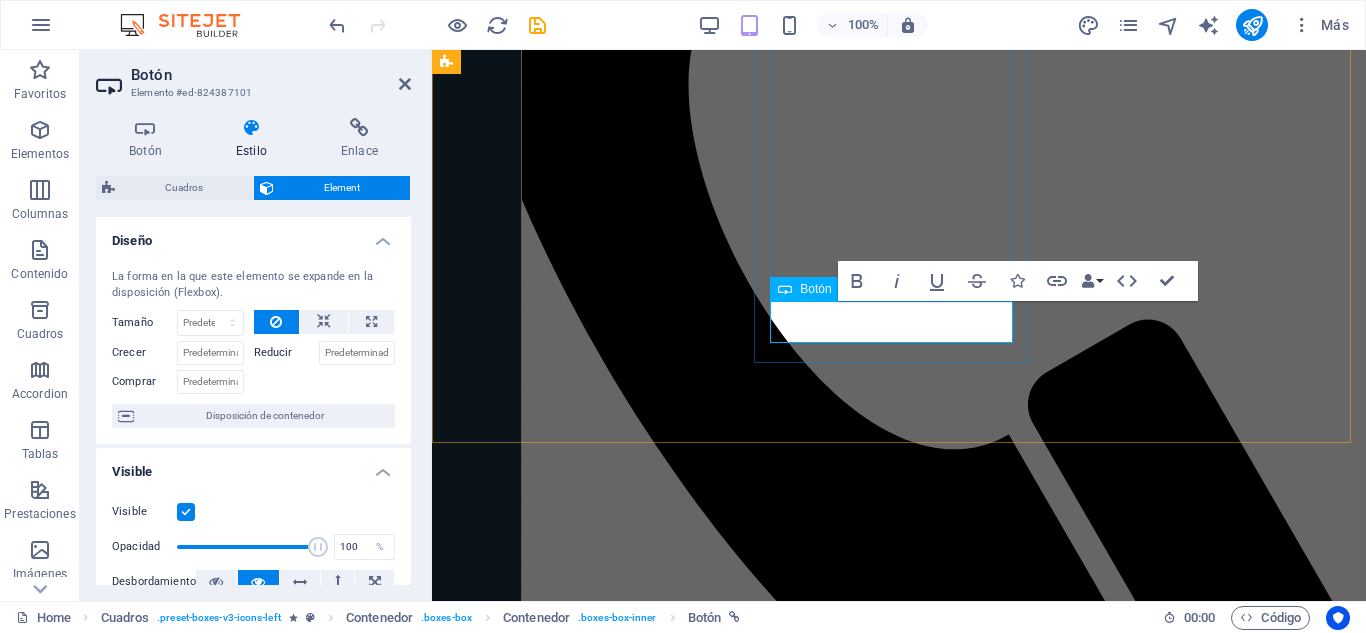click on "Agregar" at bounding box center (899, 28462) 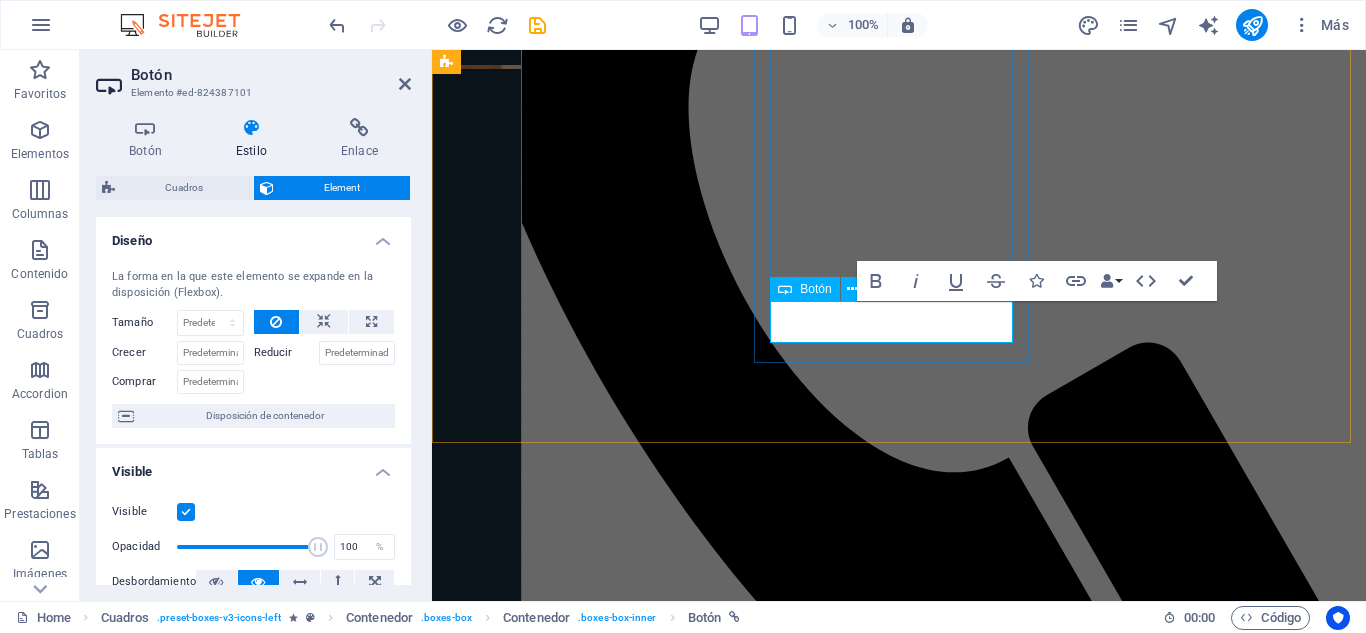 type 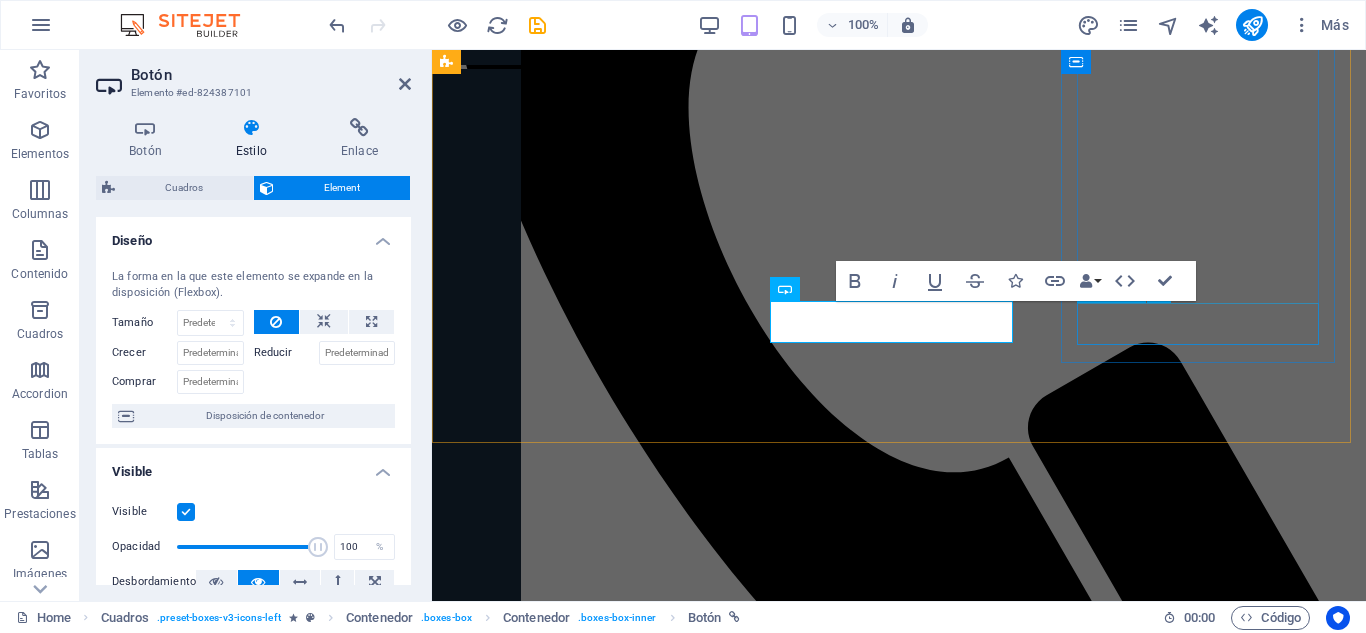 click on "Agregar" at bounding box center (899, 30389) 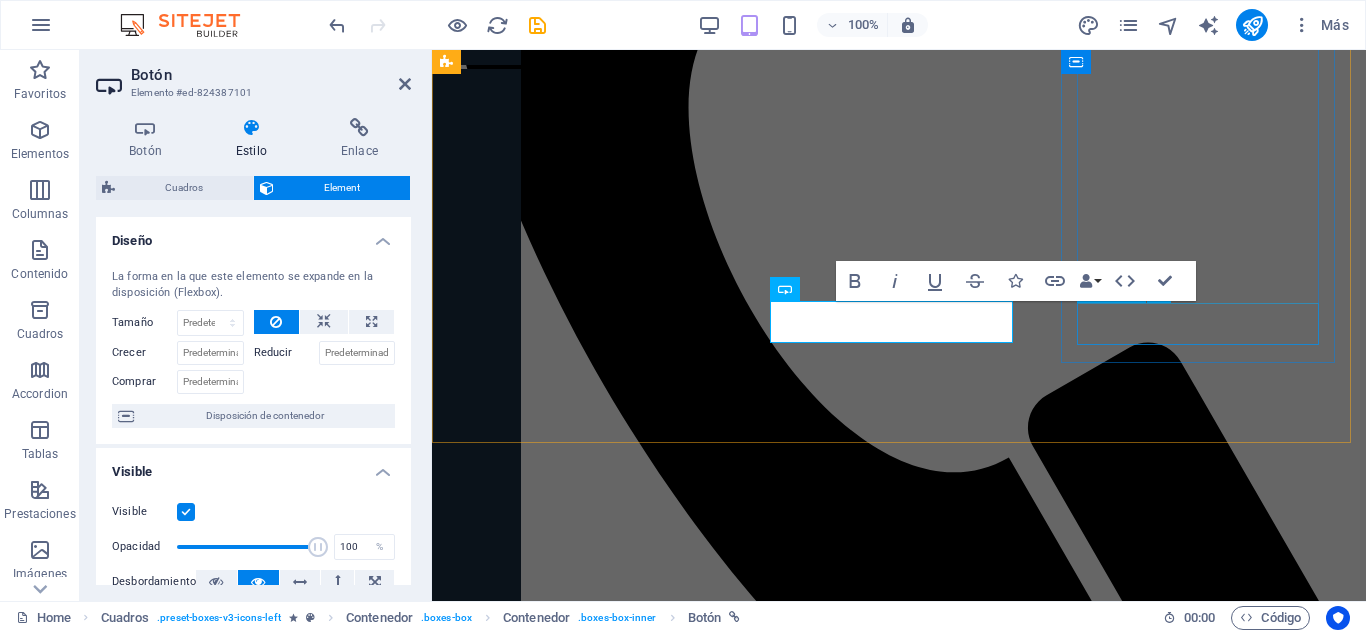 click on "Agregar" at bounding box center (899, 30389) 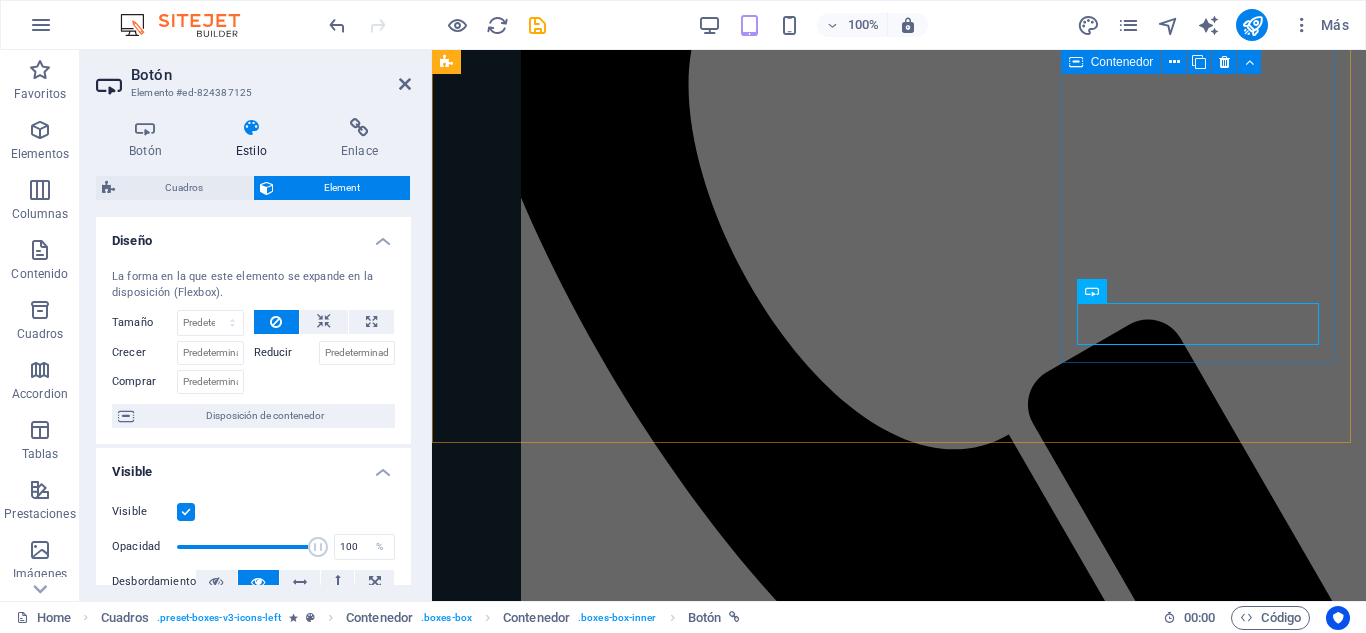 scroll, scrollTop: 5462, scrollLeft: 0, axis: vertical 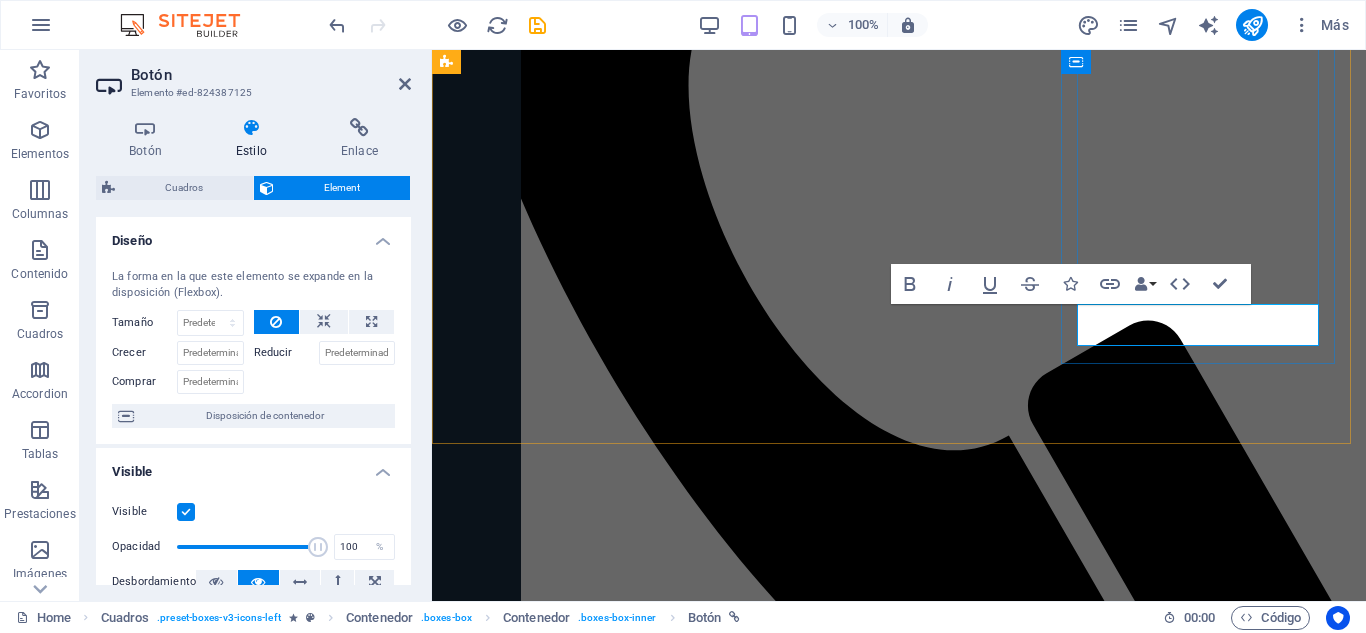 click on "Agregar" at bounding box center [899, 30366] 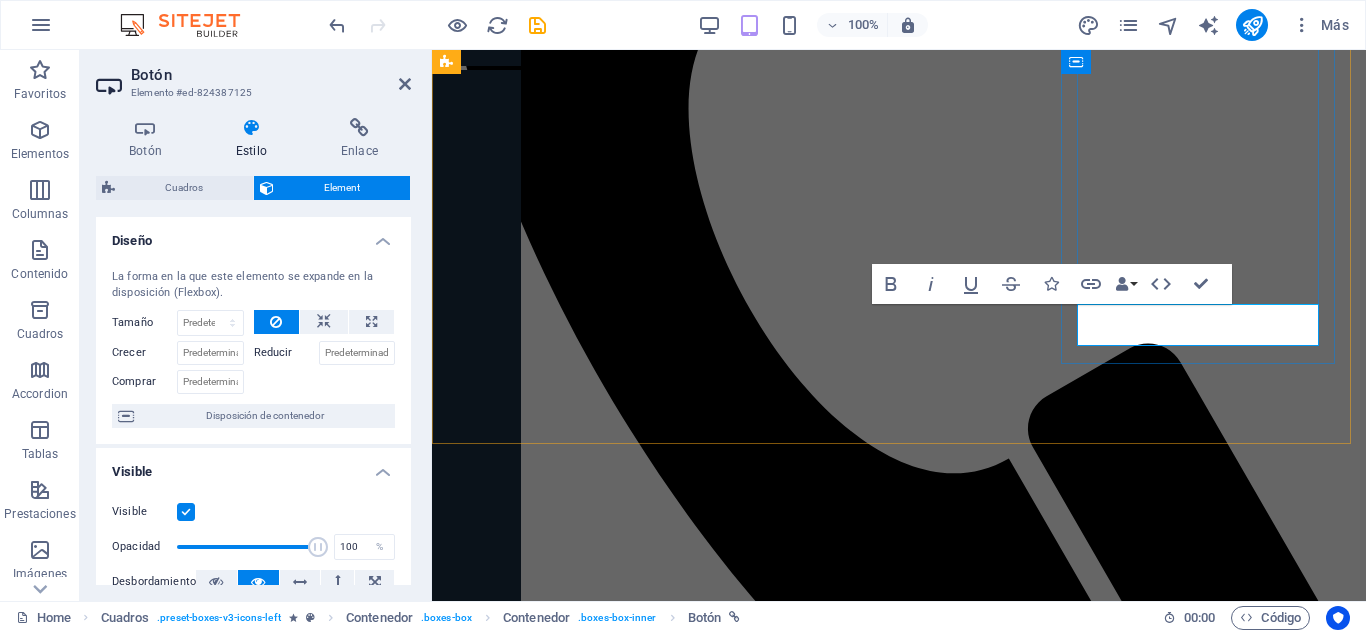 type 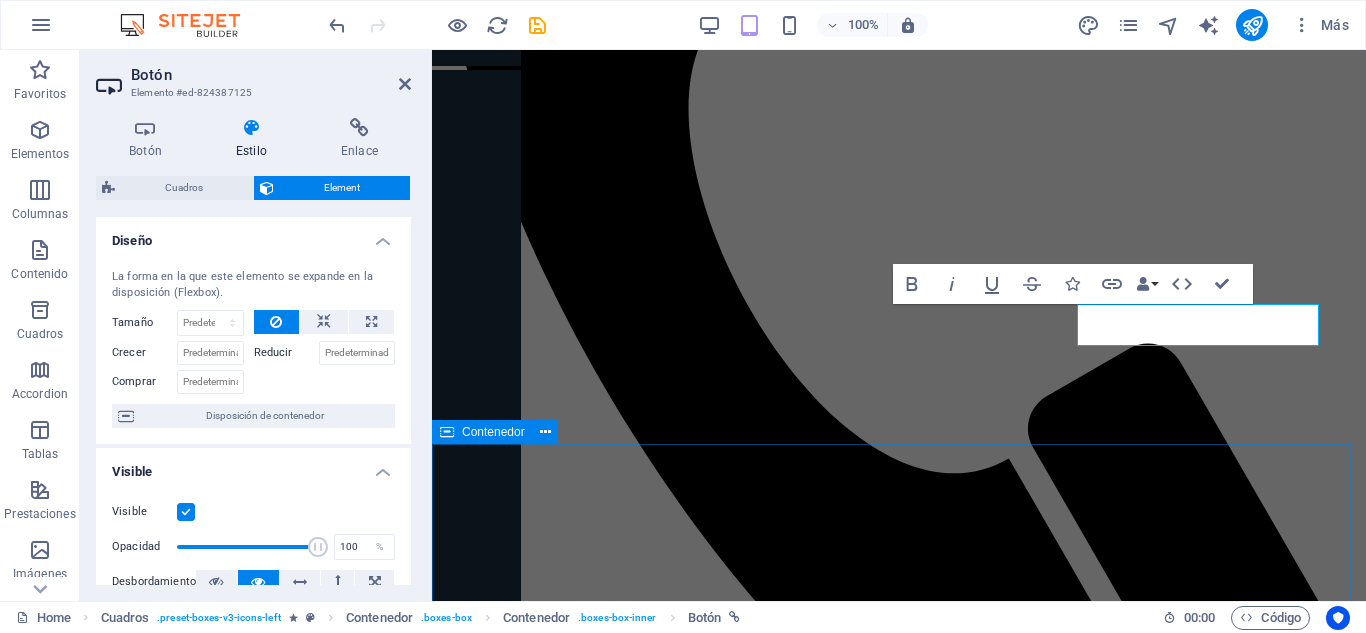 click on "Our Services Headline Lorem ipsum dolor sit amet, consectetuer adipiscing elit. Aenean commodo ligula eget dolor. Lorem ipsum dolor sit amet. Headline Lorem ipsum dolor sit amet, consectetuer adipiscing elit. Aenean commodo ligula eget dolor. Lorem ipsum dolor sit amet. Headline Lorem ipsum dolor sit amet, consectetuer adipiscing elit. Aenean commodo ligula eget dolor. Lorem ipsum dolor sit amet. Headline Lorem ipsum dolor sit amet, consectetuer adipiscing elit. Aenean commodo ligula eget dolor. Lorem ipsum dolor sit amet. Headline Lorem ipsum dolor sit amet, consectetuer adipiscing elit. Aenean commodo ligula eget dolor. Lorem ipsum dolor sit amet. Headline Lorem ipsum dolor sit amet, consectetuer adipiscing elit. Aenean commodo ligula eget dolor. Lorem ipsum dolor sit amet." at bounding box center [899, 31962] 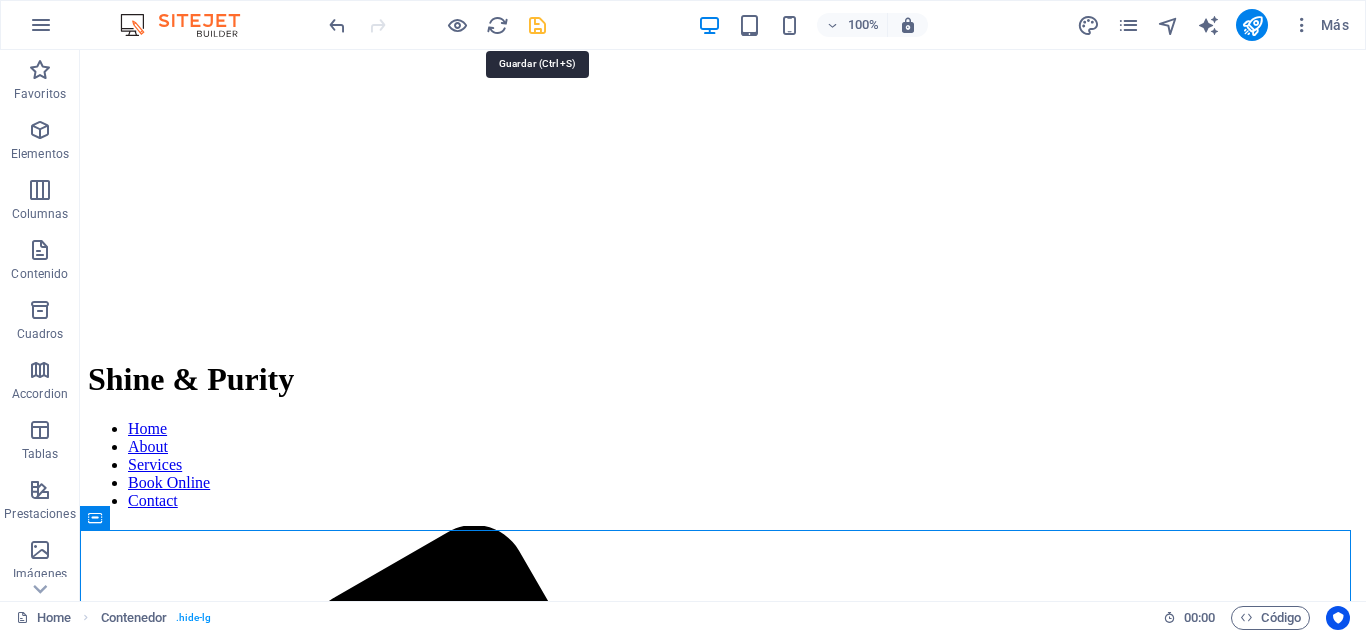 click at bounding box center (537, 25) 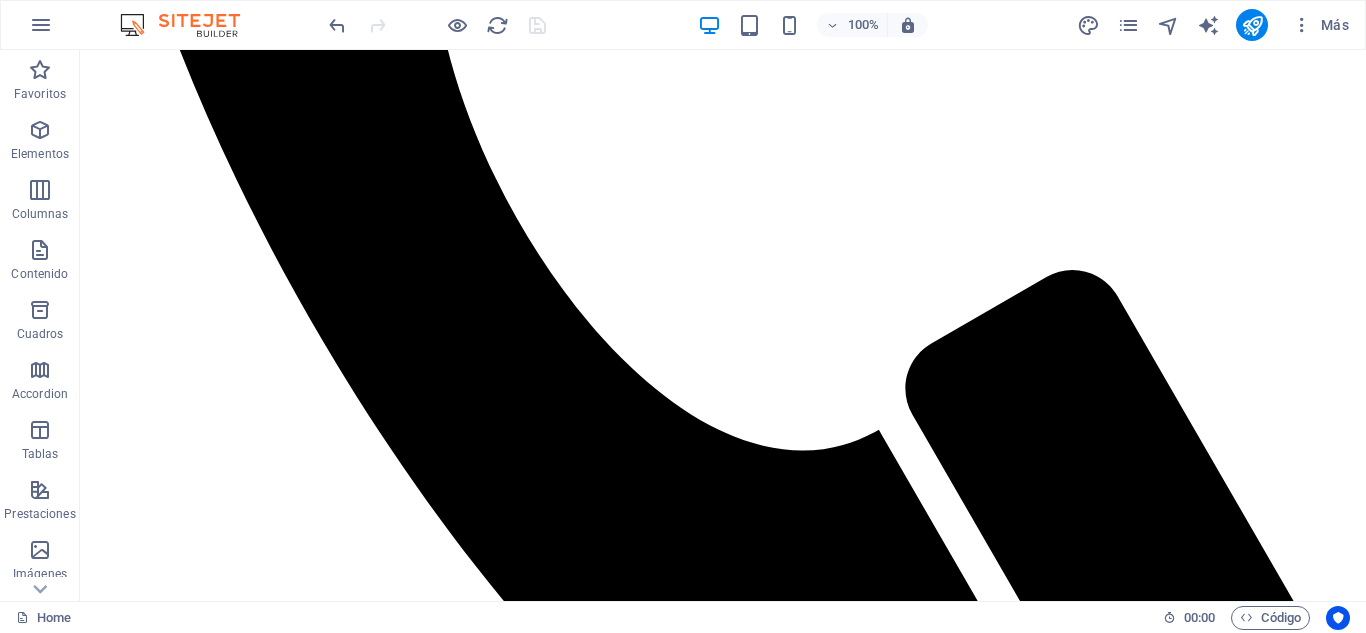 scroll, scrollTop: 2813, scrollLeft: 0, axis: vertical 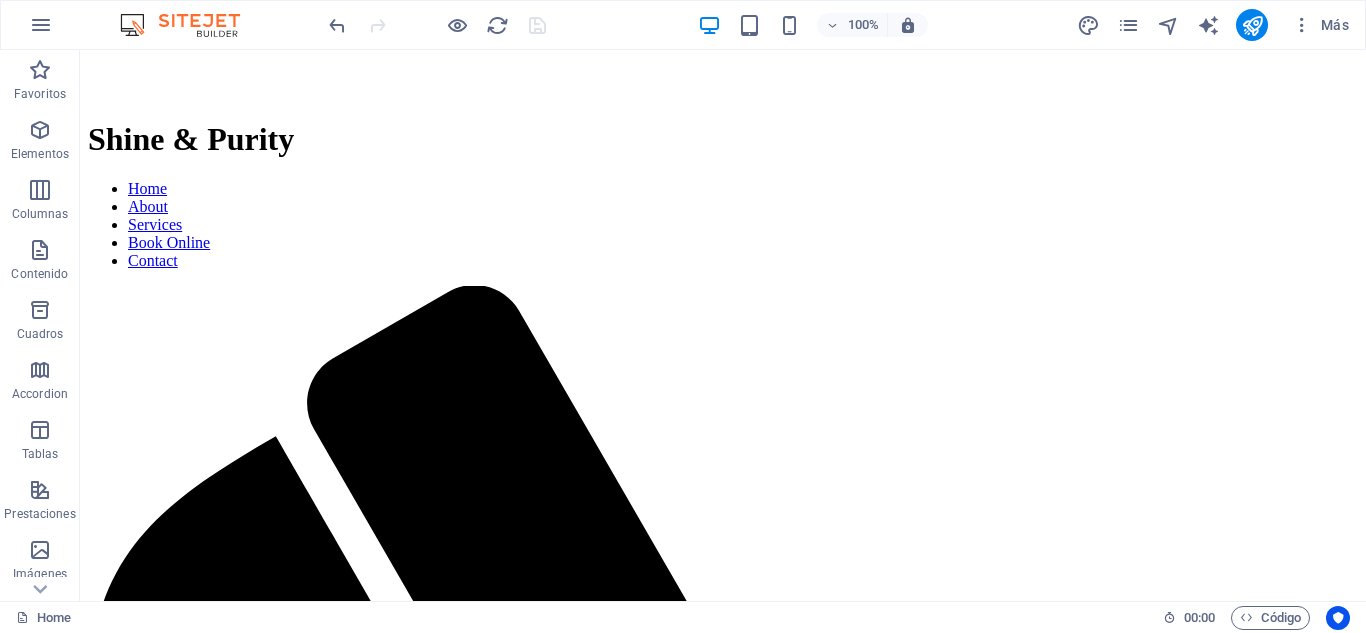 click at bounding box center (437, 25) 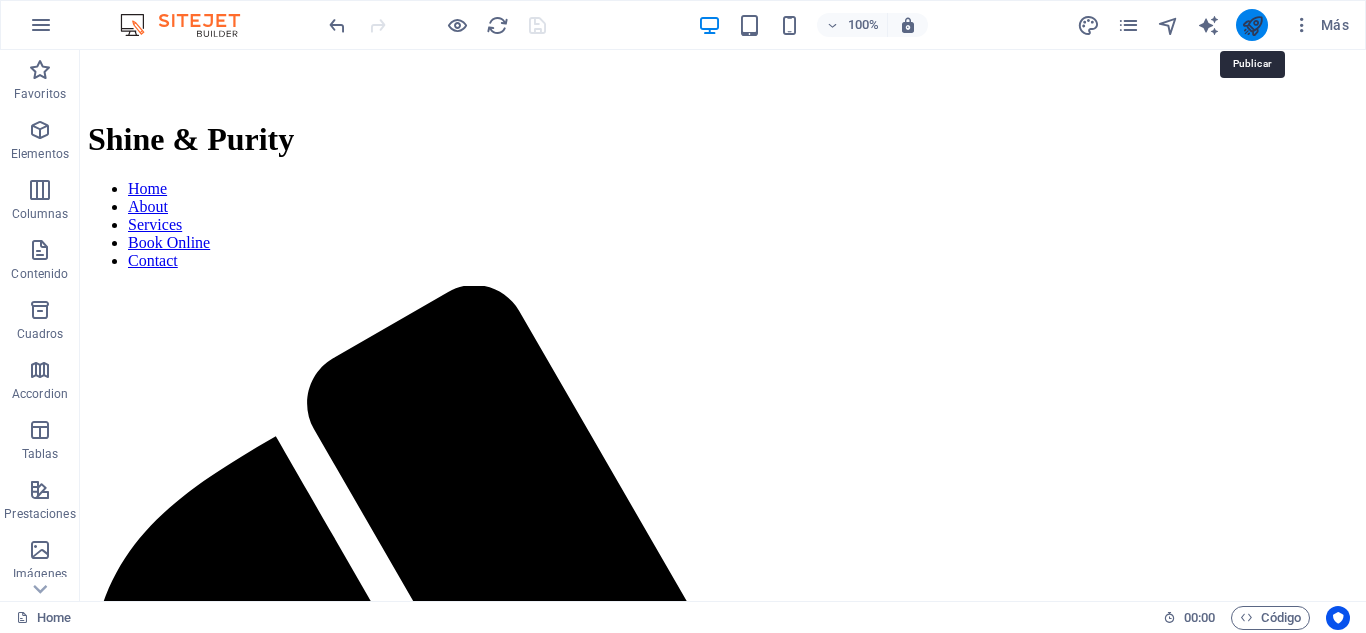 click at bounding box center [1252, 25] 